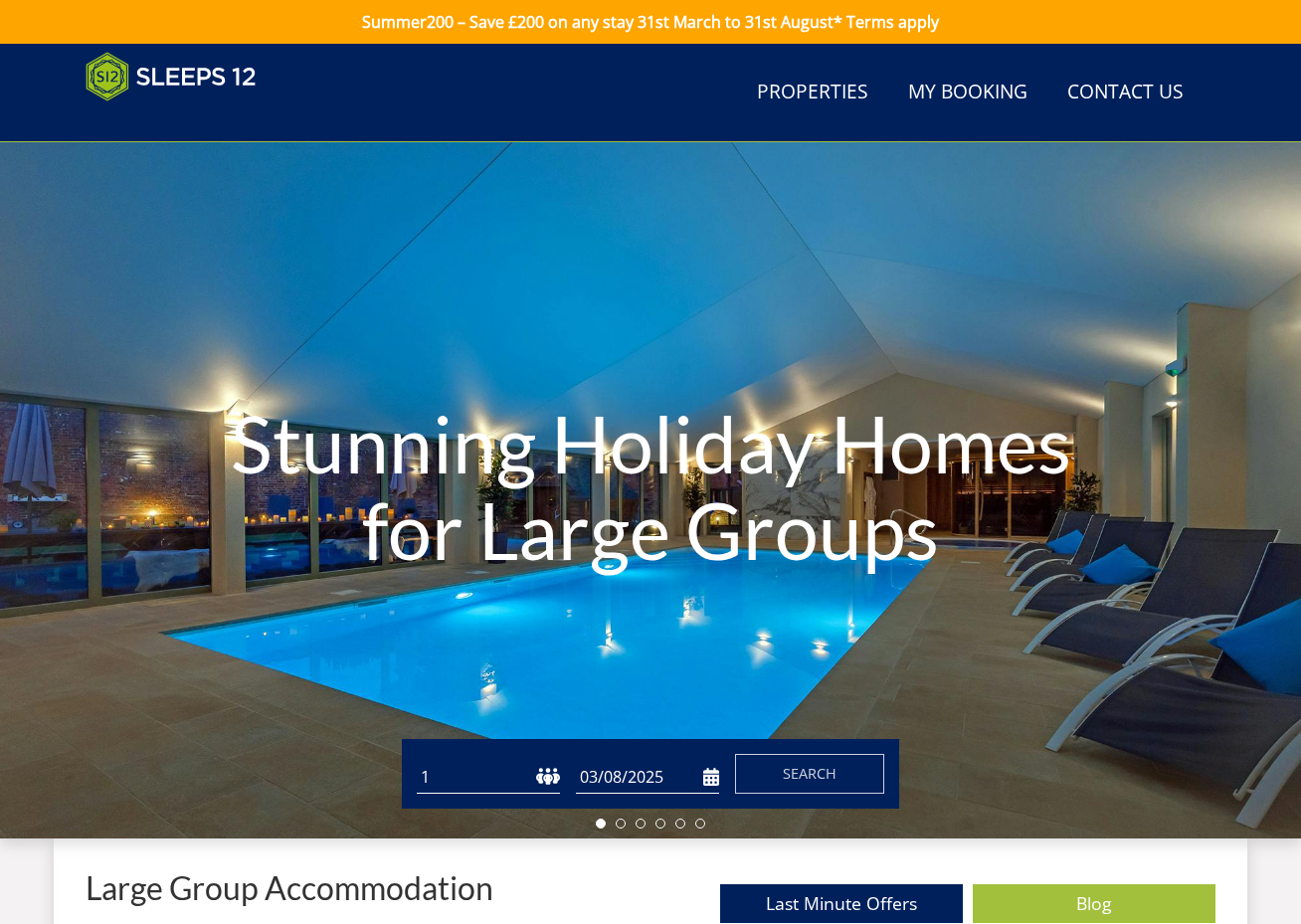 scroll, scrollTop: 83, scrollLeft: 0, axis: vertical 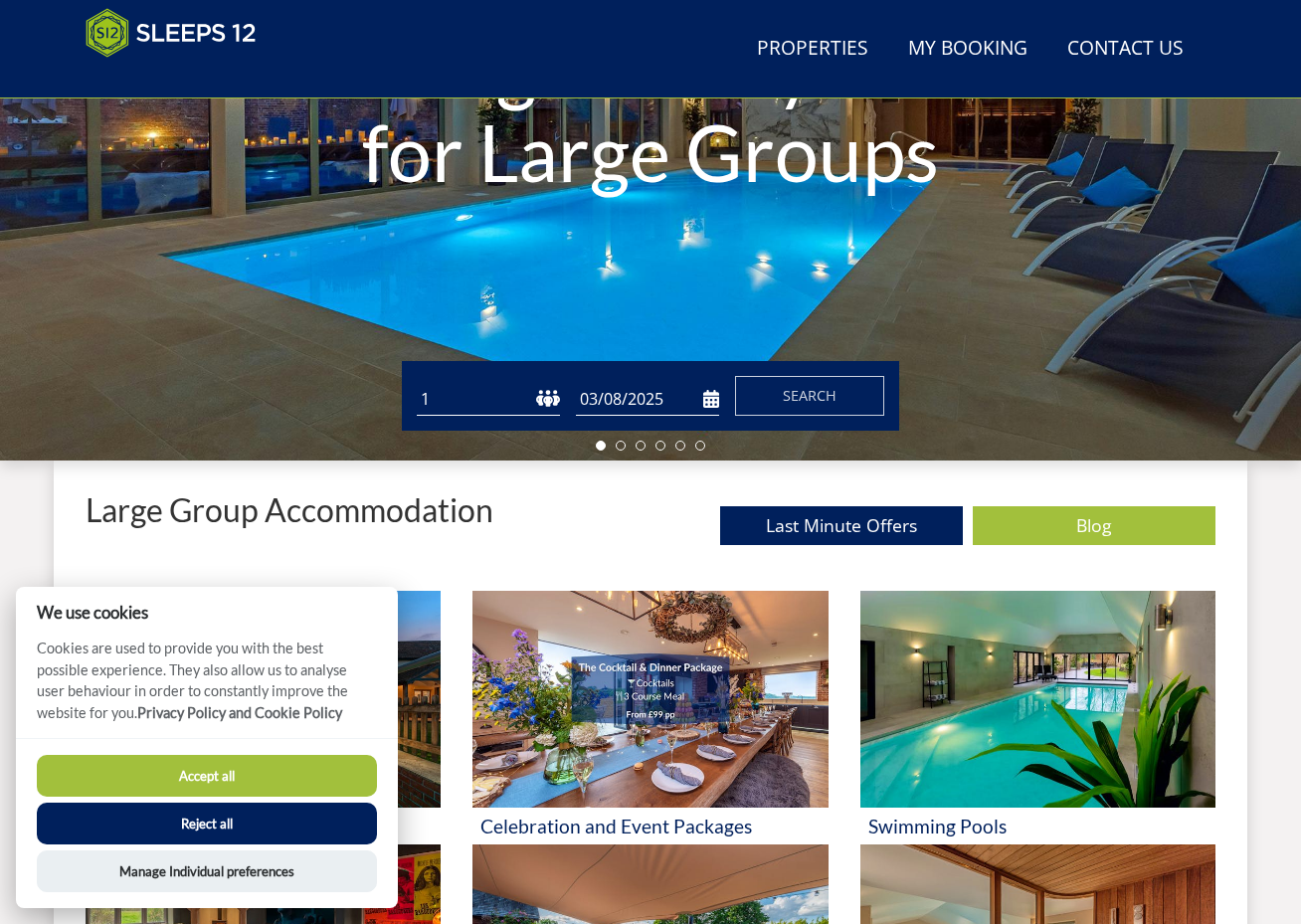click on "Accept all" at bounding box center (207, 776) 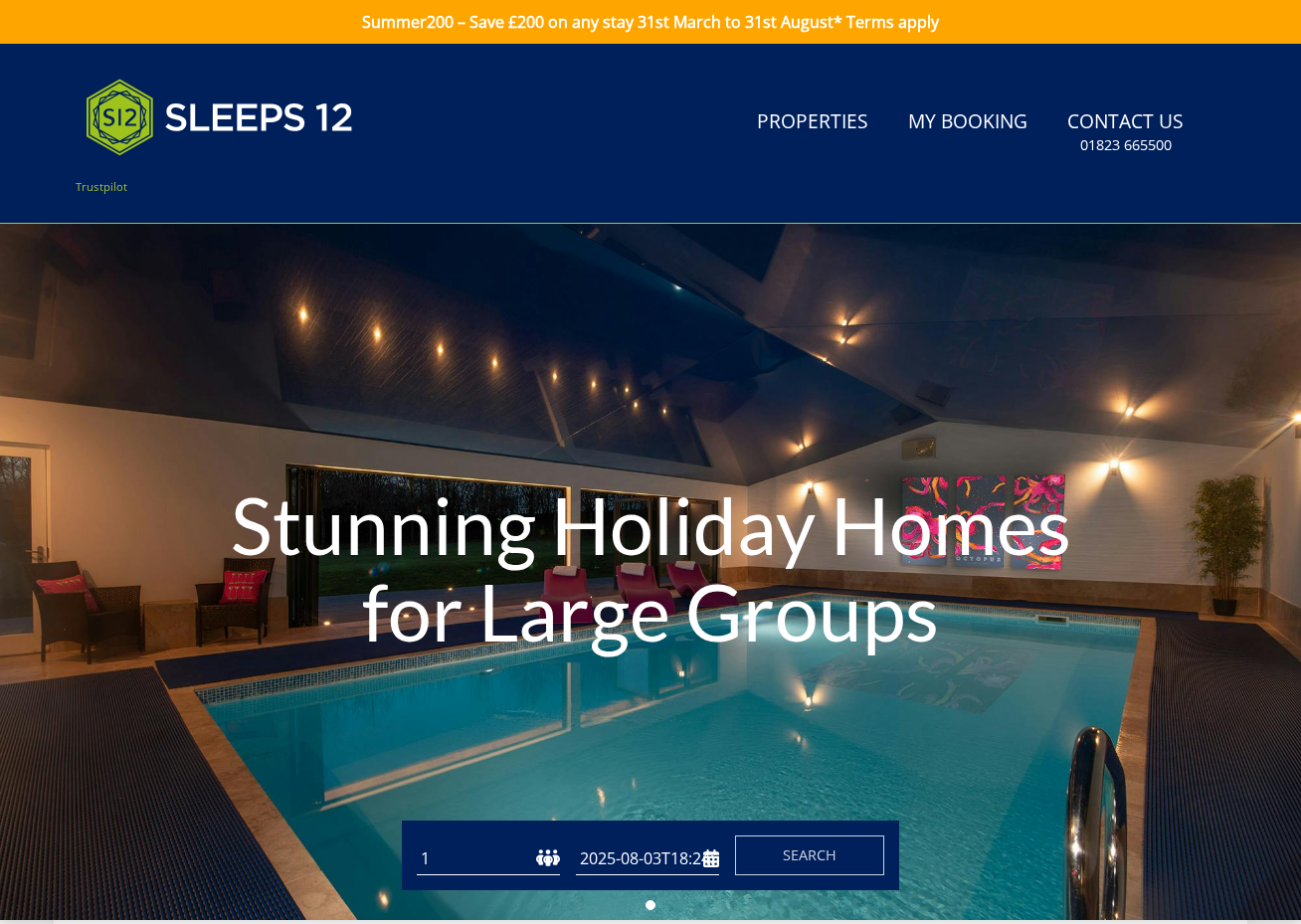 scroll, scrollTop: 0, scrollLeft: 0, axis: both 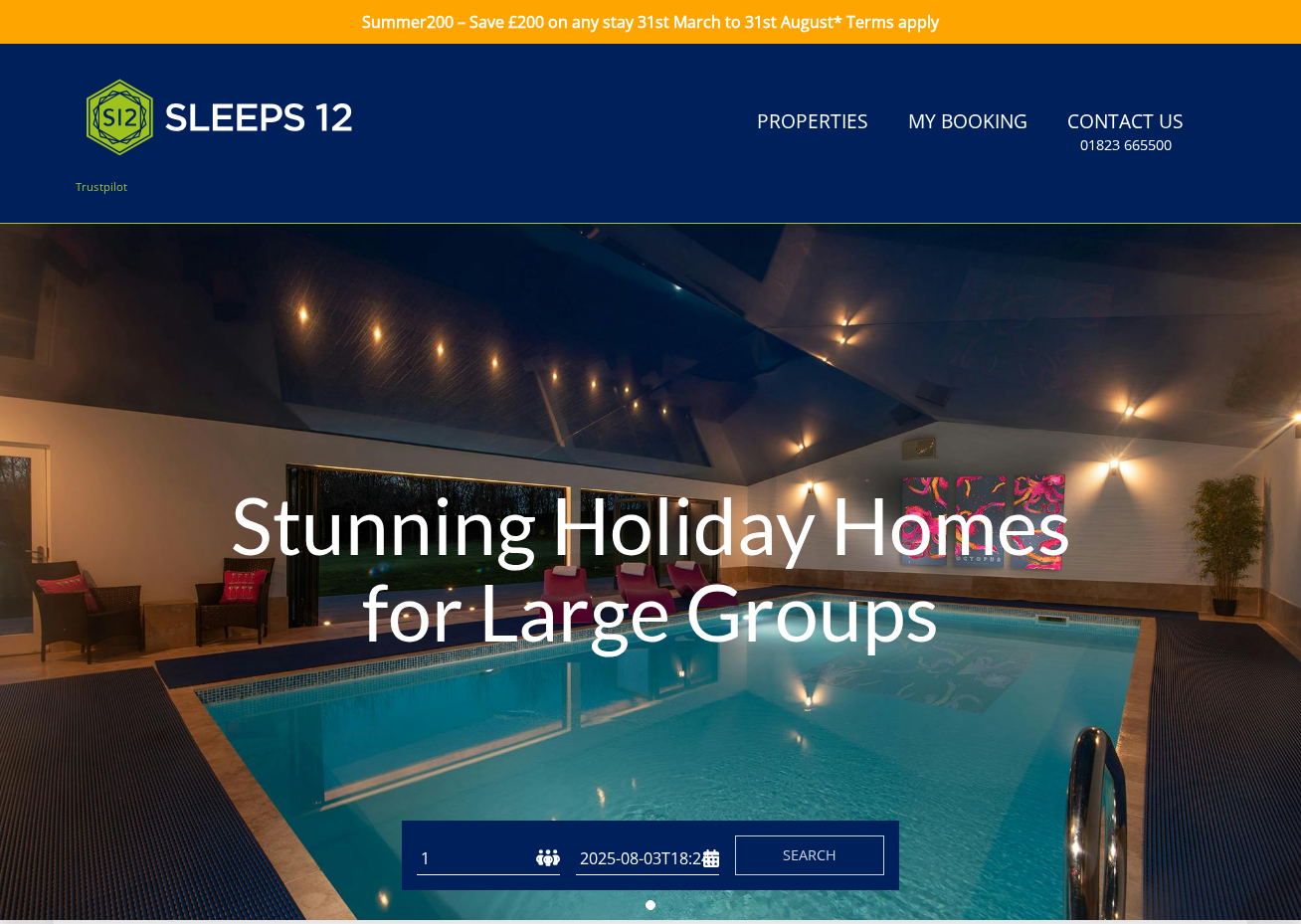 type on "03/08/2025" 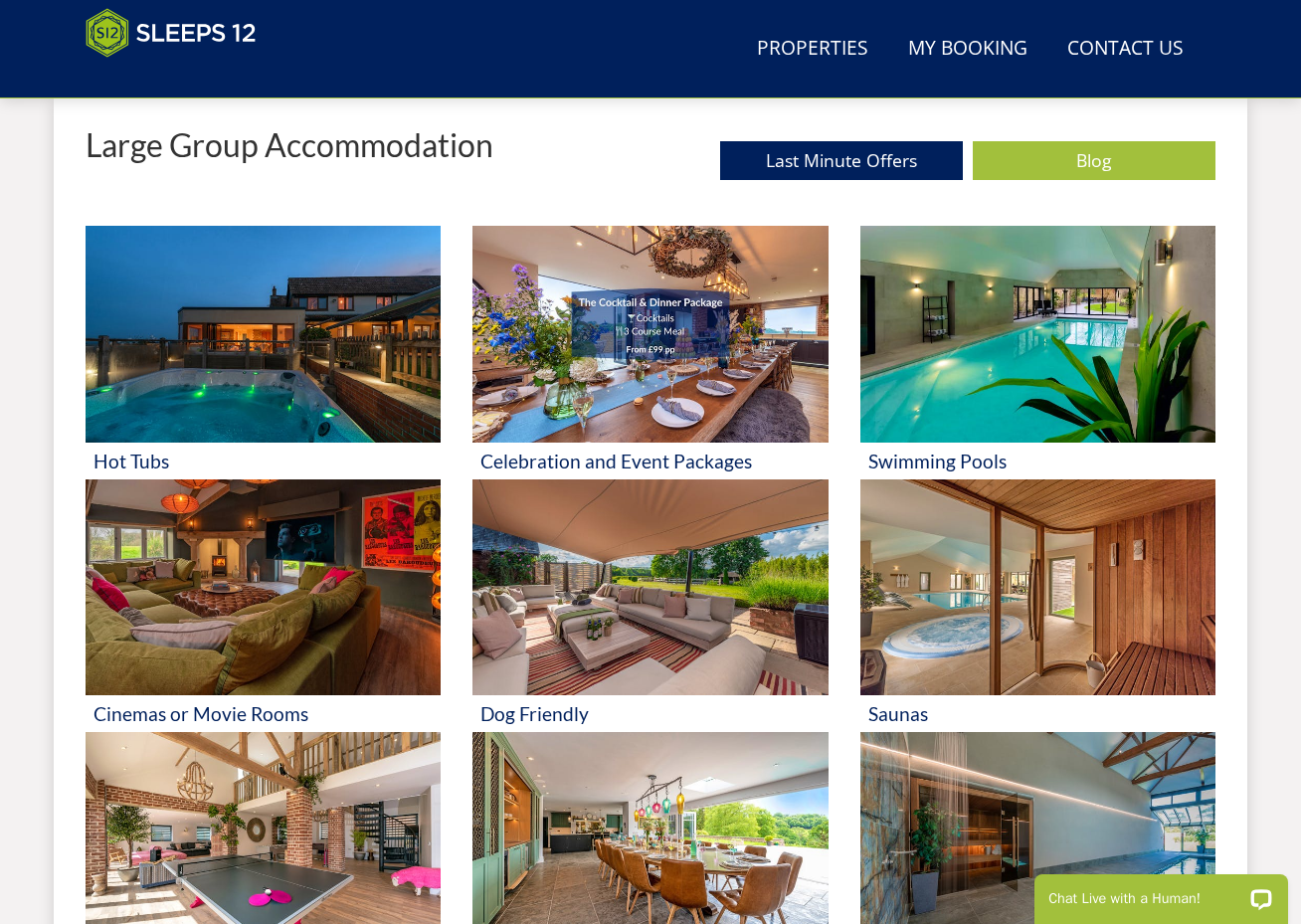 scroll, scrollTop: 785, scrollLeft: 0, axis: vertical 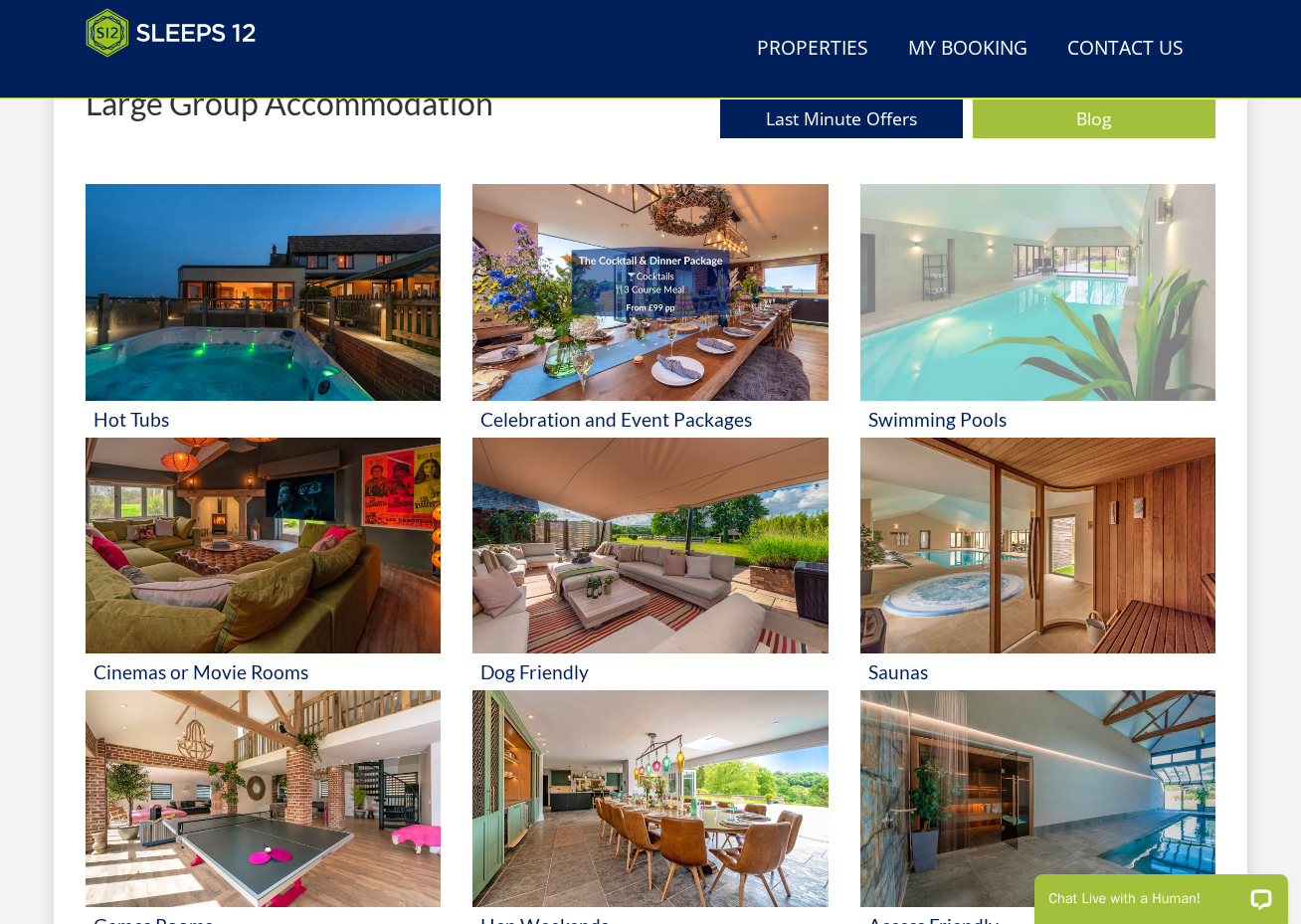 click at bounding box center (1037, 292) 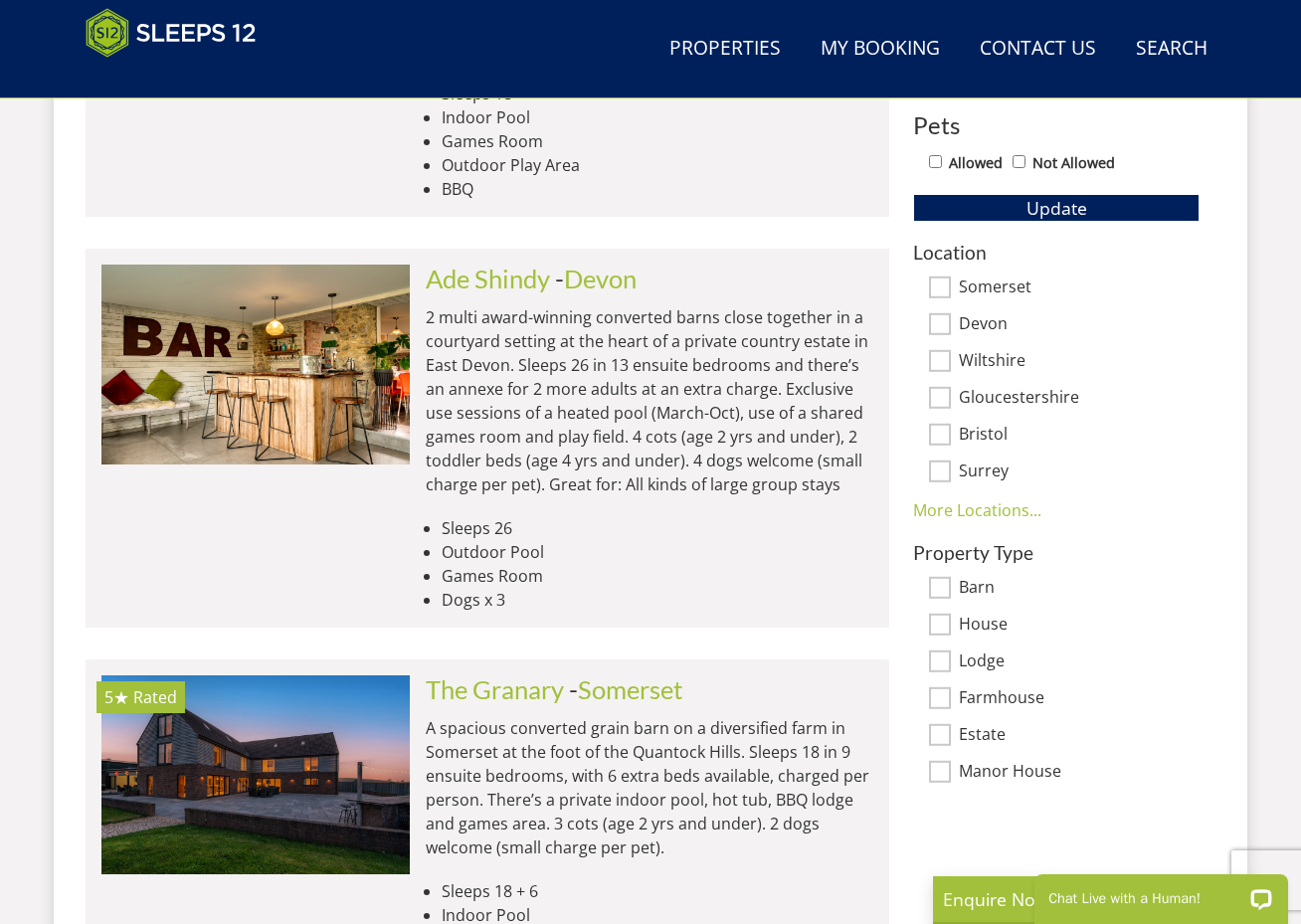 scroll, scrollTop: 1193, scrollLeft: 0, axis: vertical 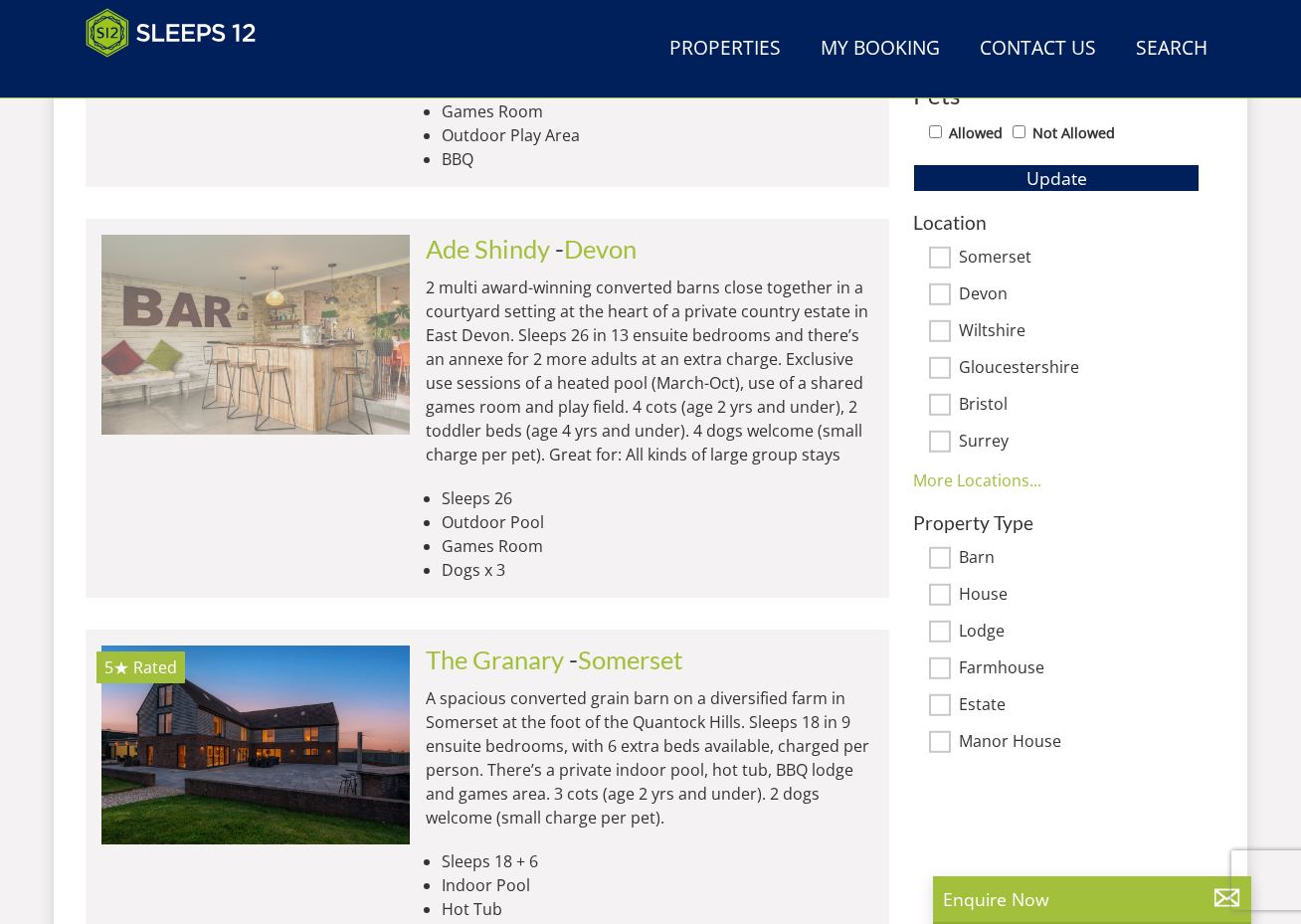 click at bounding box center [256, 334] 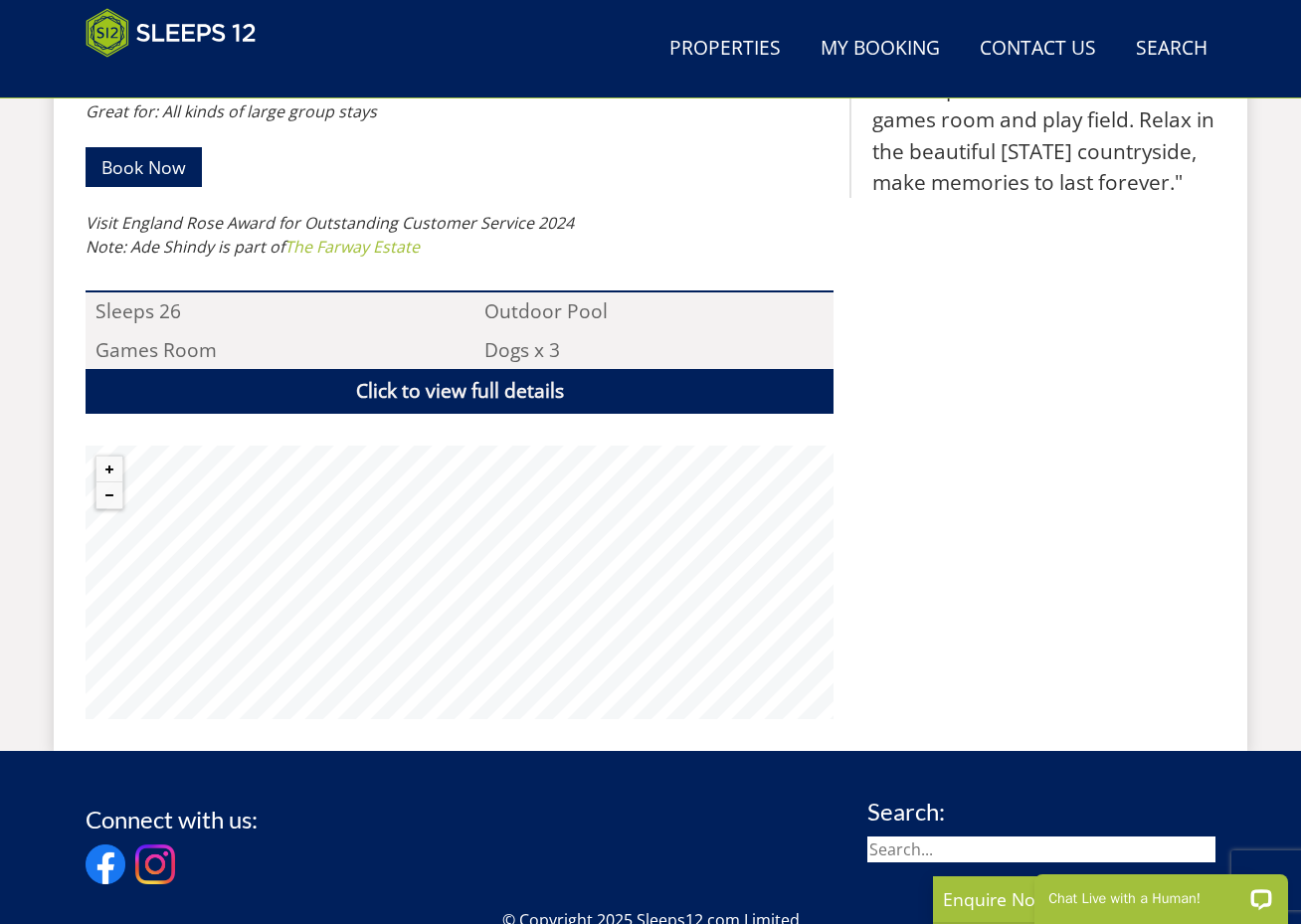 scroll, scrollTop: 1326, scrollLeft: 0, axis: vertical 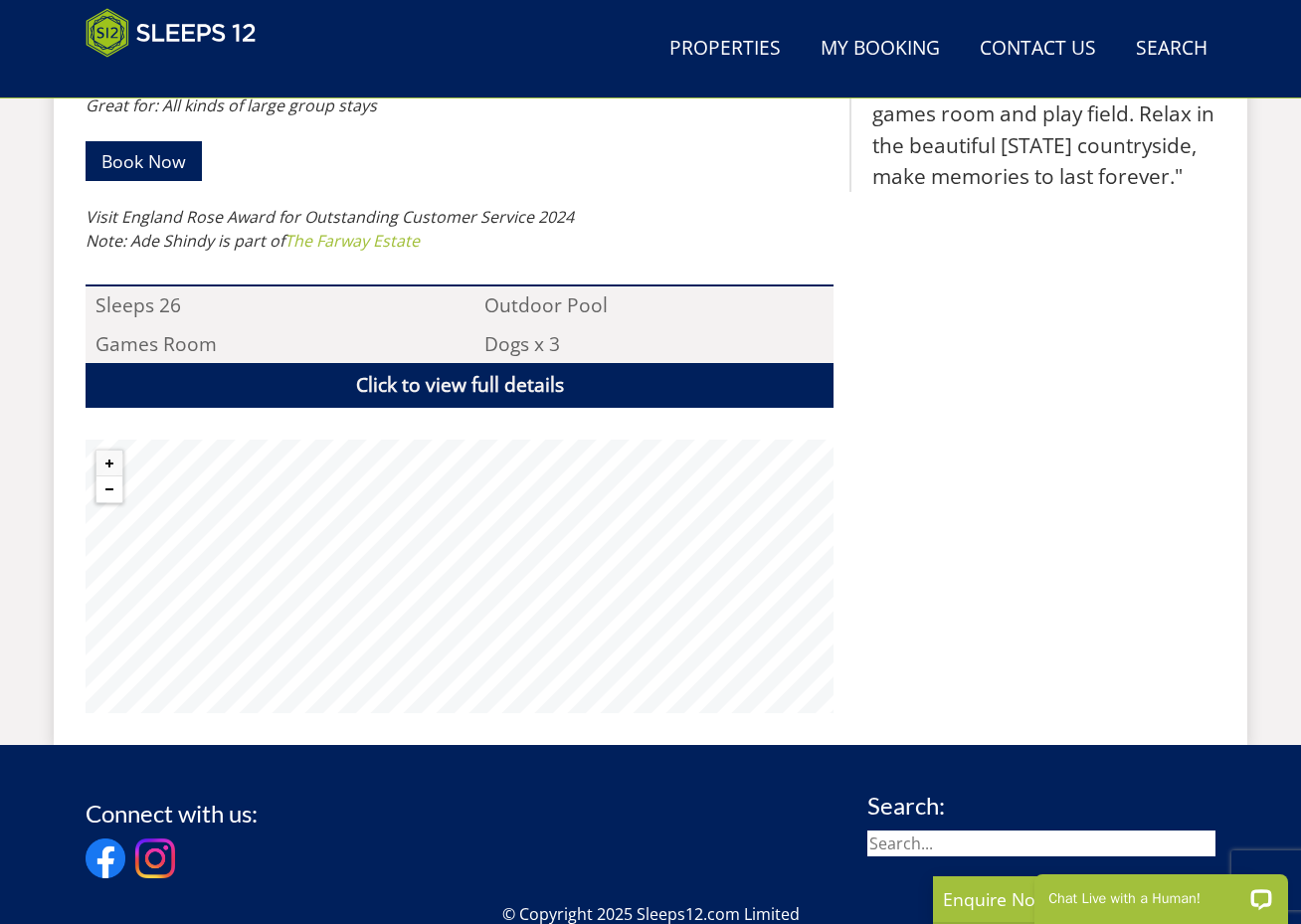 click at bounding box center [109, 489] 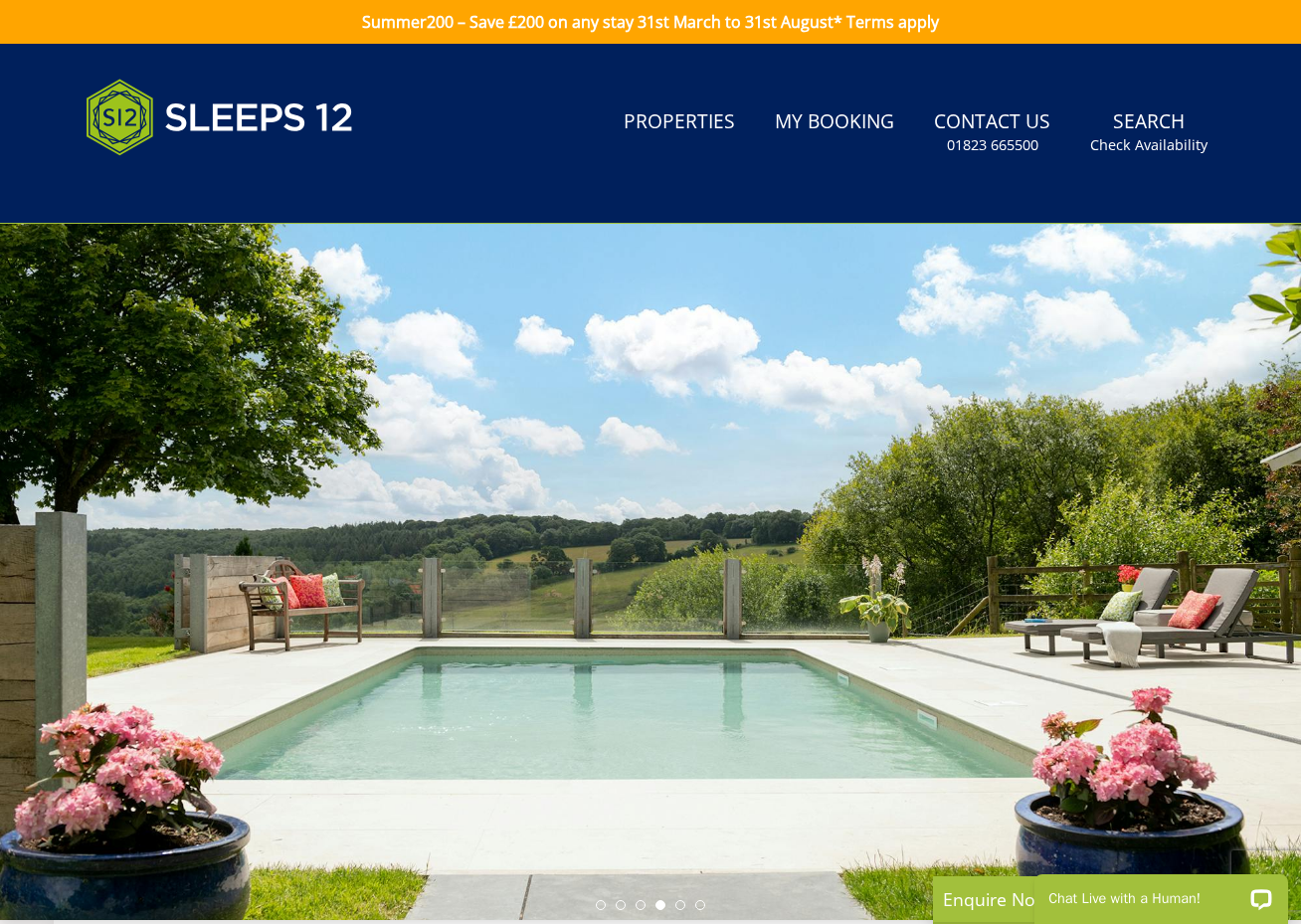 scroll, scrollTop: 0, scrollLeft: 0, axis: both 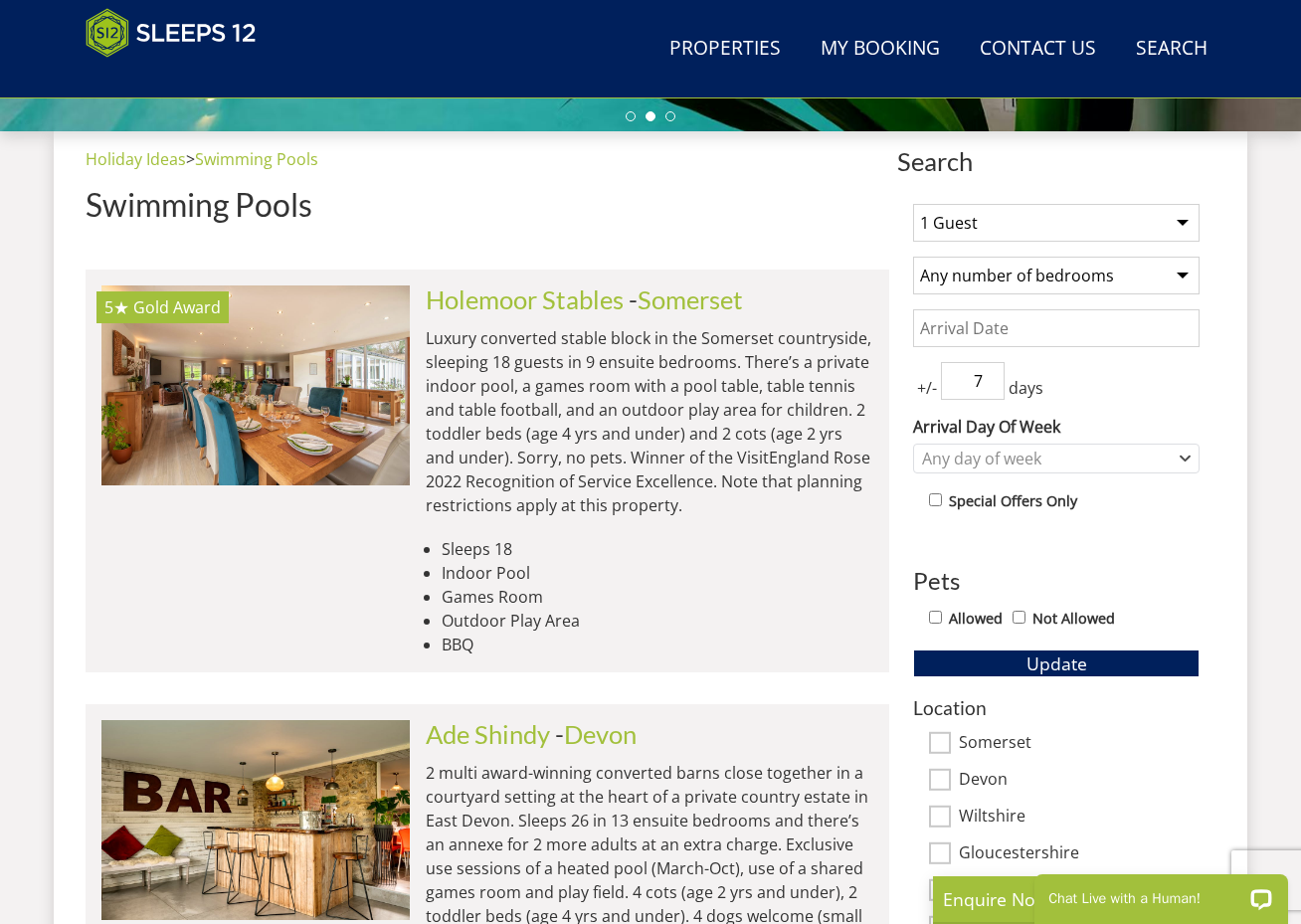 select on "10" 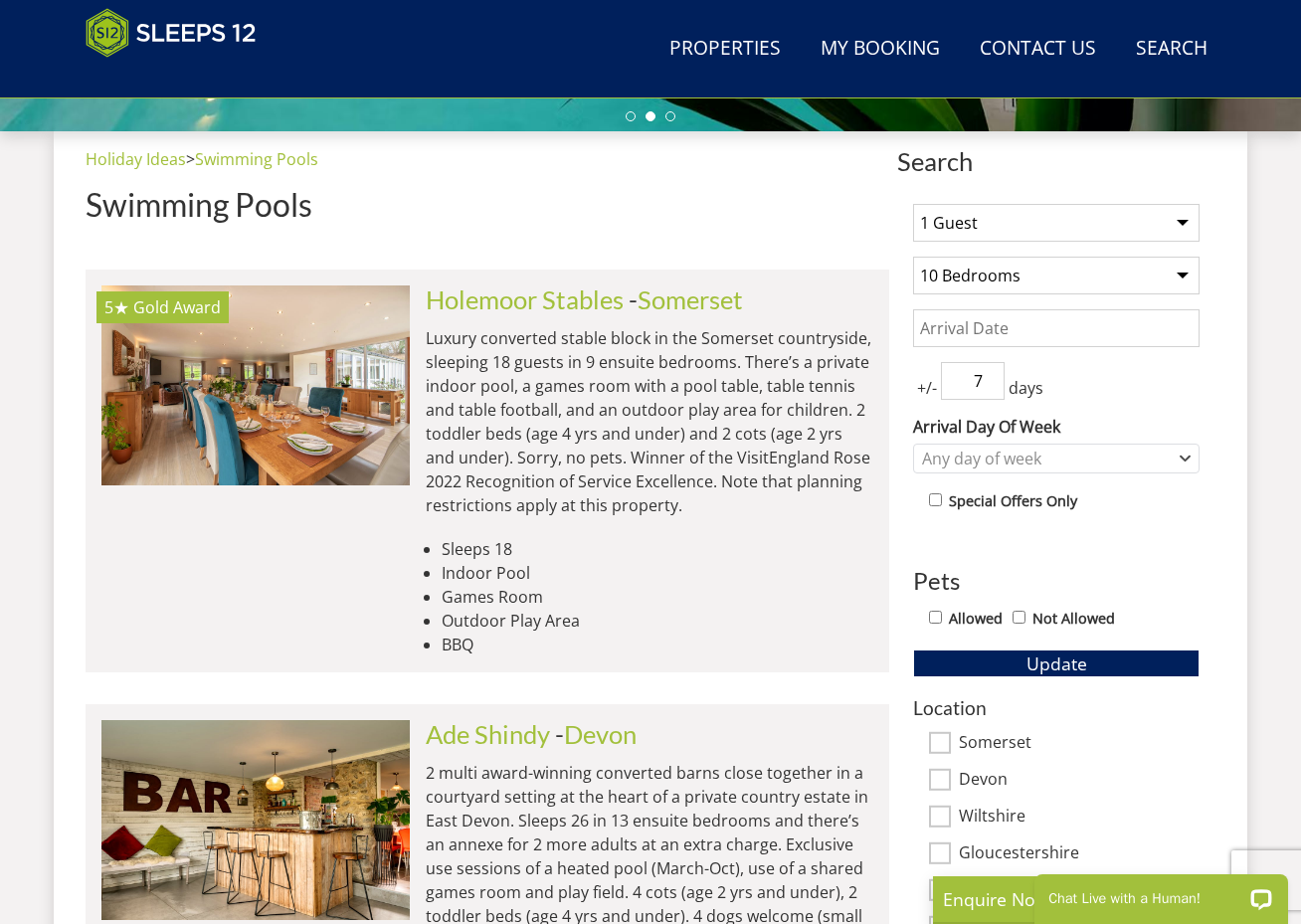 select on "25" 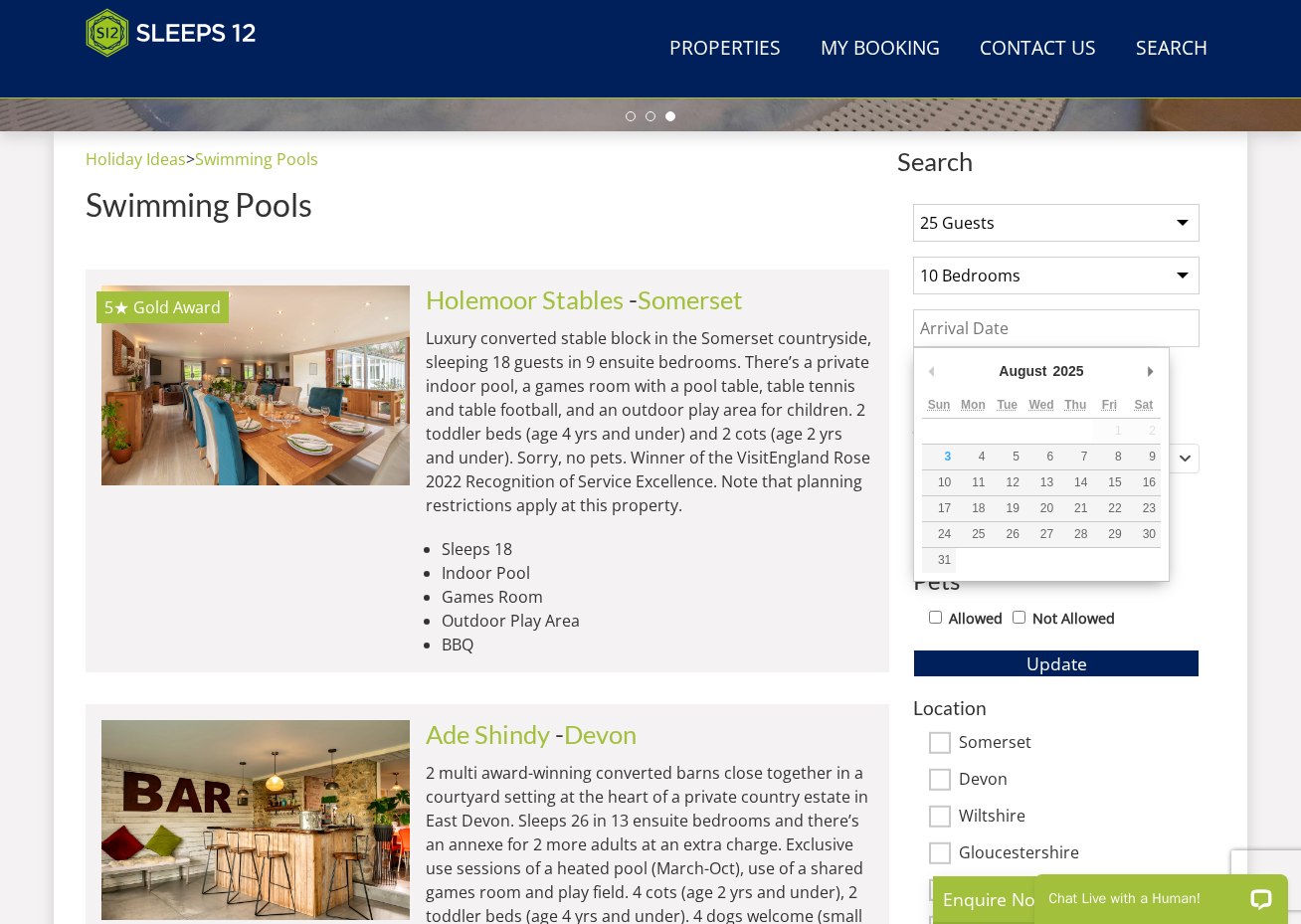click on "Date" at bounding box center (1056, 328) 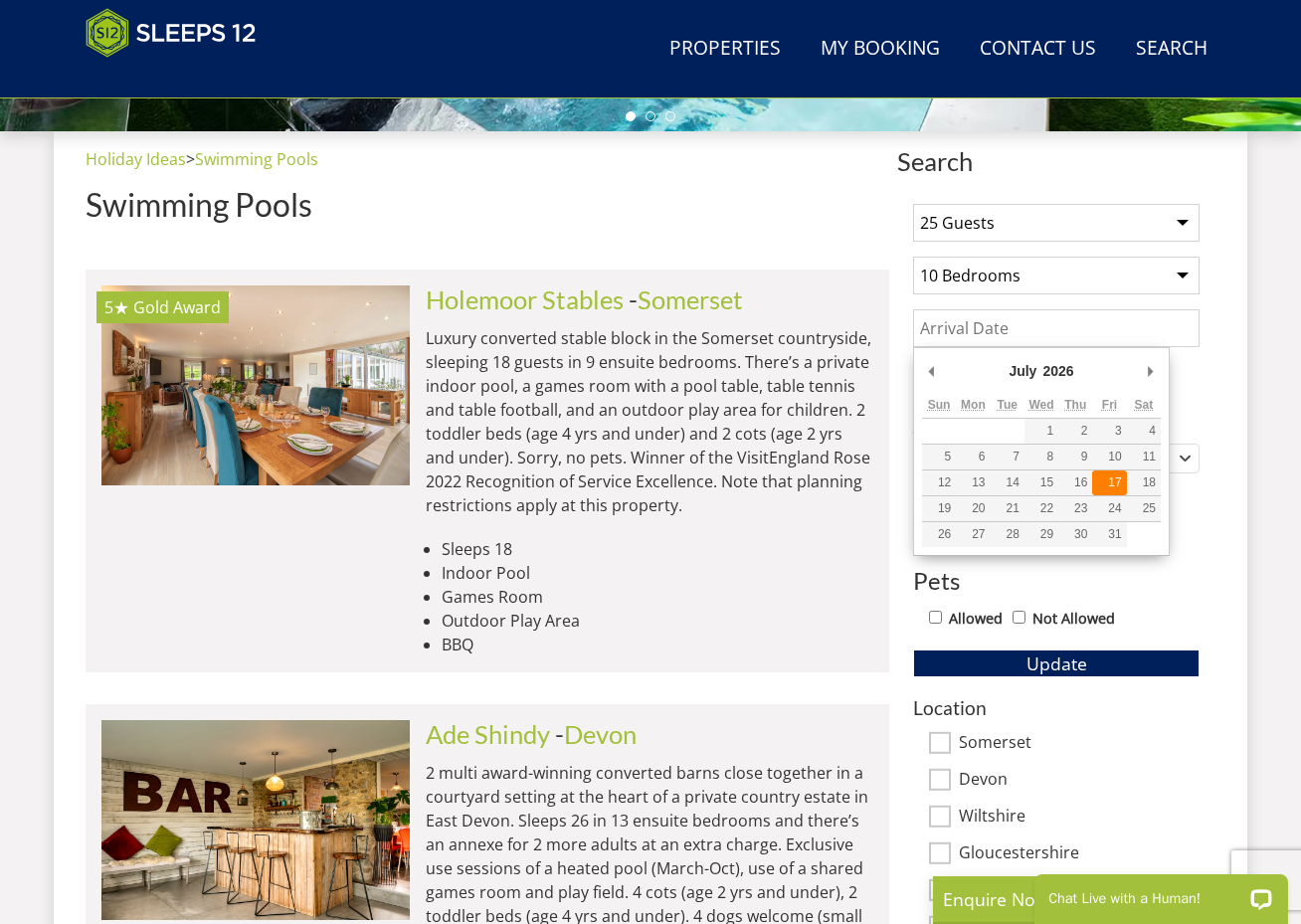 type on "17/07/2026" 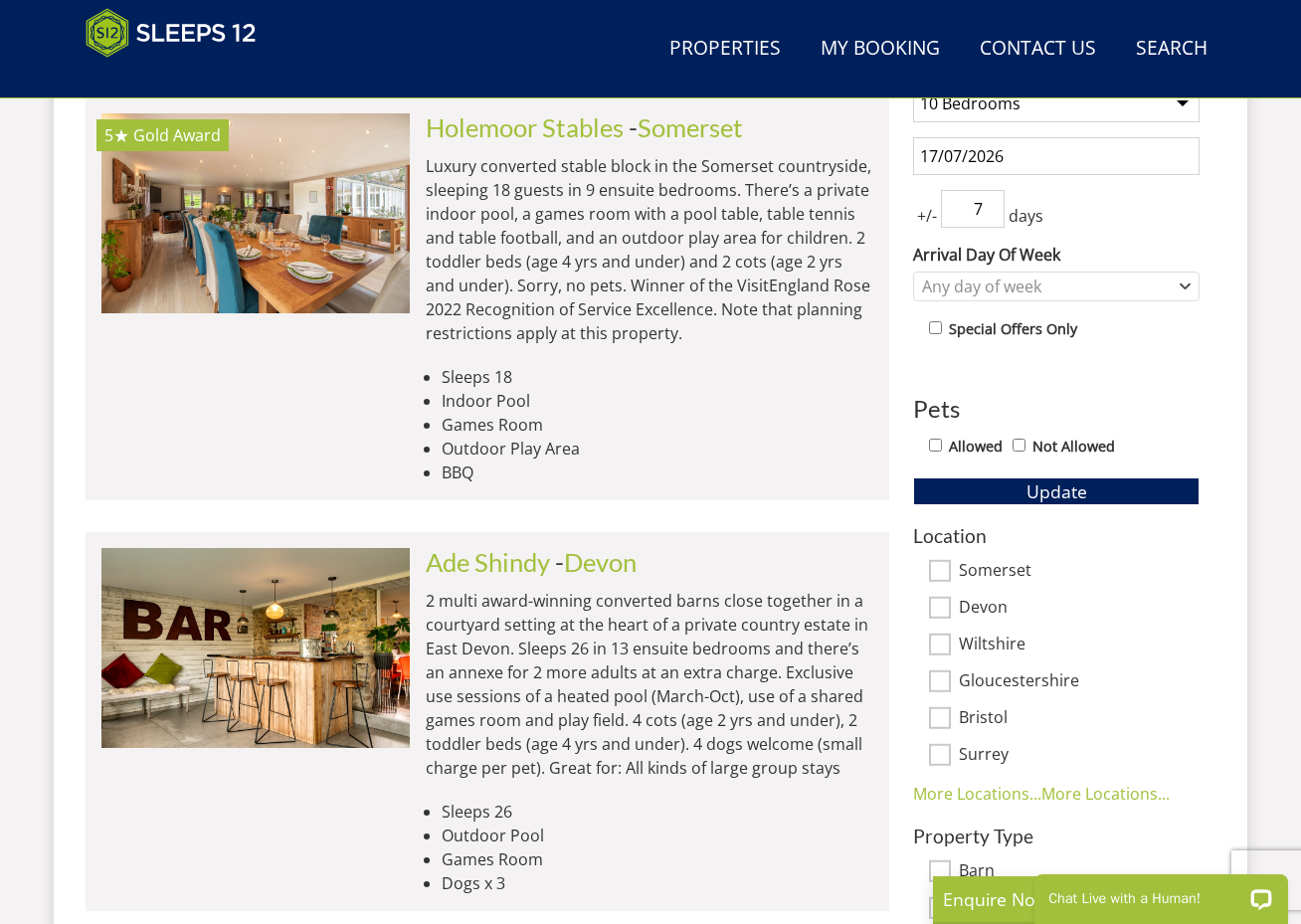 scroll, scrollTop: 891, scrollLeft: 0, axis: vertical 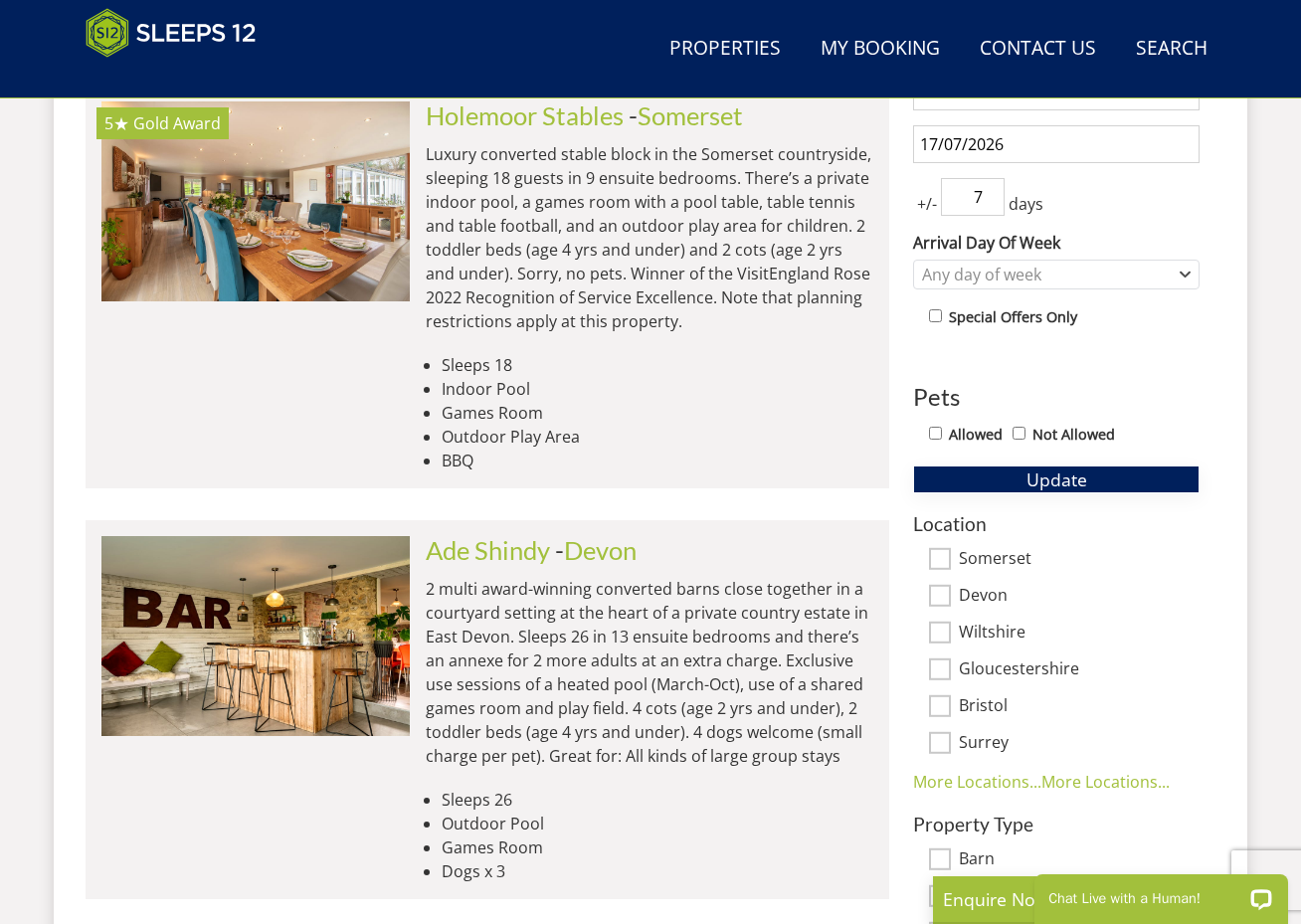 click on "Update" at bounding box center [1056, 479] 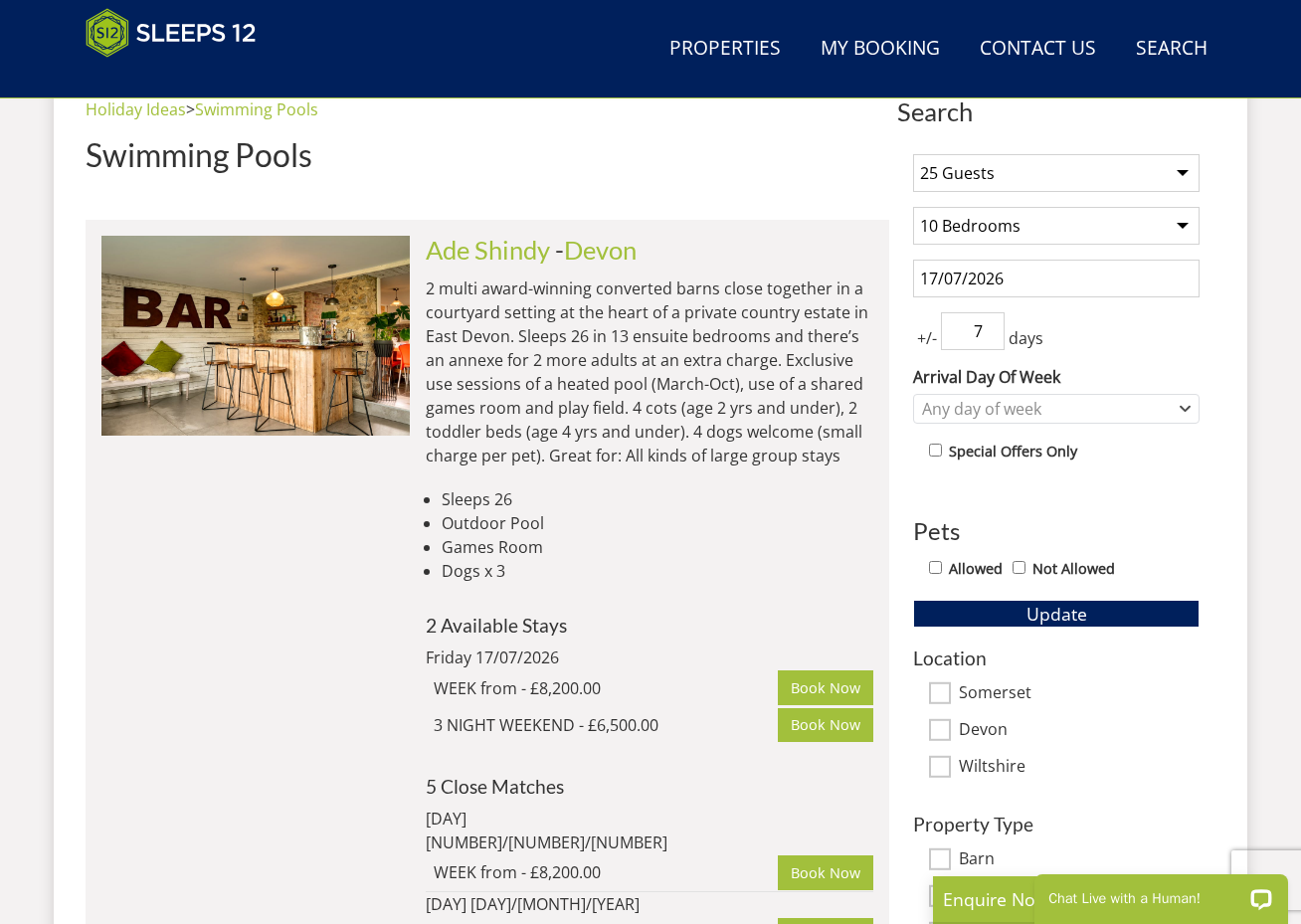 scroll, scrollTop: 750, scrollLeft: 0, axis: vertical 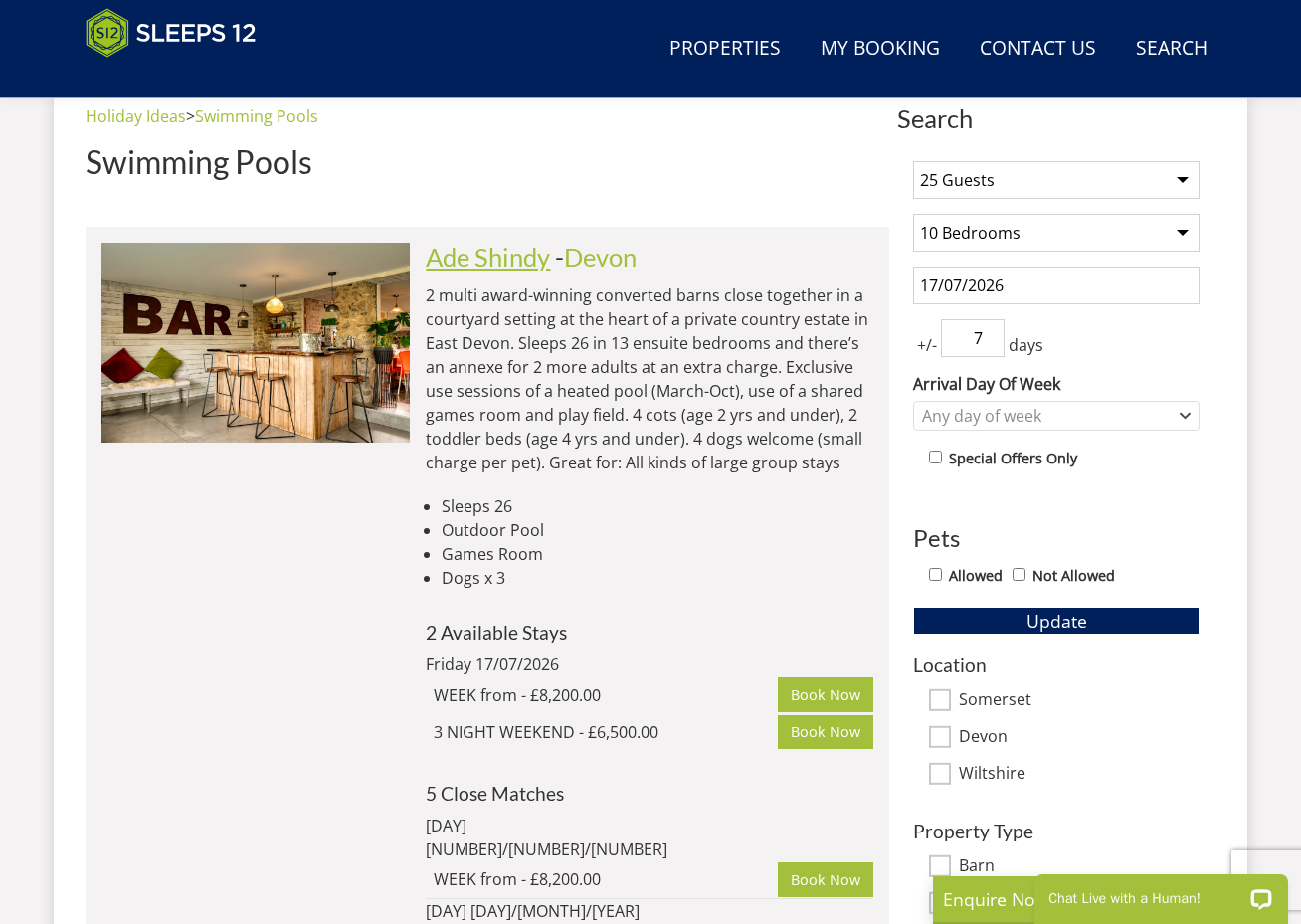 click on "Ade Shindy" at bounding box center (487, 257) 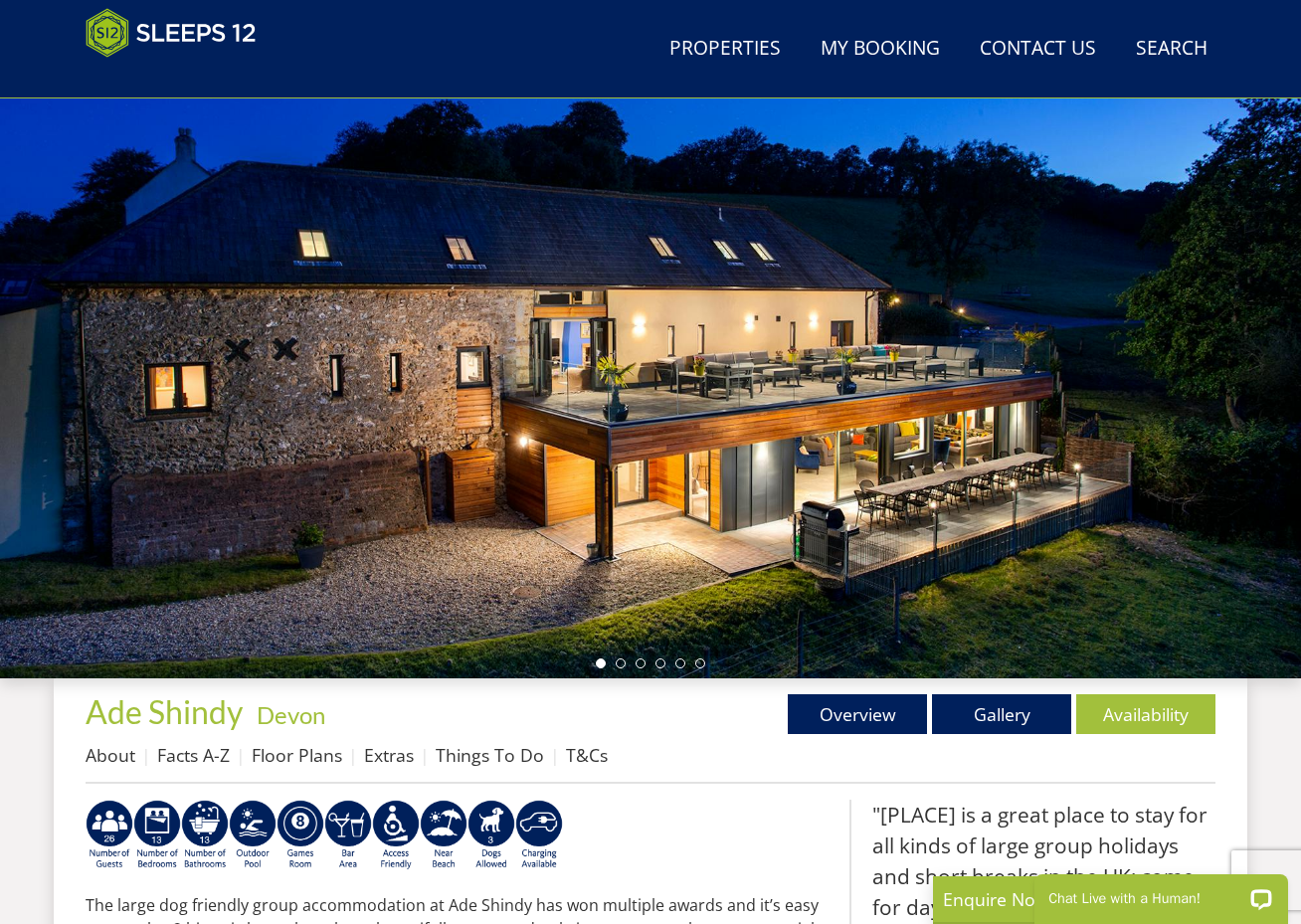 scroll, scrollTop: 160, scrollLeft: 0, axis: vertical 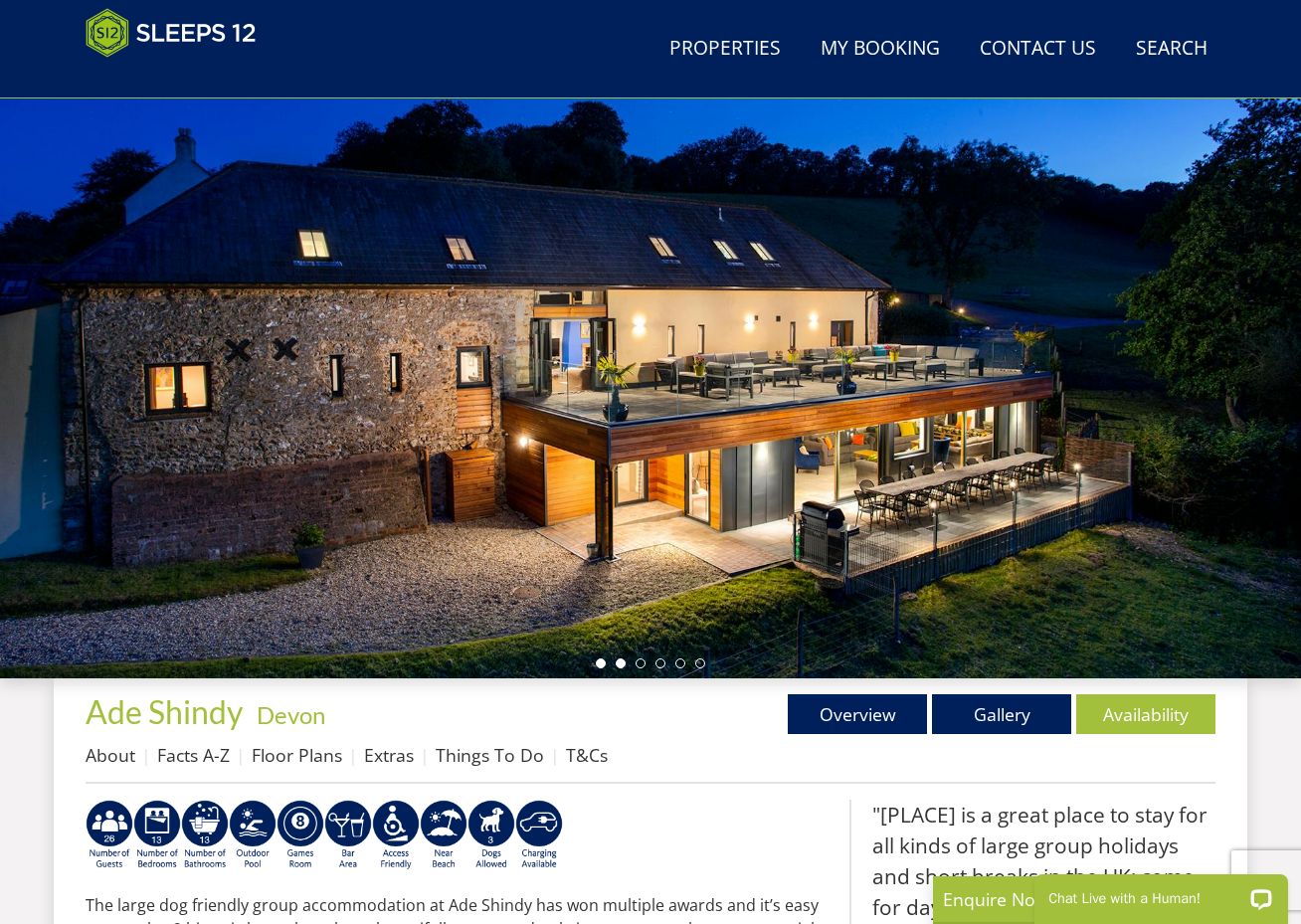 click at bounding box center (621, 663) 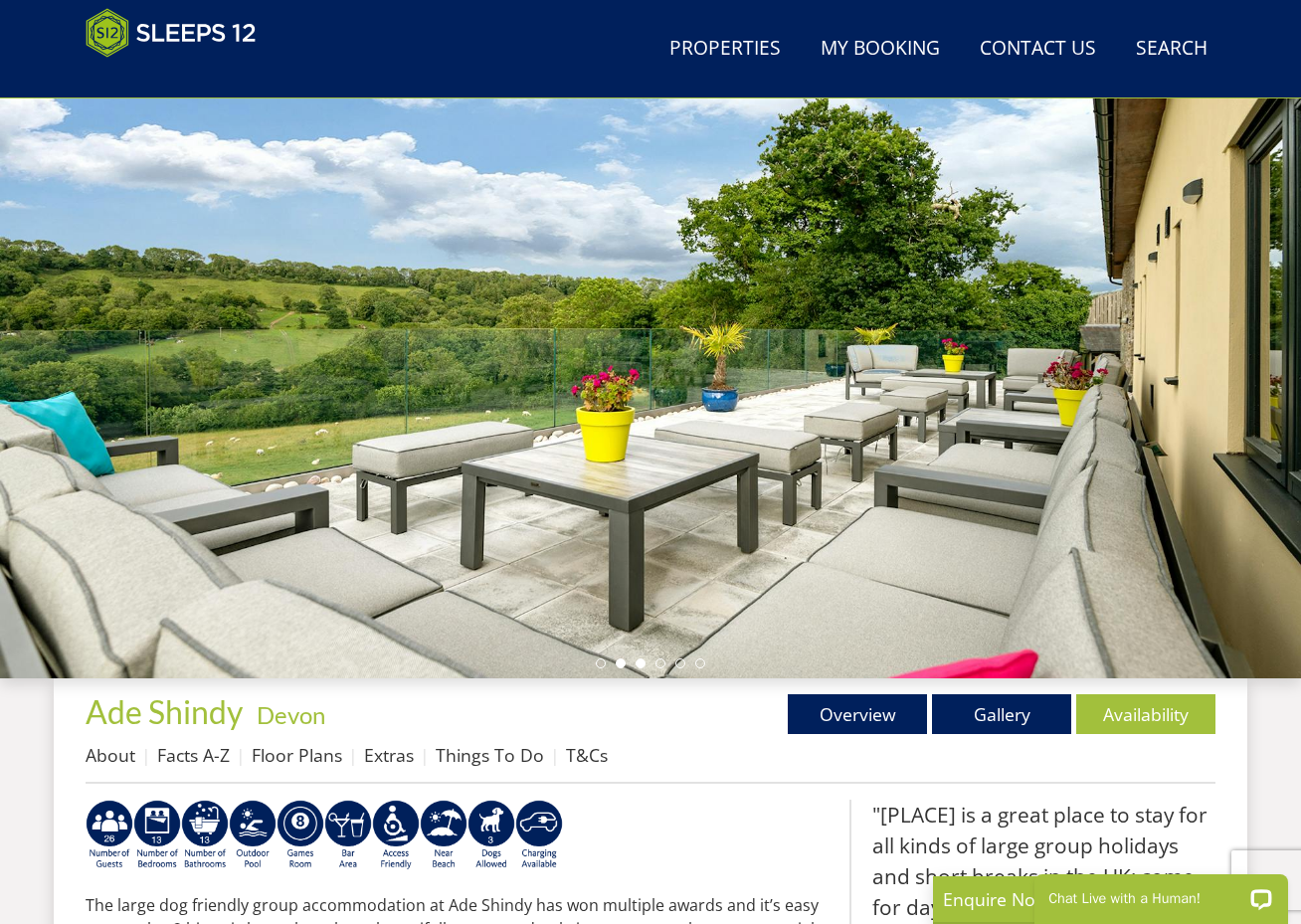click at bounding box center [641, 663] 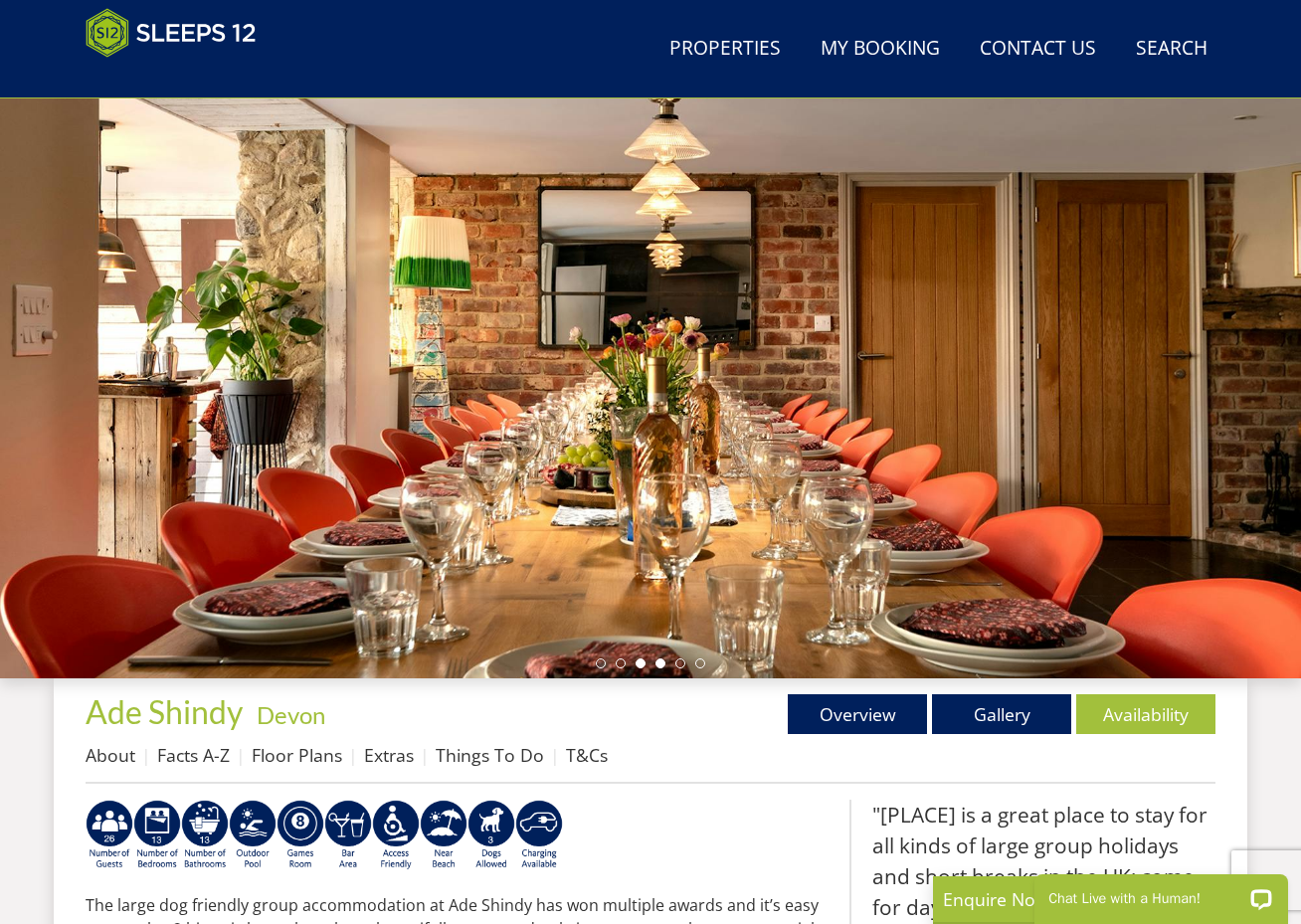 click at bounding box center [660, 663] 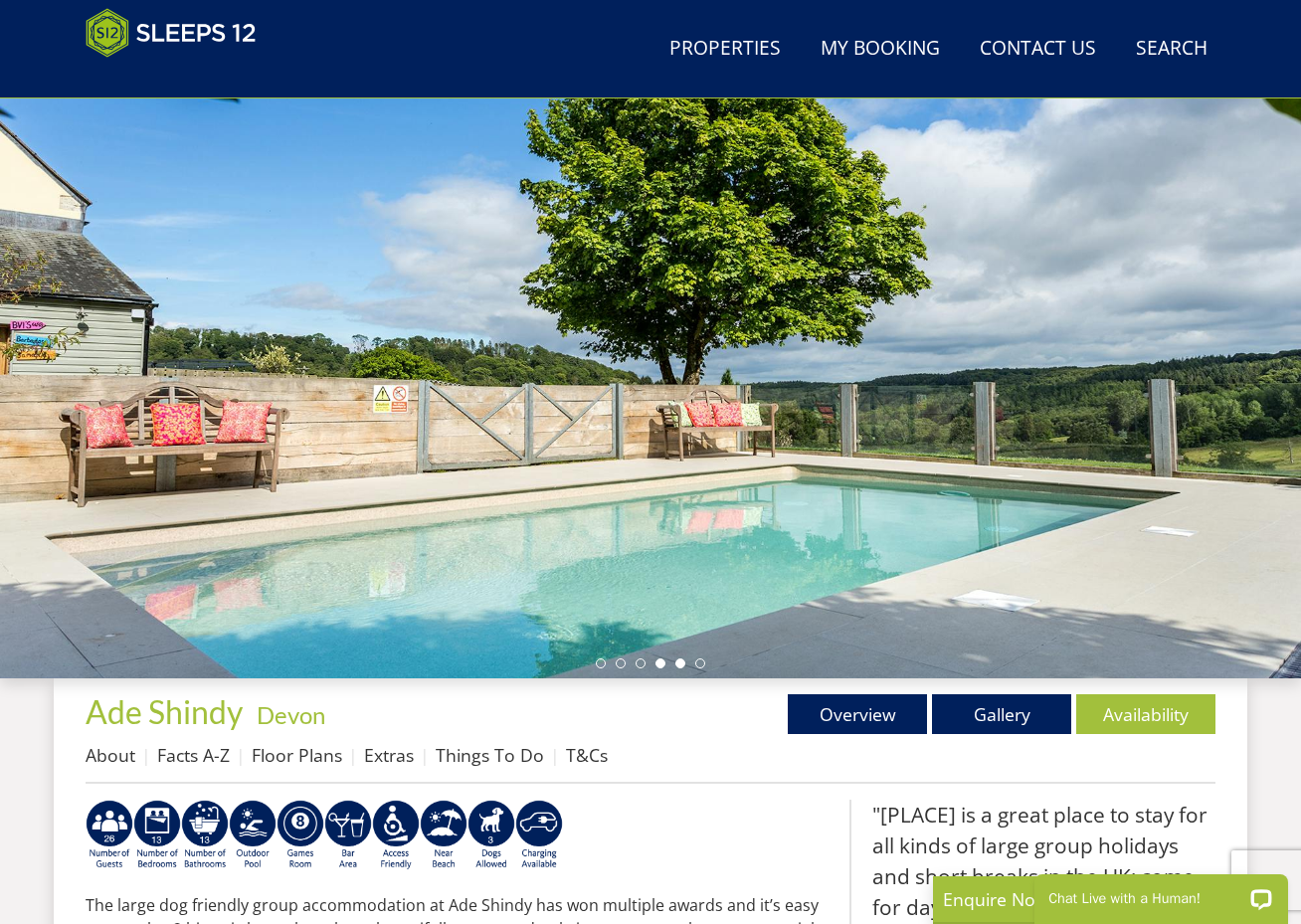 click at bounding box center [680, 663] 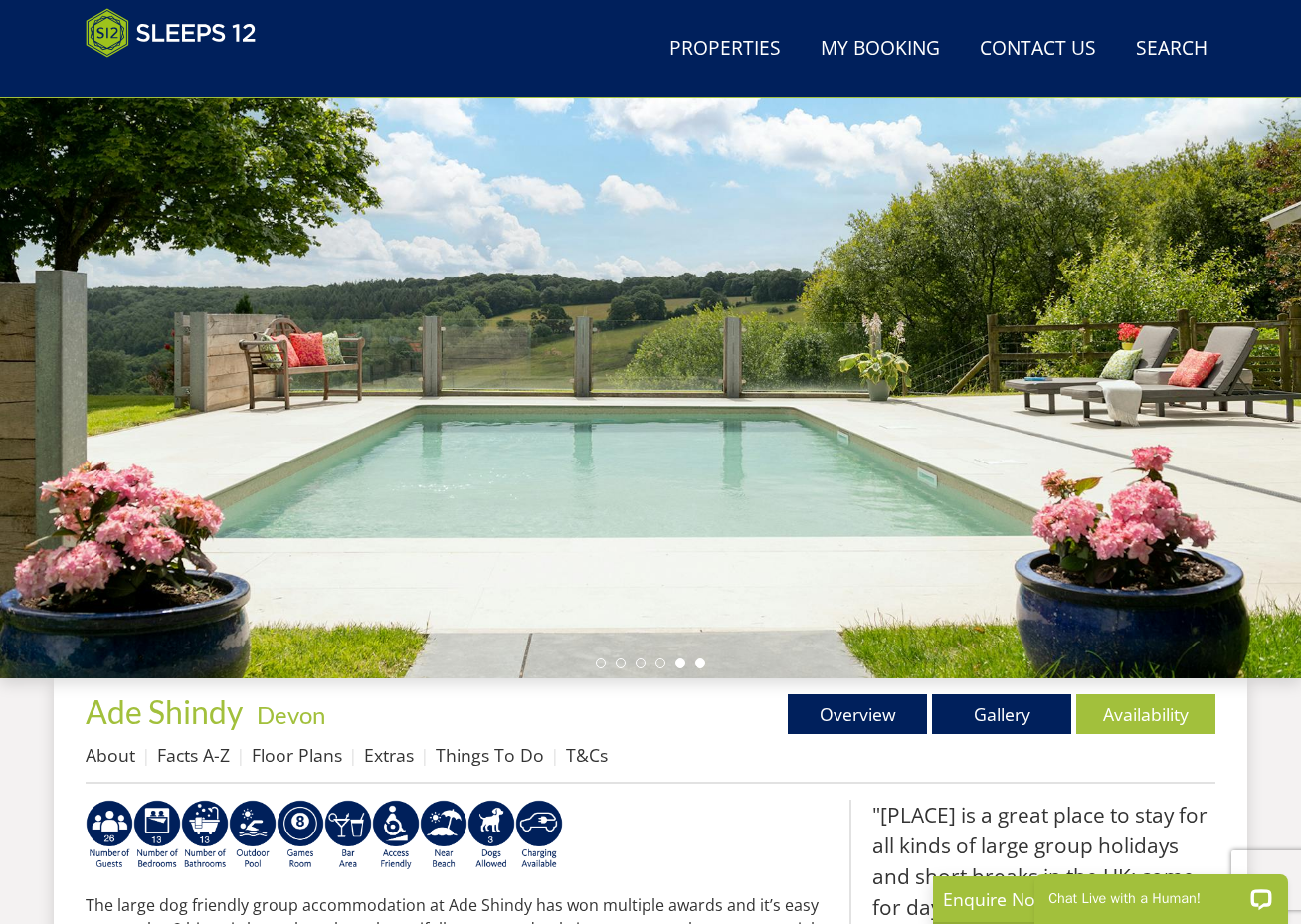 click at bounding box center [700, 663] 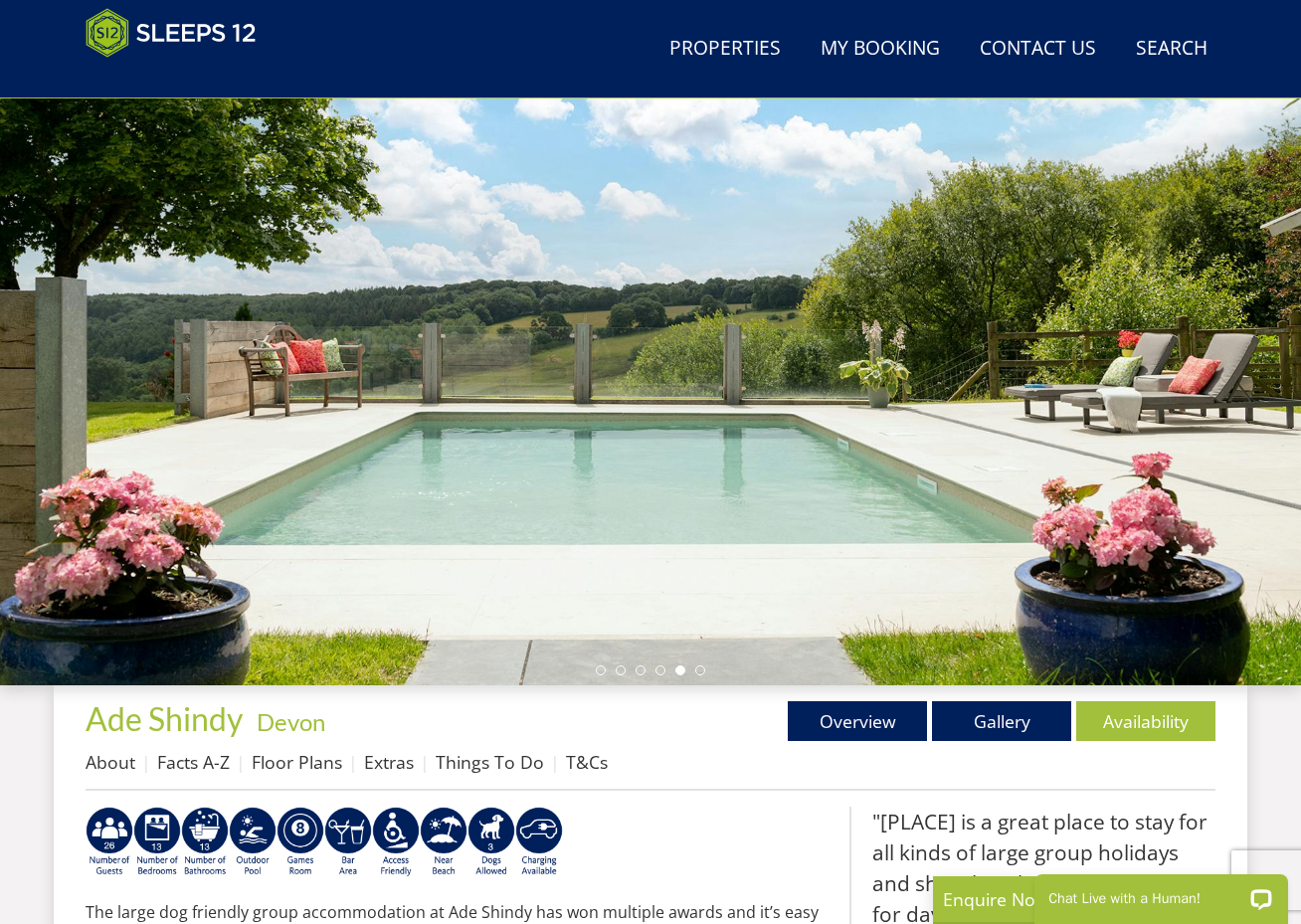 scroll, scrollTop: 150, scrollLeft: 0, axis: vertical 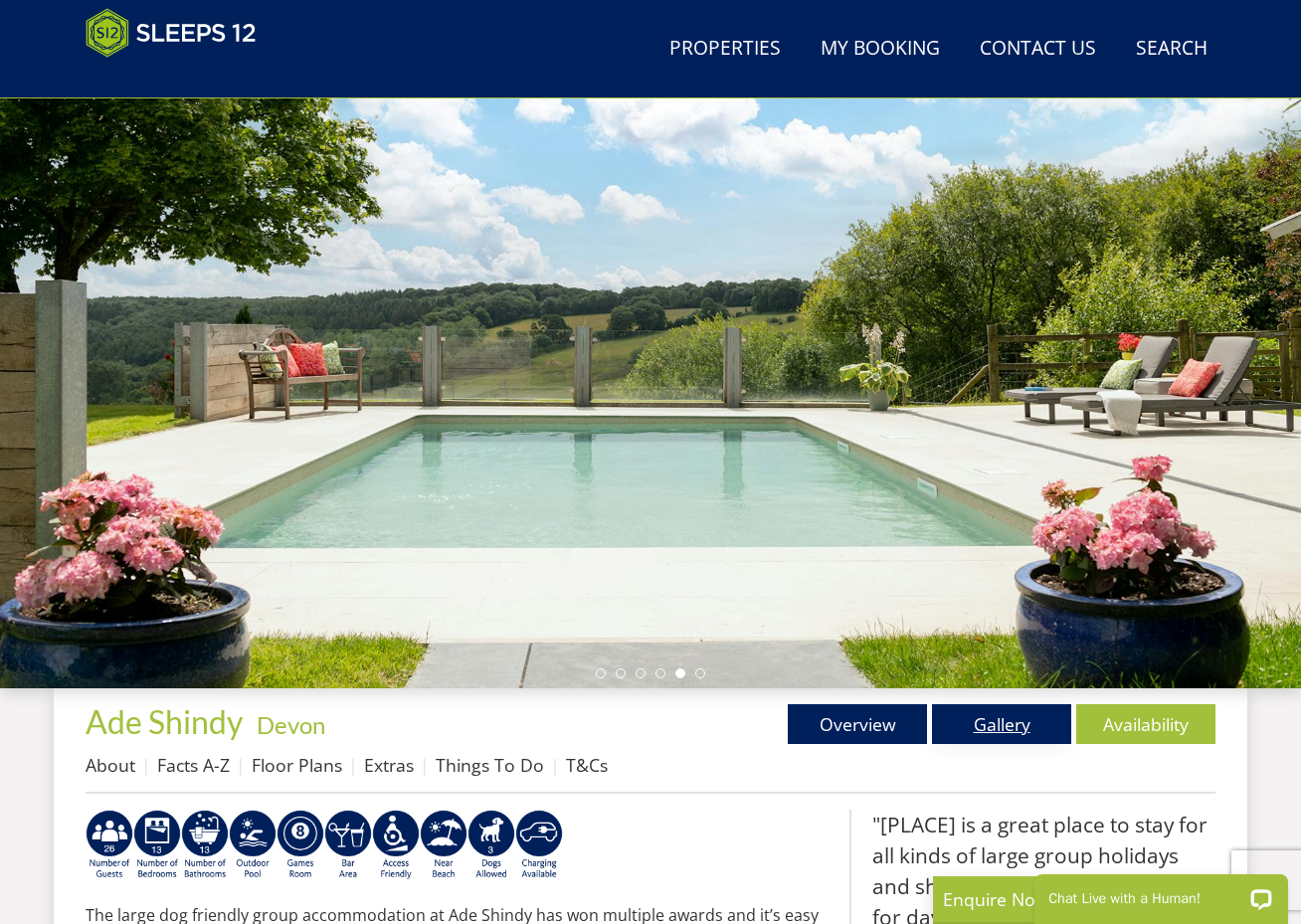click on "Gallery" at bounding box center [1002, 724] 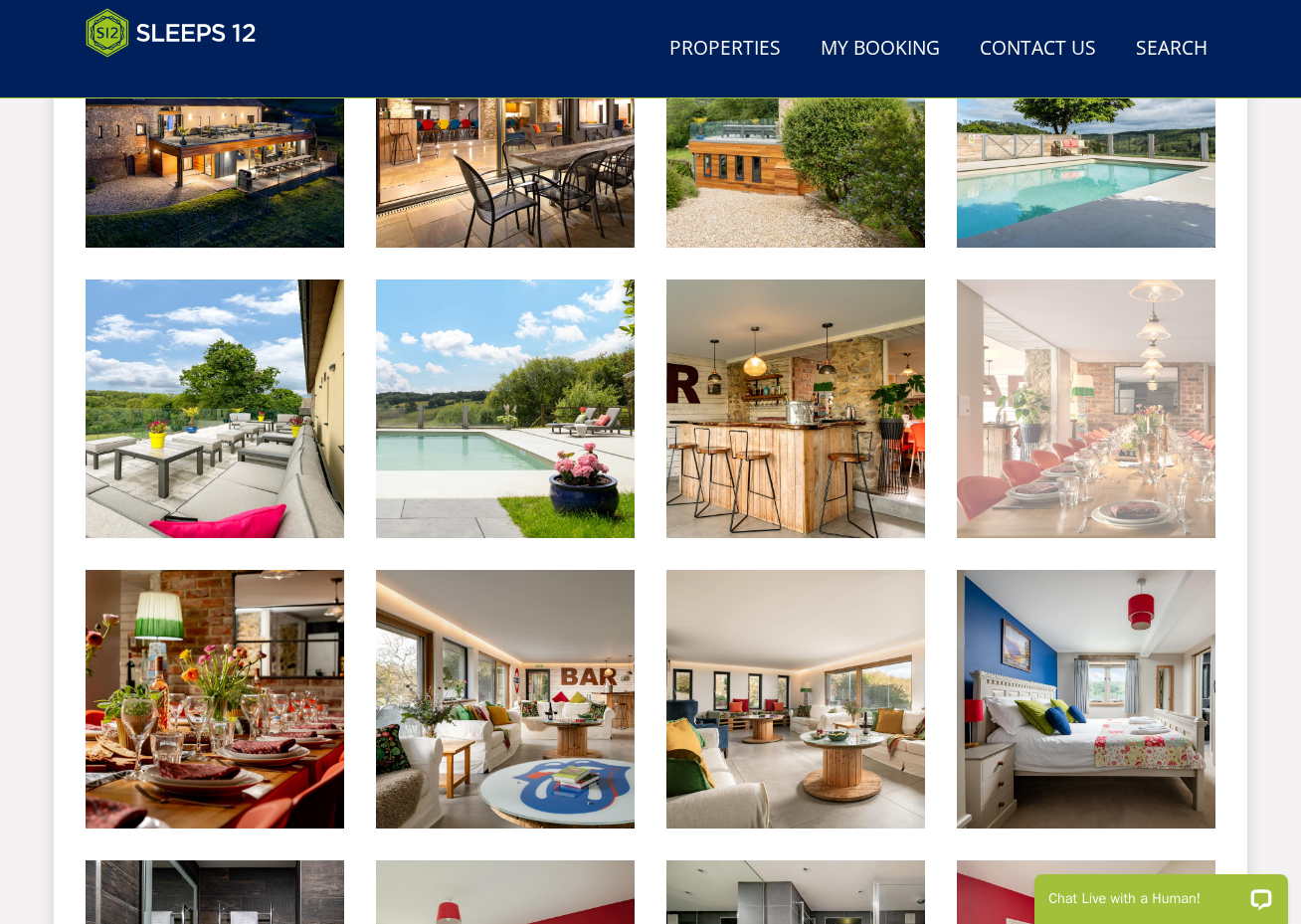 scroll, scrollTop: 975, scrollLeft: 0, axis: vertical 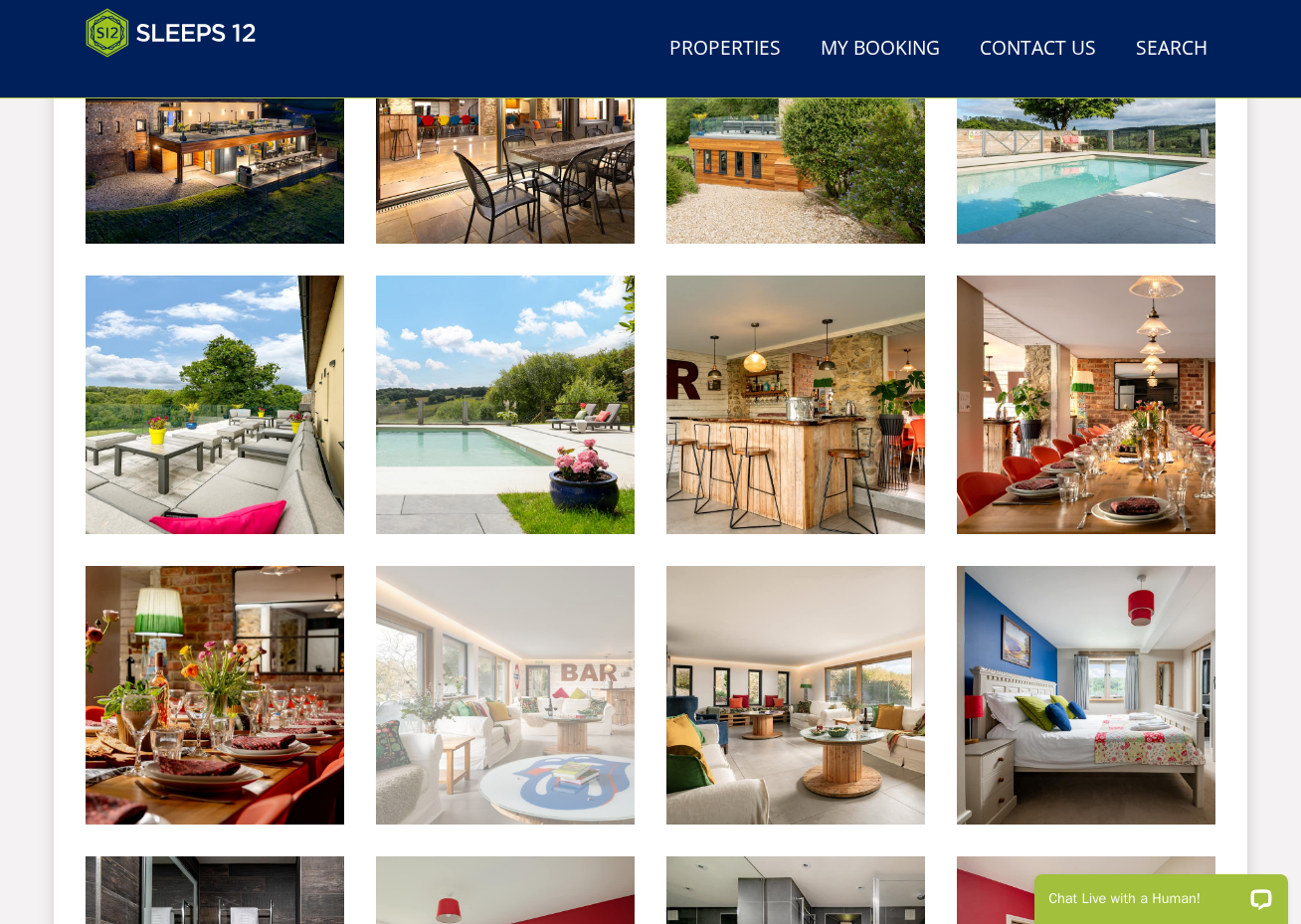 click at bounding box center [505, 695] 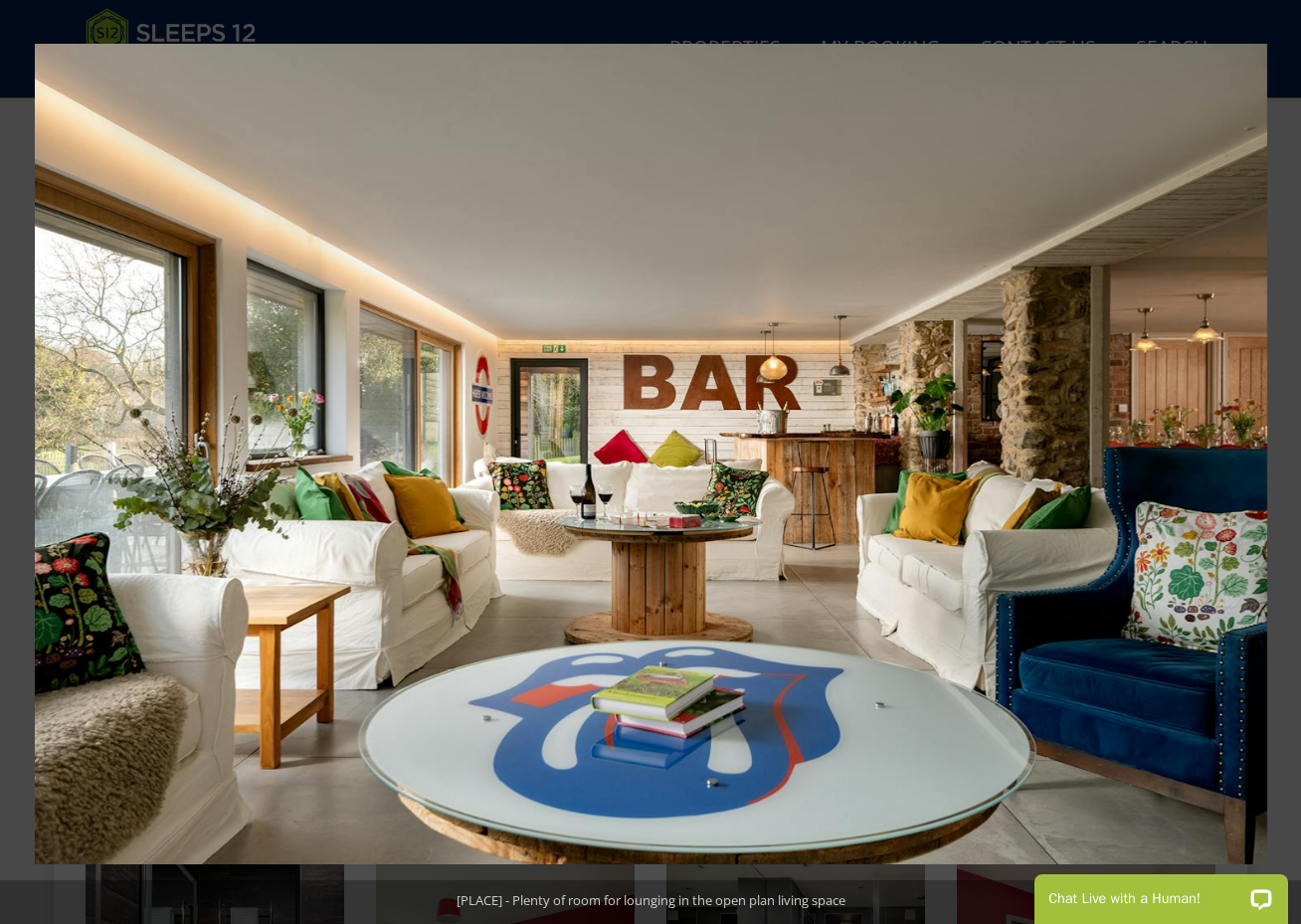 click at bounding box center (1266, 462) 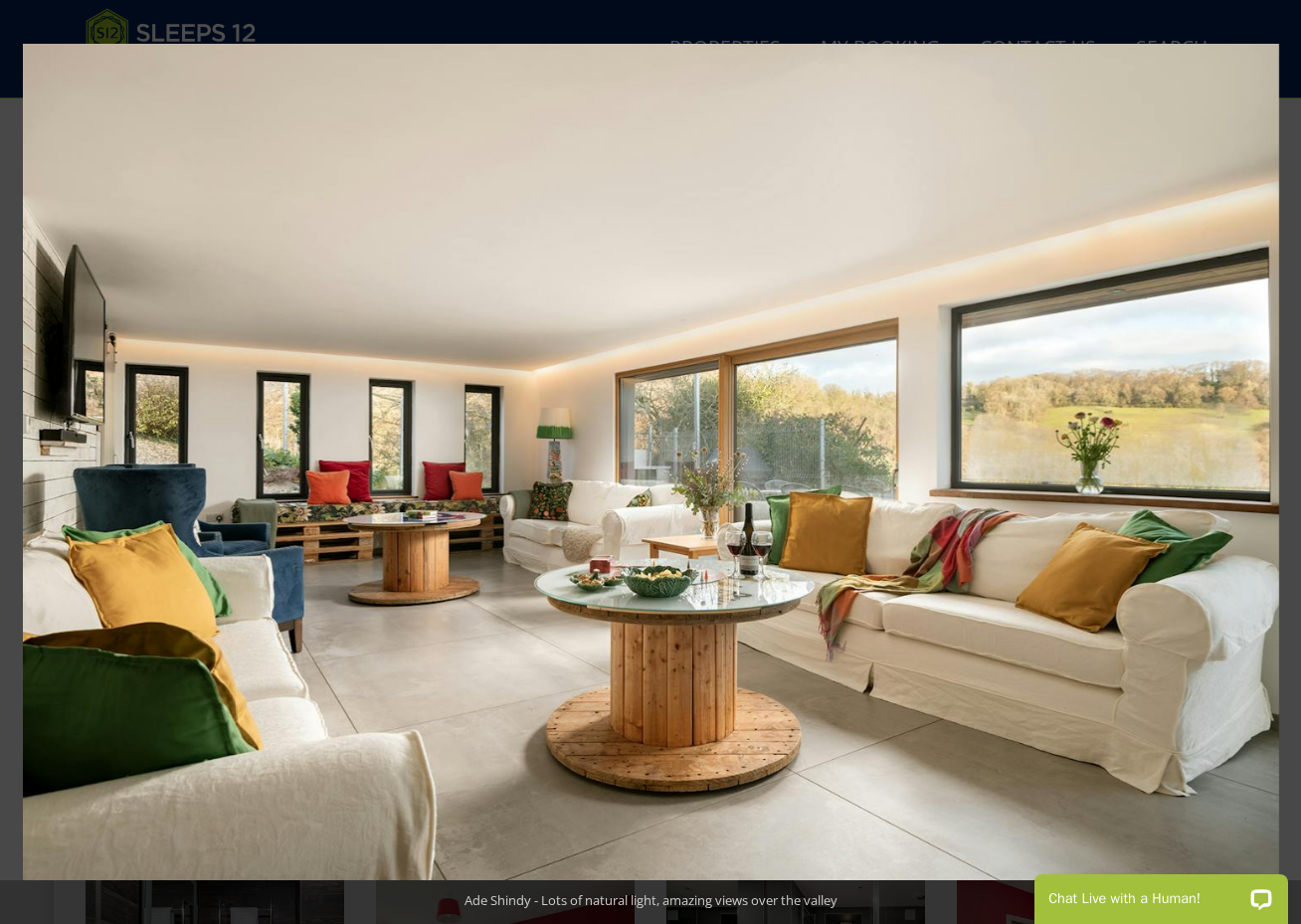 click at bounding box center [1266, 462] 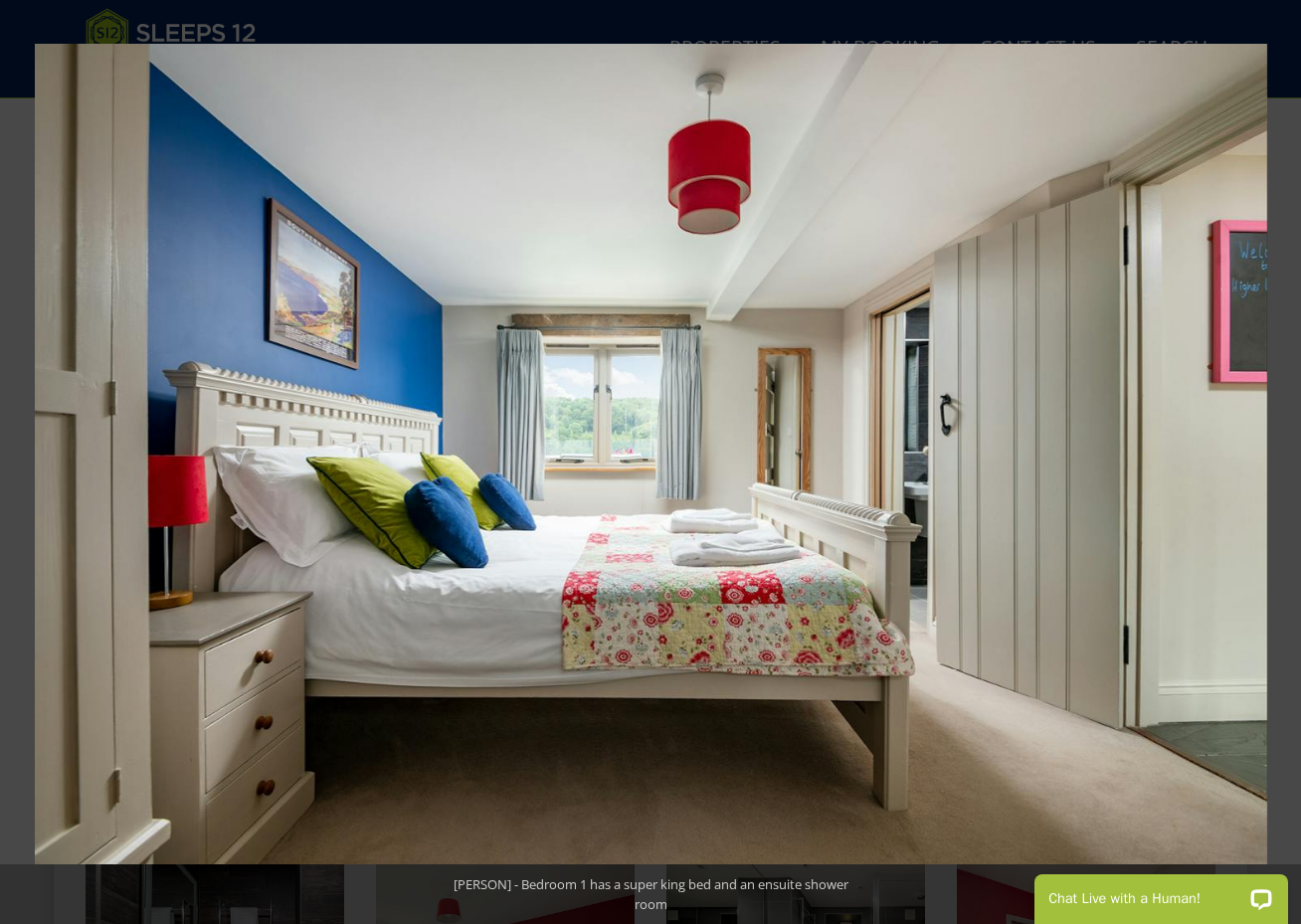 click at bounding box center (1266, 462) 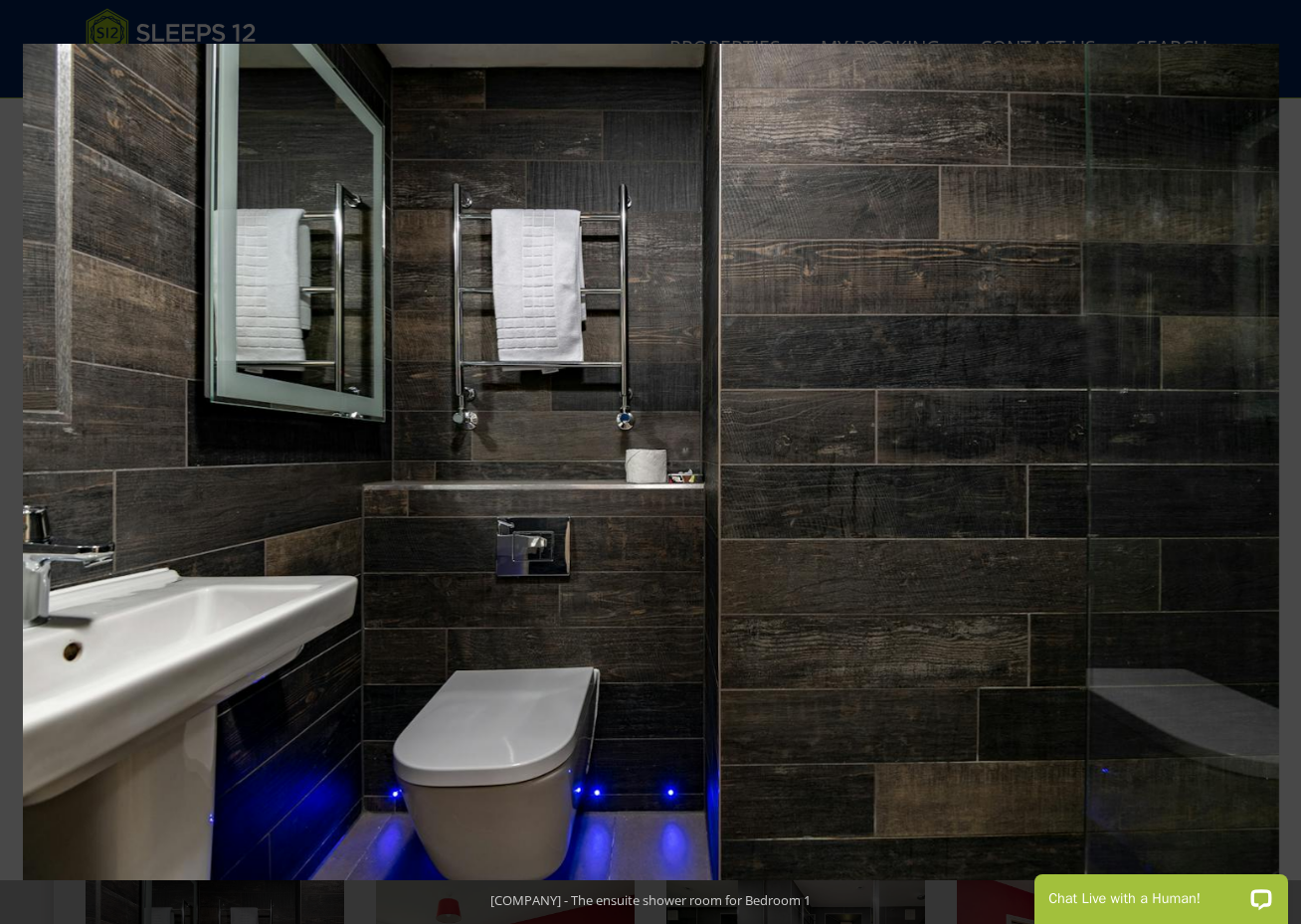 click at bounding box center [1266, 462] 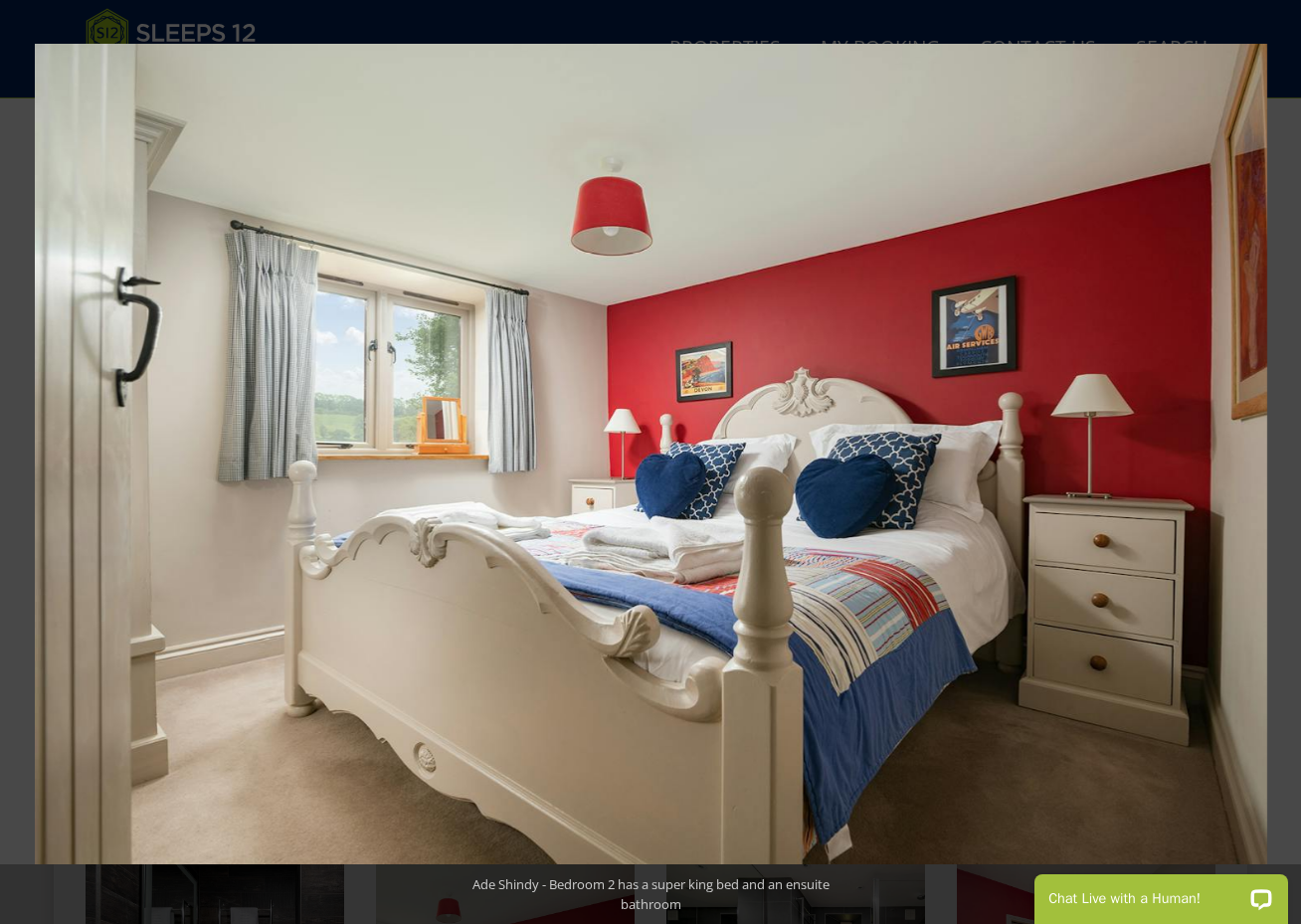 click at bounding box center [1266, 462] 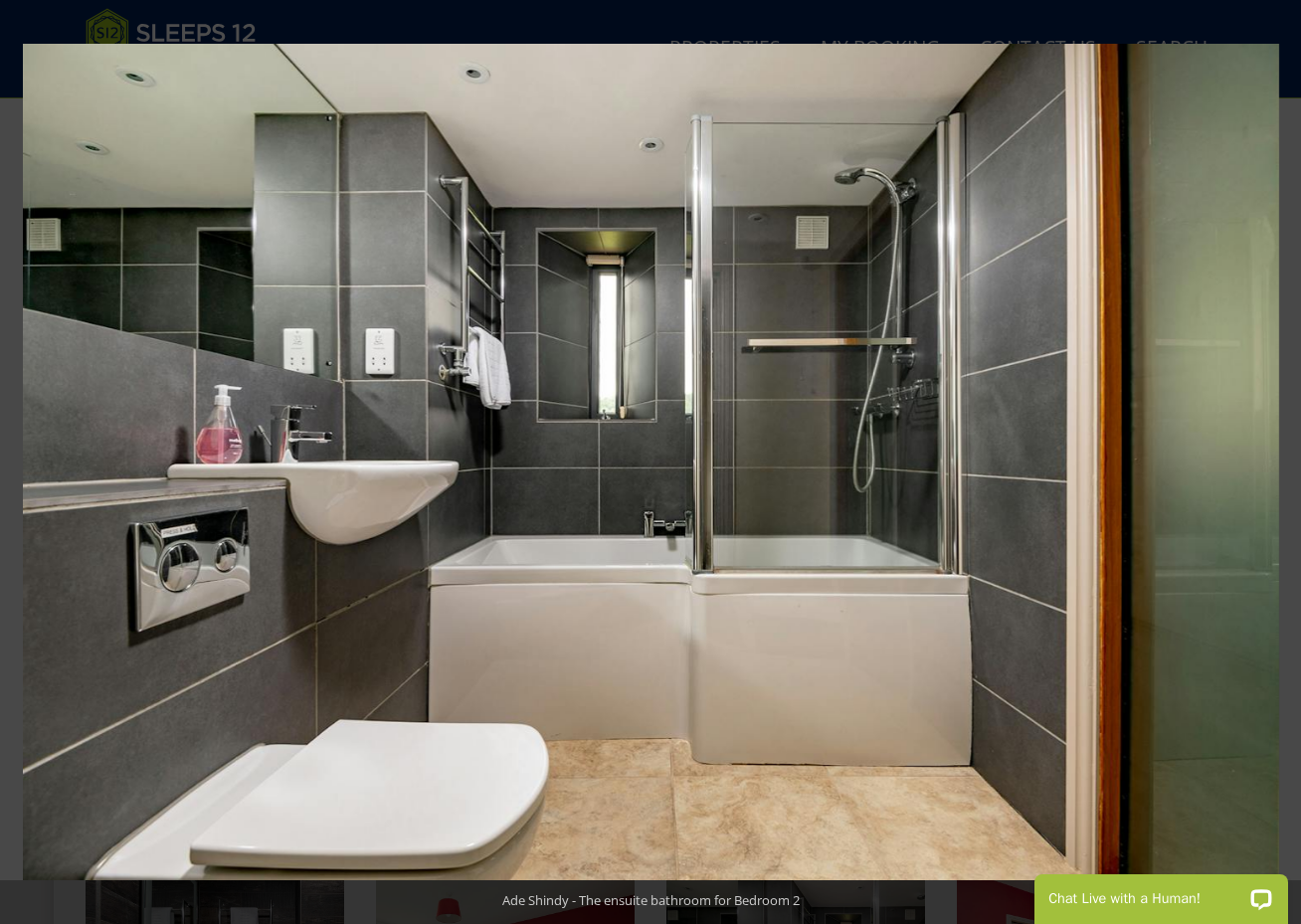 click at bounding box center (1266, 462) 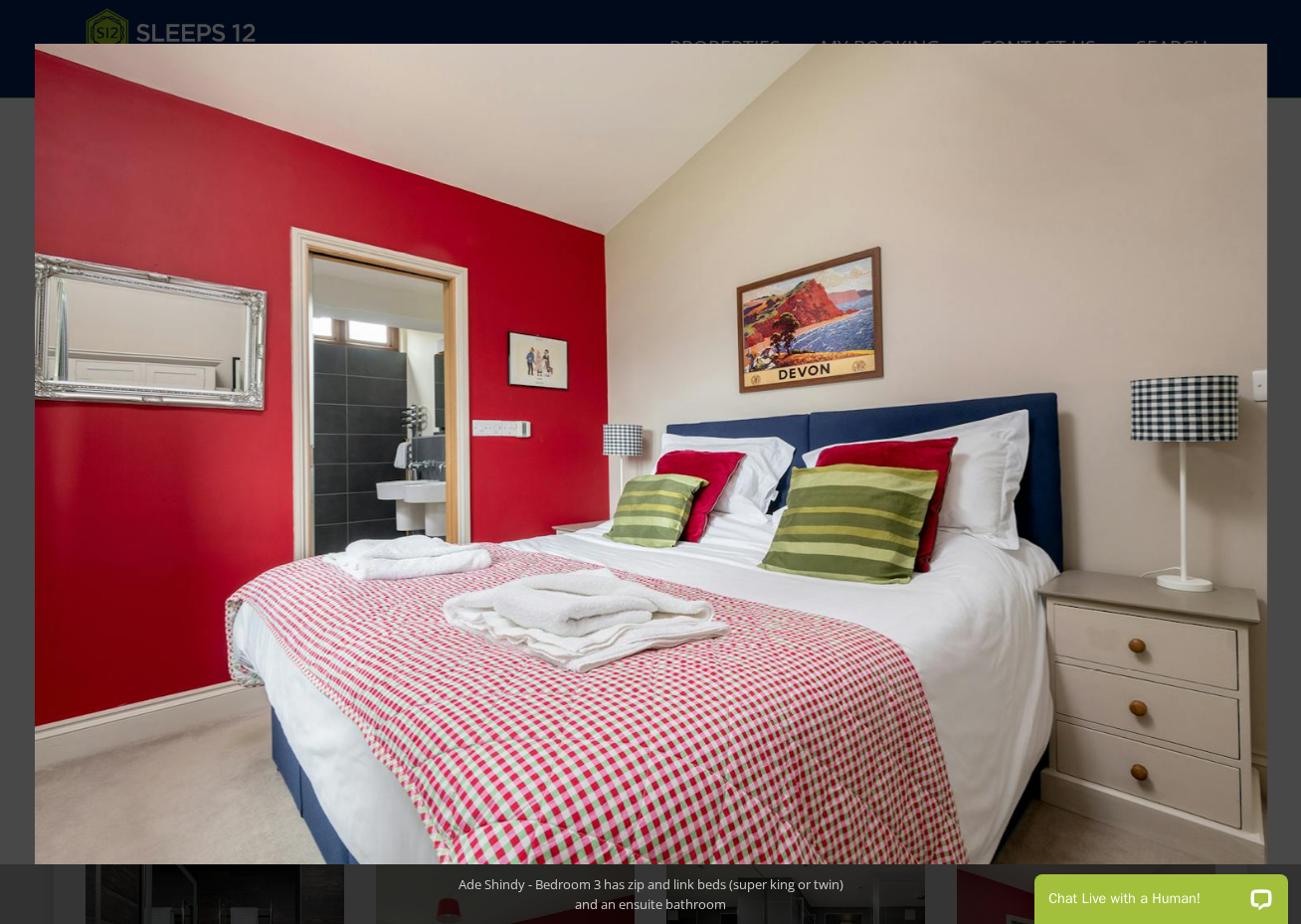 click at bounding box center [1266, 462] 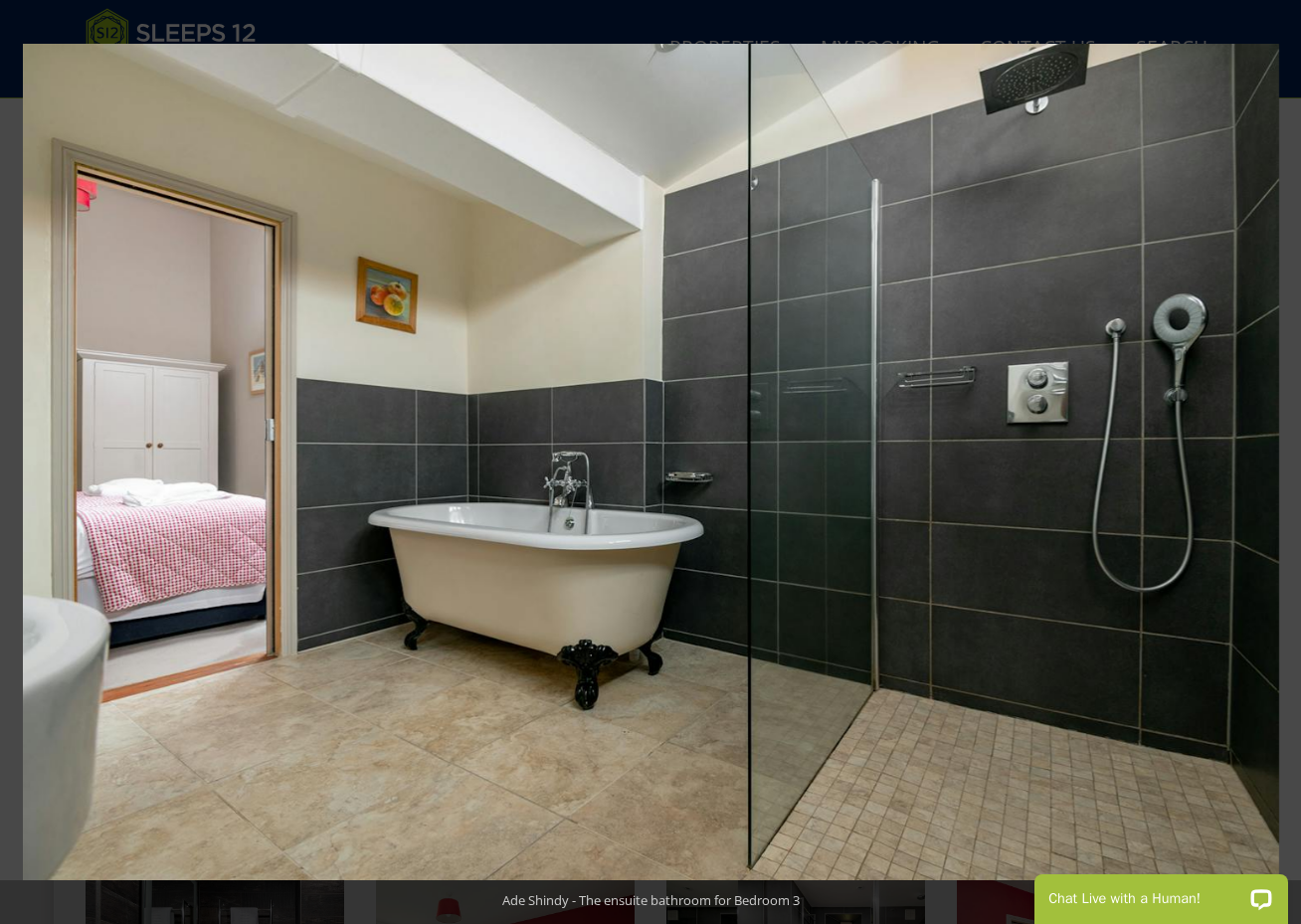 click at bounding box center (1266, 462) 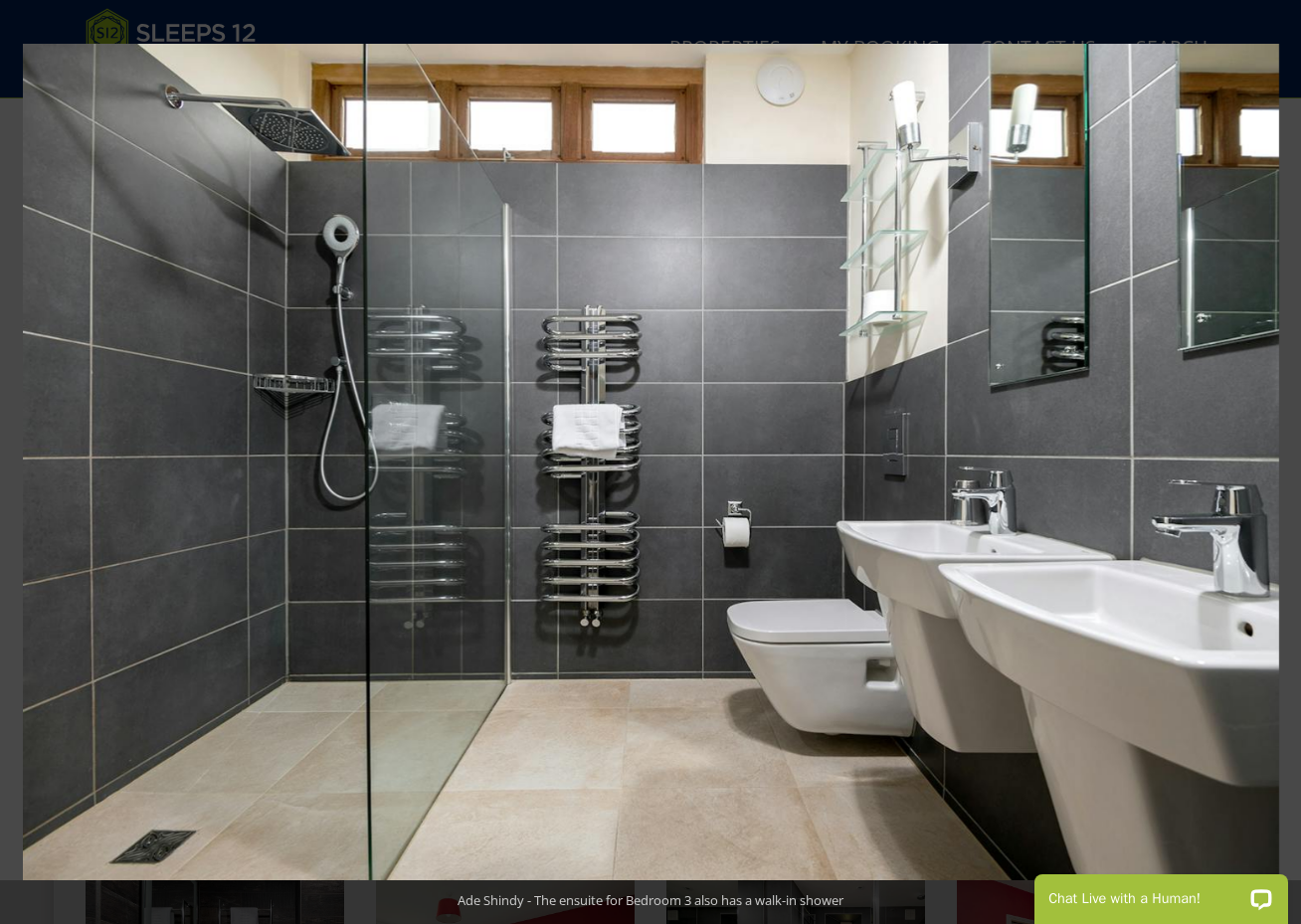 click at bounding box center [1266, 462] 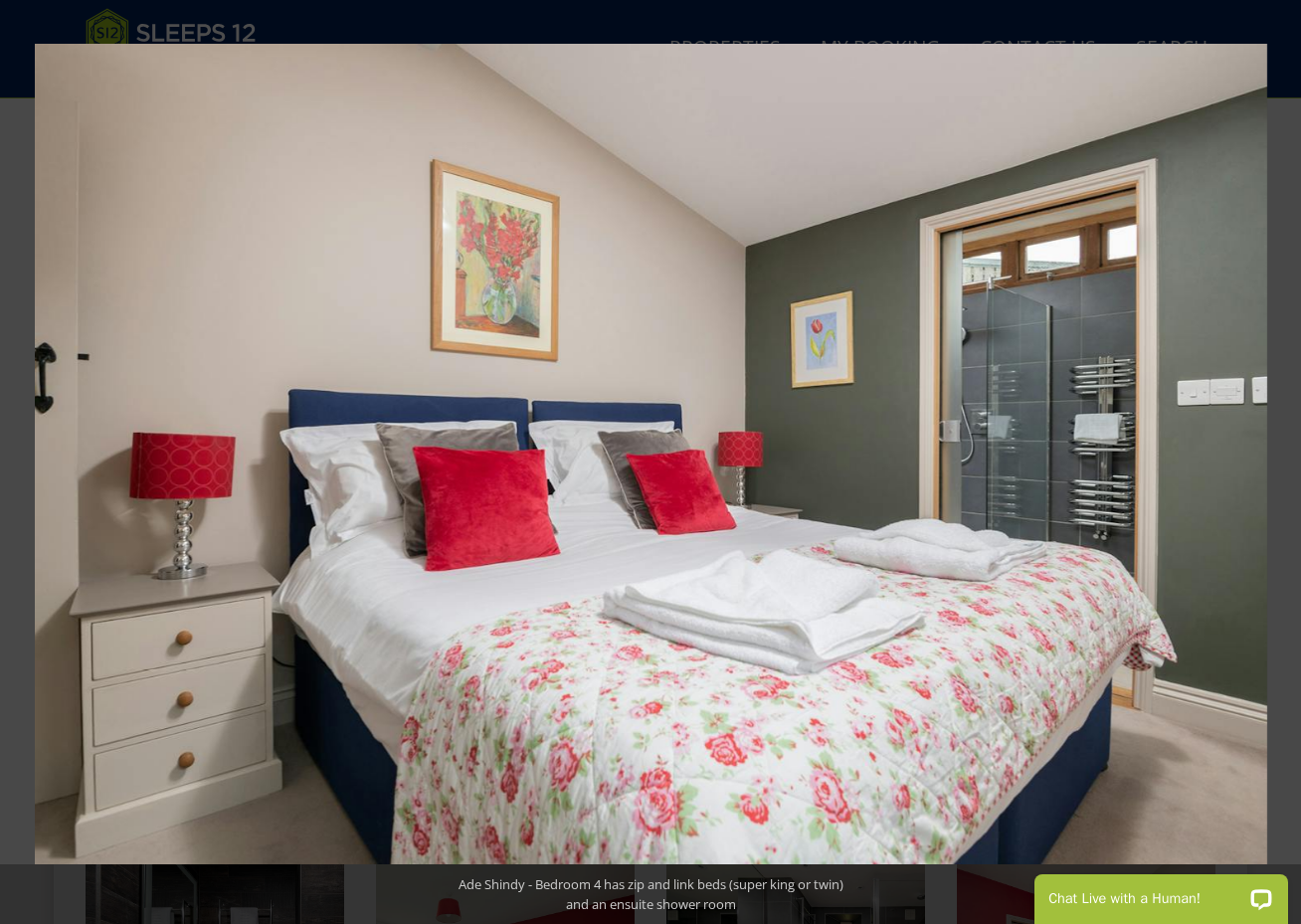 click at bounding box center (1266, 462) 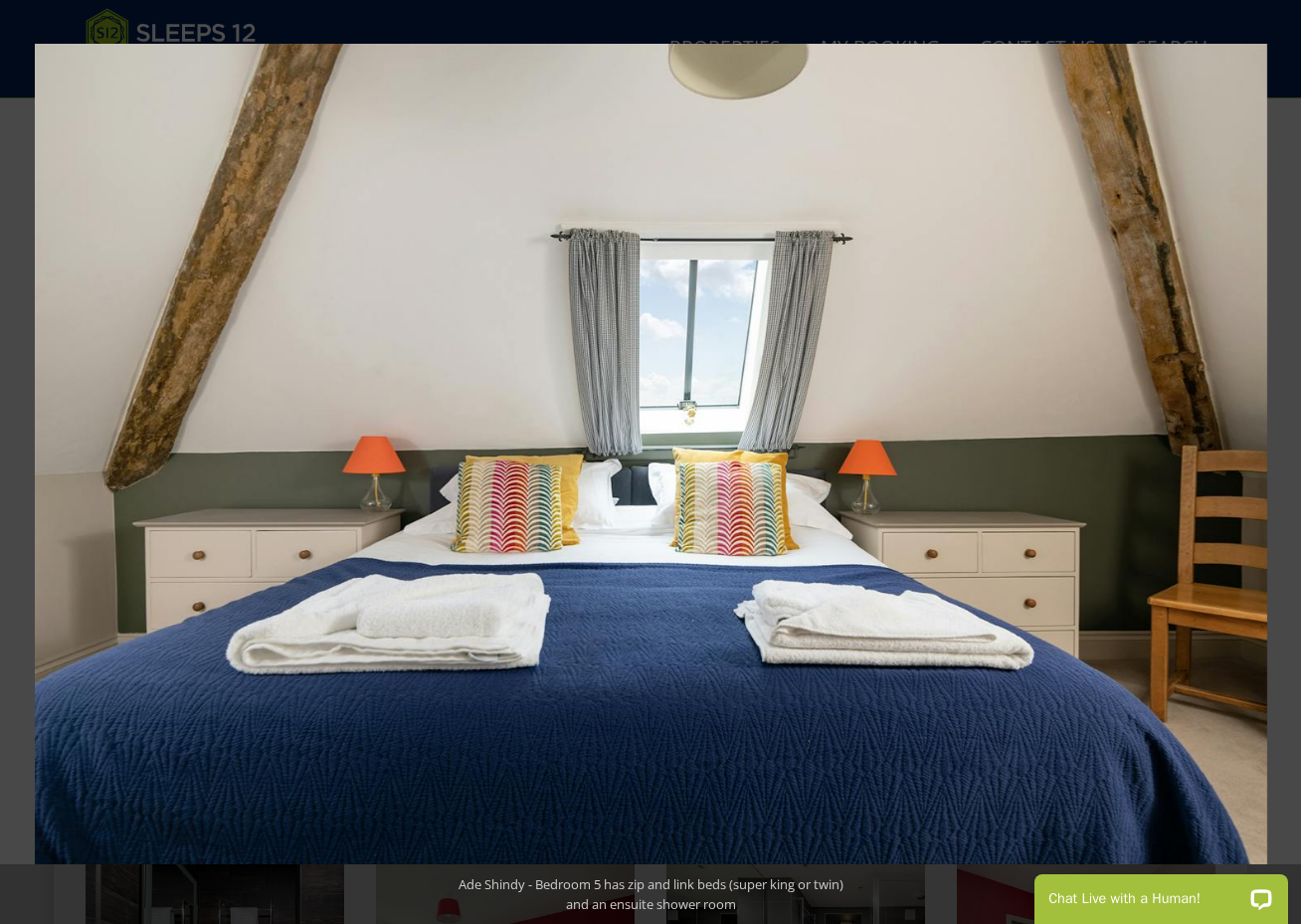 click at bounding box center [1266, 462] 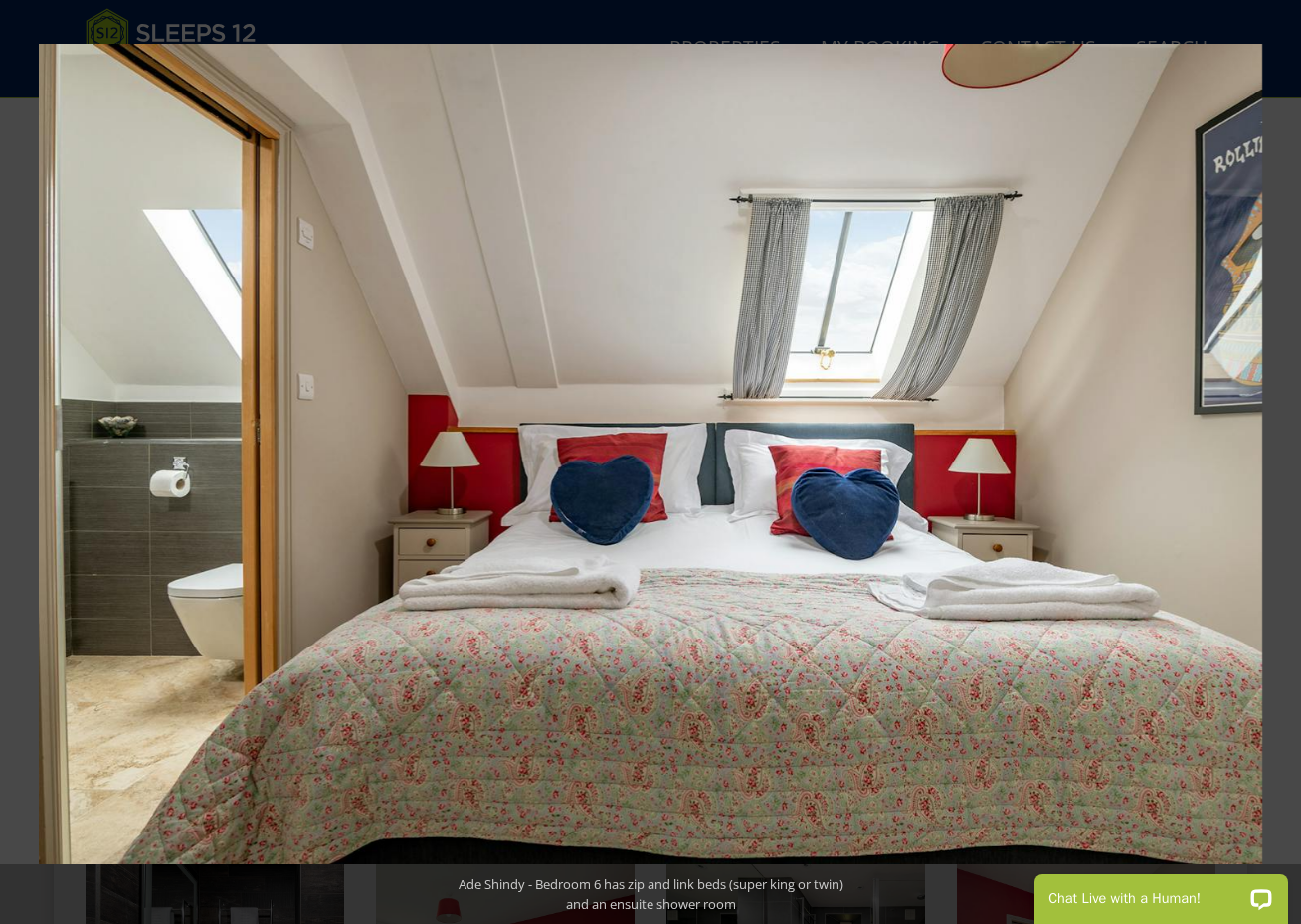click at bounding box center [1266, 462] 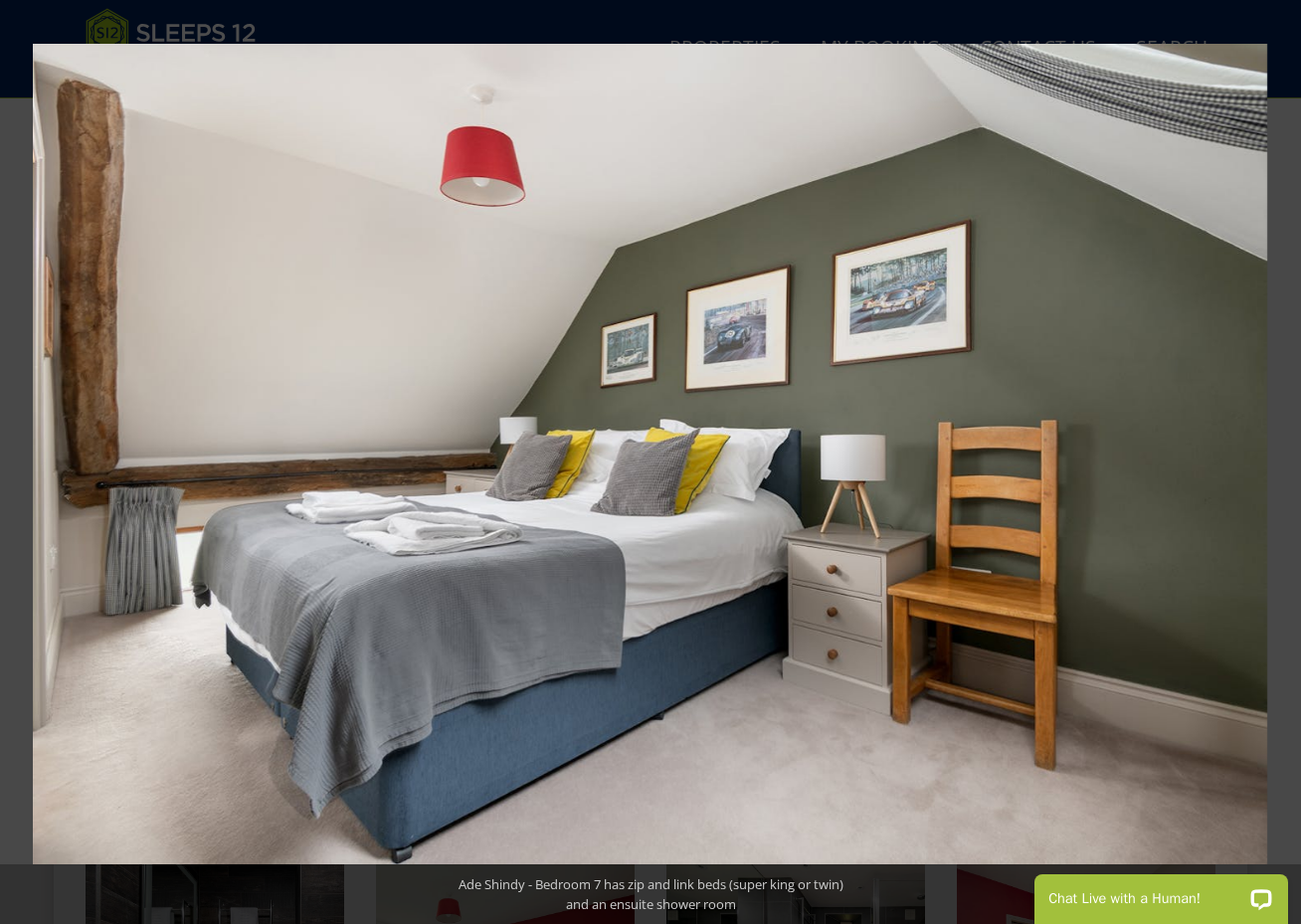 click at bounding box center [1266, 462] 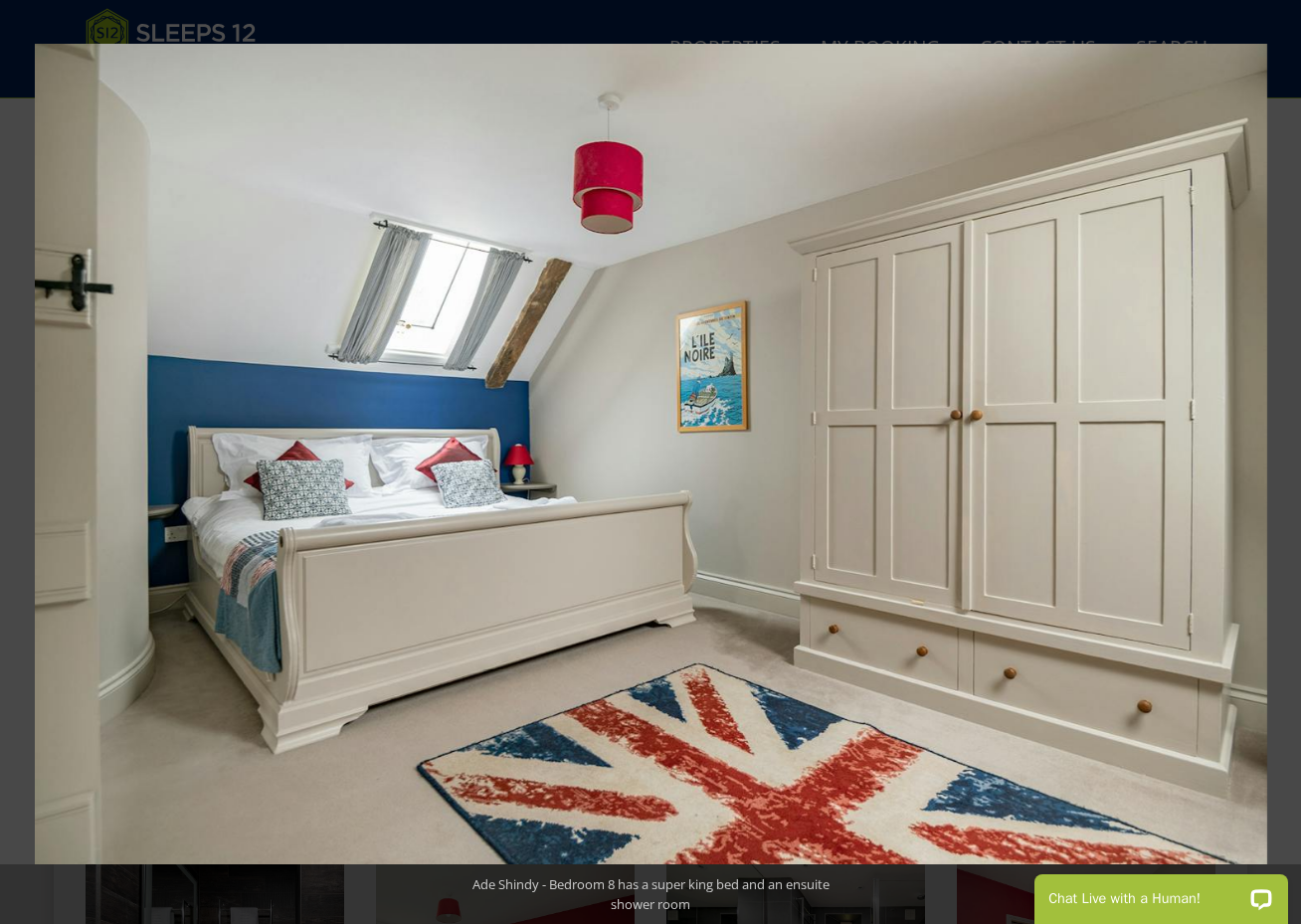 click at bounding box center (1266, 462) 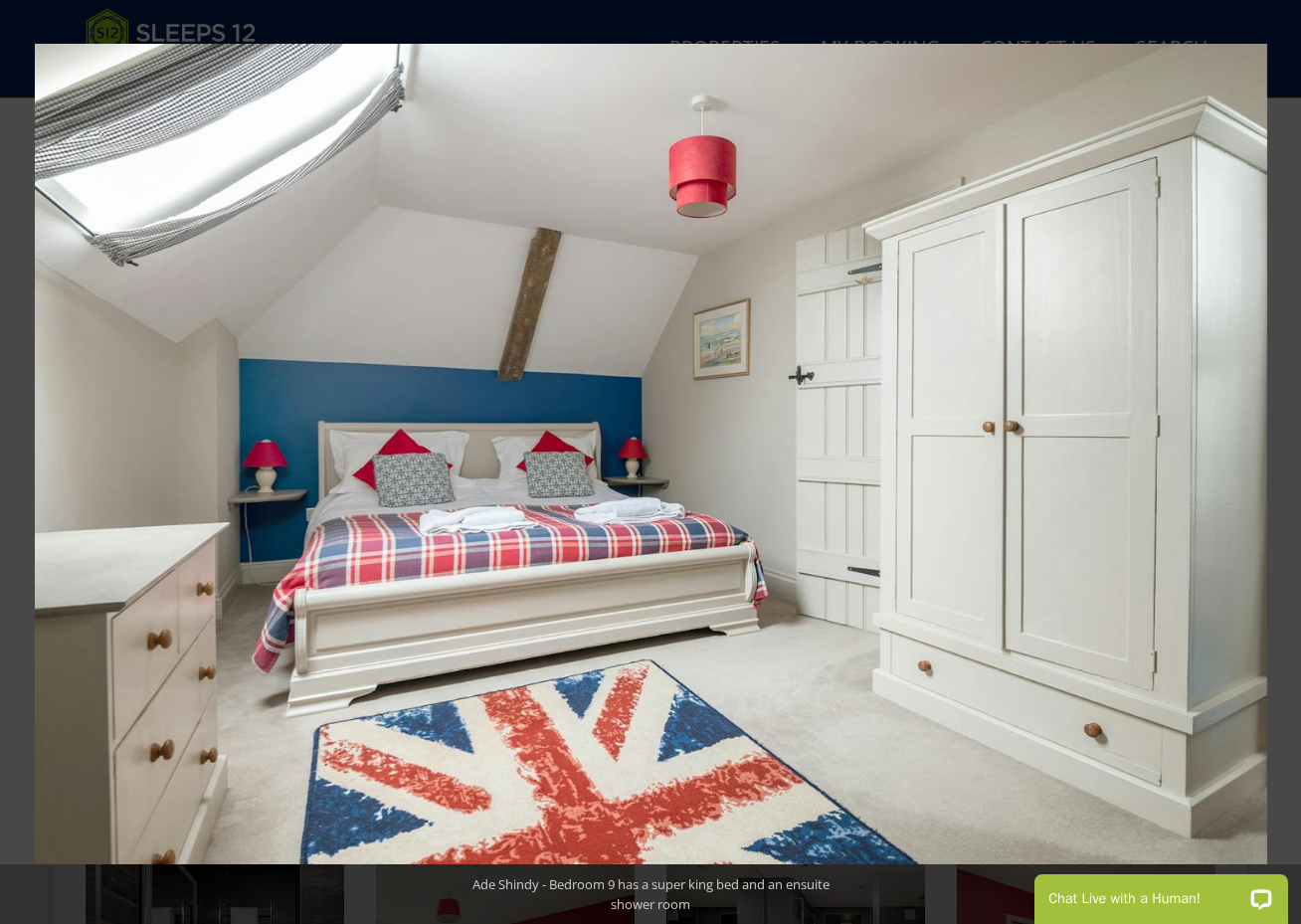 click at bounding box center (1266, 462) 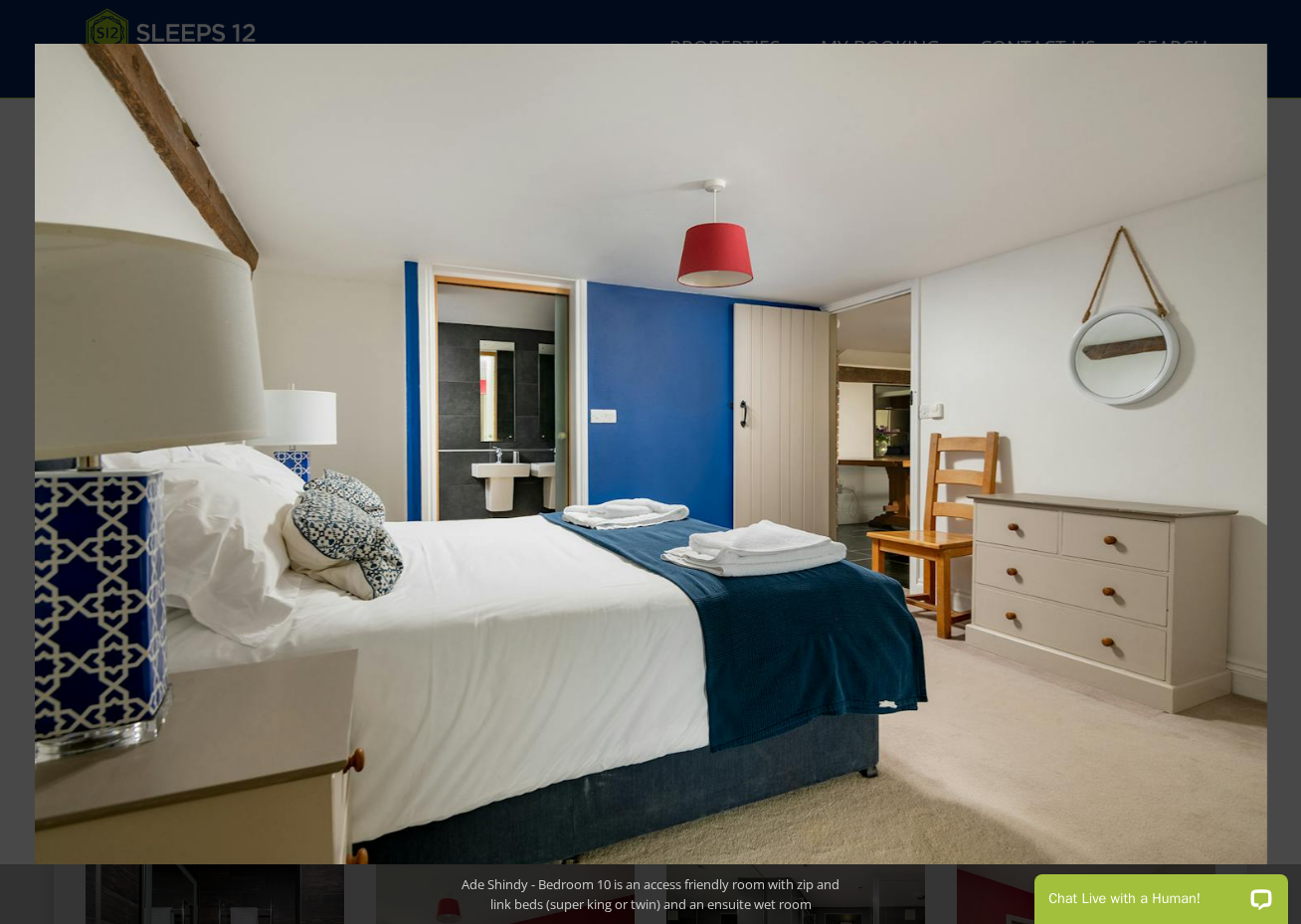 click at bounding box center [1266, 462] 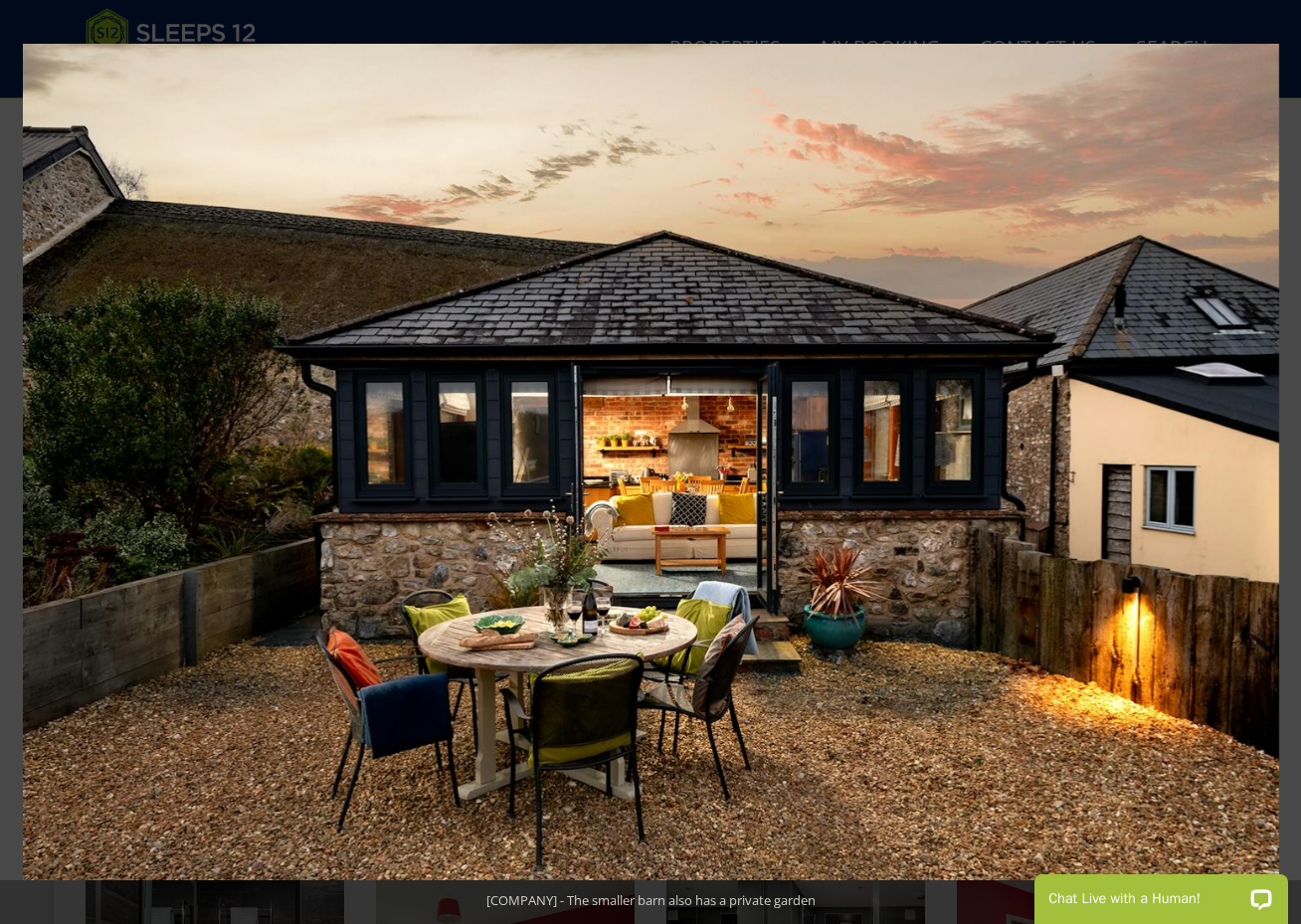 click at bounding box center [1266, 462] 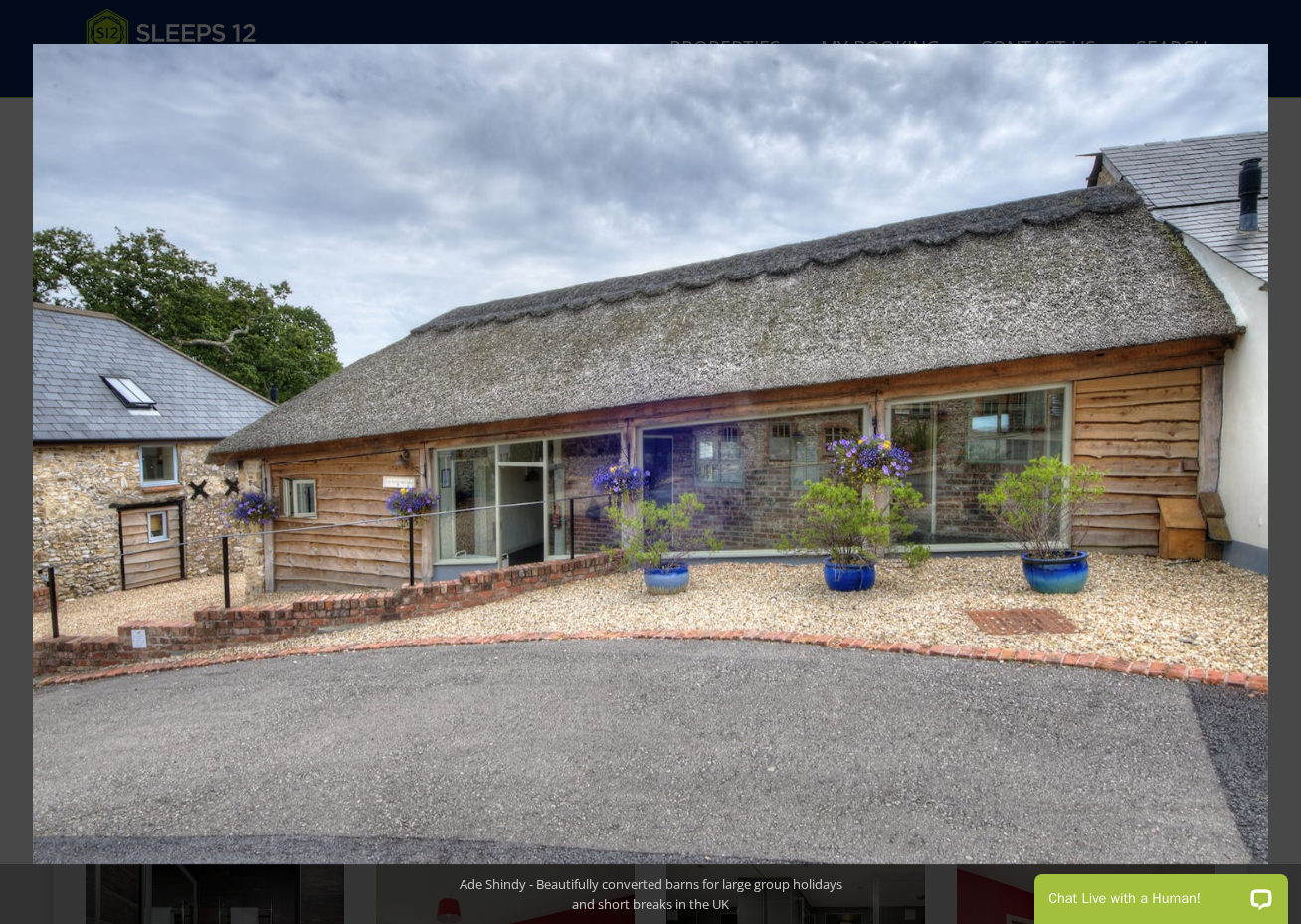 click at bounding box center [1266, 462] 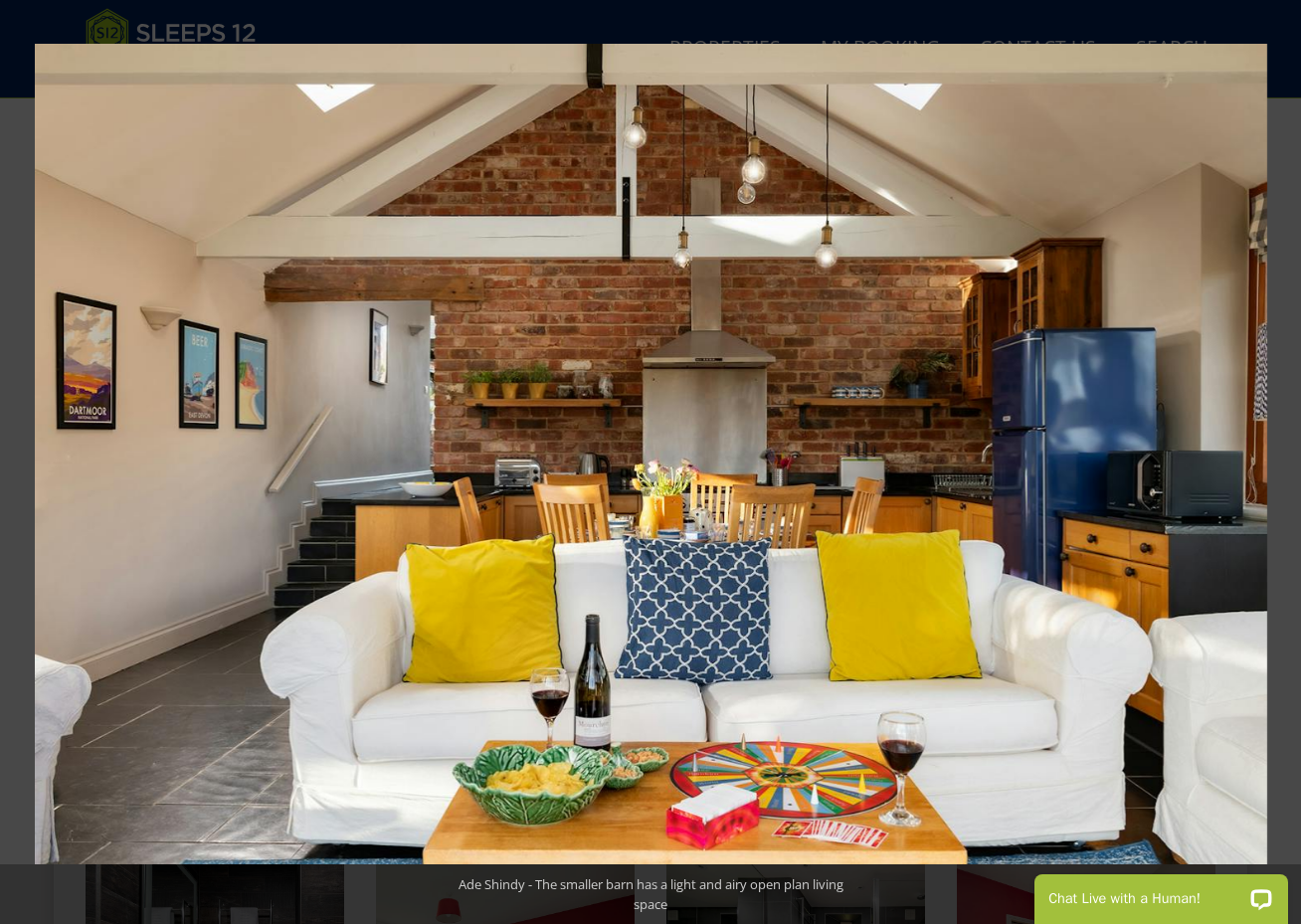 click at bounding box center [1266, 462] 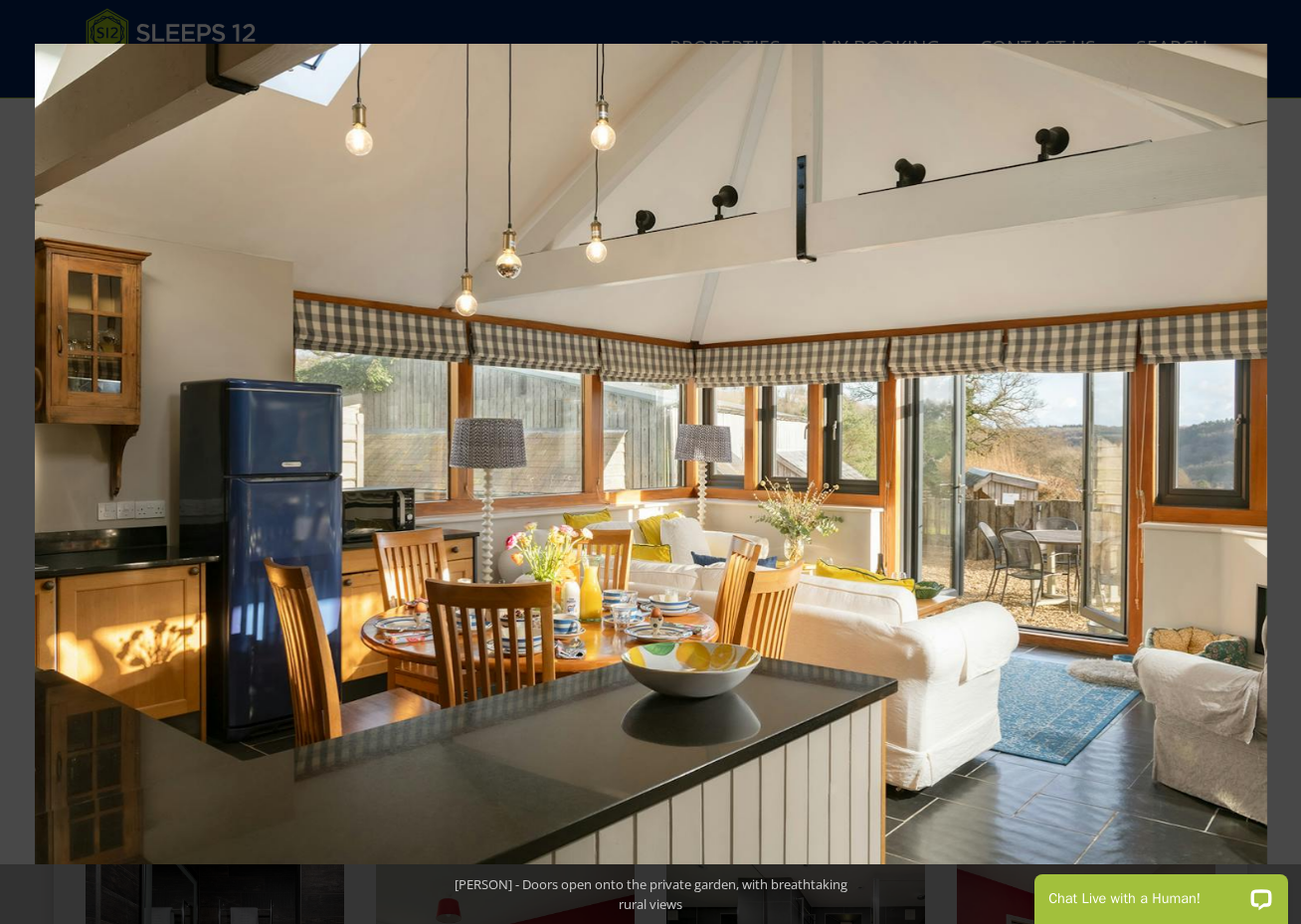 click at bounding box center (1266, 462) 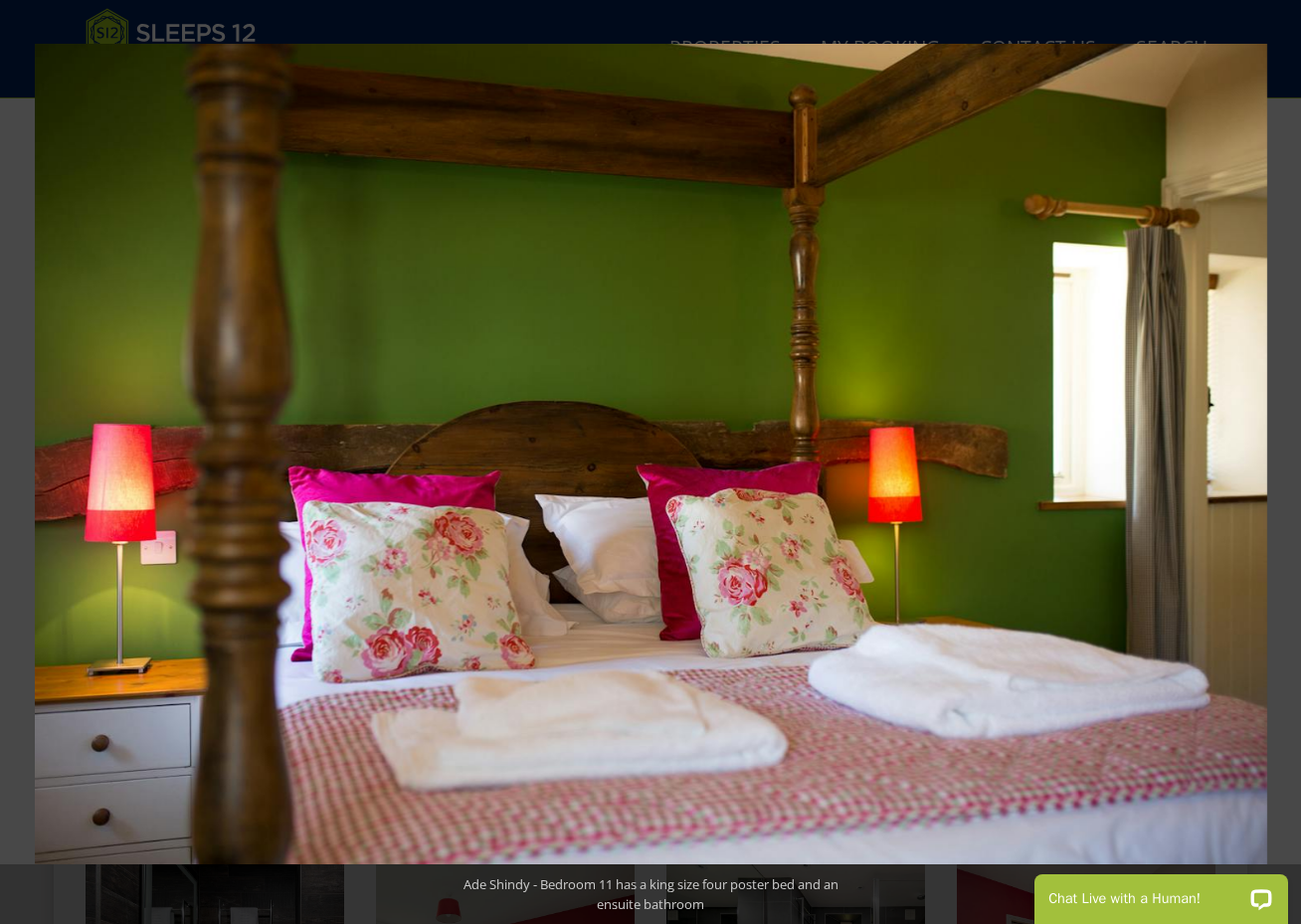 click at bounding box center (1266, 462) 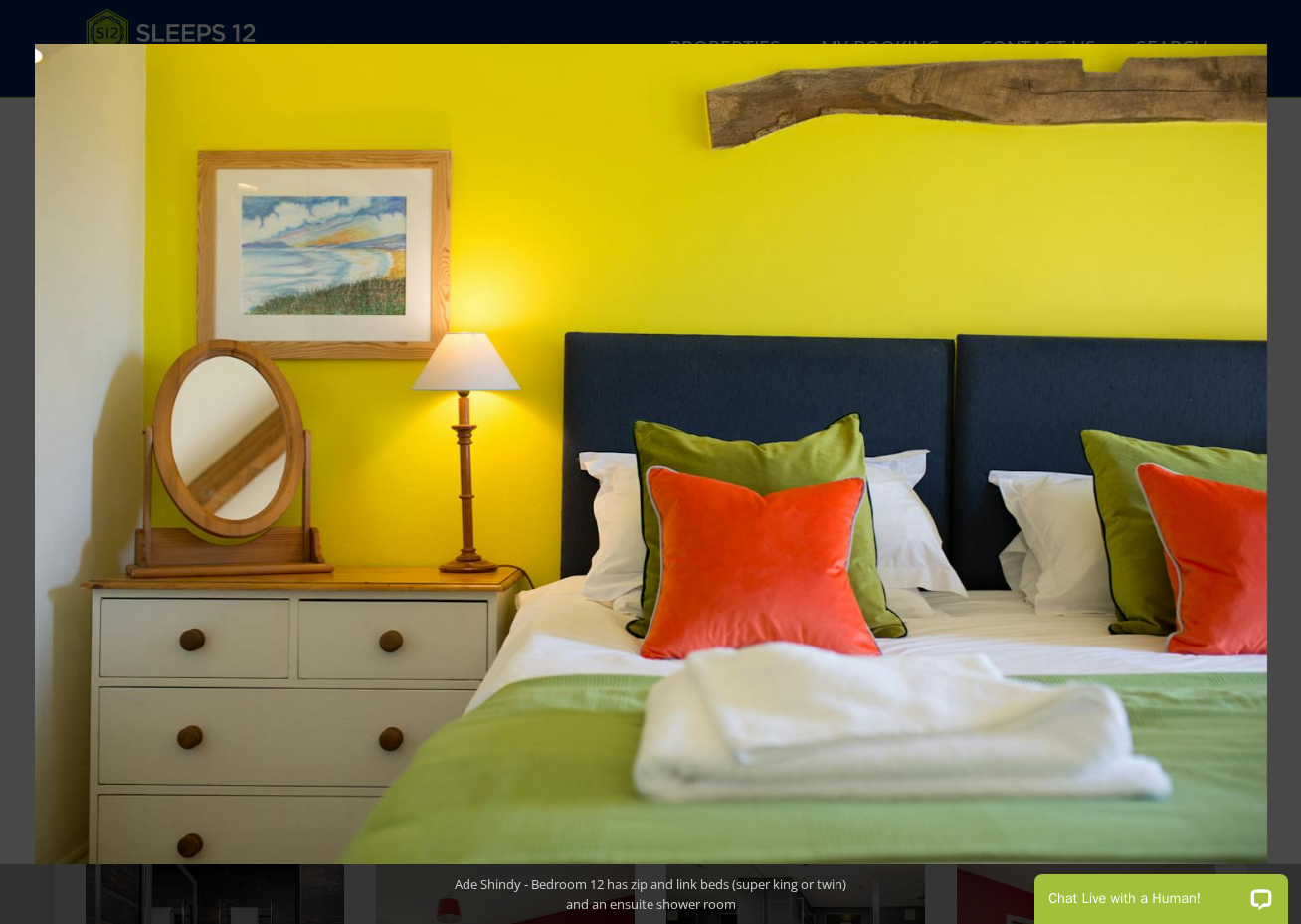 click at bounding box center (1266, 462) 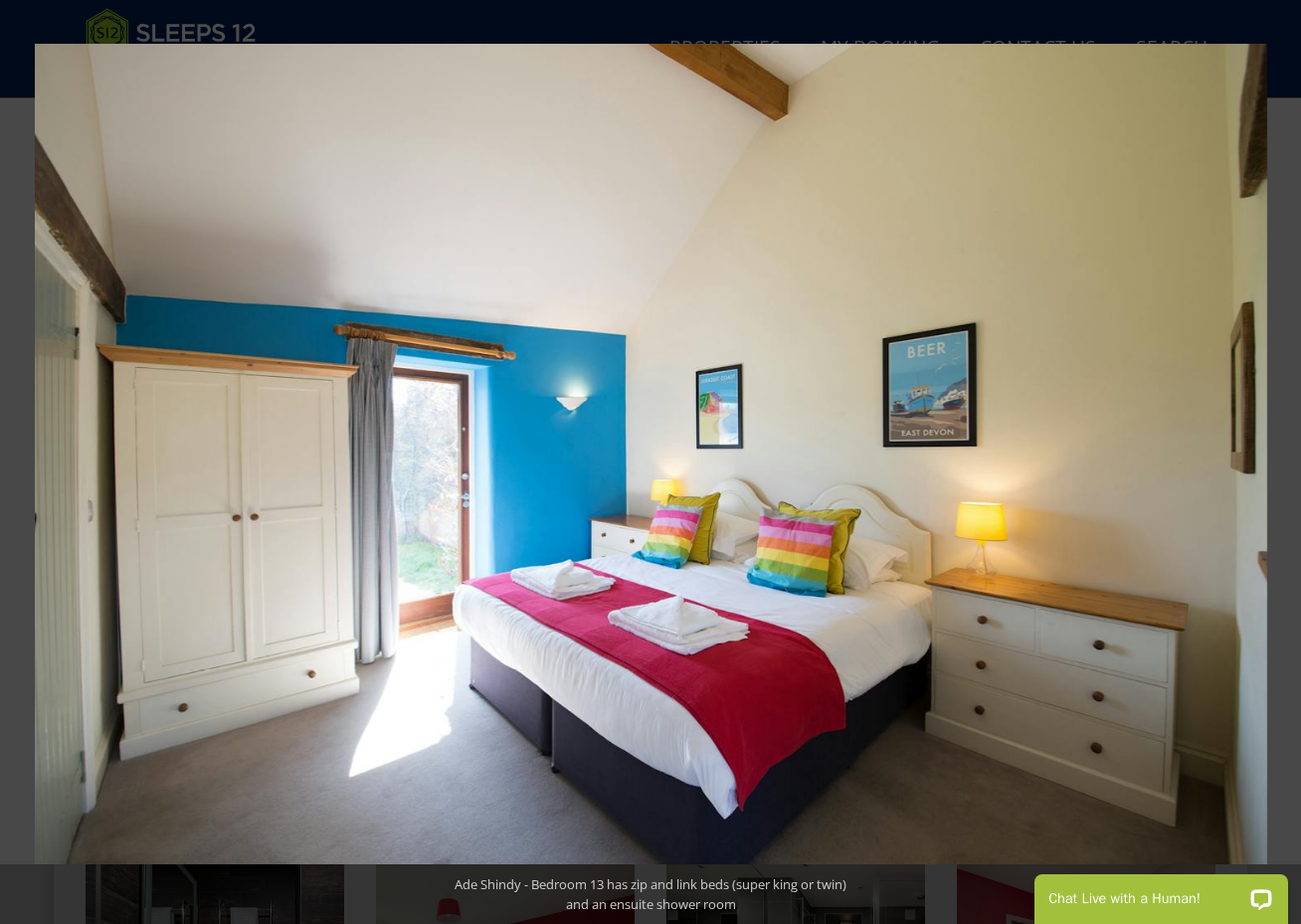 click at bounding box center [1266, 462] 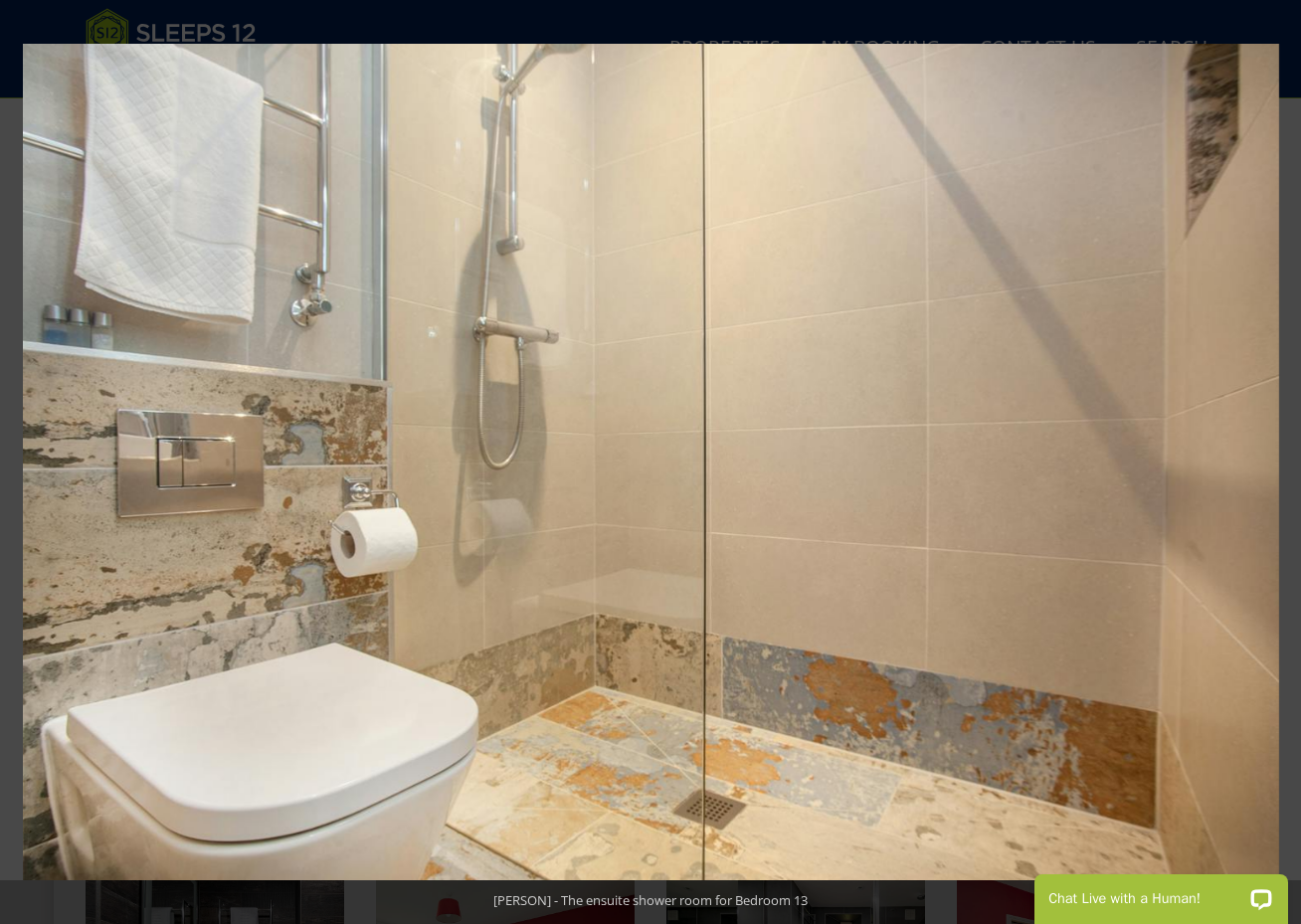click at bounding box center [1266, 462] 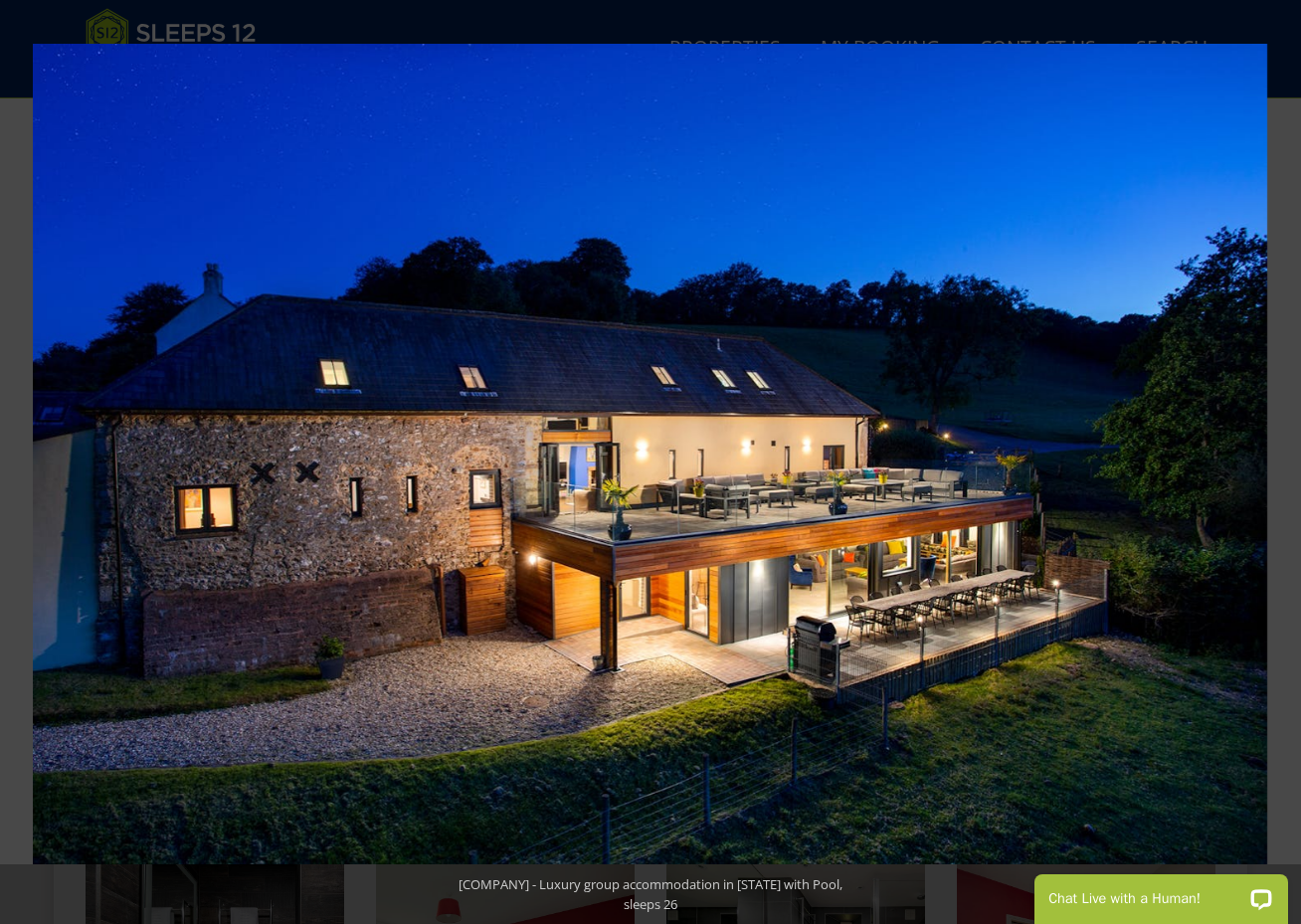 click at bounding box center [1266, 462] 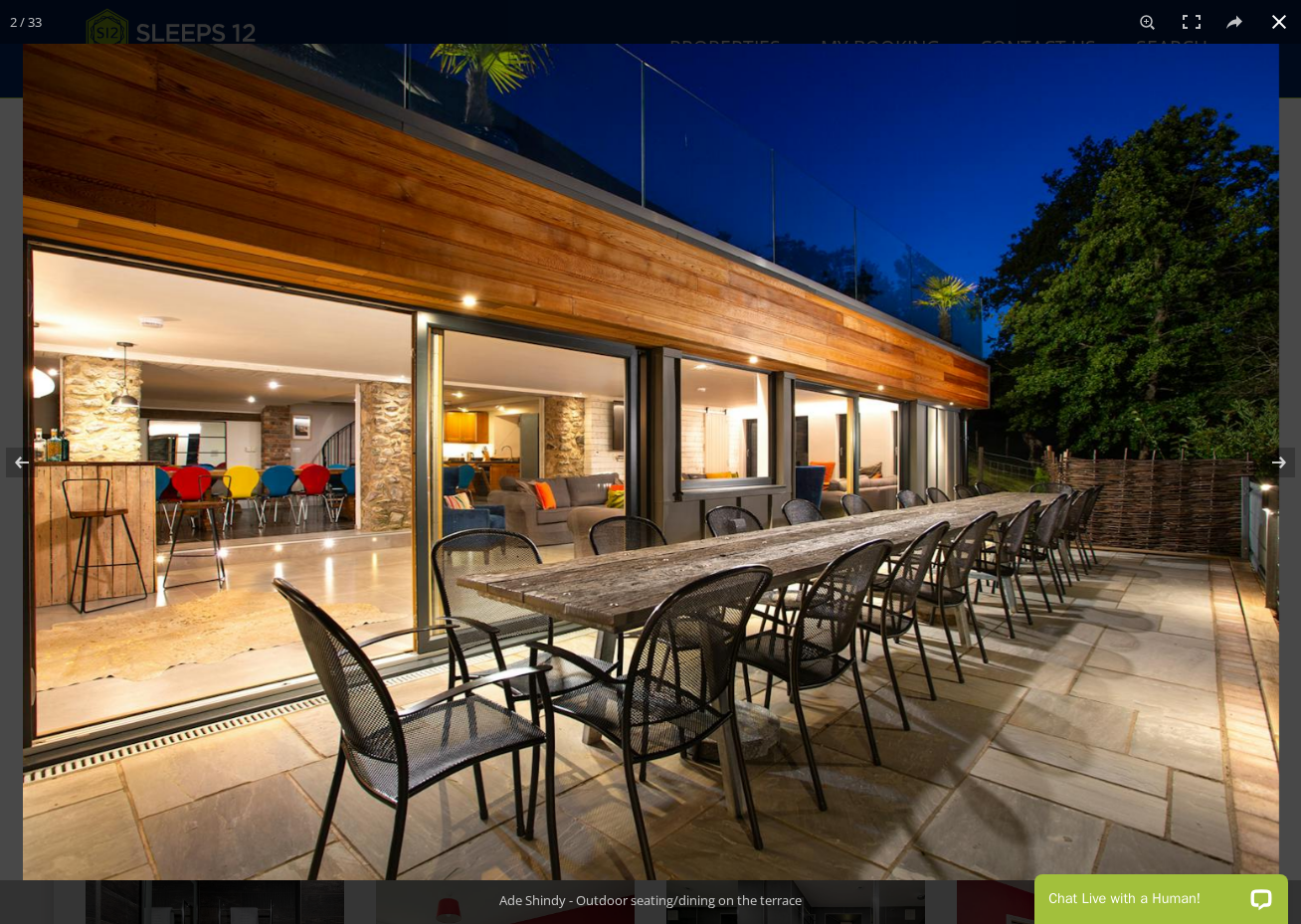 click at bounding box center (1279, 22) 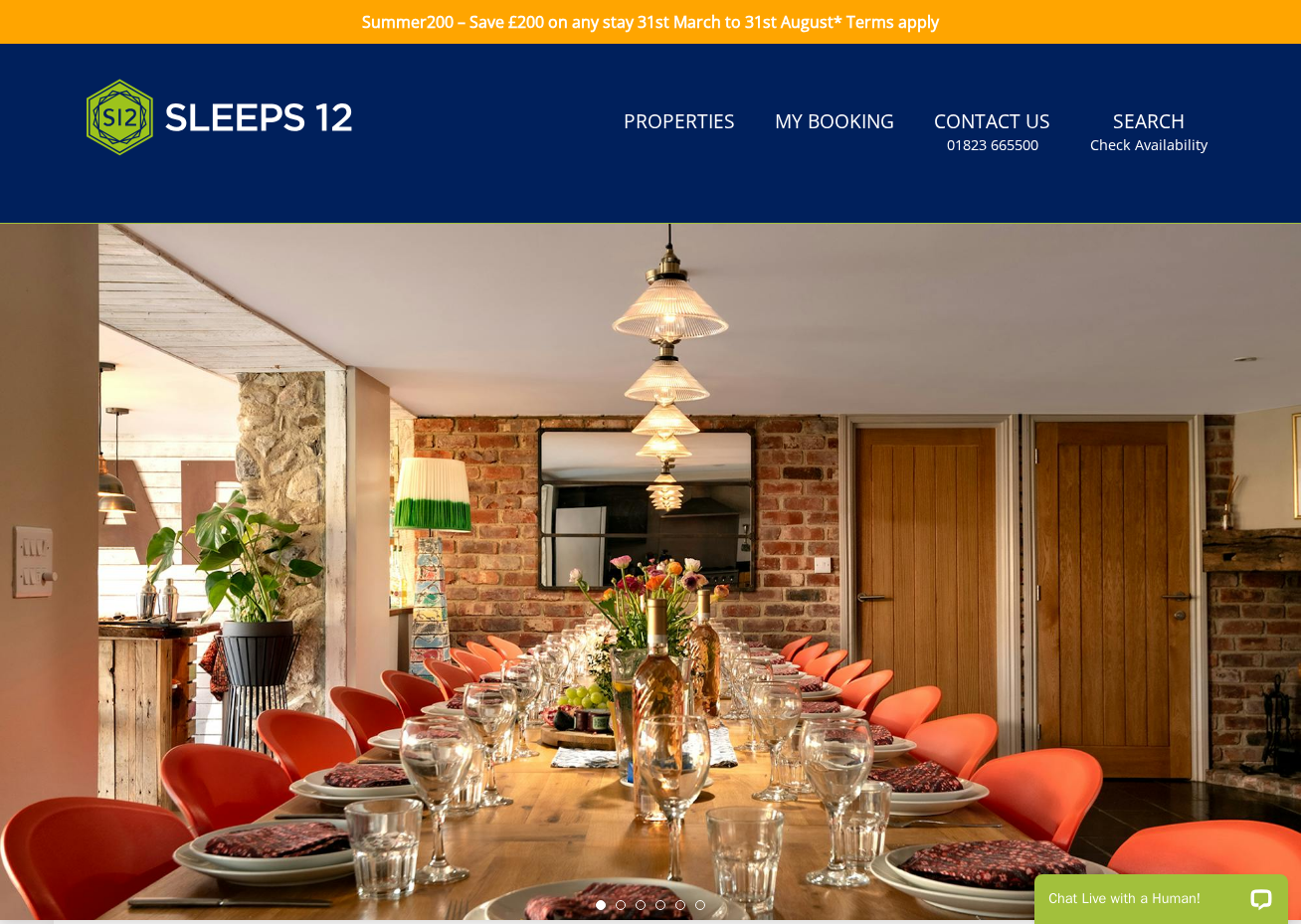scroll, scrollTop: 0, scrollLeft: 0, axis: both 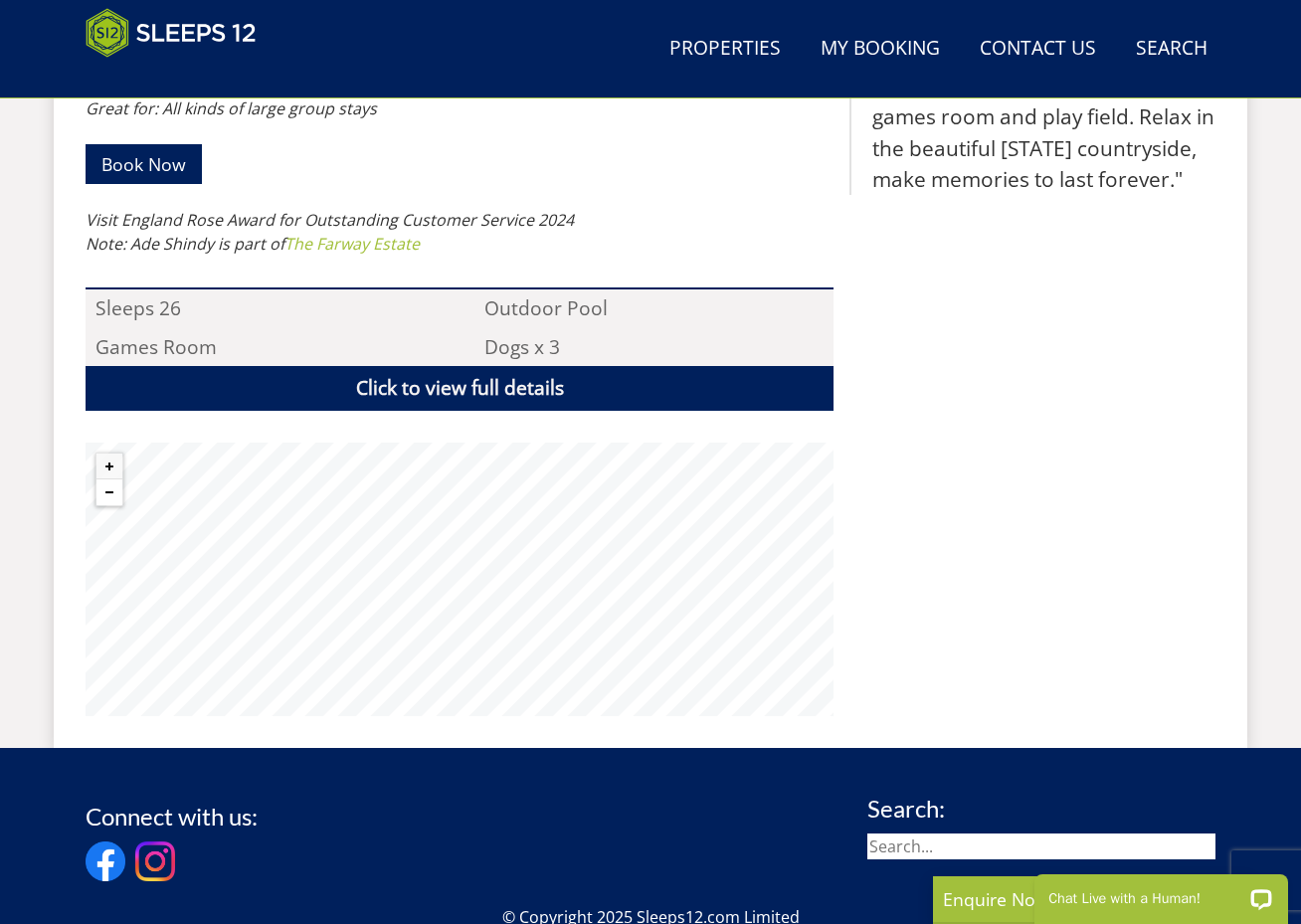 click at bounding box center (109, 492) 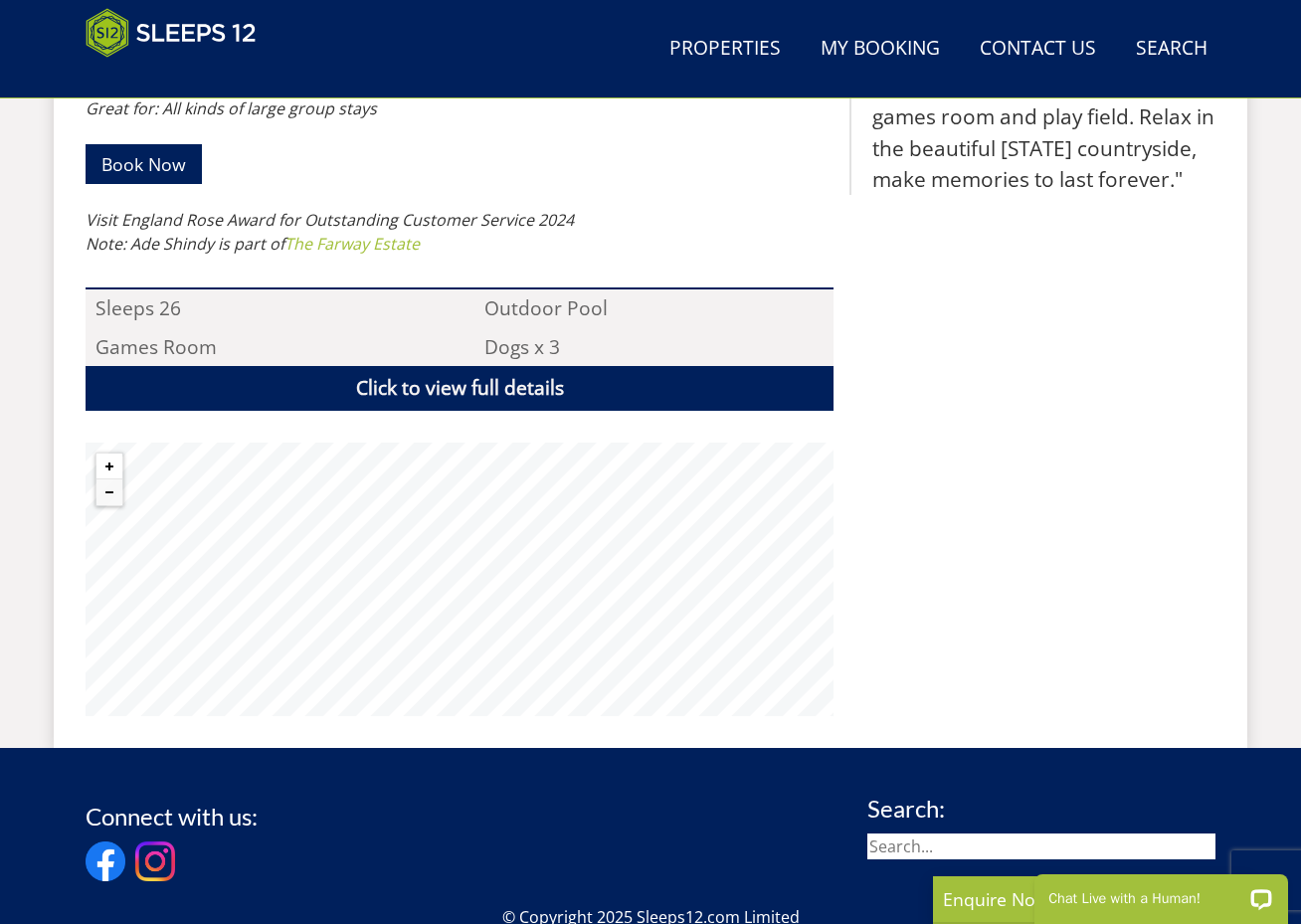 click at bounding box center (109, 466) 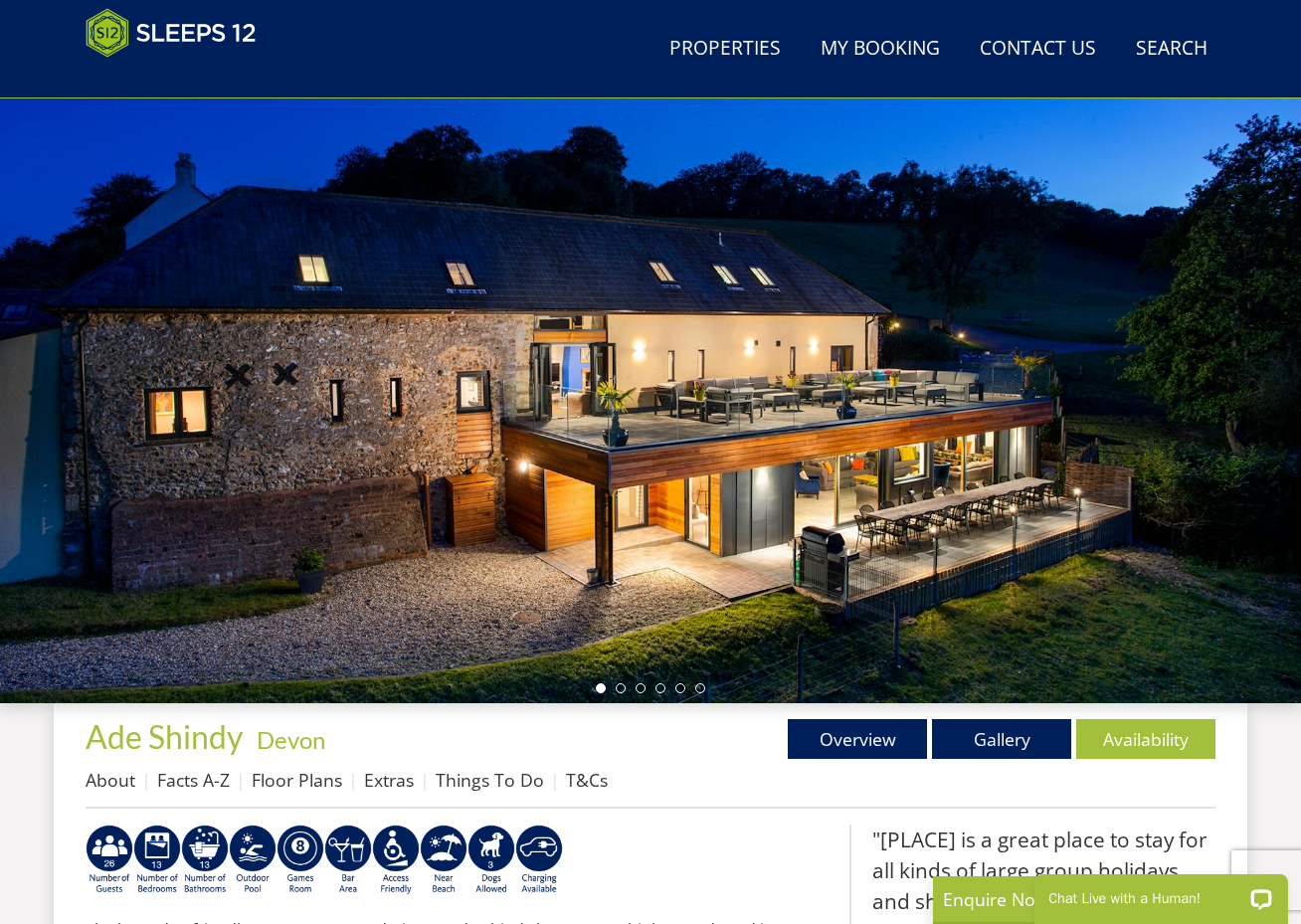 scroll, scrollTop: 134, scrollLeft: 0, axis: vertical 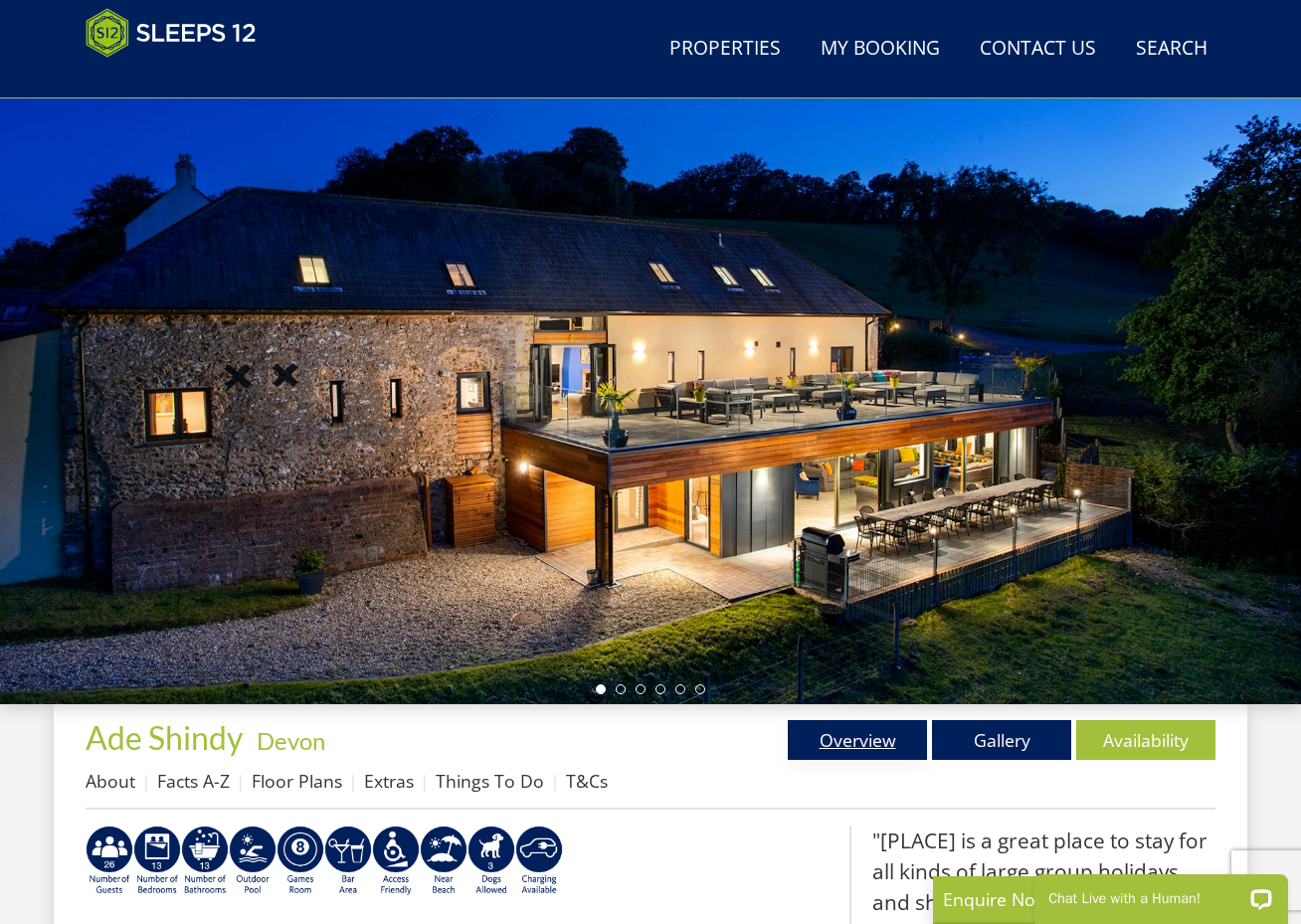 click on "Overview" at bounding box center [857, 740] 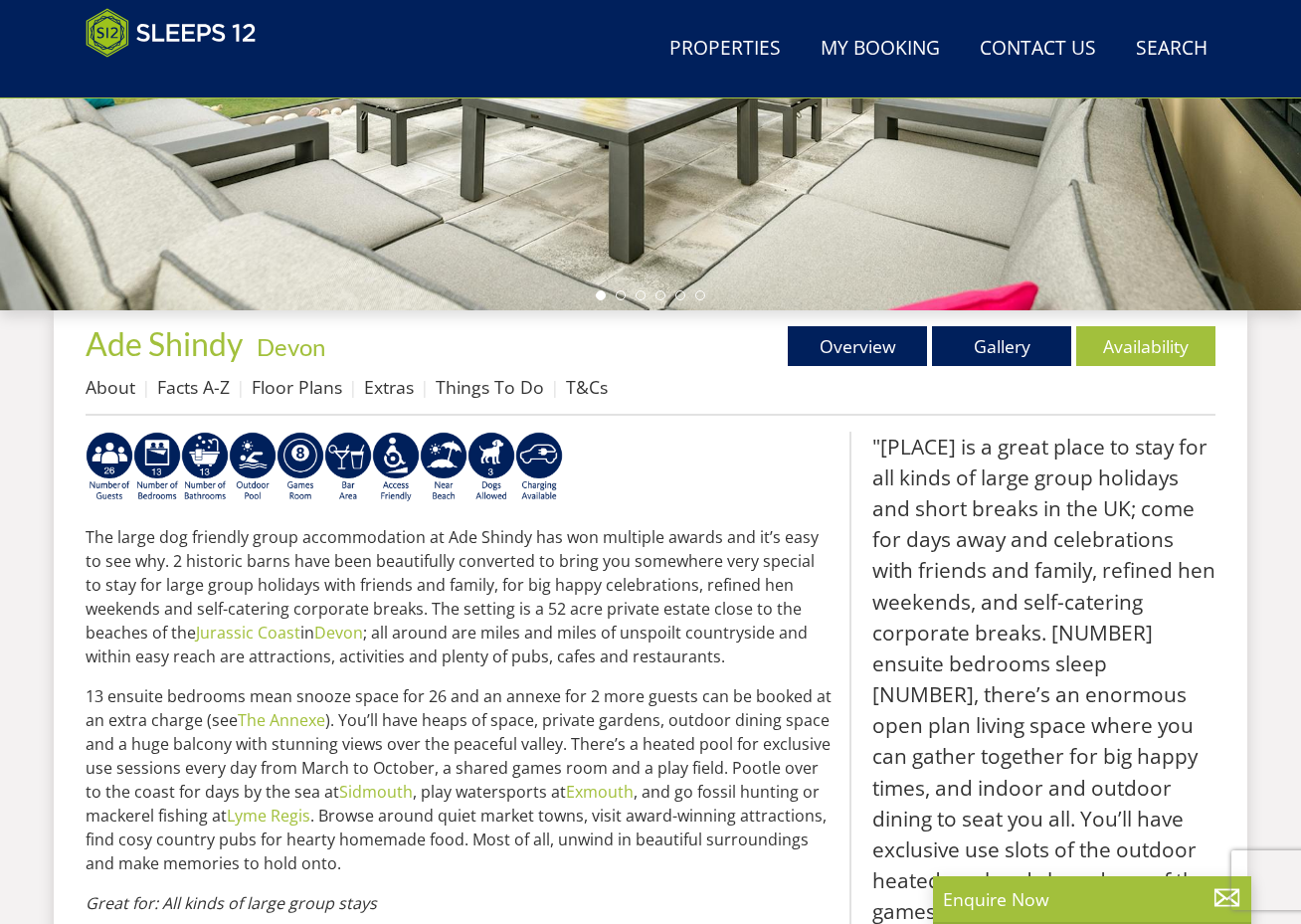 scroll, scrollTop: 575, scrollLeft: 0, axis: vertical 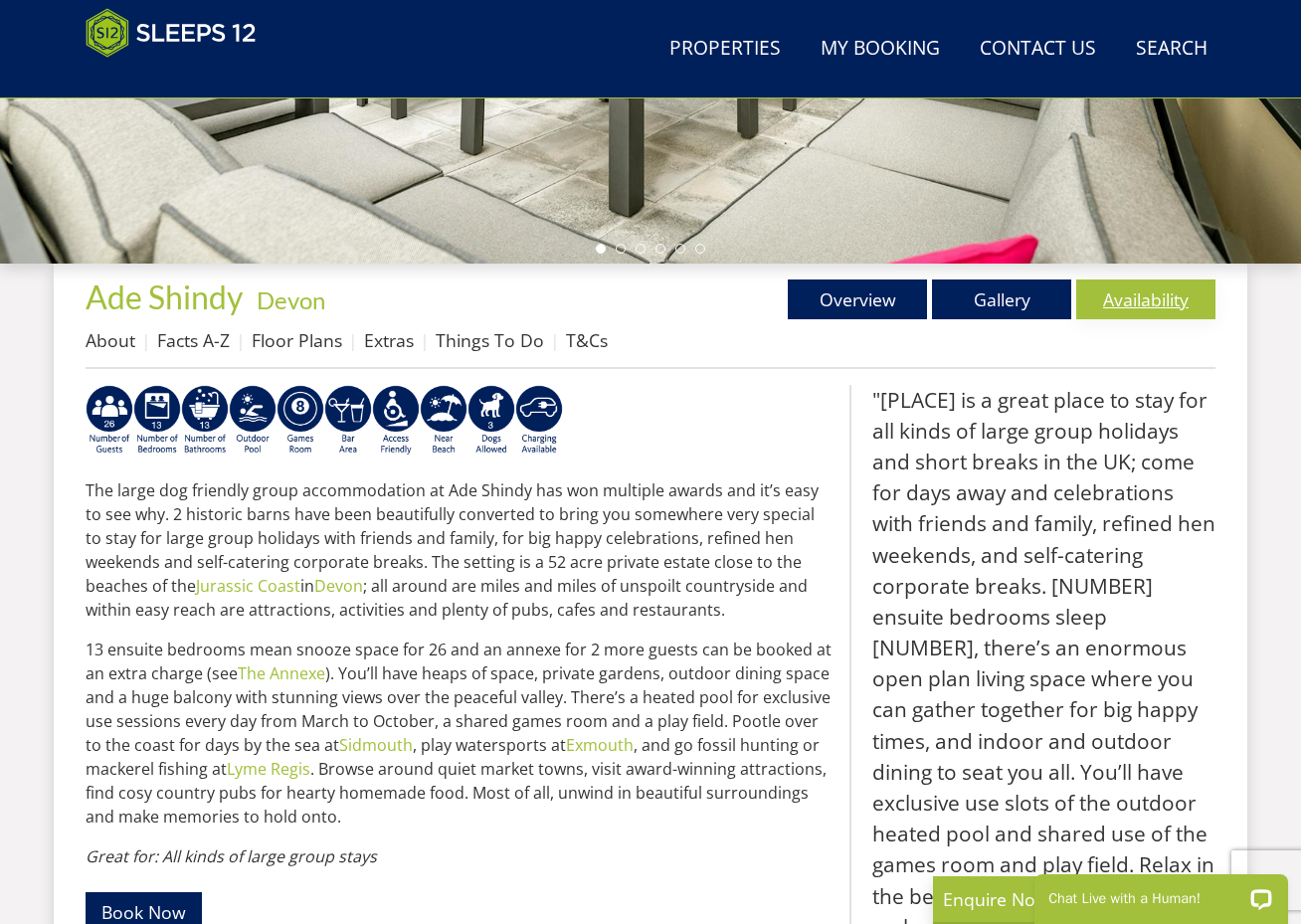 click on "Availability" at bounding box center (1146, 299) 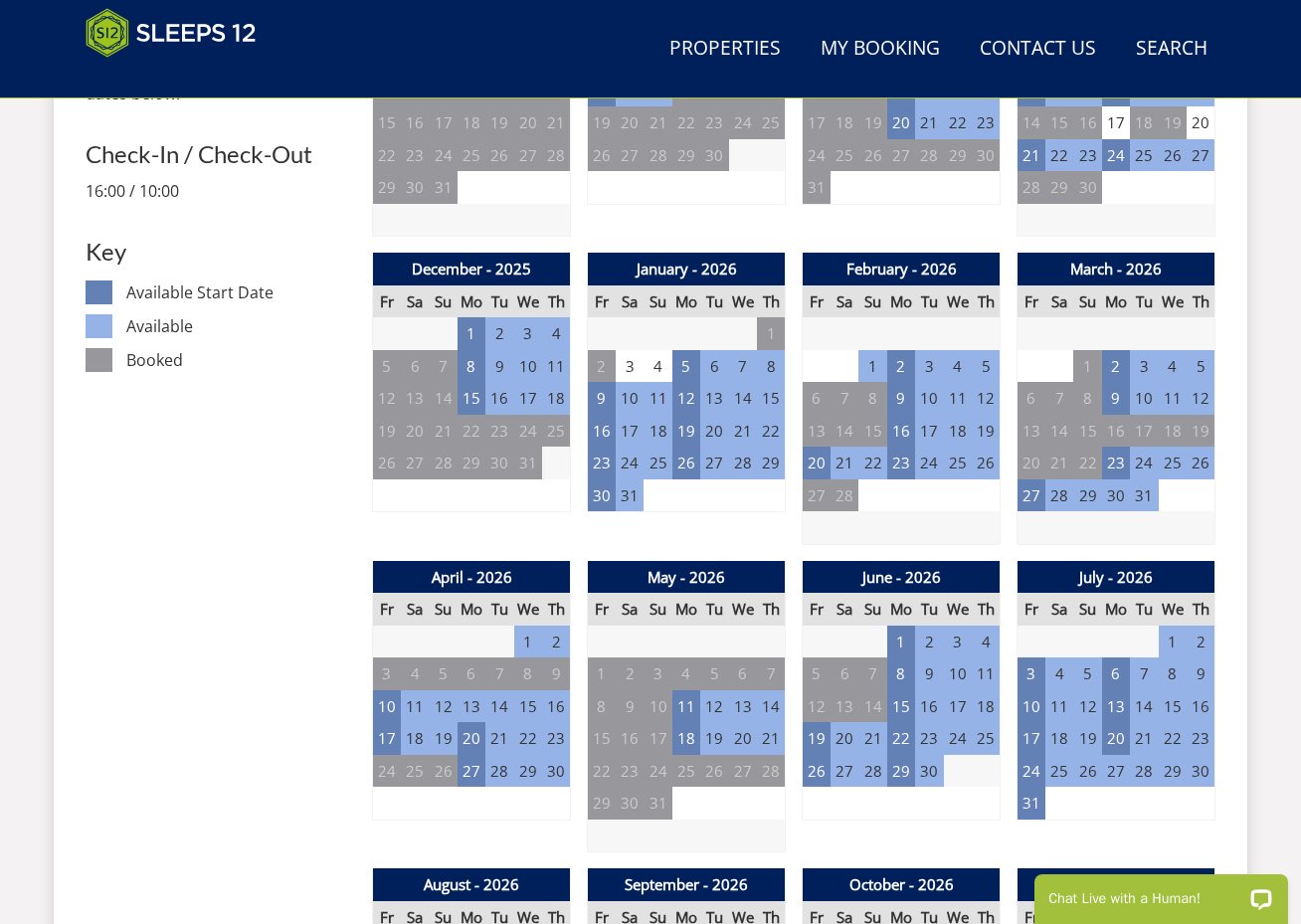 scroll, scrollTop: 1014, scrollLeft: 0, axis: vertical 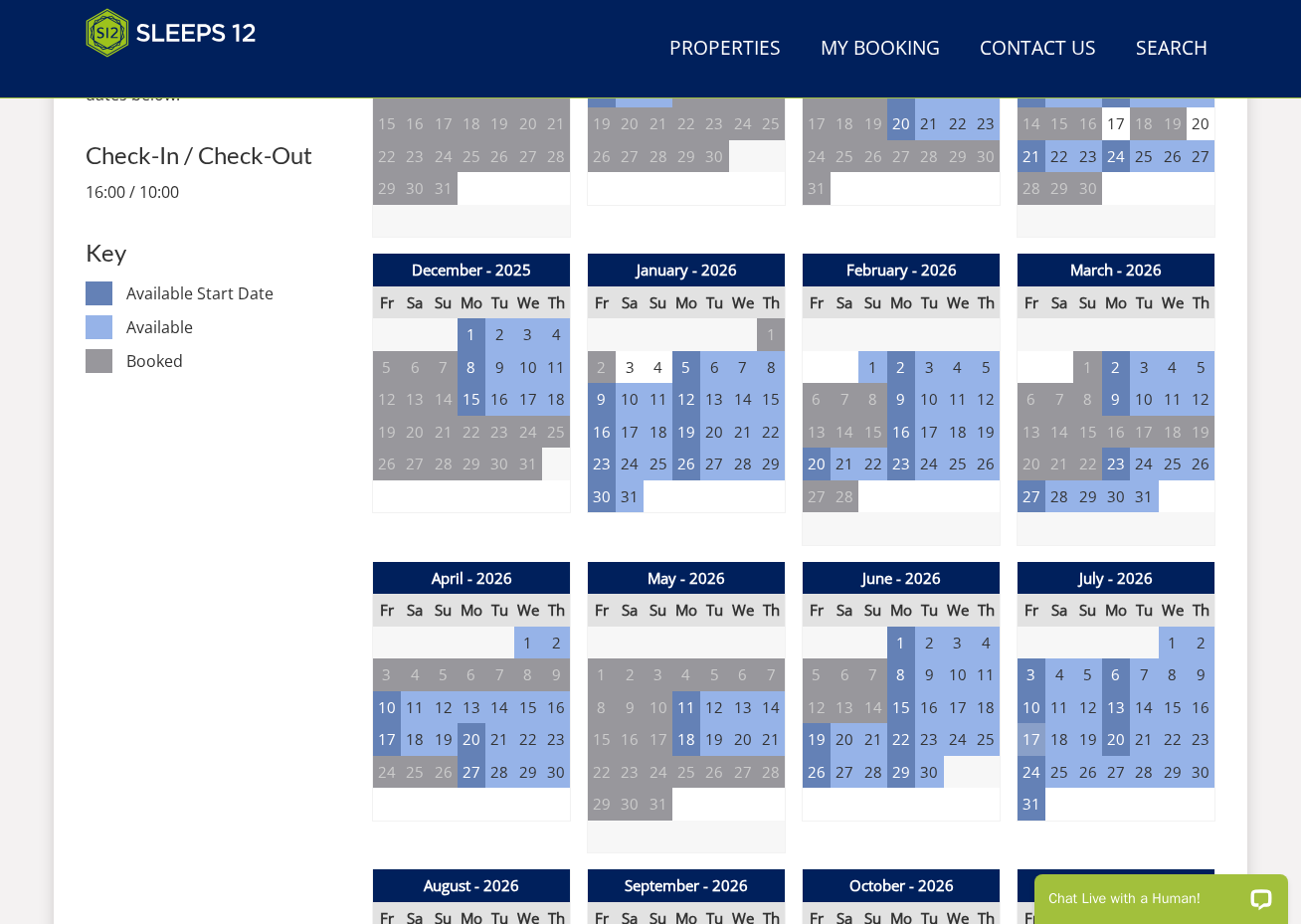 click on "17" at bounding box center [1031, 739] 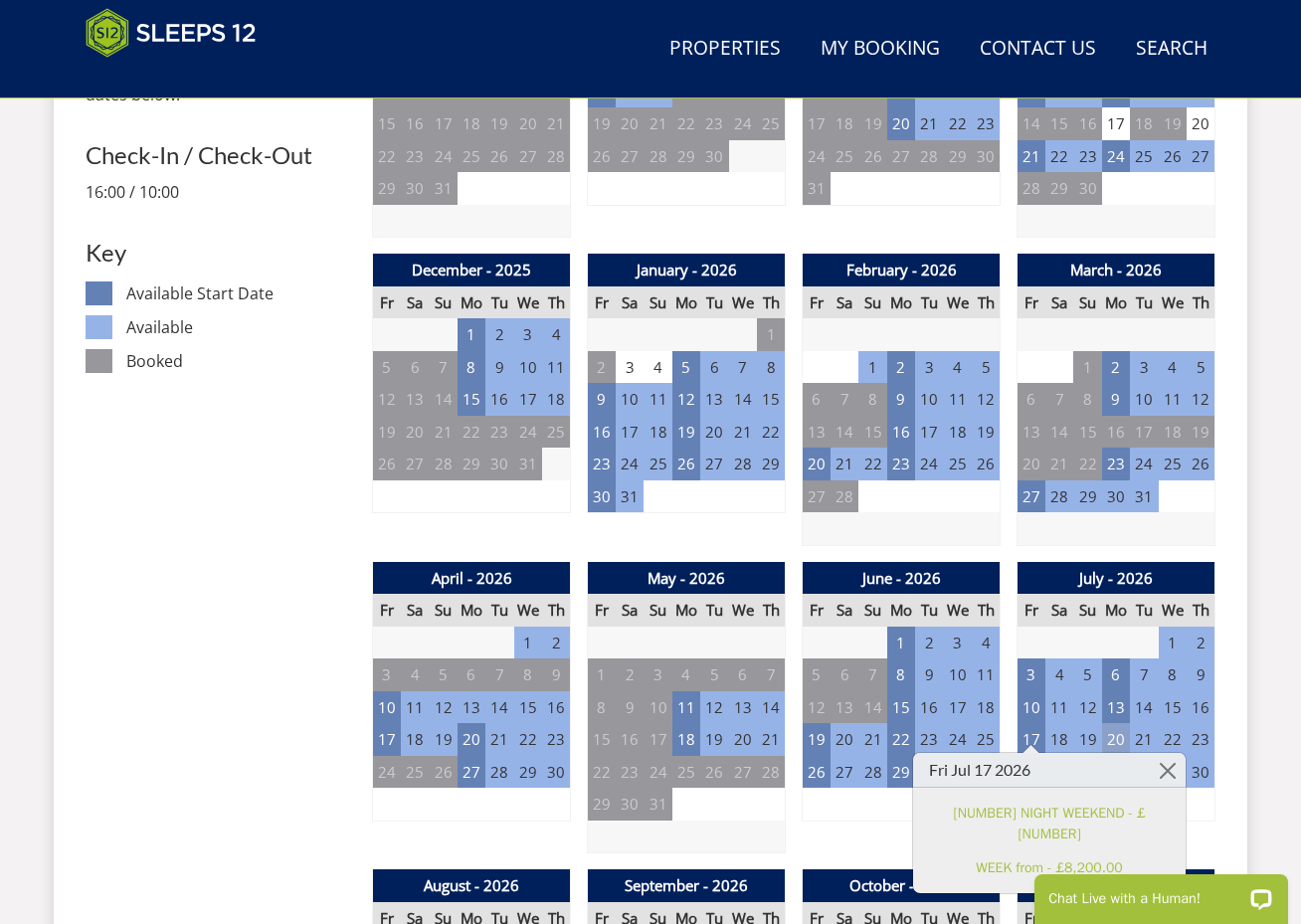 click on "20" at bounding box center [1116, 739] 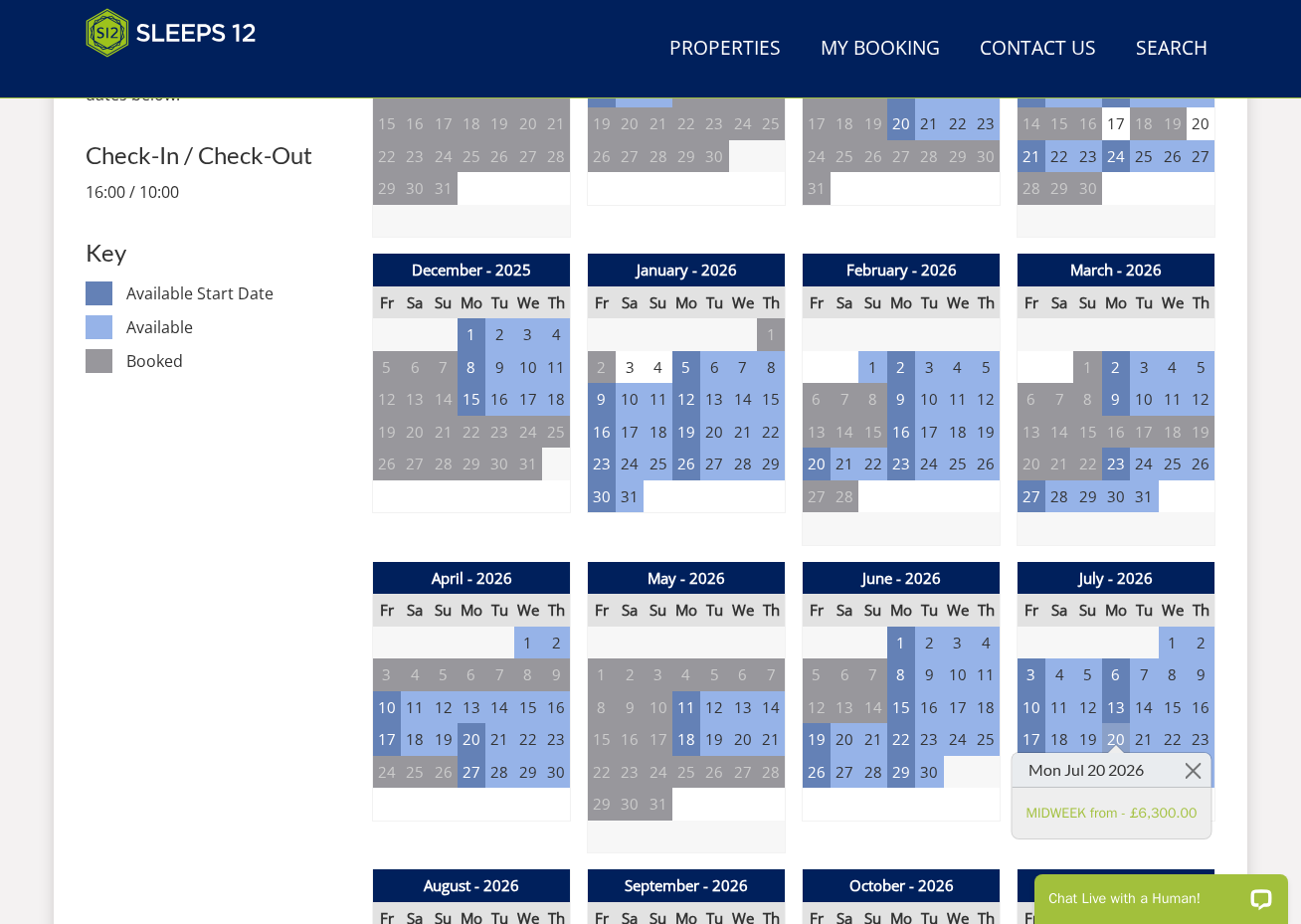 scroll, scrollTop: 1064, scrollLeft: 0, axis: vertical 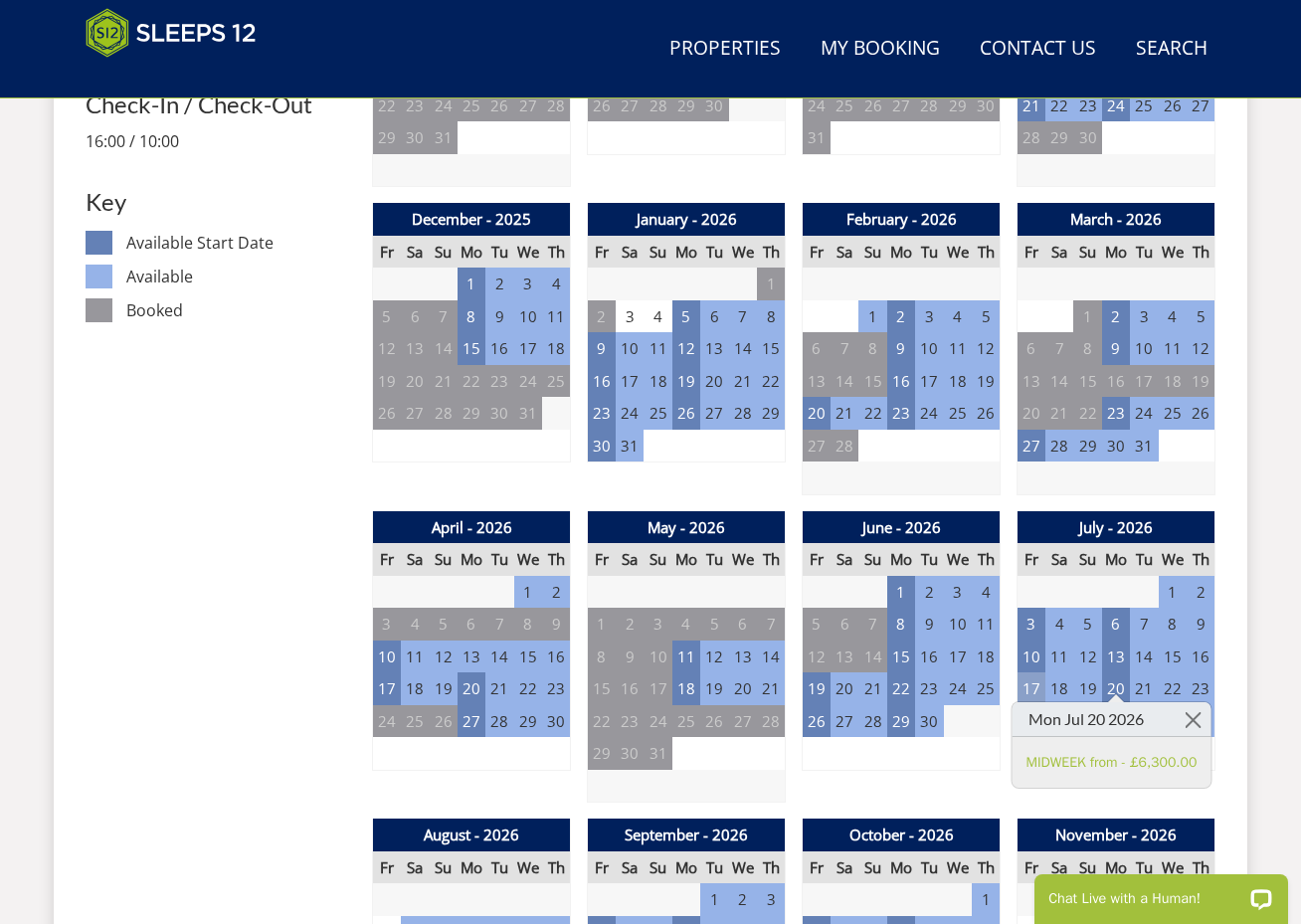 click on "17" at bounding box center (1031, 688) 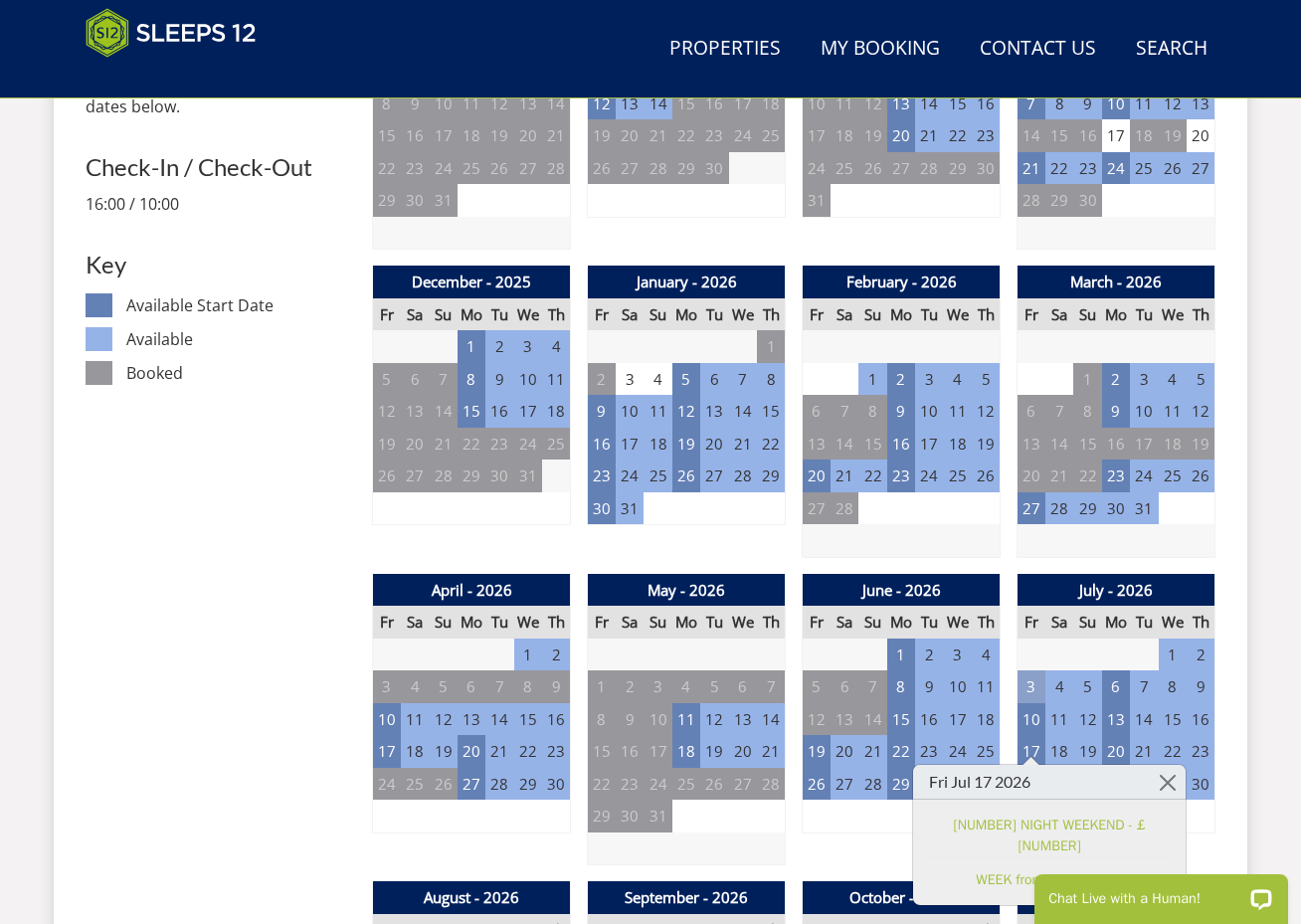 scroll, scrollTop: 1015, scrollLeft: 0, axis: vertical 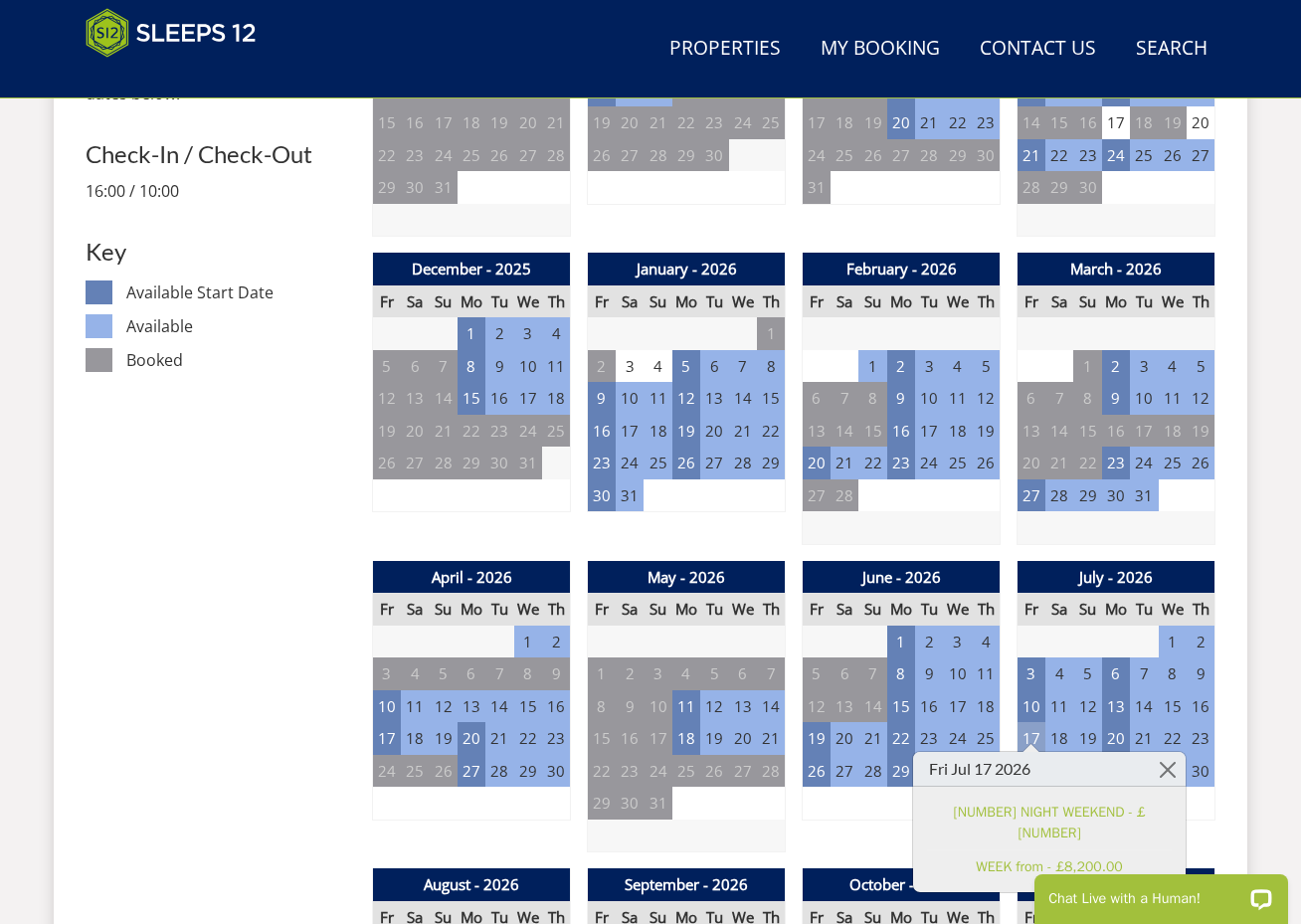 click on "17" at bounding box center (1031, 738) 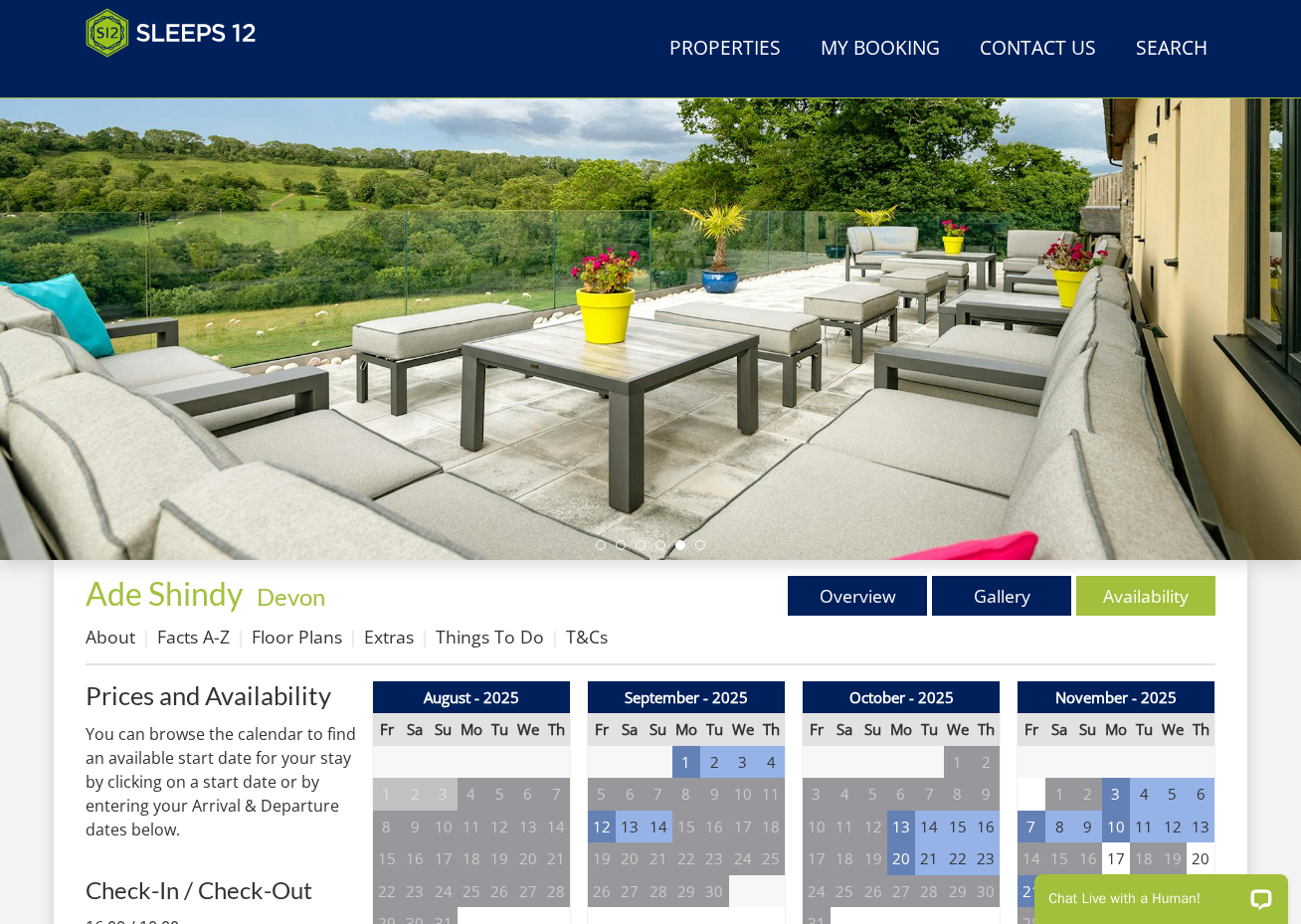 scroll, scrollTop: 313, scrollLeft: 0, axis: vertical 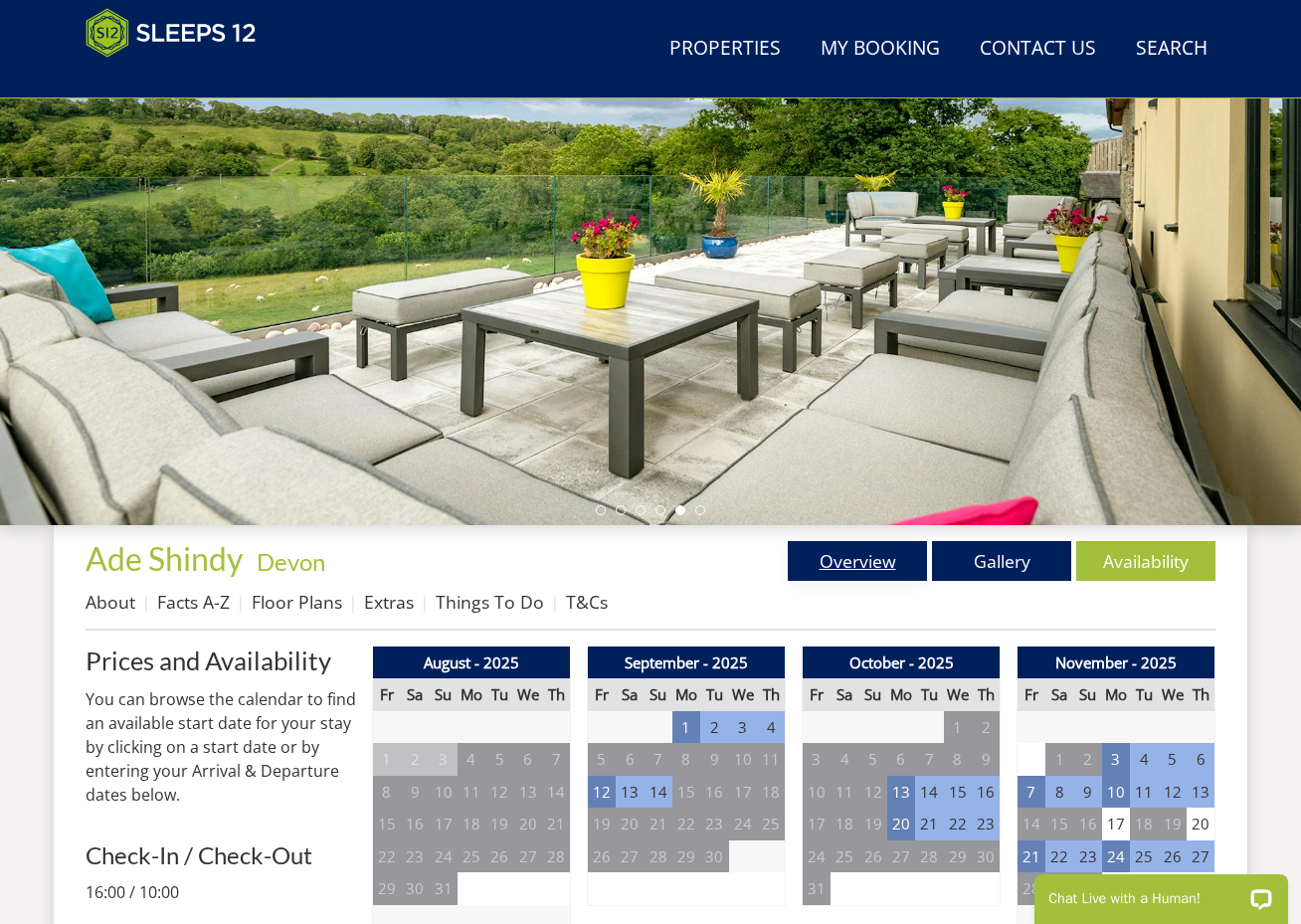 click on "Overview" at bounding box center (857, 561) 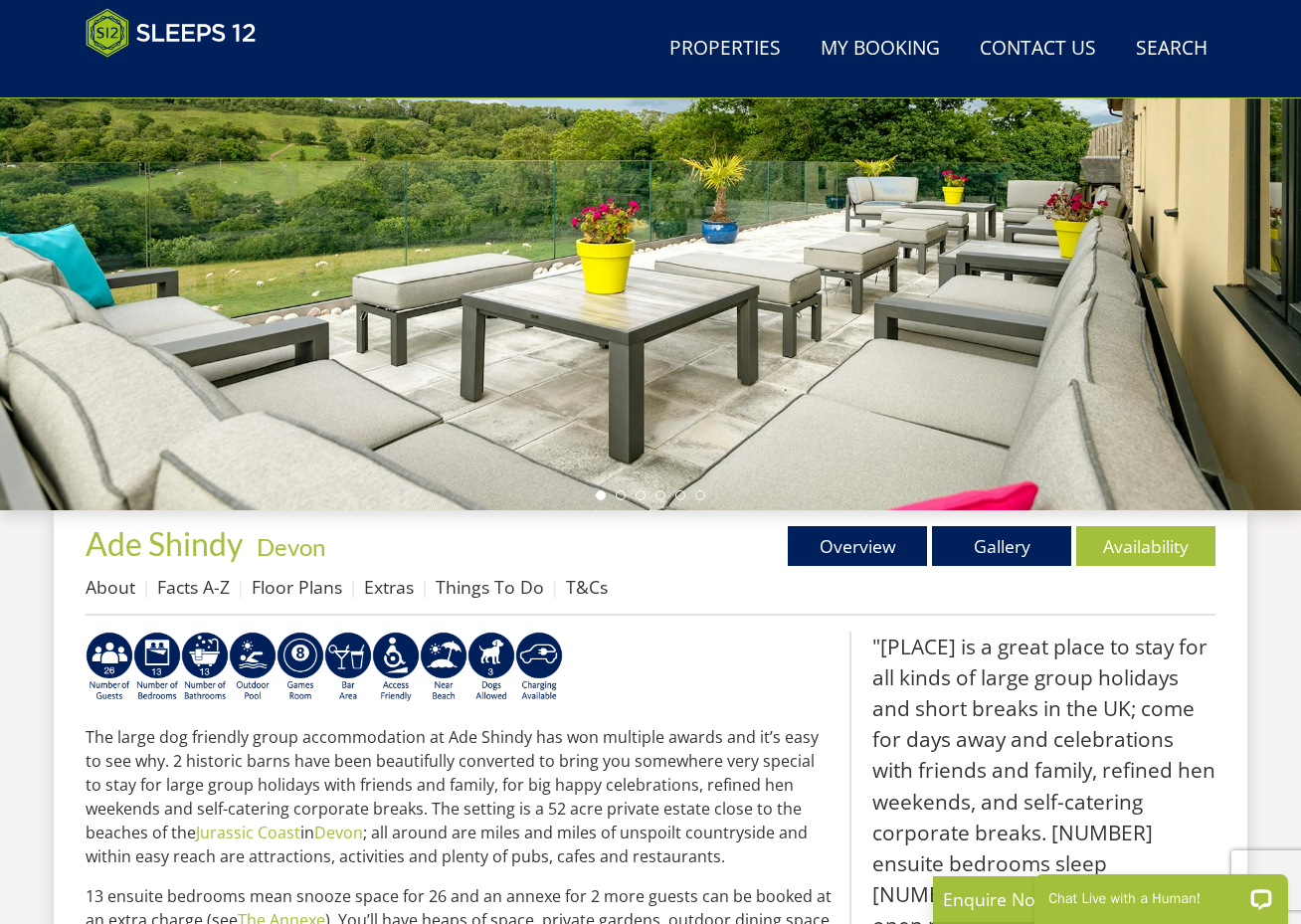 scroll, scrollTop: 0, scrollLeft: 0, axis: both 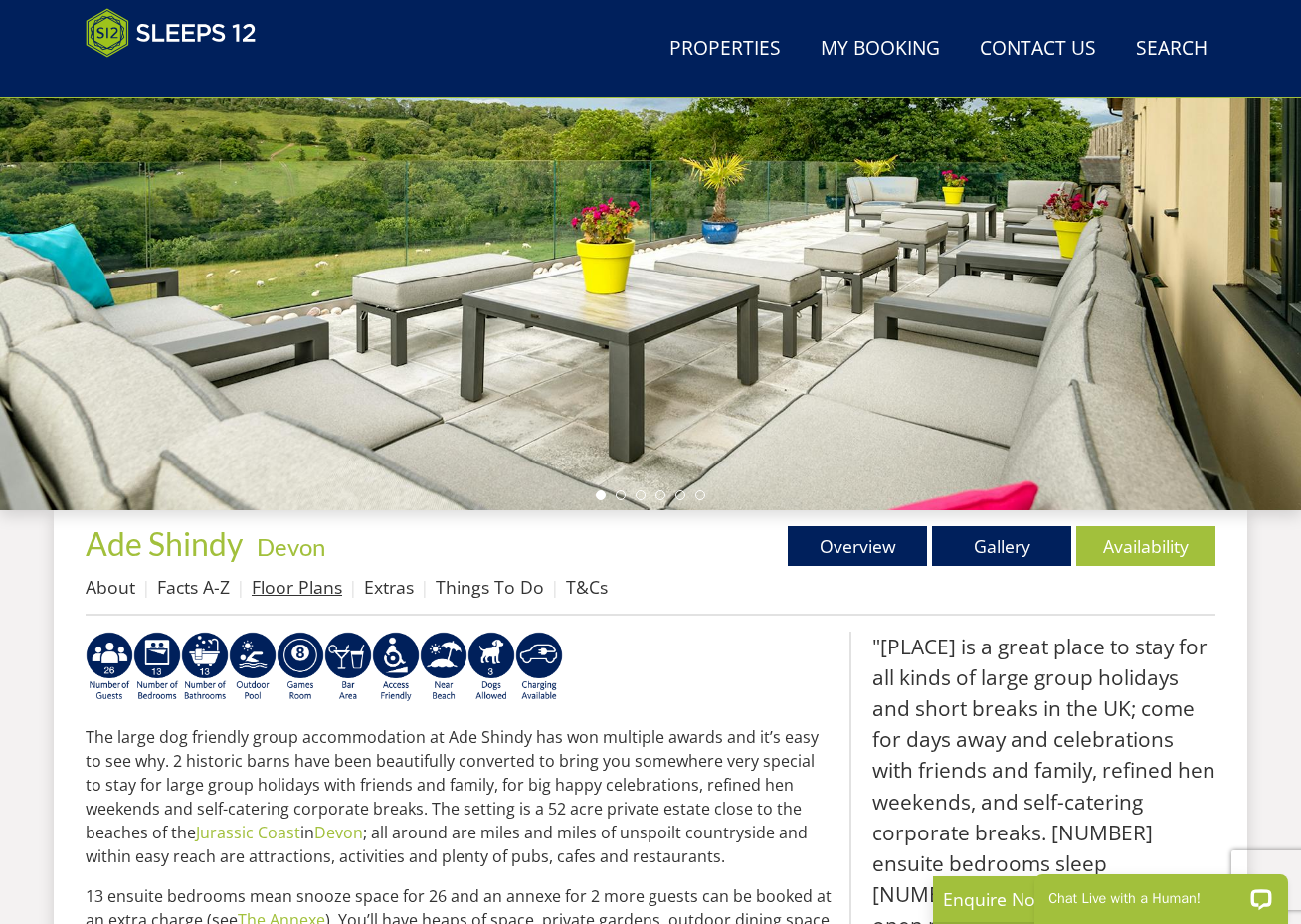 click on "Floor Plans" at bounding box center (296, 587) 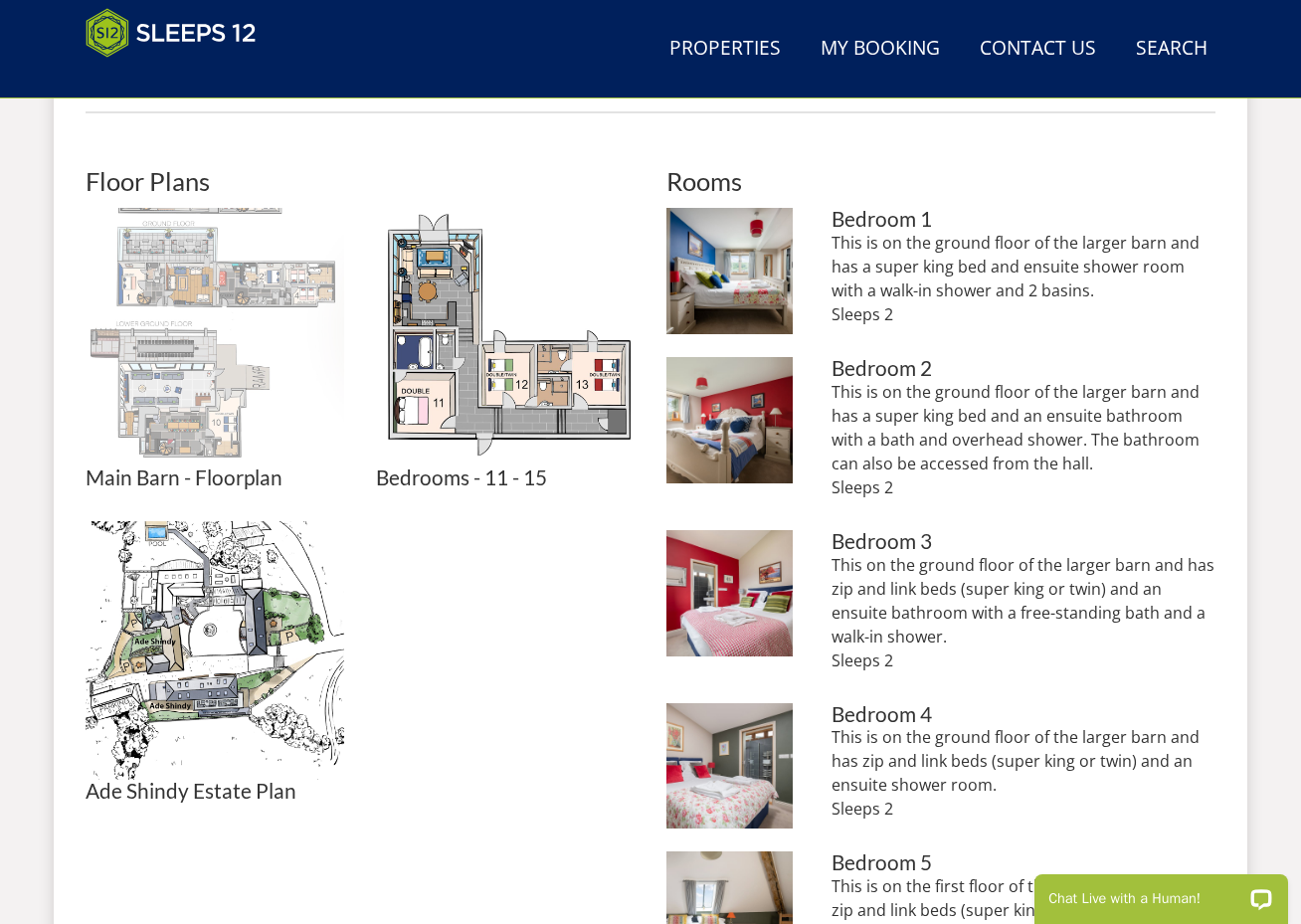 scroll, scrollTop: 833, scrollLeft: 0, axis: vertical 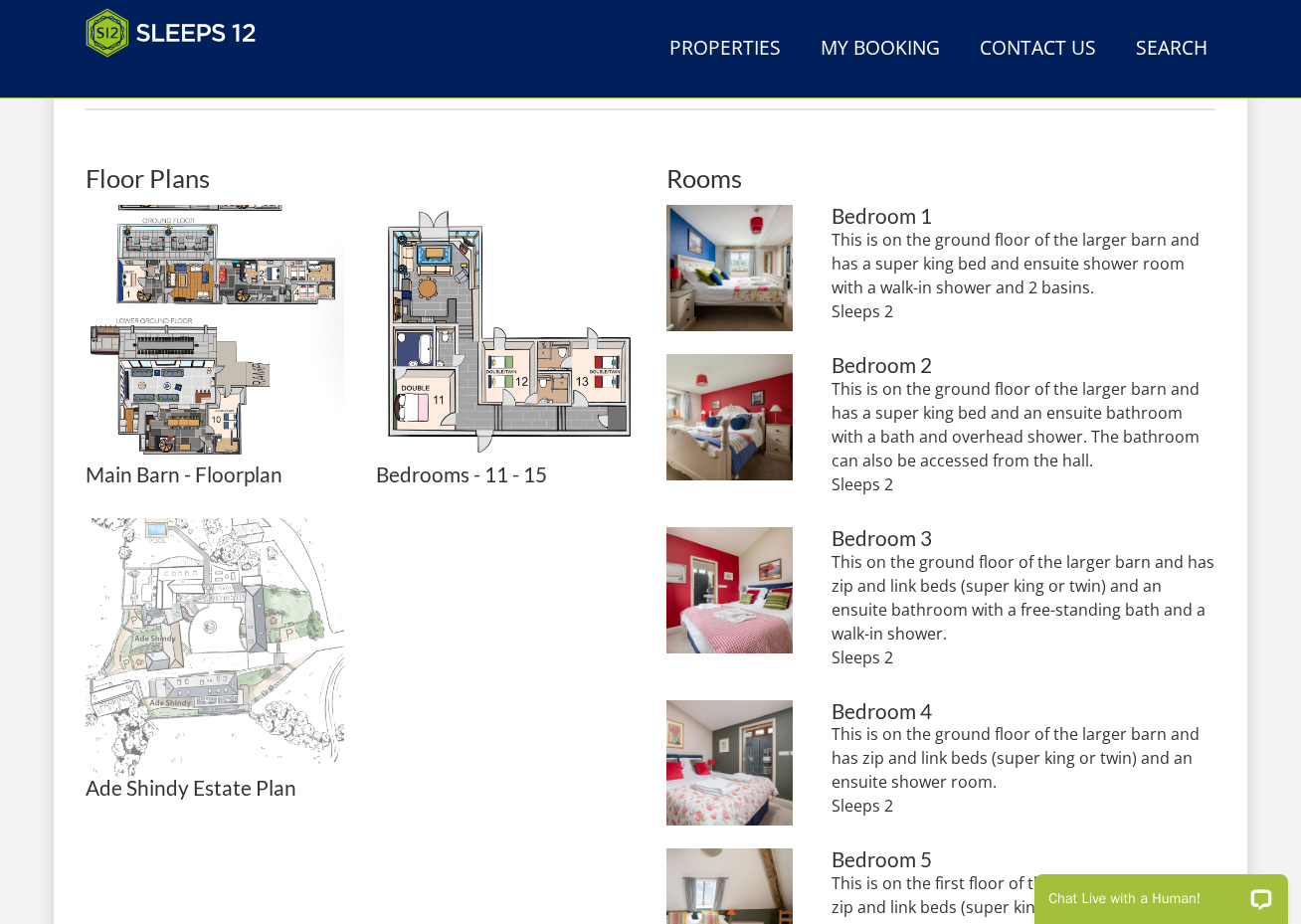 click at bounding box center (215, 647) 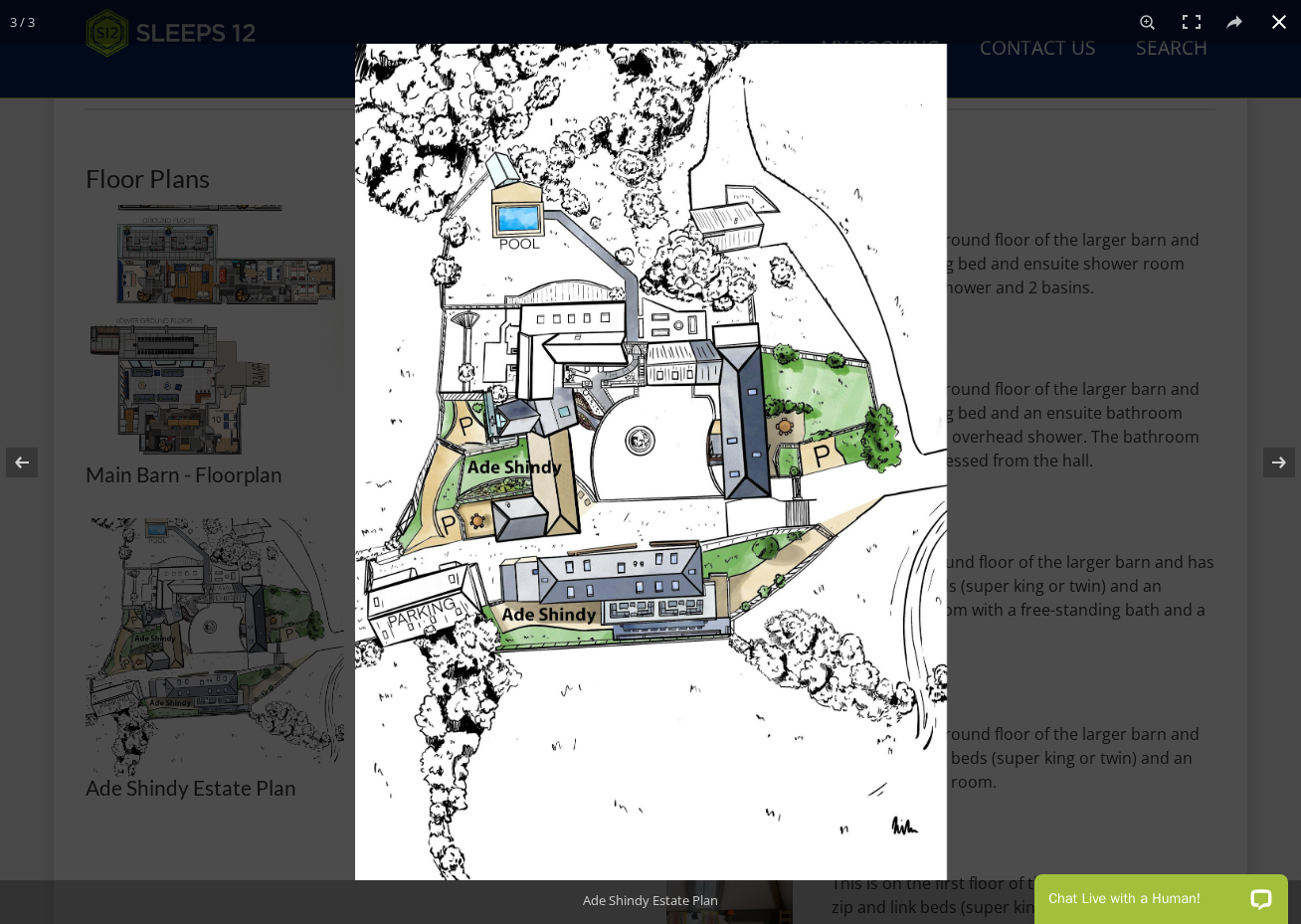 click at bounding box center (650, 462) 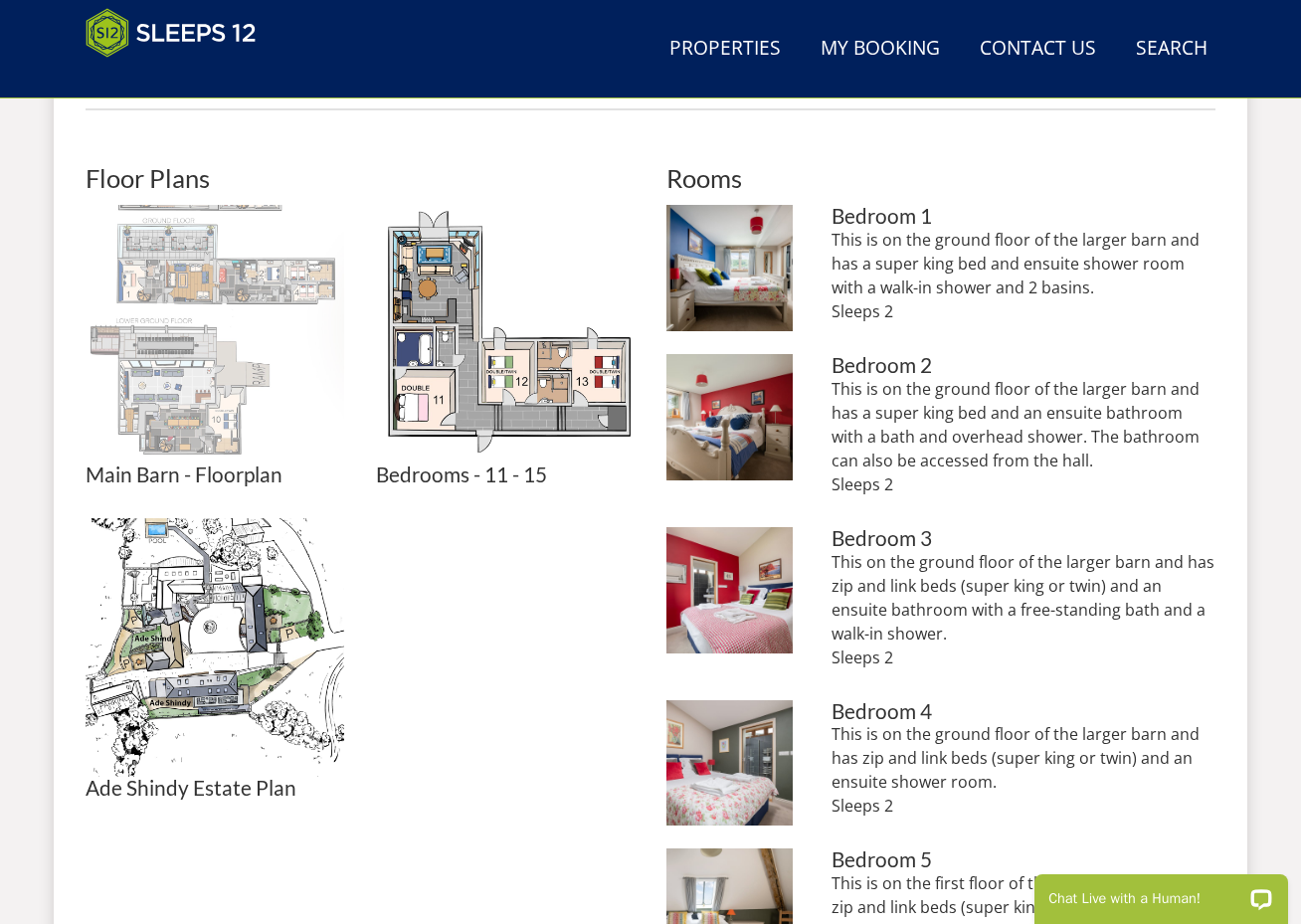 click at bounding box center (215, 334) 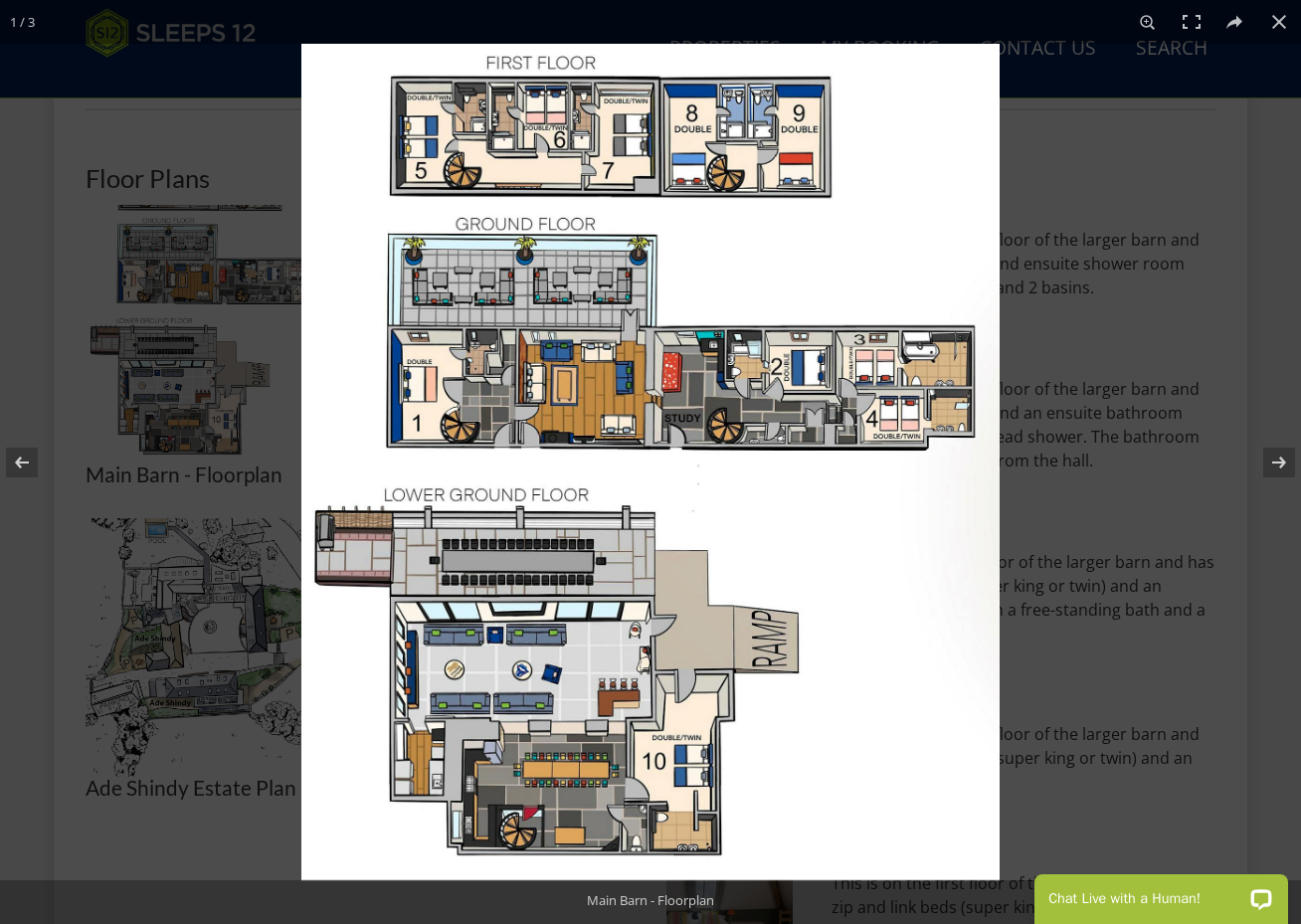 click at bounding box center [650, 462] 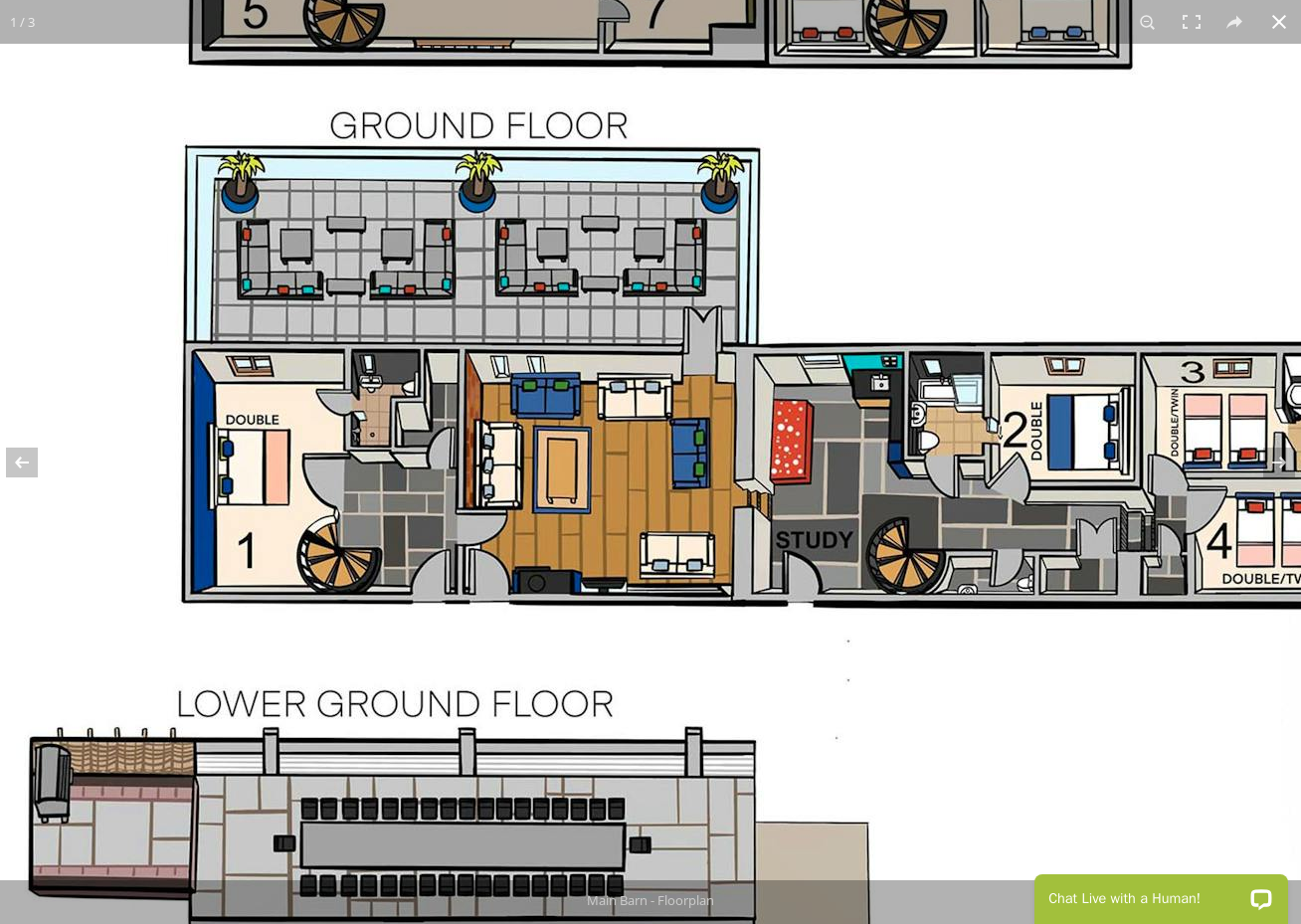 click at bounding box center [1279, 22] 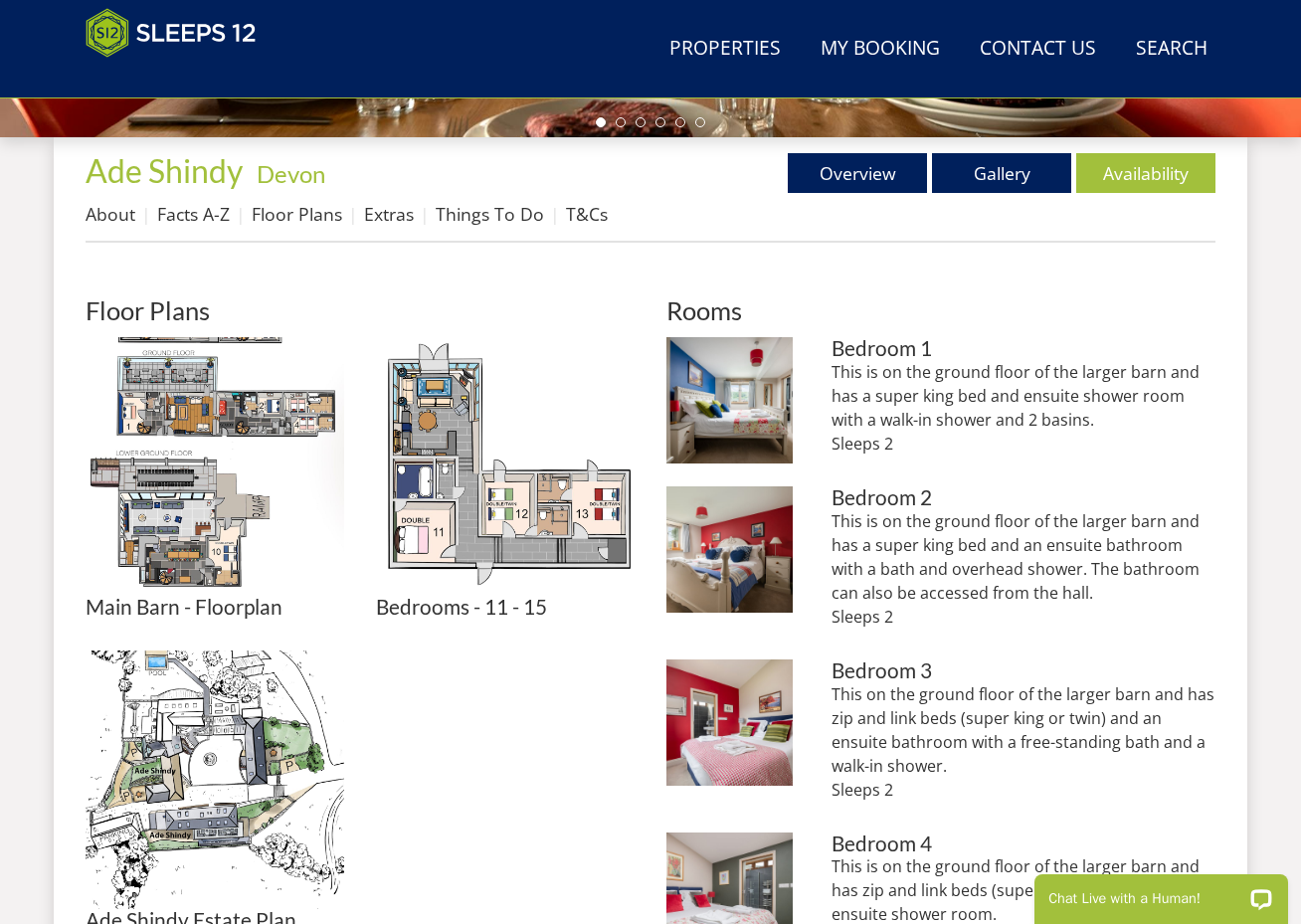 scroll, scrollTop: 661, scrollLeft: 0, axis: vertical 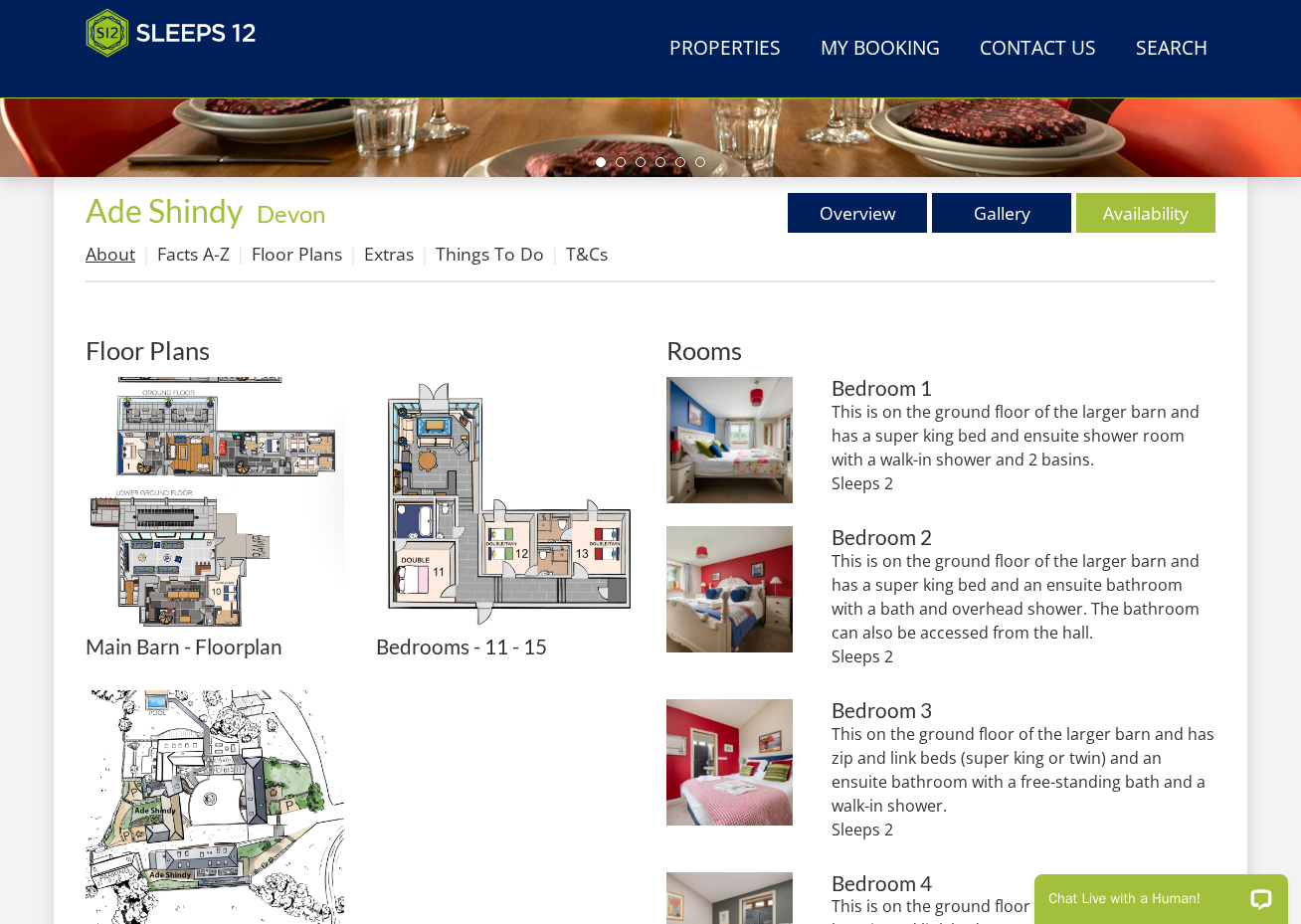 click on "About" at bounding box center (110, 254) 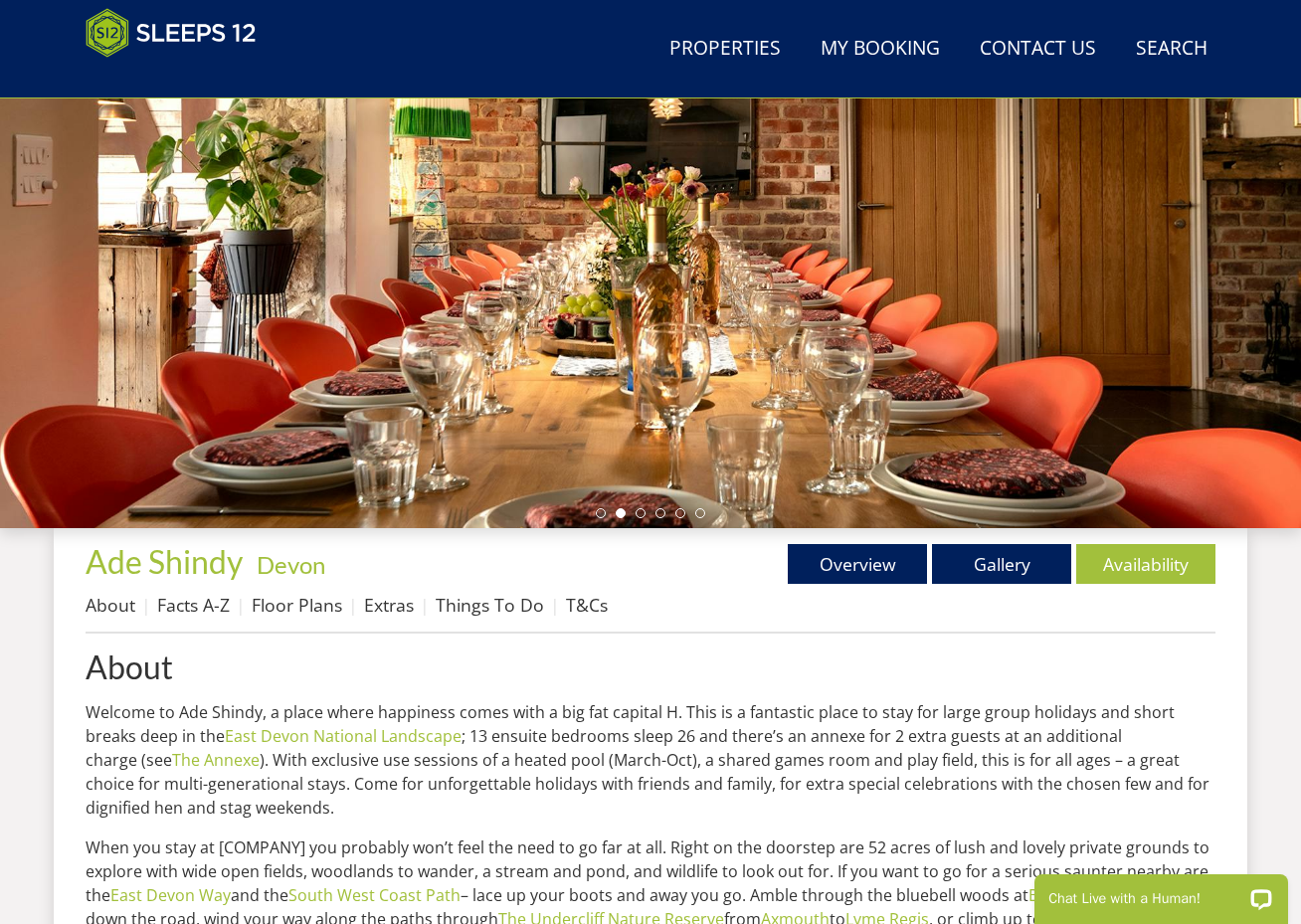 scroll, scrollTop: 265, scrollLeft: 0, axis: vertical 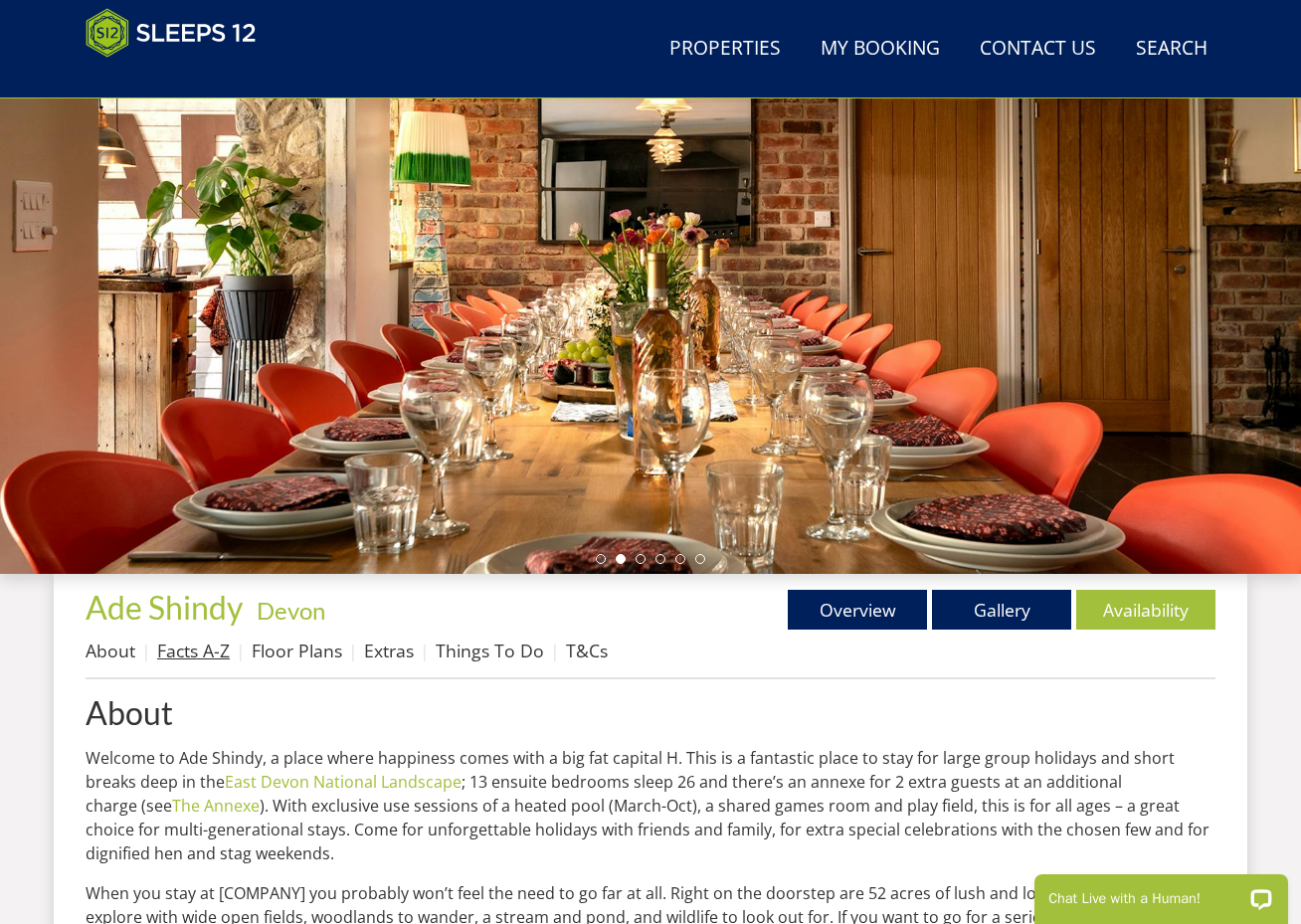 click on "Facts A-Z" at bounding box center (193, 650) 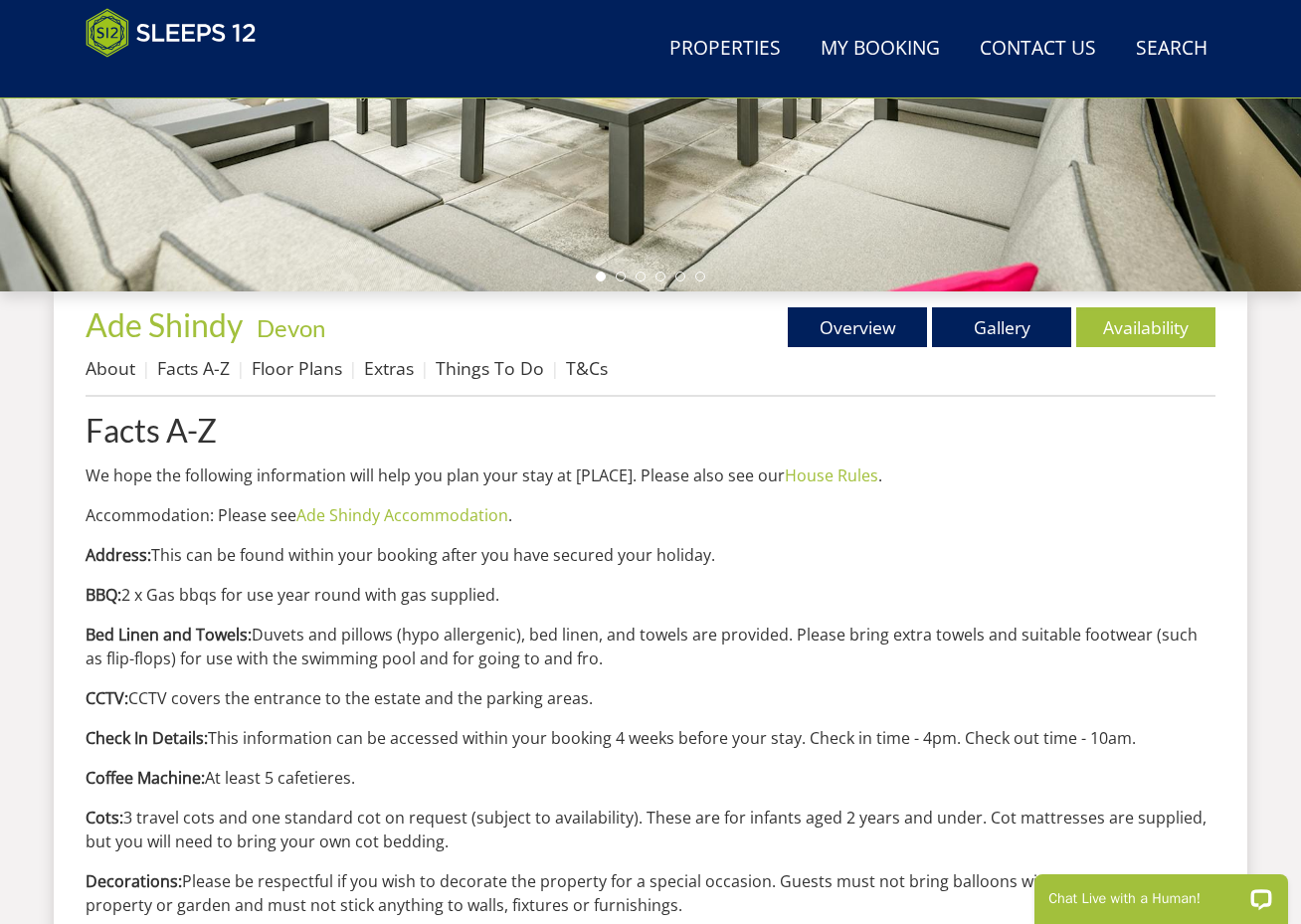 scroll, scrollTop: 0, scrollLeft: 0, axis: both 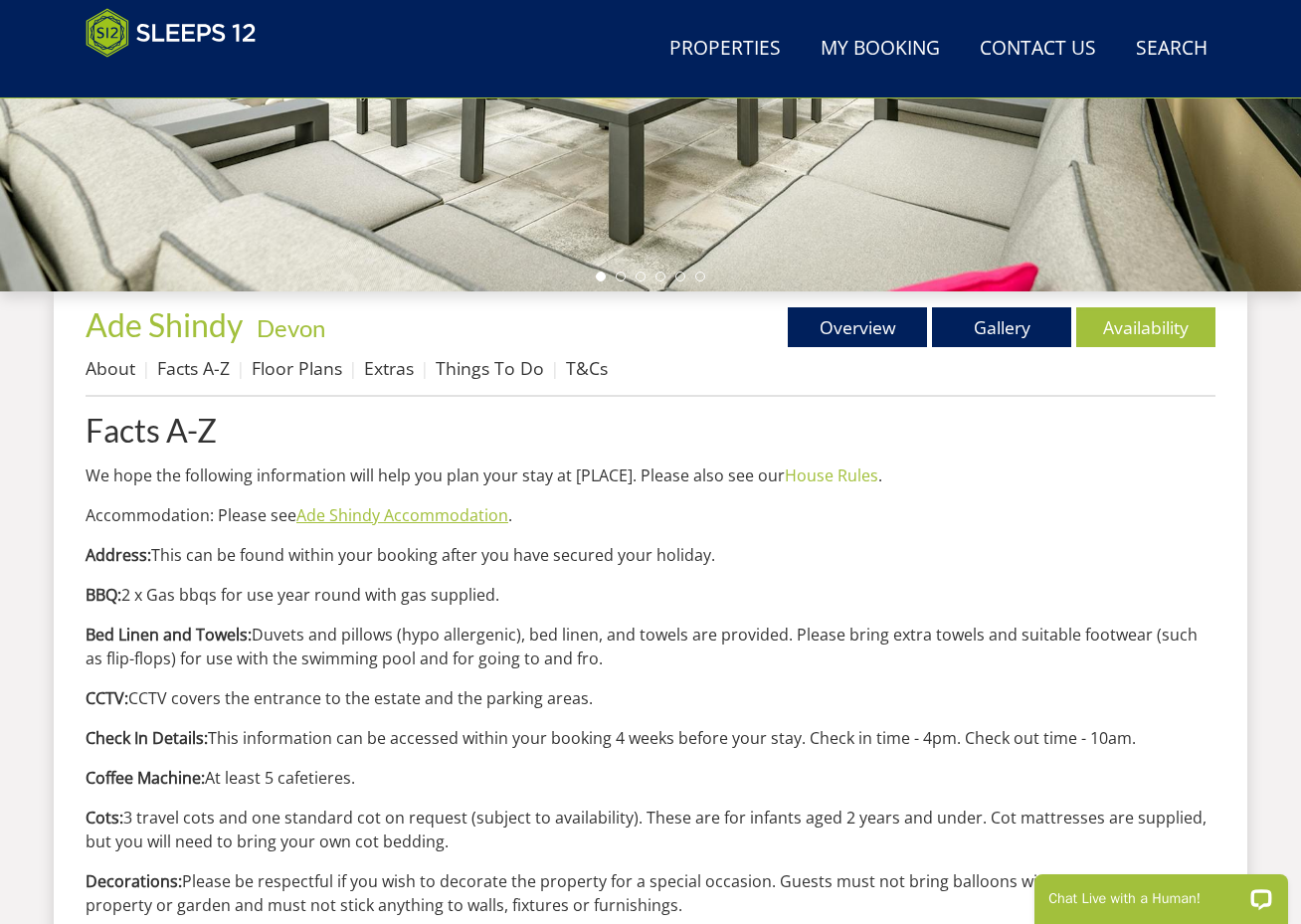 click on "Ade Shindy Accommodation" at bounding box center (402, 515) 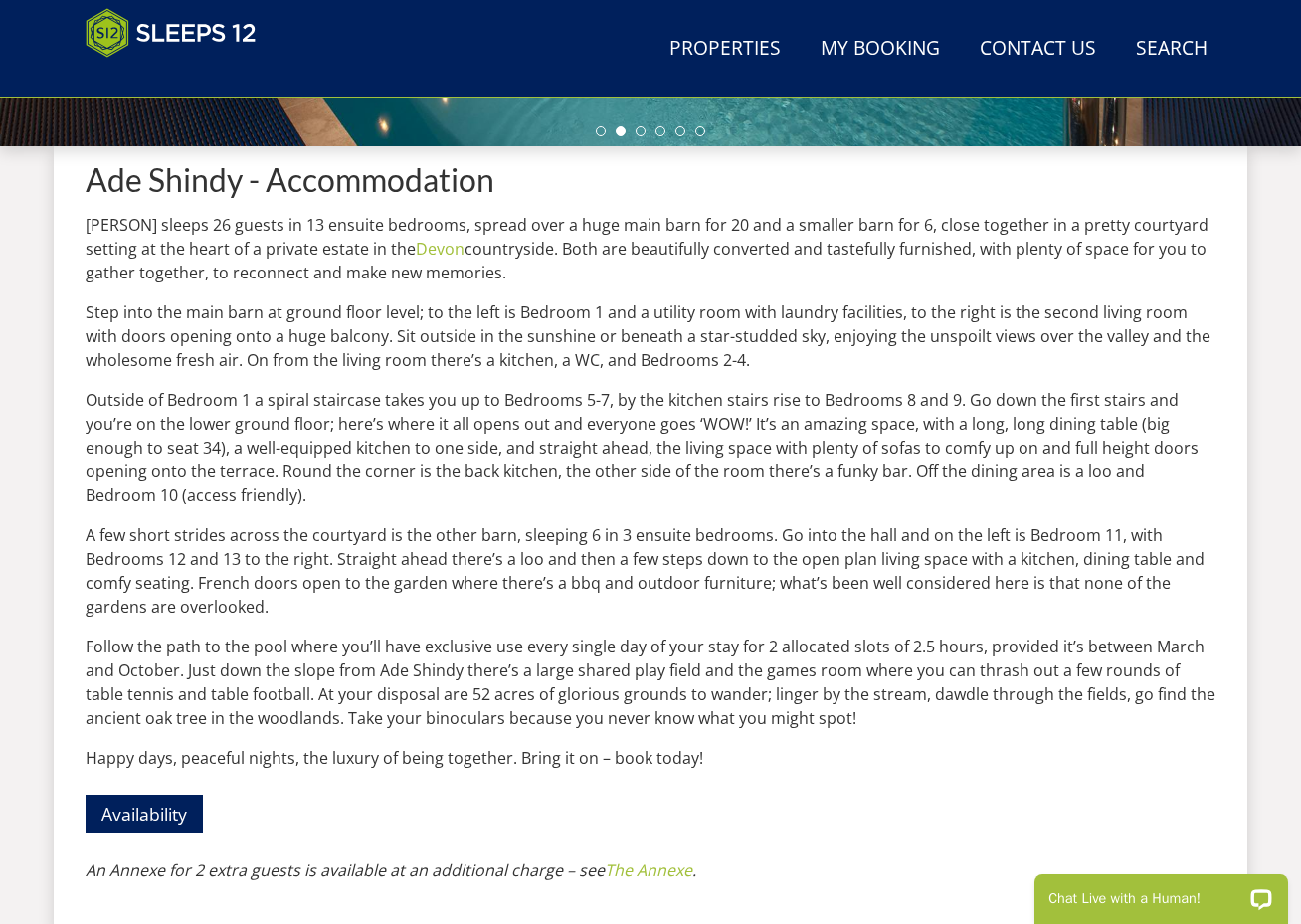 scroll, scrollTop: 693, scrollLeft: 0, axis: vertical 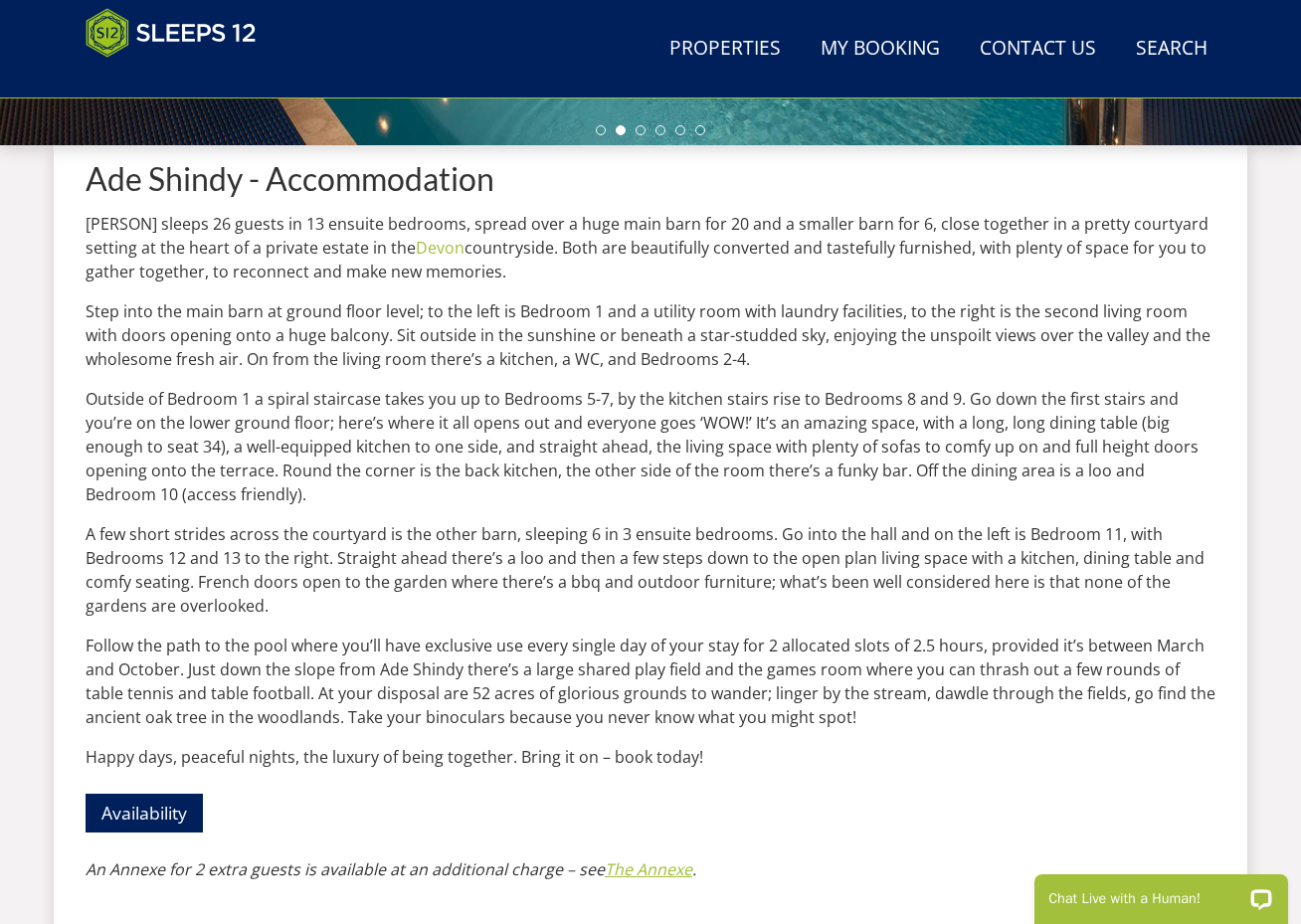 click on "The Annexe" at bounding box center [649, 869] 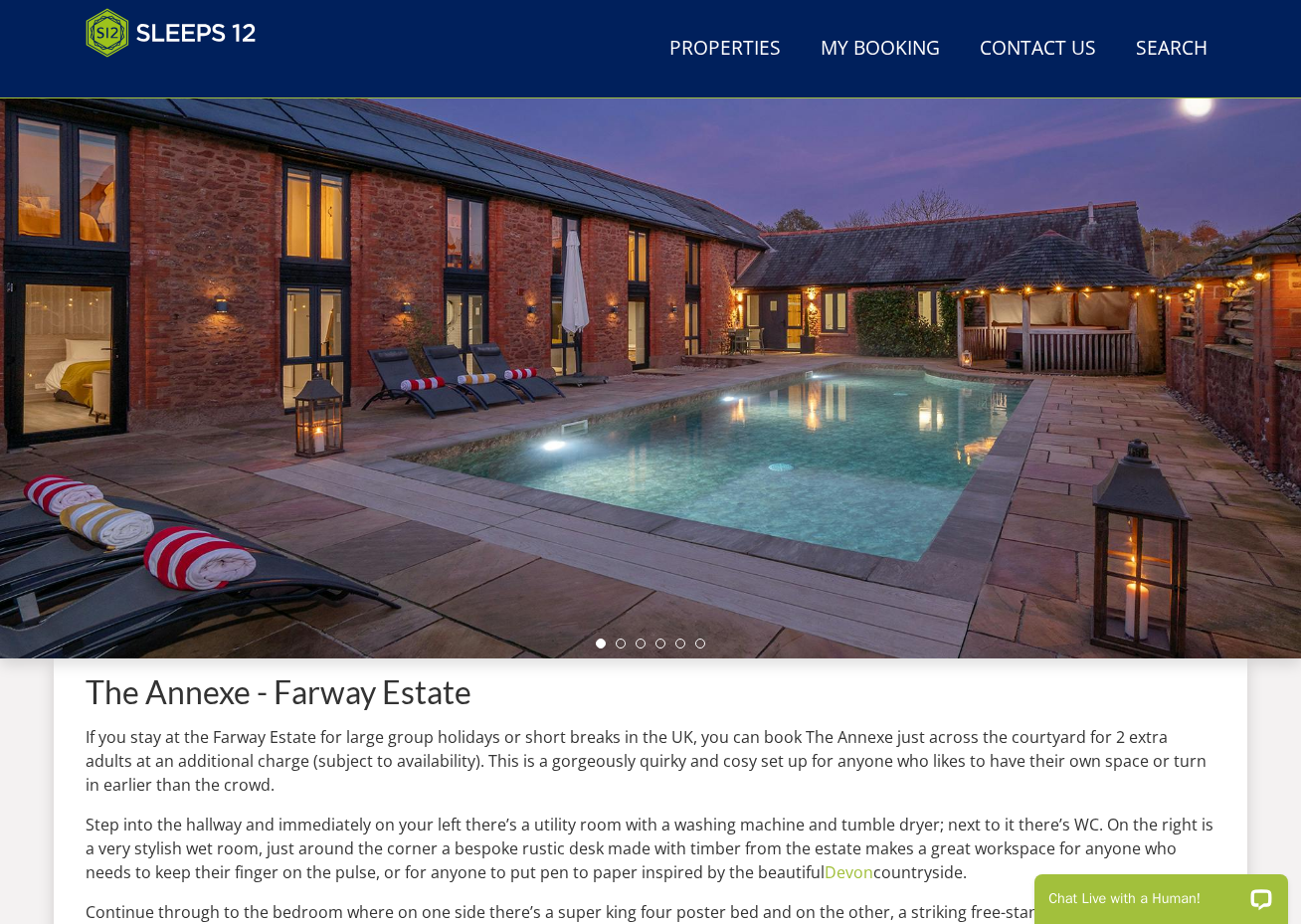 scroll, scrollTop: 23, scrollLeft: 0, axis: vertical 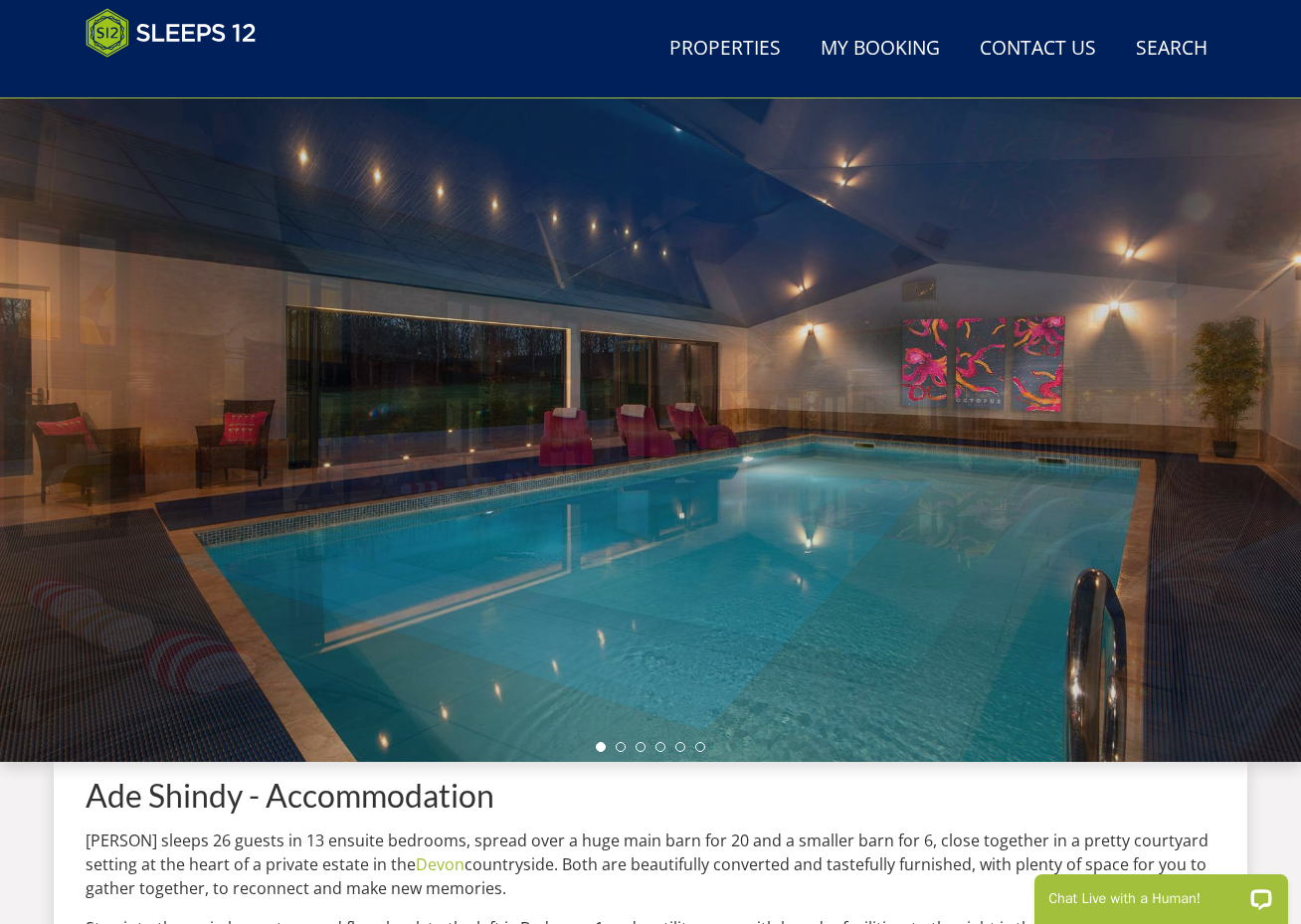 click at bounding box center (650, 414) 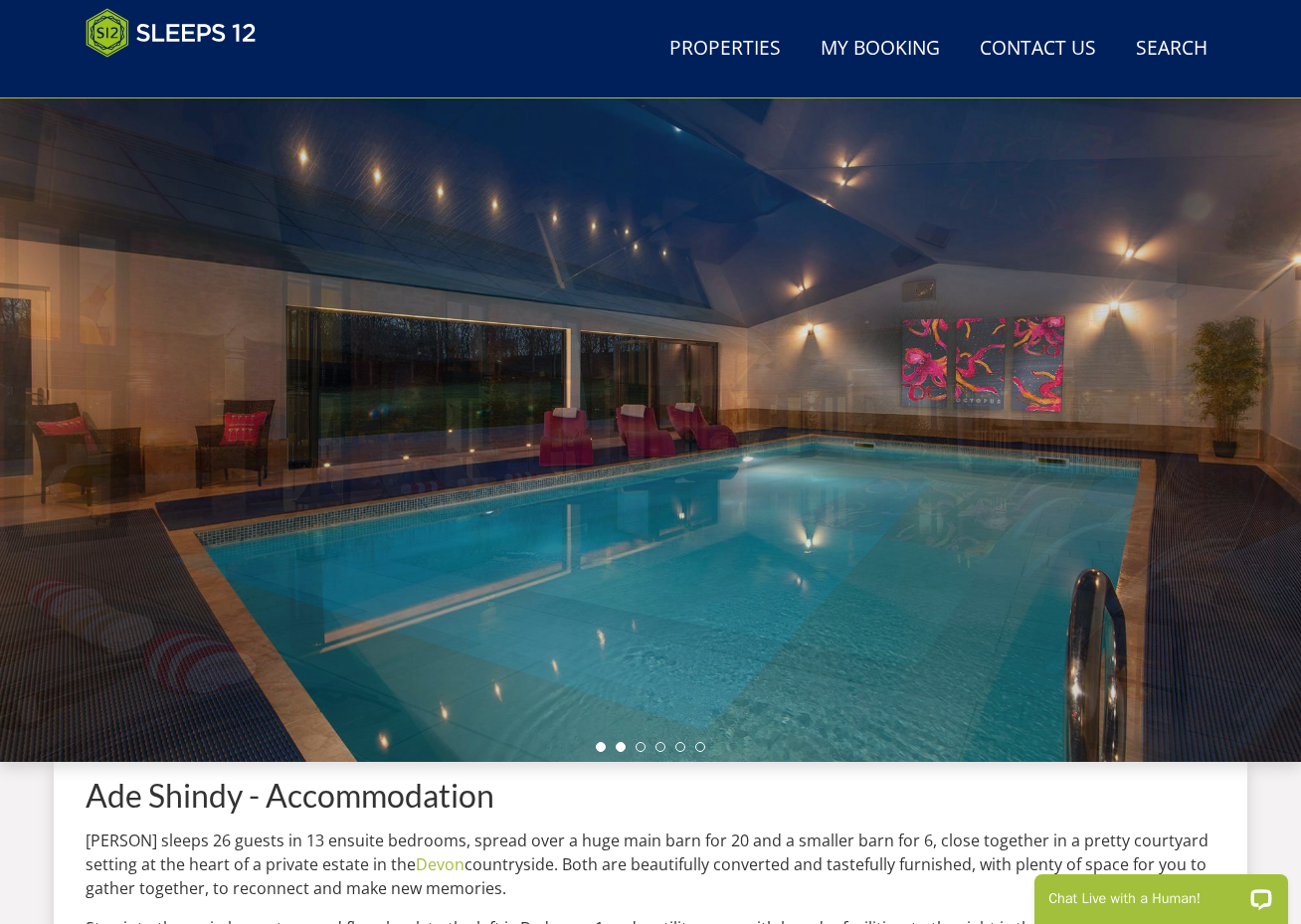 click at bounding box center (621, 747) 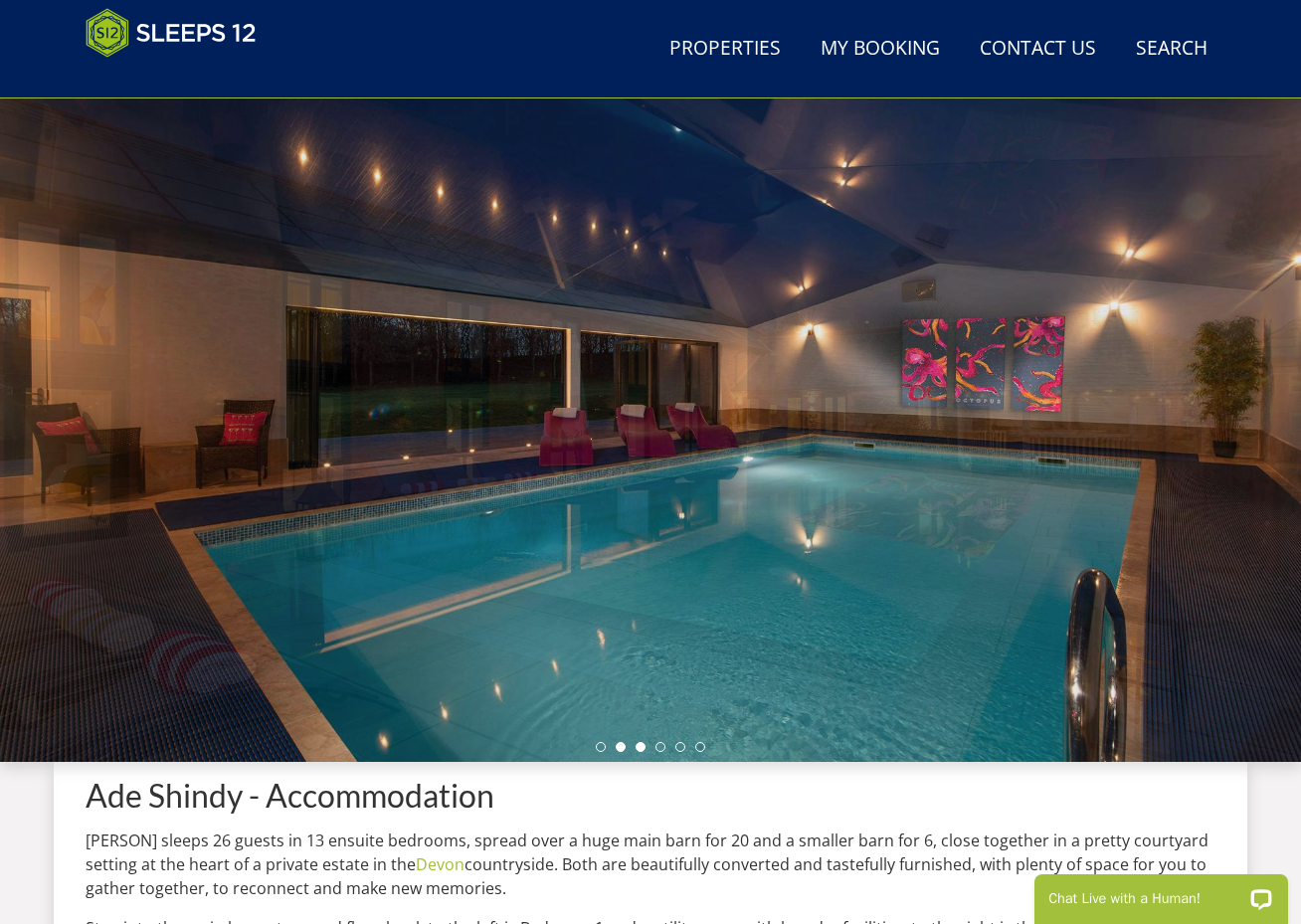 click at bounding box center [641, 747] 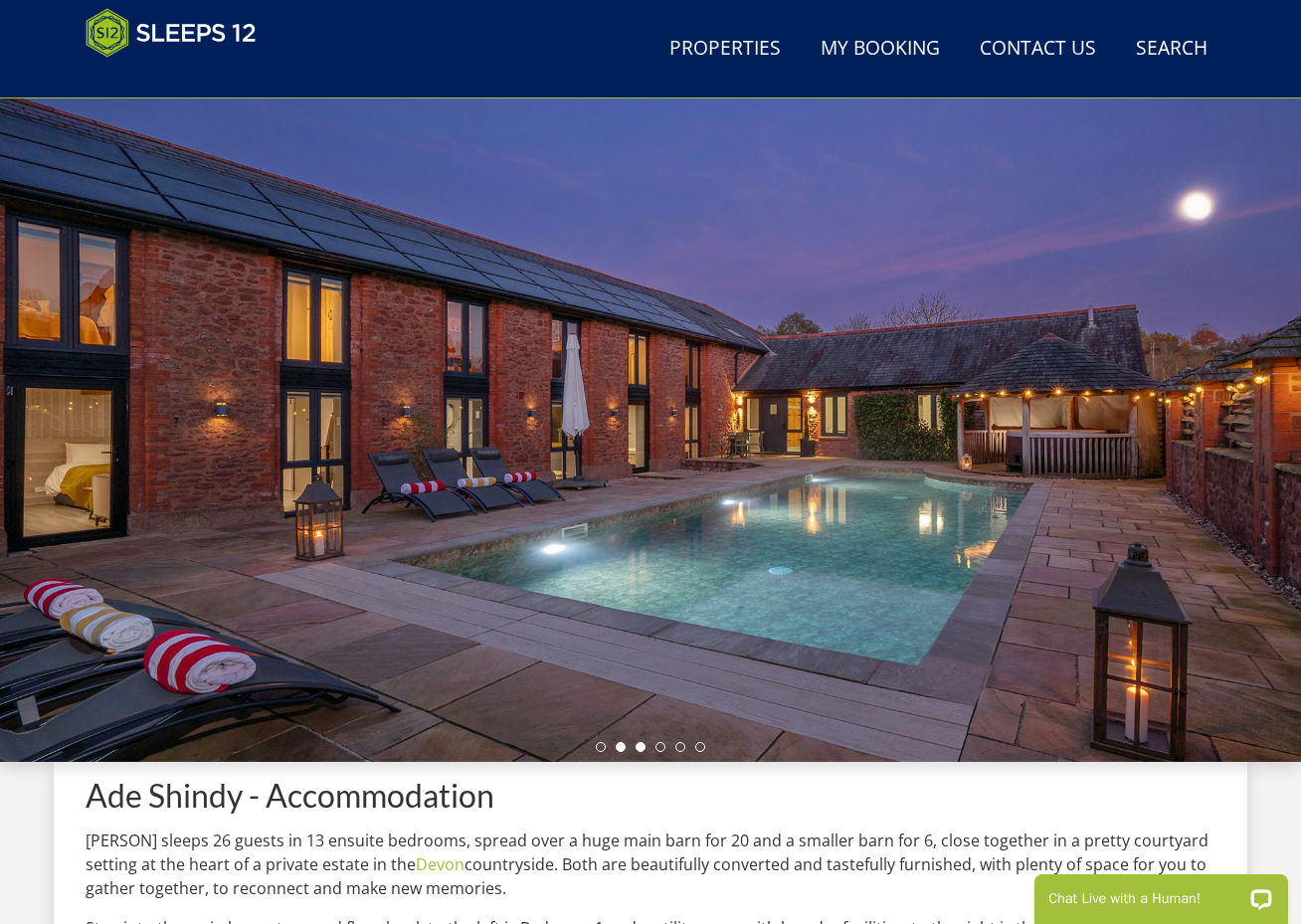 click at bounding box center [621, 747] 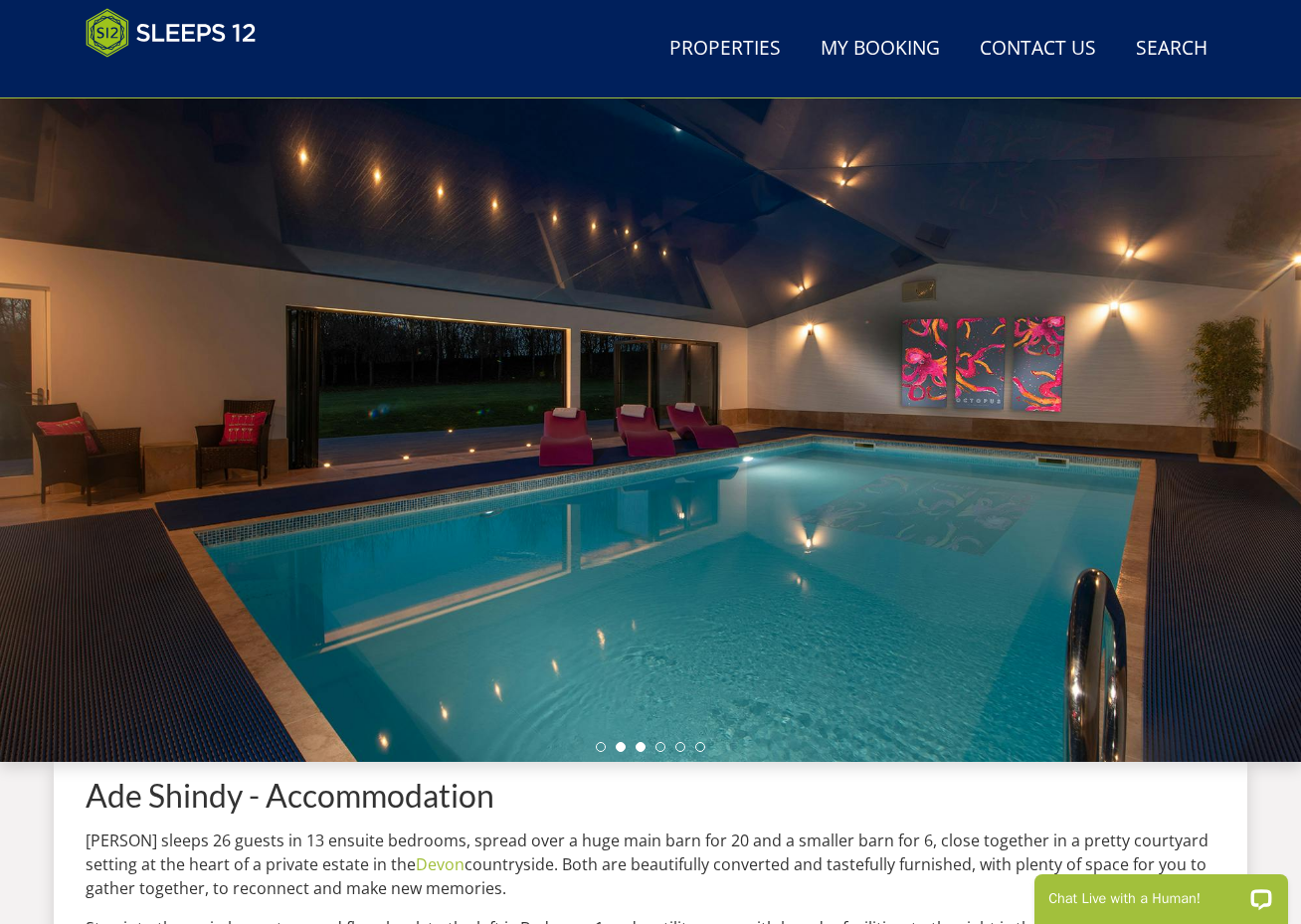 click at bounding box center (641, 747) 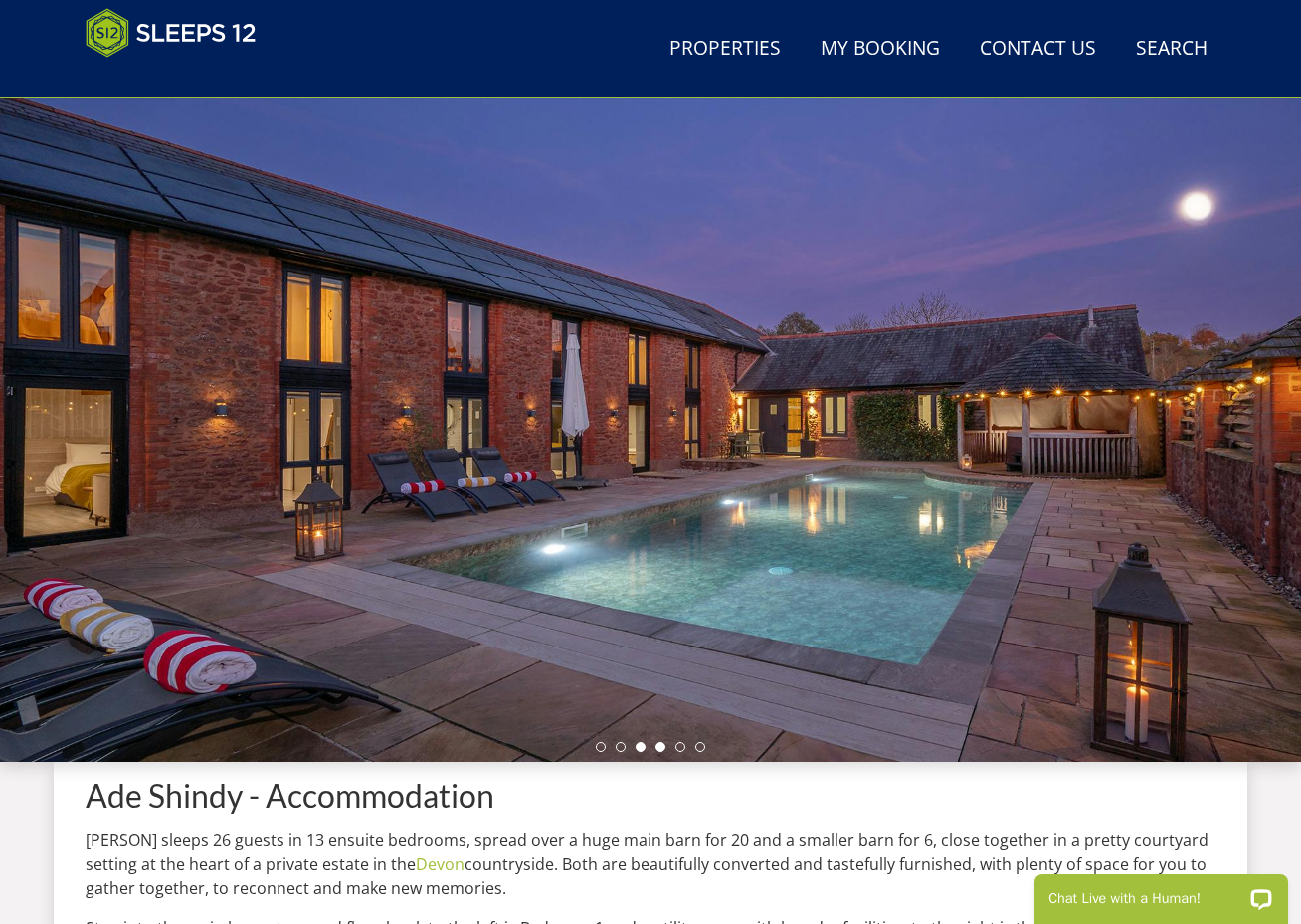 click at bounding box center (660, 747) 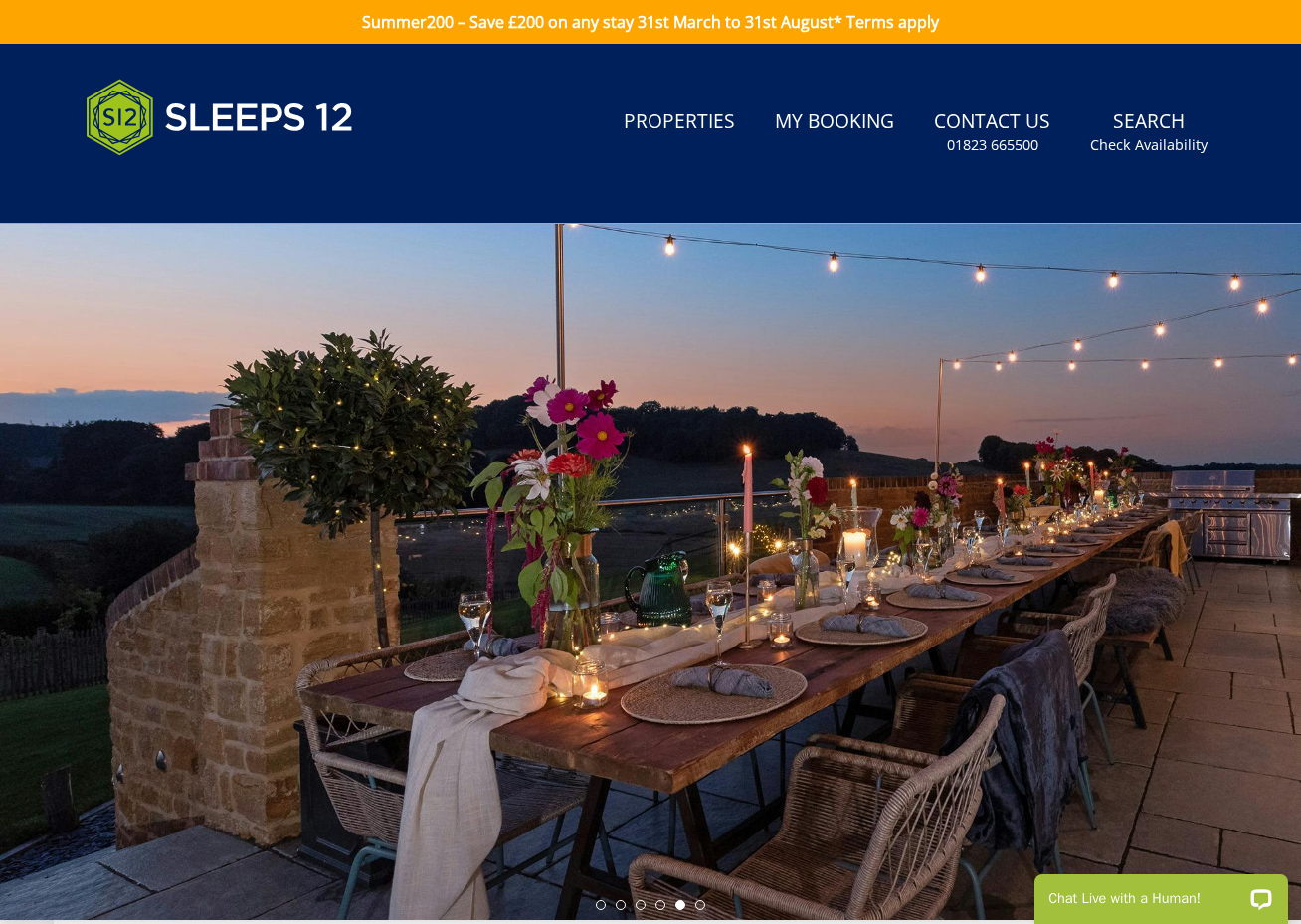scroll, scrollTop: 0, scrollLeft: 0, axis: both 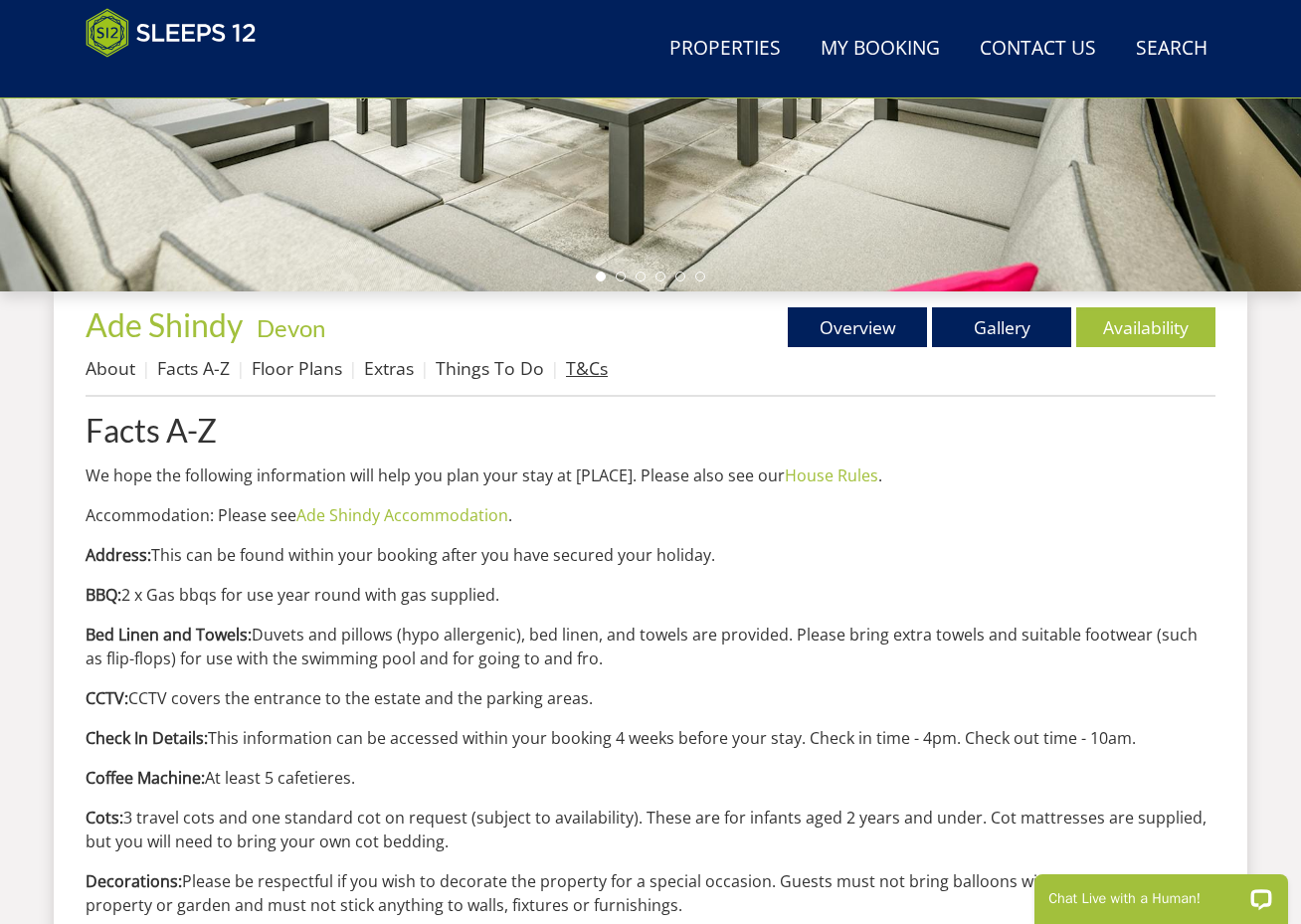 click on "T&Cs" at bounding box center [587, 368] 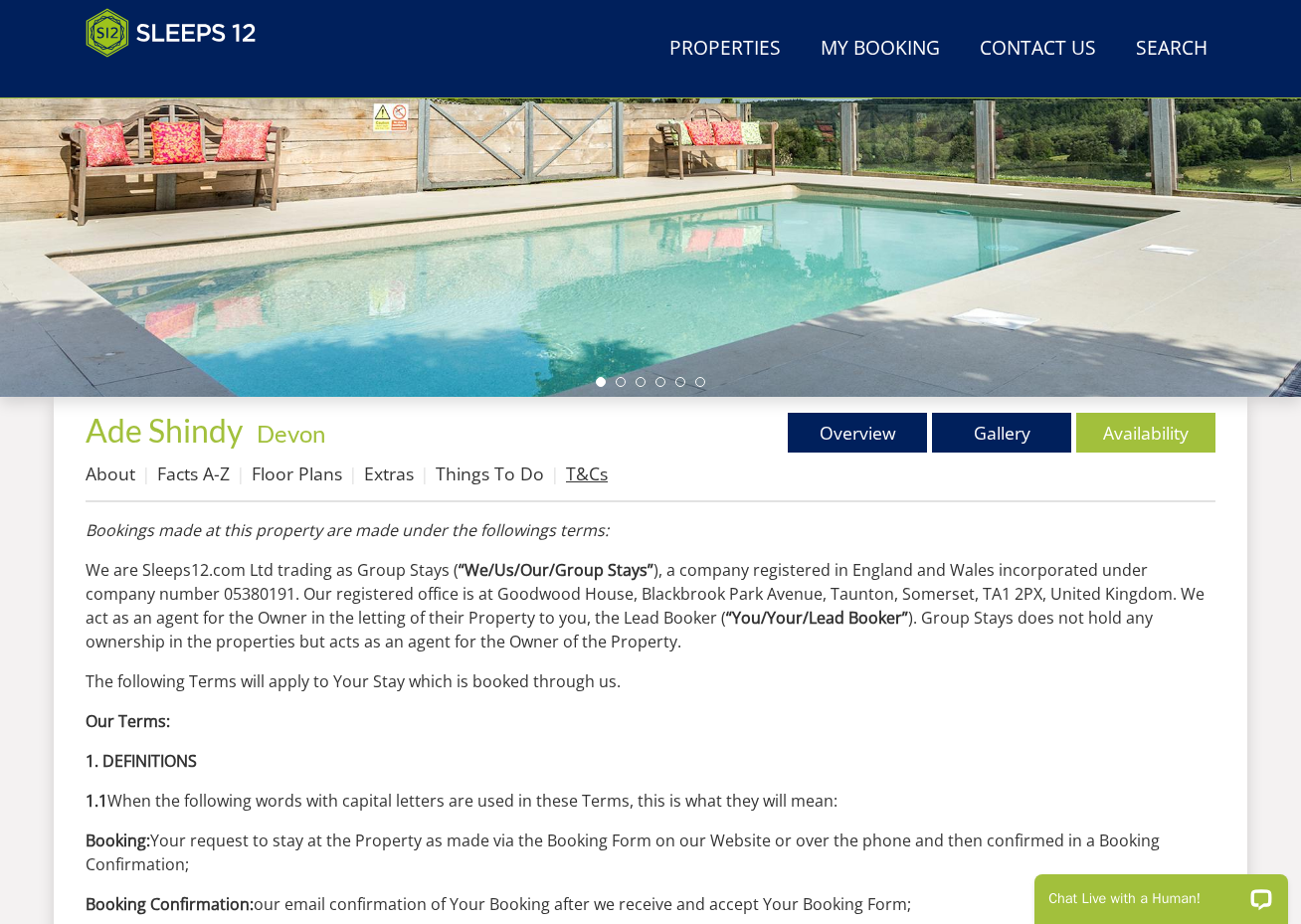 scroll, scrollTop: 431, scrollLeft: 0, axis: vertical 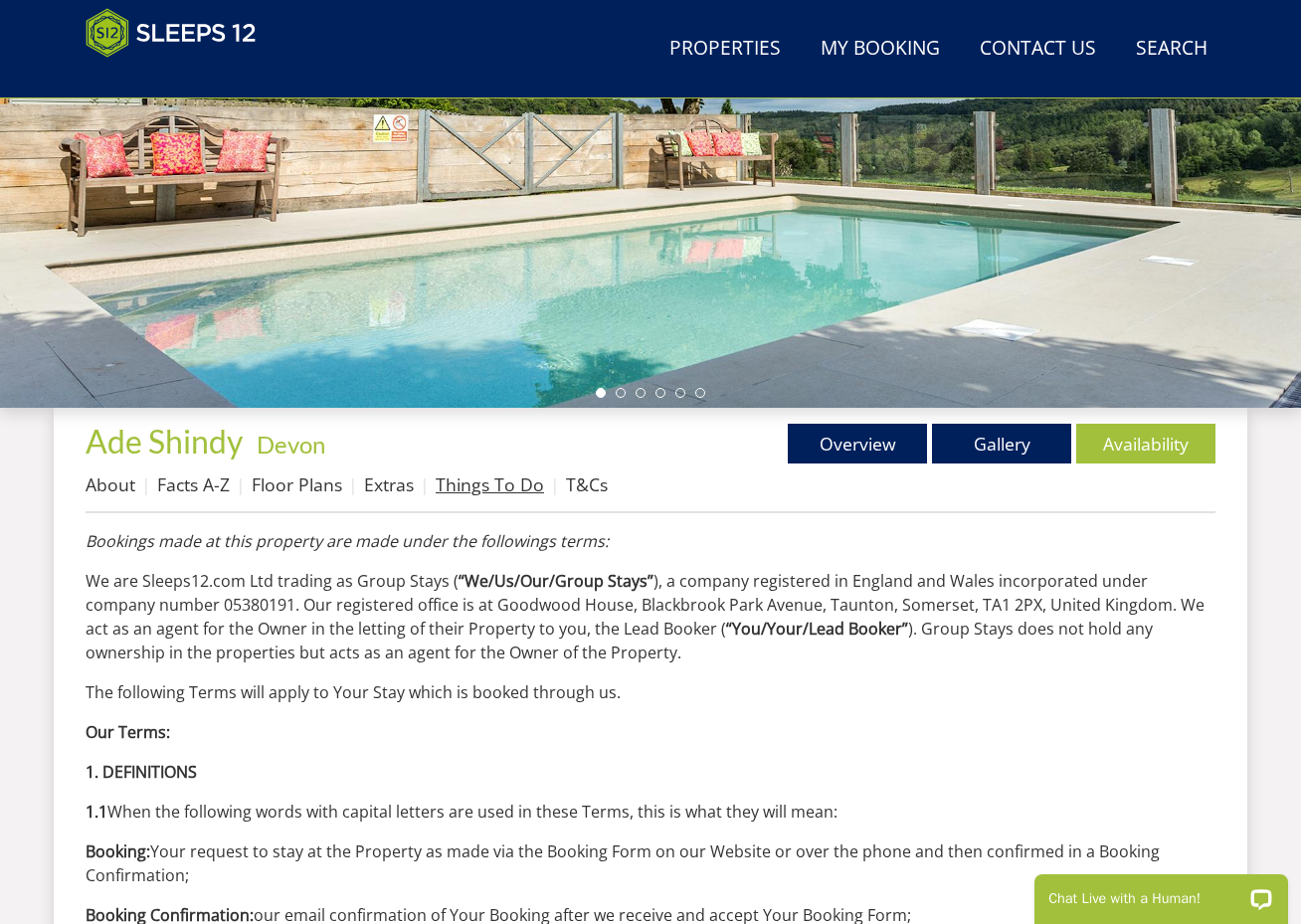 click on "Things To Do" at bounding box center (489, 484) 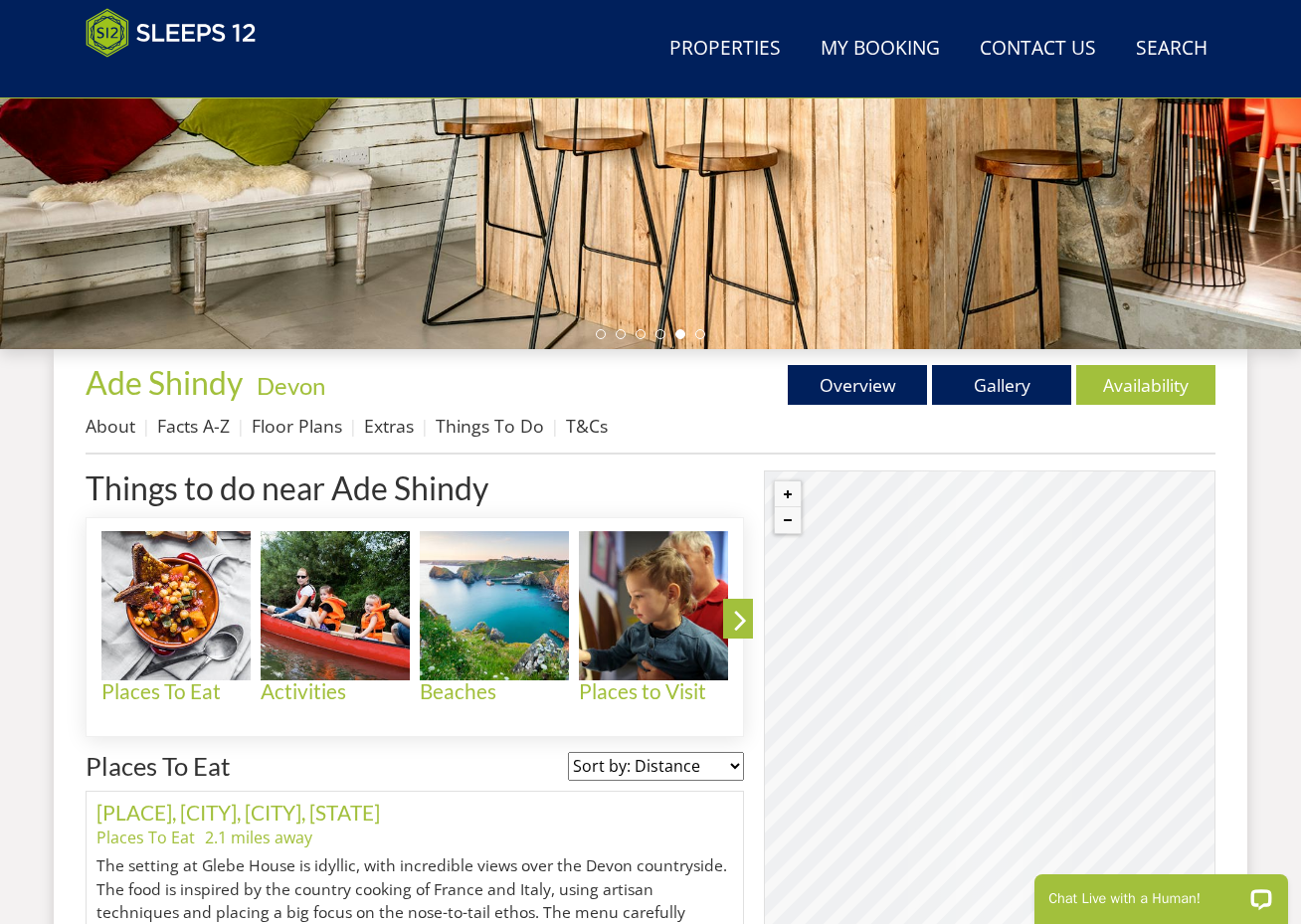 scroll, scrollTop: 484, scrollLeft: 0, axis: vertical 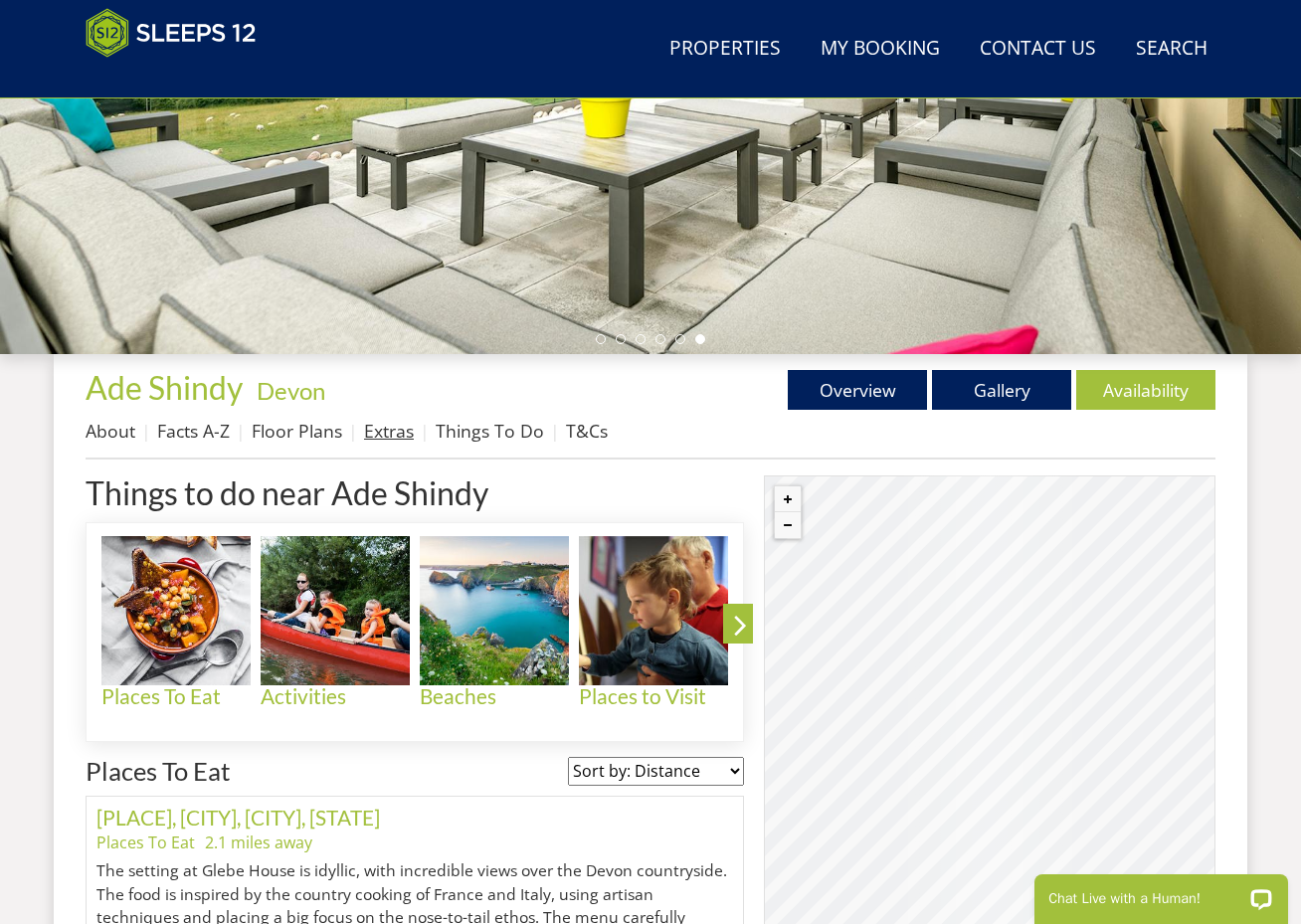 click on "Extras" at bounding box center [389, 431] 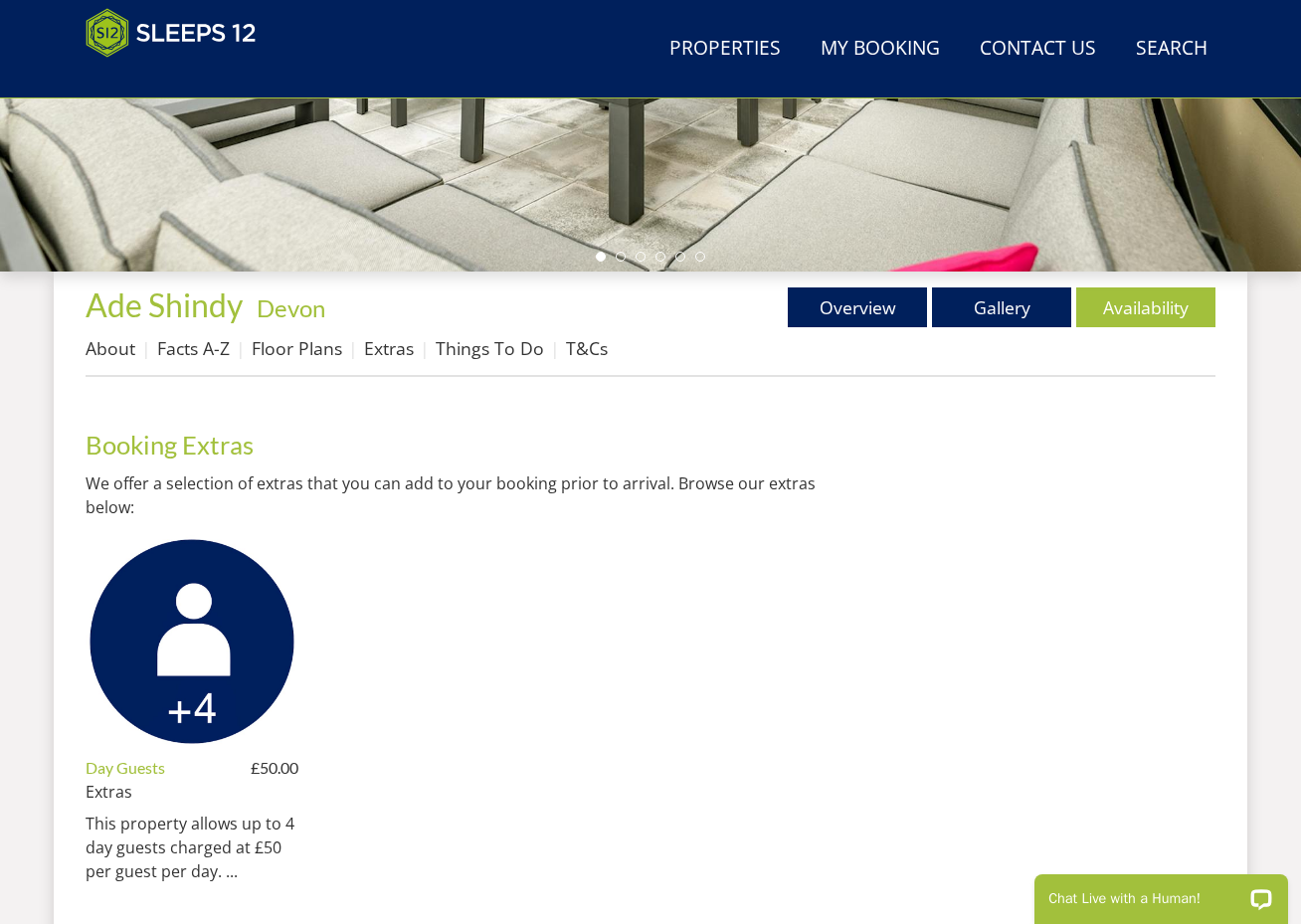 scroll, scrollTop: 551, scrollLeft: 0, axis: vertical 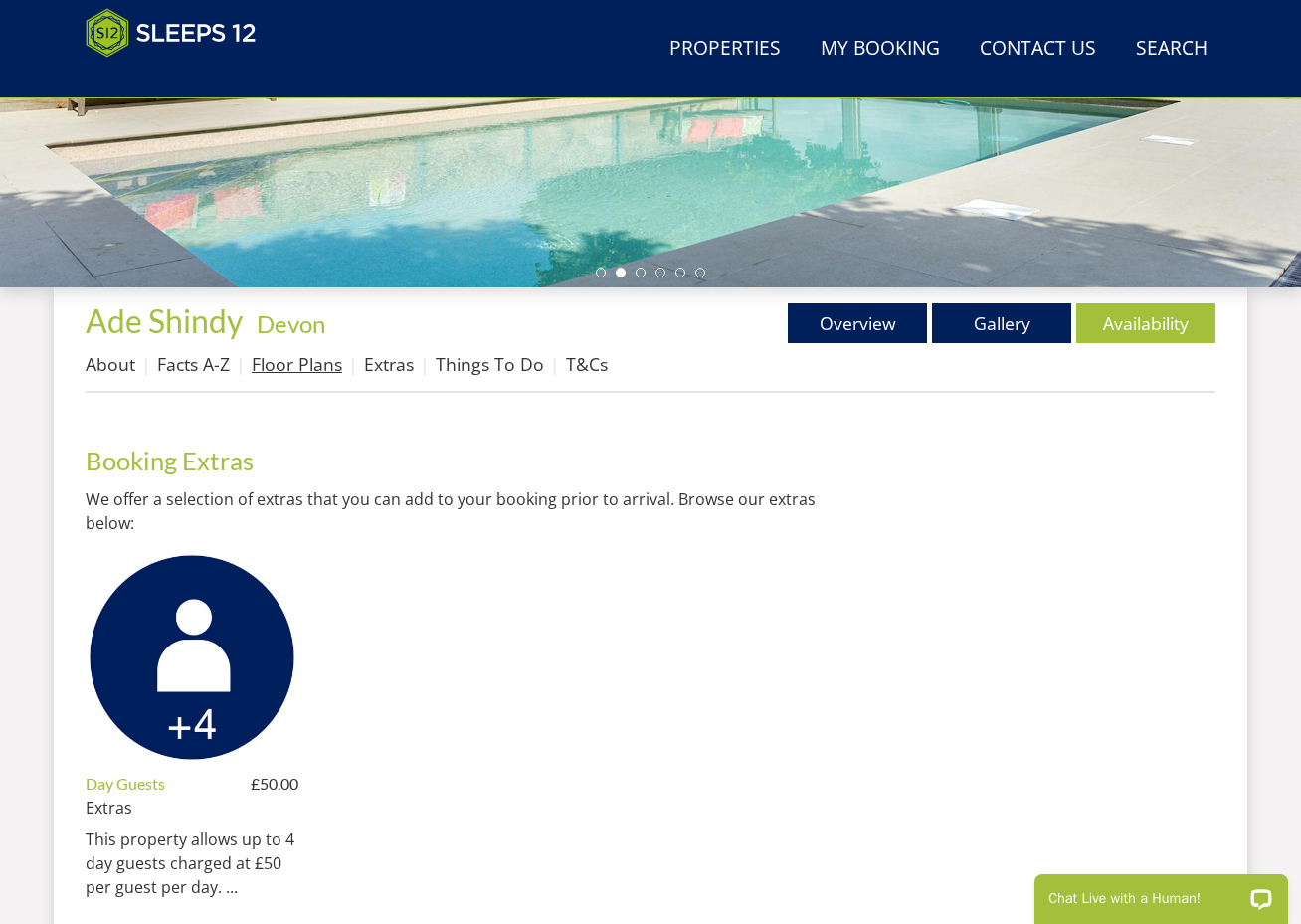 click on "Floor Plans" at bounding box center (296, 364) 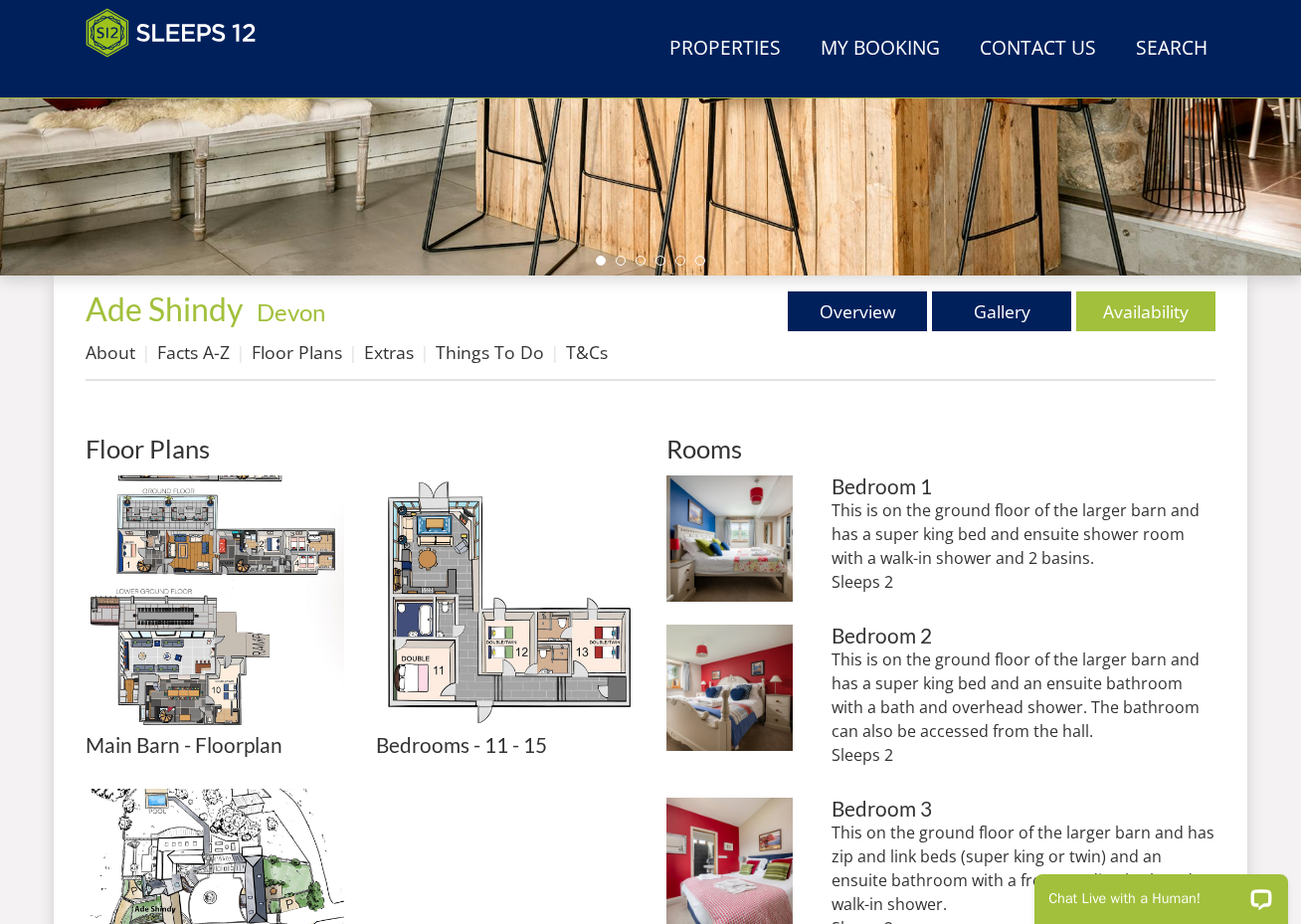 scroll, scrollTop: 566, scrollLeft: 0, axis: vertical 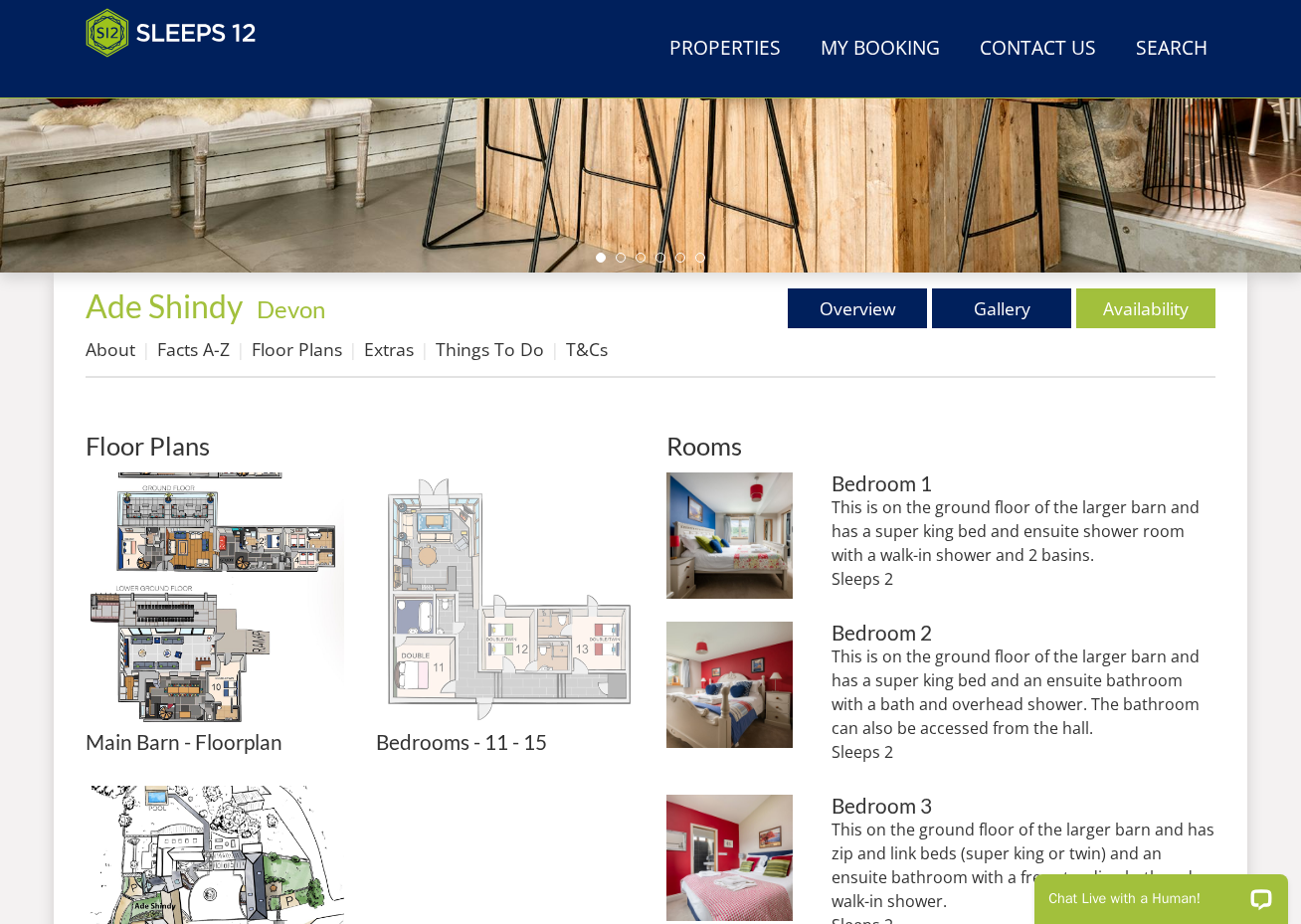 click at bounding box center [505, 602] 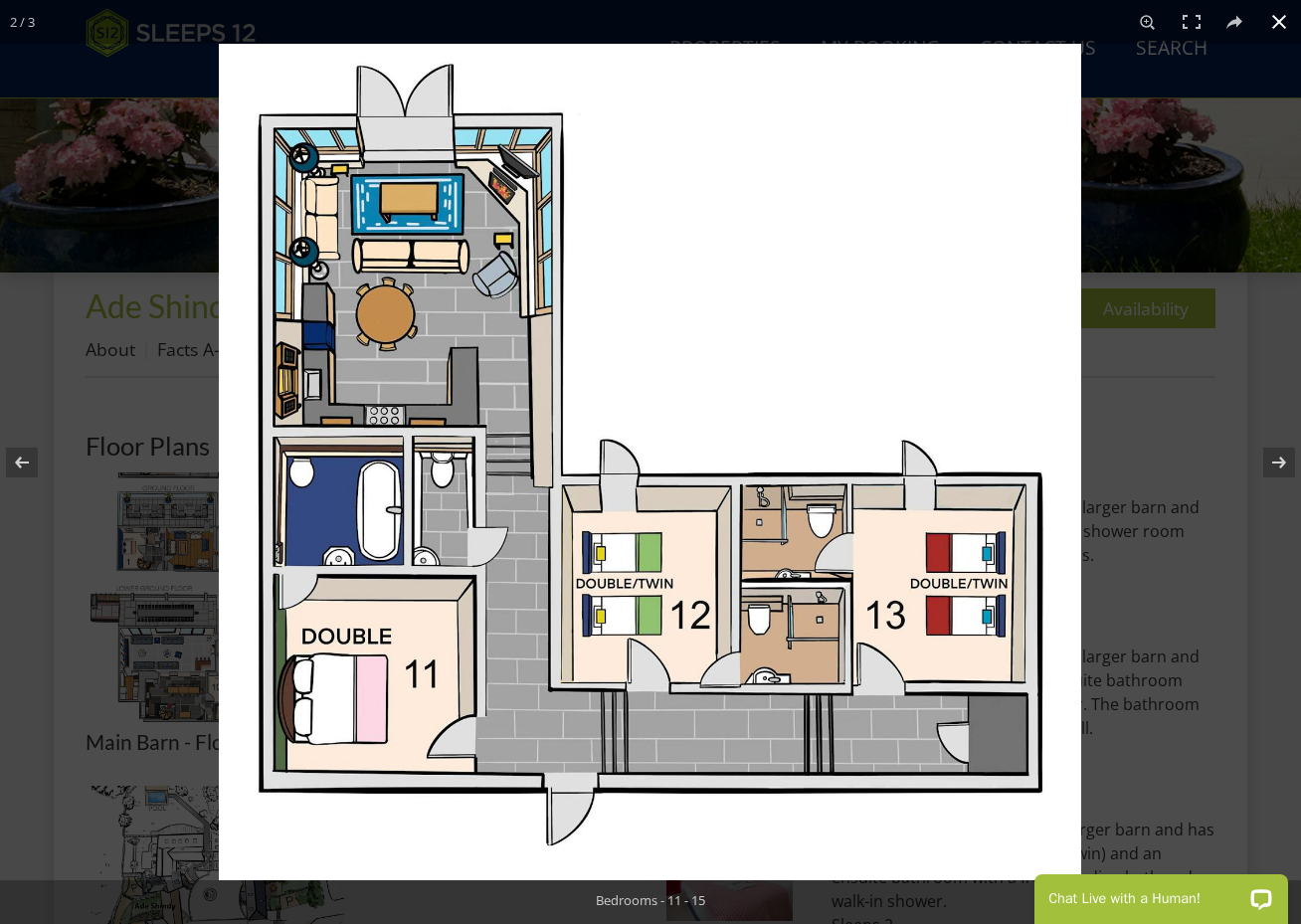 click at bounding box center [1279, 22] 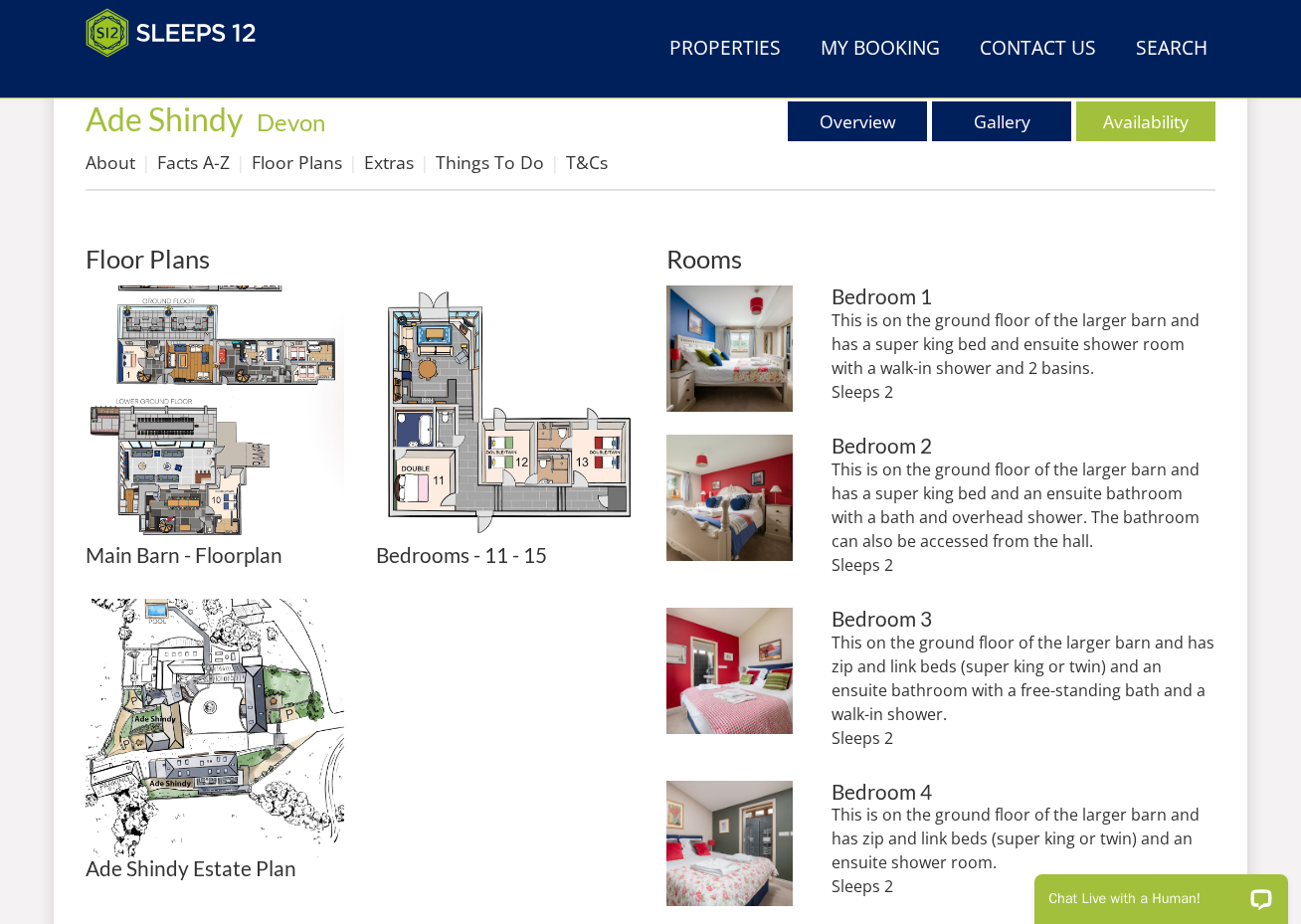scroll, scrollTop: 789, scrollLeft: 0, axis: vertical 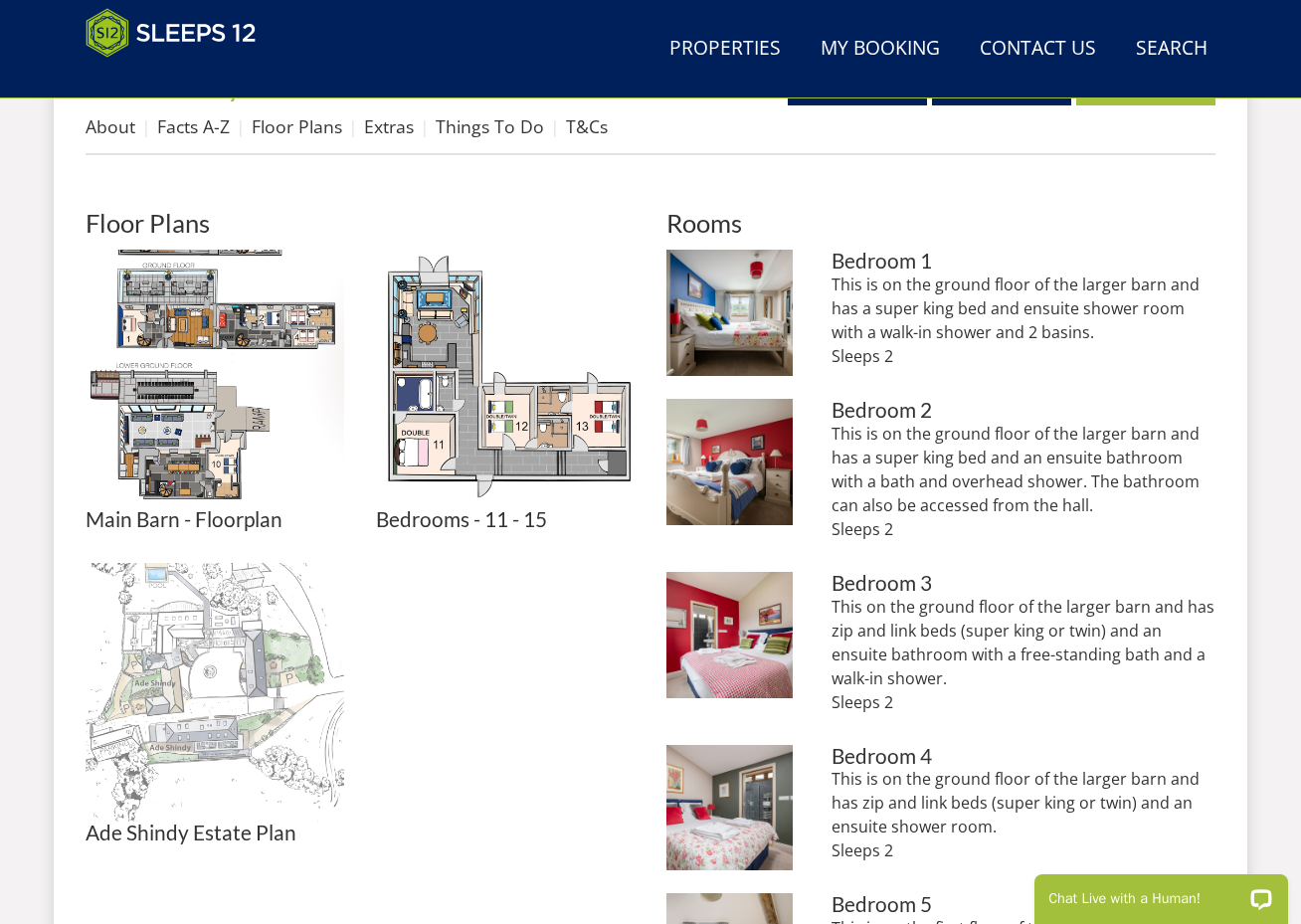 click at bounding box center [215, 692] 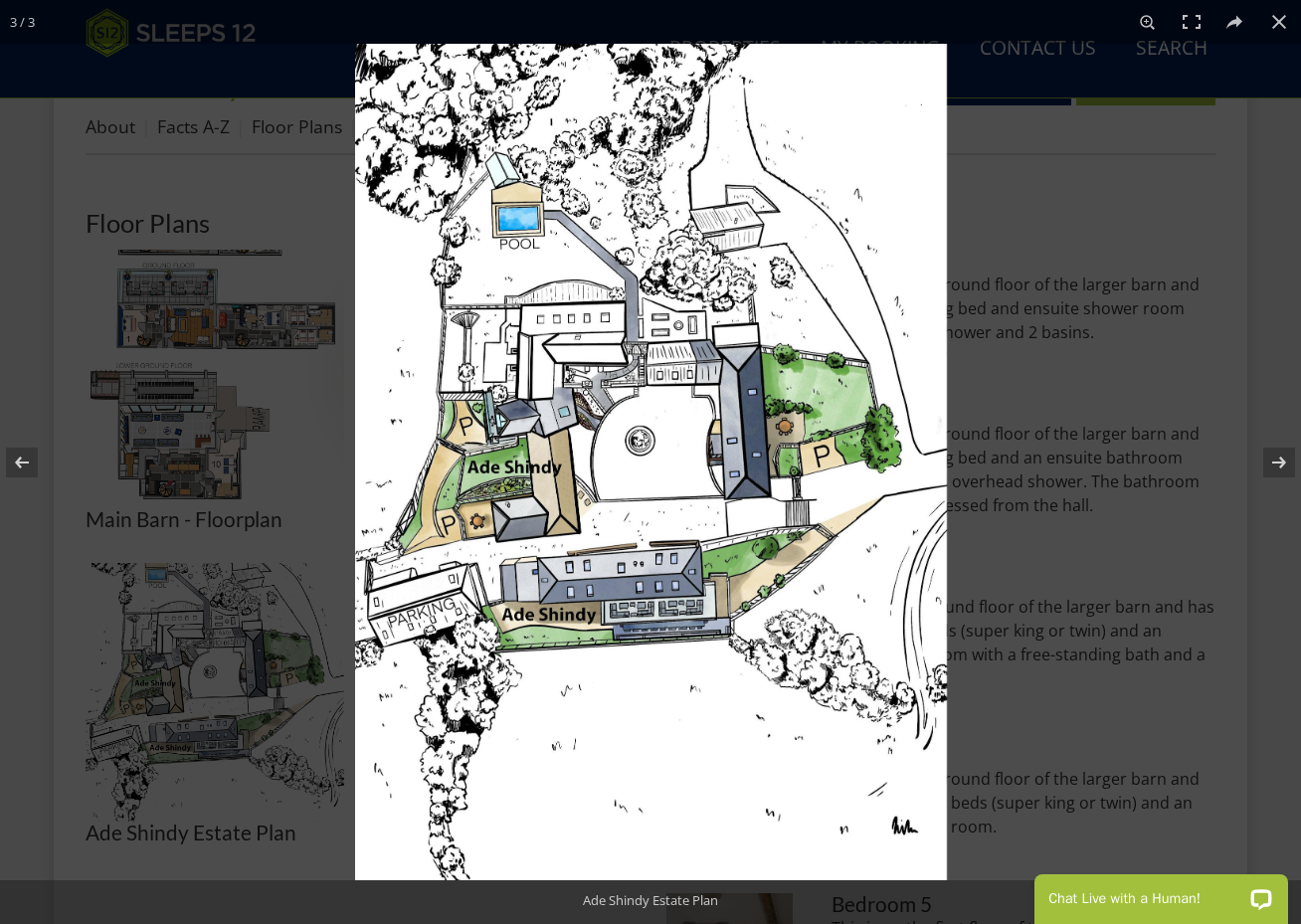 click at bounding box center [650, 462] 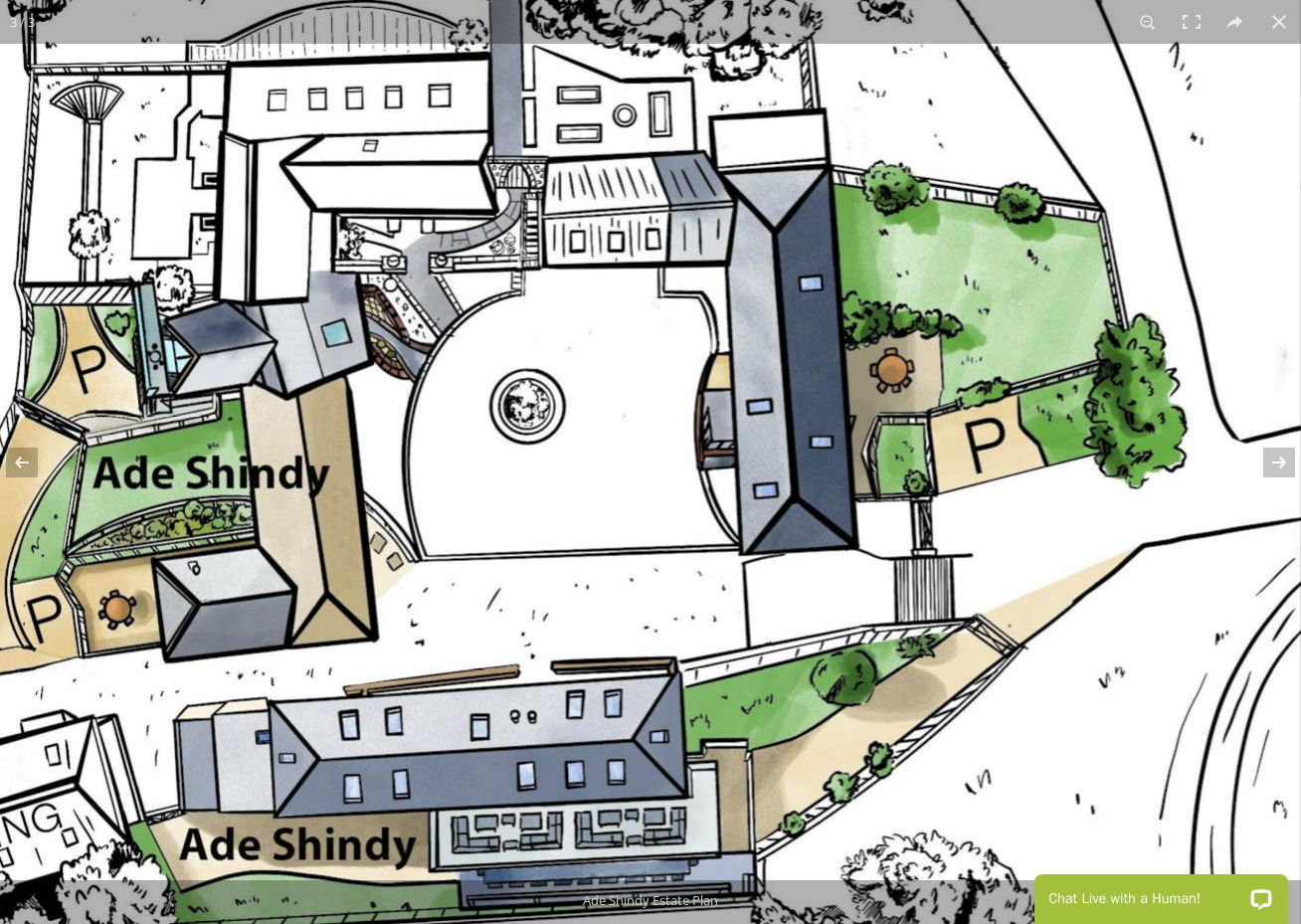 drag, startPoint x: 736, startPoint y: 453, endPoint x: 781, endPoint y: 404, distance: 66.52819 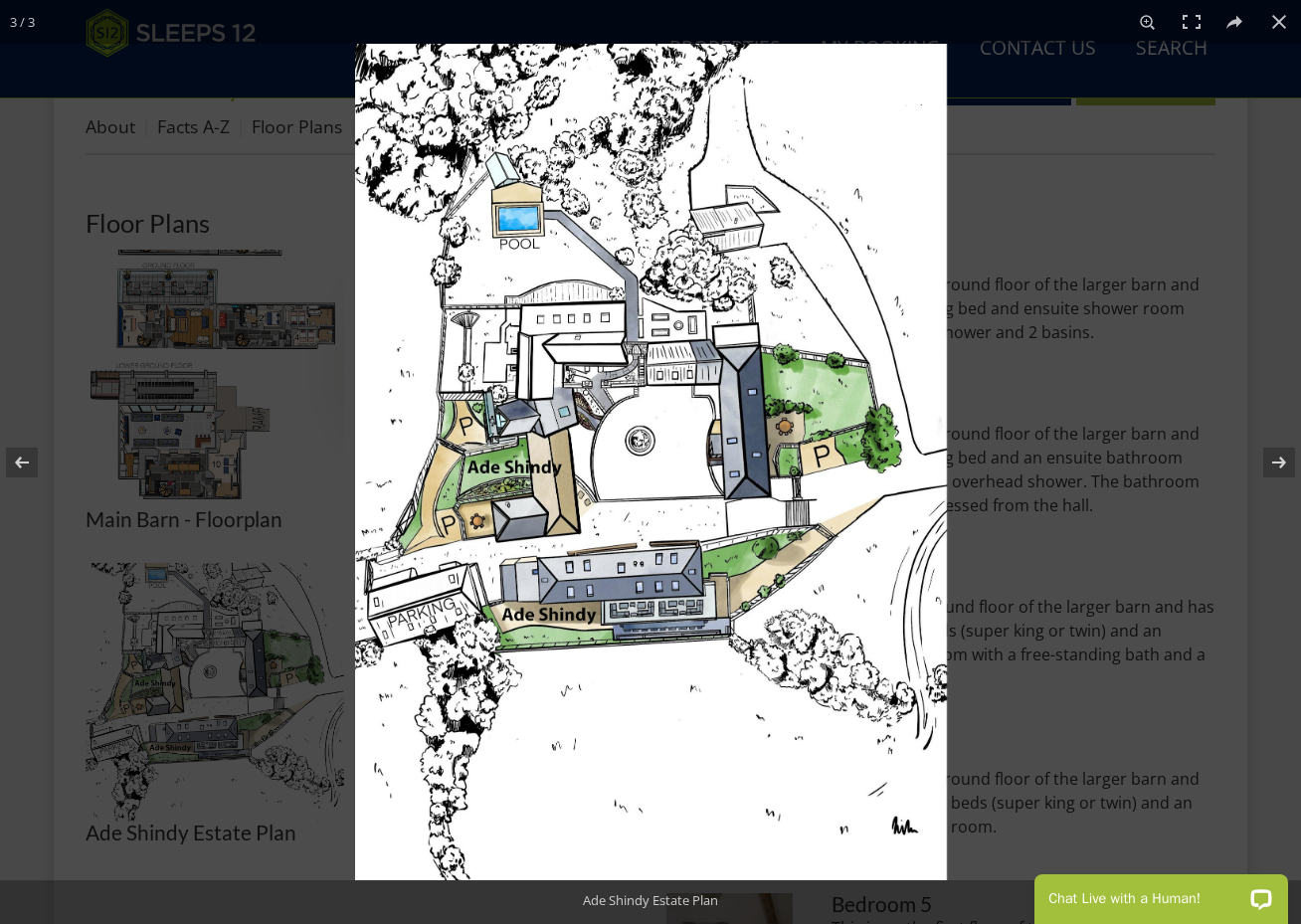 click at bounding box center (650, 462) 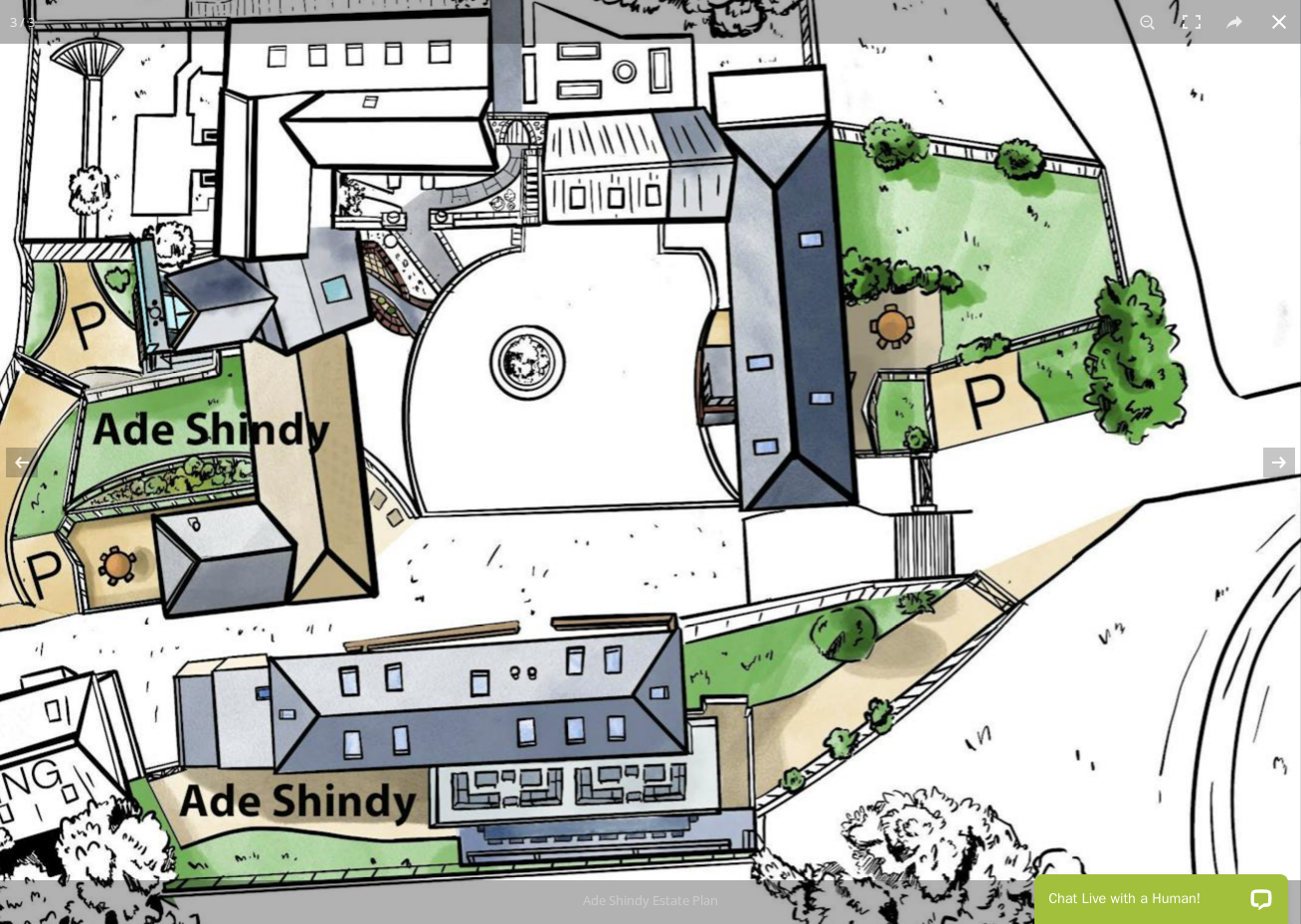 click at bounding box center (1279, 22) 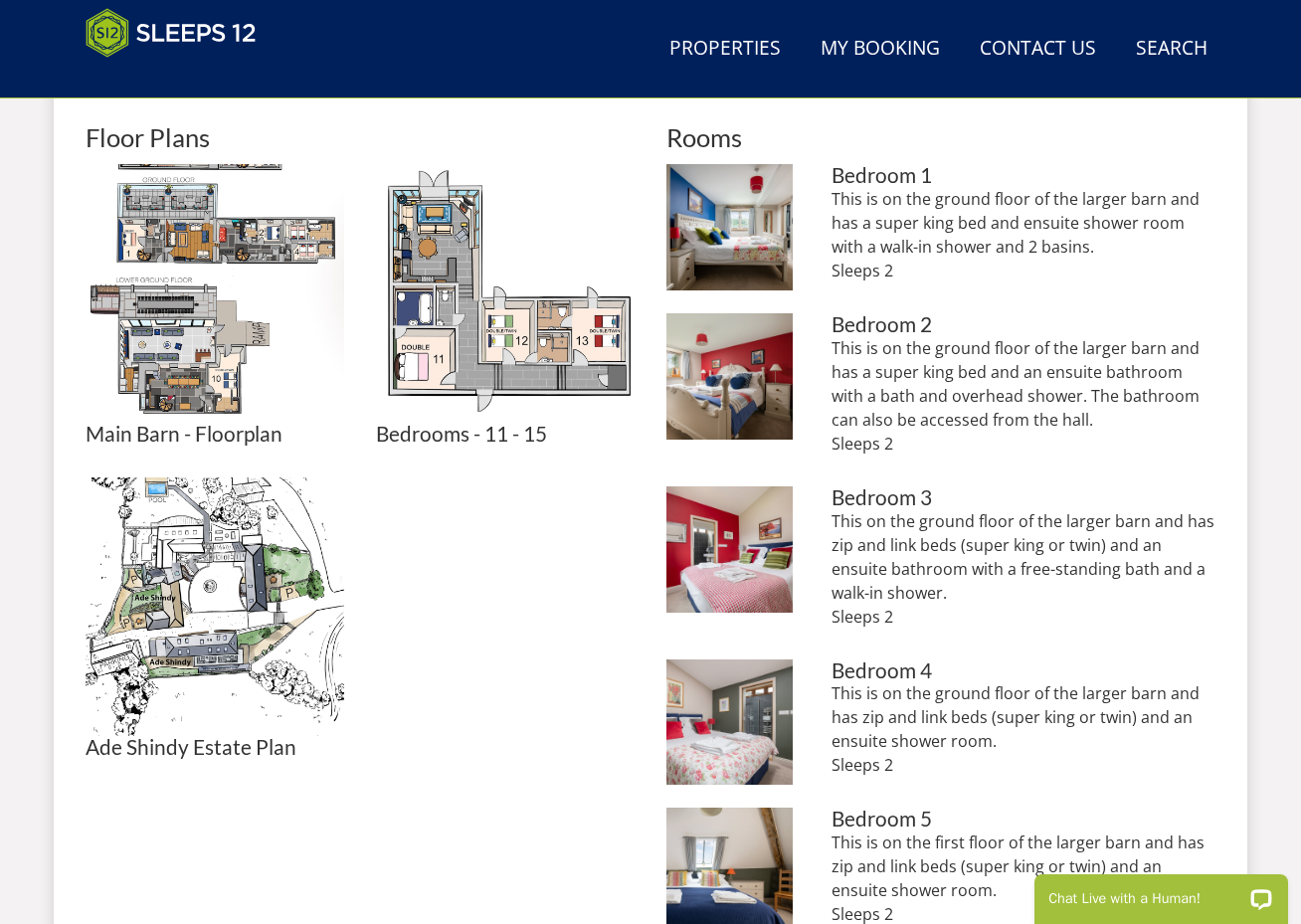 scroll, scrollTop: 875, scrollLeft: 0, axis: vertical 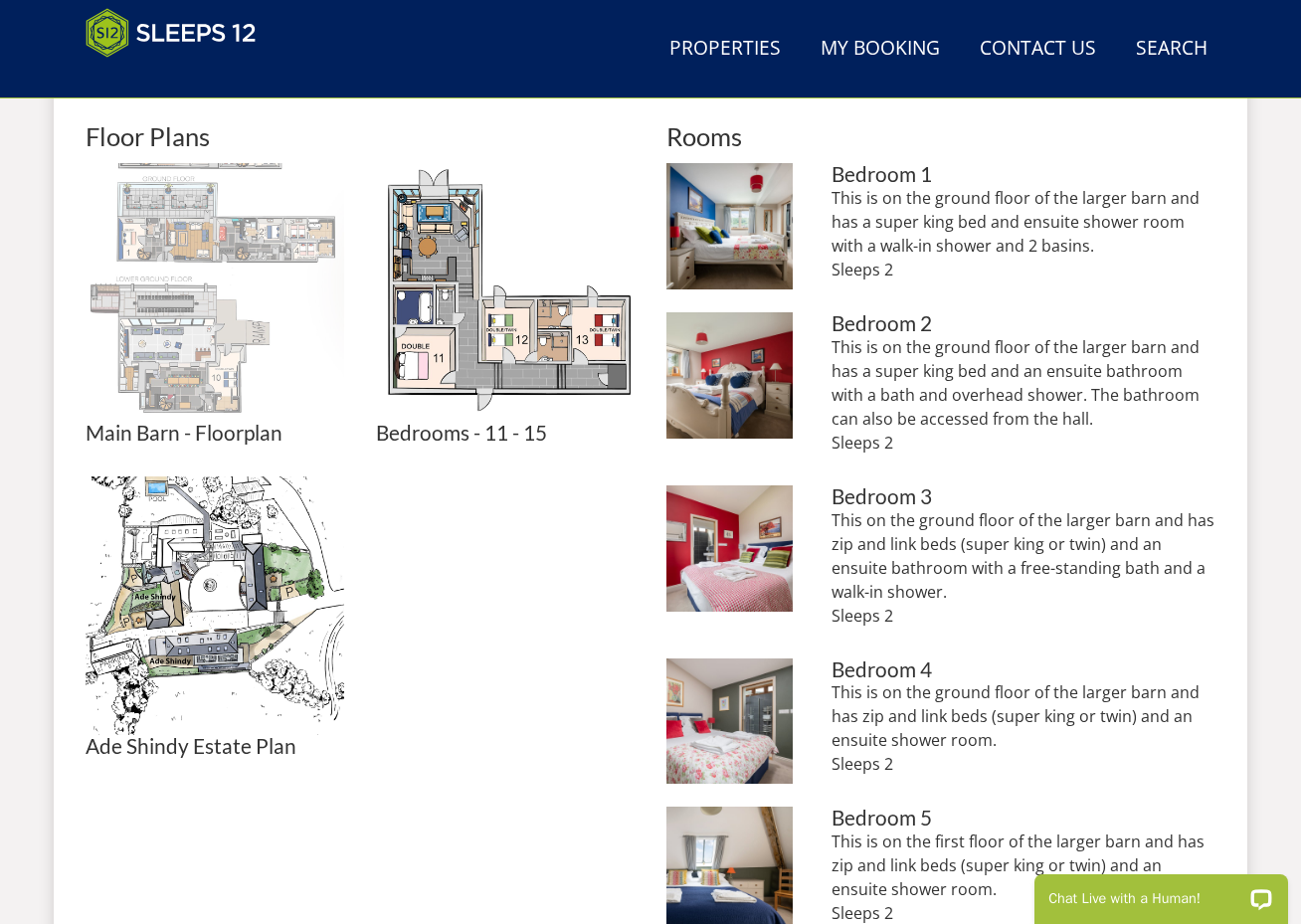 click at bounding box center (215, 292) 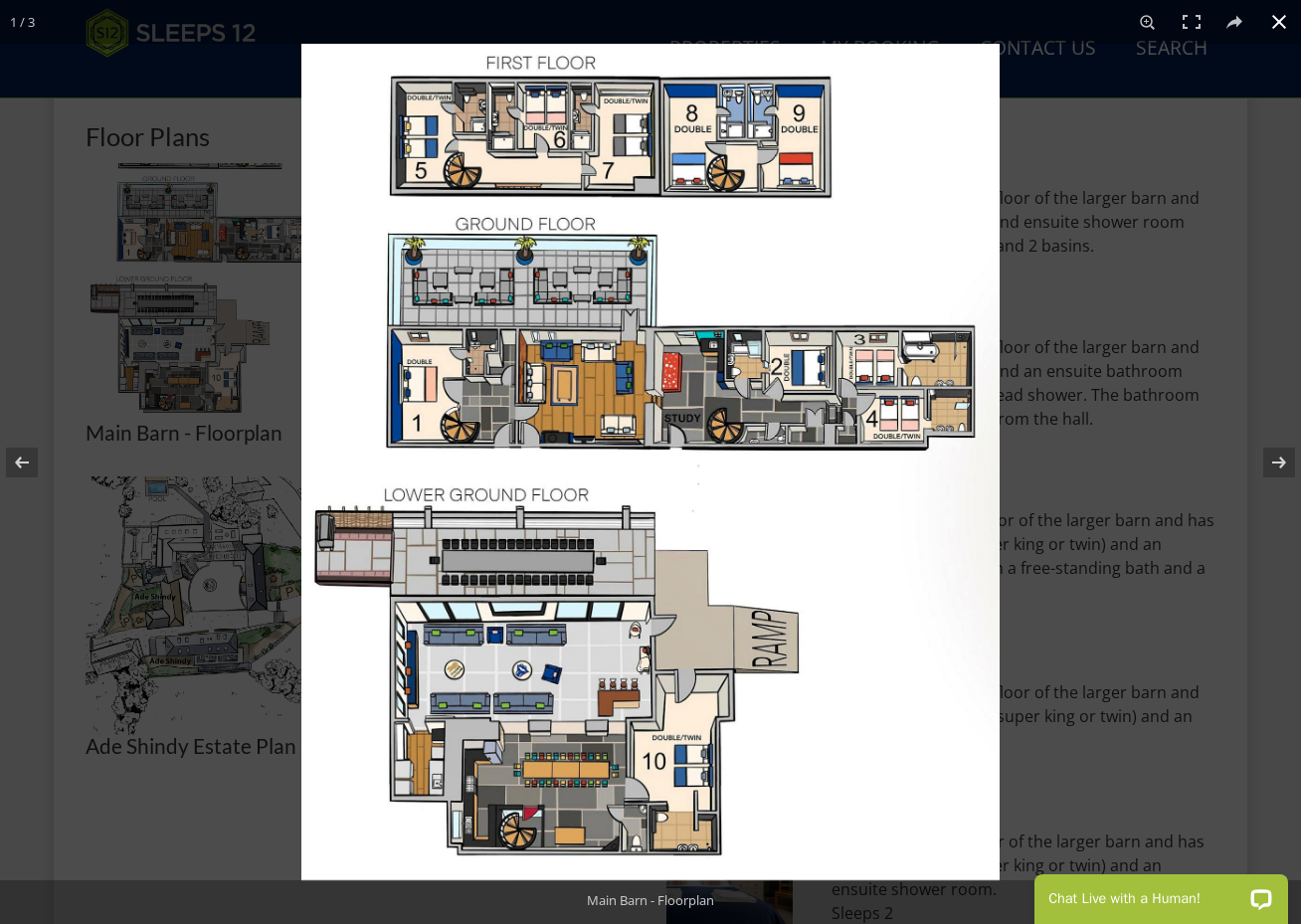 click at bounding box center [1279, 22] 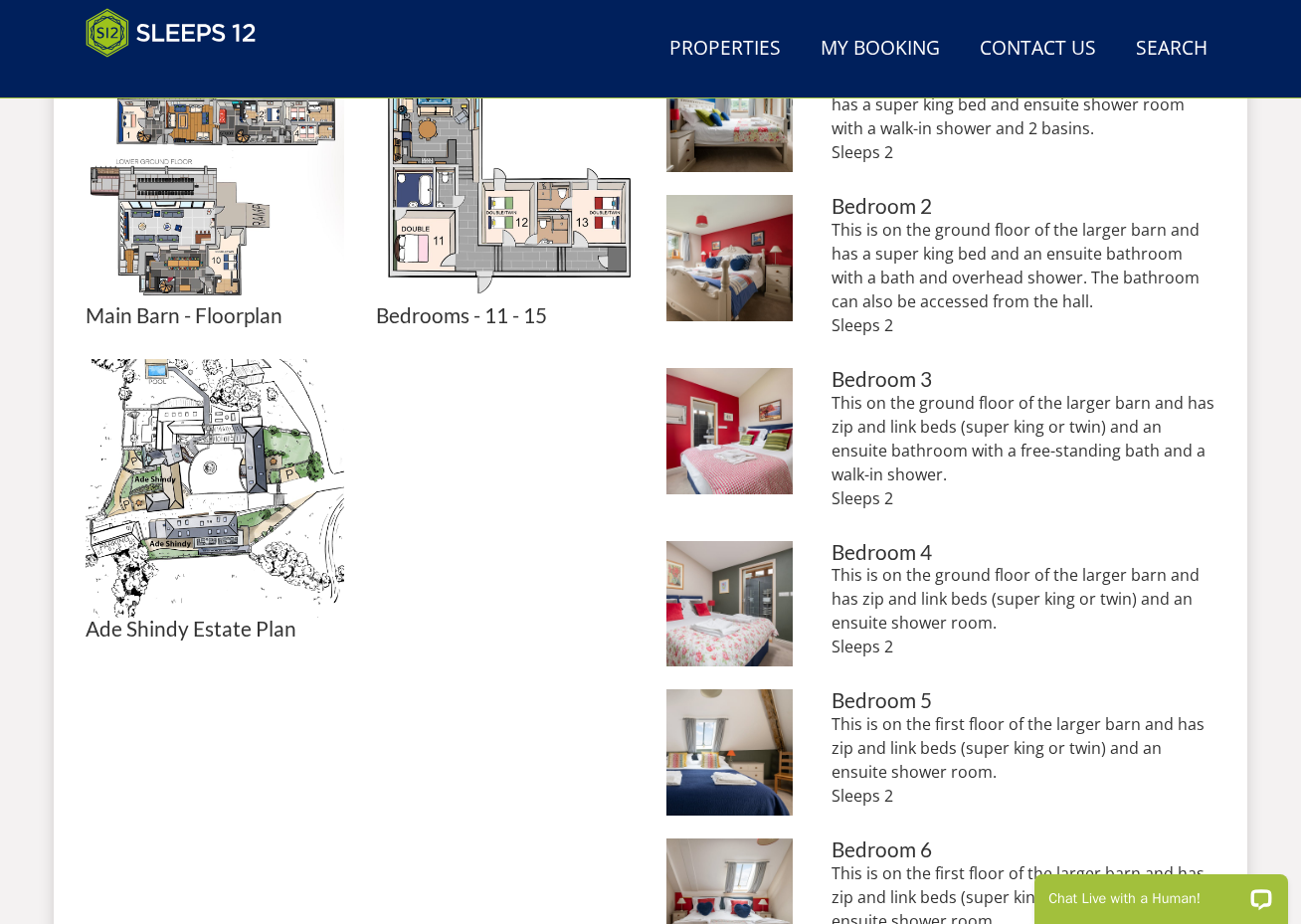 scroll, scrollTop: 978, scrollLeft: 0, axis: vertical 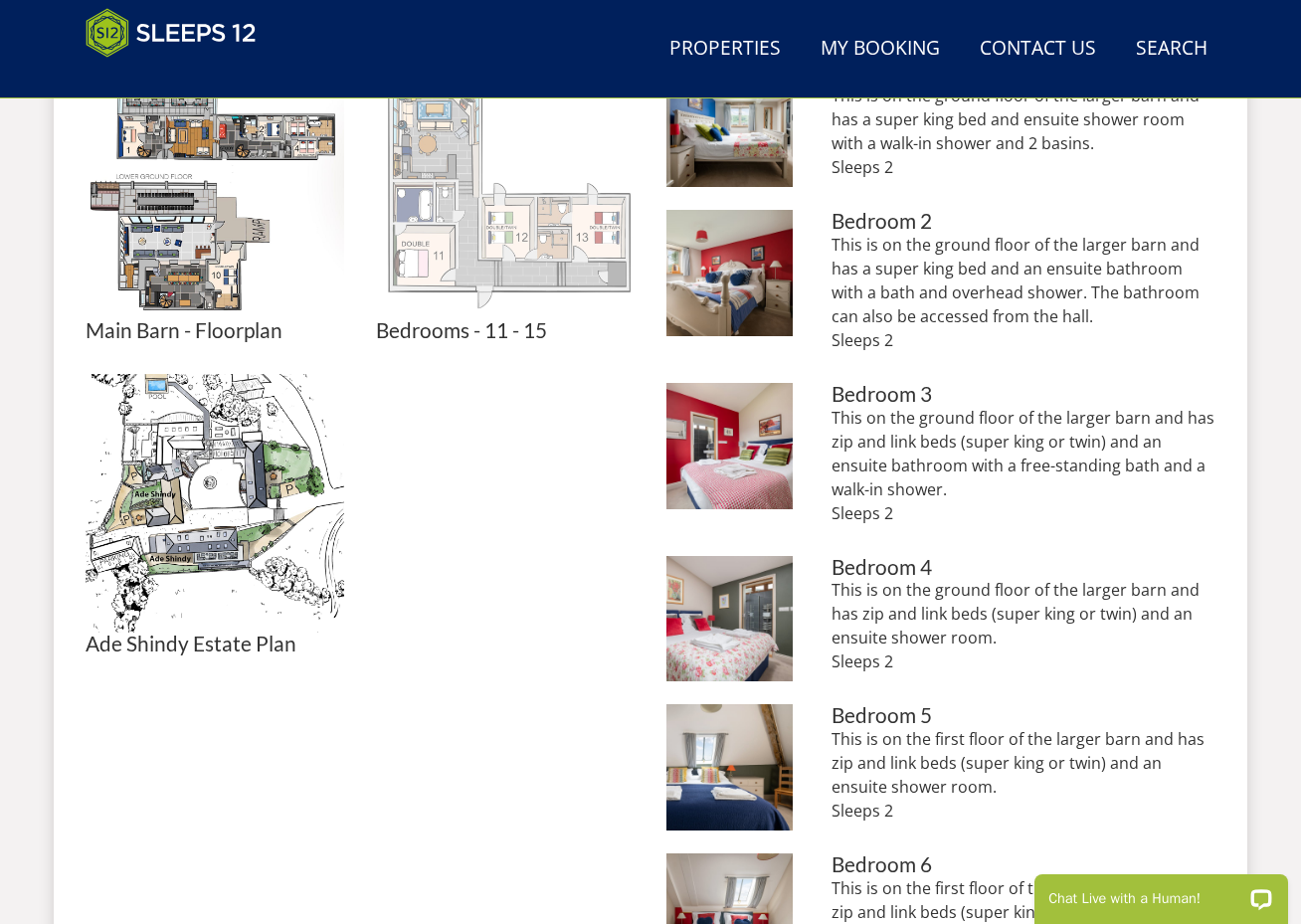 click at bounding box center (505, 190) 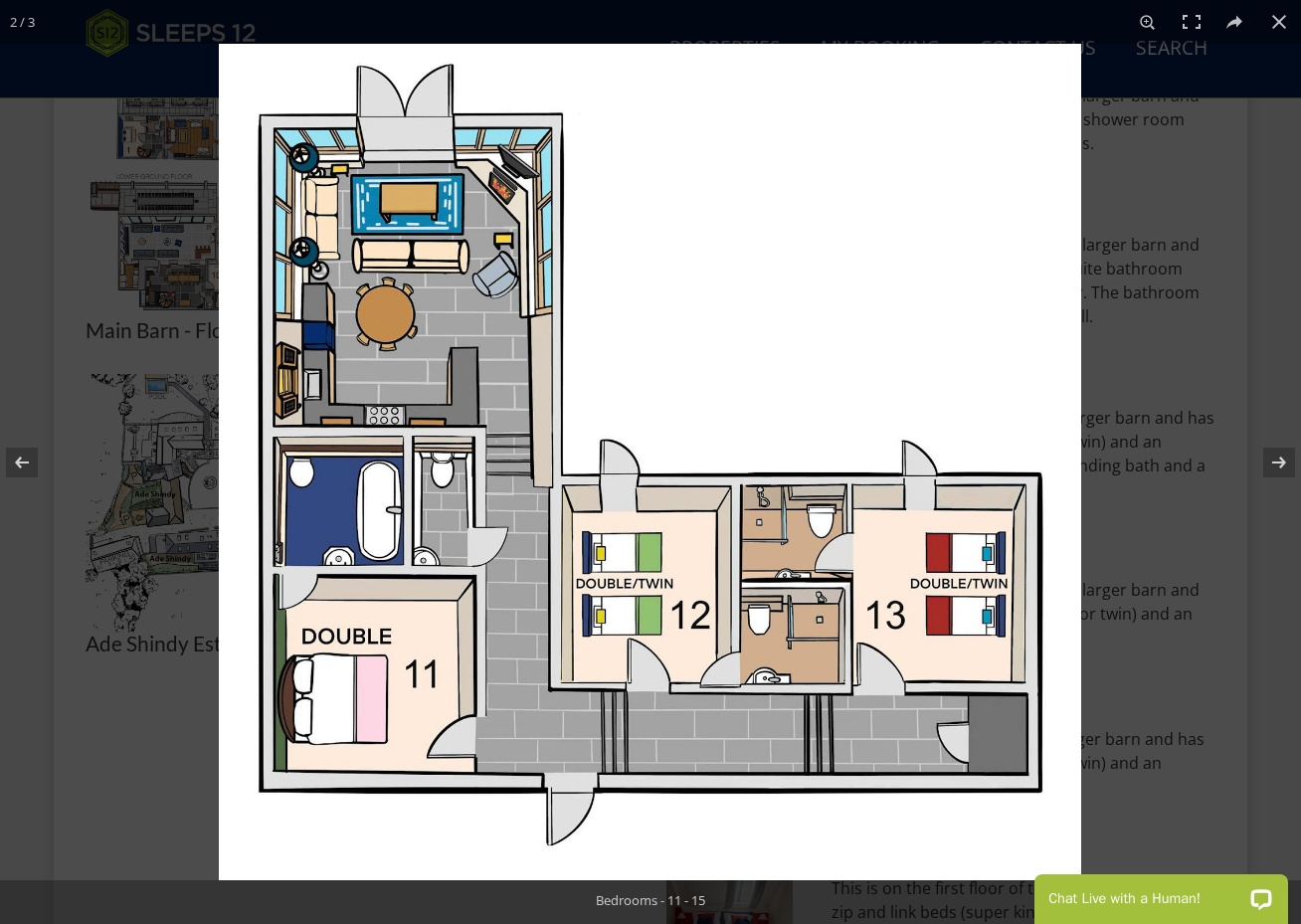 click at bounding box center (650, 462) 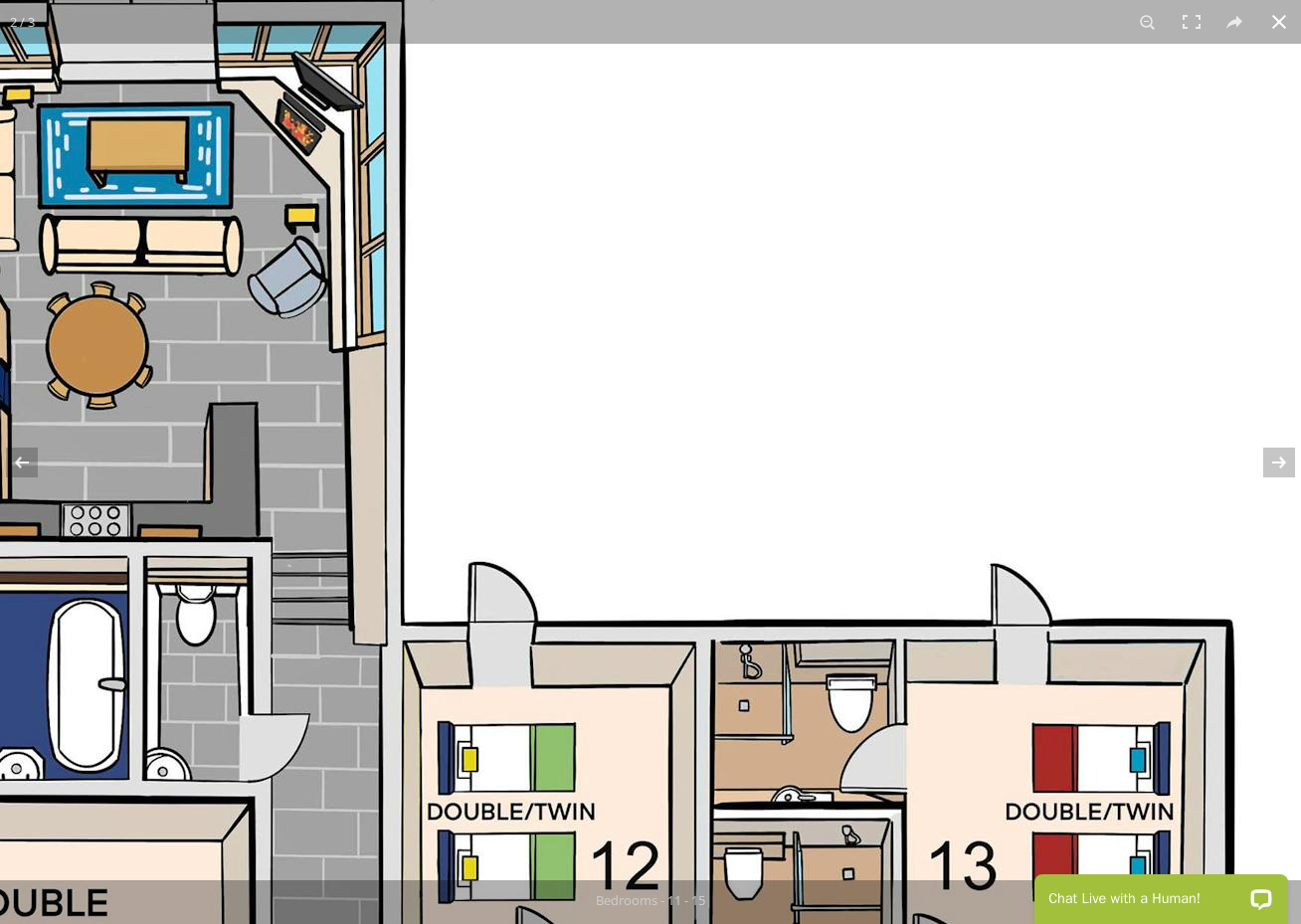 click at bounding box center [1279, 22] 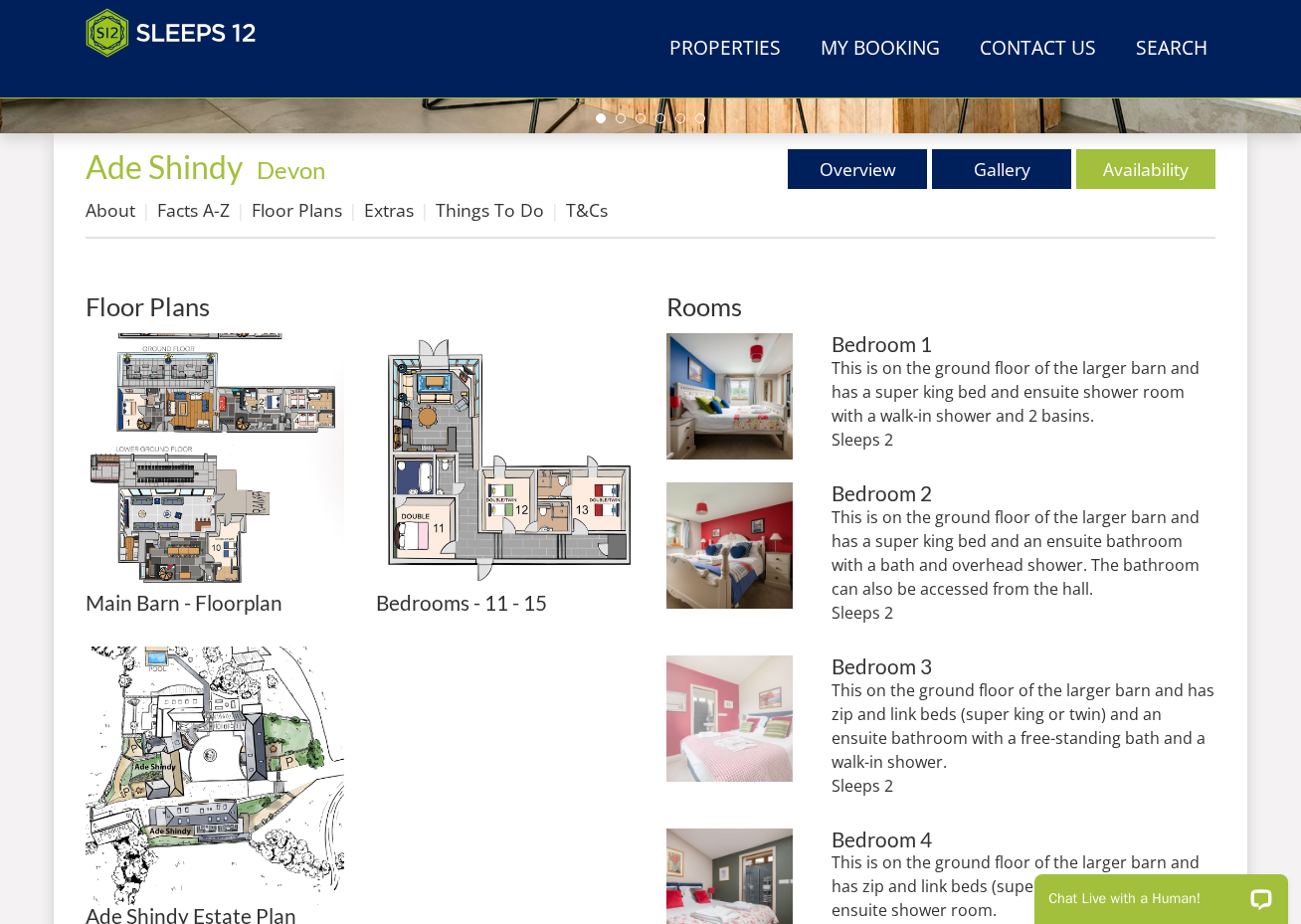 scroll, scrollTop: 702, scrollLeft: 0, axis: vertical 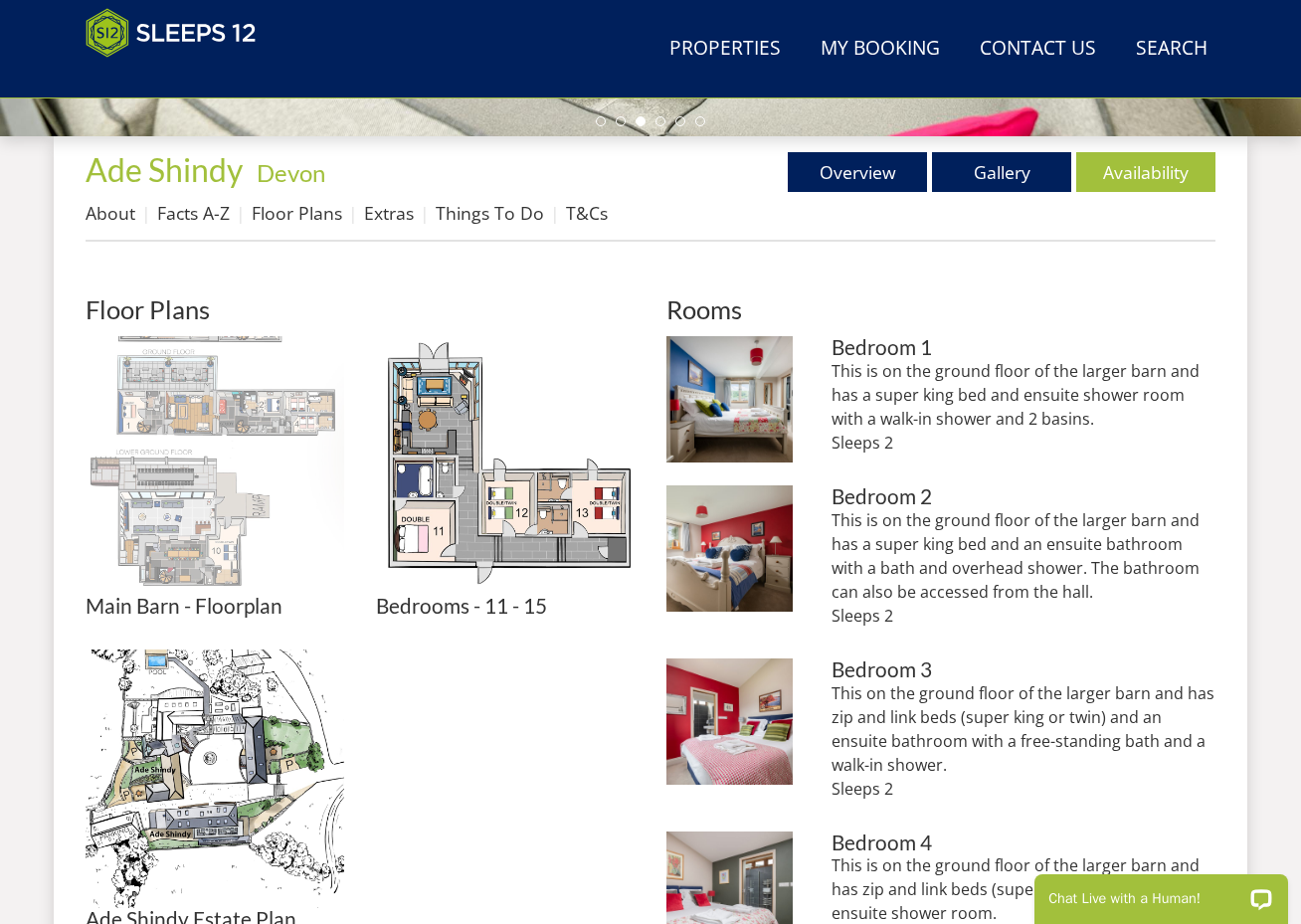 click at bounding box center (215, 465) 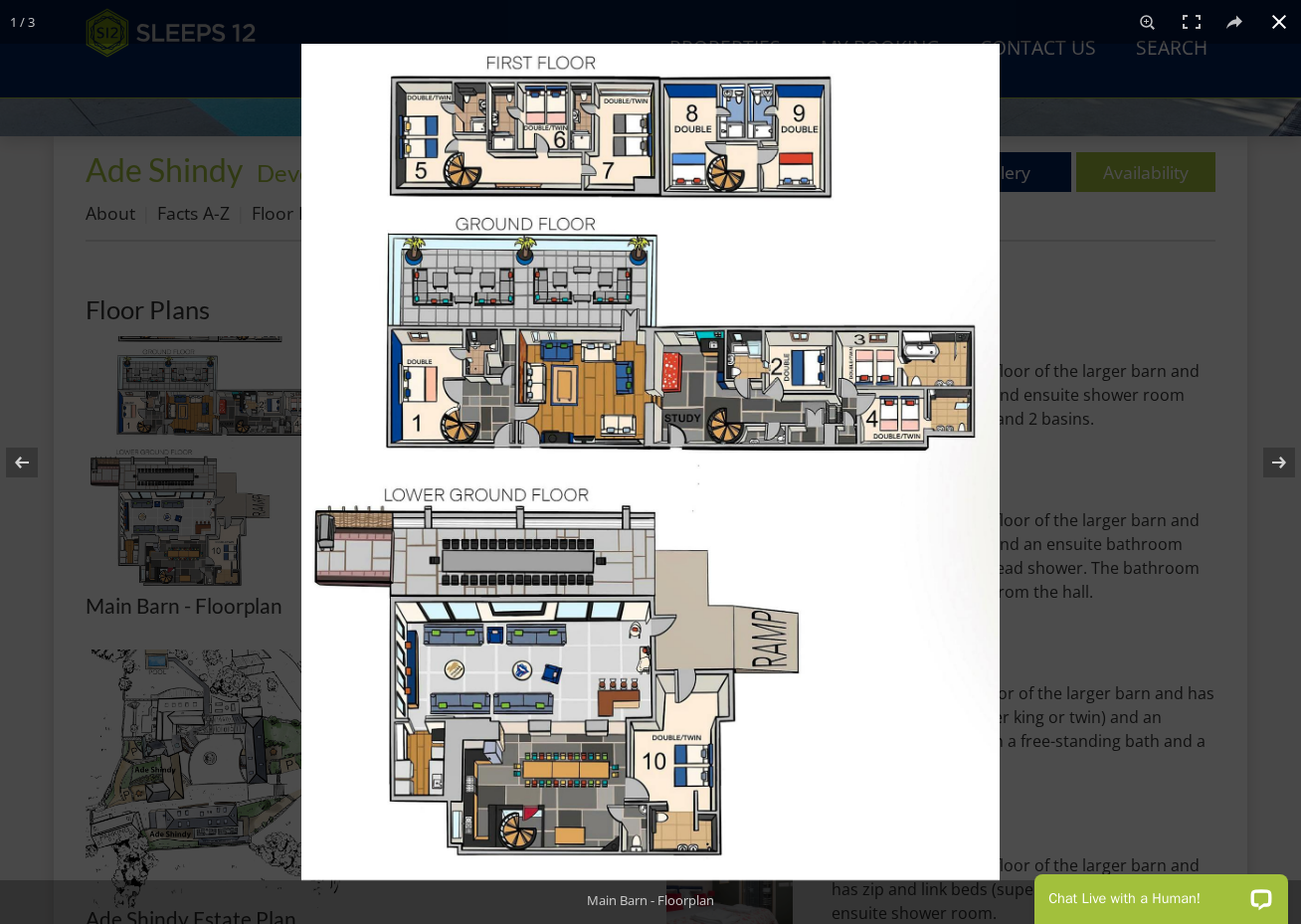 click at bounding box center [650, 462] 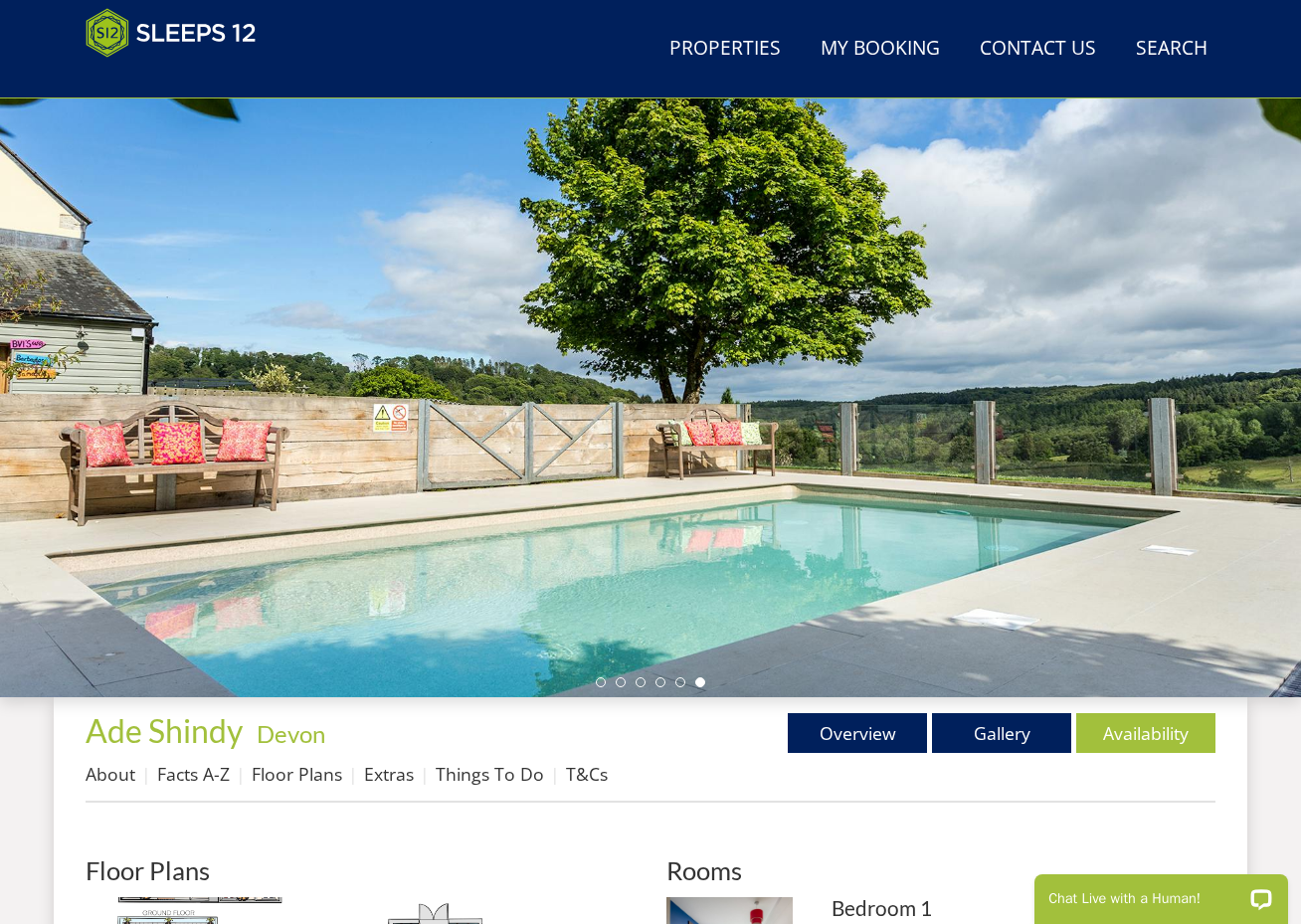 scroll, scrollTop: 135, scrollLeft: 0, axis: vertical 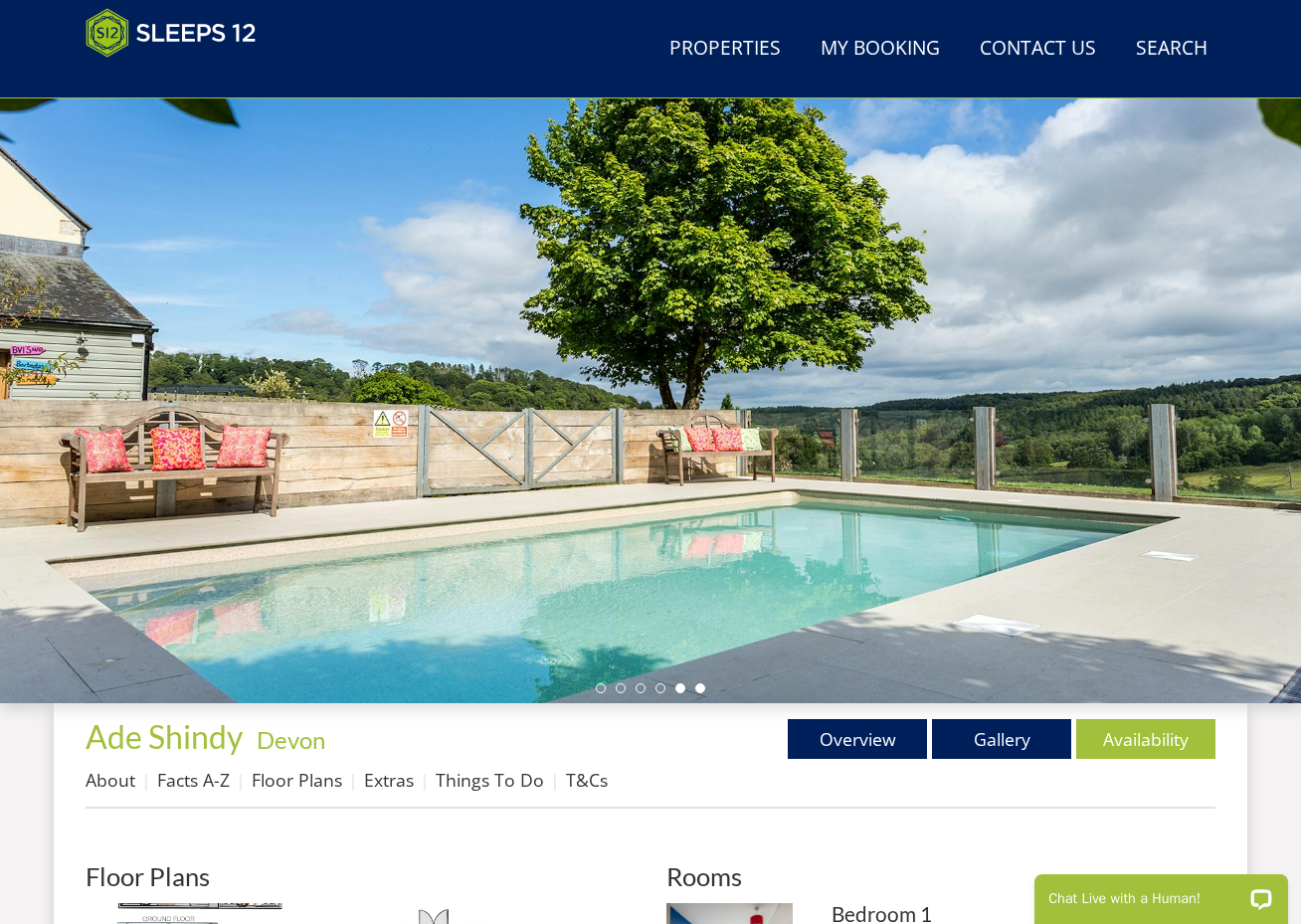 click at bounding box center [680, 688] 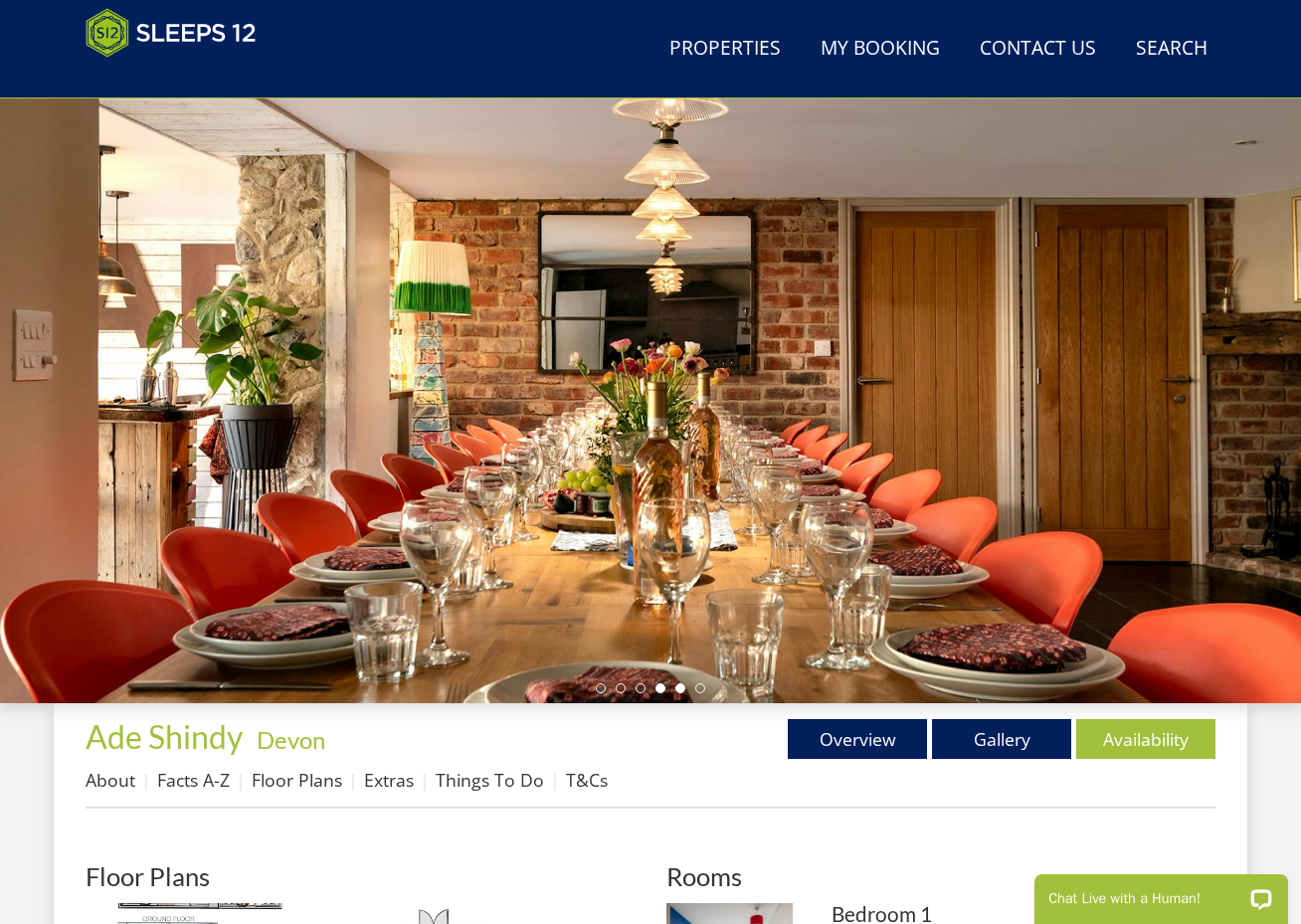 click at bounding box center (660, 688) 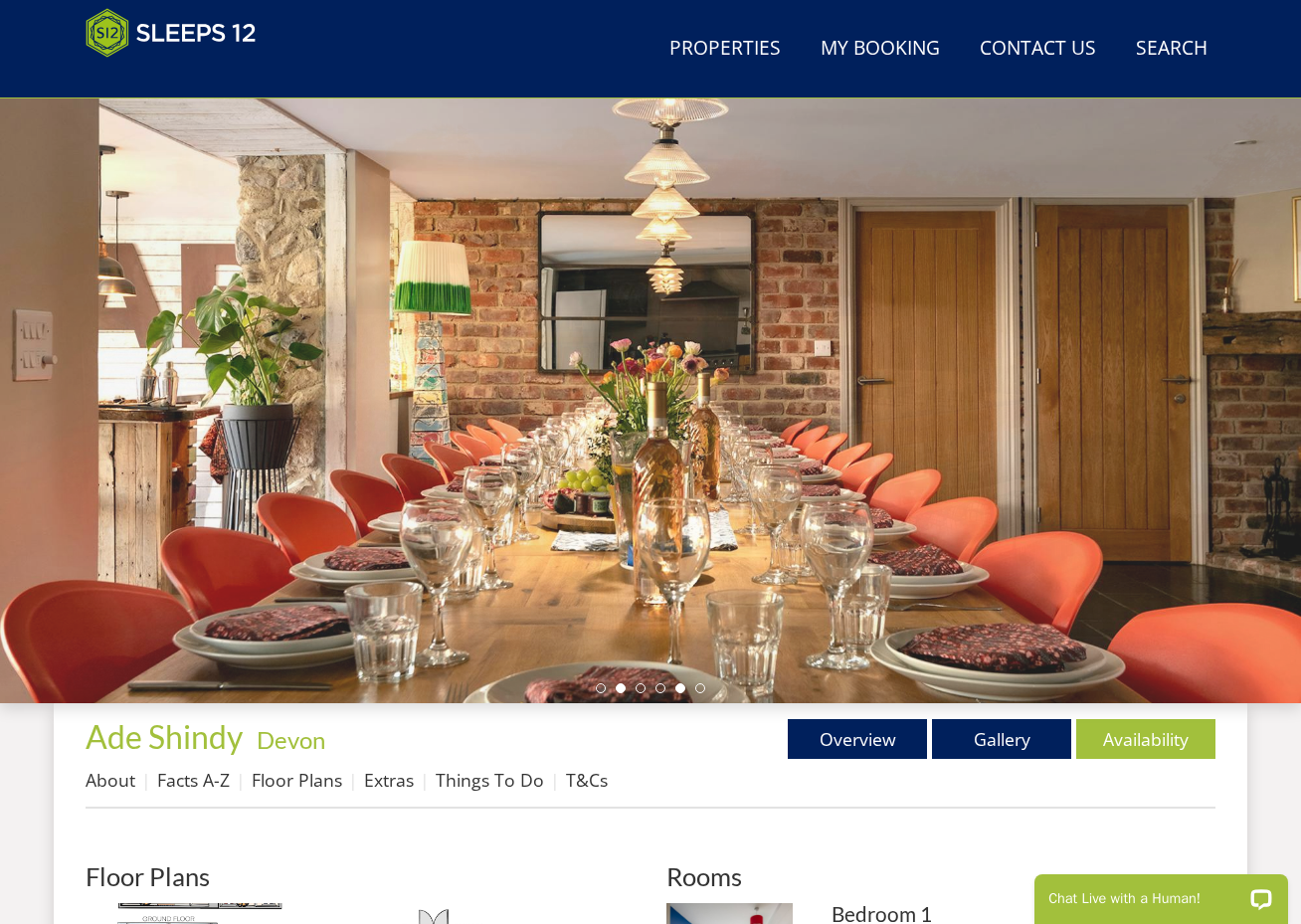 click at bounding box center [621, 688] 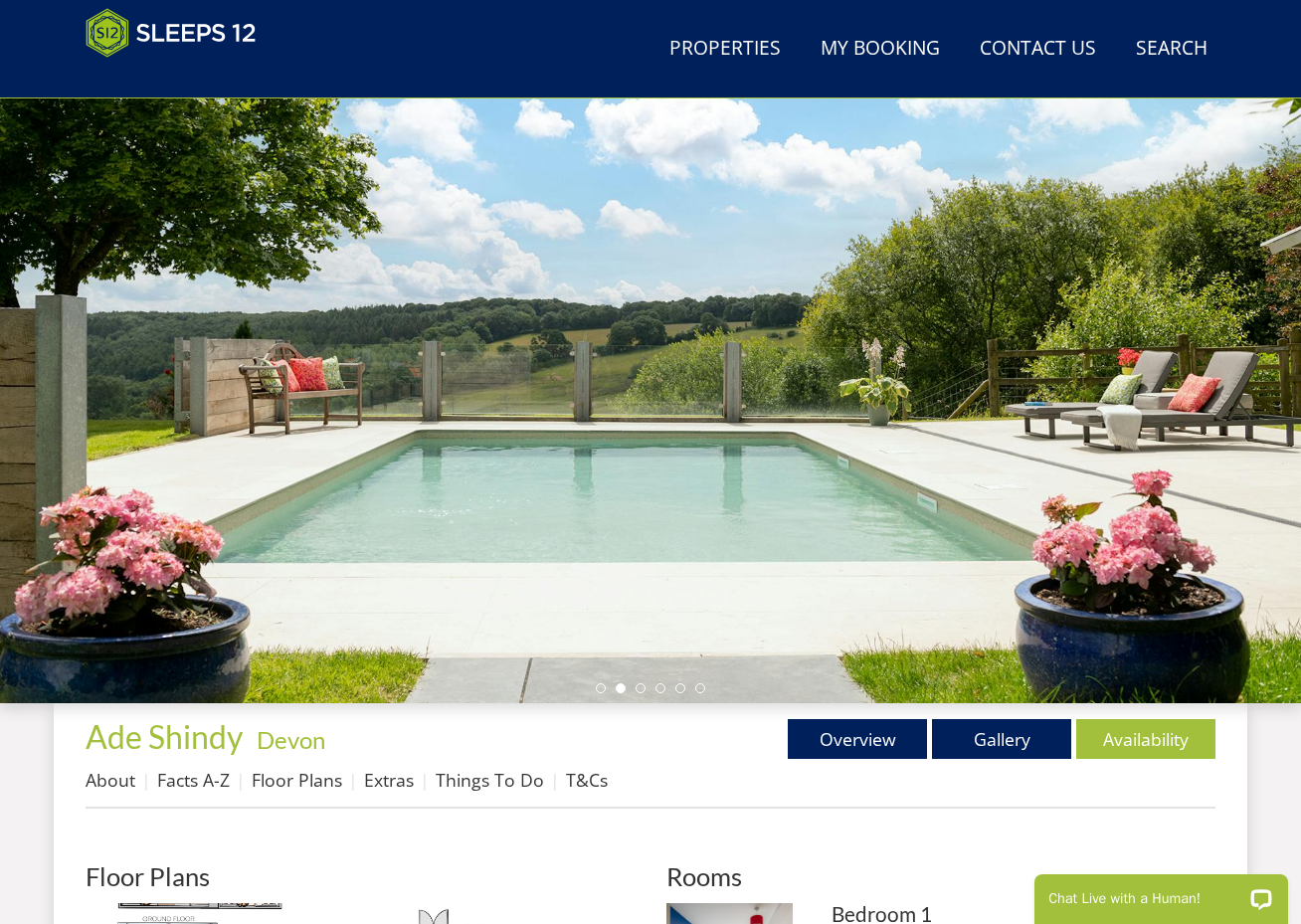 click at bounding box center (650, 355) 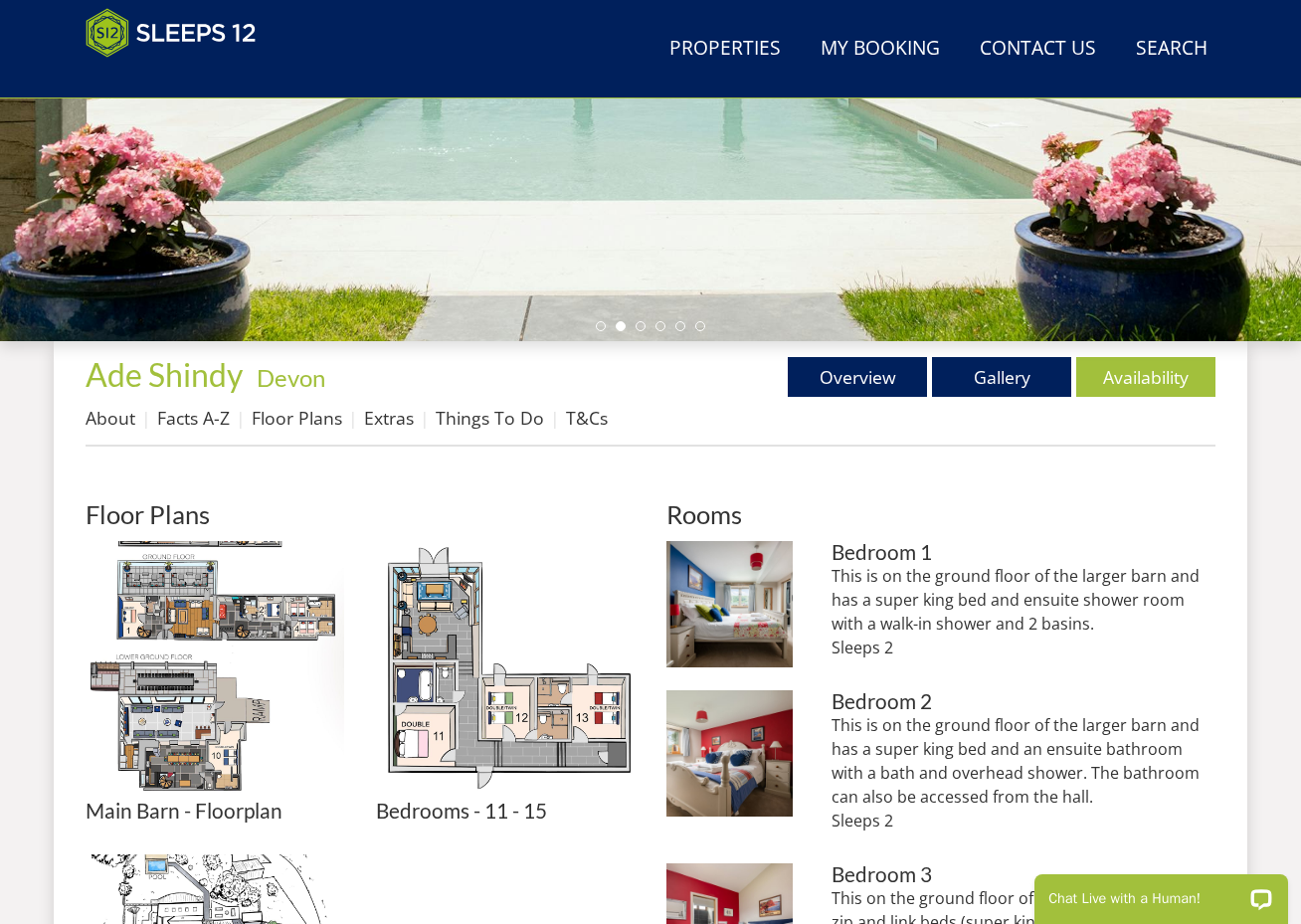 scroll, scrollTop: 509, scrollLeft: 0, axis: vertical 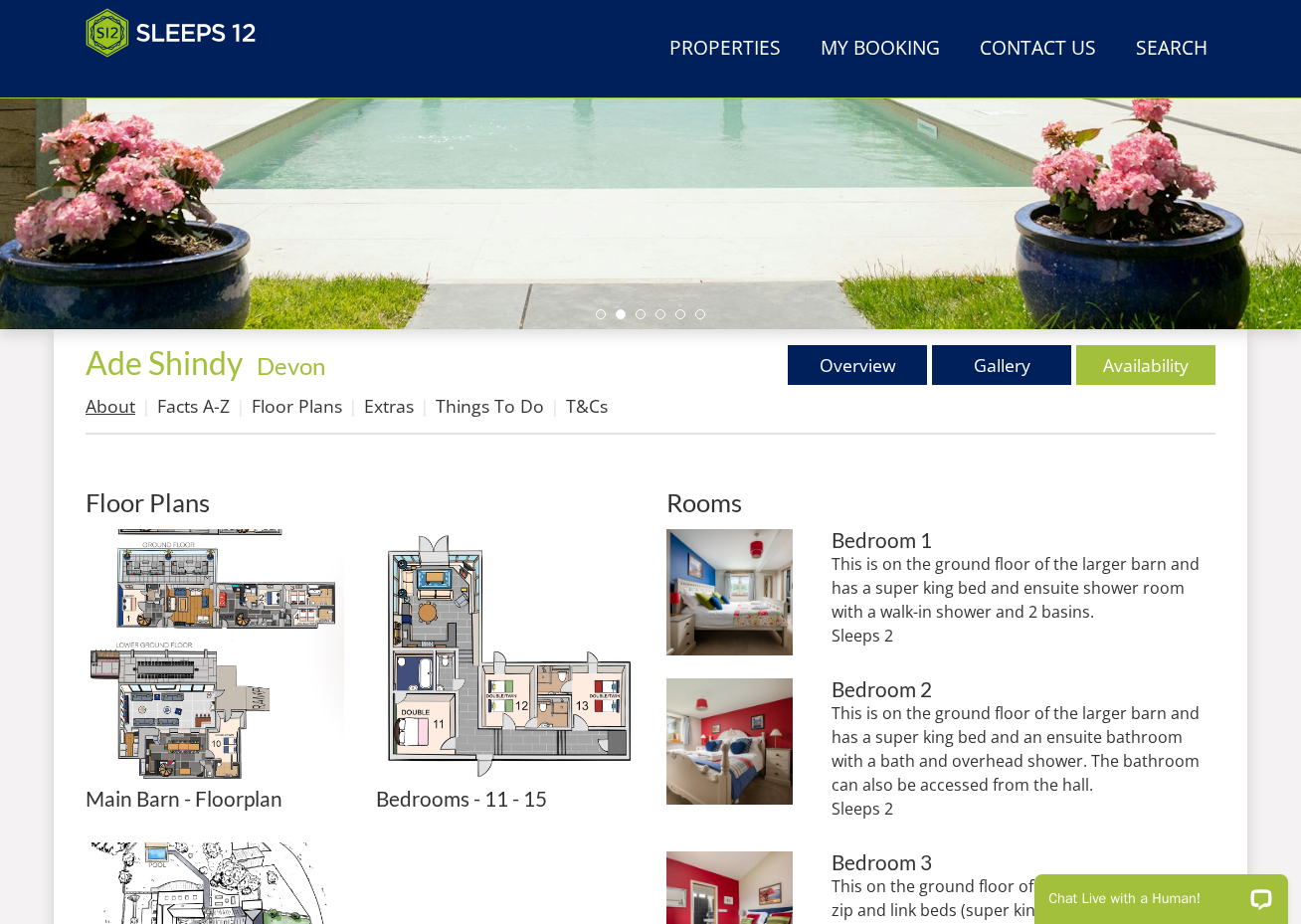 click on "About" at bounding box center (110, 406) 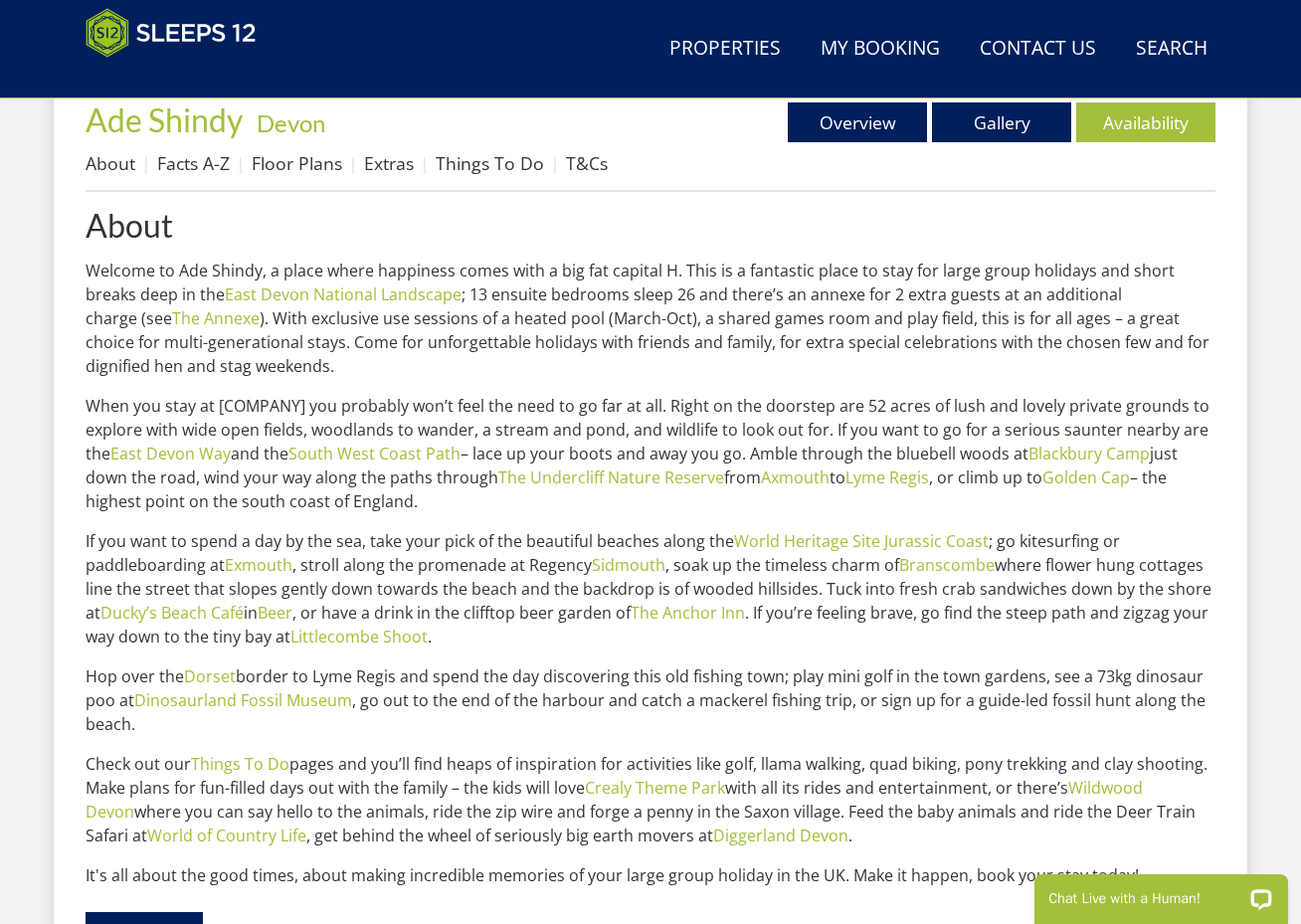 scroll, scrollTop: 0, scrollLeft: 0, axis: both 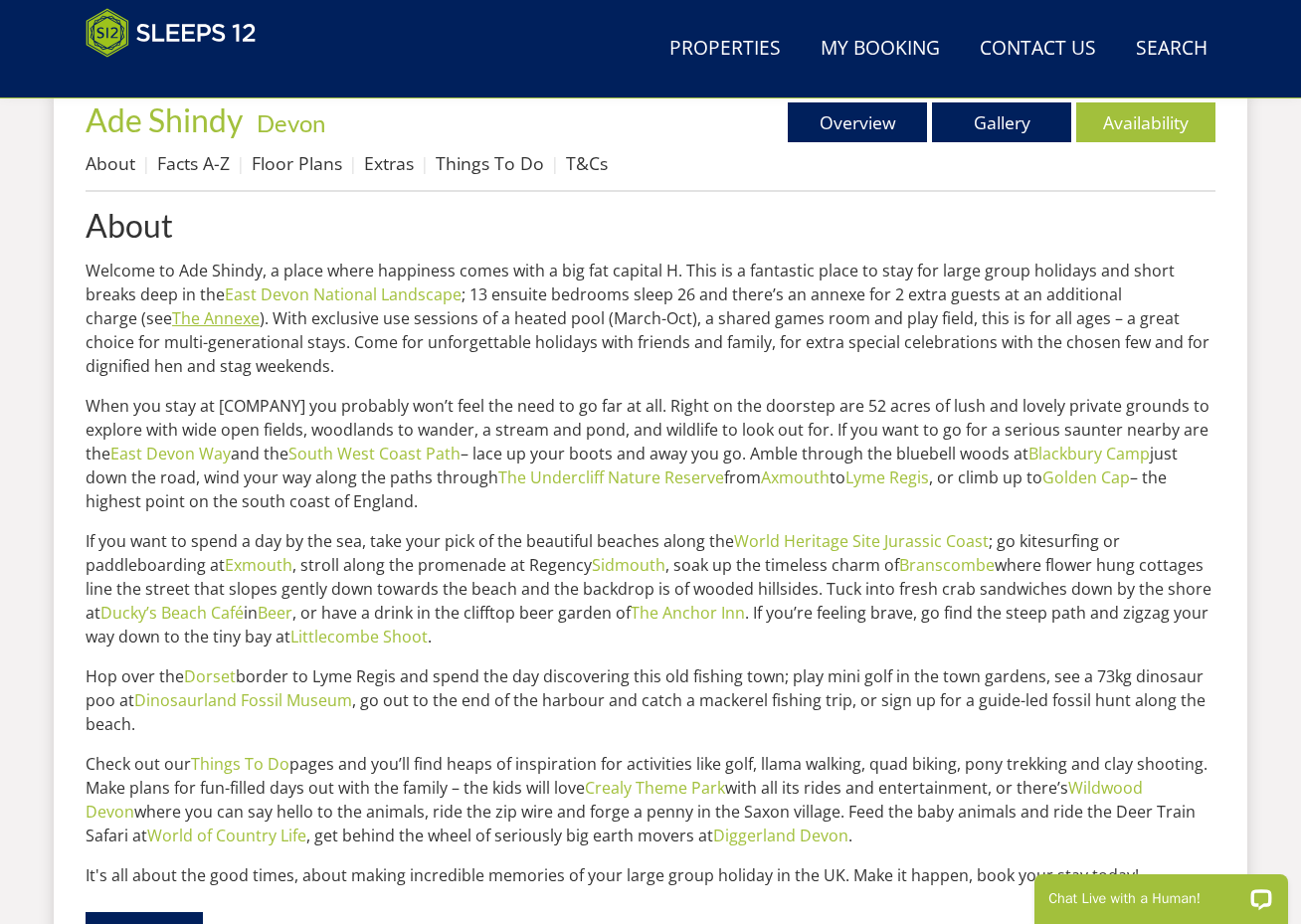 click on "The Annexe" at bounding box center [216, 318] 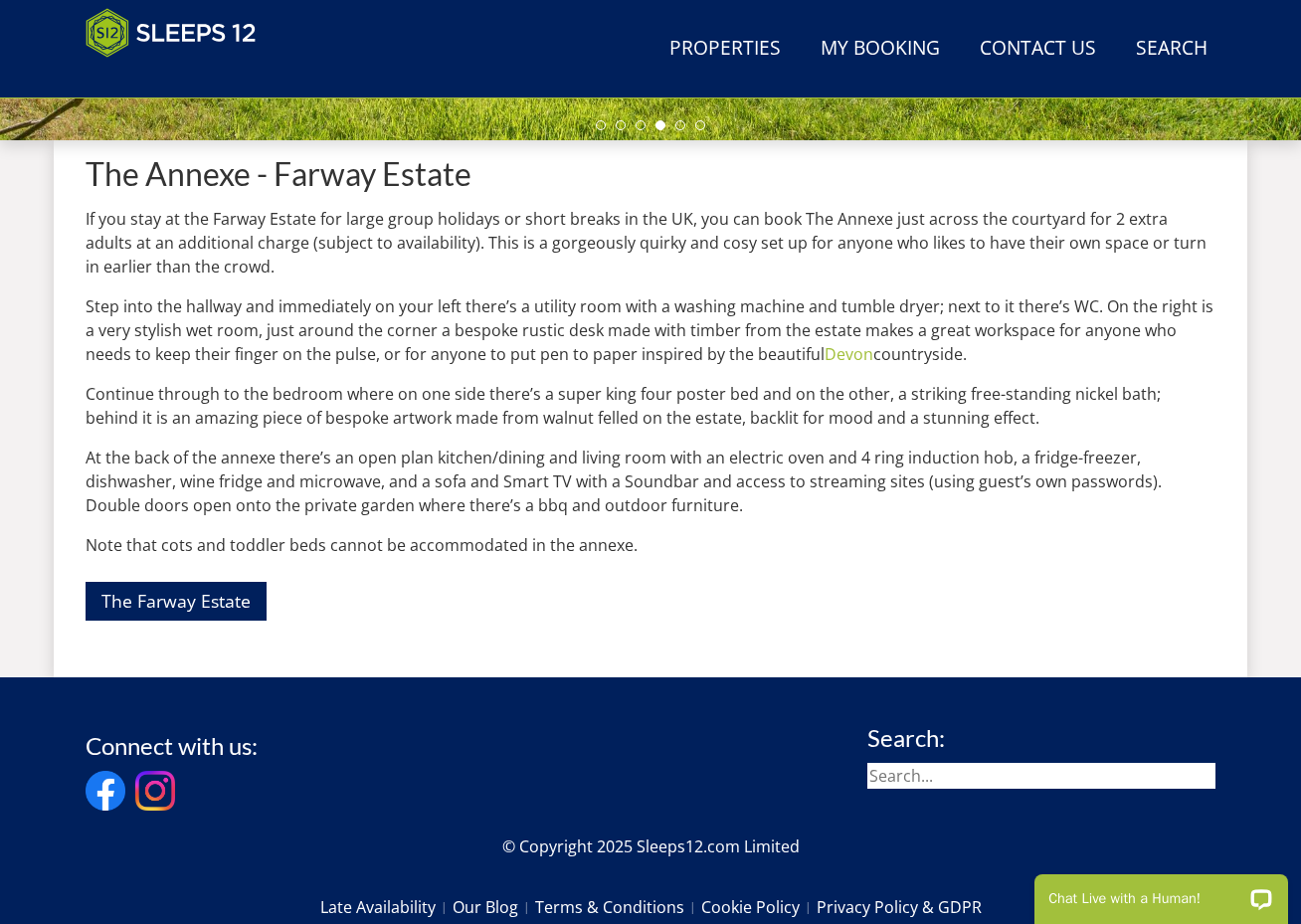 scroll, scrollTop: 711, scrollLeft: 0, axis: vertical 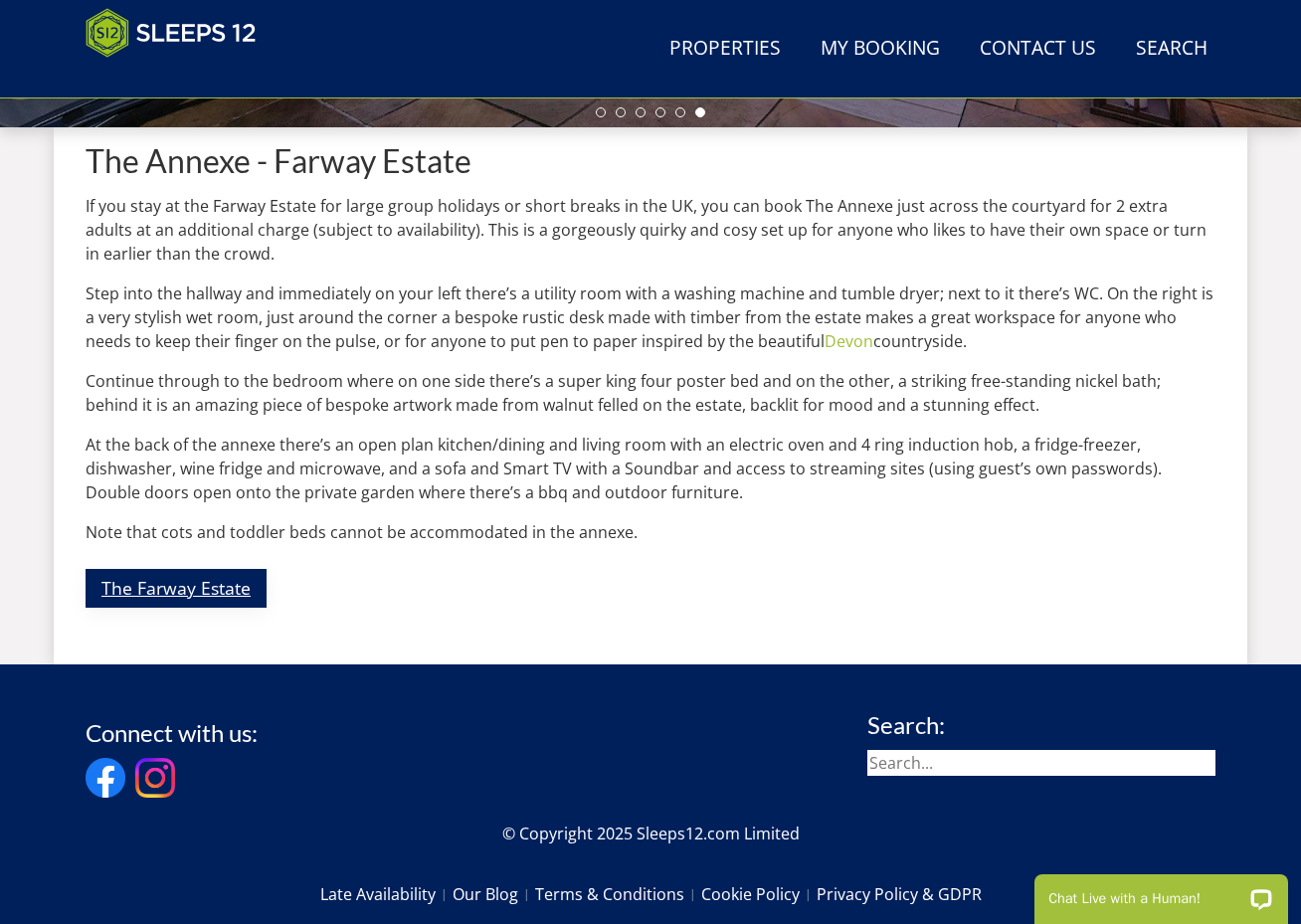 click on "The Farway Estate" at bounding box center [176, 588] 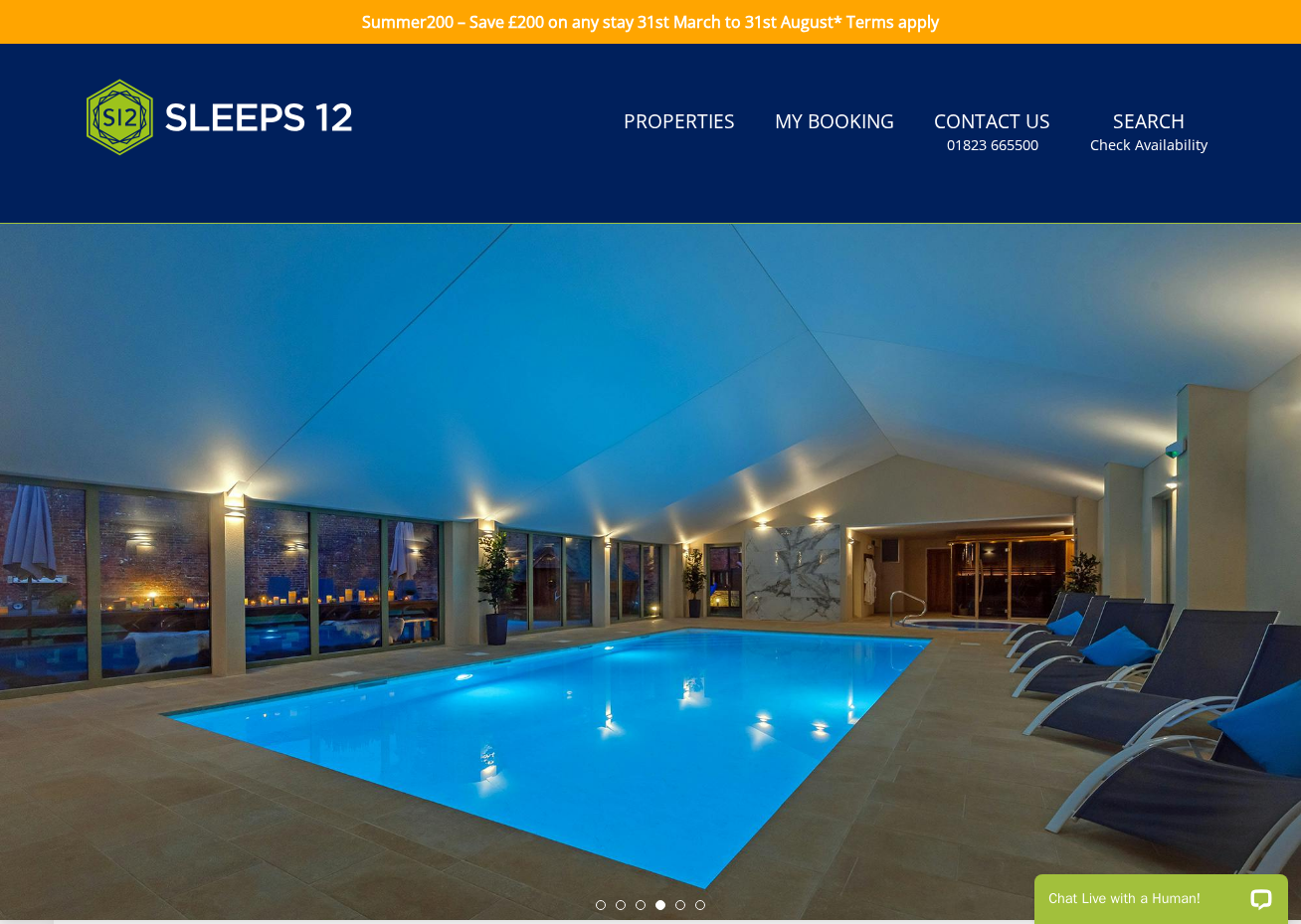 scroll, scrollTop: 0, scrollLeft: 0, axis: both 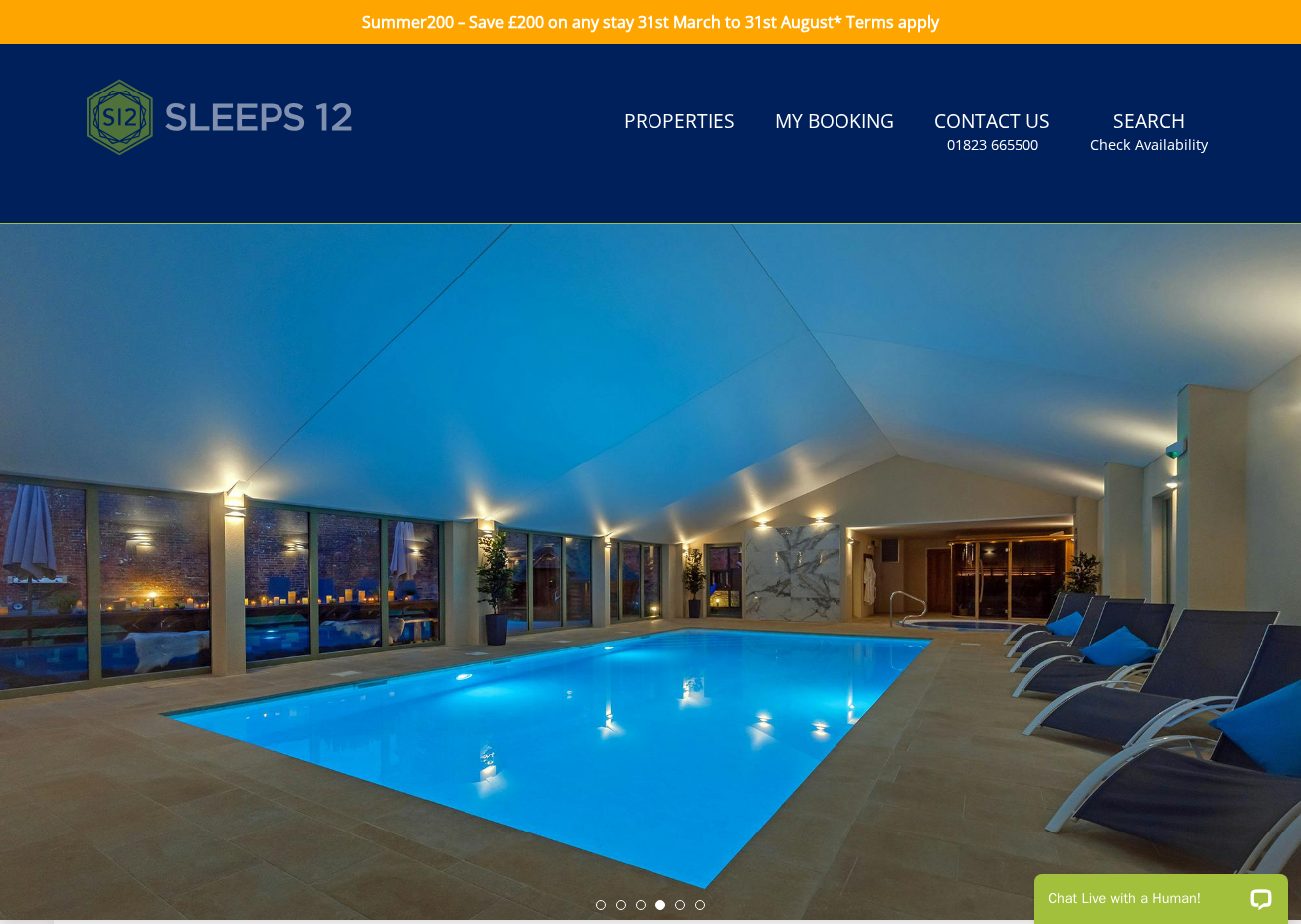 click at bounding box center (220, 117) 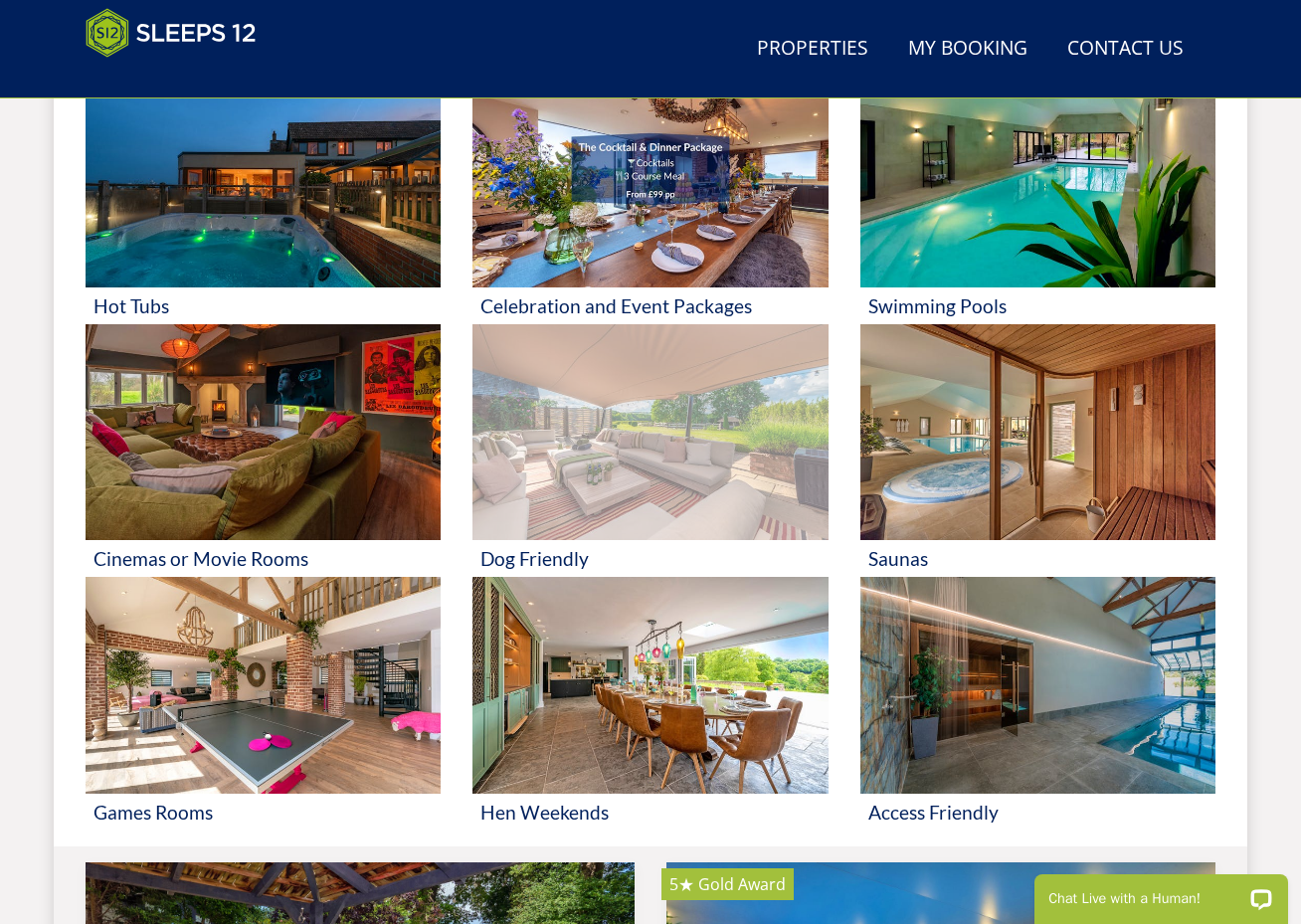 scroll, scrollTop: 902, scrollLeft: 0, axis: vertical 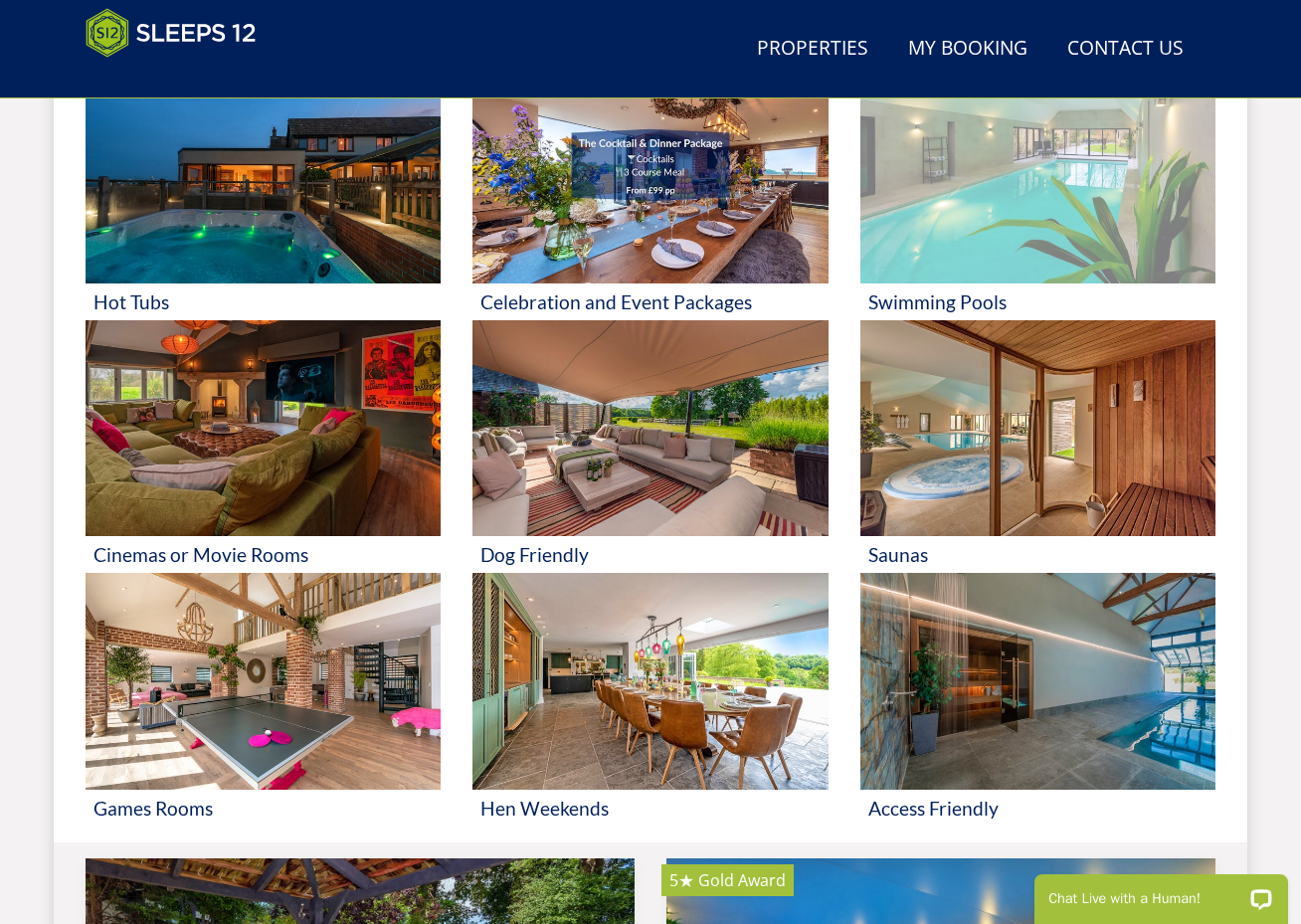 click at bounding box center (1037, 175) 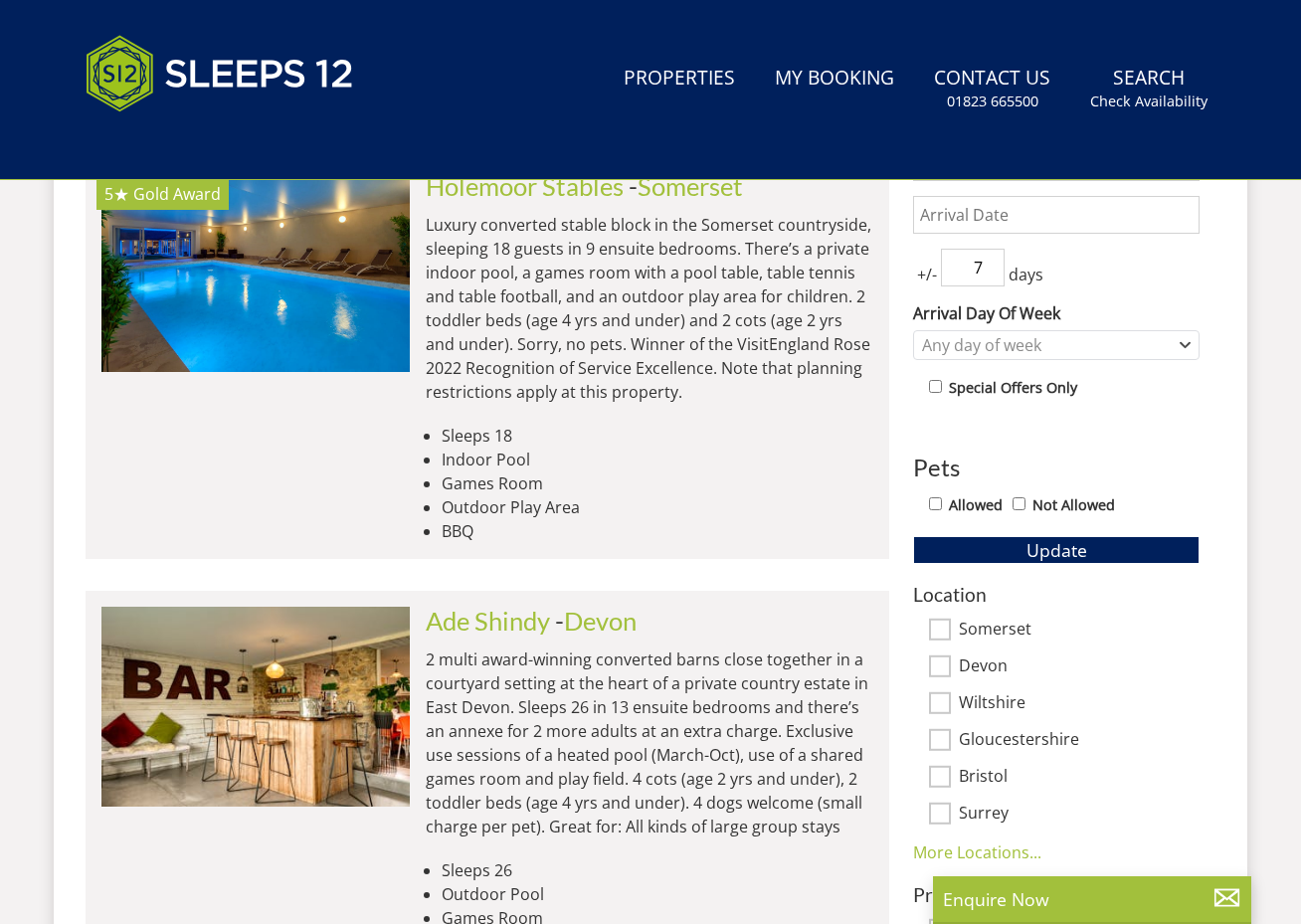 scroll, scrollTop: 0, scrollLeft: 0, axis: both 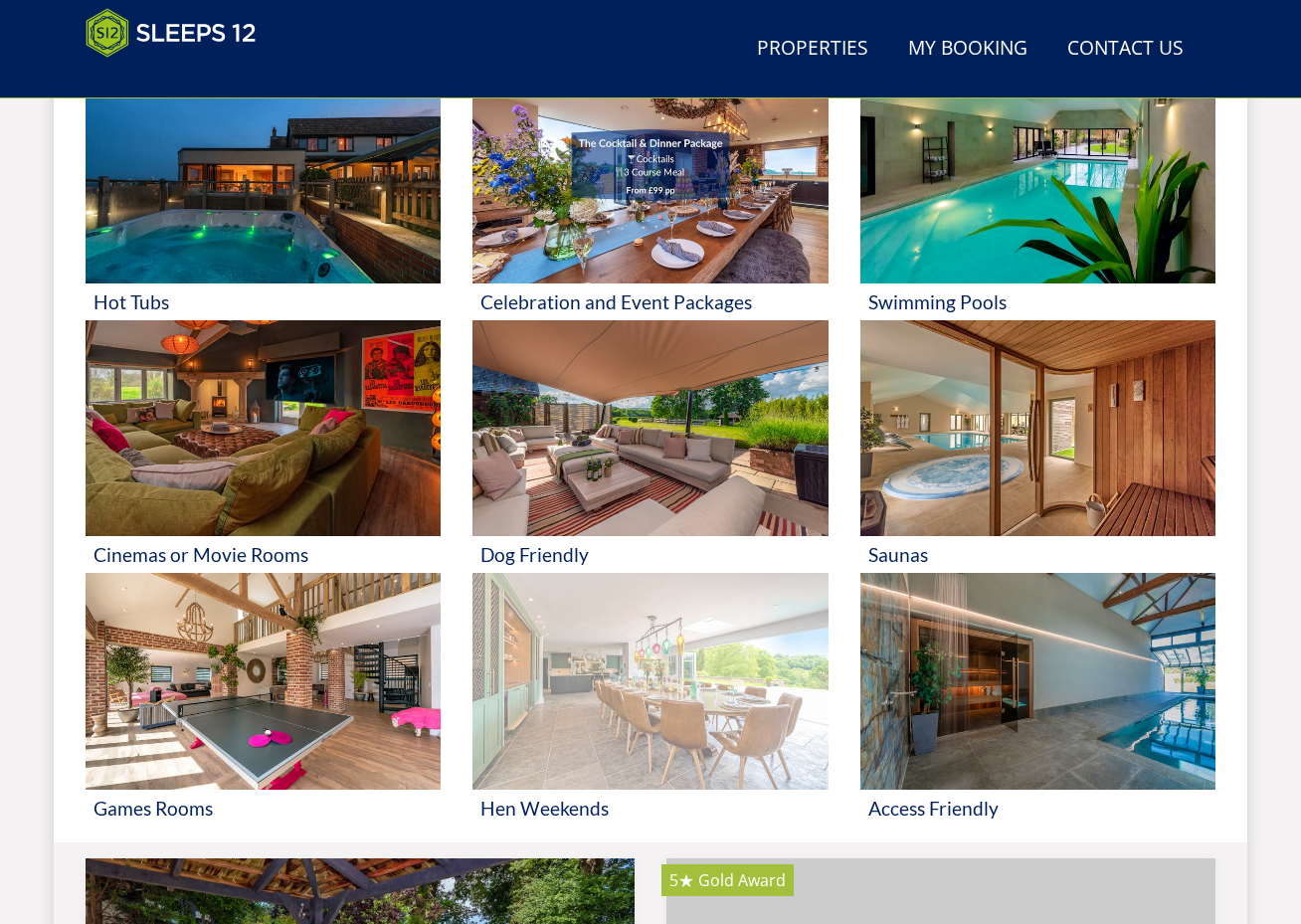 click at bounding box center [650, 681] 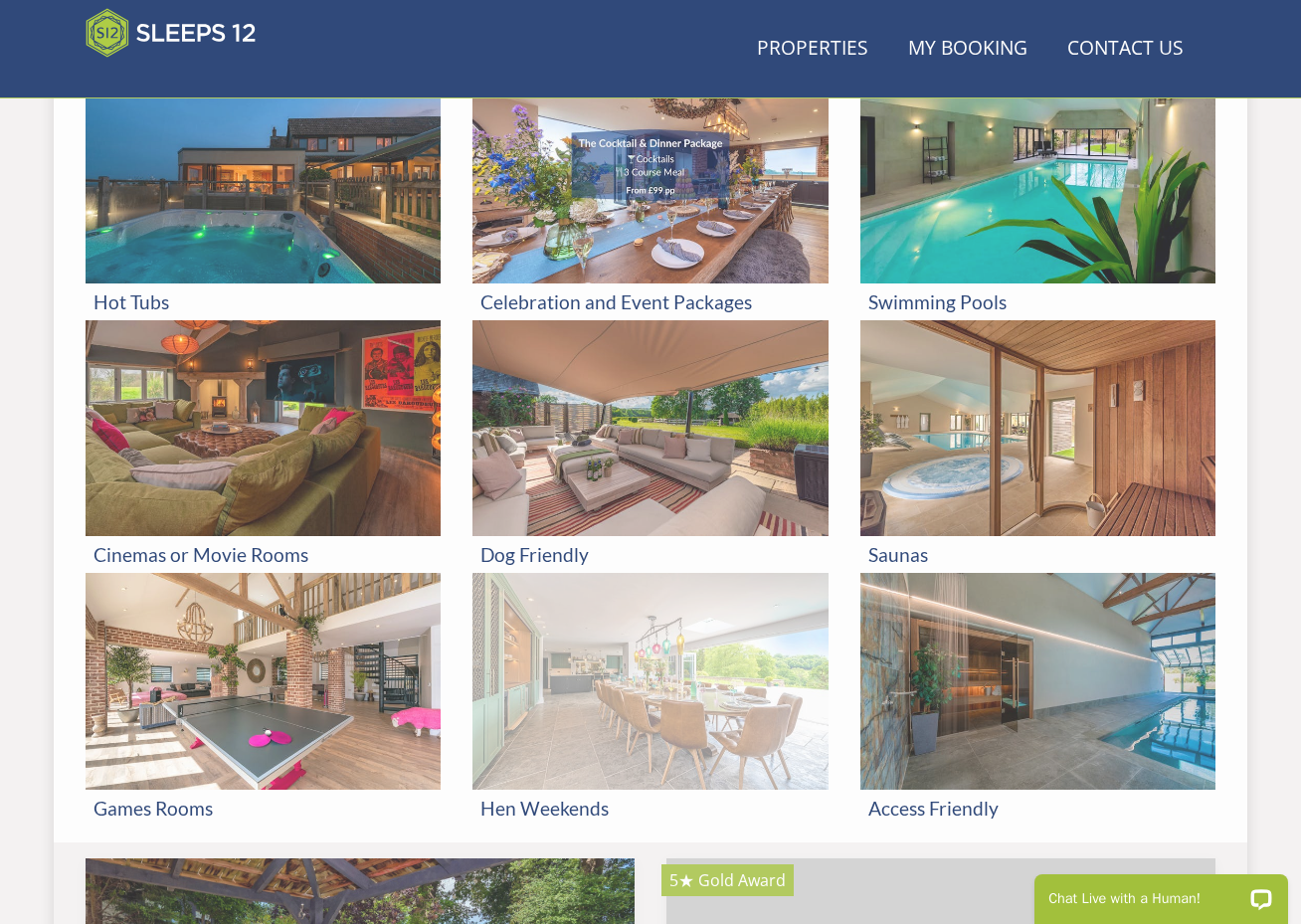 scroll, scrollTop: 0, scrollLeft: 0, axis: both 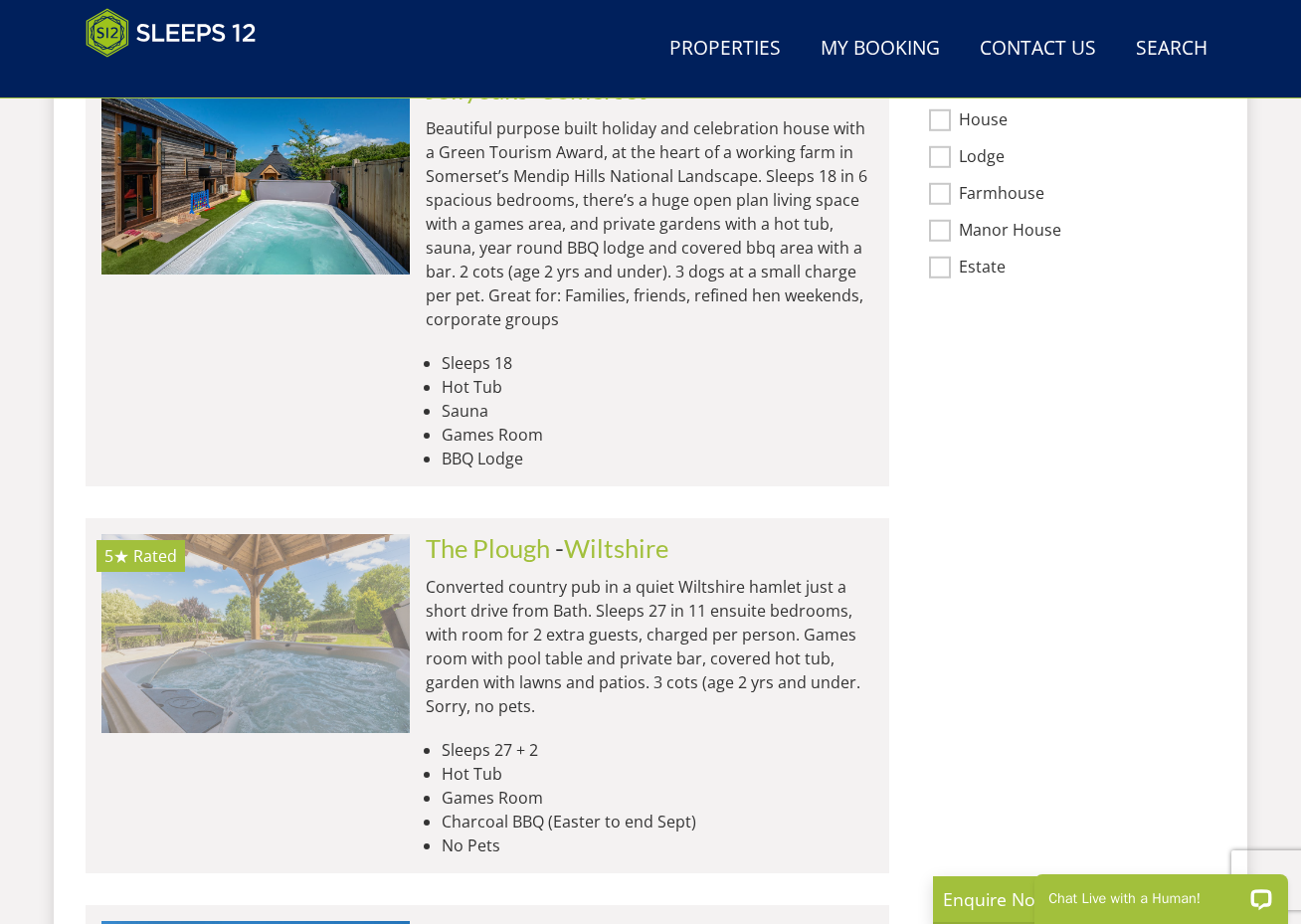 click at bounding box center [256, 634] 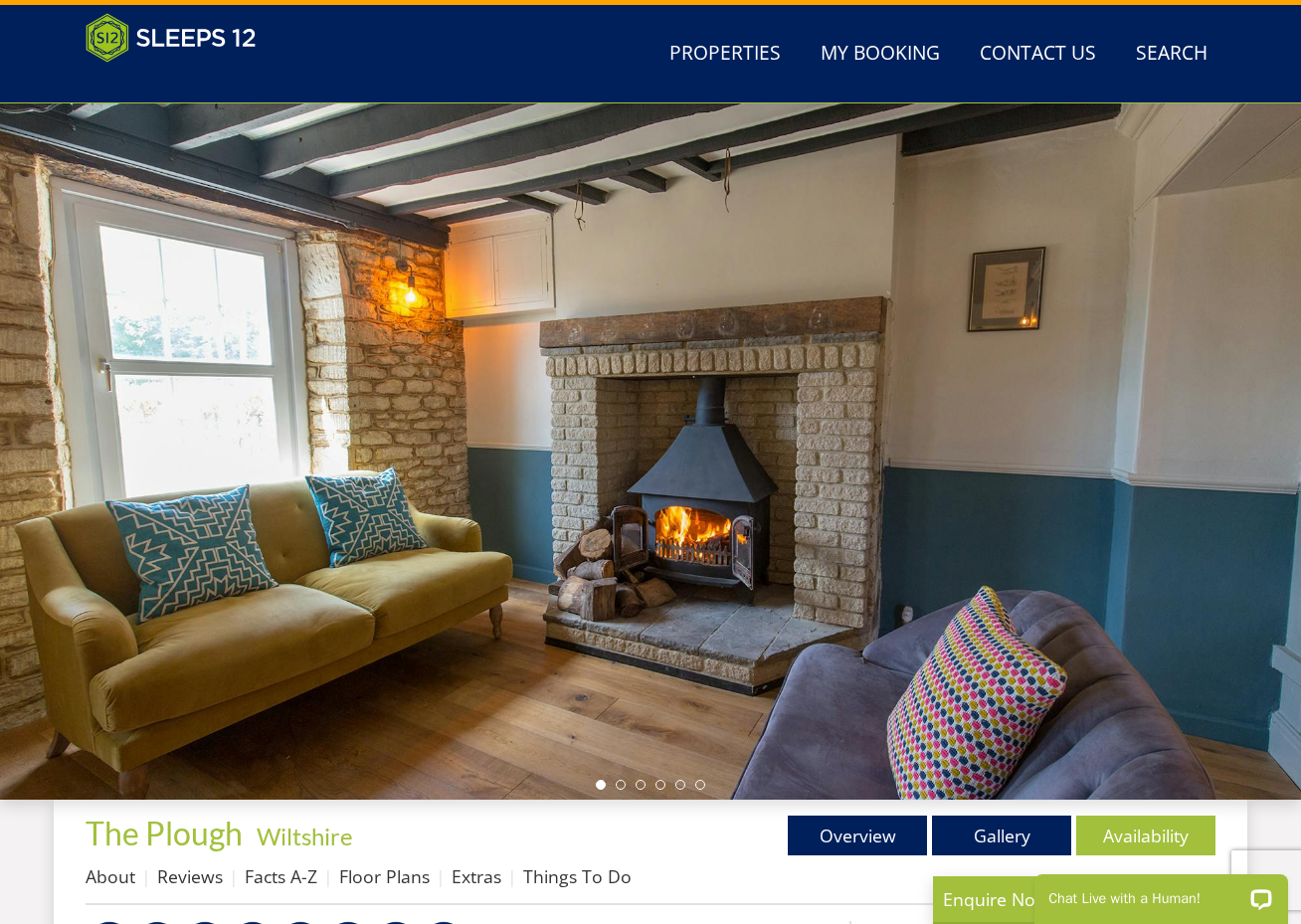 scroll, scrollTop: 39, scrollLeft: 0, axis: vertical 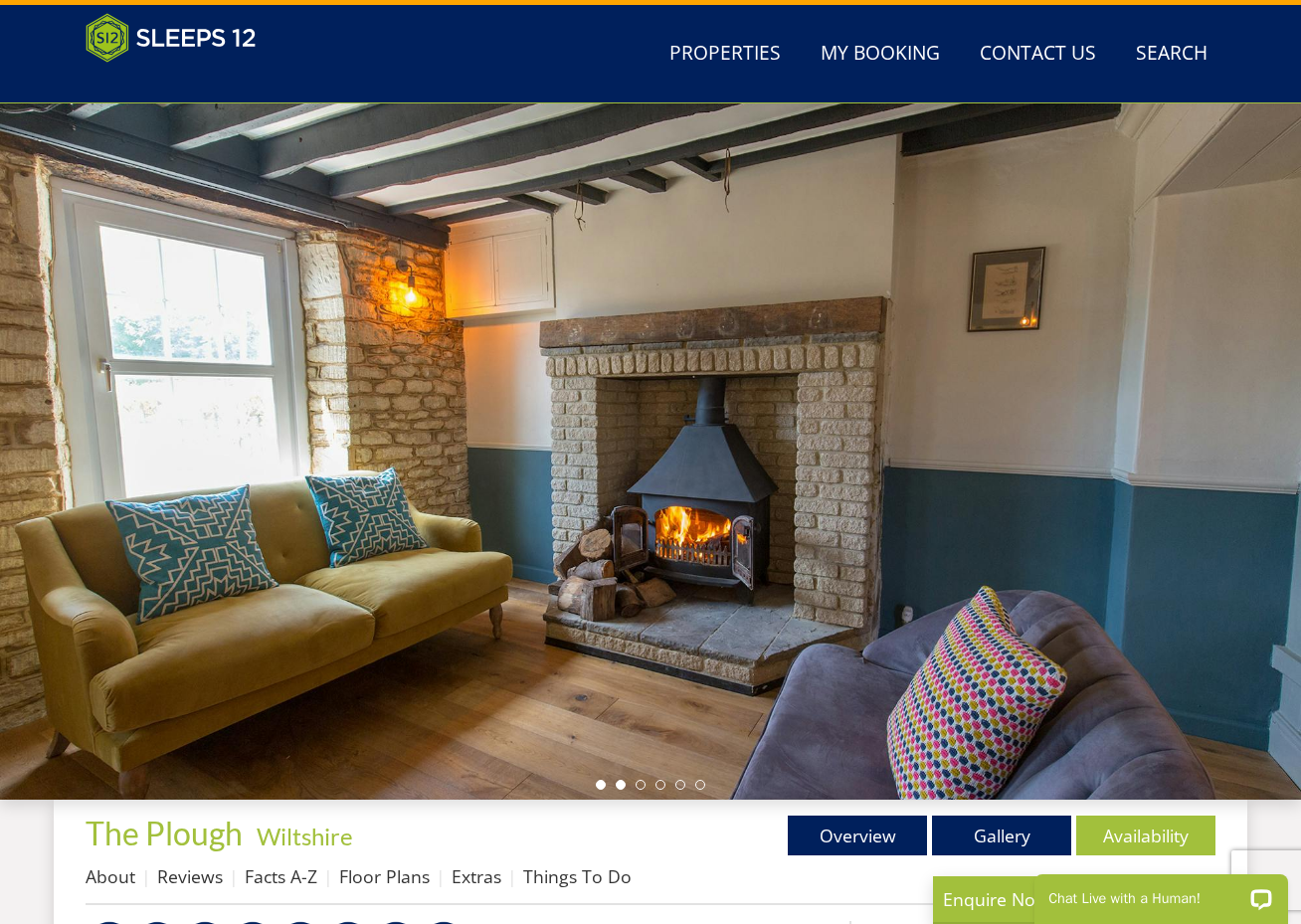 click at bounding box center (621, 785) 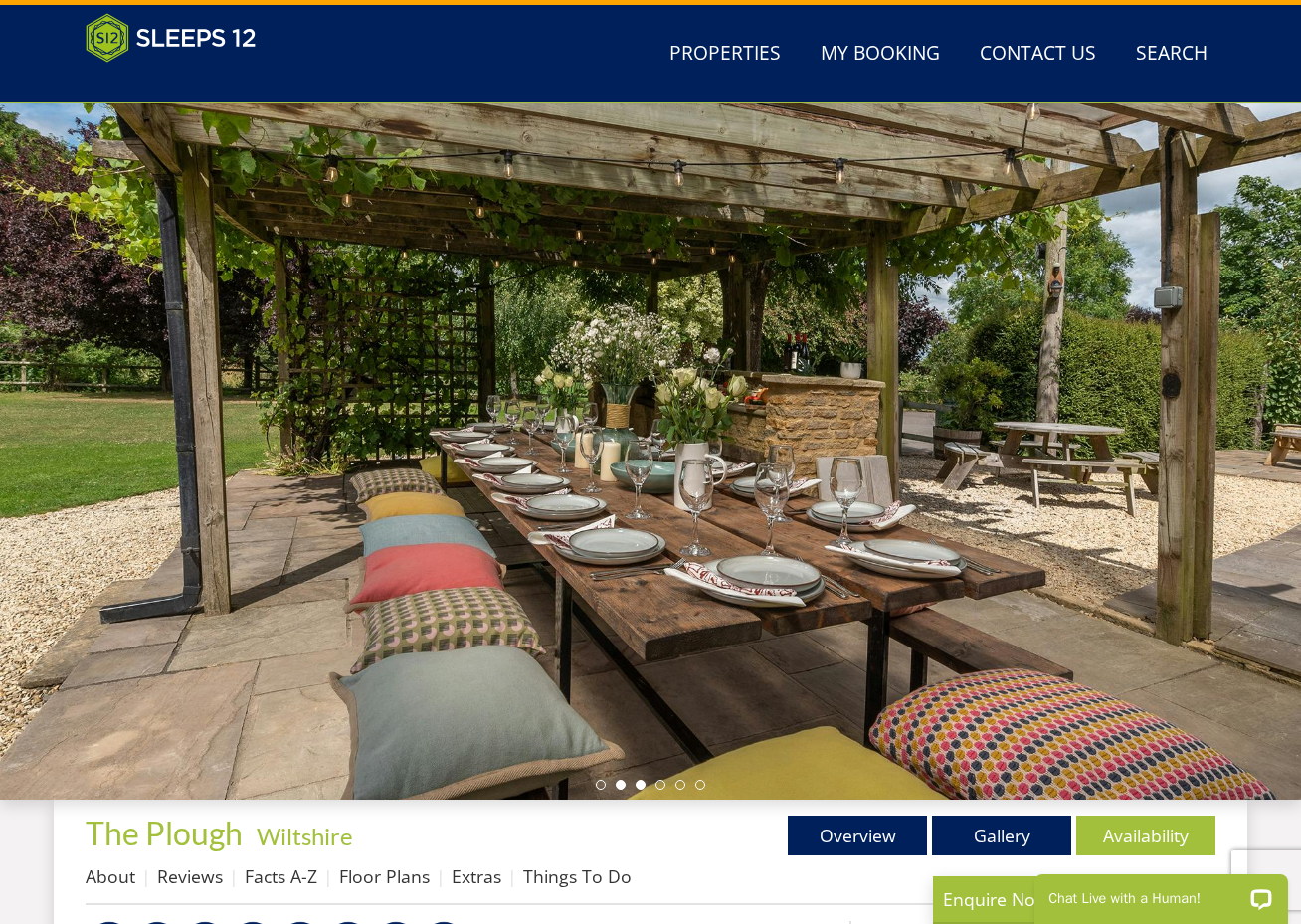 click at bounding box center [641, 785] 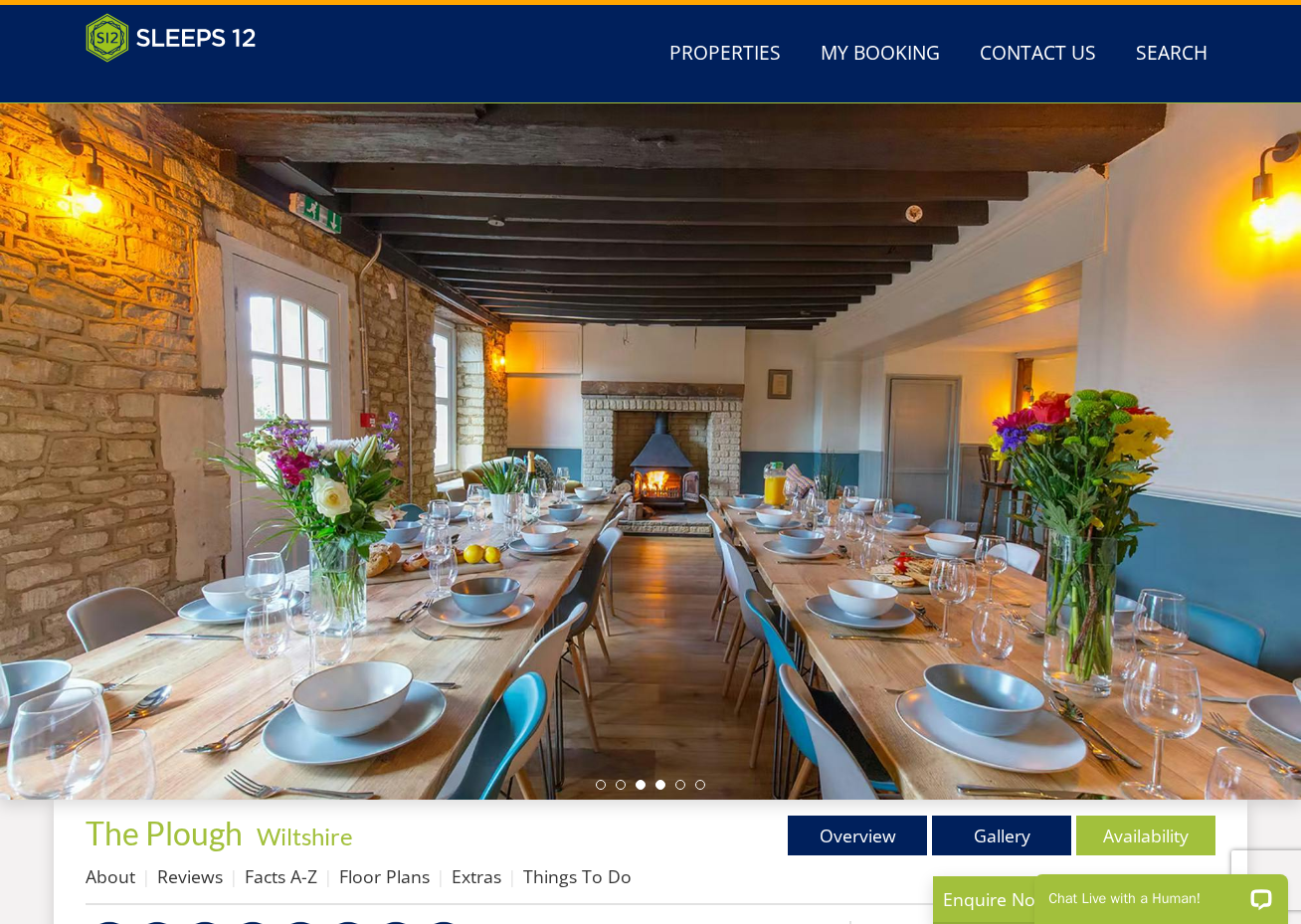 click at bounding box center (660, 785) 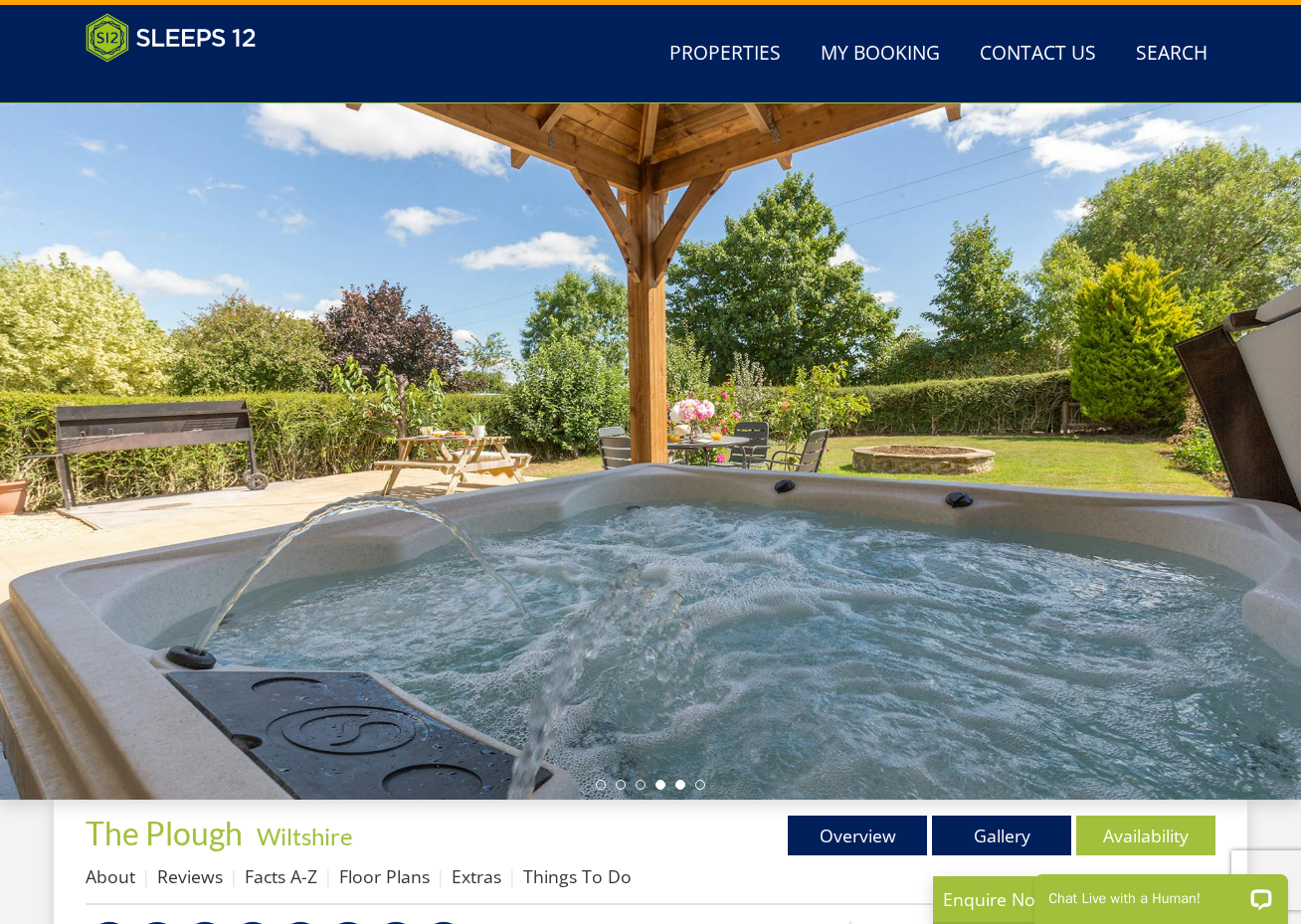 click at bounding box center [680, 785] 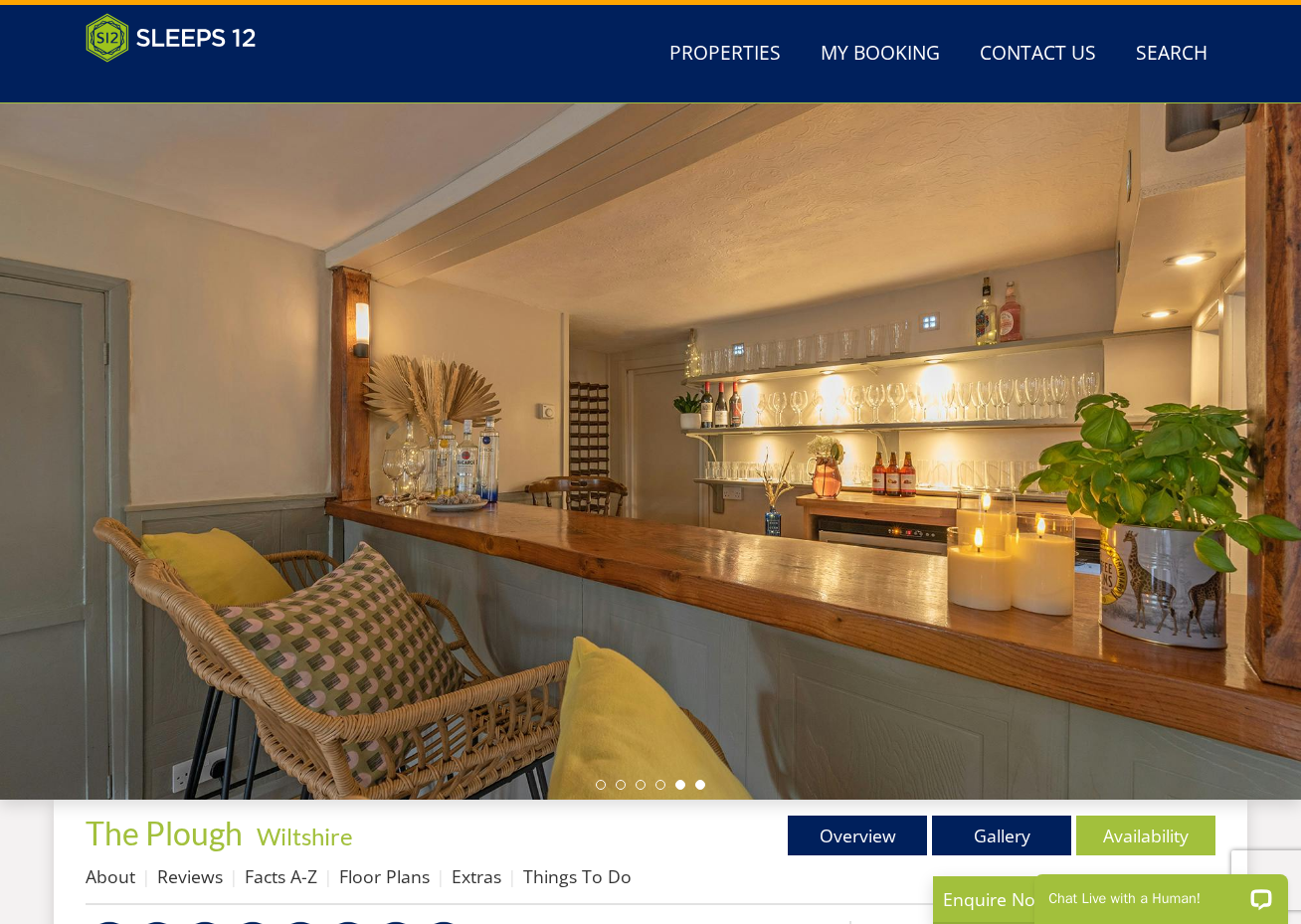 click at bounding box center [700, 785] 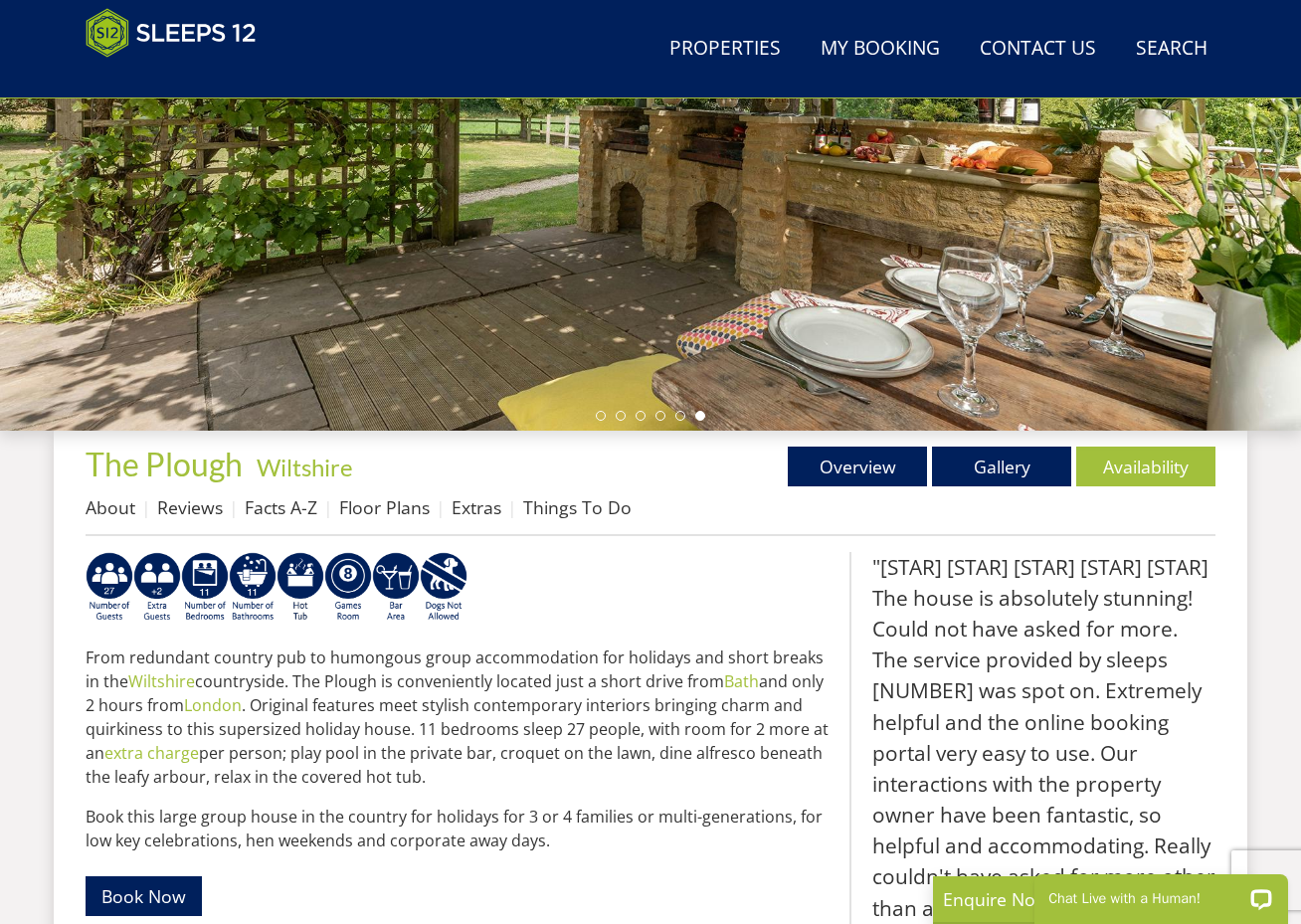 scroll, scrollTop: 422, scrollLeft: 0, axis: vertical 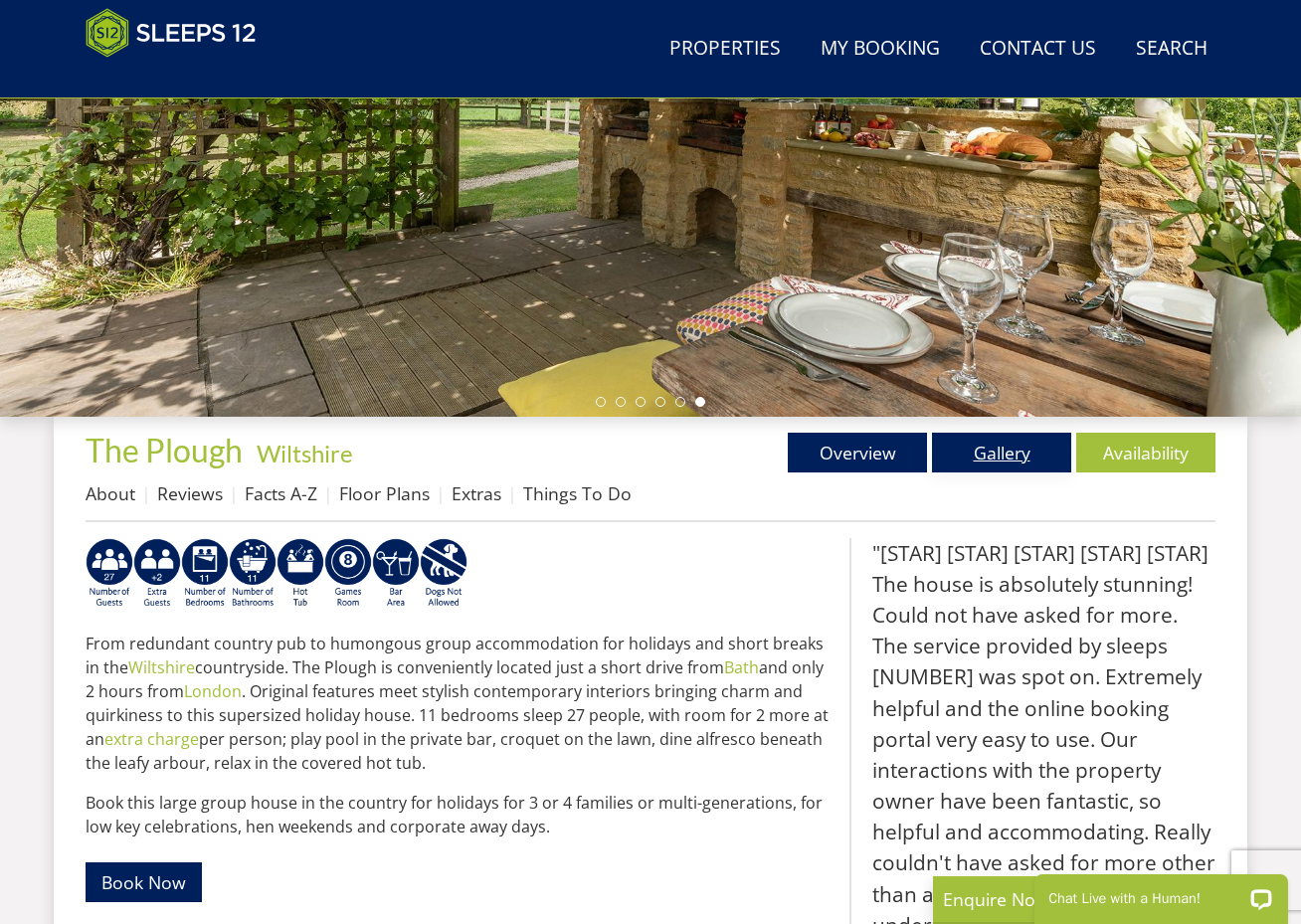click on "Gallery" at bounding box center (1002, 453) 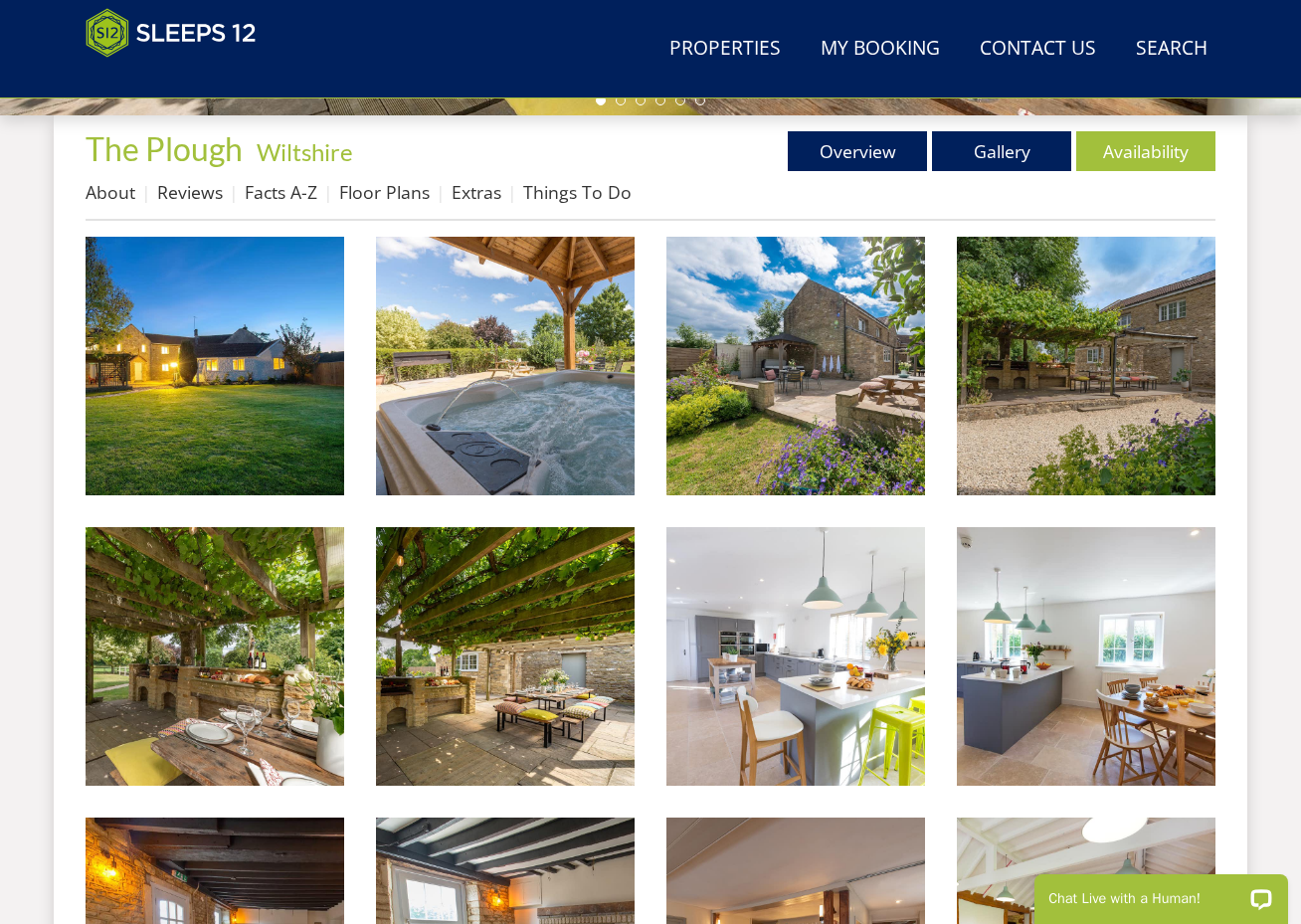 scroll, scrollTop: 725, scrollLeft: 0, axis: vertical 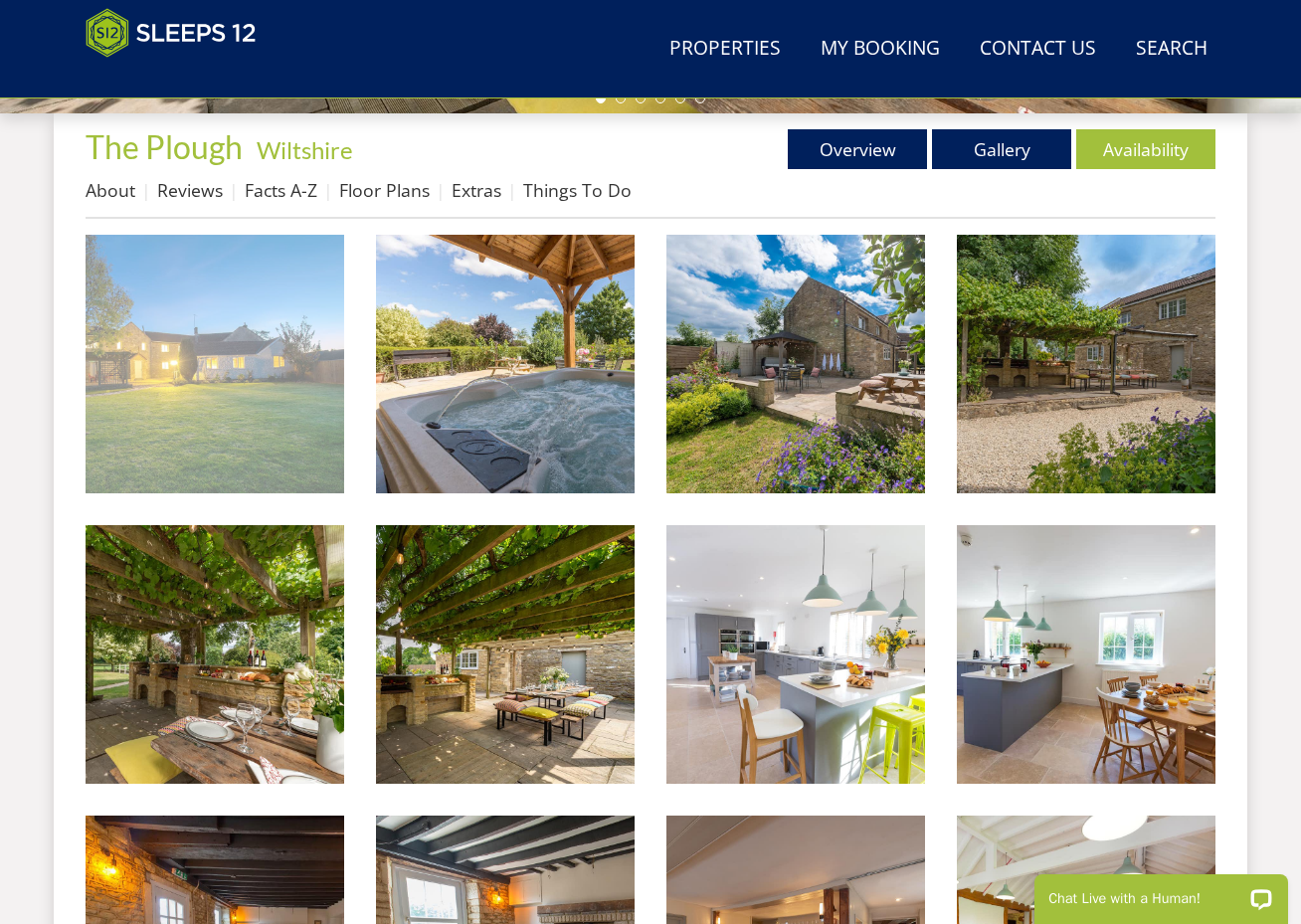 click at bounding box center [215, 364] 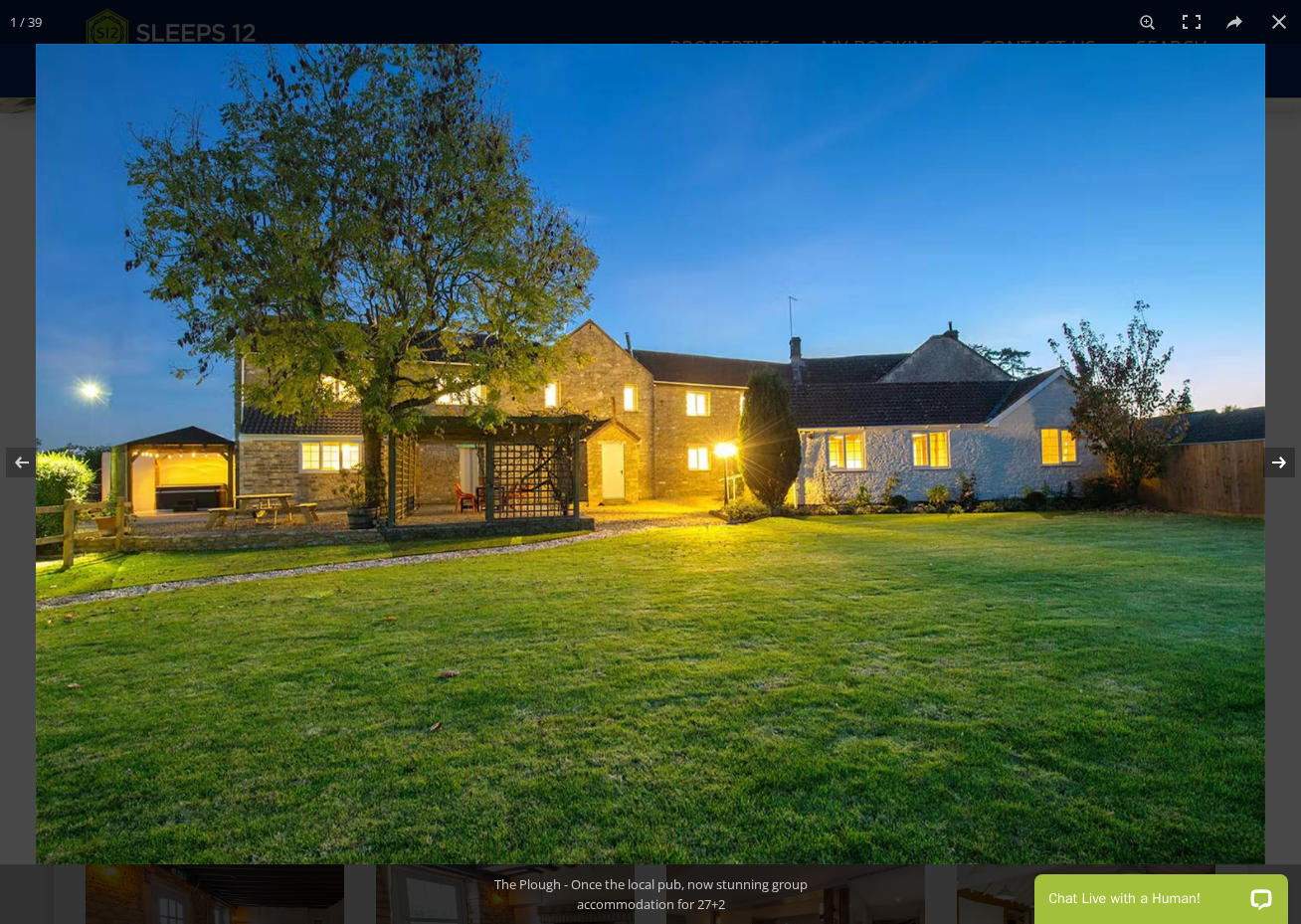 click at bounding box center [1266, 462] 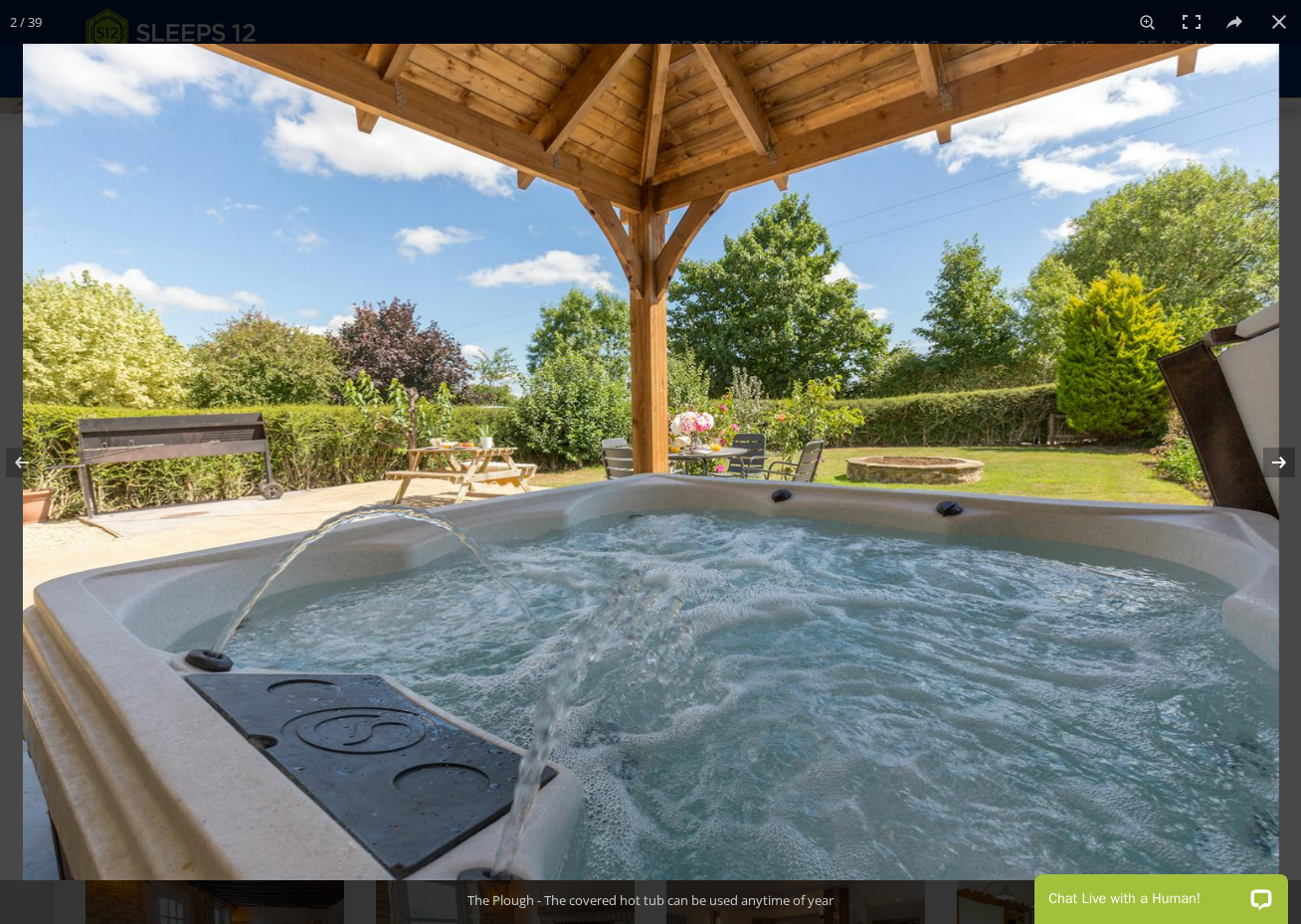 click at bounding box center (1266, 462) 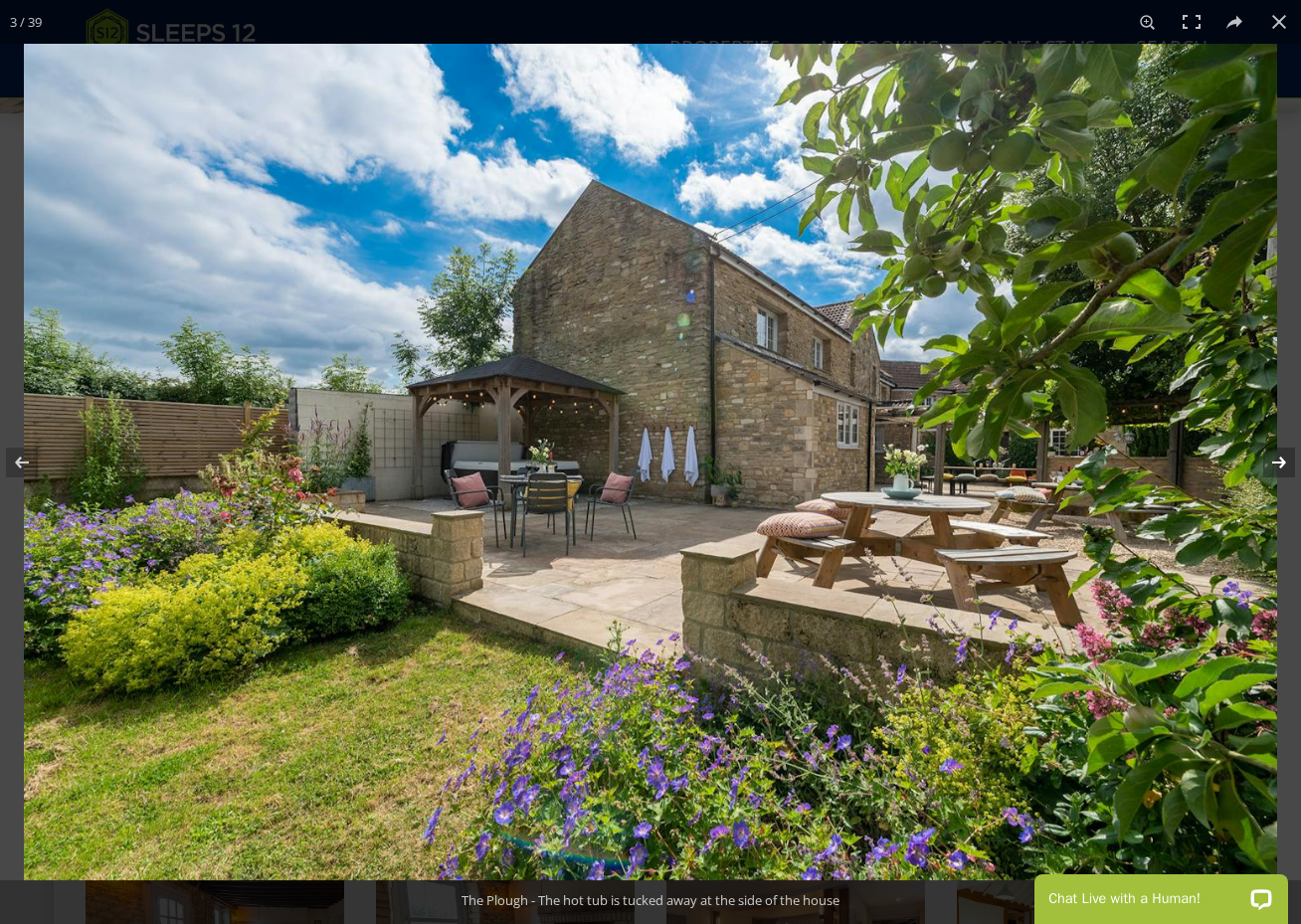 click at bounding box center (1266, 462) 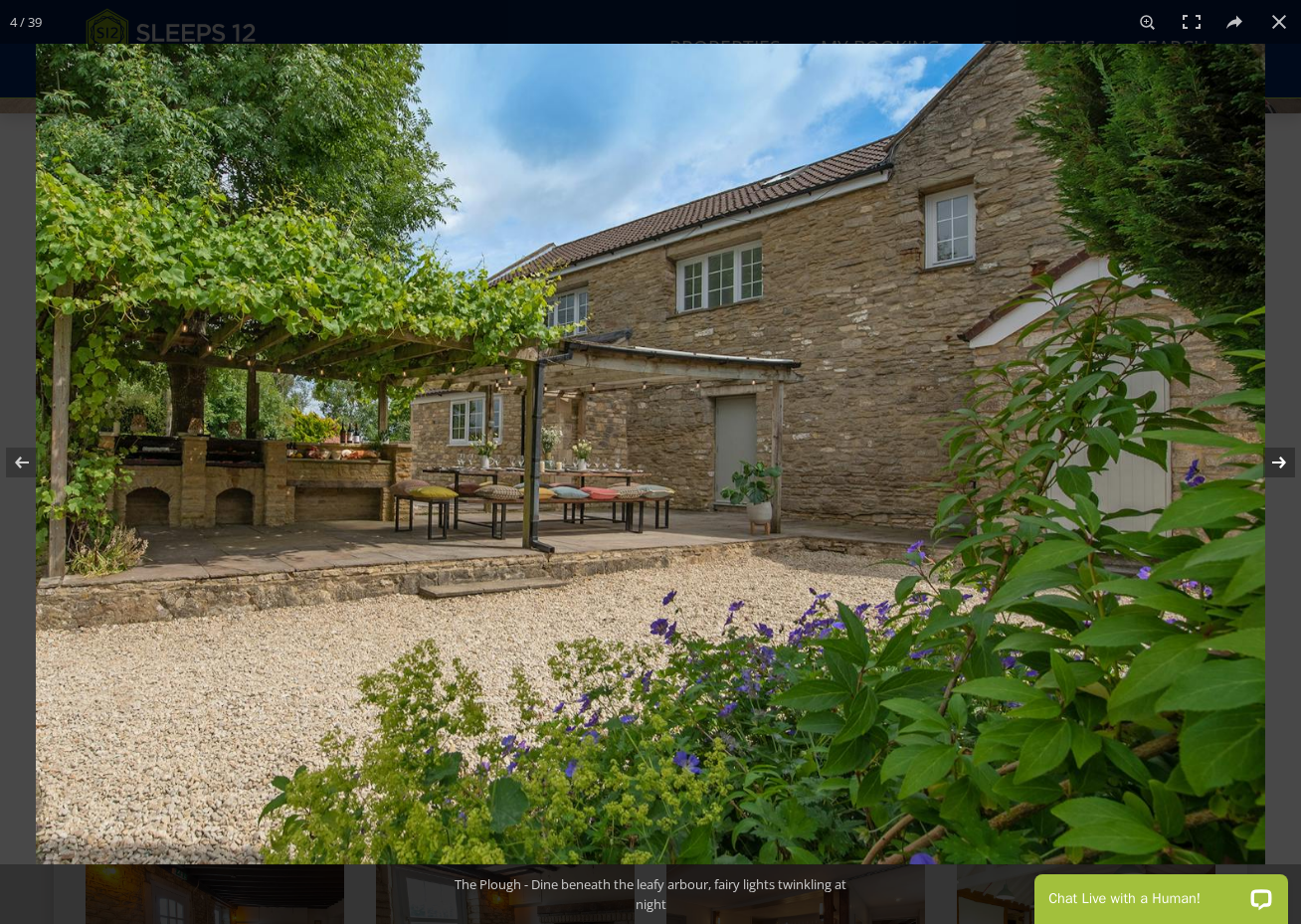 click at bounding box center [1266, 462] 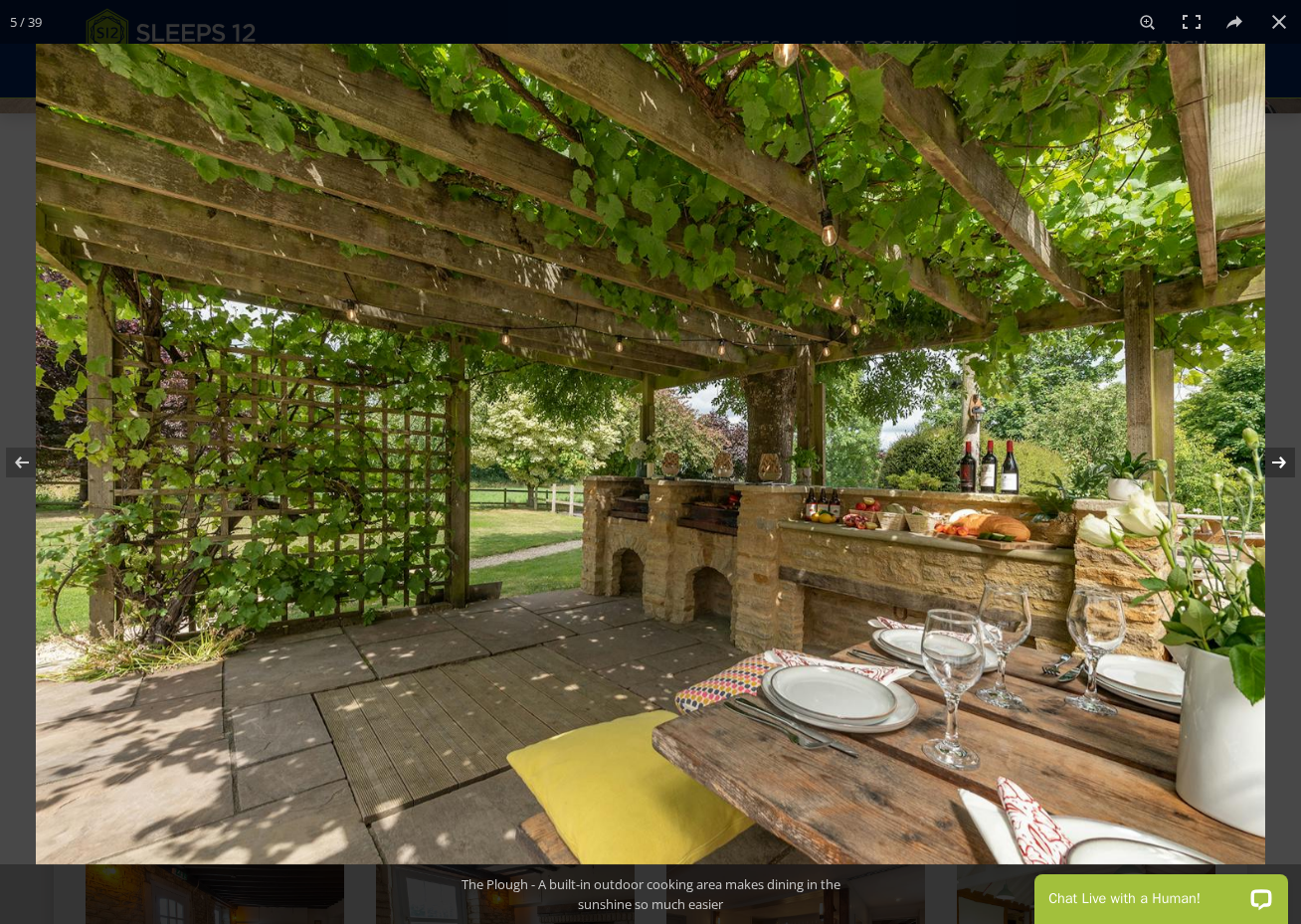 click at bounding box center (1266, 462) 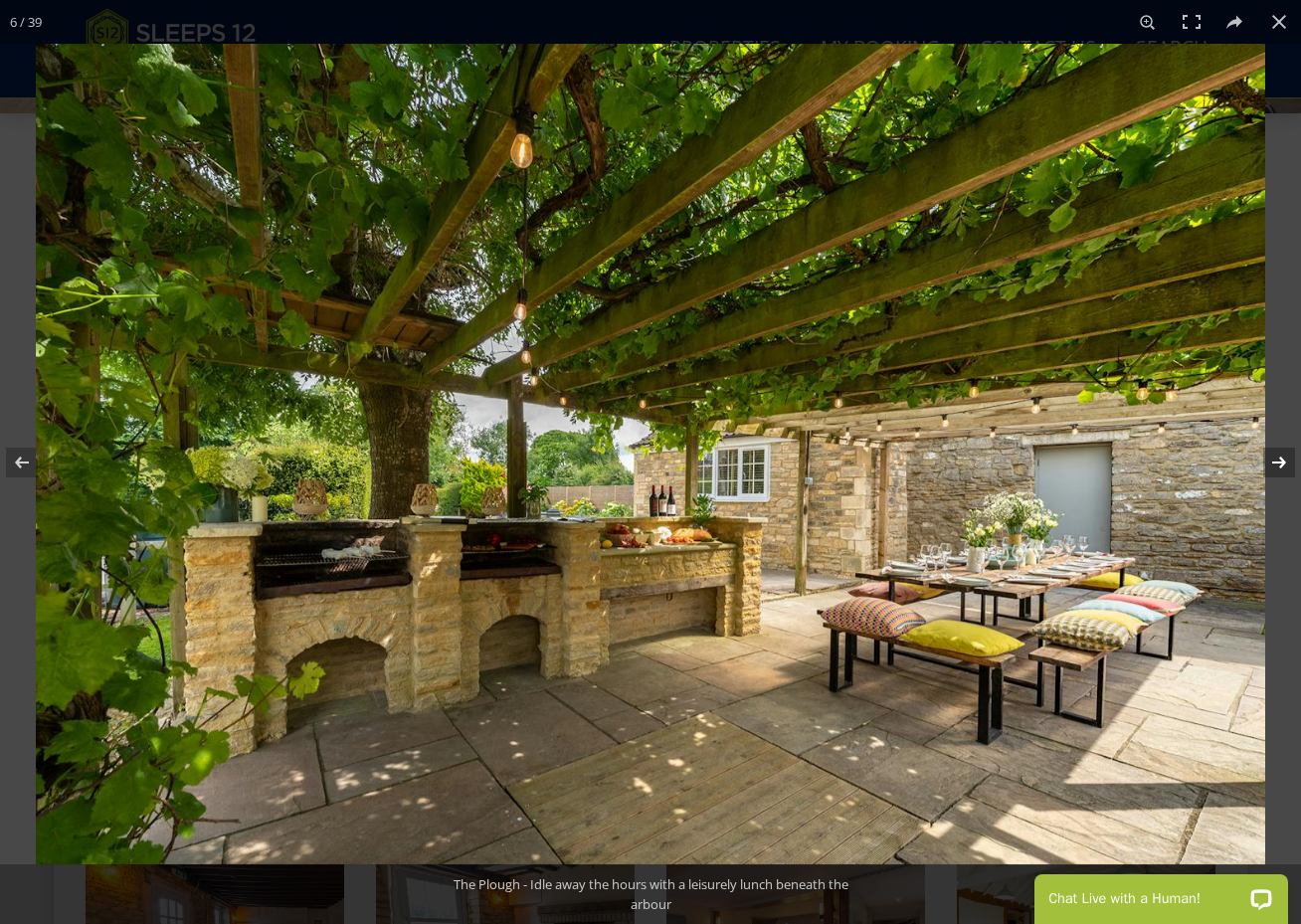 click at bounding box center [1266, 462] 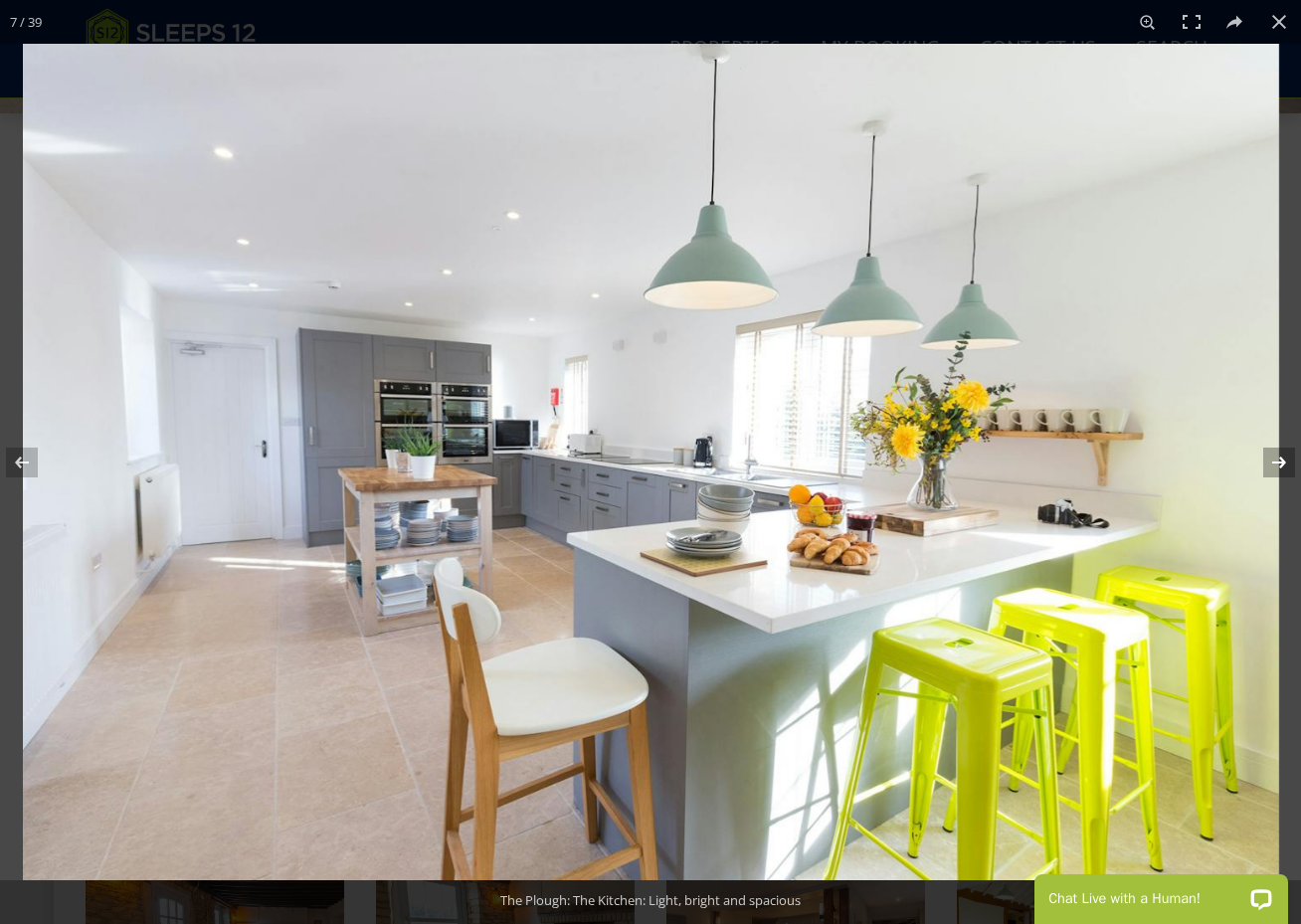 click at bounding box center [1266, 462] 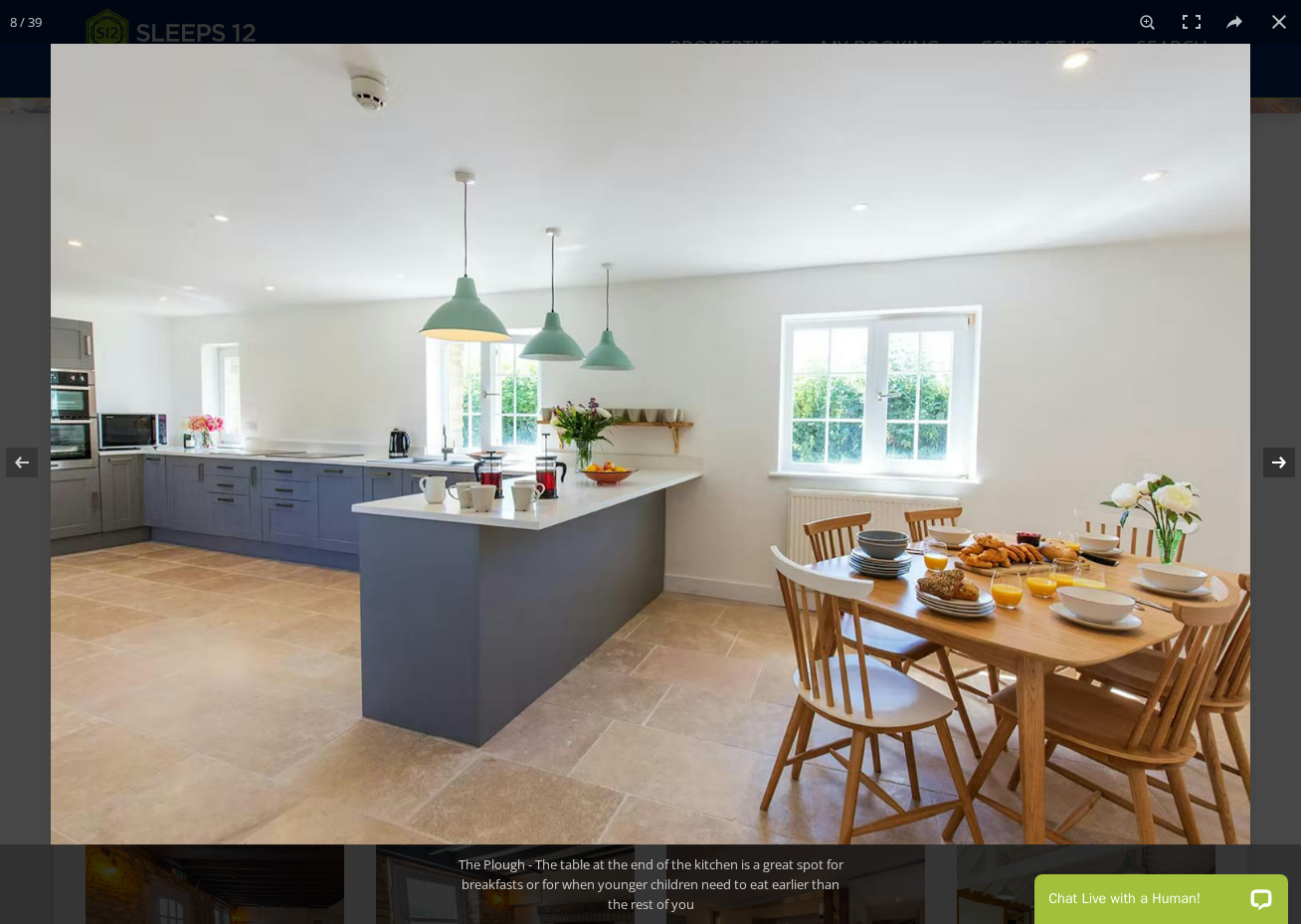 click at bounding box center [1266, 462] 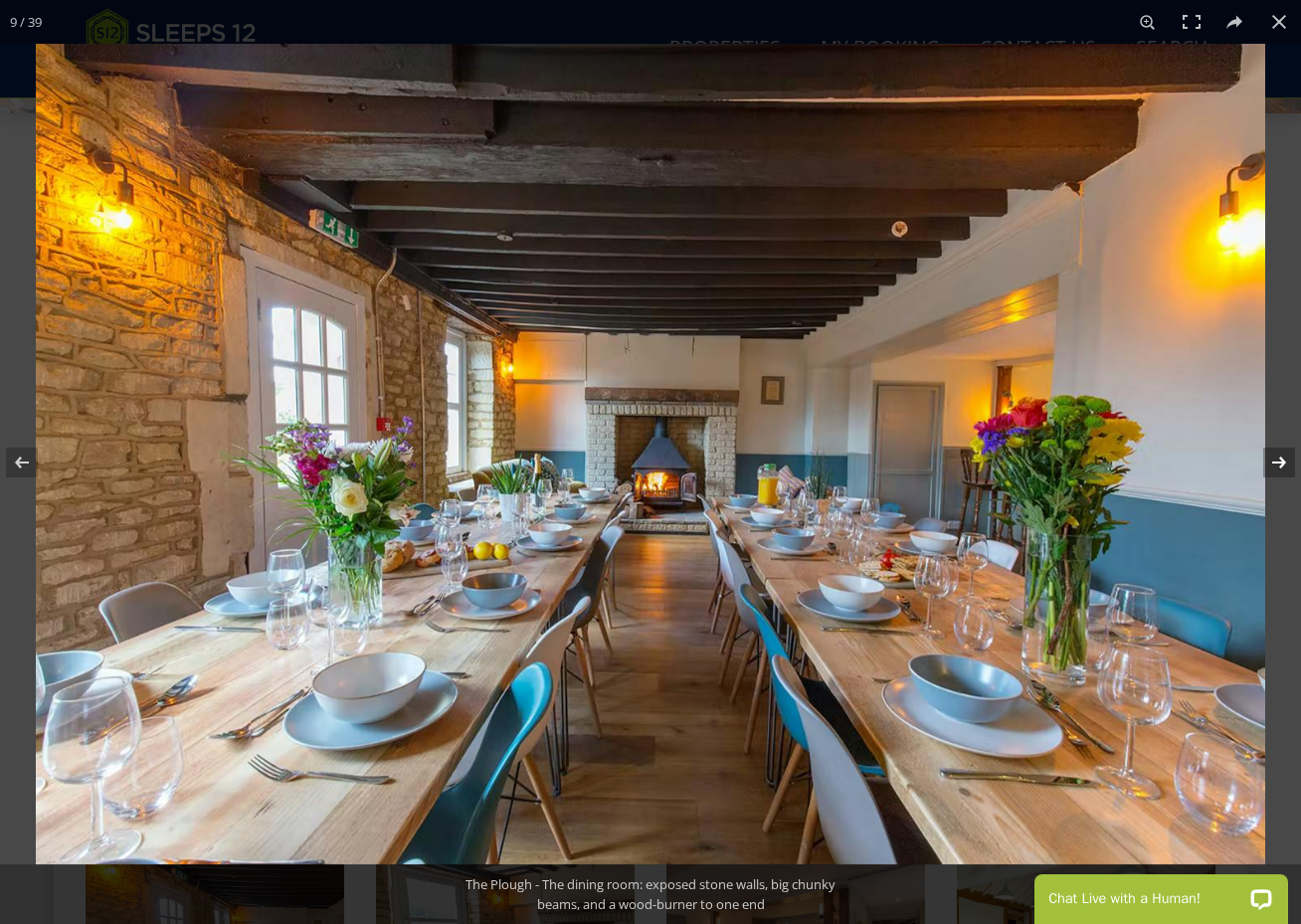 click at bounding box center (1266, 462) 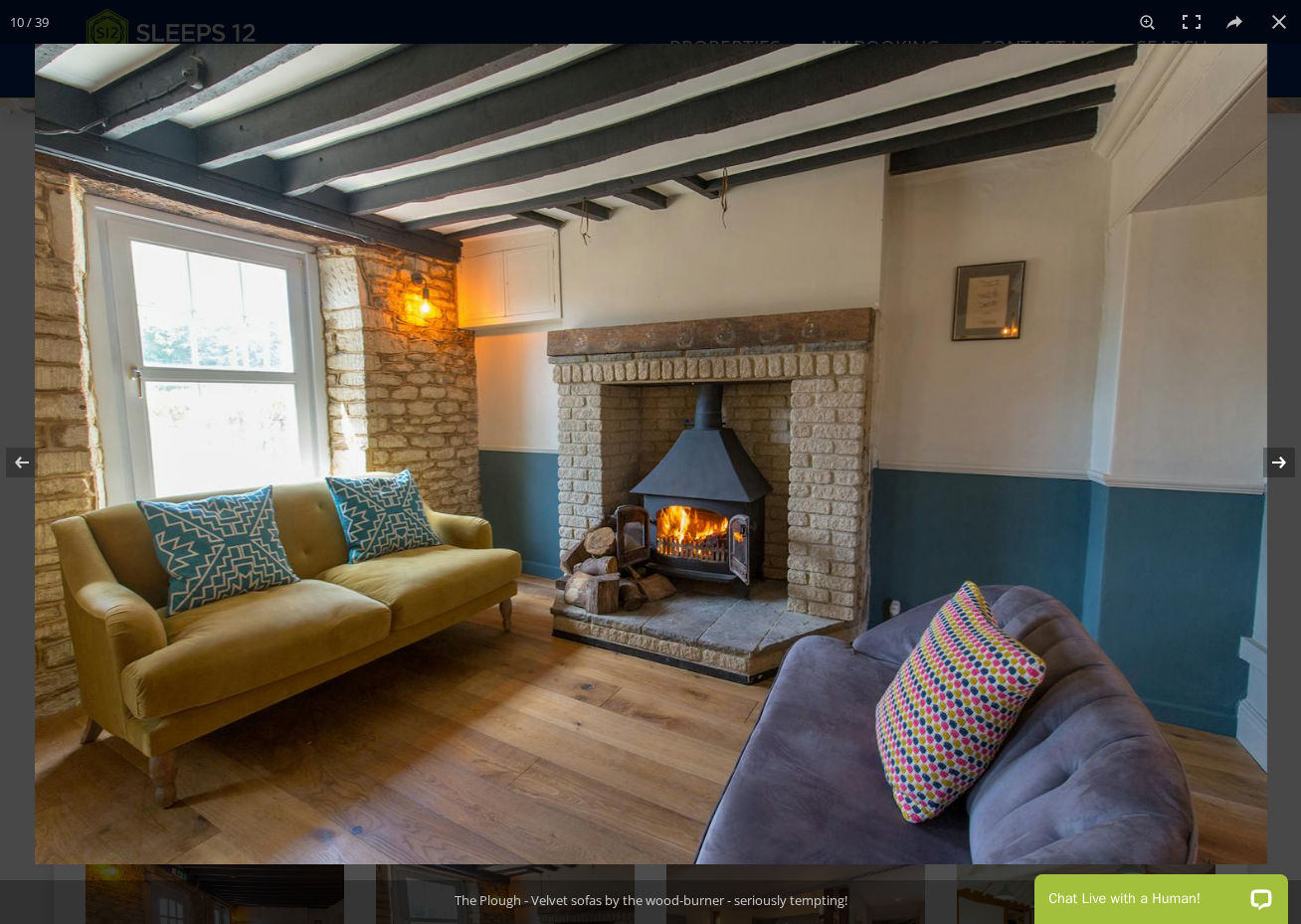 click at bounding box center [1266, 462] 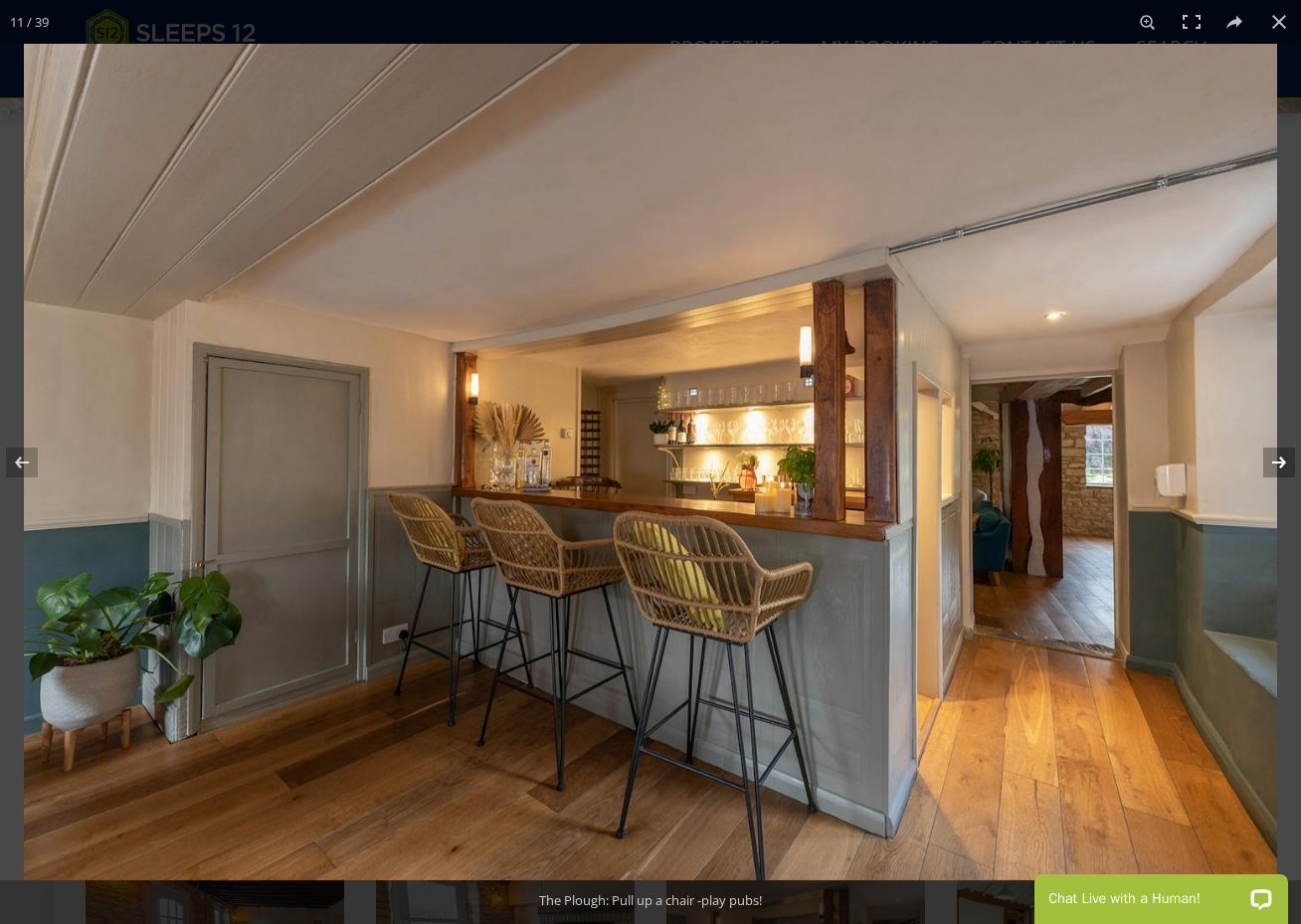 click at bounding box center (1266, 462) 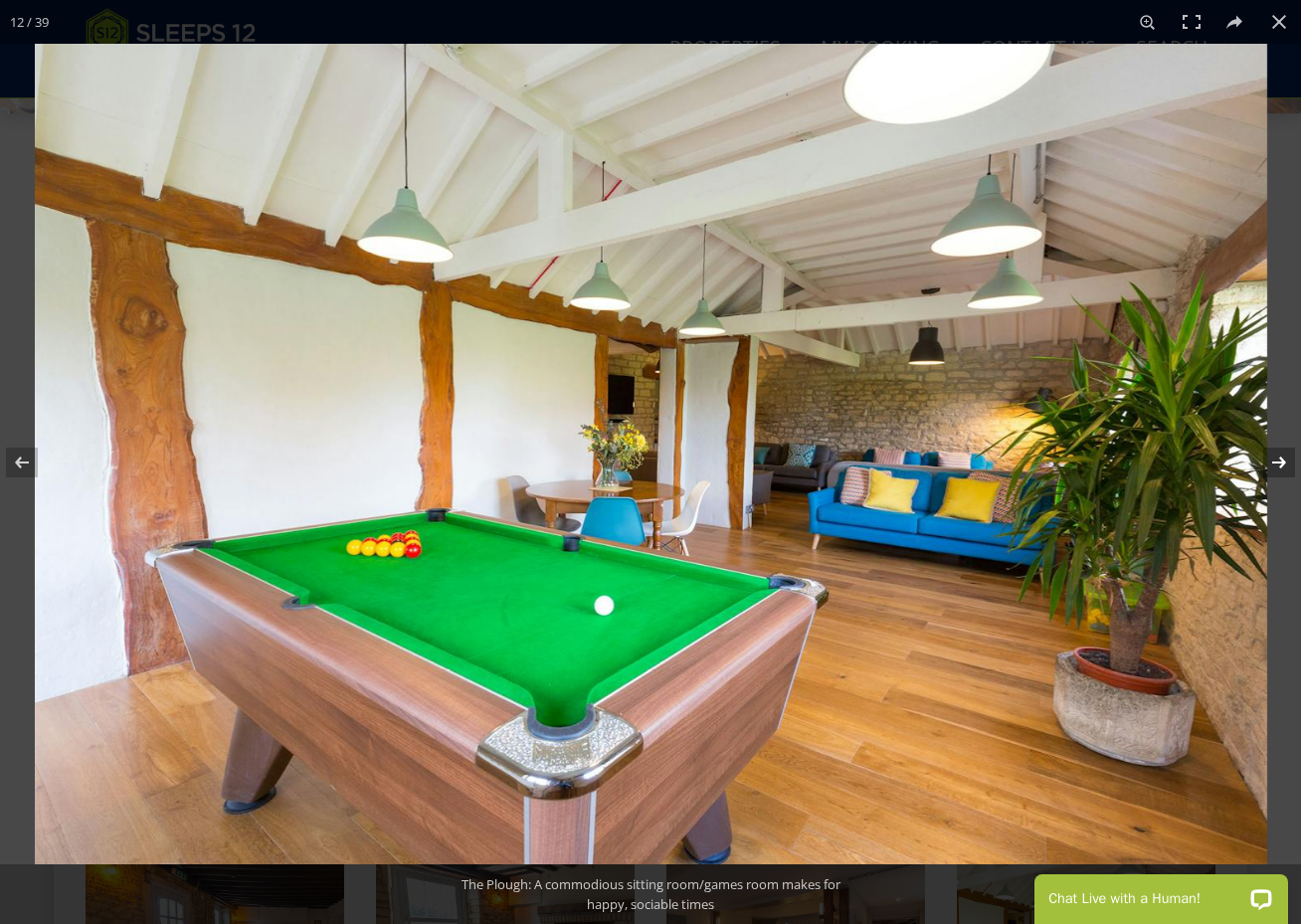 click at bounding box center (1266, 462) 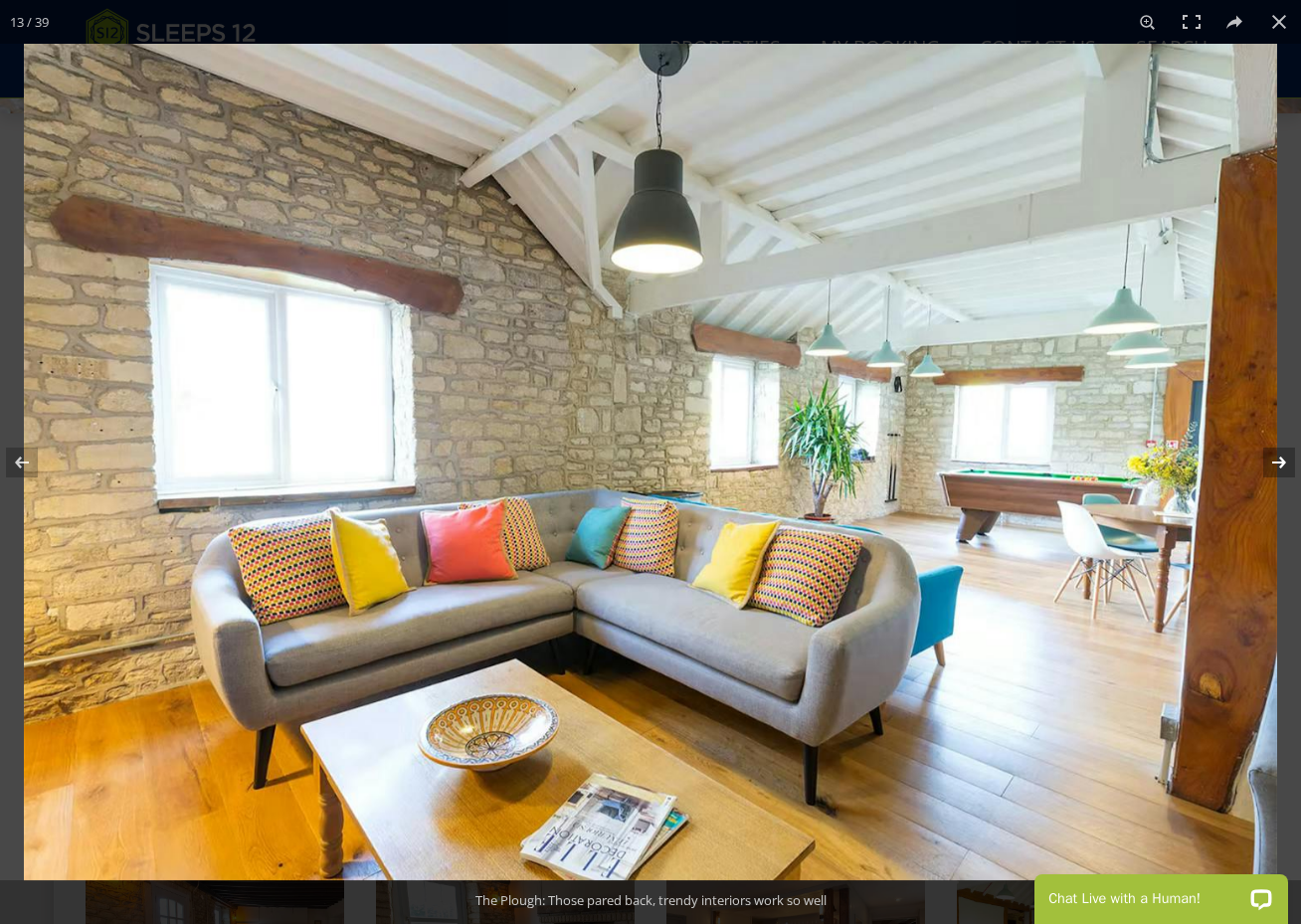 click at bounding box center (1266, 462) 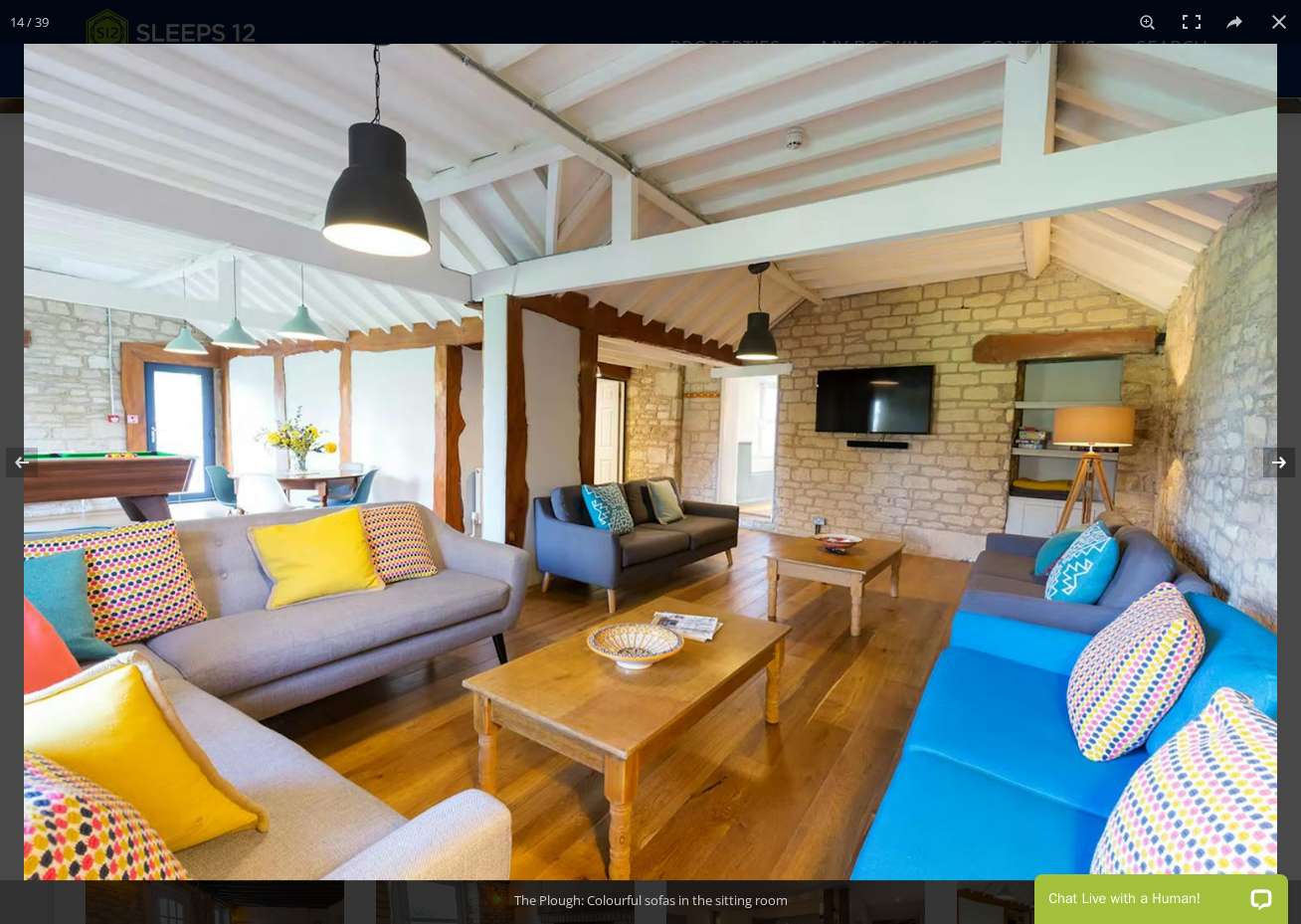 click at bounding box center (1266, 462) 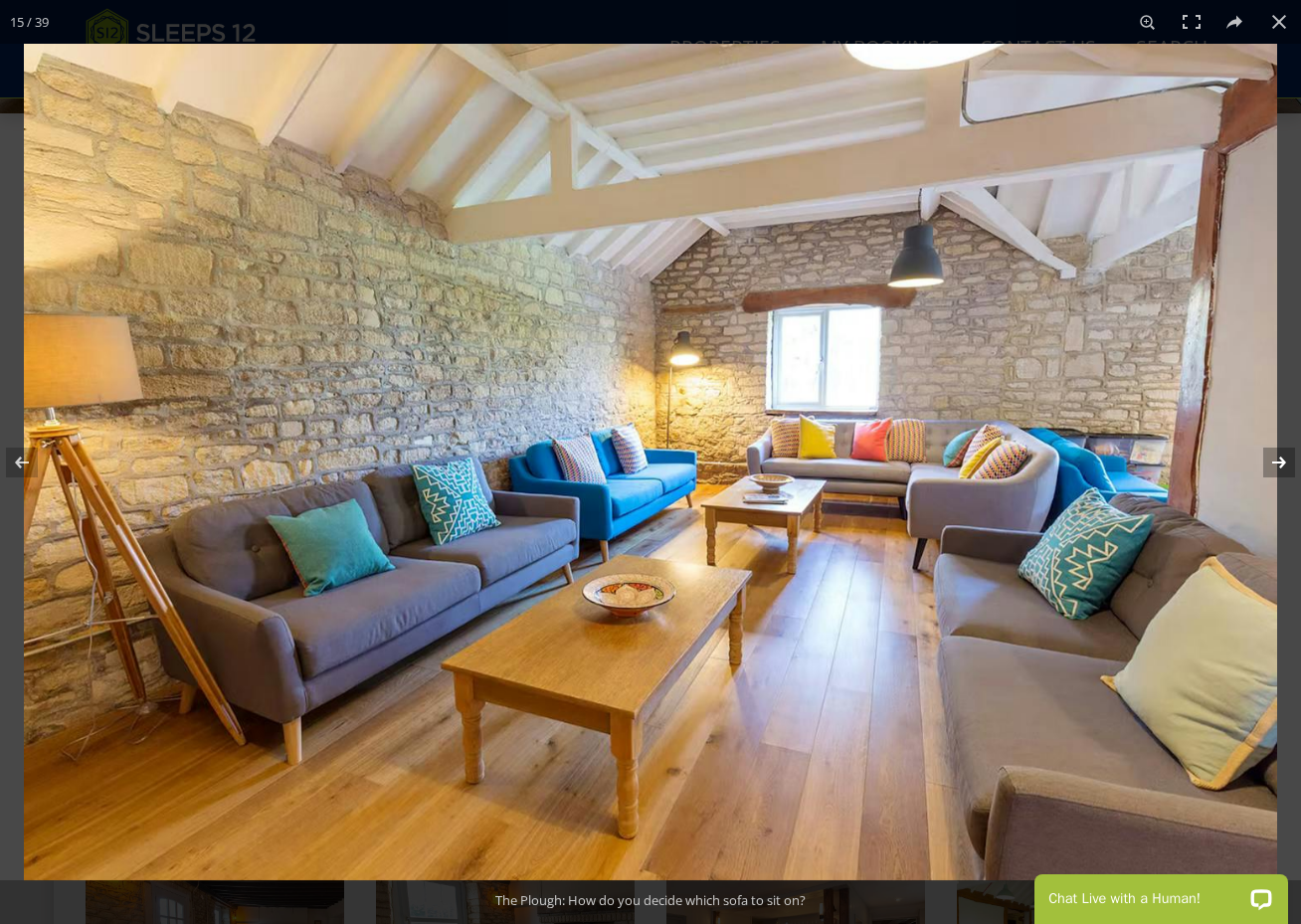 click at bounding box center [1266, 462] 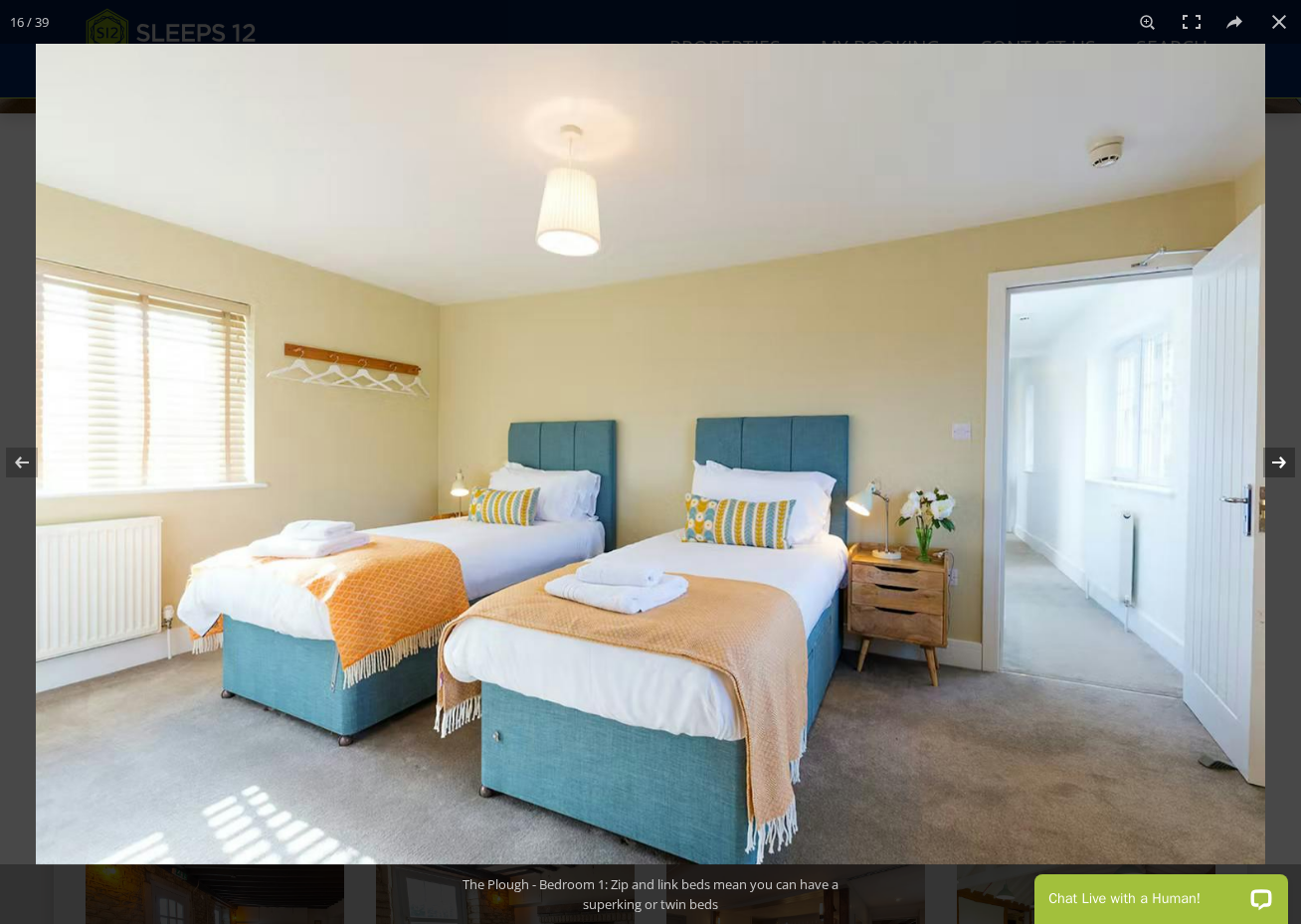 click at bounding box center (1266, 462) 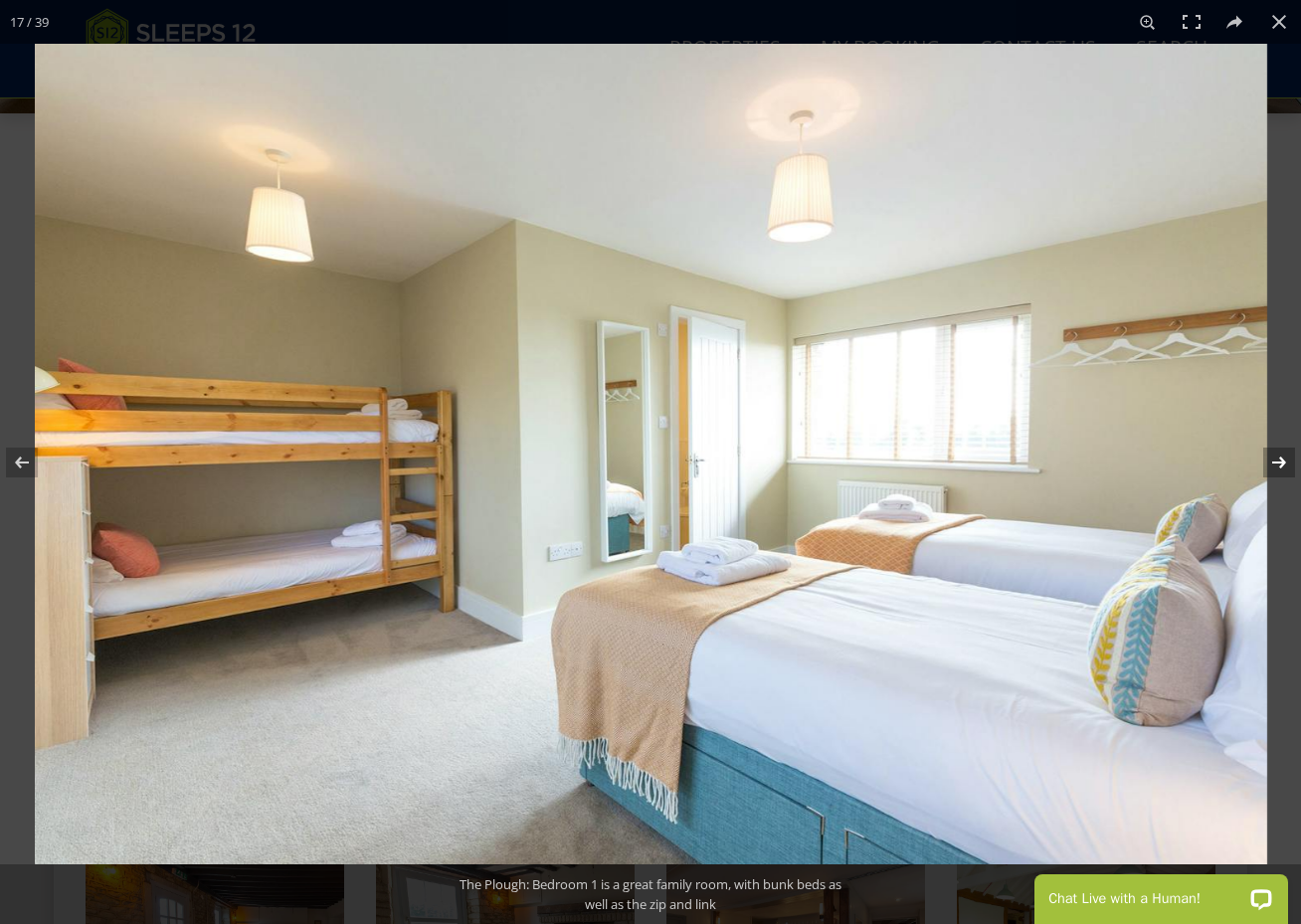 click at bounding box center (1266, 462) 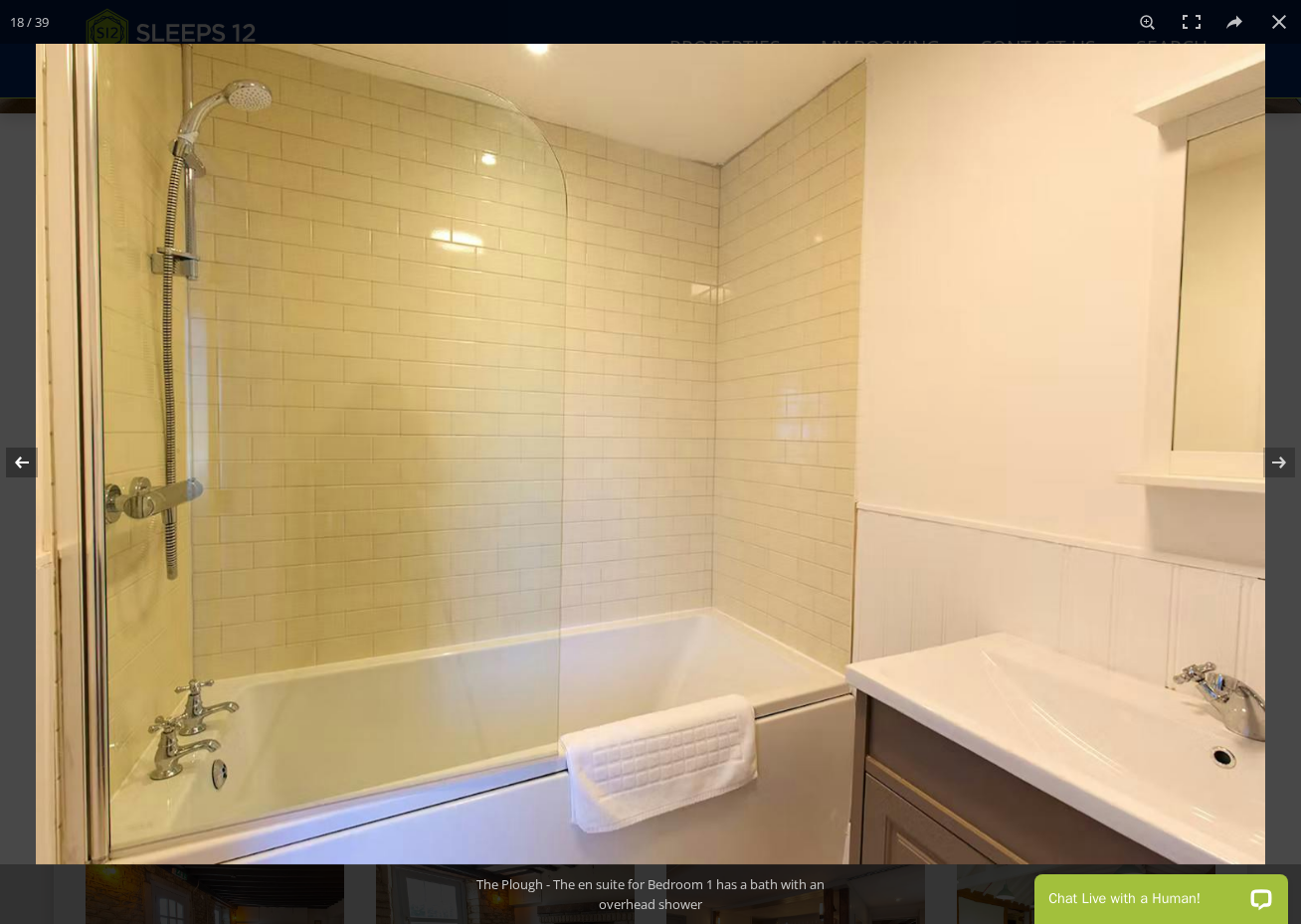 click at bounding box center (35, 462) 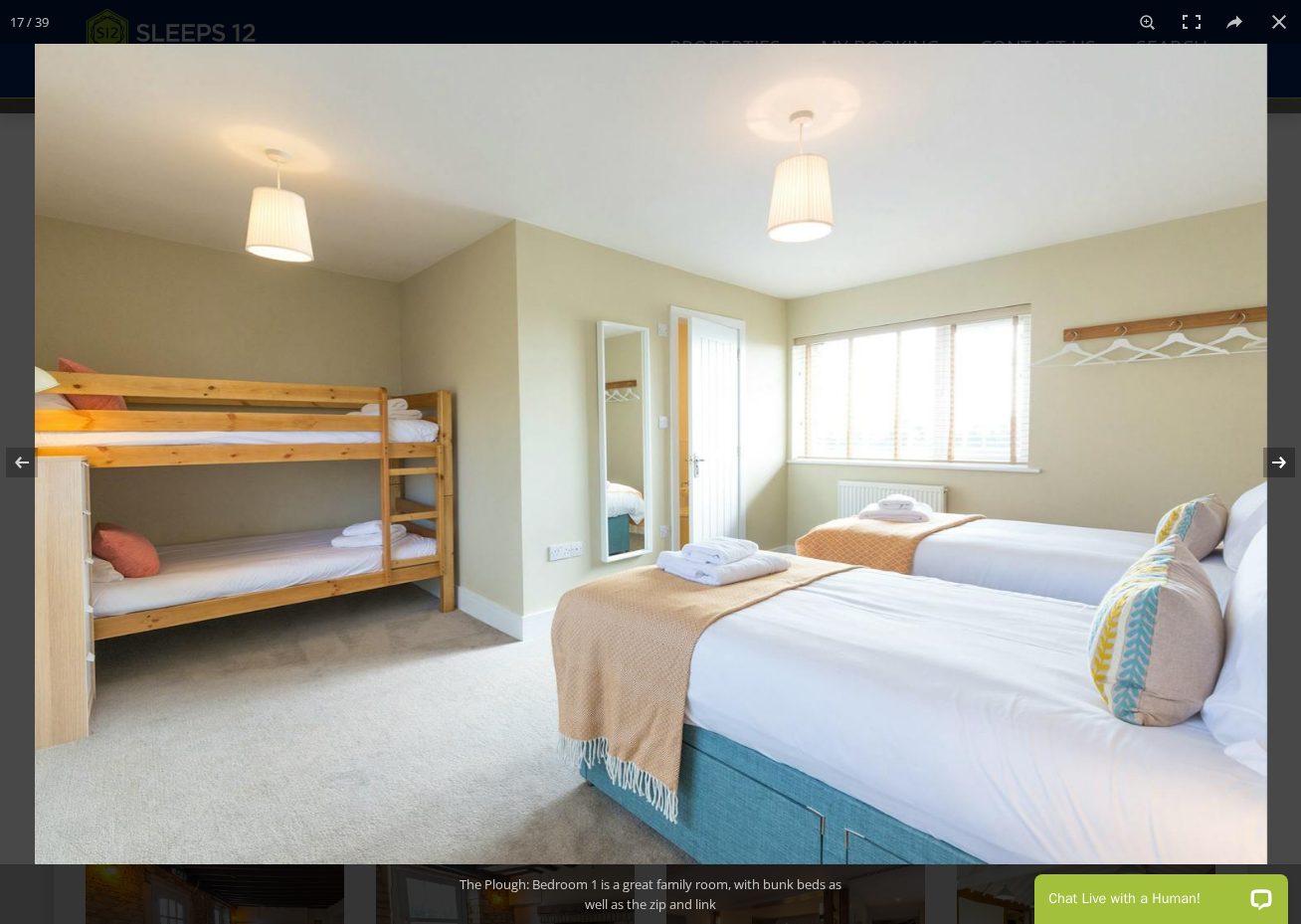click at bounding box center (1266, 462) 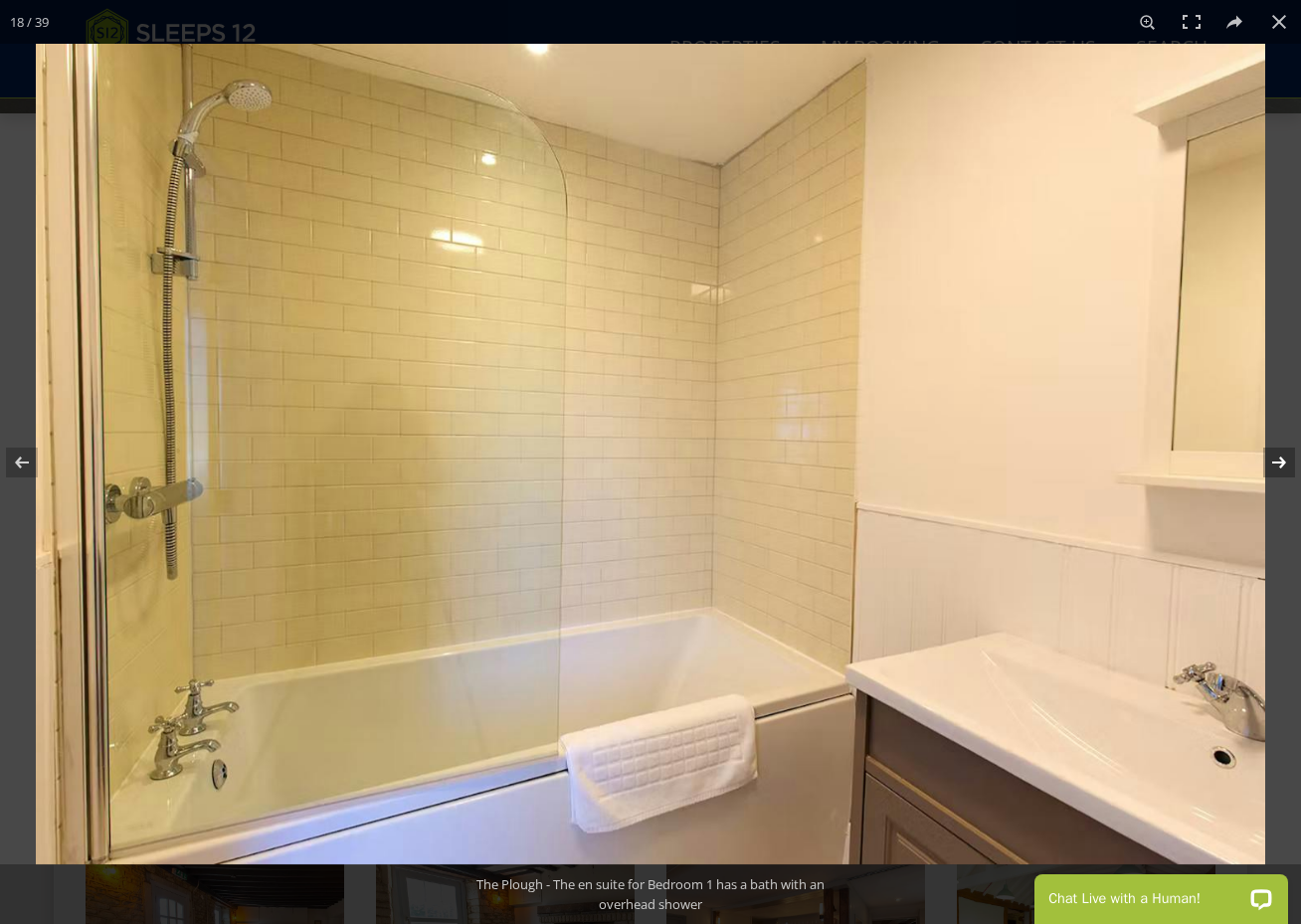 click at bounding box center (1266, 462) 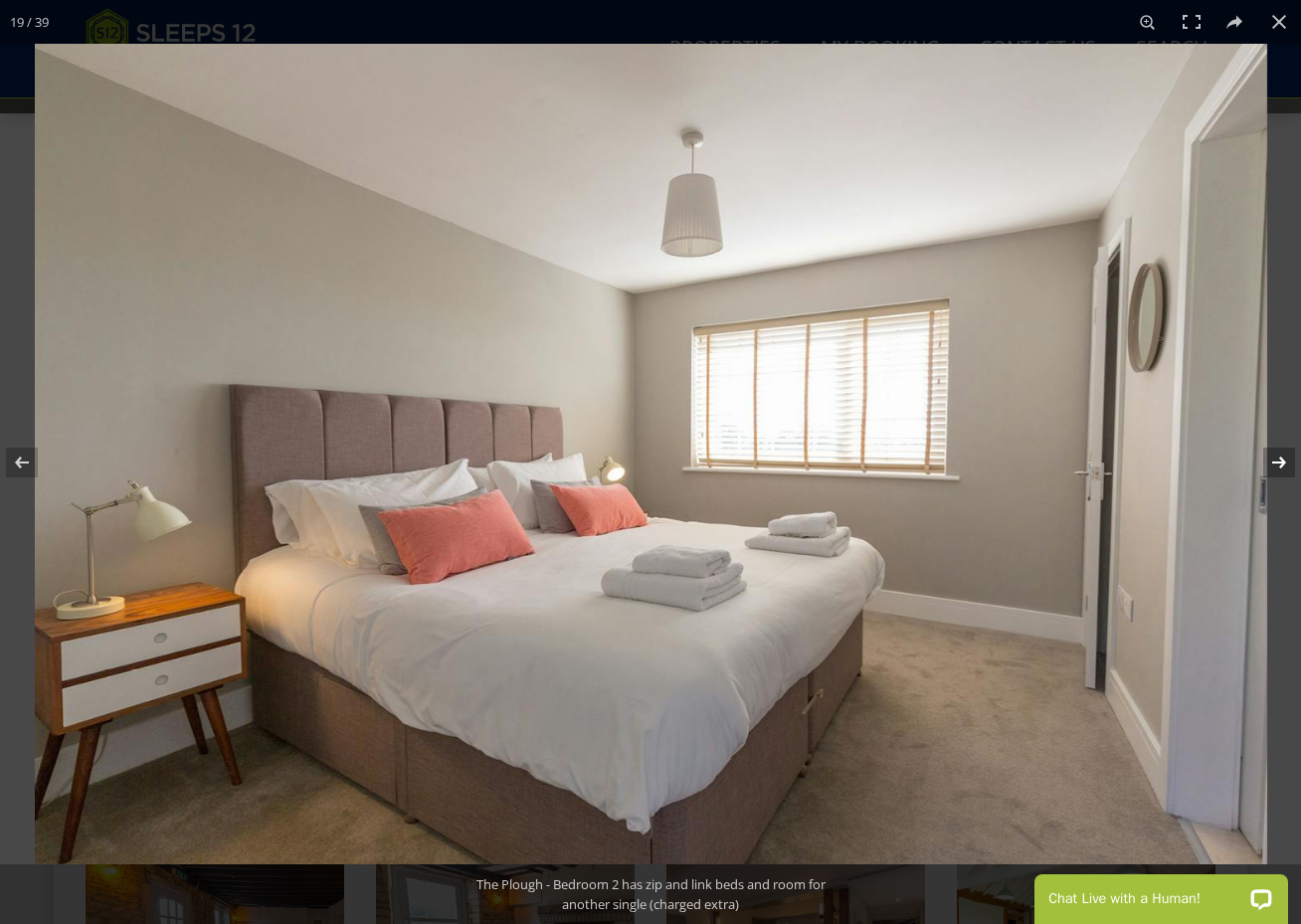 click at bounding box center [1266, 462] 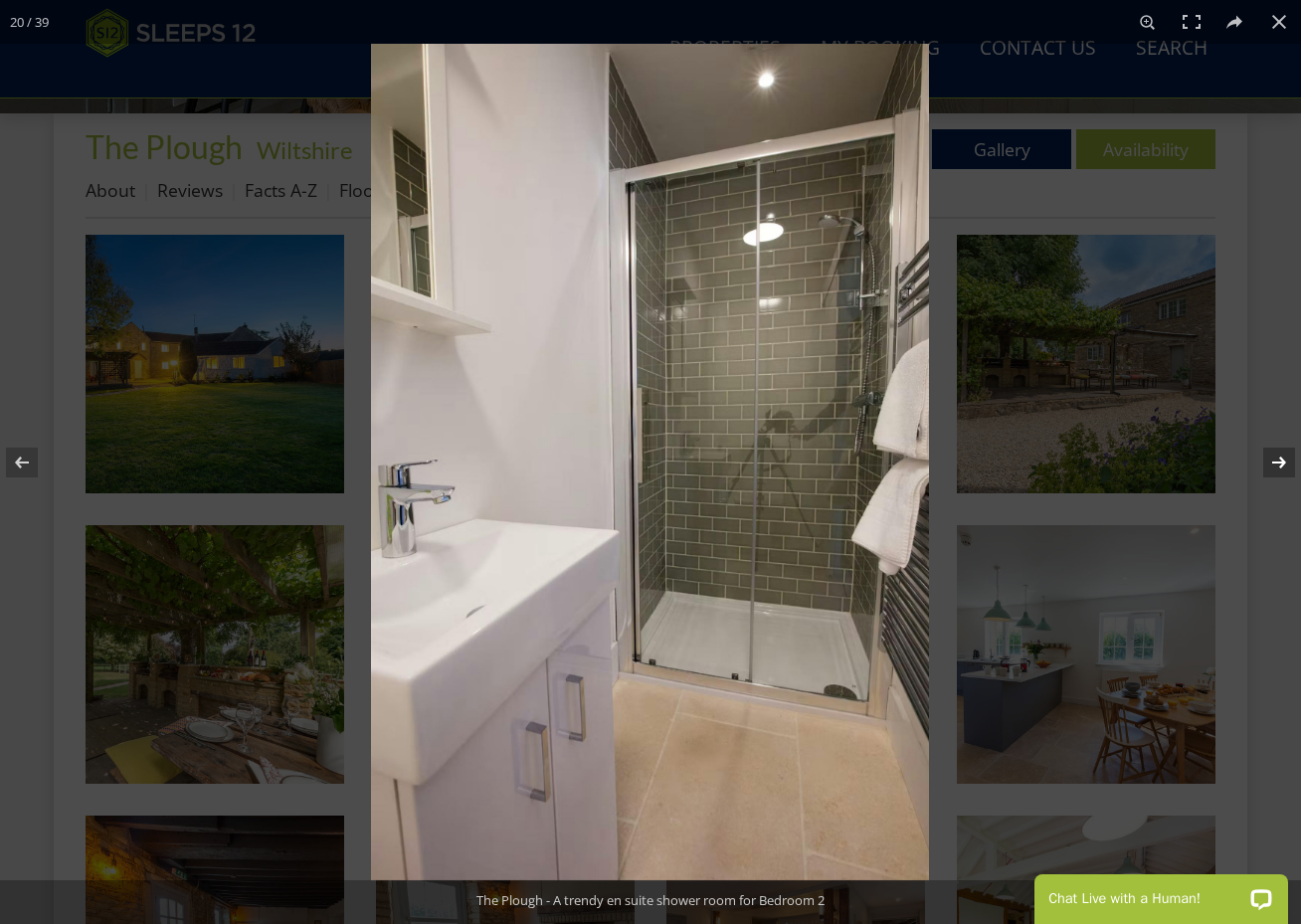 click at bounding box center (1266, 462) 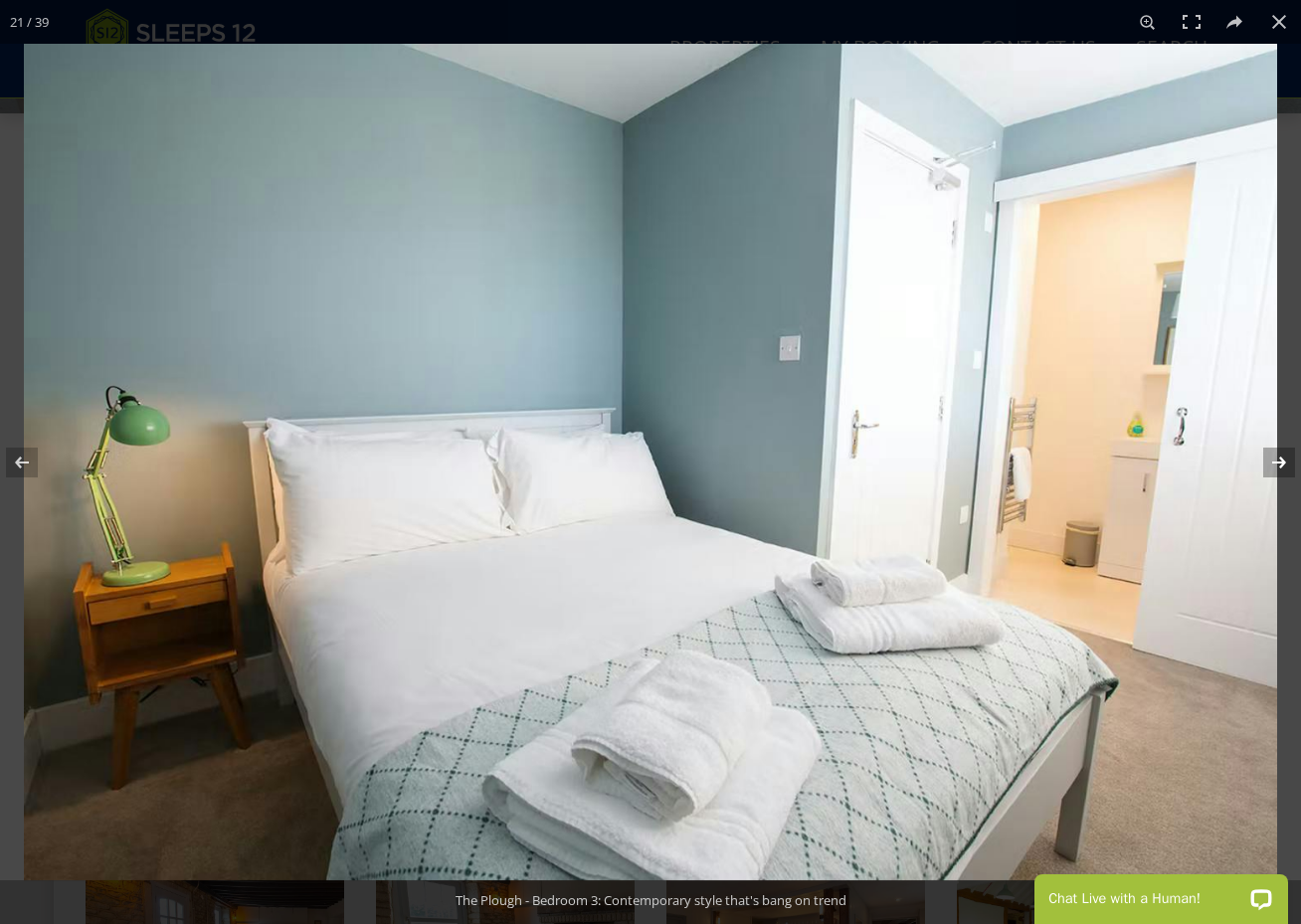 click at bounding box center (1266, 462) 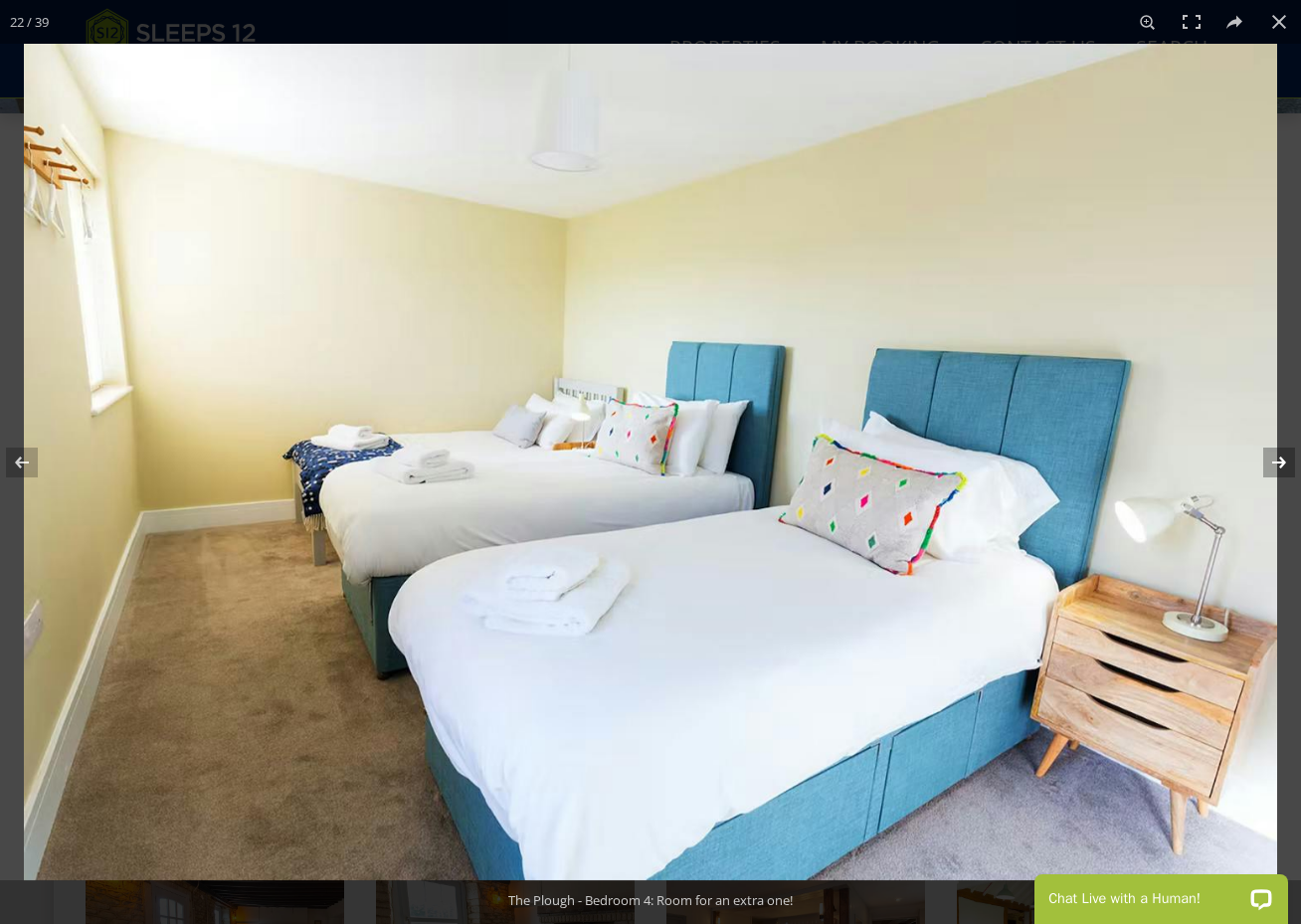 click at bounding box center (1266, 462) 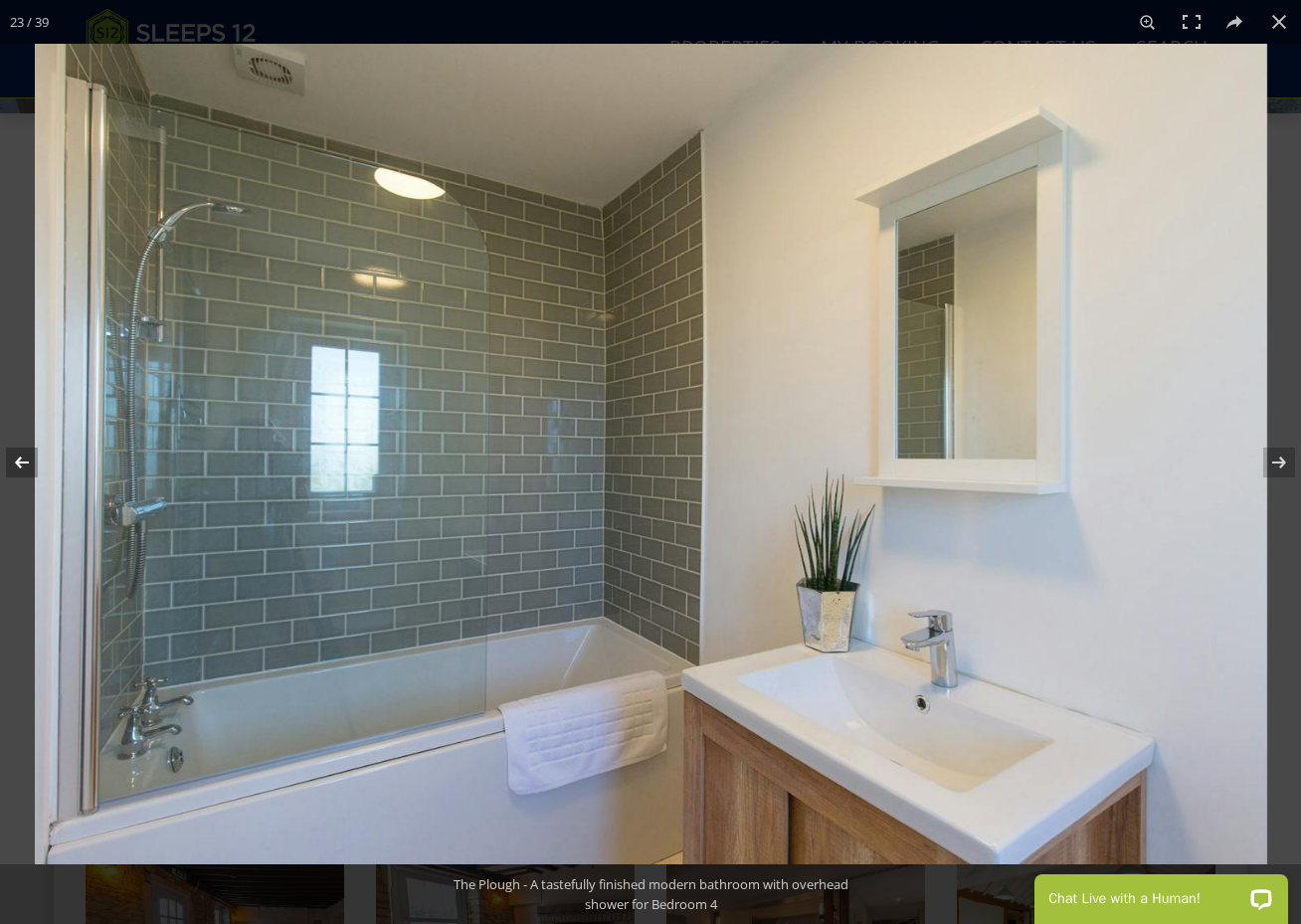 click at bounding box center (35, 462) 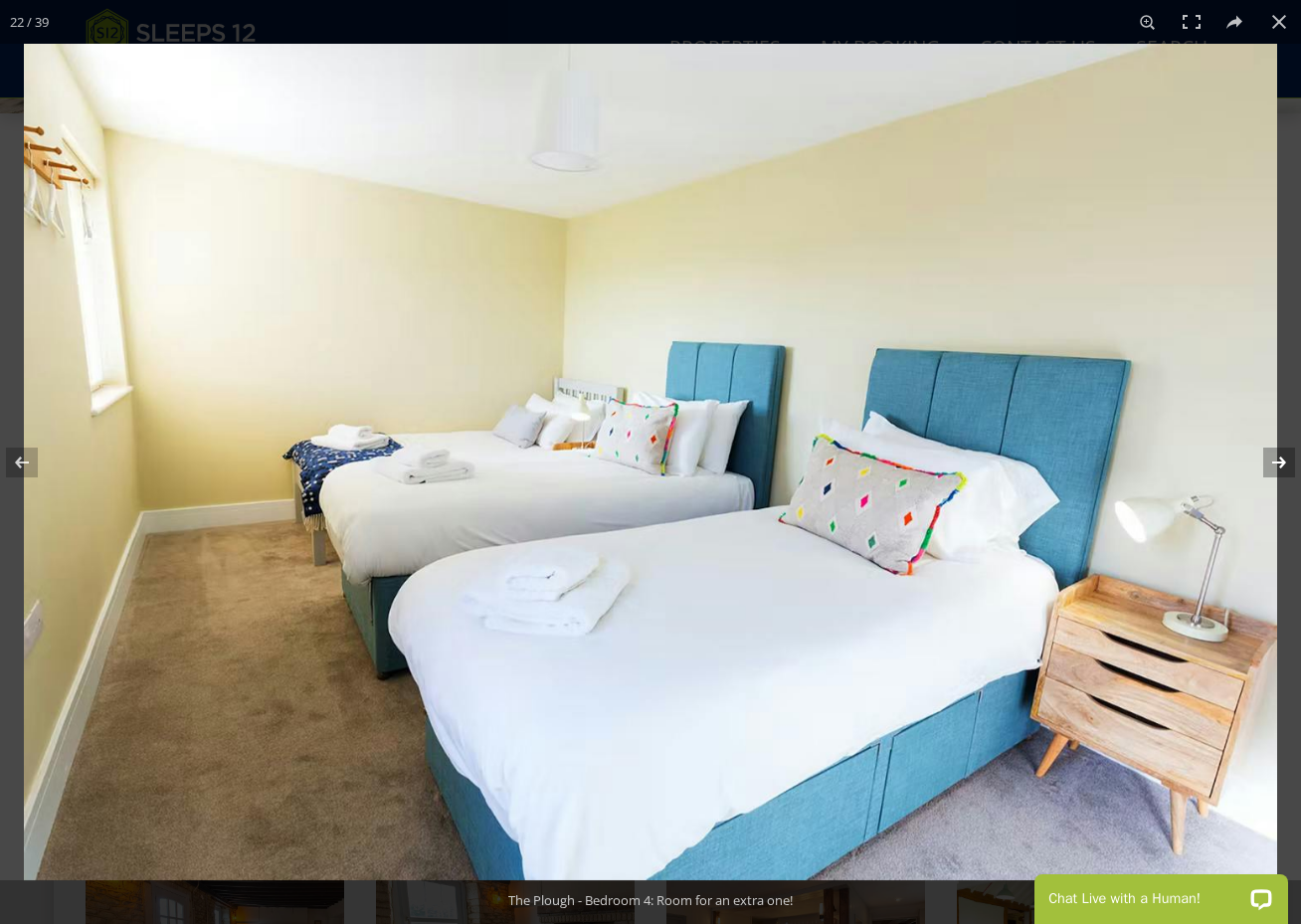 click at bounding box center (1266, 462) 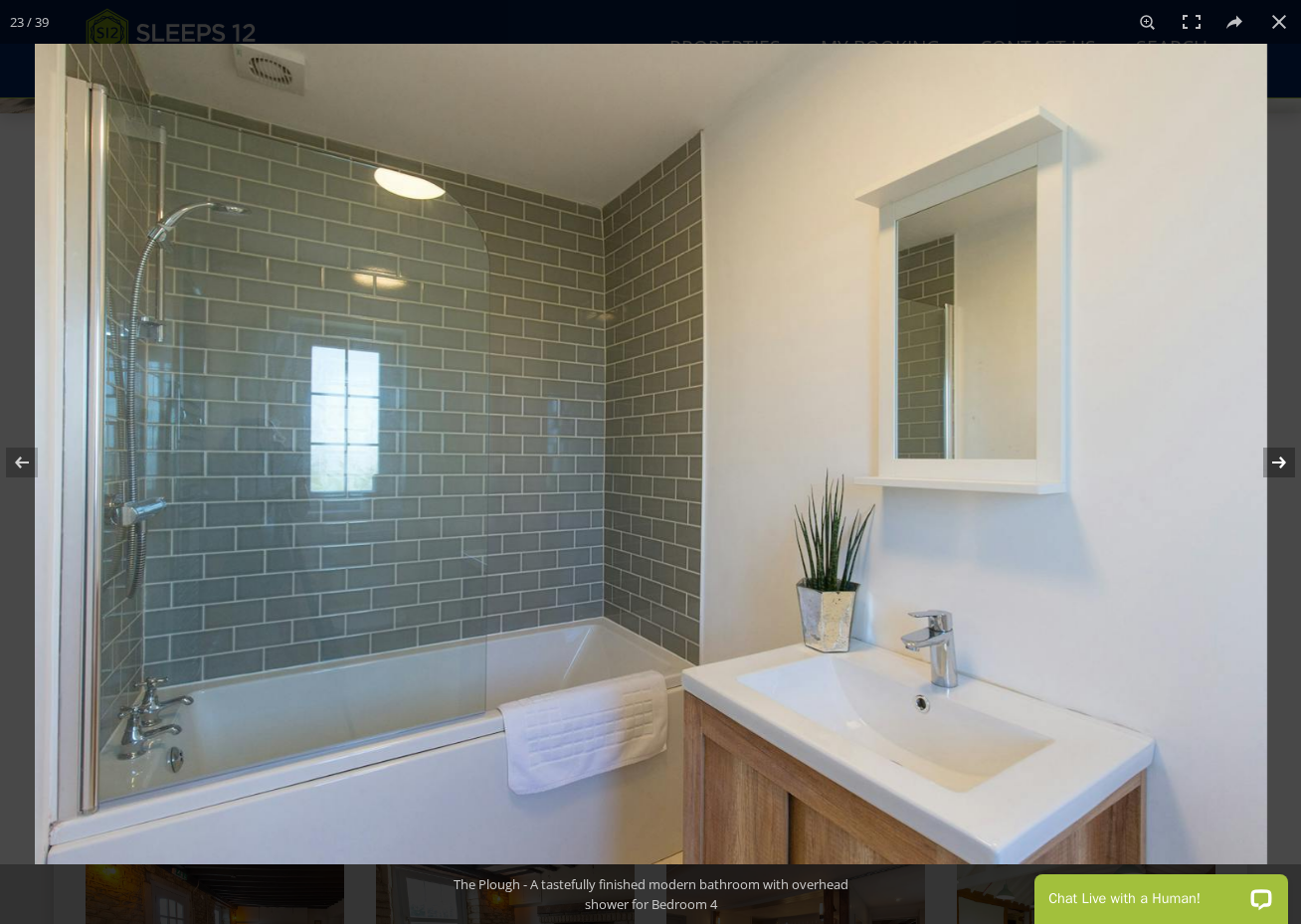 click at bounding box center [1266, 462] 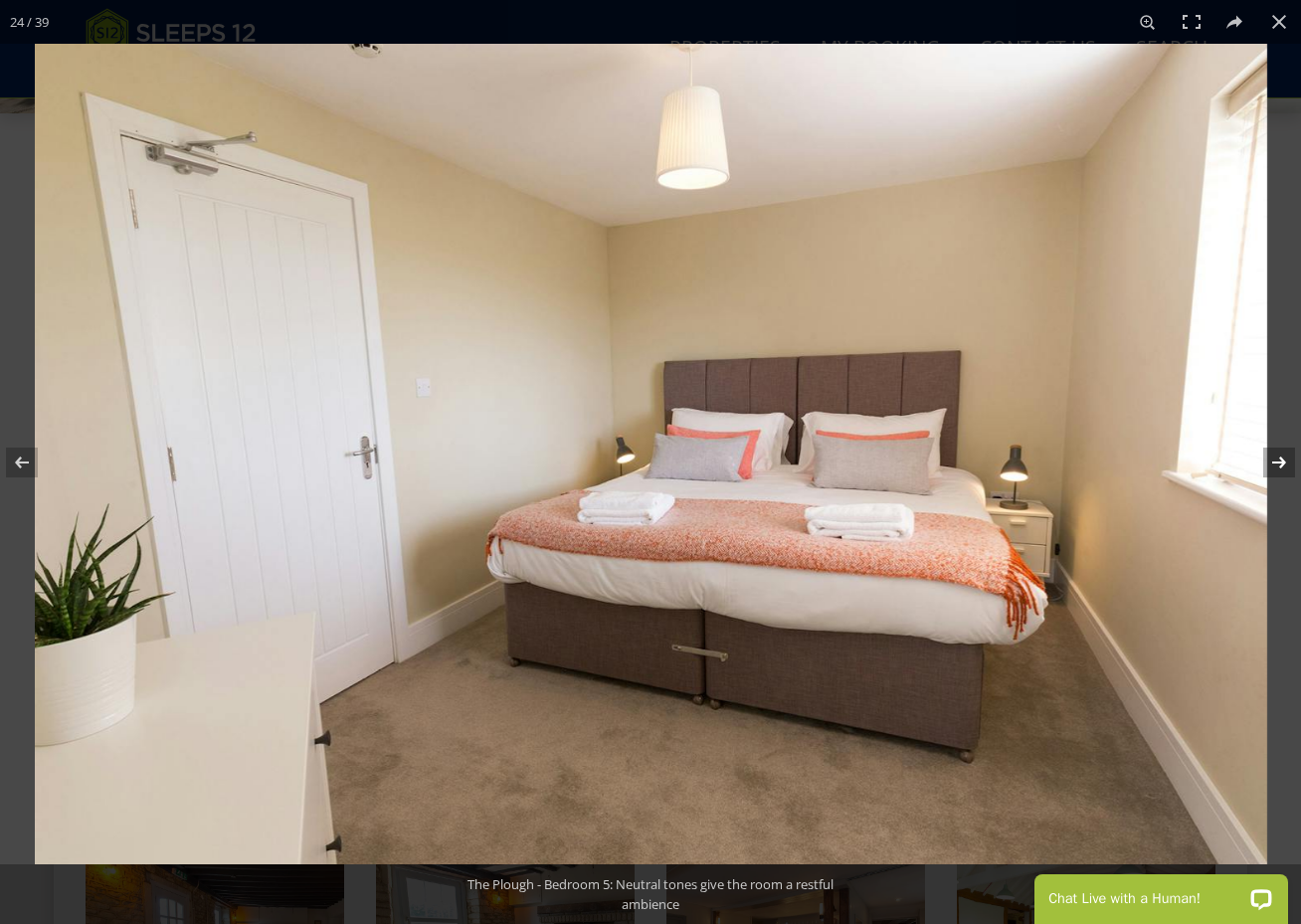 click at bounding box center (1266, 462) 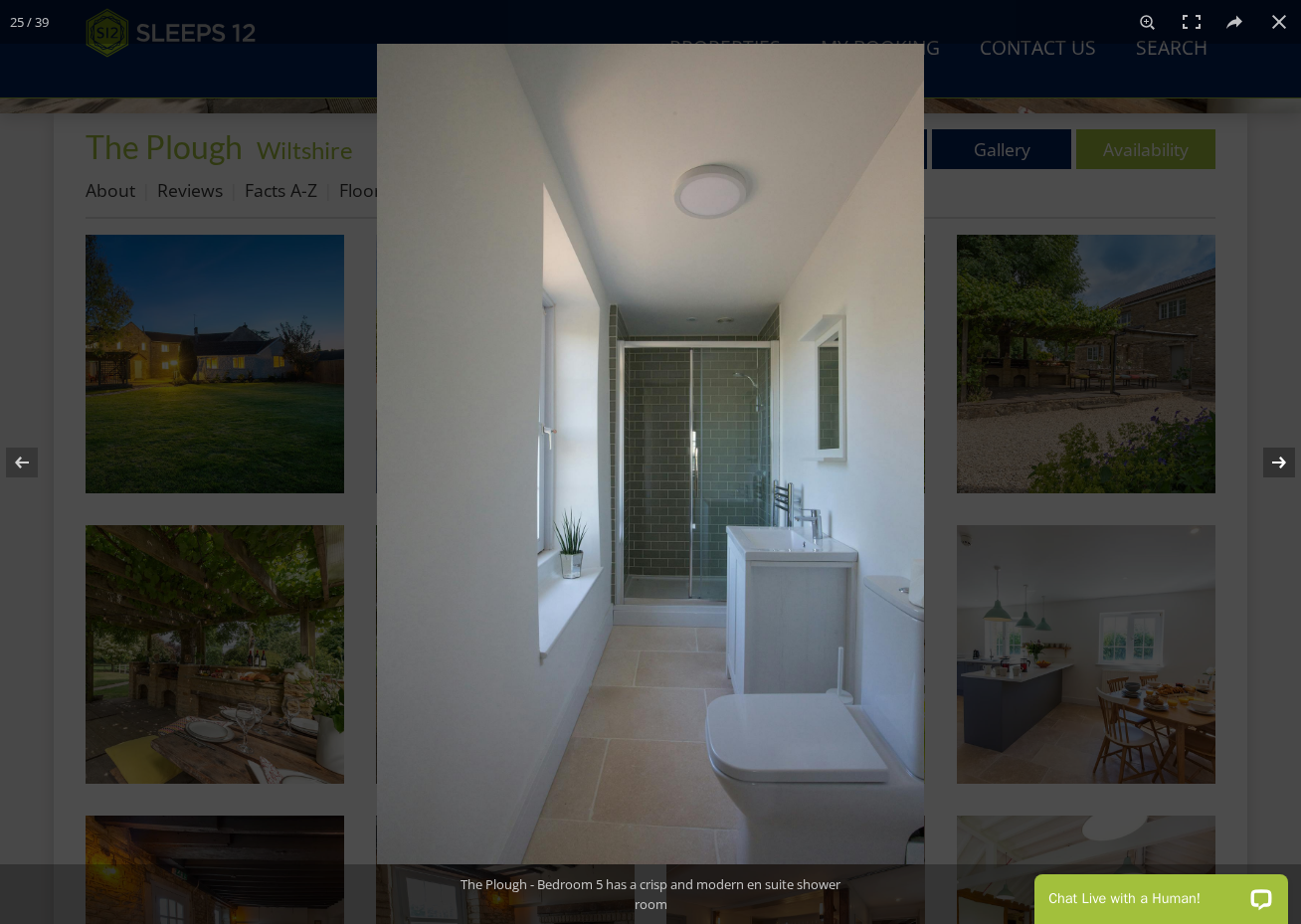 click at bounding box center [1266, 462] 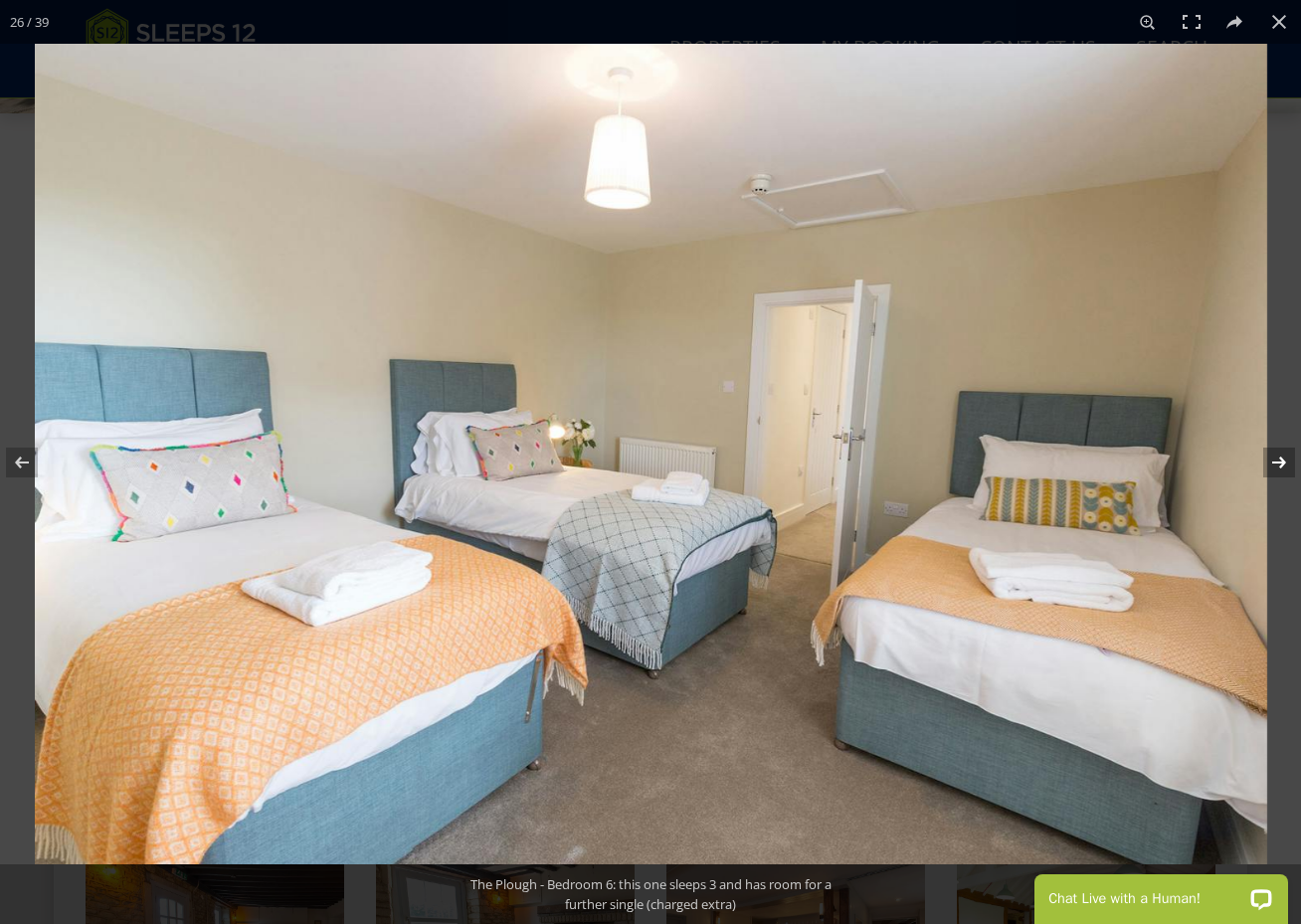 click at bounding box center (1266, 462) 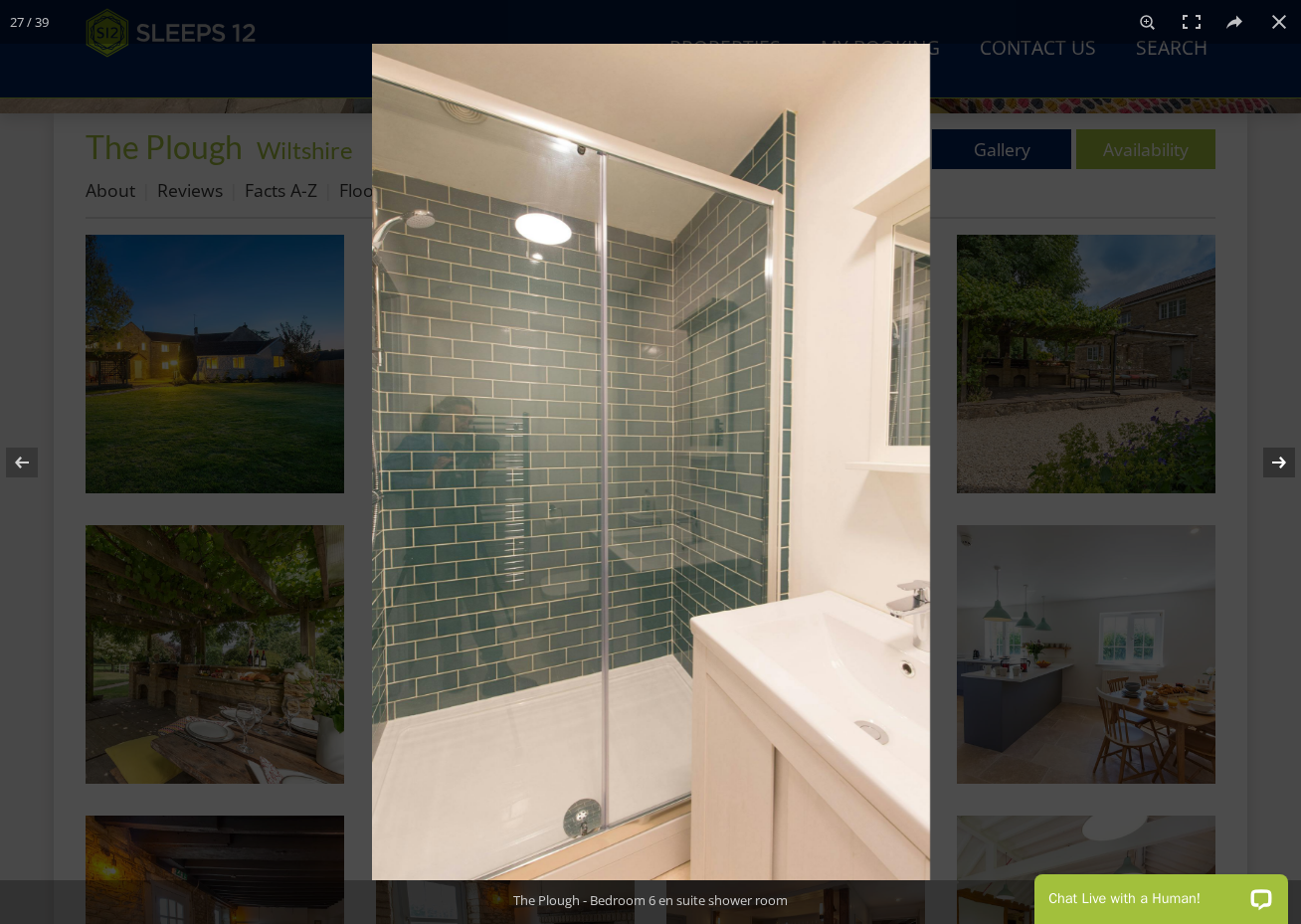 click at bounding box center [1266, 462] 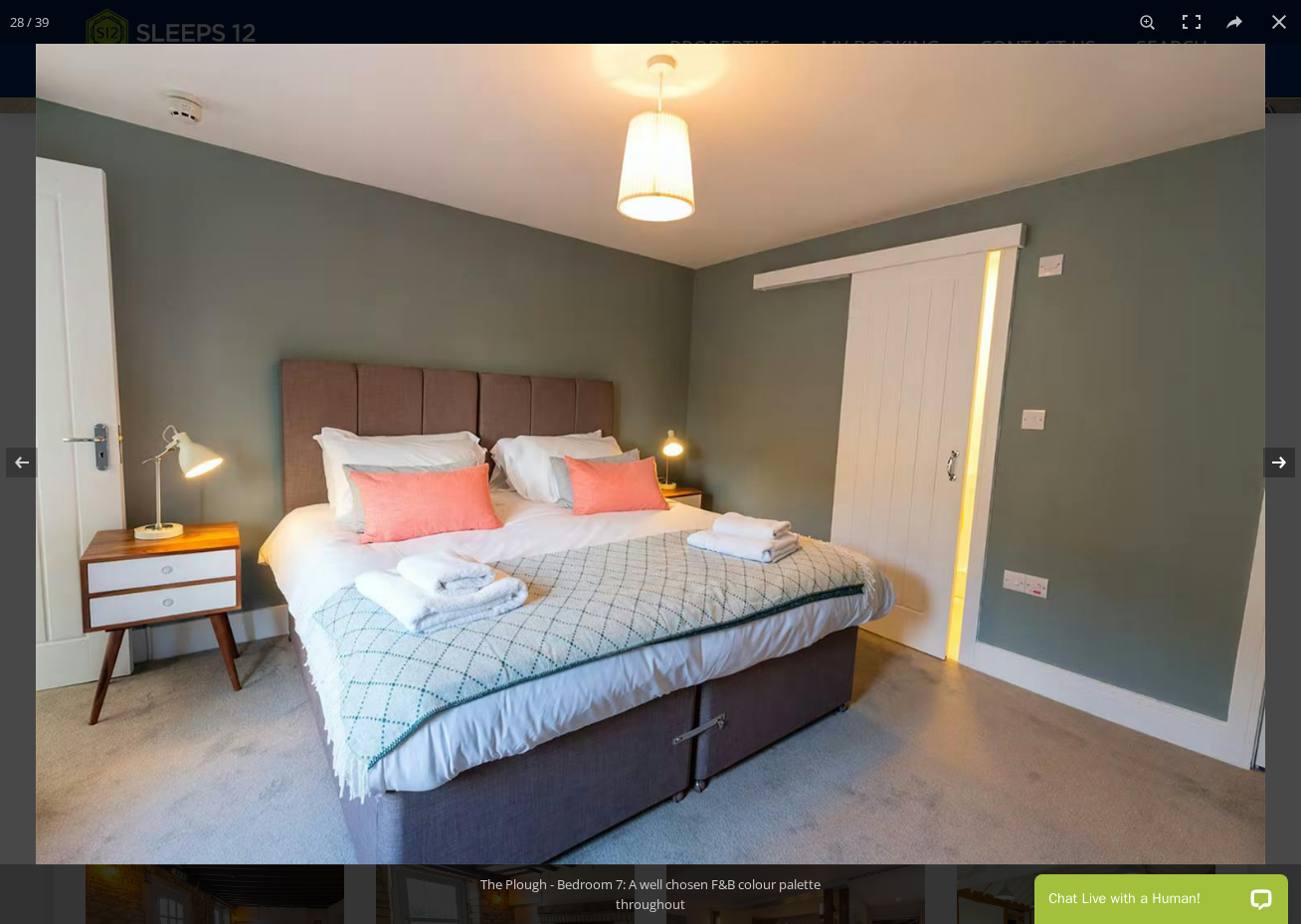 click at bounding box center (1266, 462) 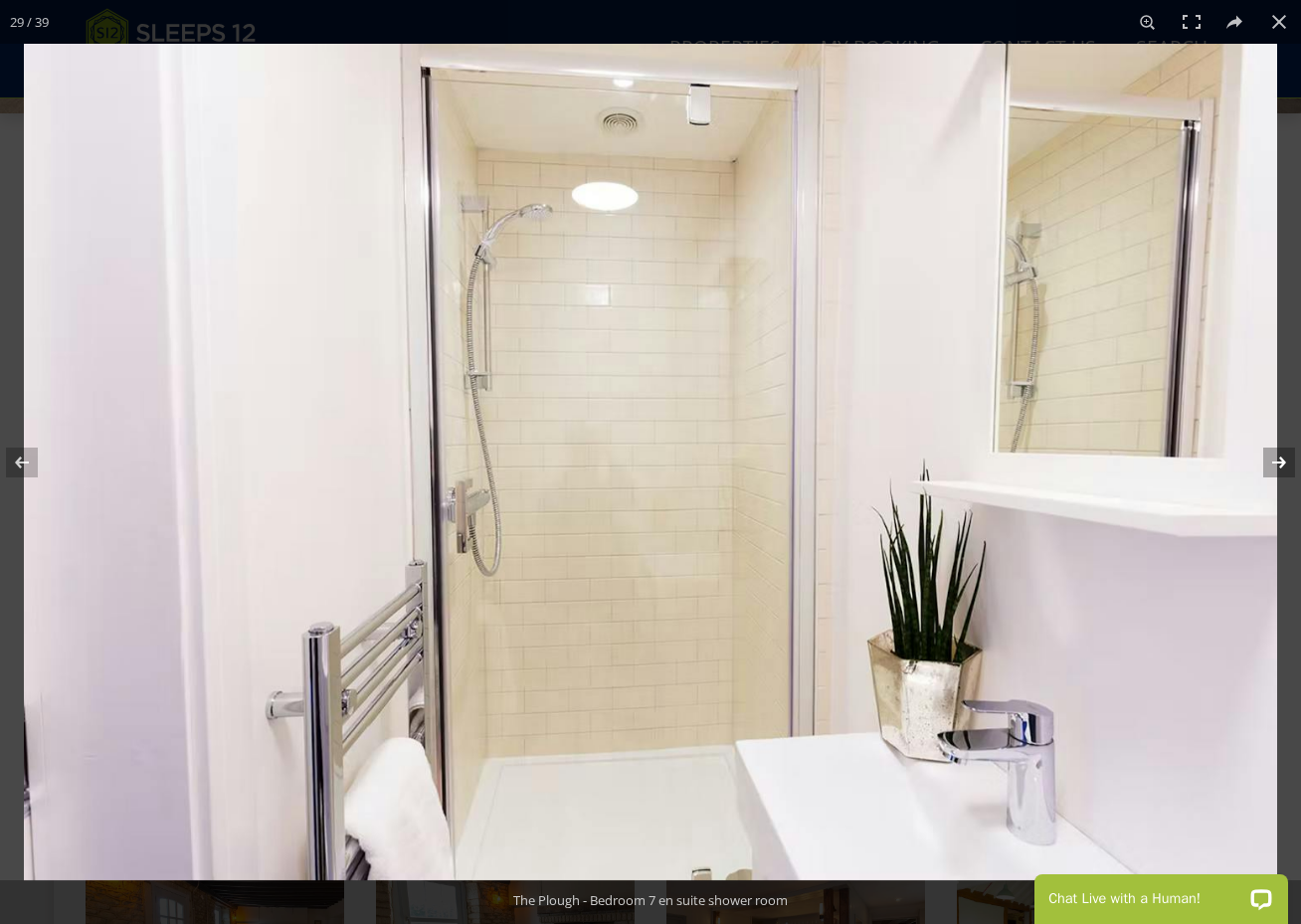 click at bounding box center [1266, 462] 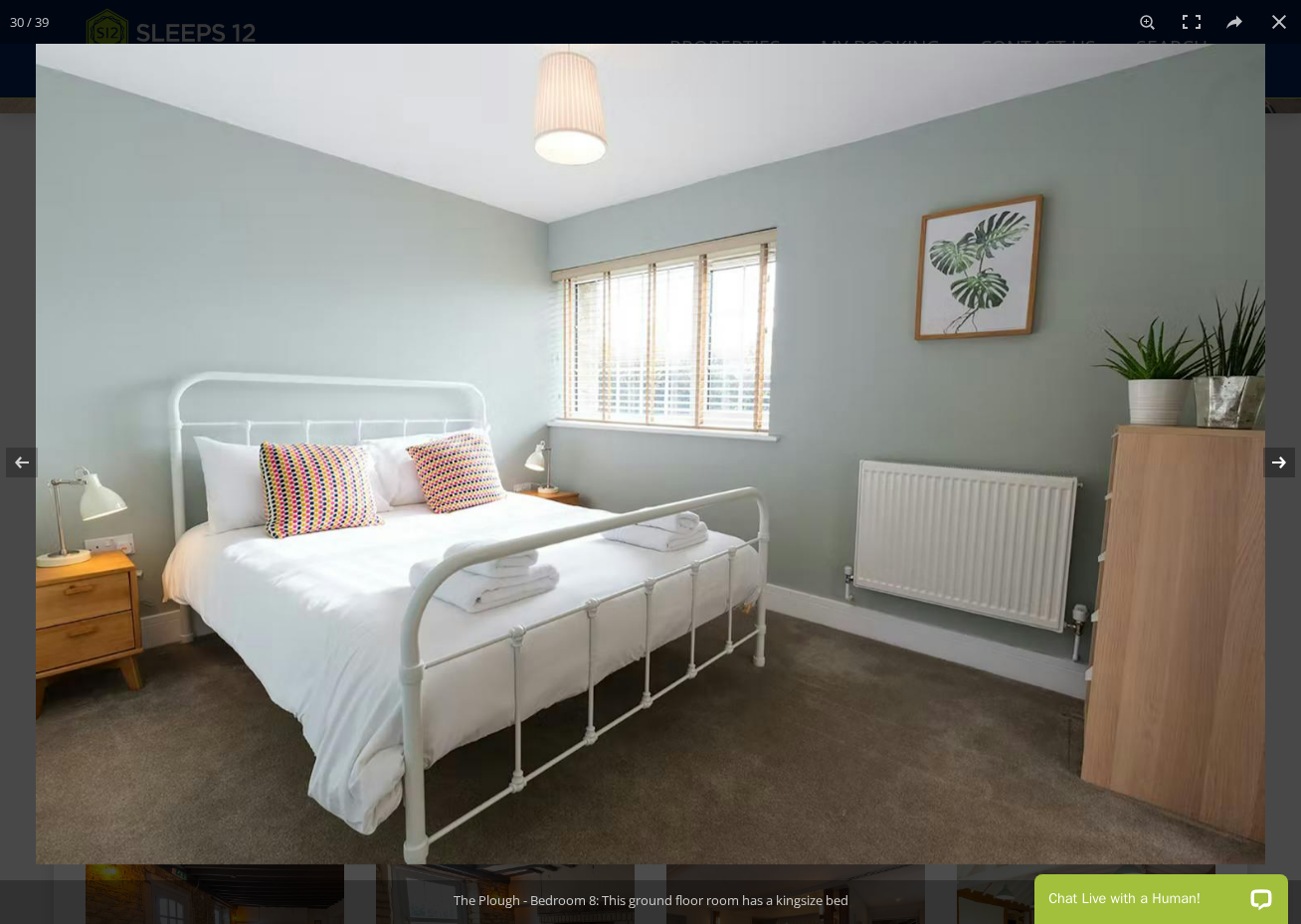 click at bounding box center [1266, 462] 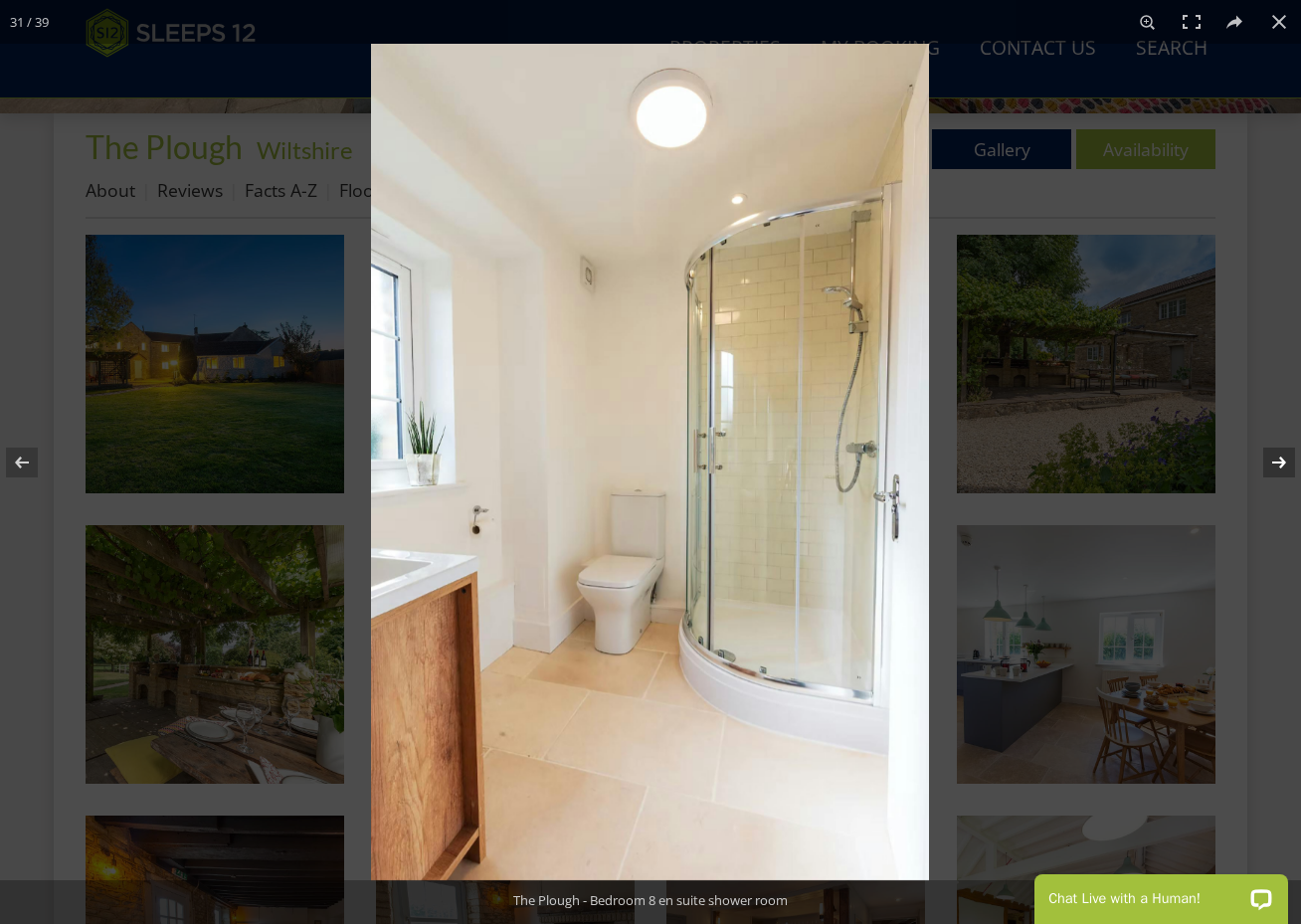click at bounding box center [1266, 462] 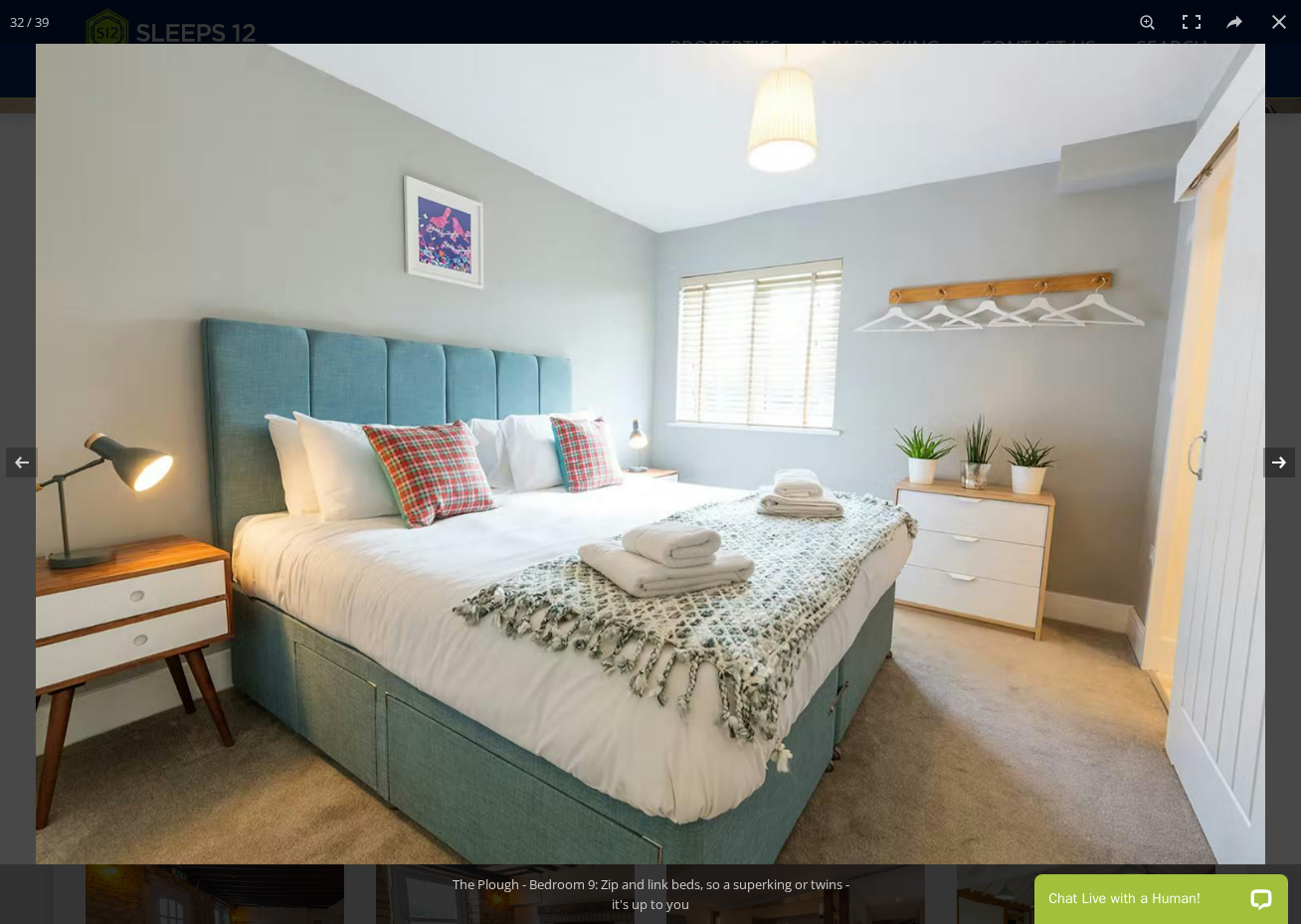 click at bounding box center [1266, 462] 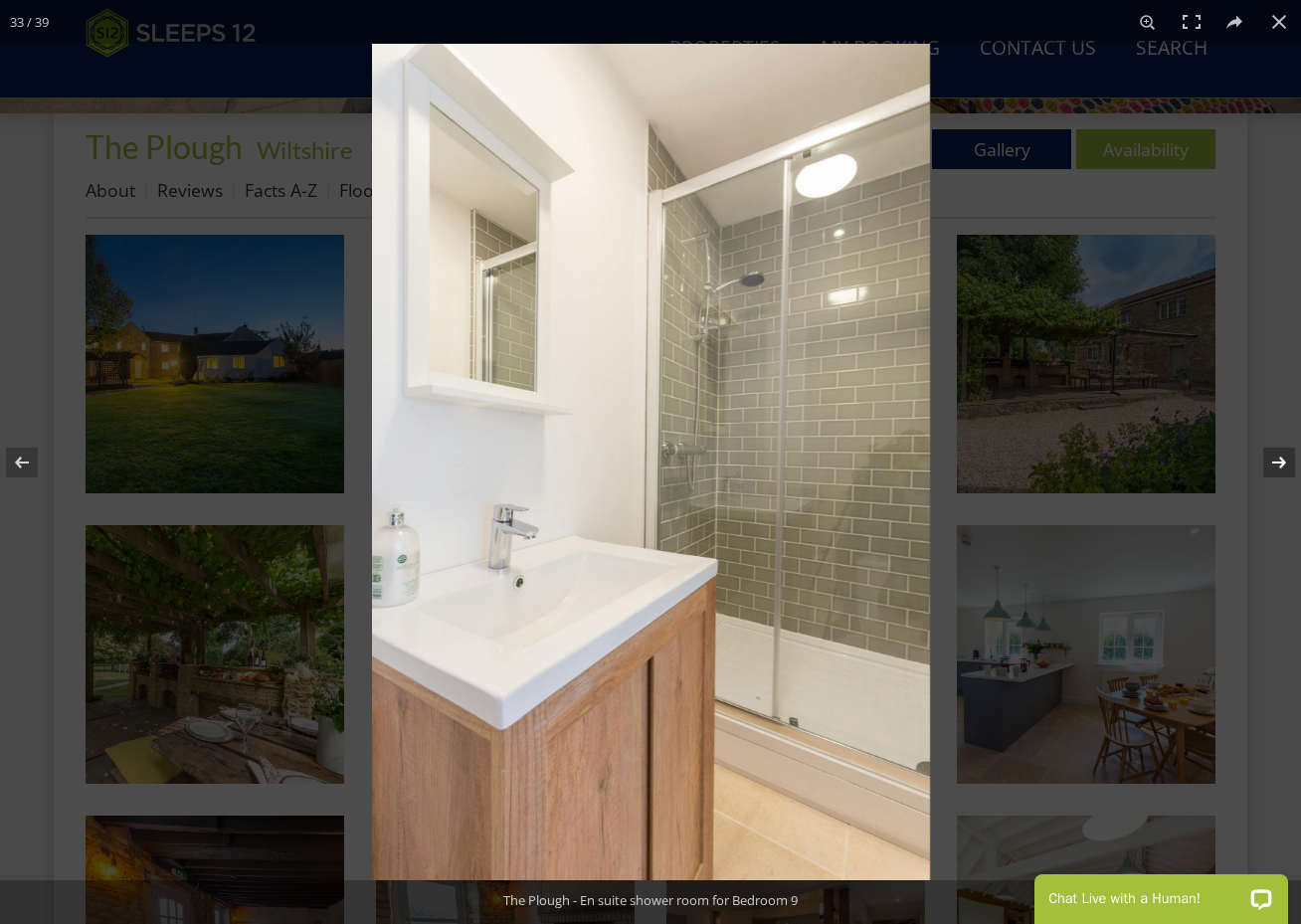 click at bounding box center [1266, 462] 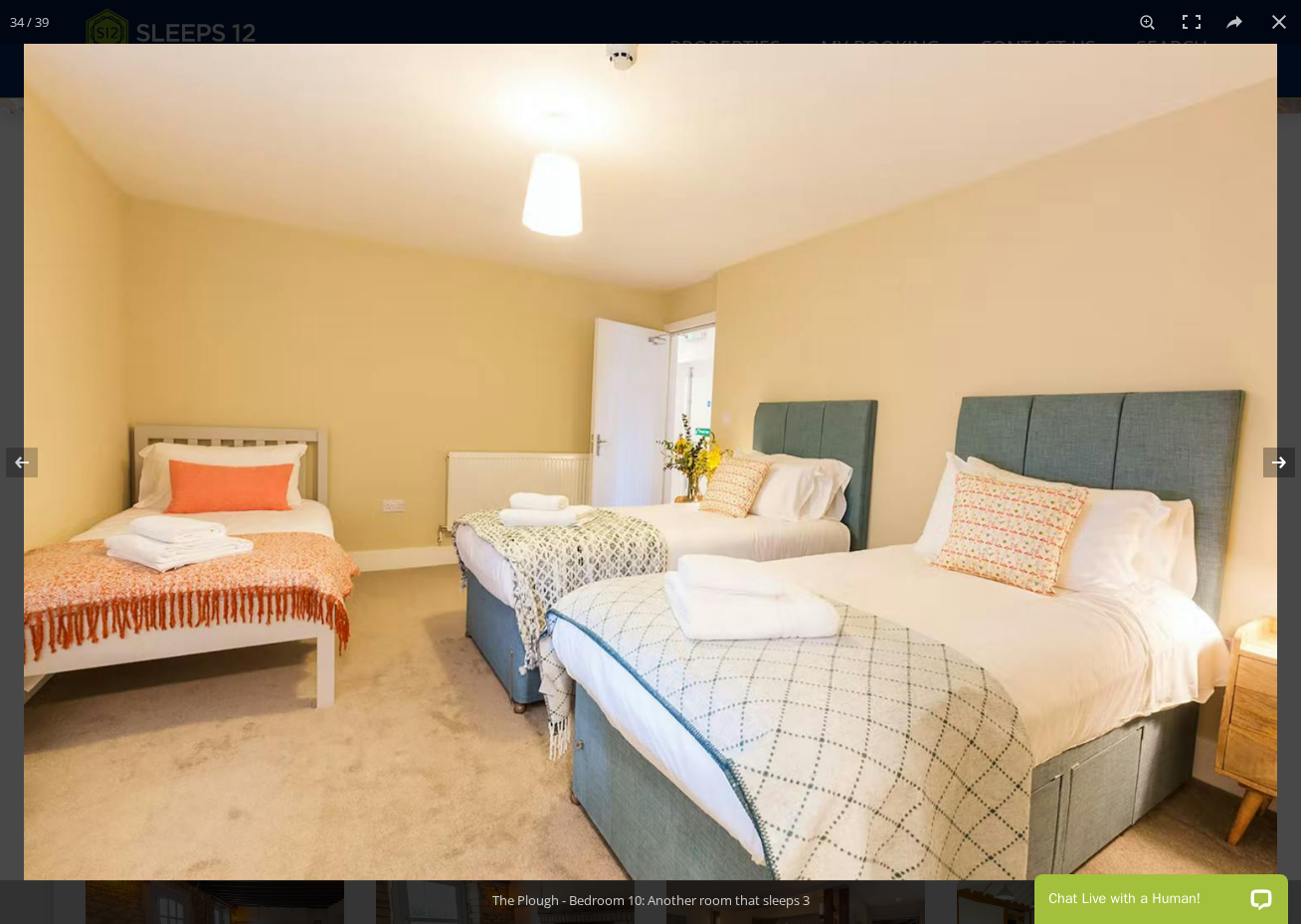 click at bounding box center (1266, 462) 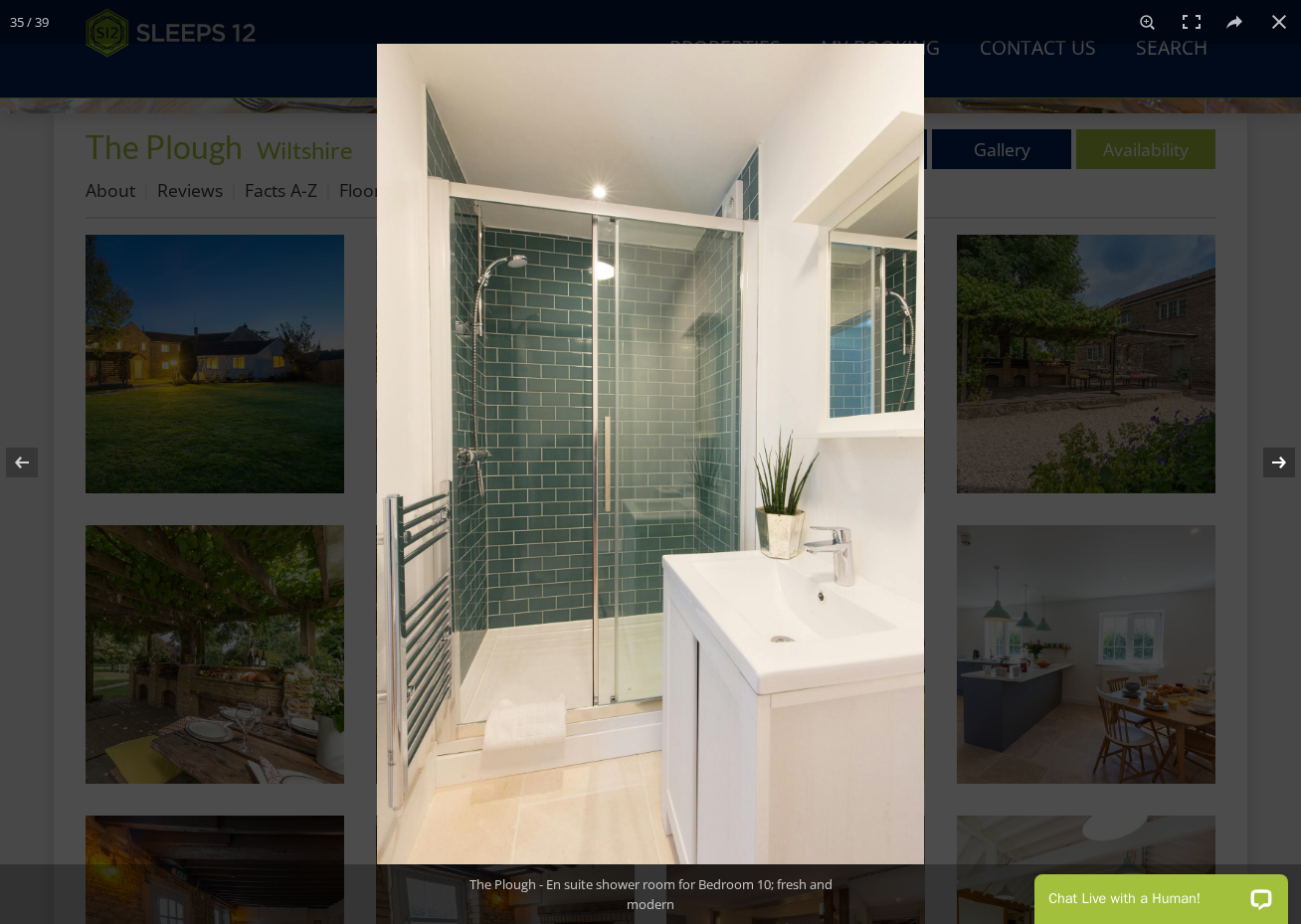 click at bounding box center (1266, 462) 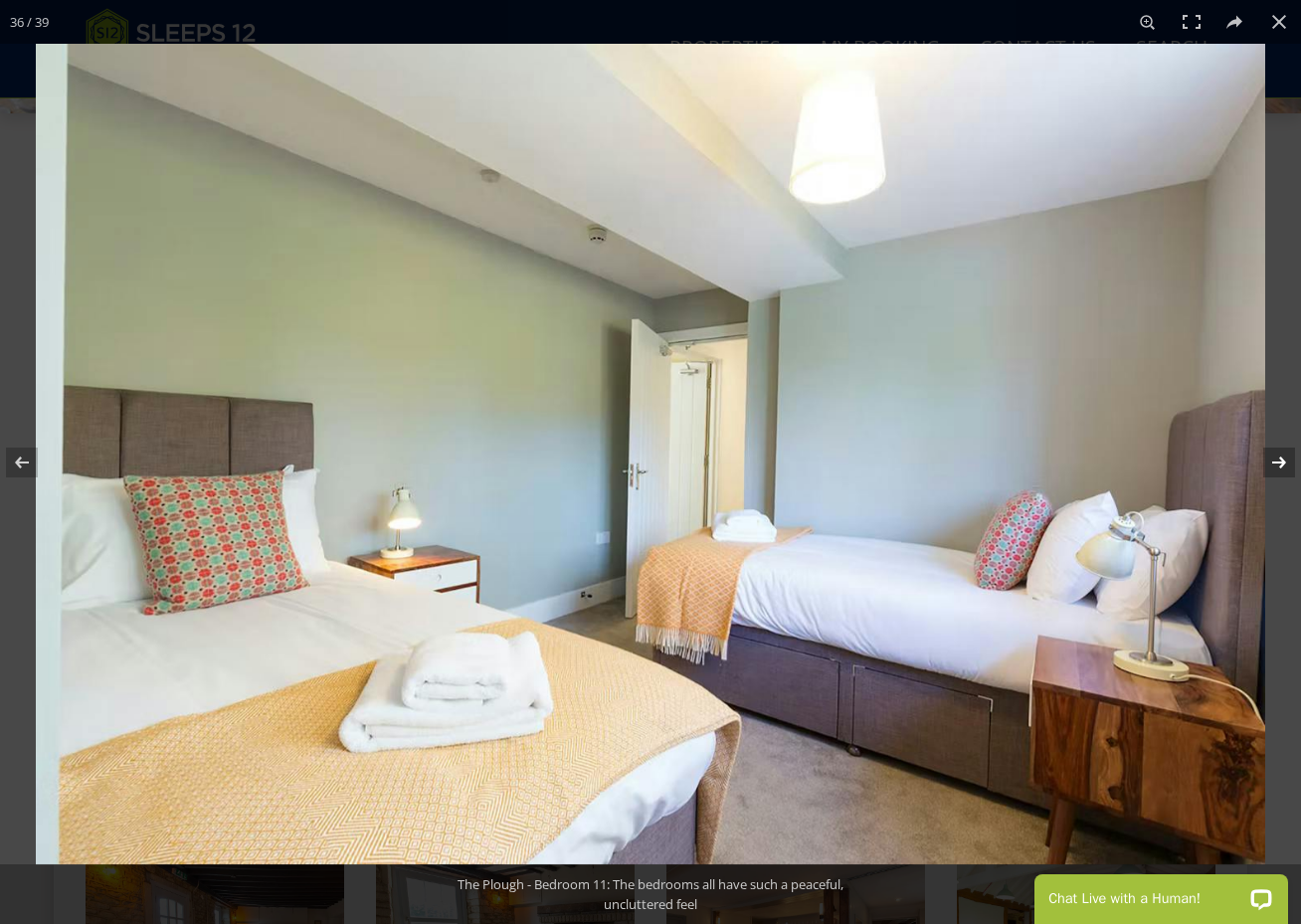 click at bounding box center (1266, 462) 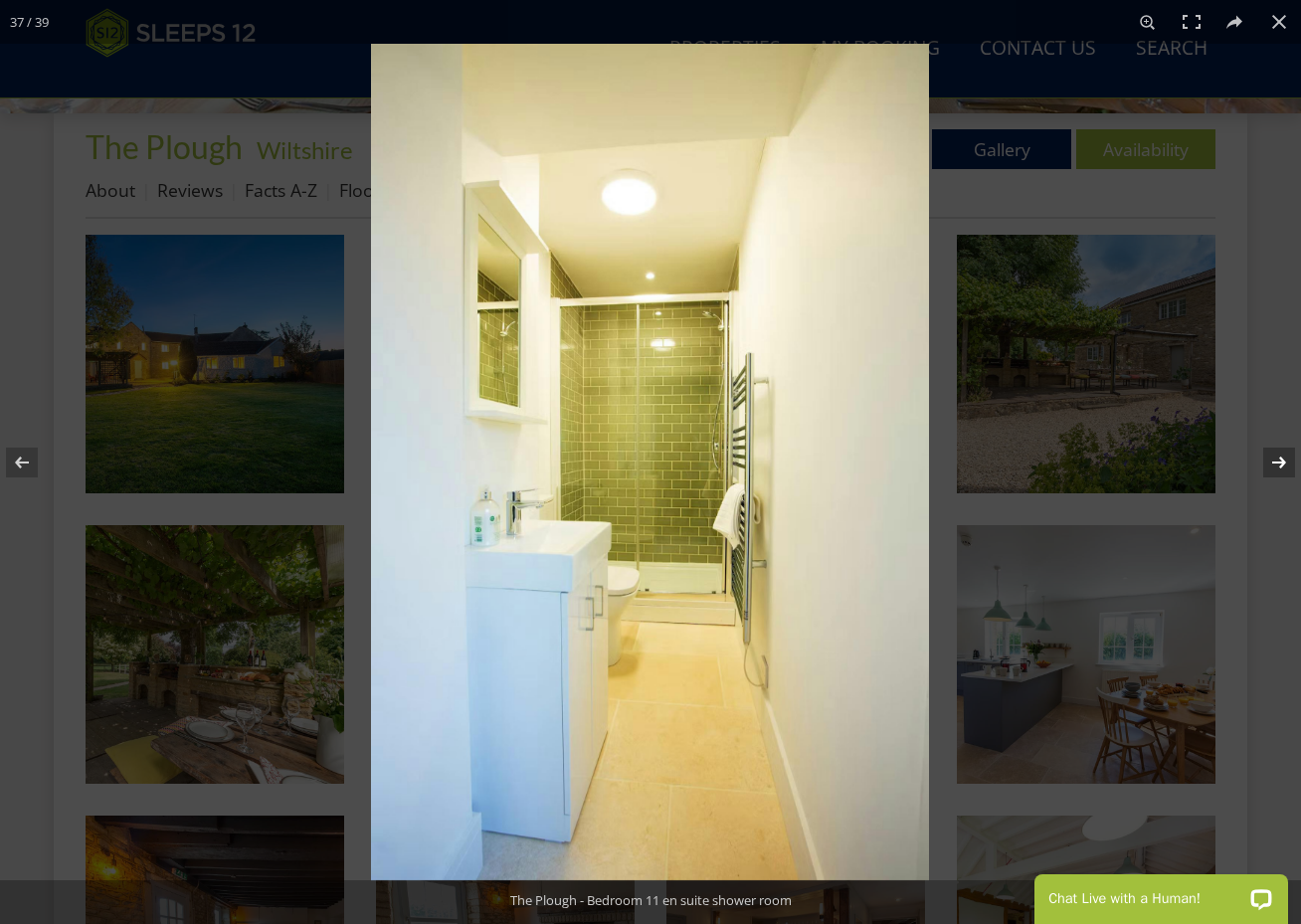 click at bounding box center (1266, 462) 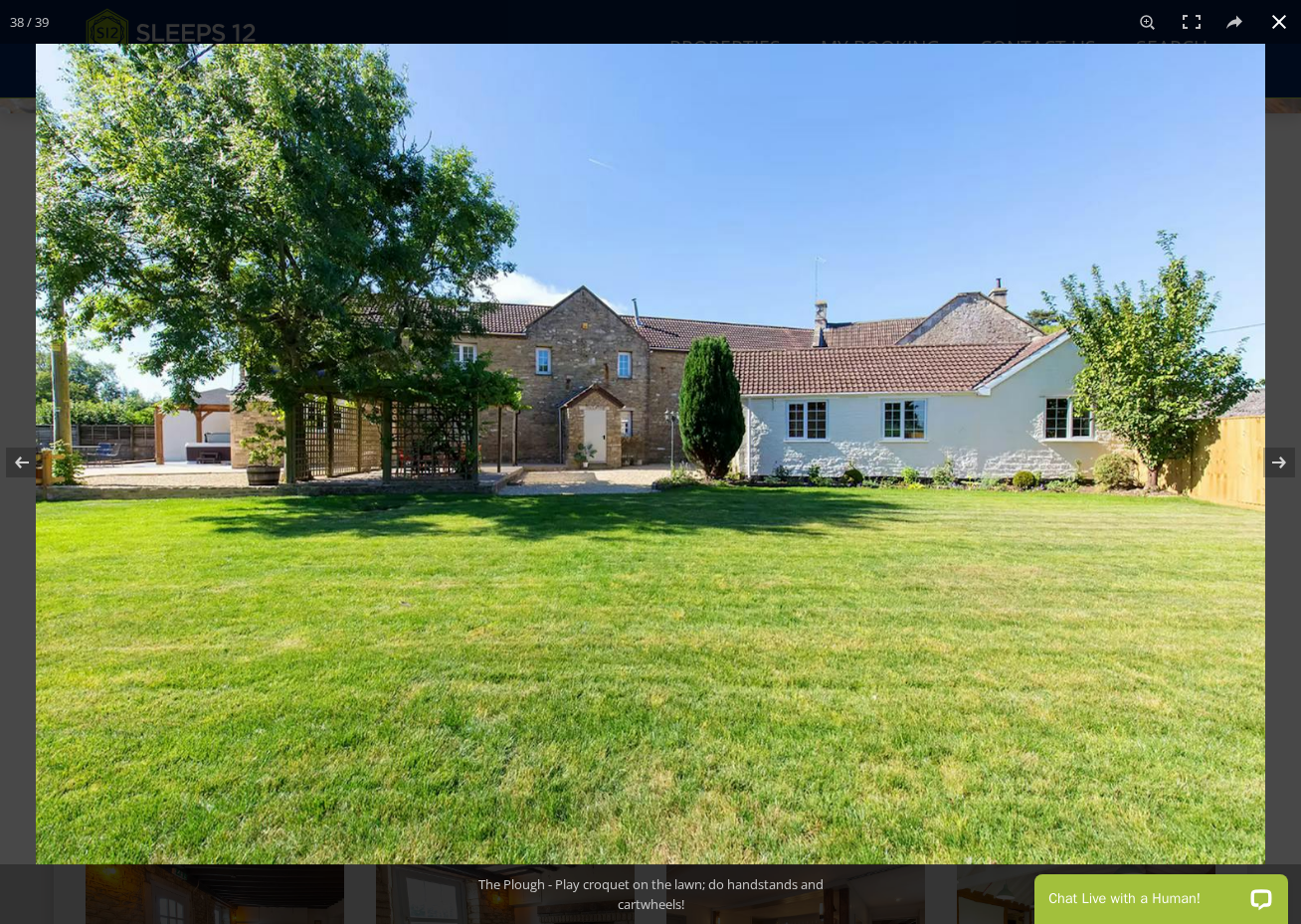 click at bounding box center [1279, 22] 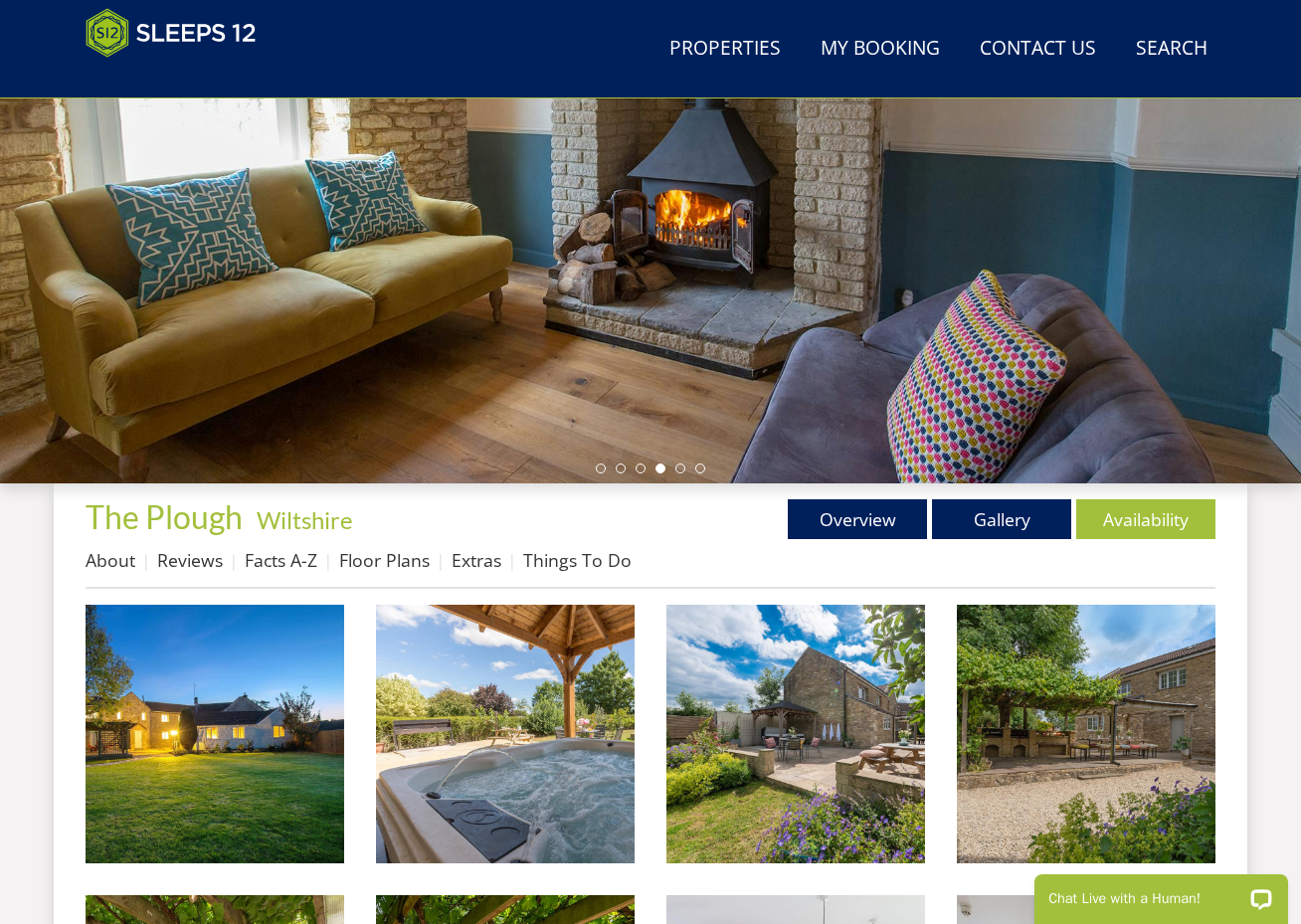 scroll, scrollTop: 355, scrollLeft: 0, axis: vertical 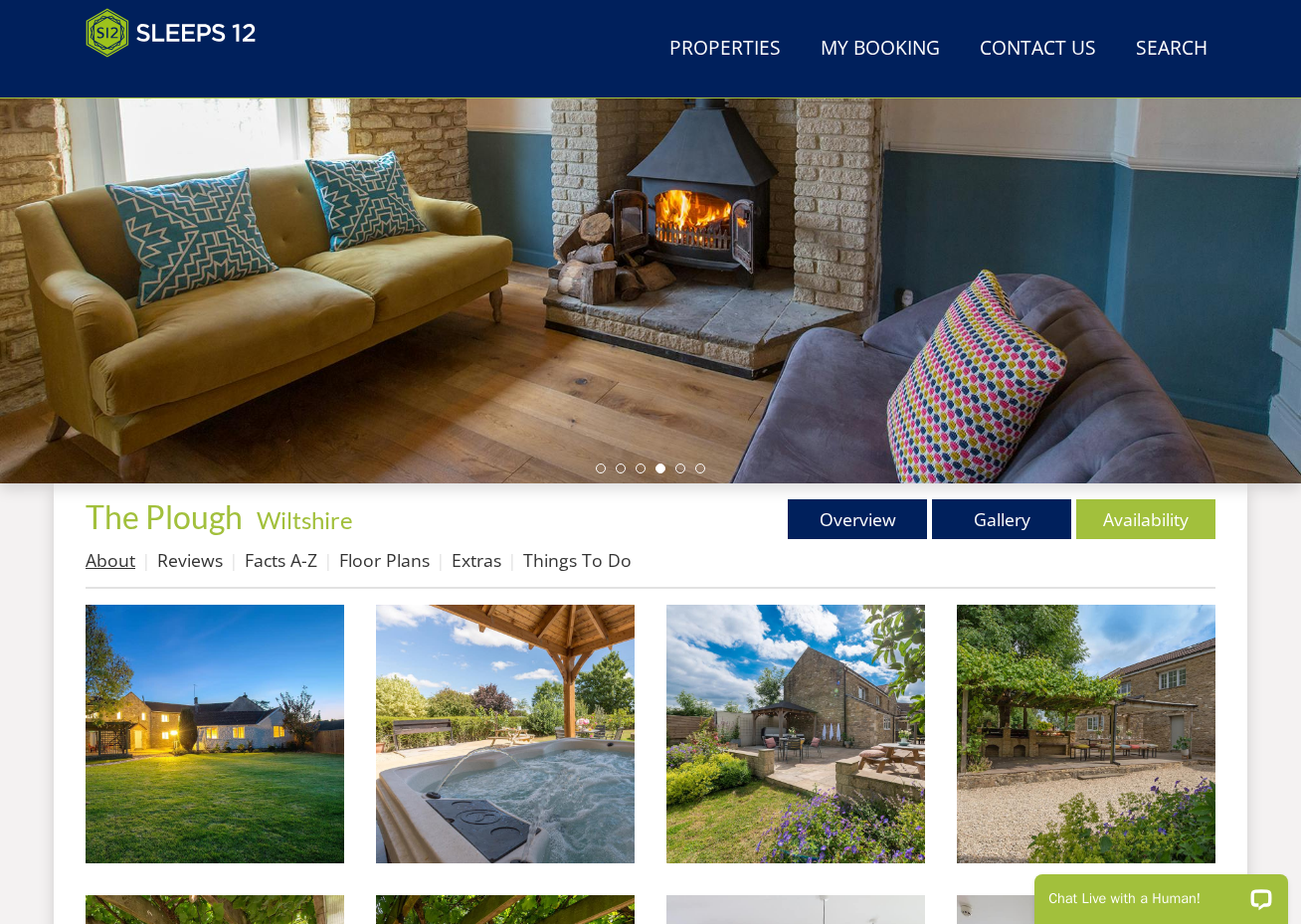 click on "About" at bounding box center (110, 560) 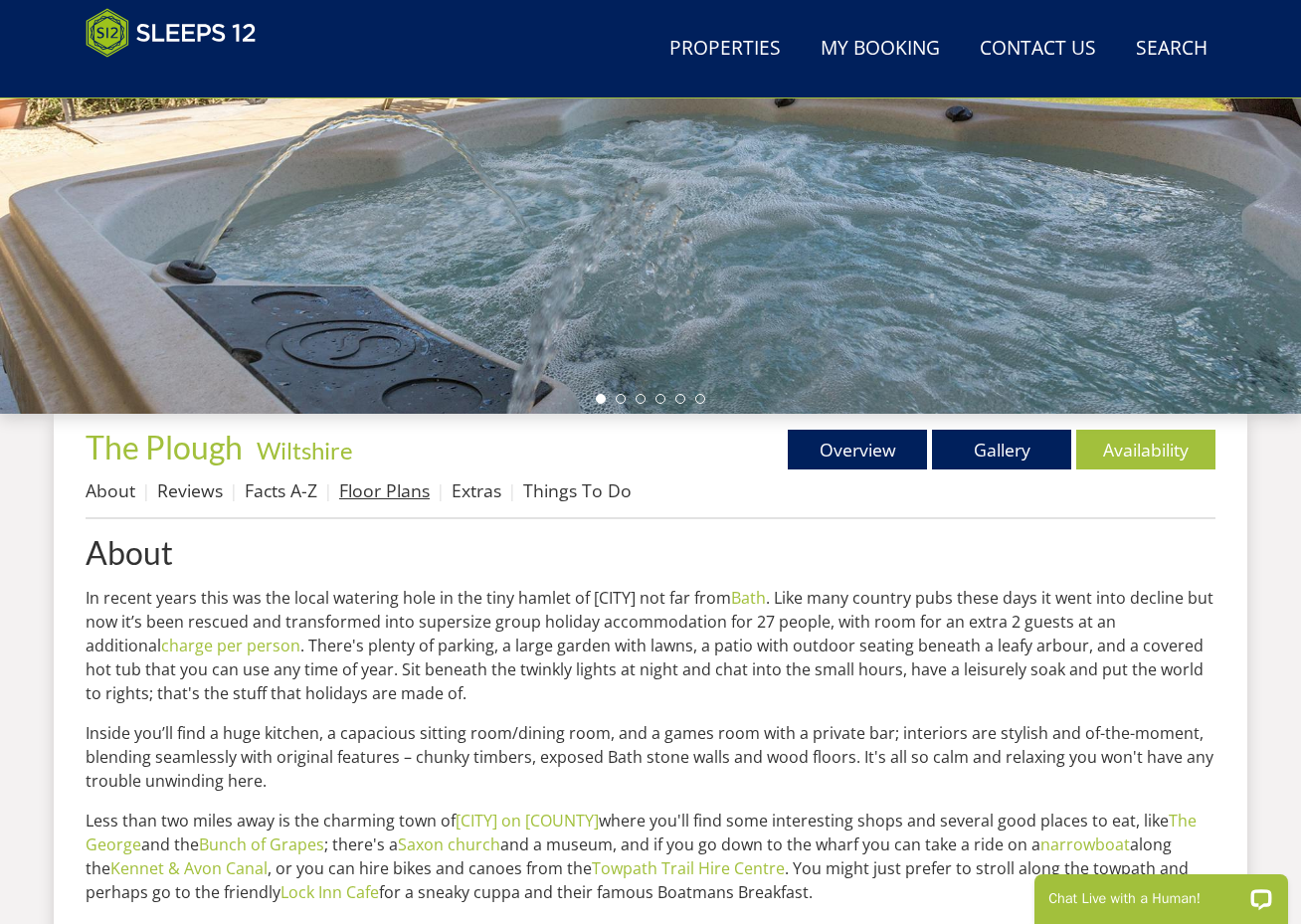 scroll, scrollTop: 0, scrollLeft: 0, axis: both 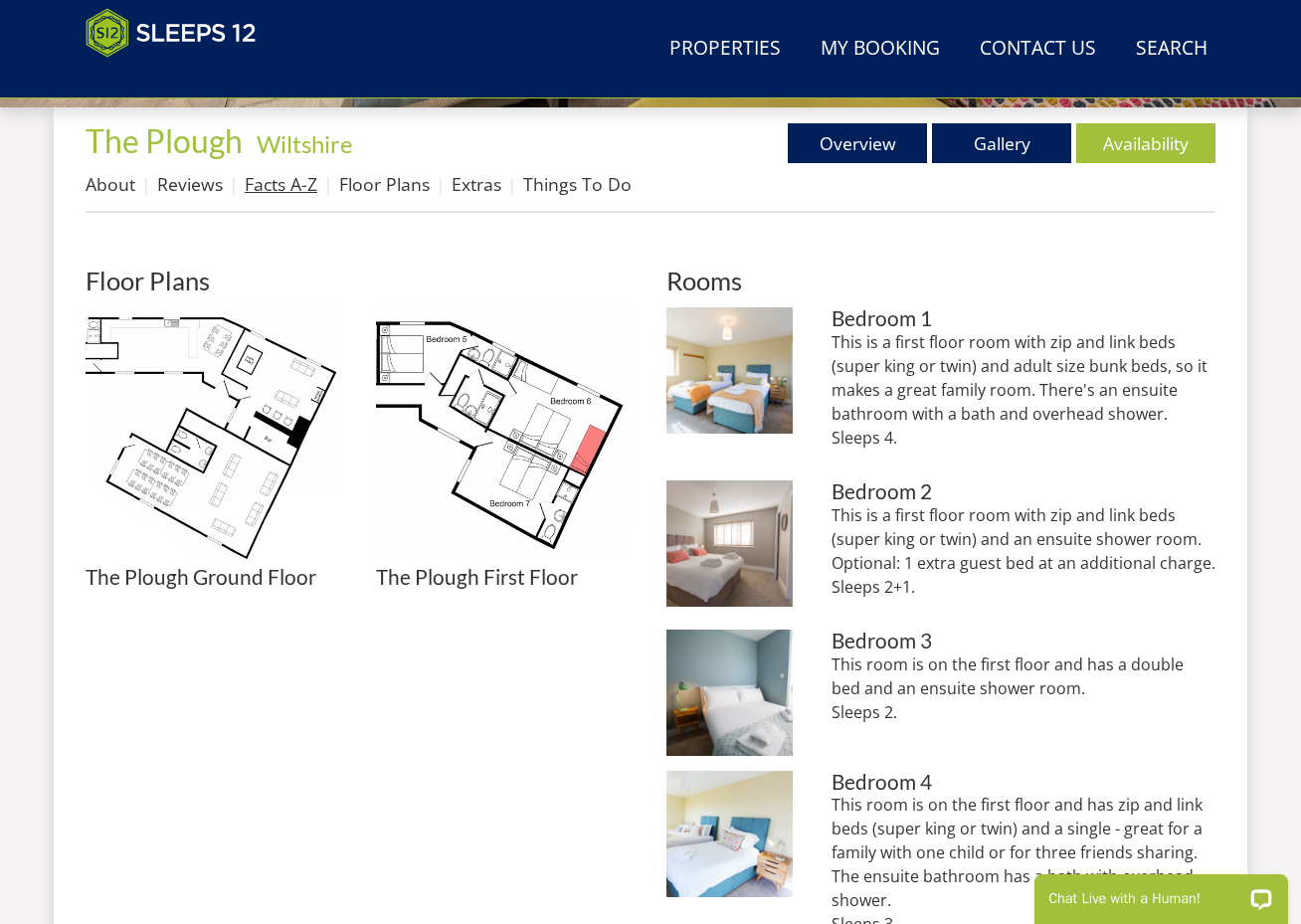 click on "Facts A-Z" at bounding box center (280, 184) 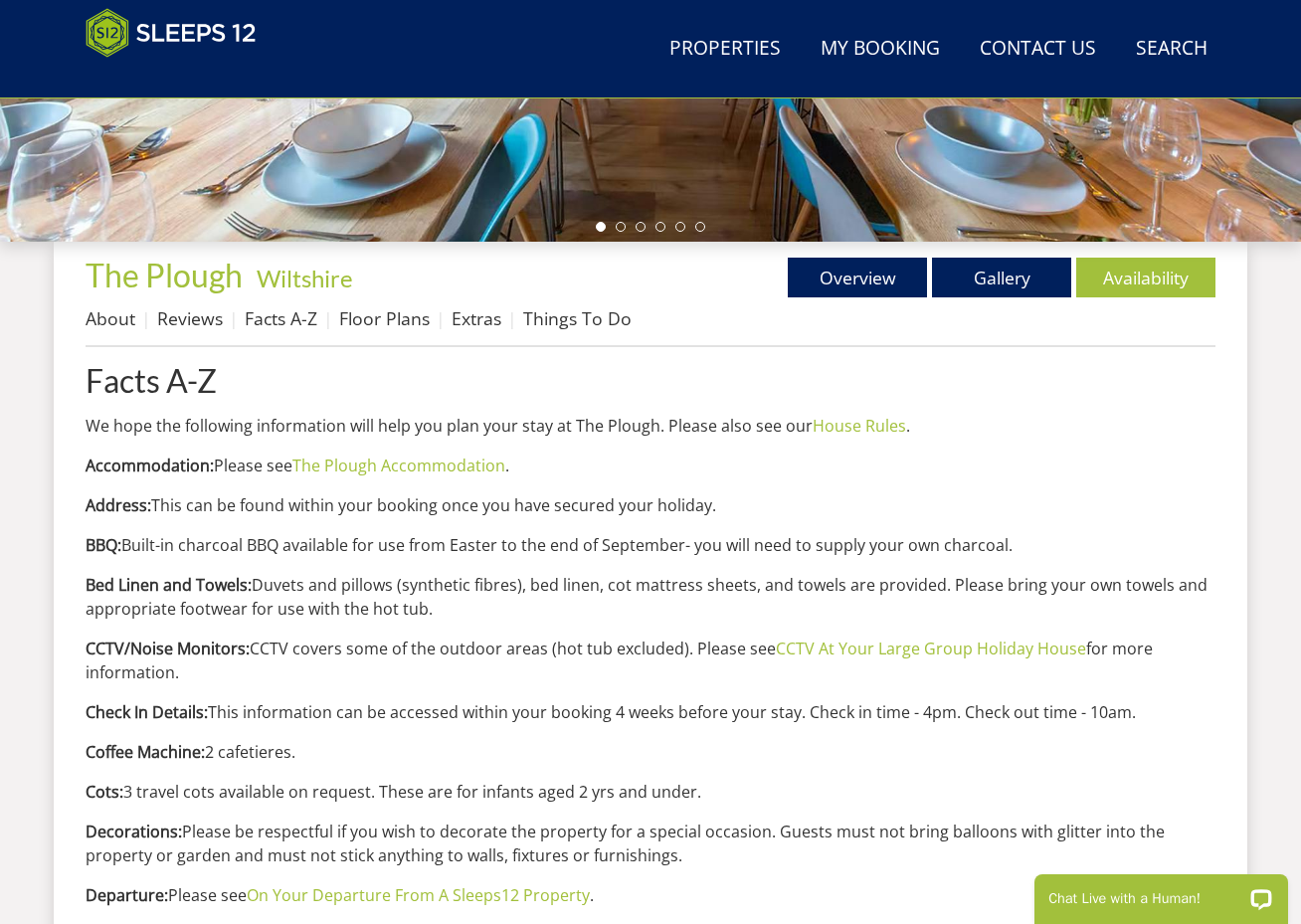 scroll, scrollTop: 609, scrollLeft: 1, axis: both 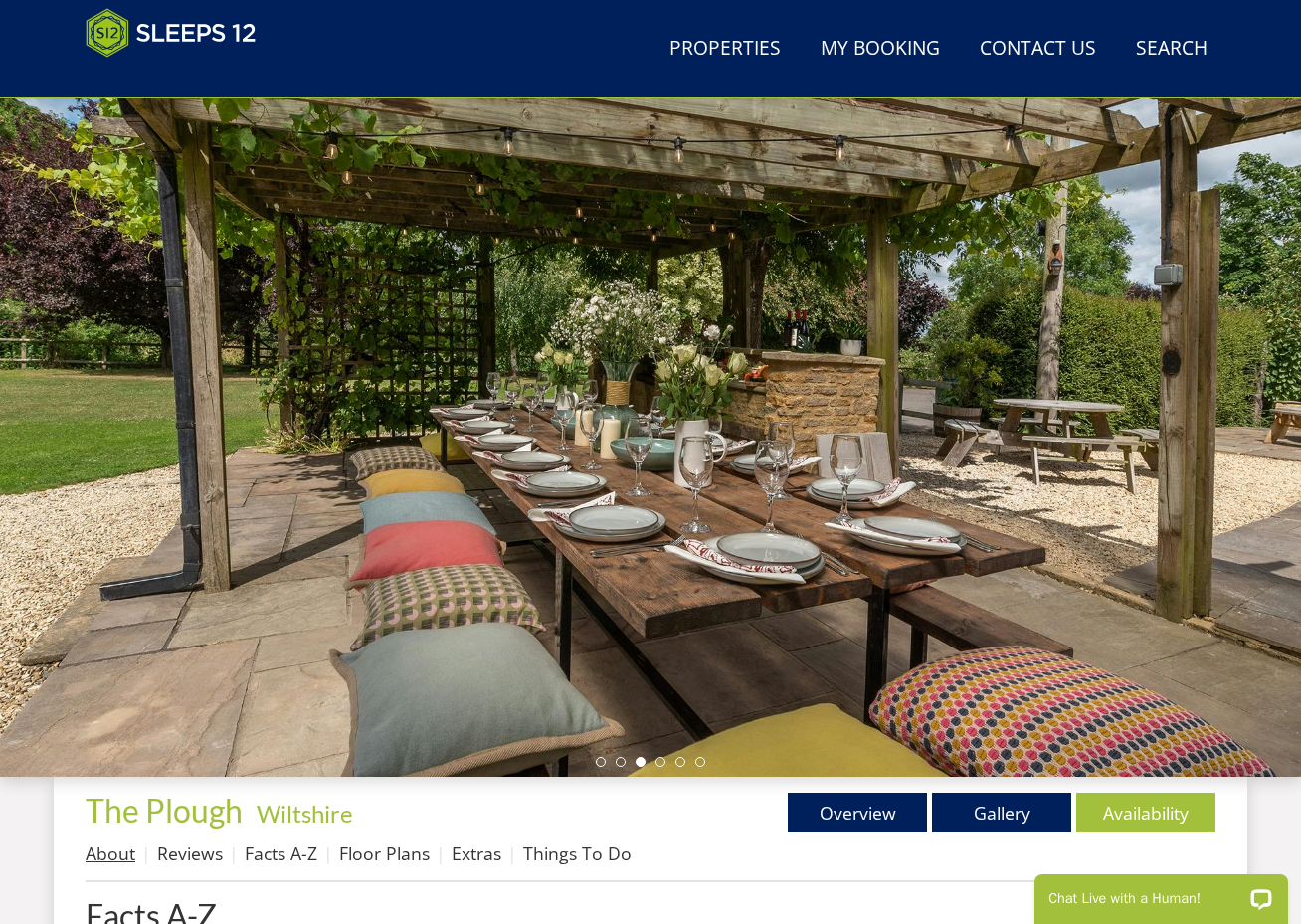 click on "About" at bounding box center [110, 853] 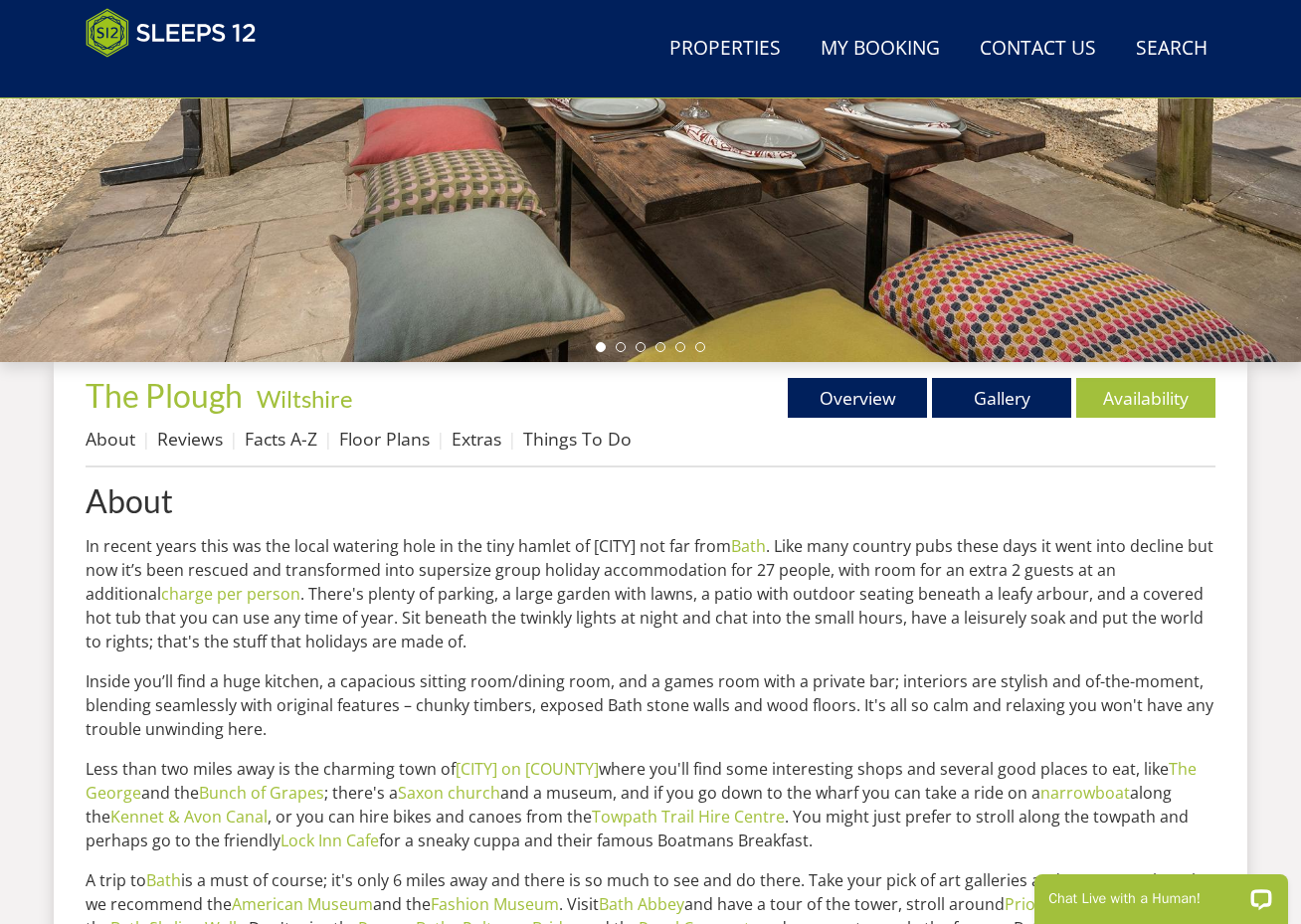 scroll, scrollTop: 446, scrollLeft: 0, axis: vertical 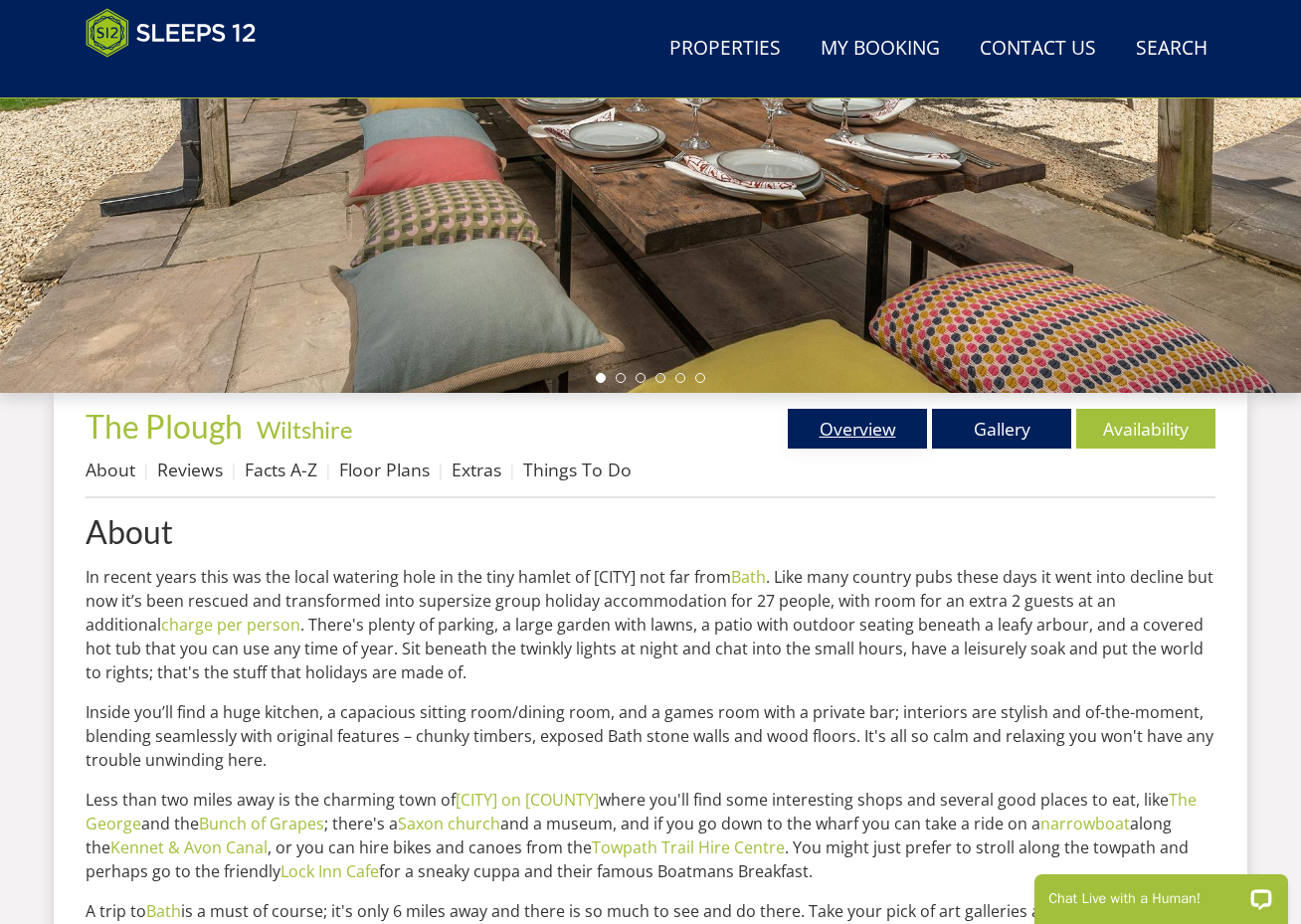 click on "Overview" at bounding box center (857, 429) 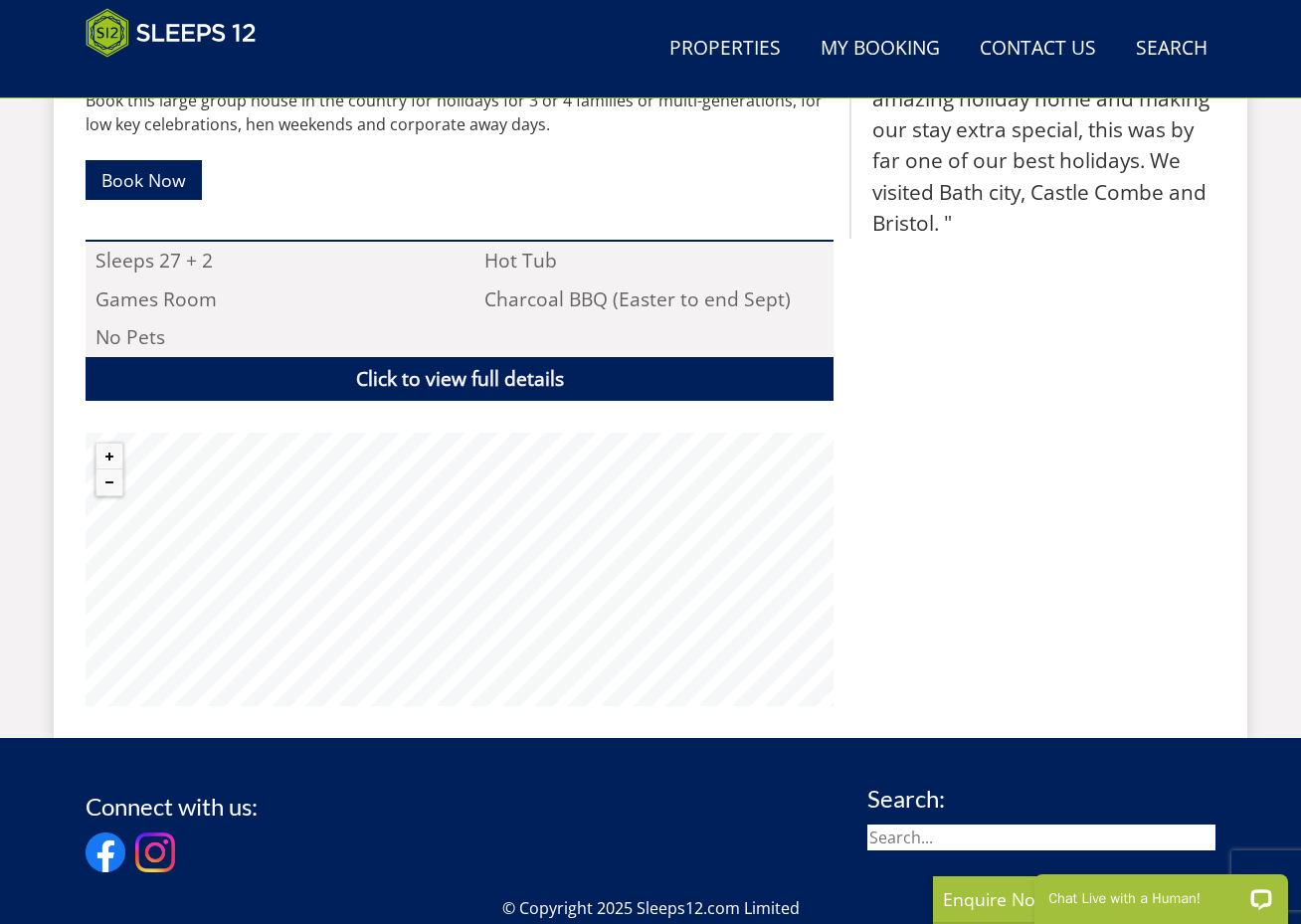 scroll, scrollTop: 1130, scrollLeft: 0, axis: vertical 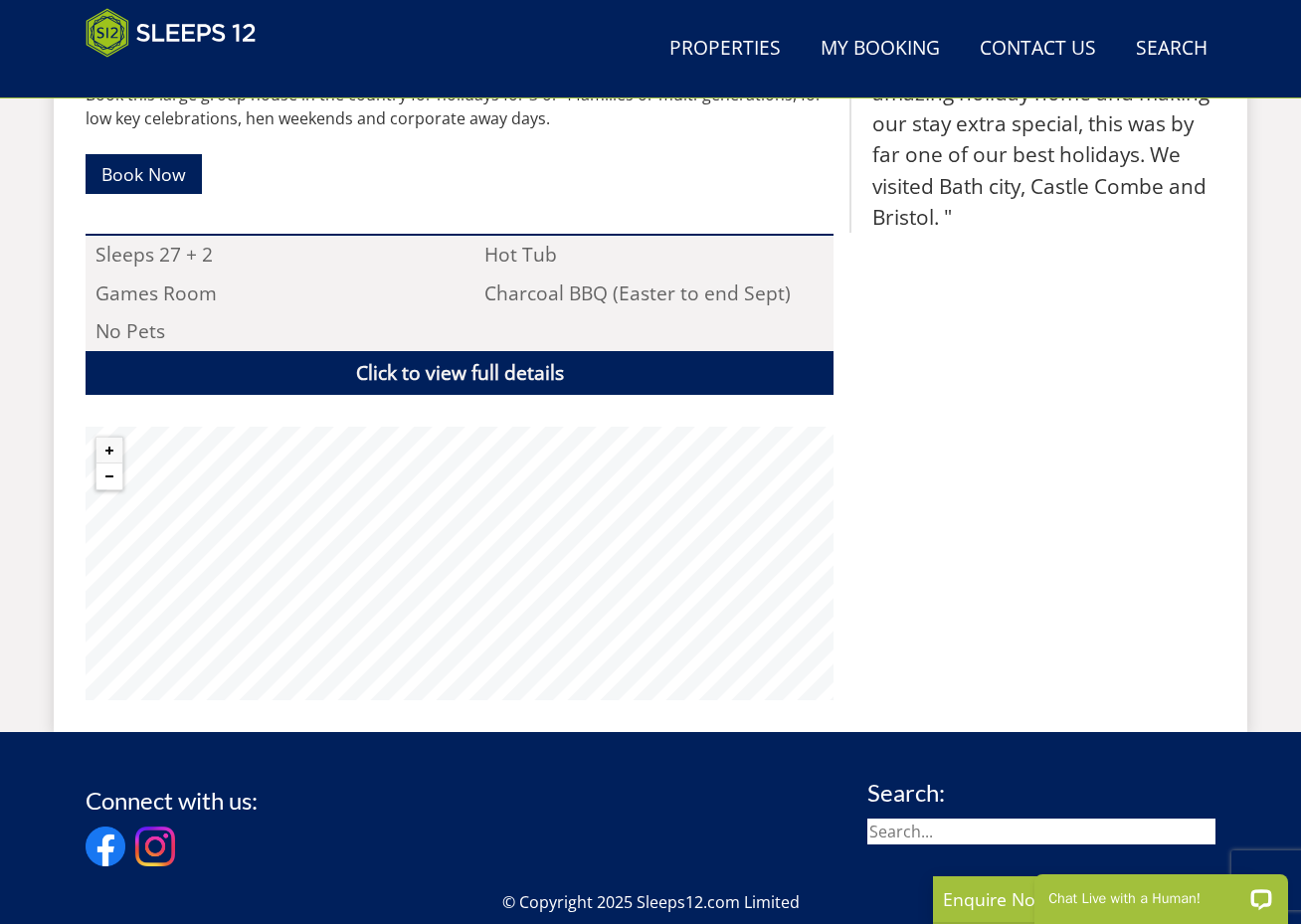 click at bounding box center (109, 476) 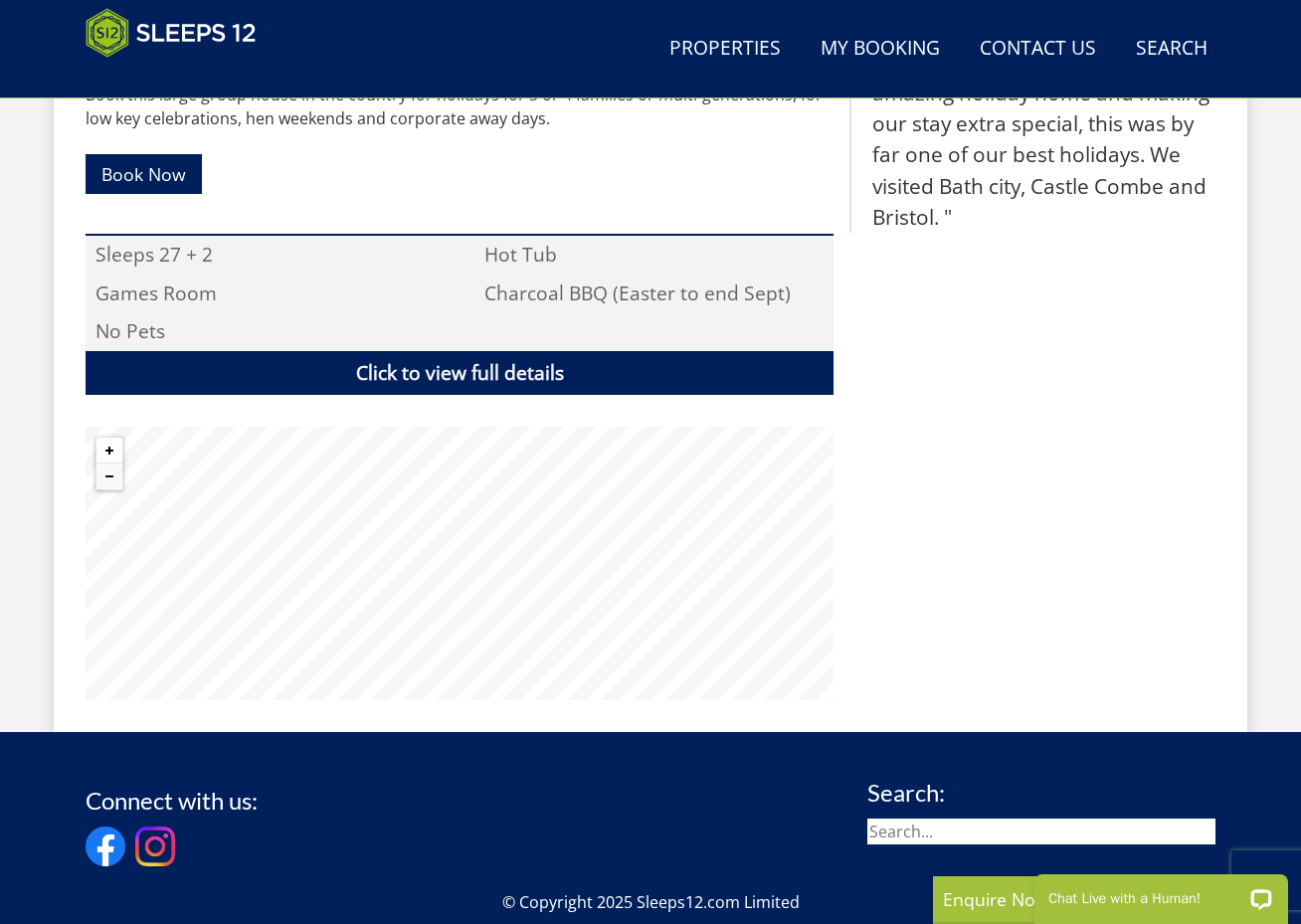click at bounding box center (109, 451) 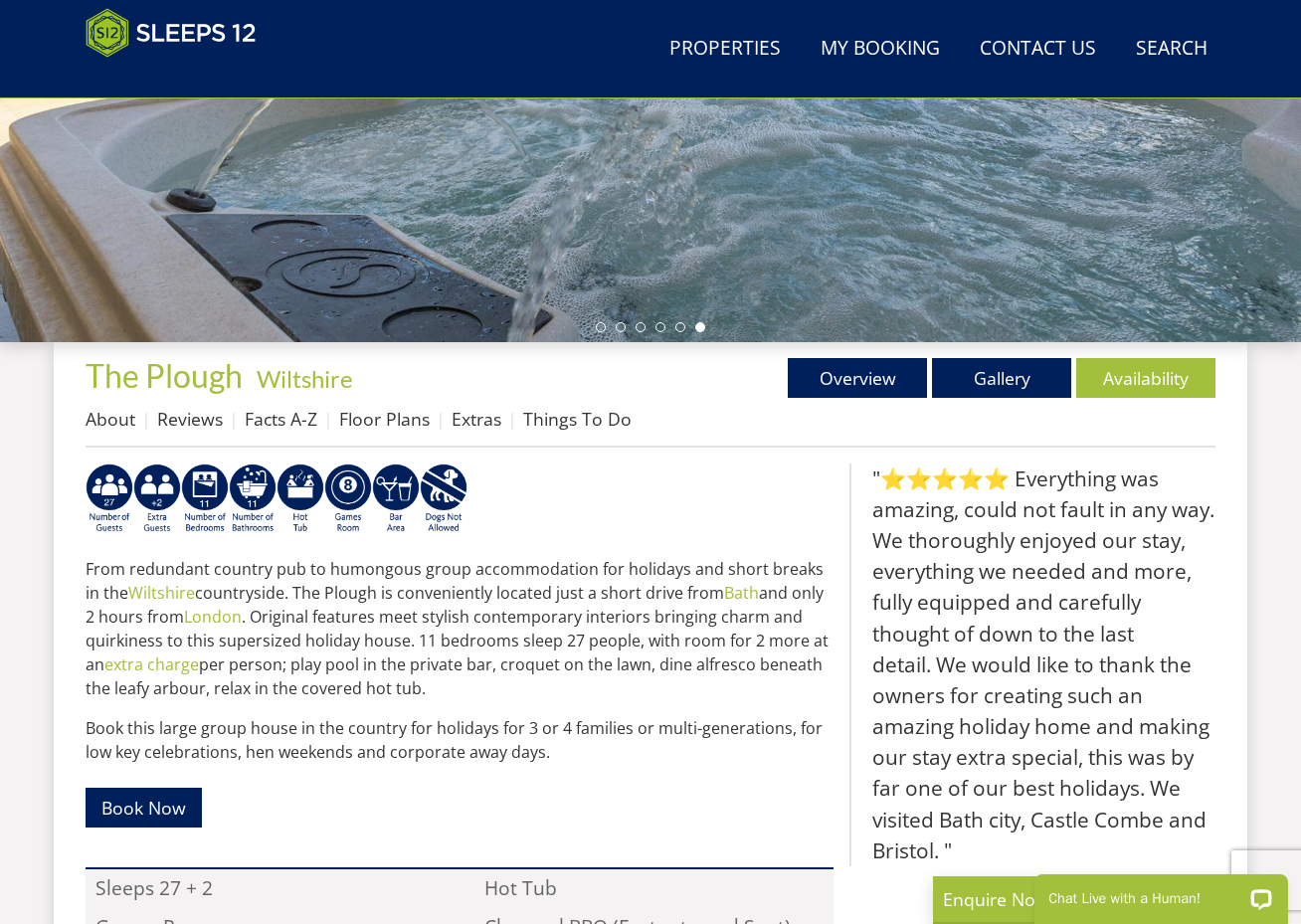 scroll, scrollTop: 494, scrollLeft: 0, axis: vertical 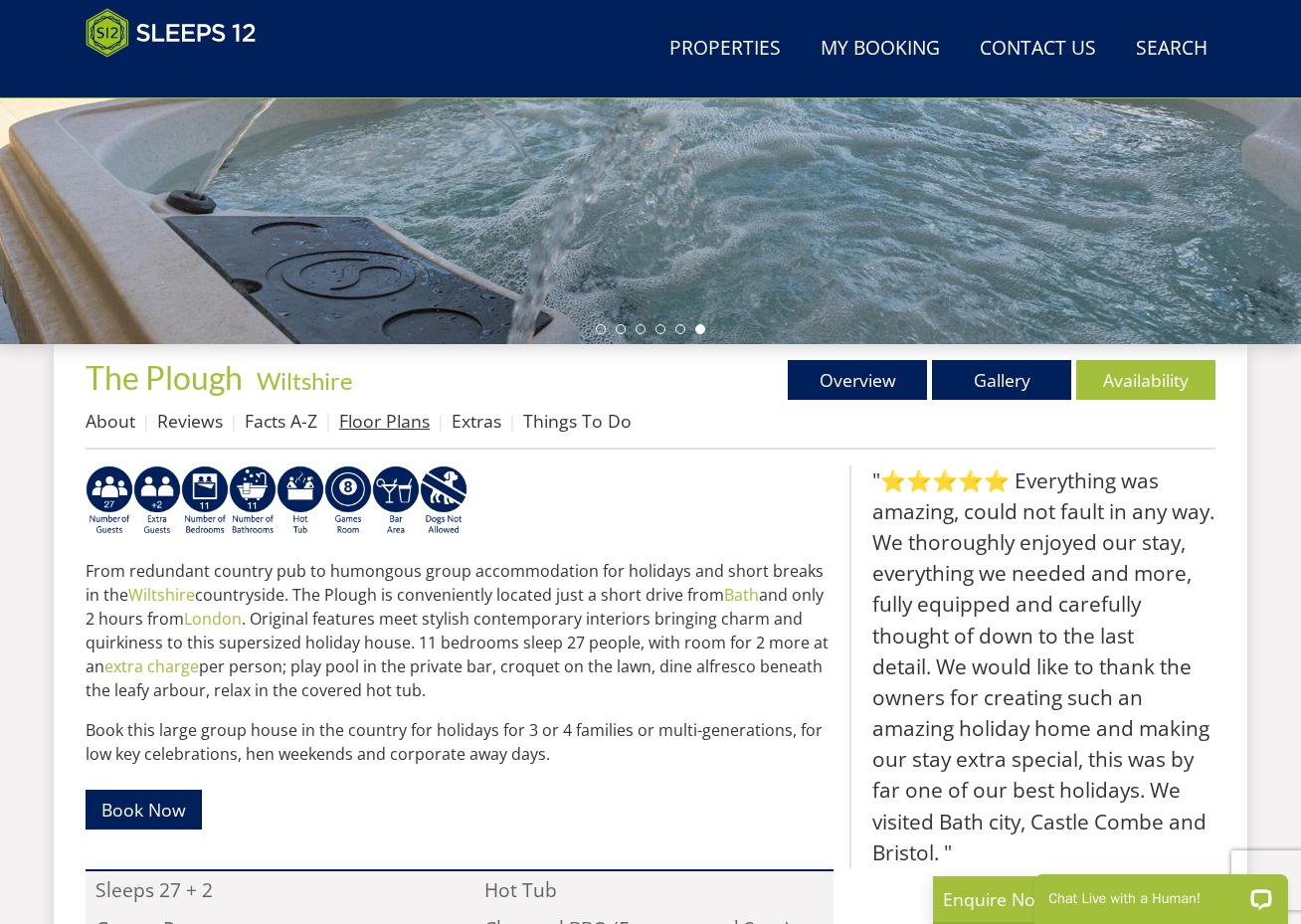 click on "Floor Plans" at bounding box center (384, 421) 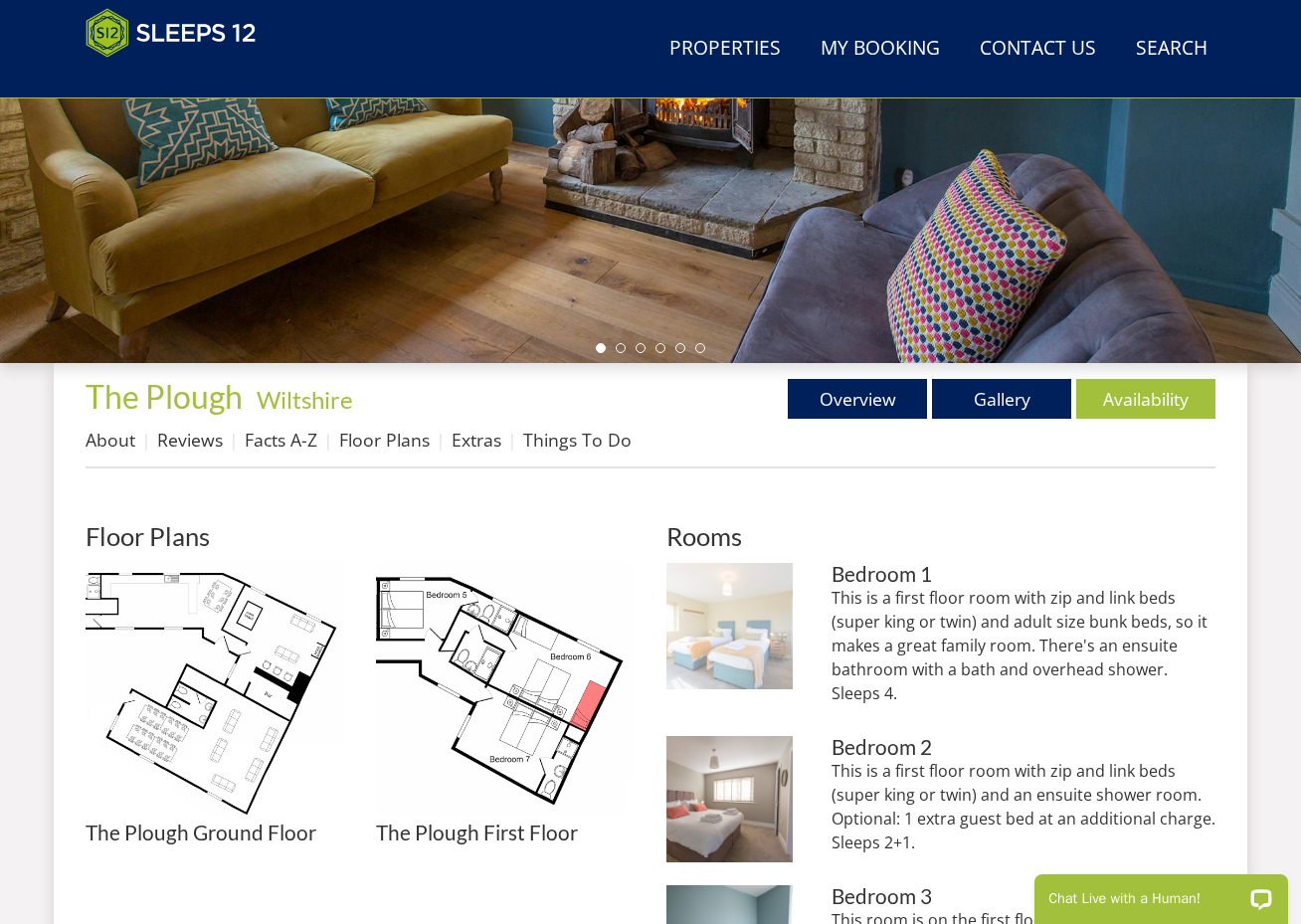 scroll, scrollTop: 480, scrollLeft: 0, axis: vertical 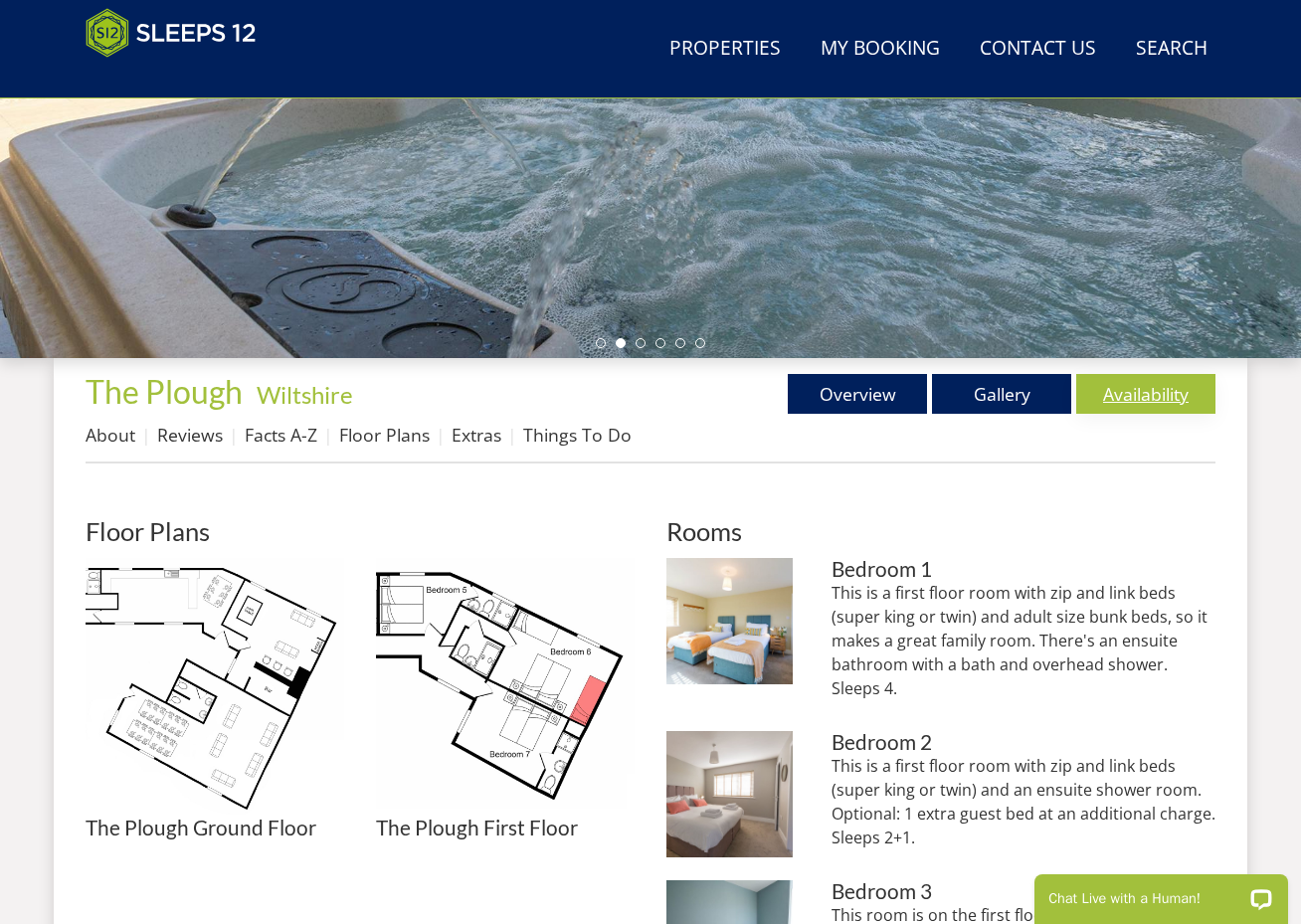 click on "Availability" at bounding box center [1146, 394] 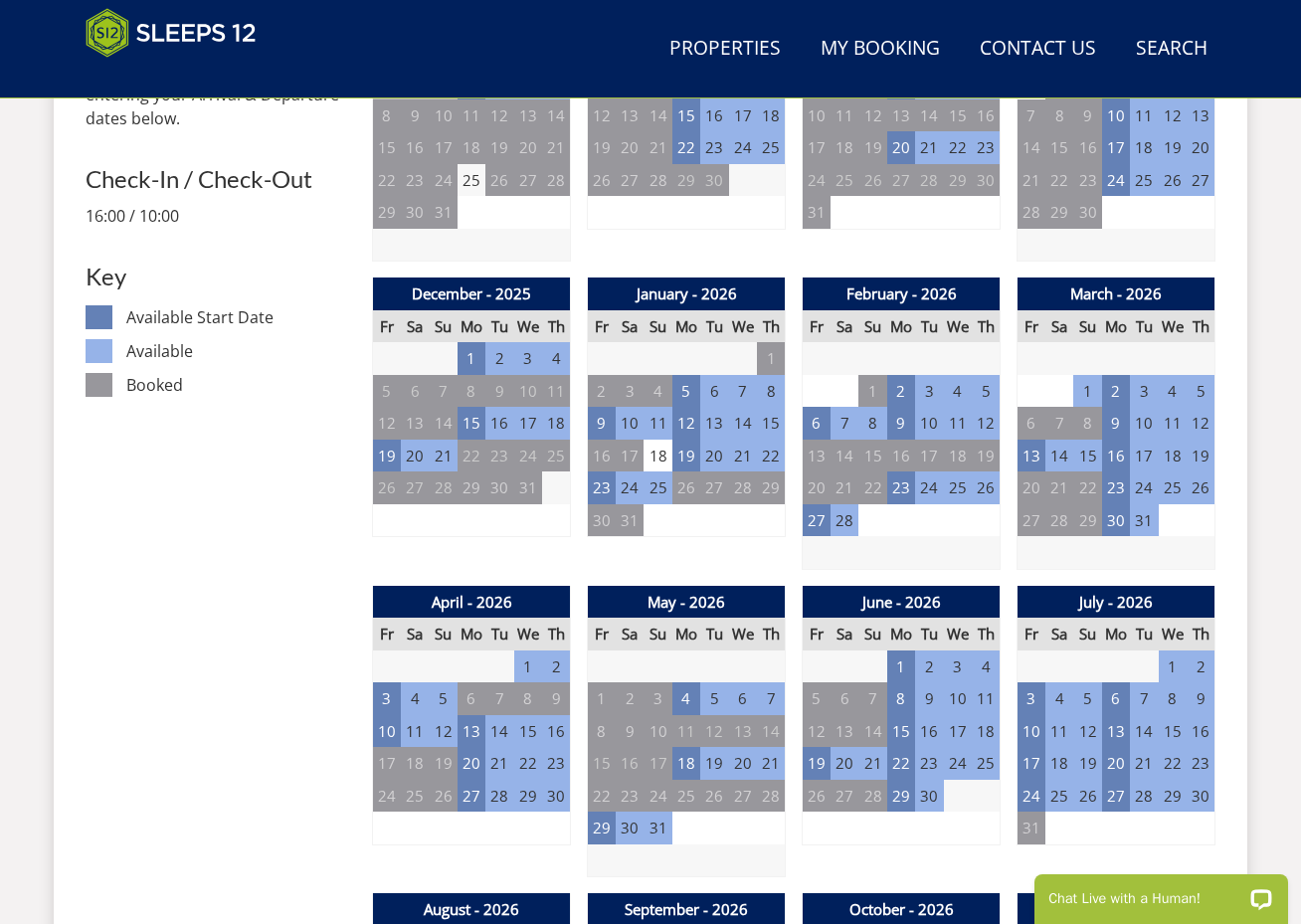 scroll, scrollTop: 992, scrollLeft: 0, axis: vertical 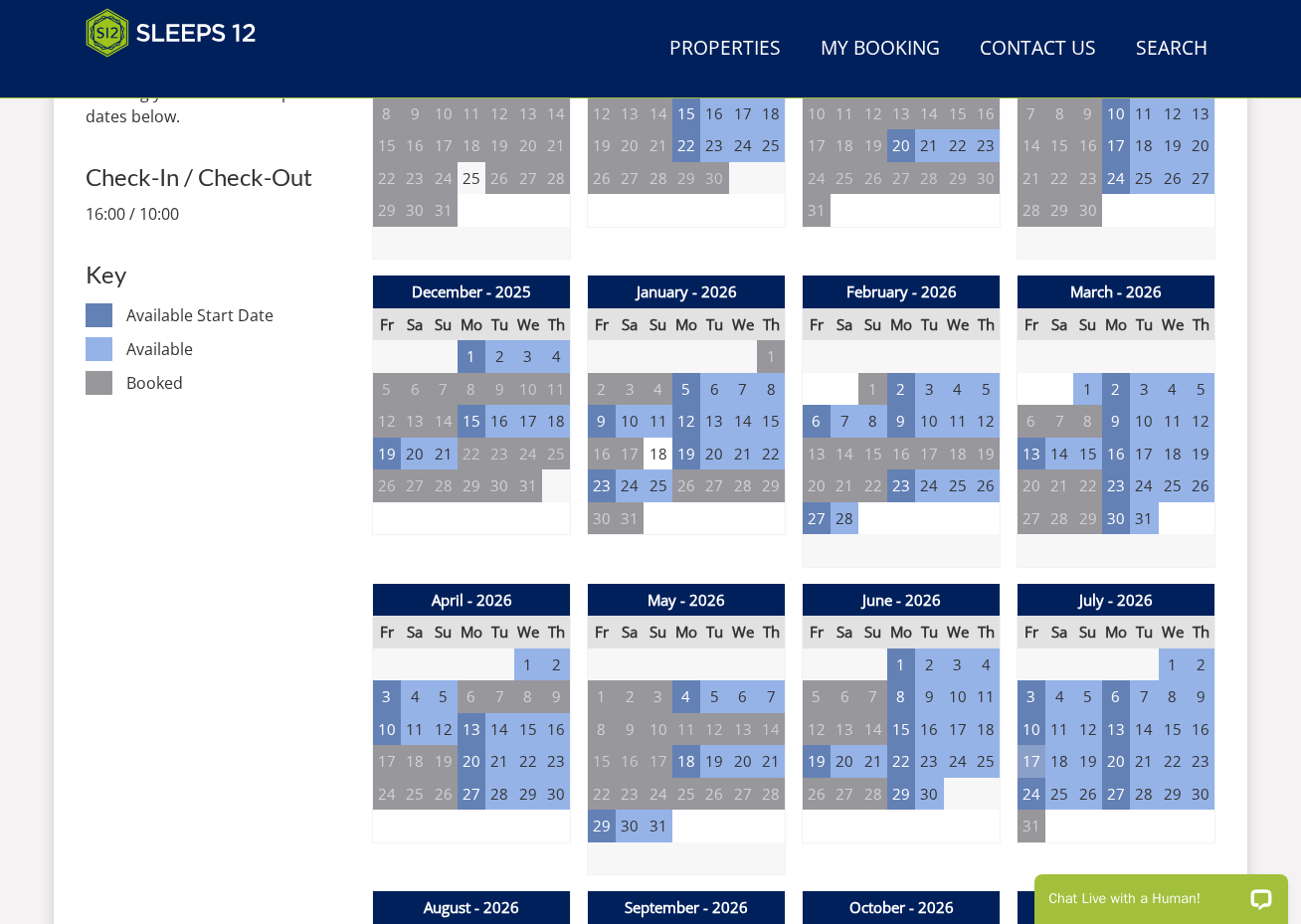 click on "17" at bounding box center [1031, 761] 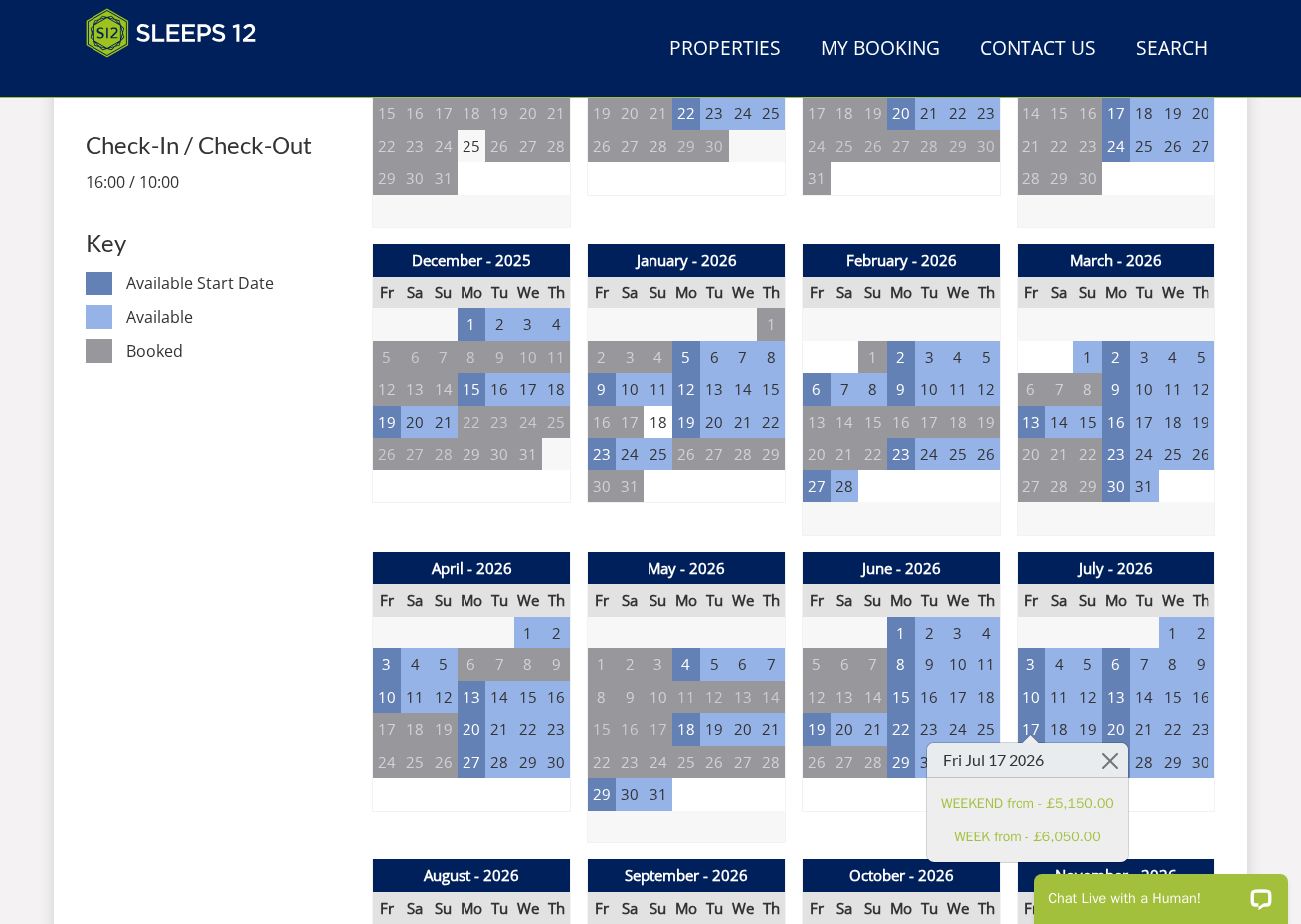 scroll, scrollTop: 1021, scrollLeft: 0, axis: vertical 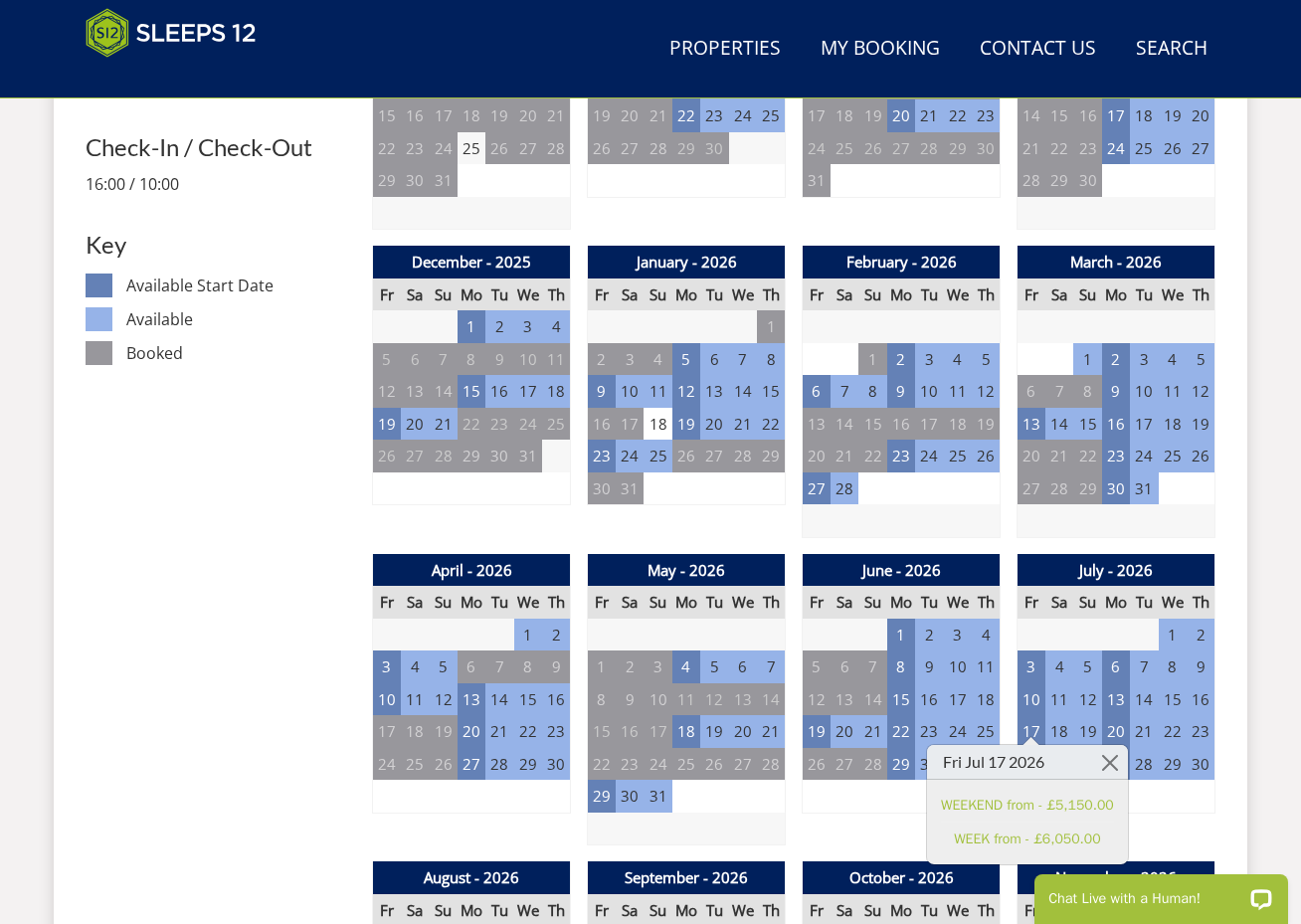 click on "Prices and Availability
You can browse the calendar to find an available start date for your stay by clicking on a start date or by entering your Arrival & Departure dates below.
Search for a Stay
Search
Check-In / Check-Out
16:00 / 10:00
Key
Available Start Date
Available
Booked" at bounding box center (221, 1453) 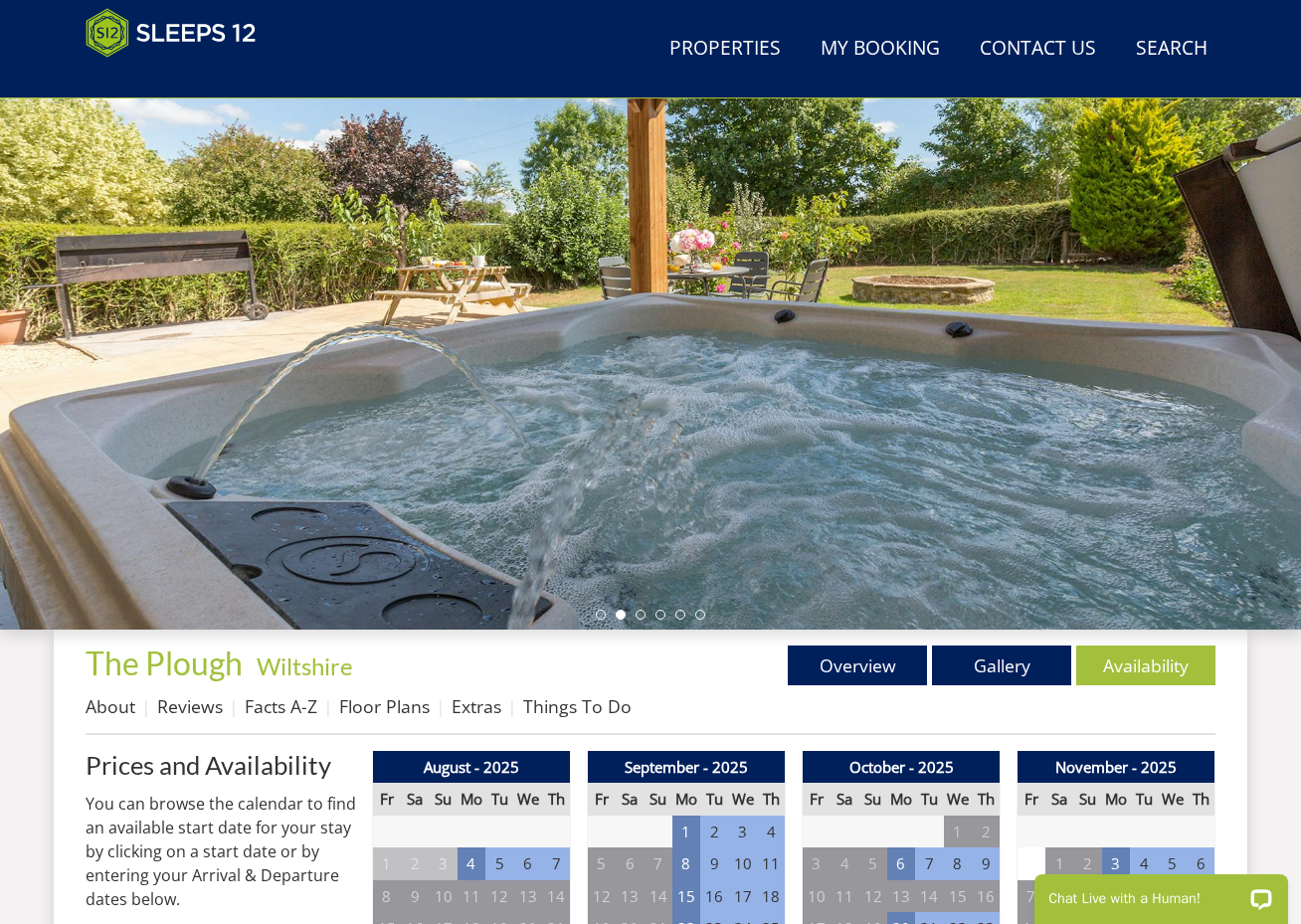 scroll, scrollTop: 208, scrollLeft: 0, axis: vertical 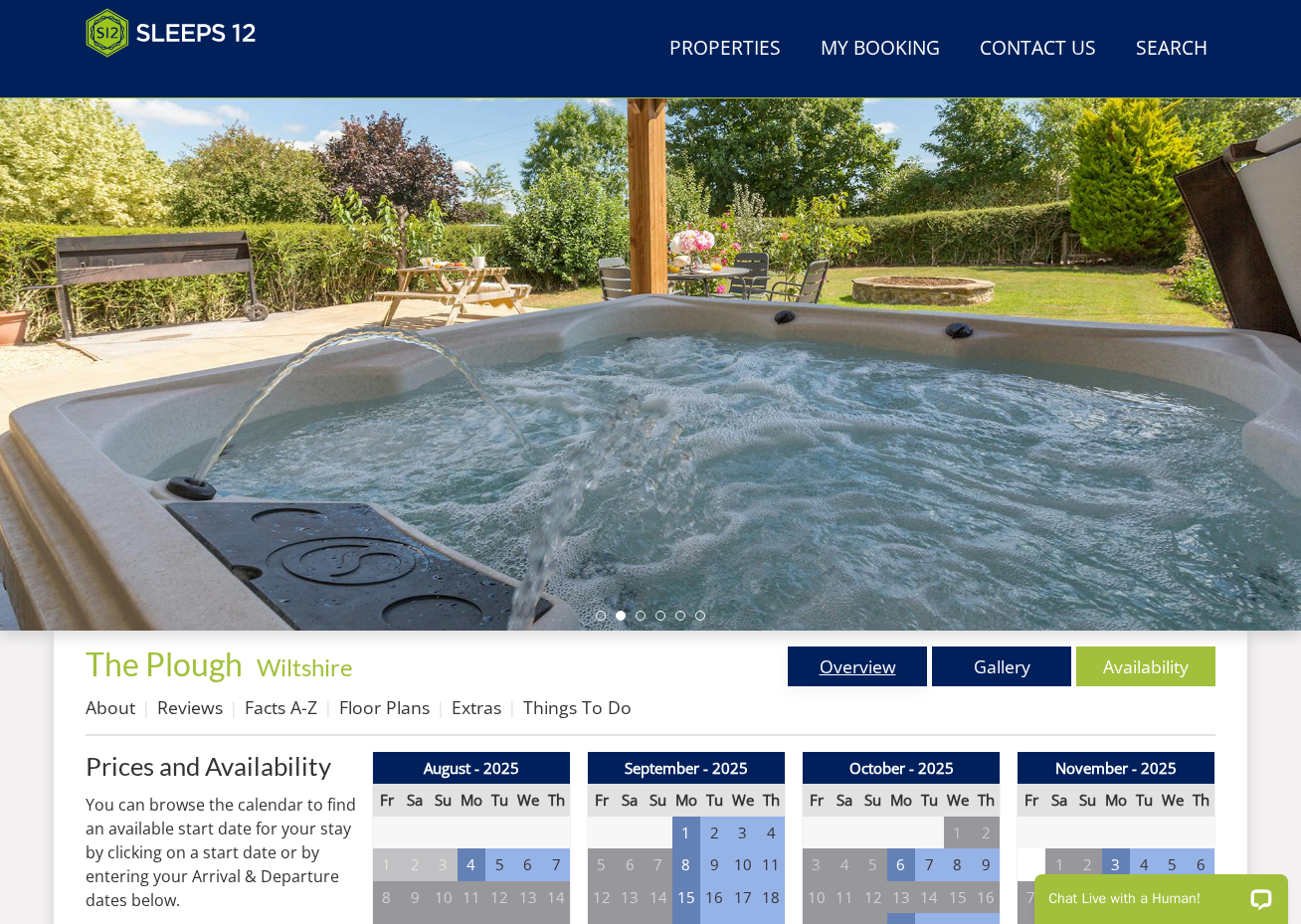 click on "Overview" at bounding box center [857, 666] 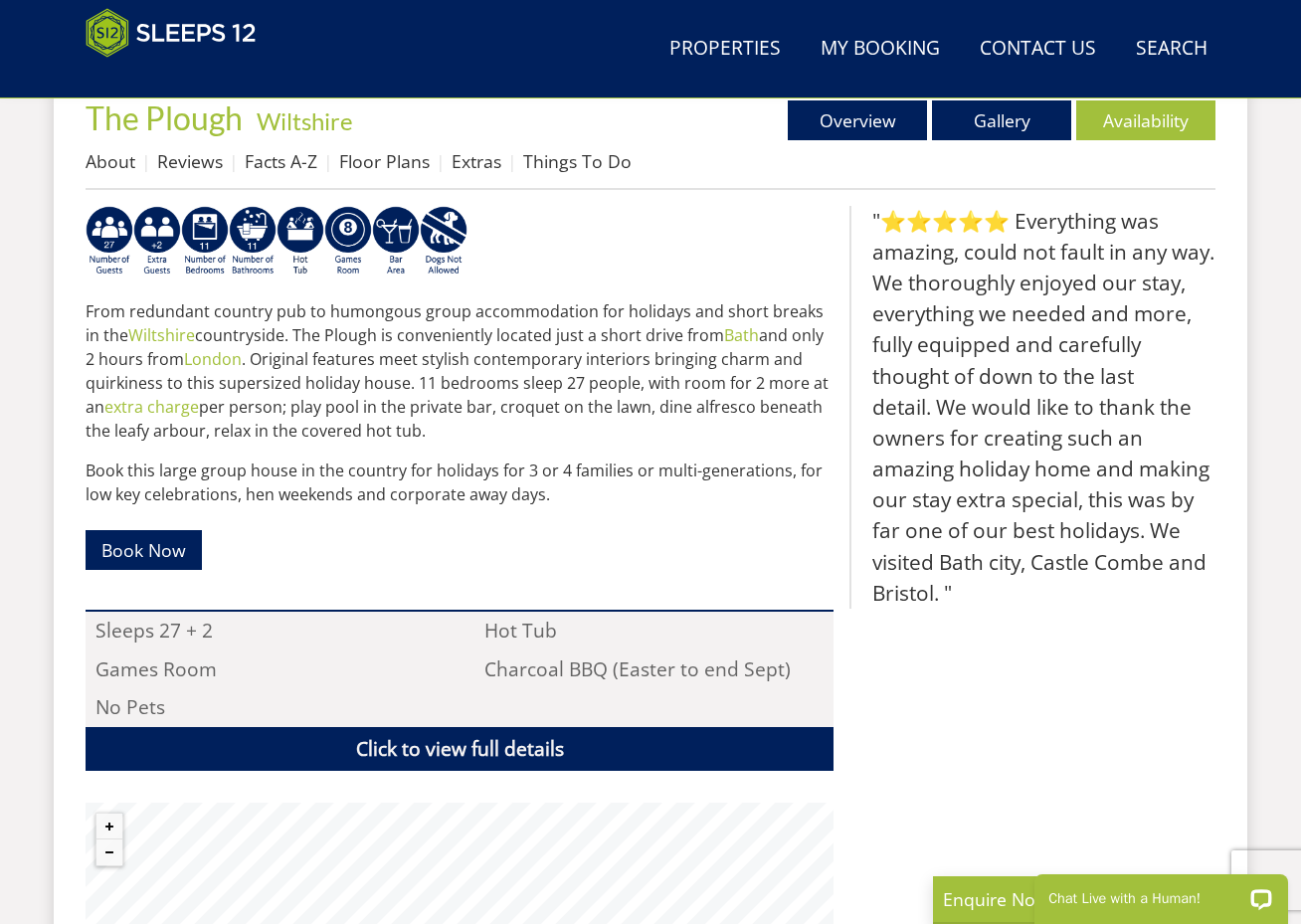 scroll, scrollTop: 739, scrollLeft: 0, axis: vertical 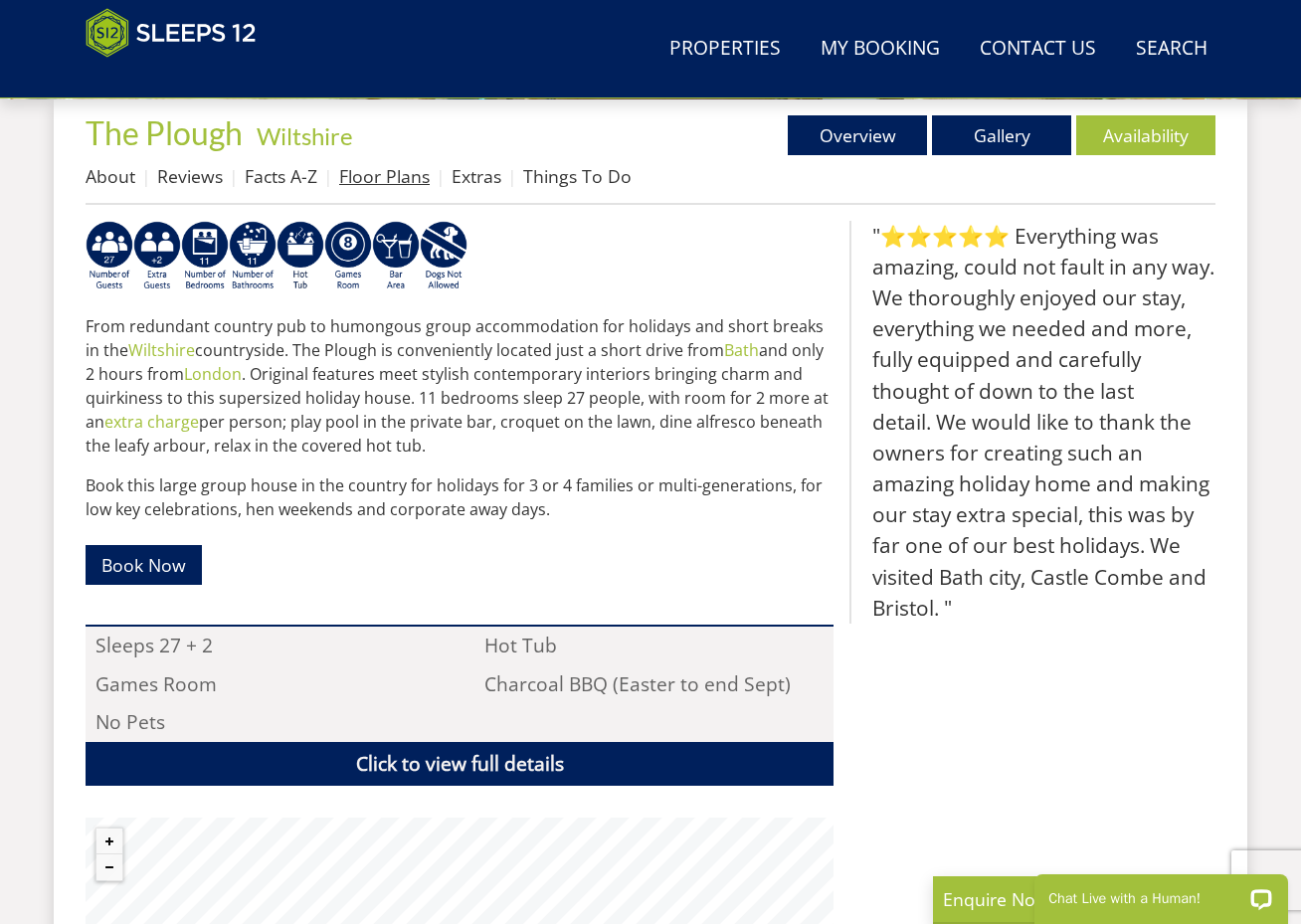 click on "Floor Plans" at bounding box center [384, 176] 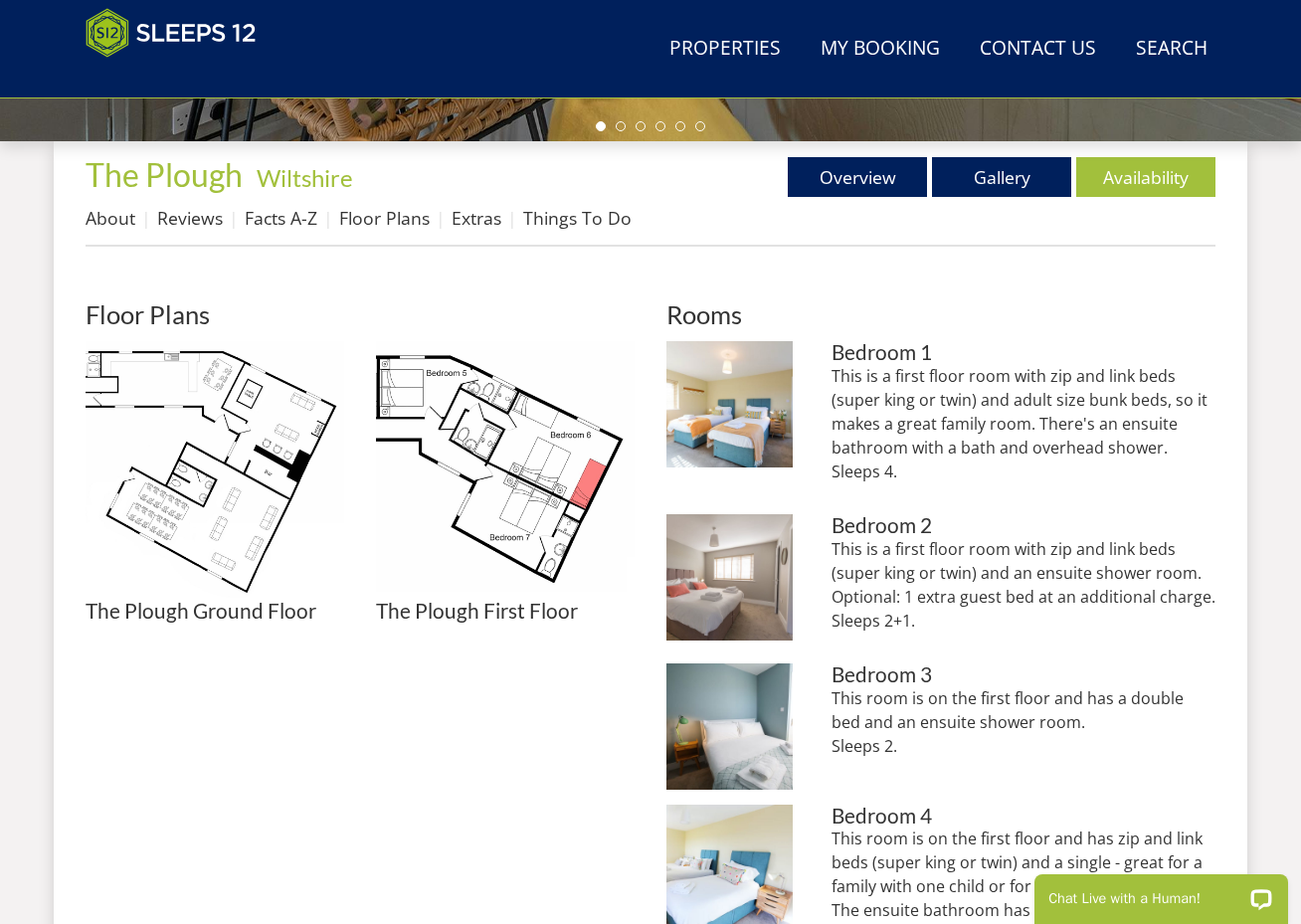 scroll, scrollTop: 700, scrollLeft: 0, axis: vertical 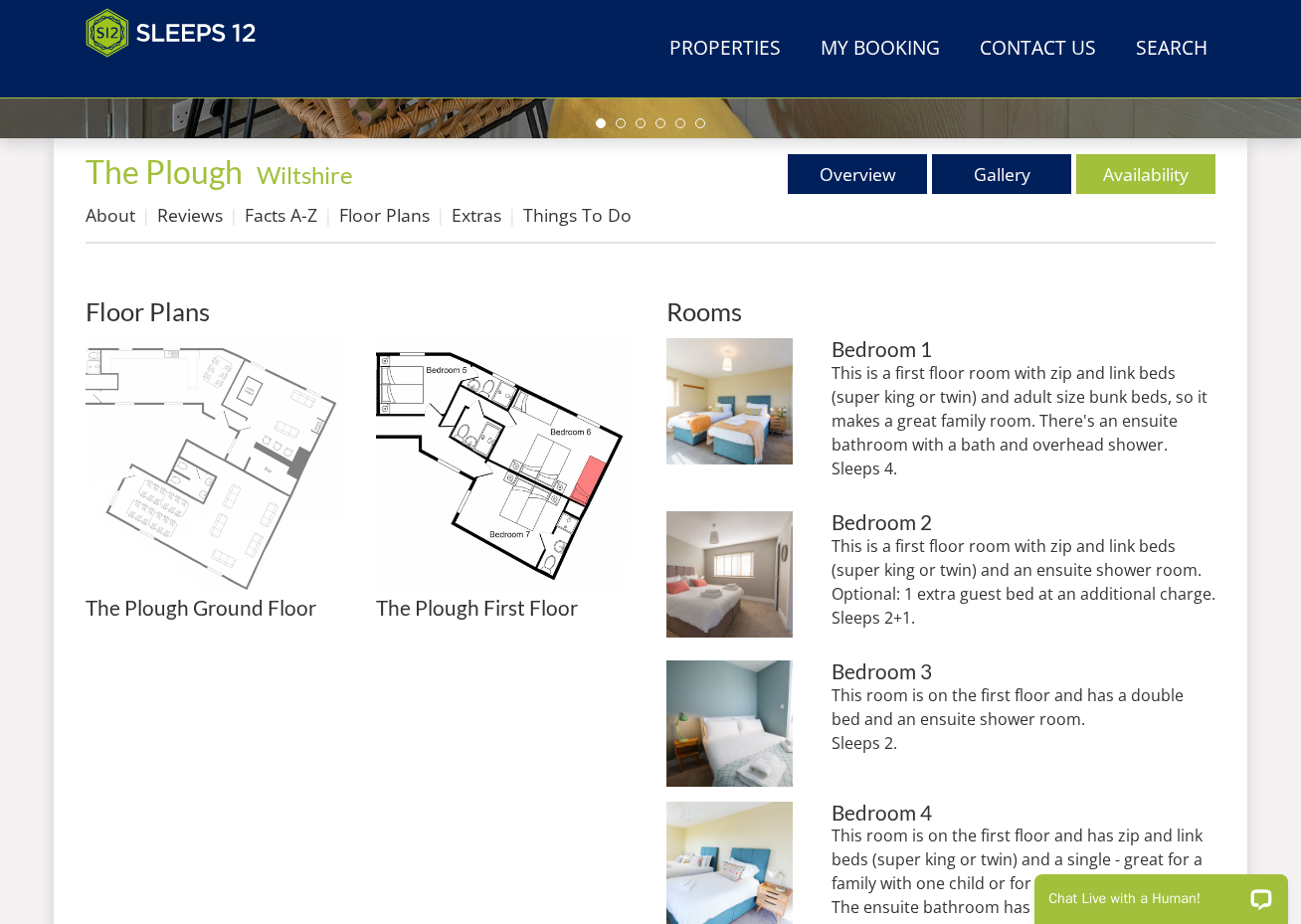 click at bounding box center [215, 467] 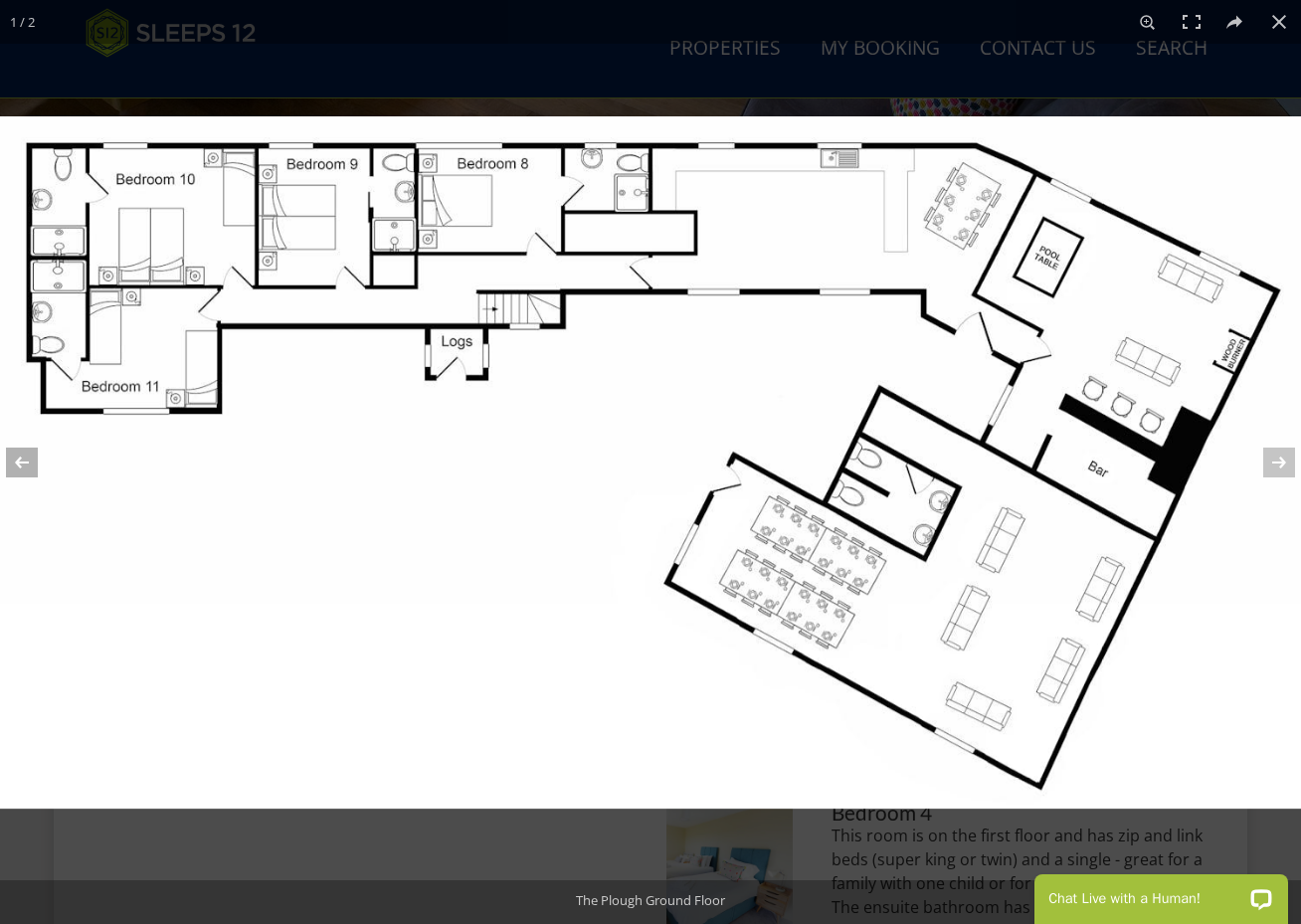 click at bounding box center (35, 462) 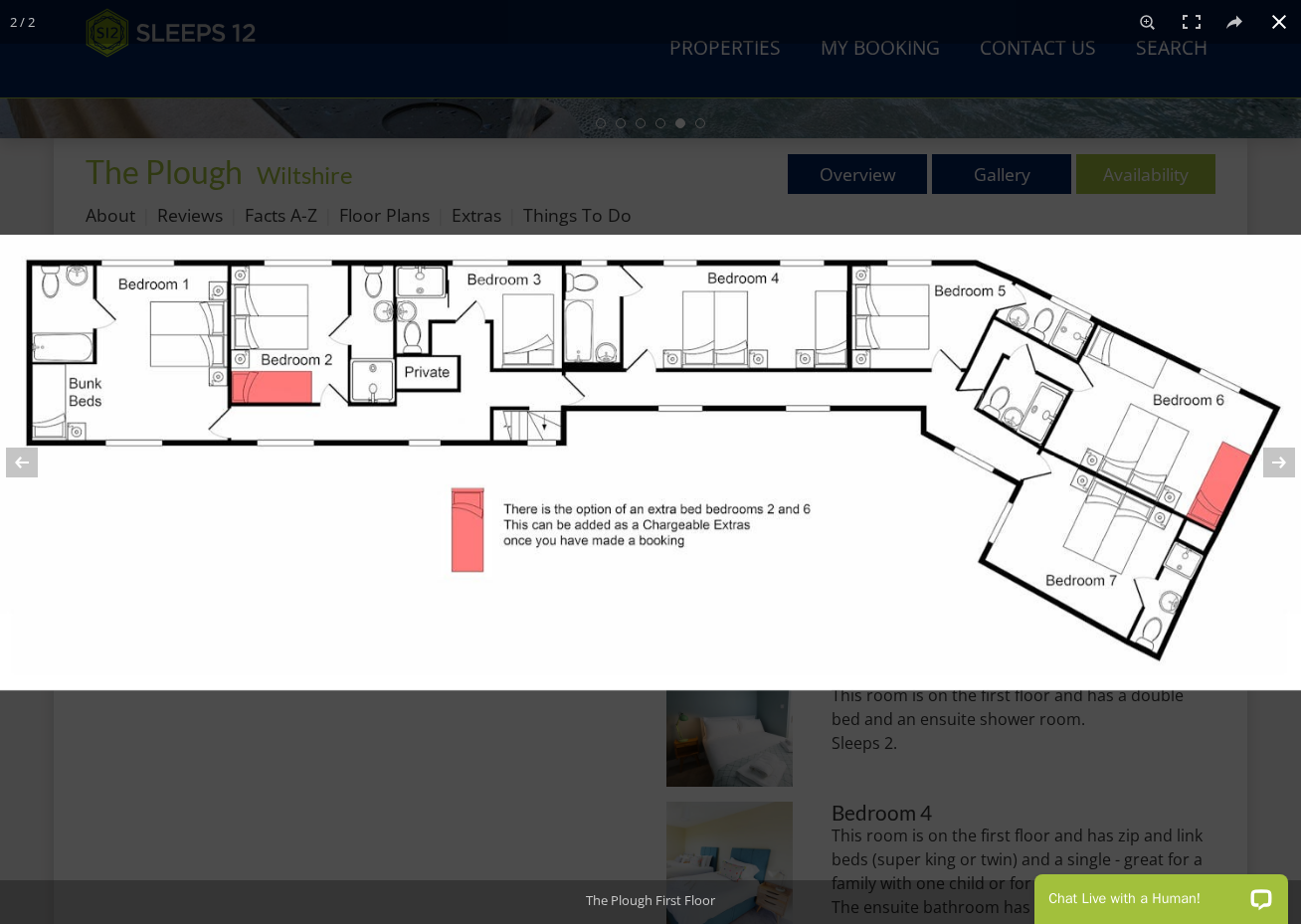 click at bounding box center [650, 696] 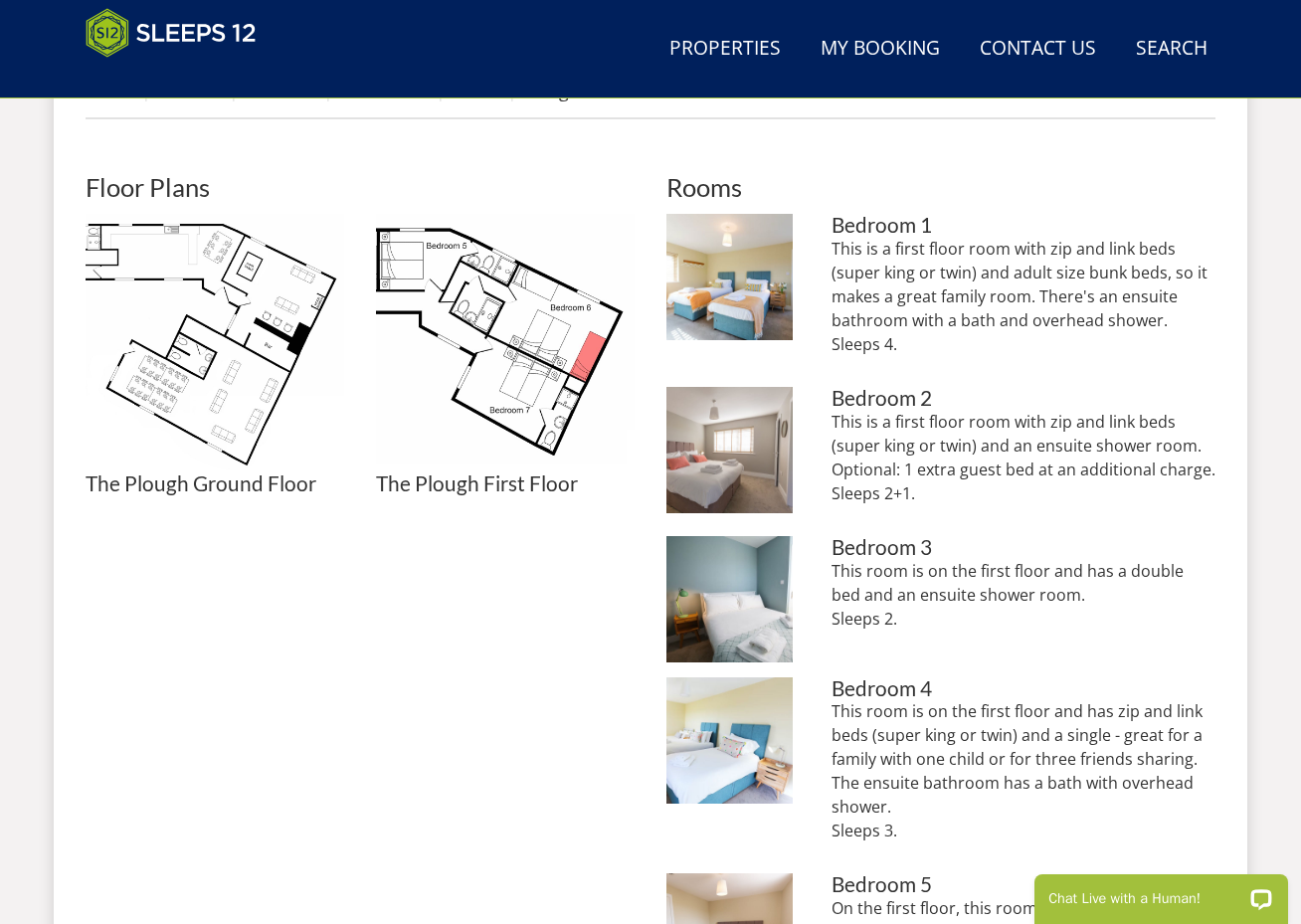 scroll, scrollTop: 819, scrollLeft: 0, axis: vertical 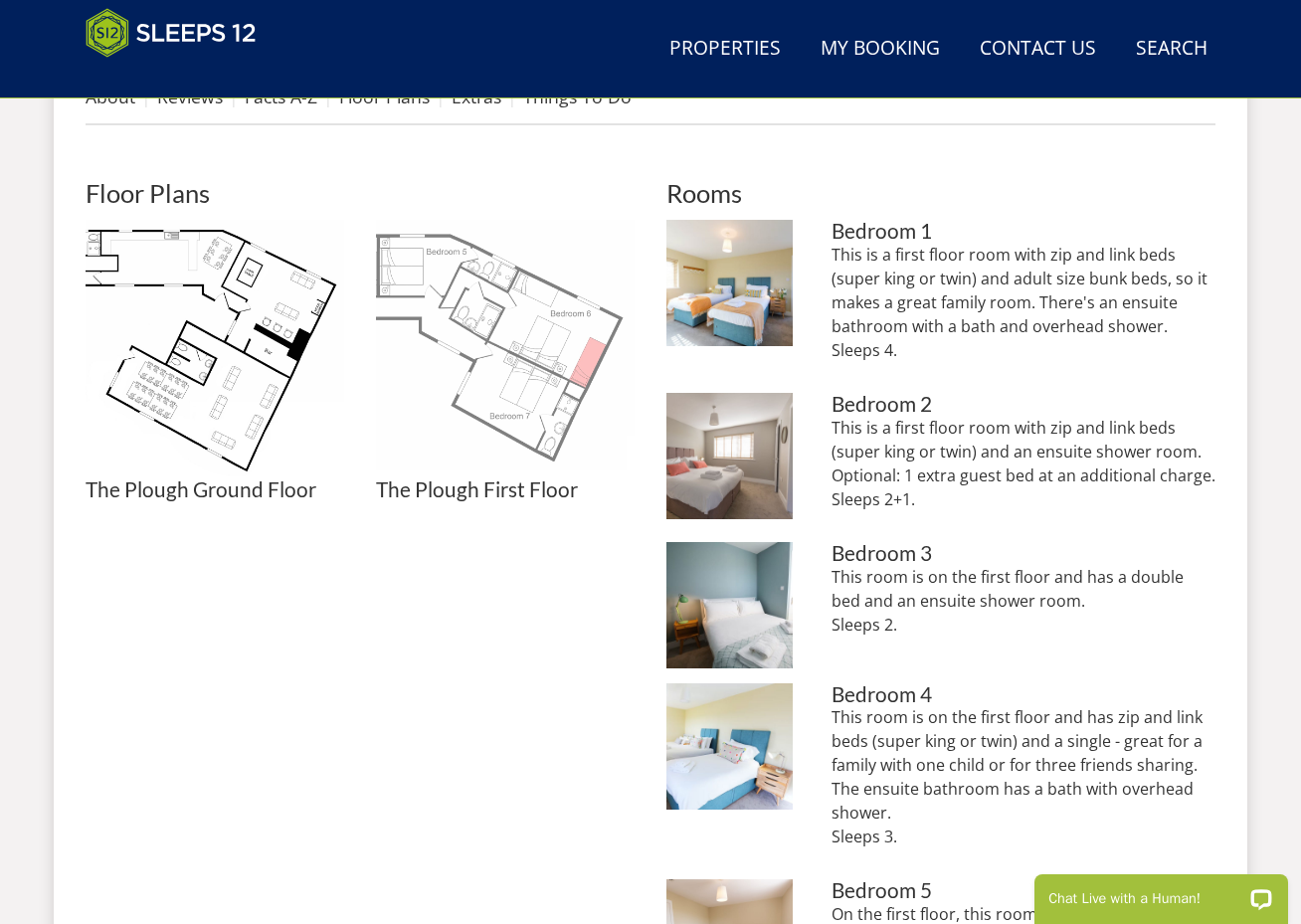 click at bounding box center (505, 349) 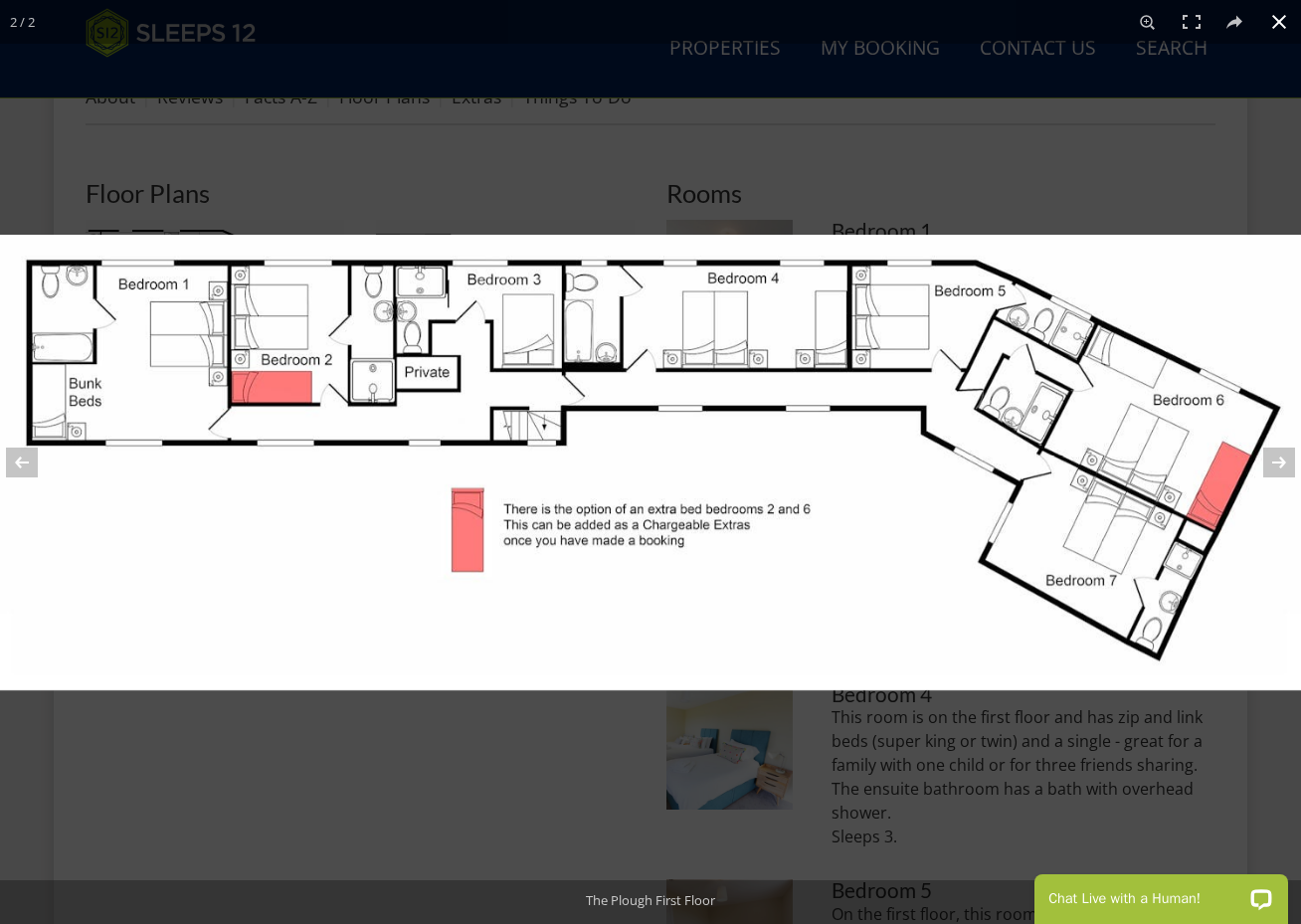 click at bounding box center [650, 696] 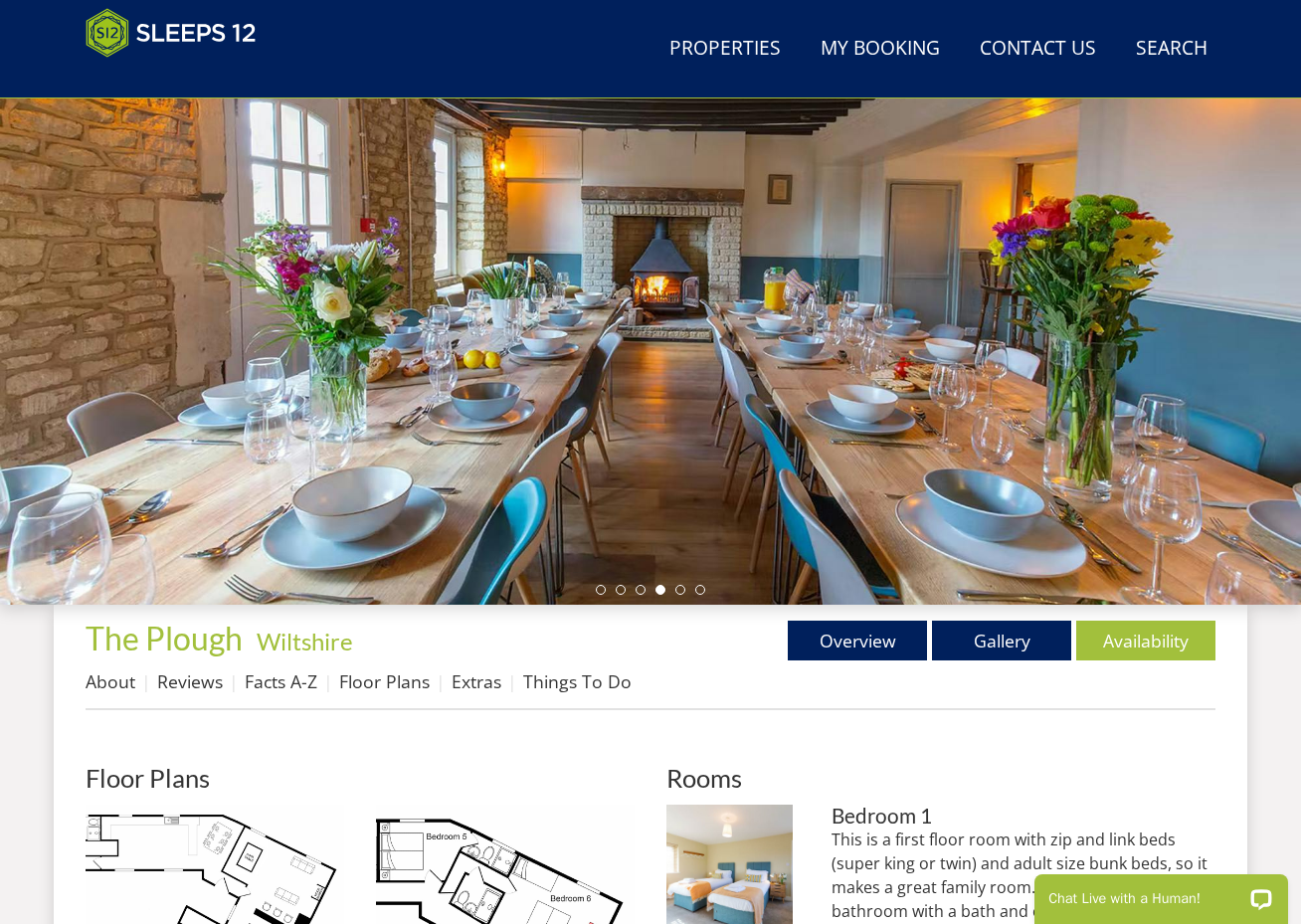 scroll, scrollTop: 64, scrollLeft: 0, axis: vertical 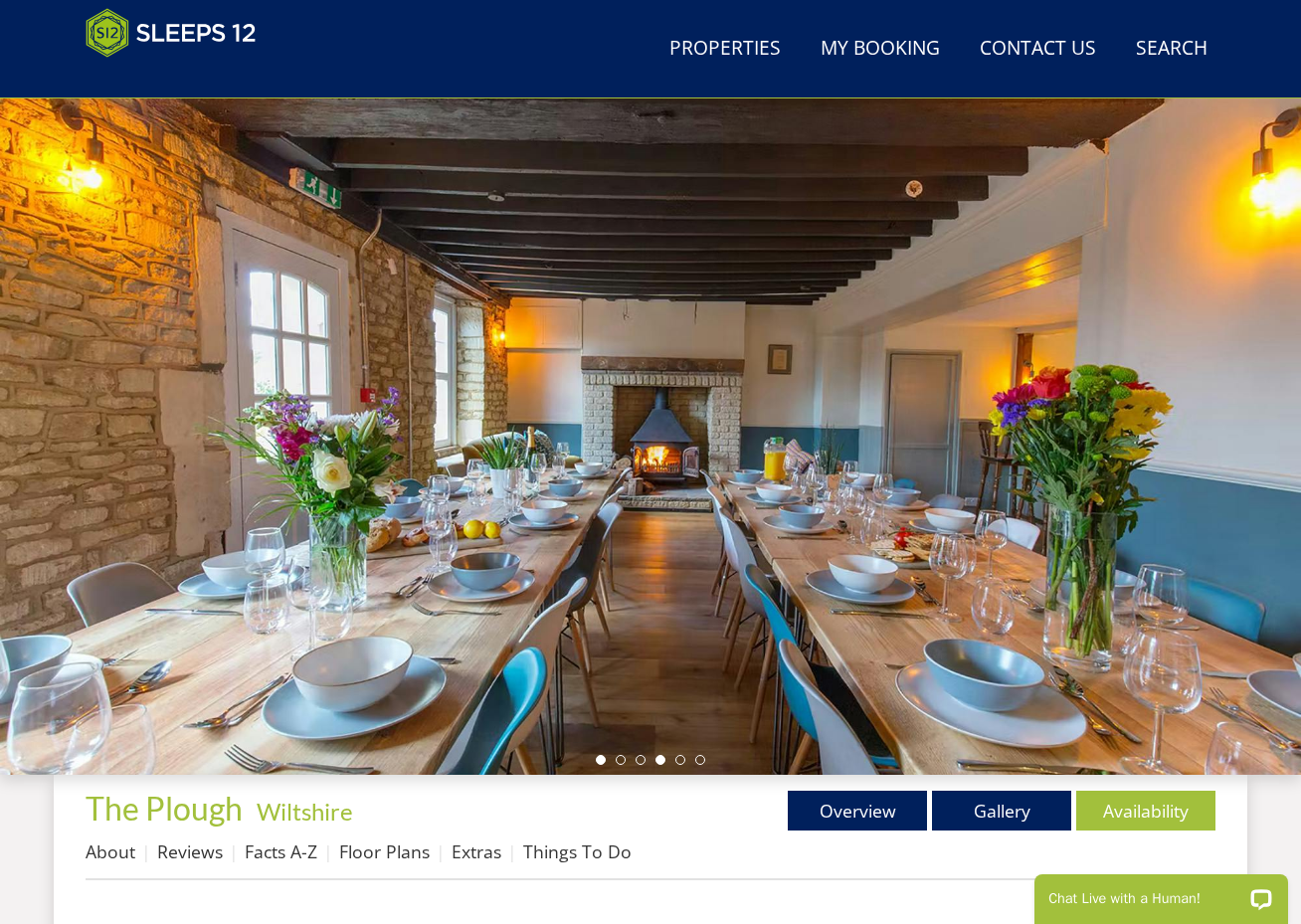 click at bounding box center (601, 760) 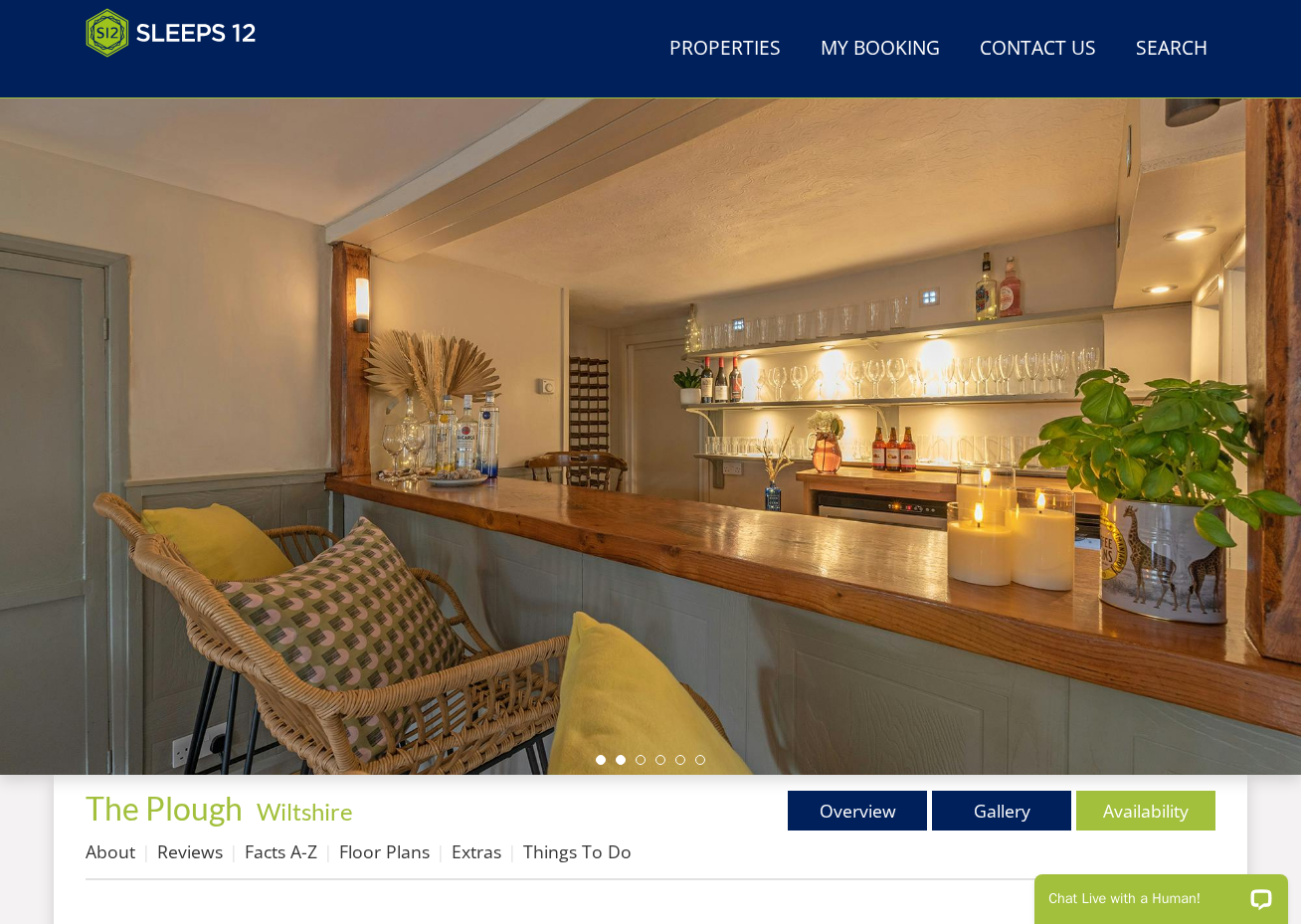 click at bounding box center (621, 760) 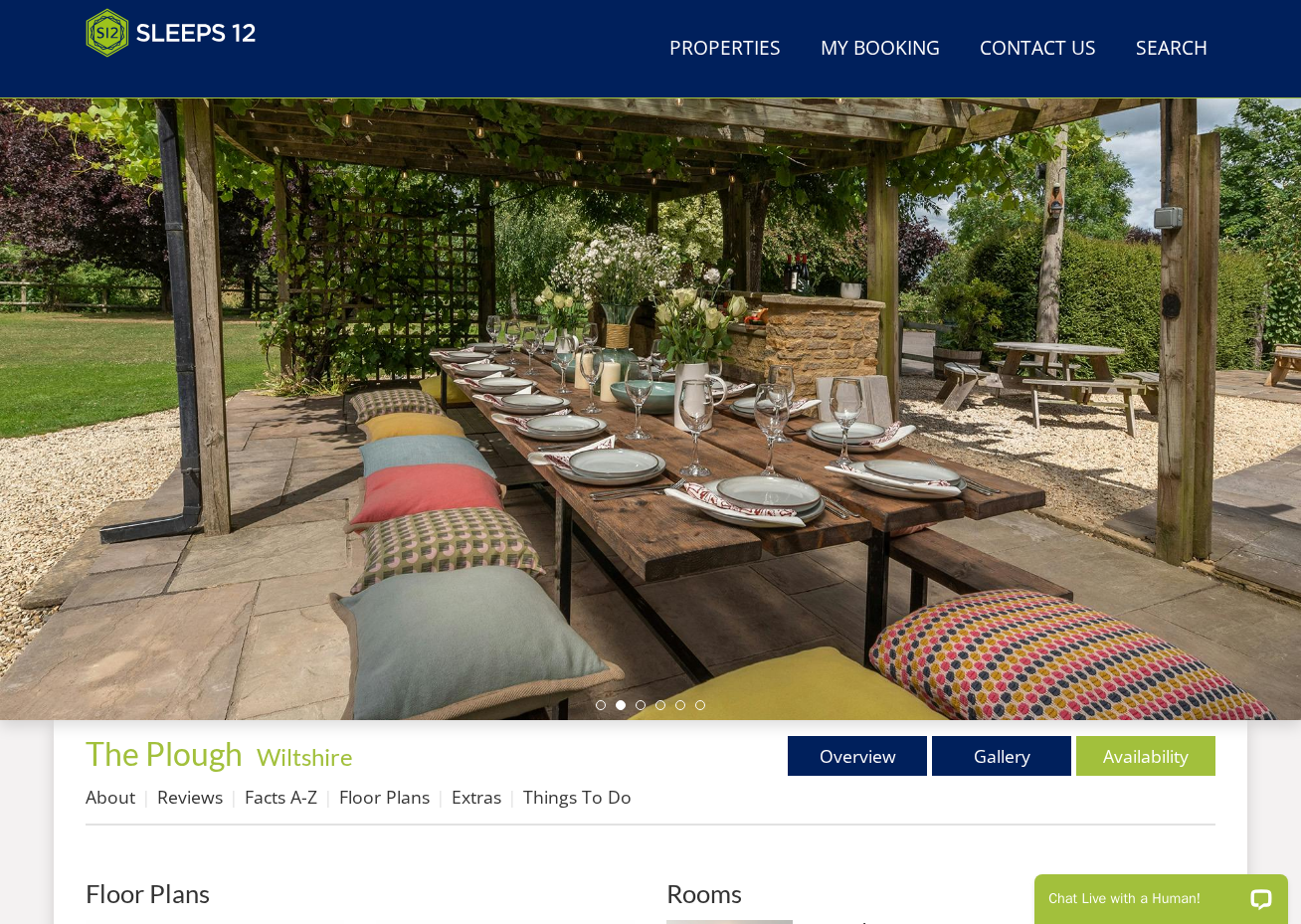 scroll, scrollTop: 120, scrollLeft: 0, axis: vertical 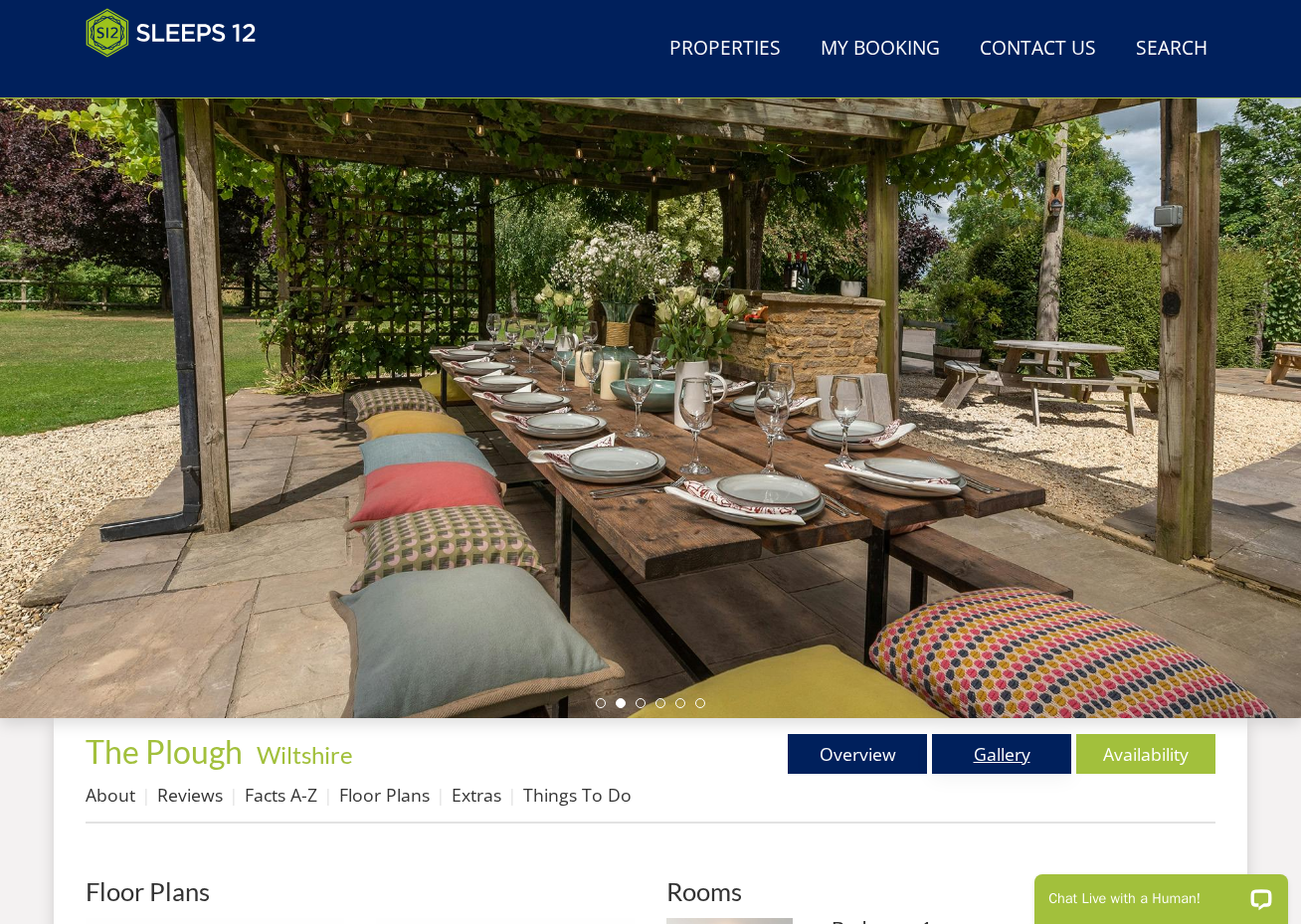 click on "Gallery" at bounding box center (1002, 754) 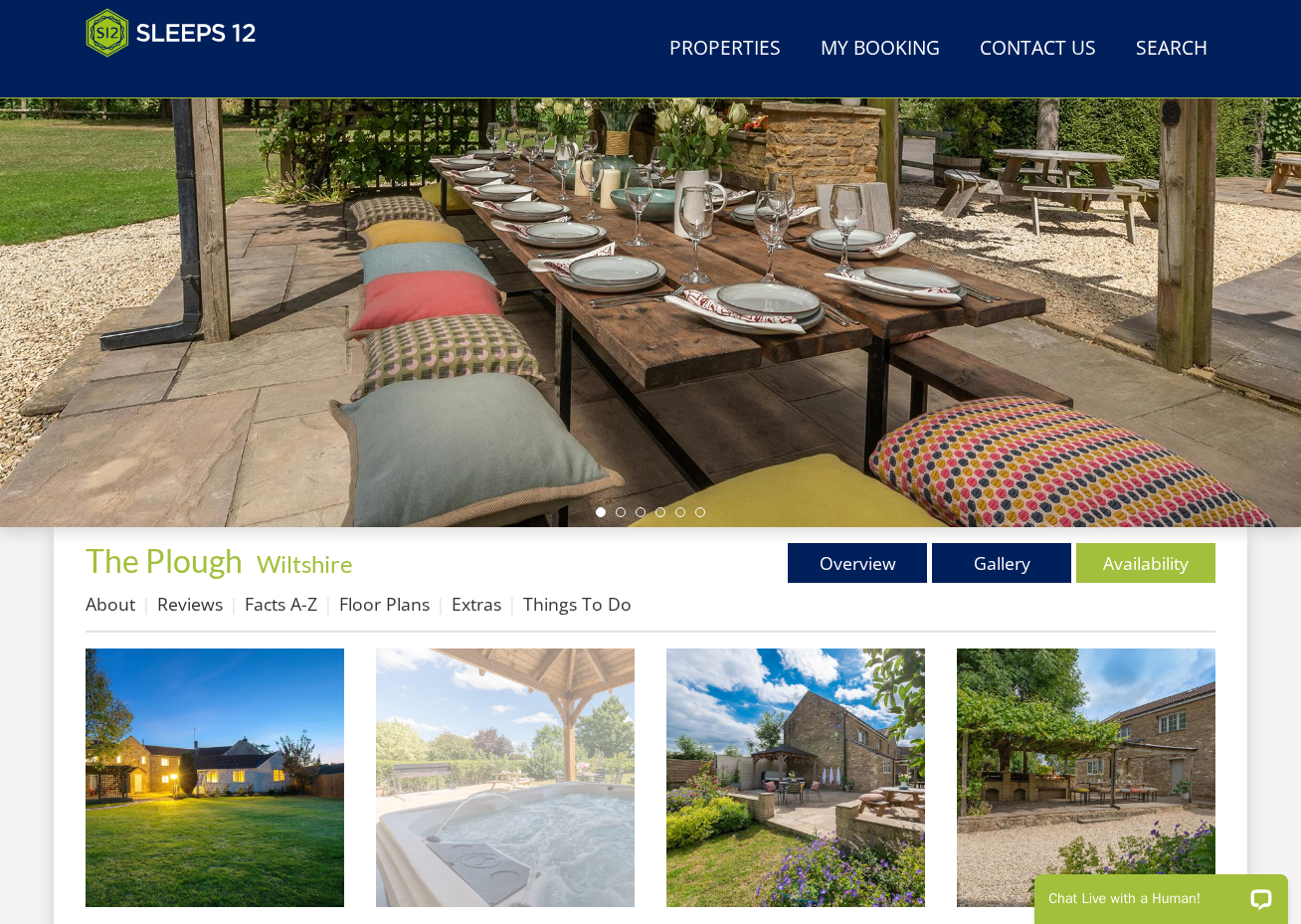 scroll, scrollTop: 0, scrollLeft: 0, axis: both 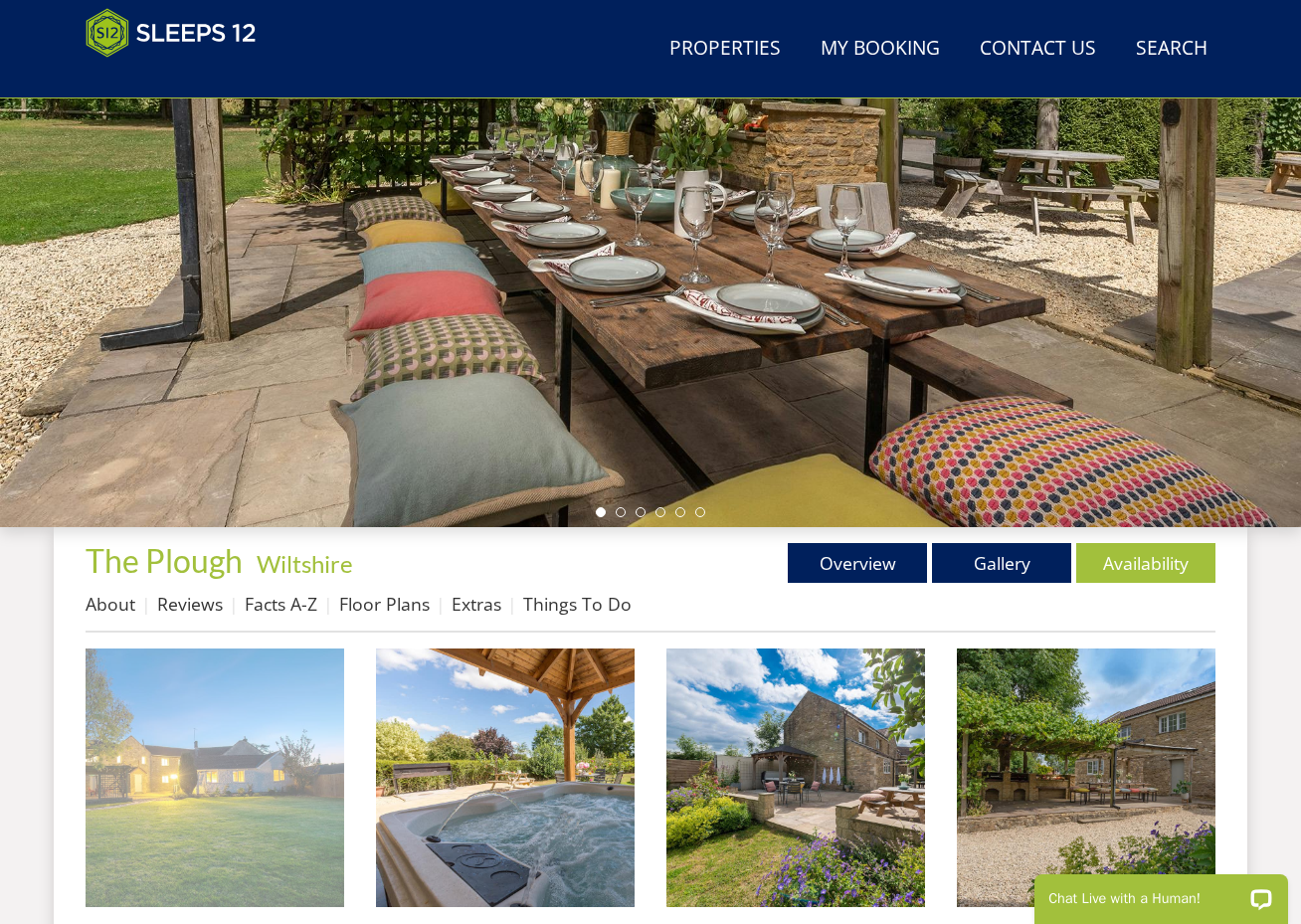 click at bounding box center (215, 778) 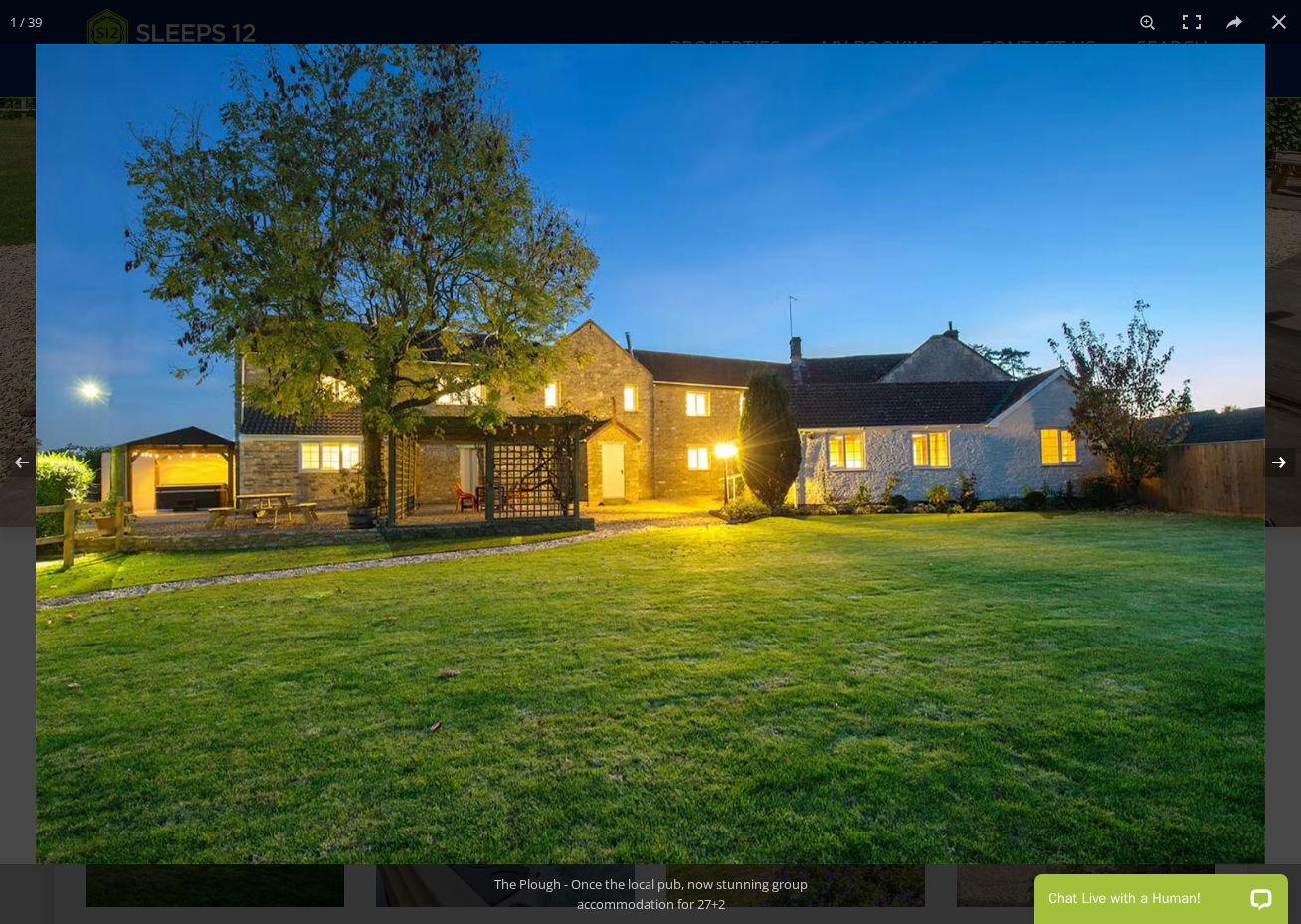 click at bounding box center (1266, 462) 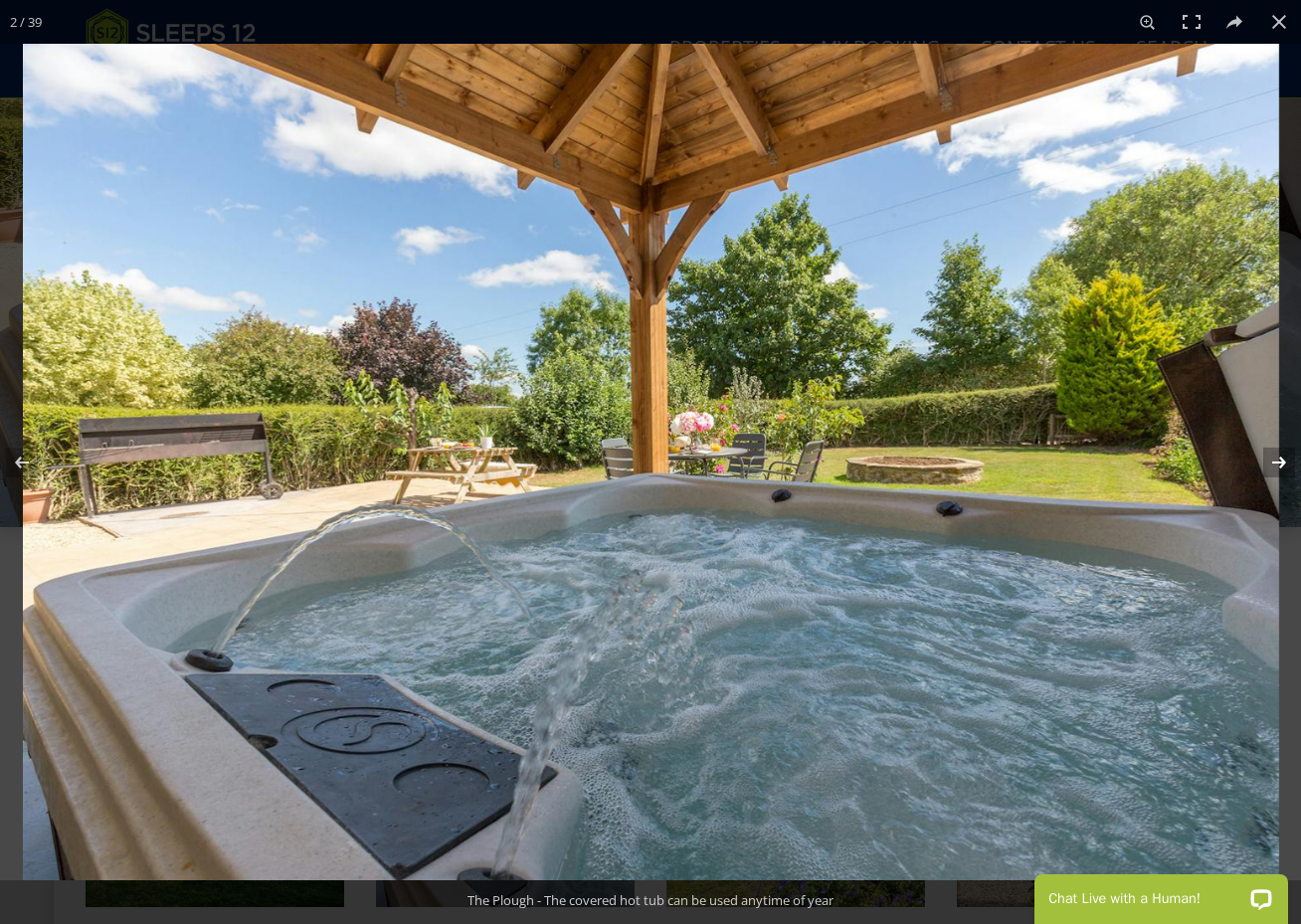 click at bounding box center (1266, 462) 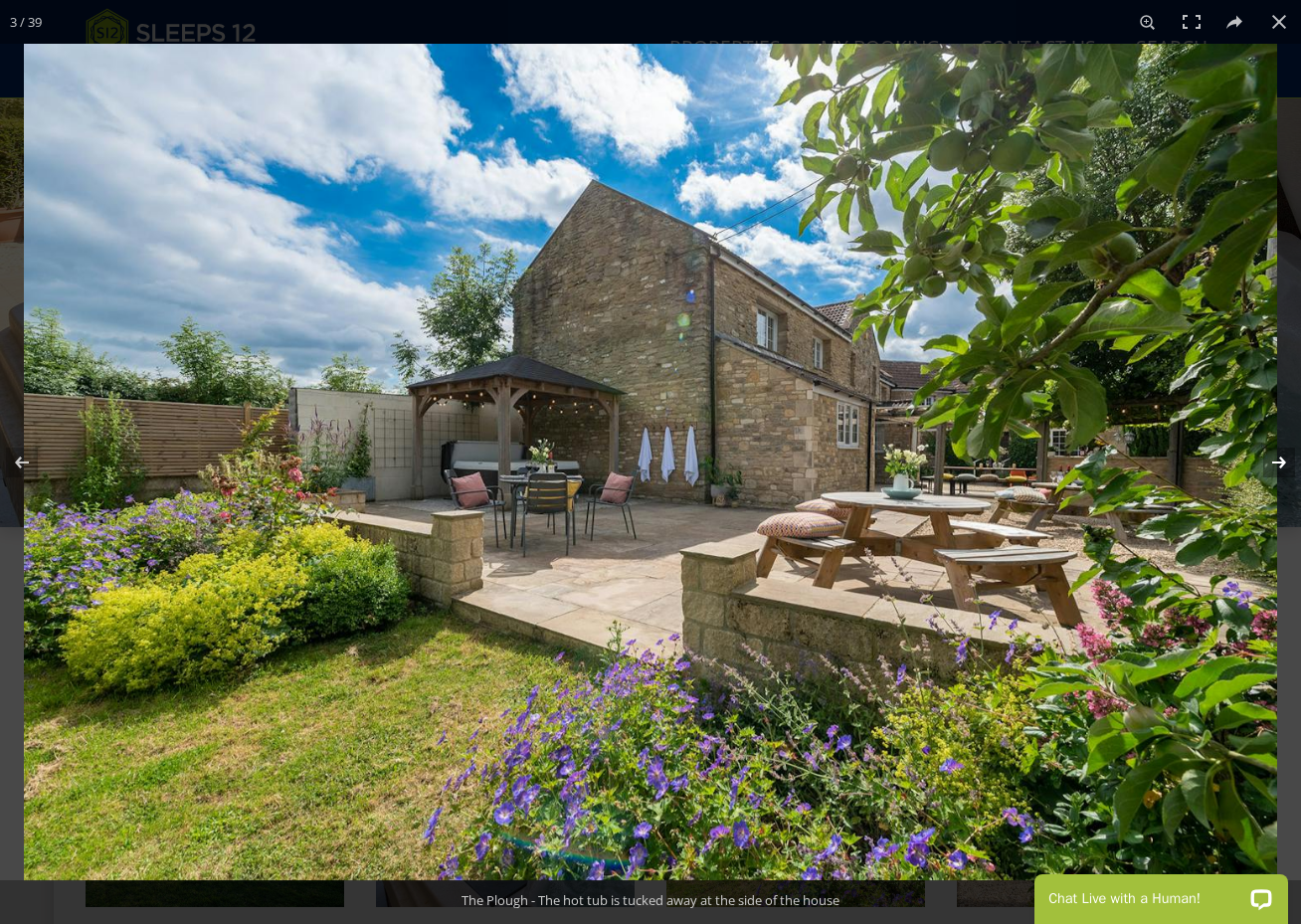 click at bounding box center (1266, 462) 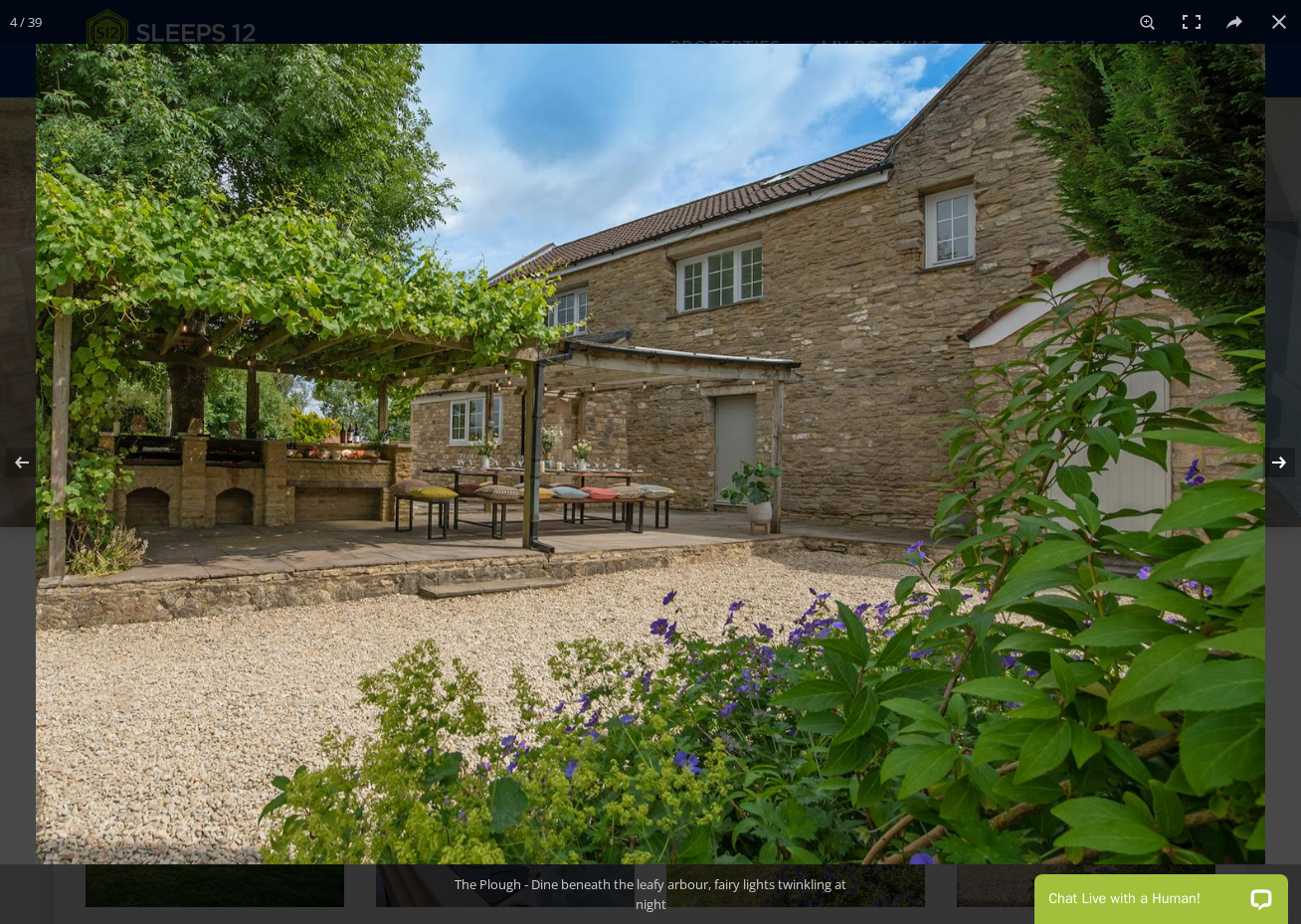 click at bounding box center [1266, 462] 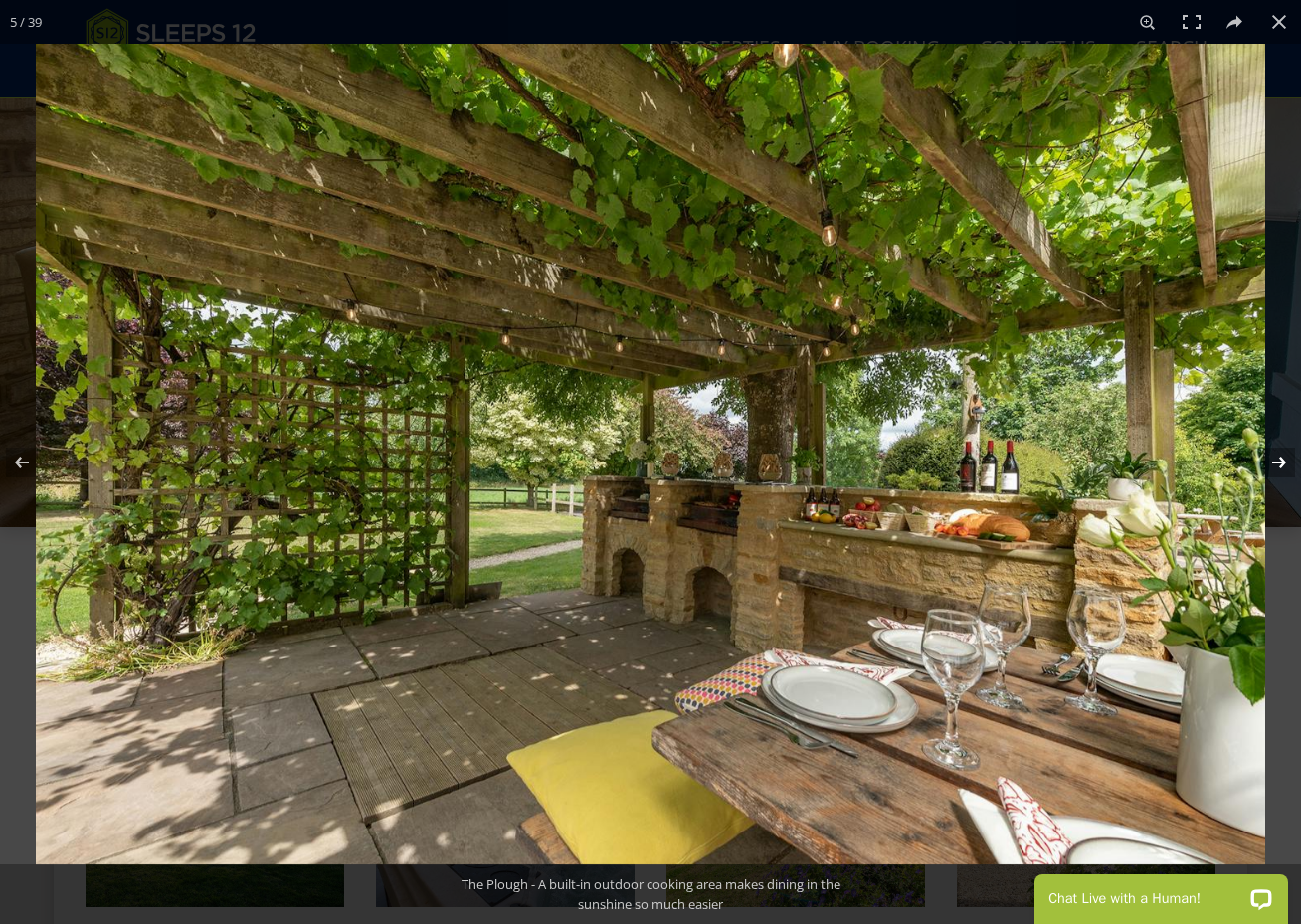 click at bounding box center (1266, 462) 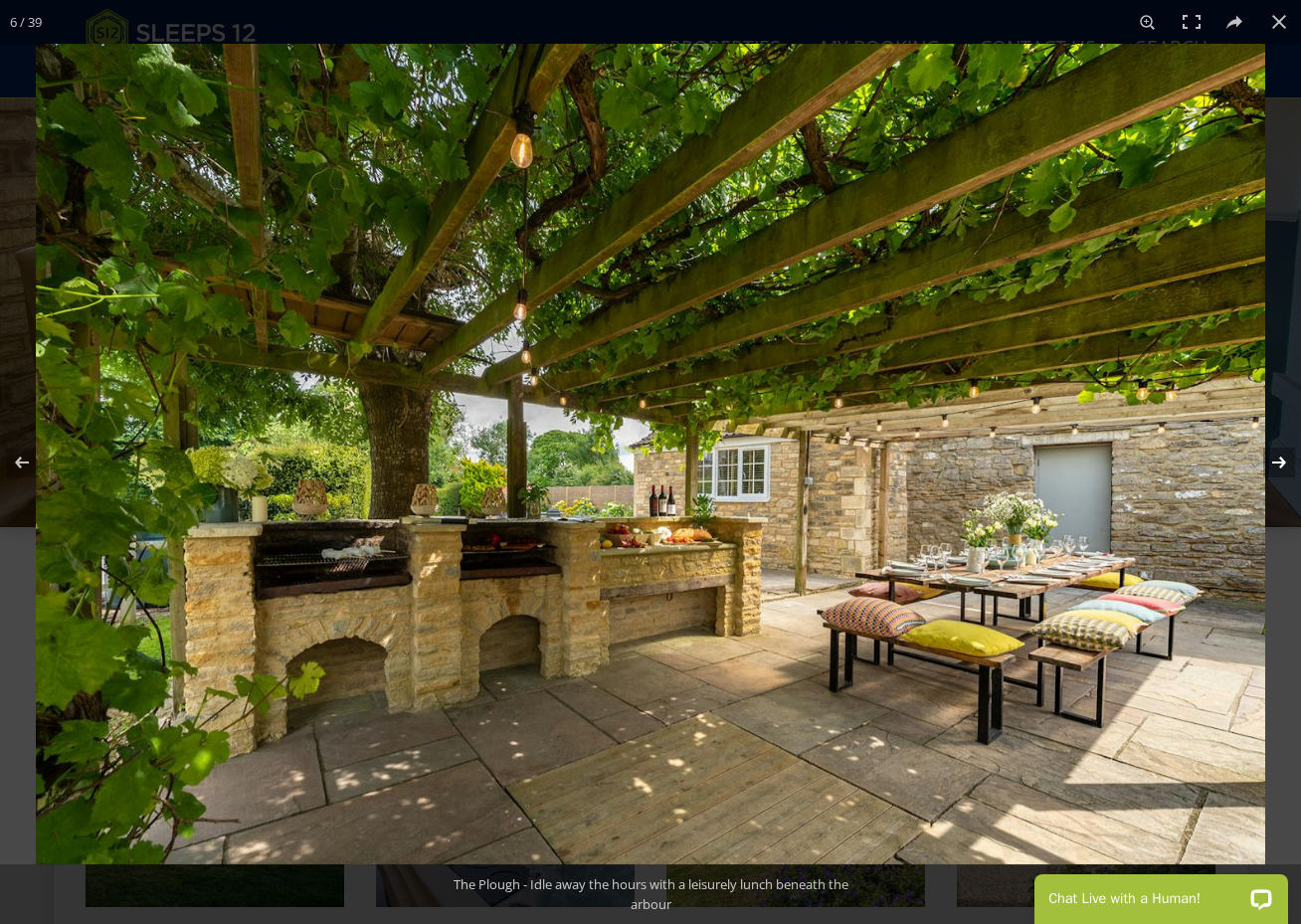 click at bounding box center (1266, 462) 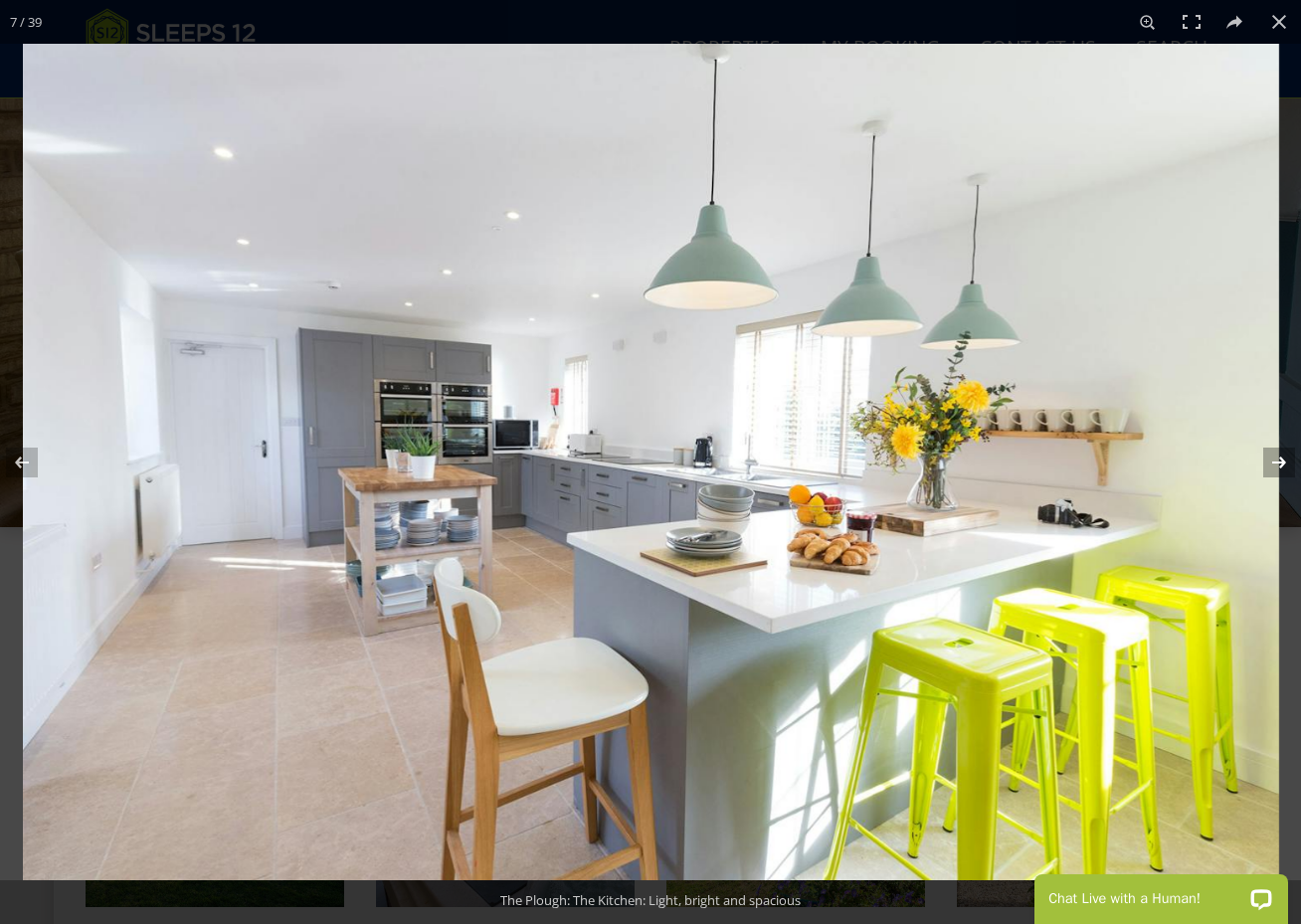 click at bounding box center [1266, 462] 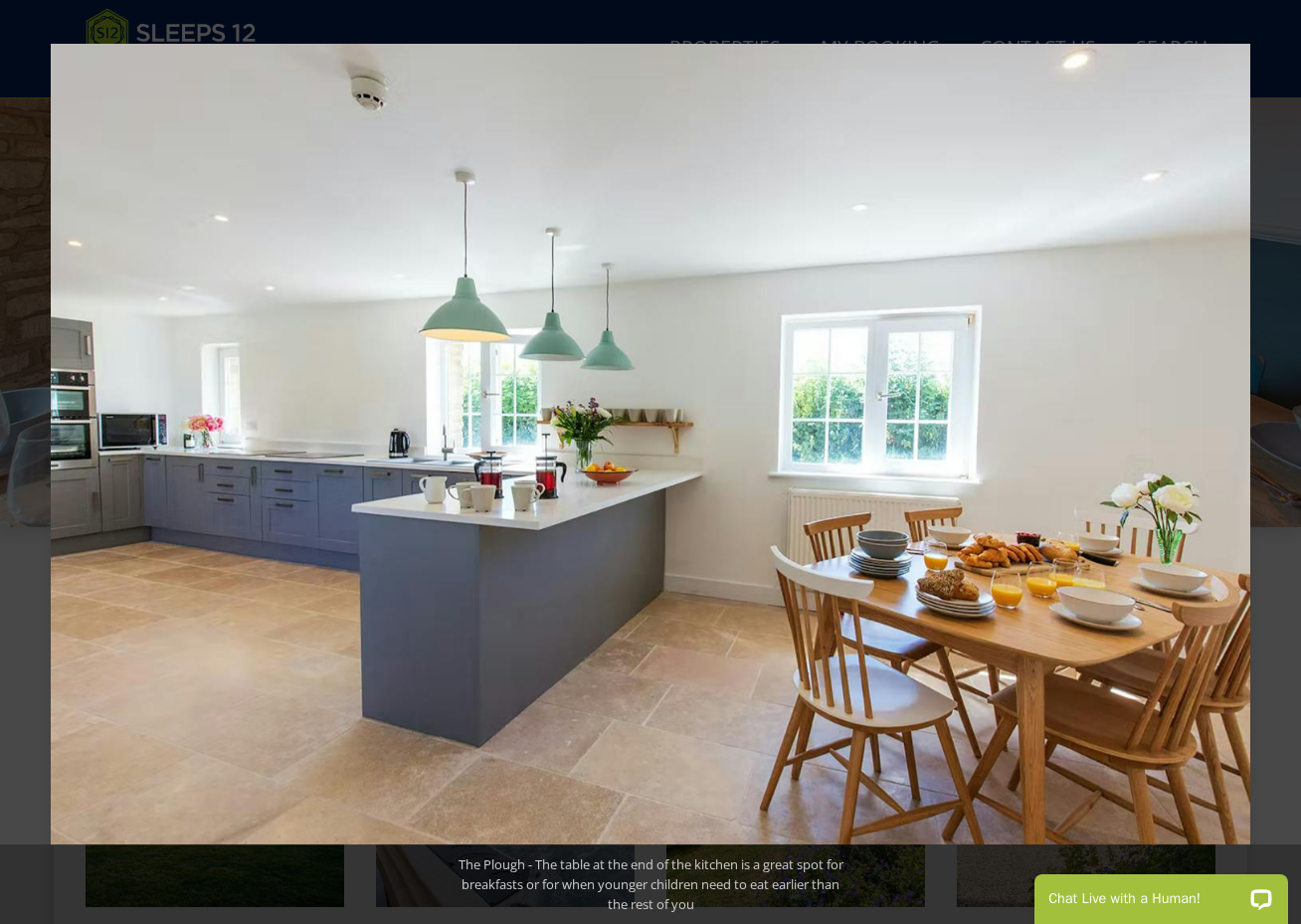 click at bounding box center (1266, 462) 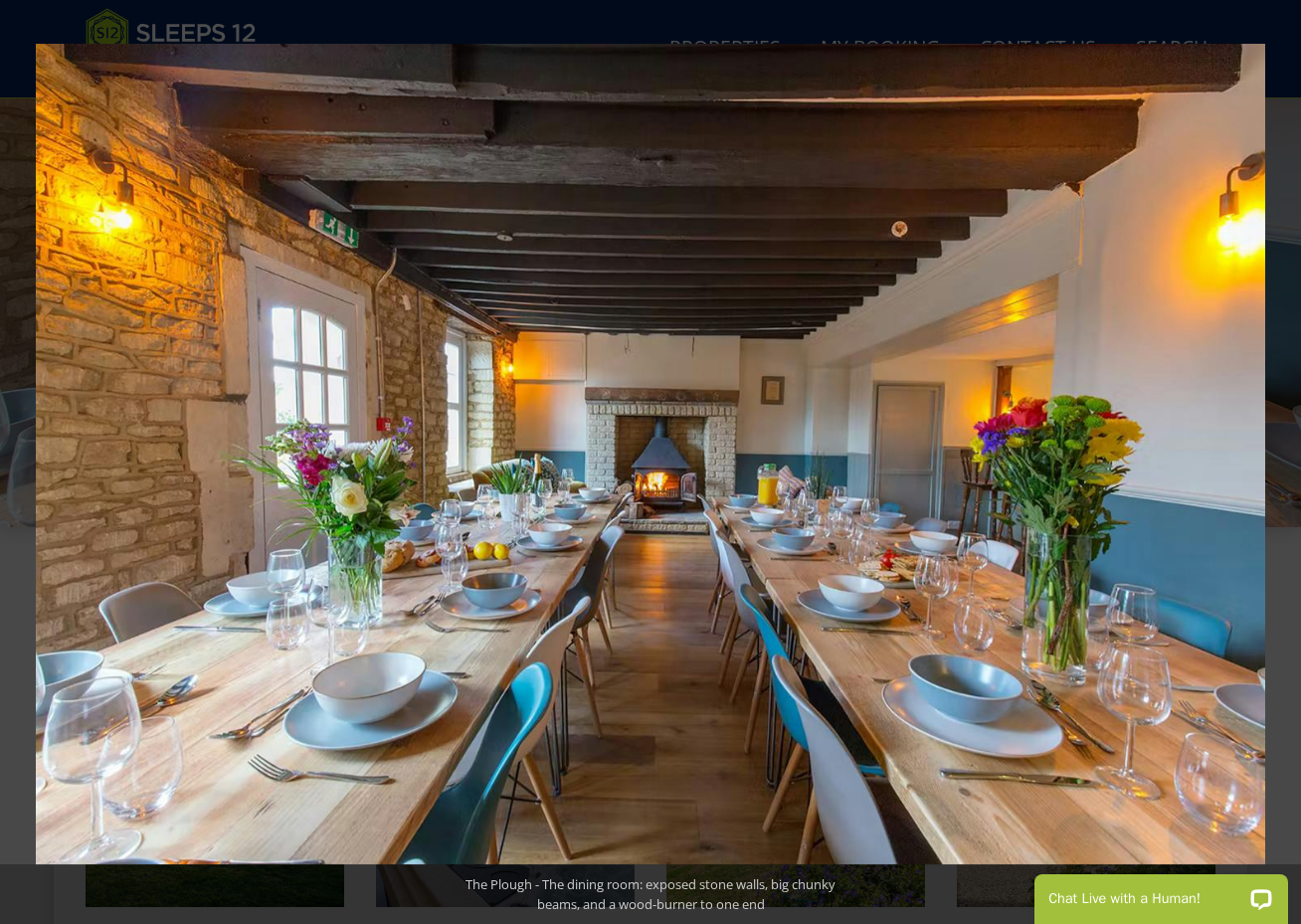 click at bounding box center [1266, 462] 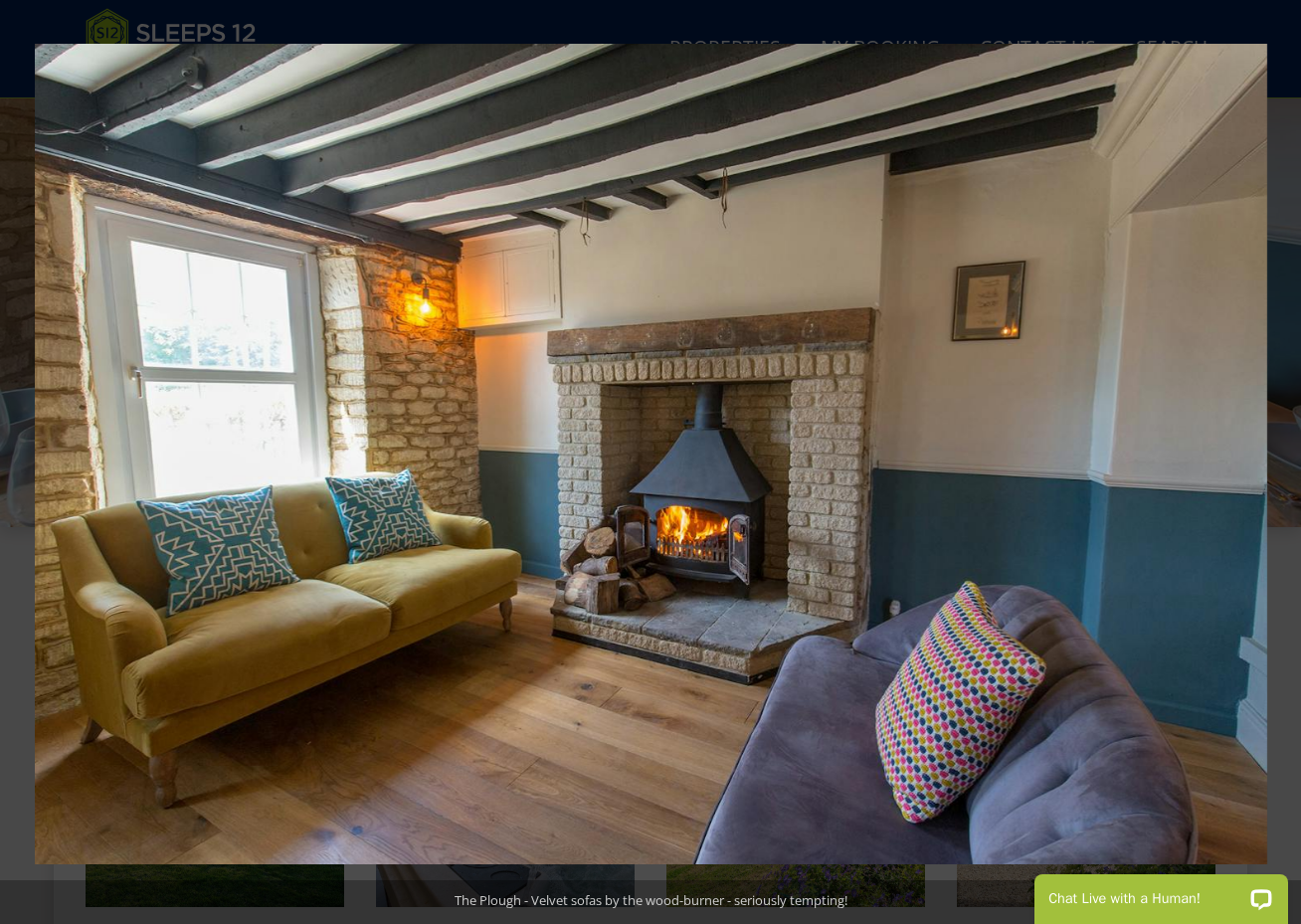 click at bounding box center [1266, 462] 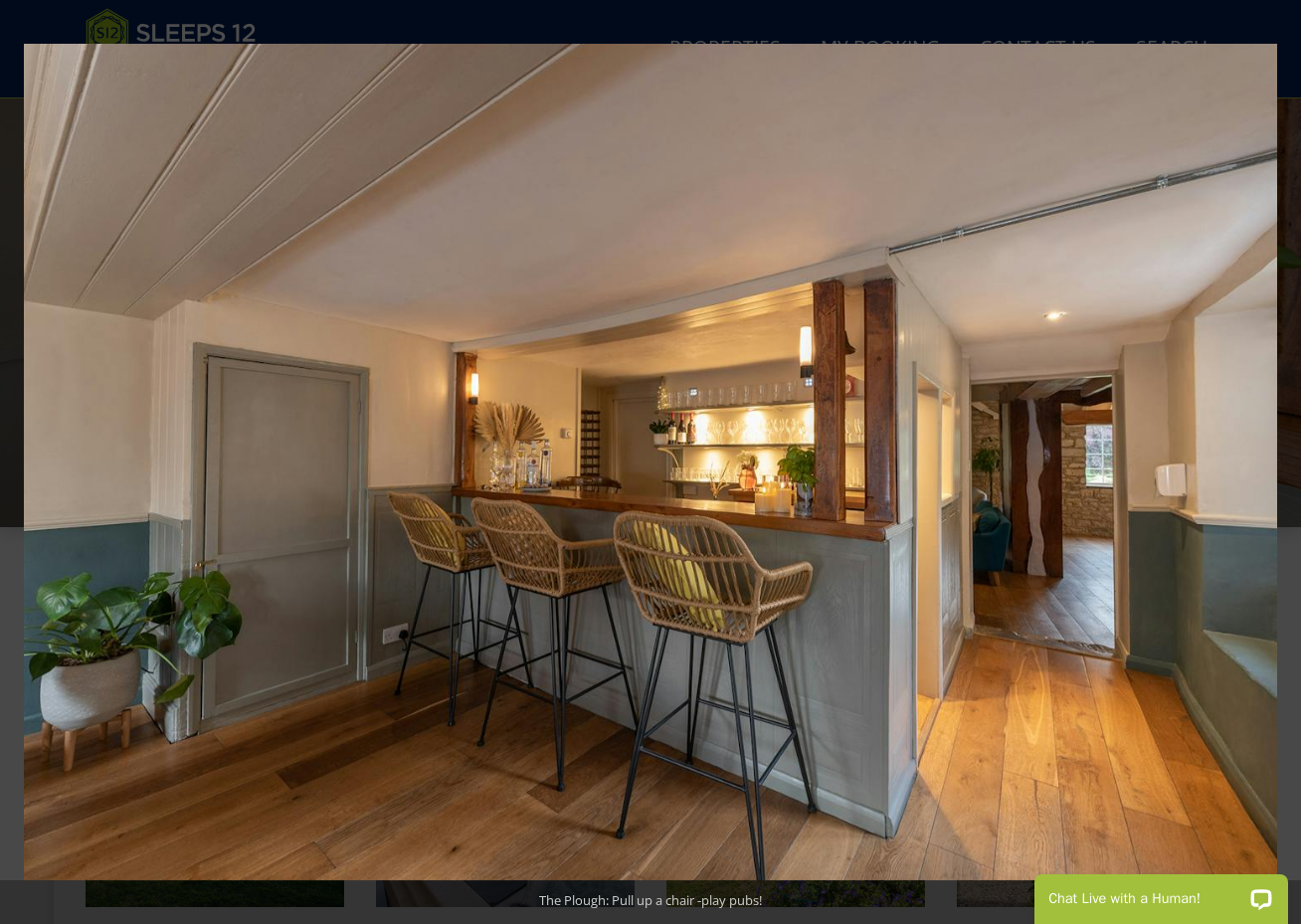 click at bounding box center (1266, 462) 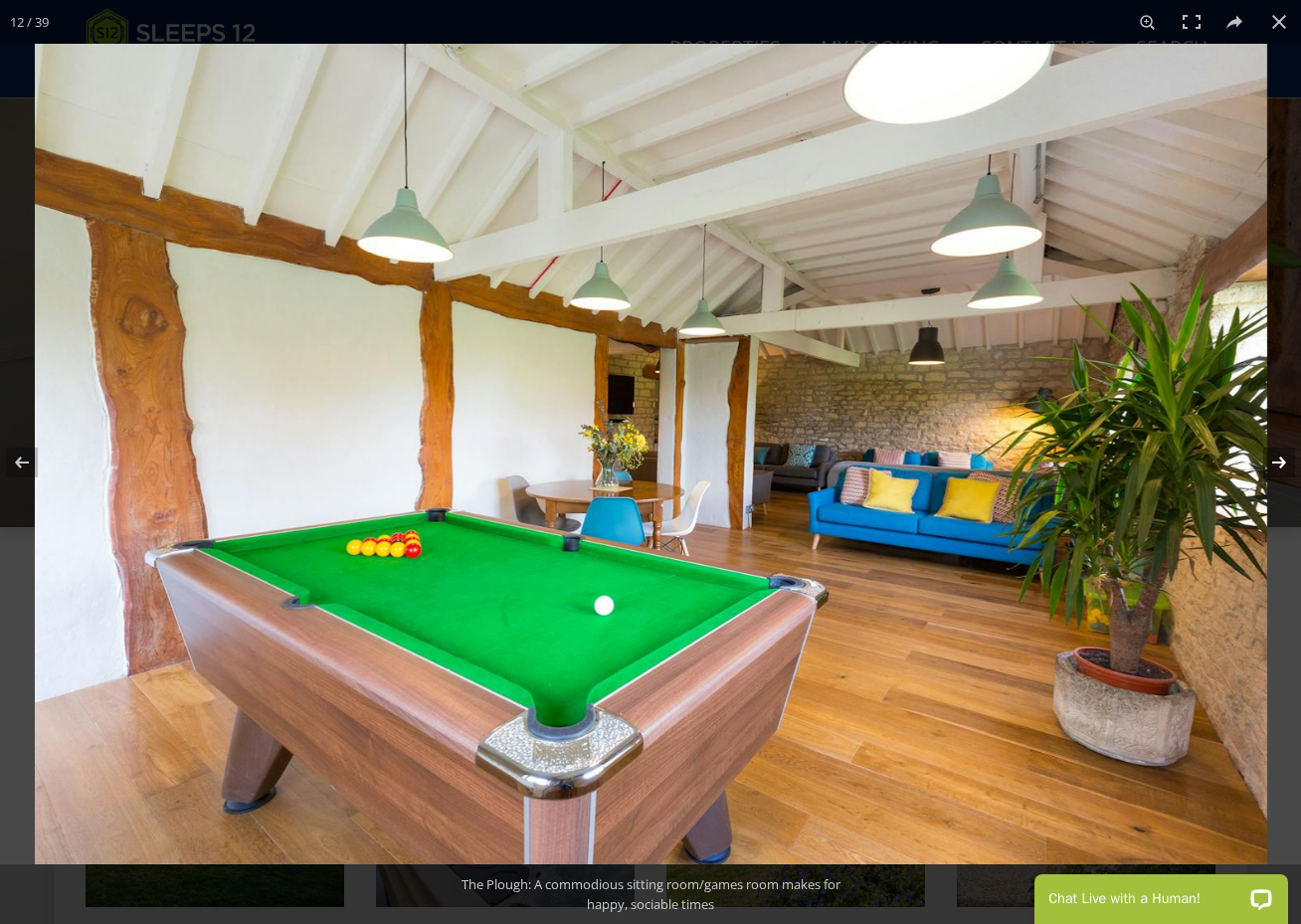 click at bounding box center (1266, 462) 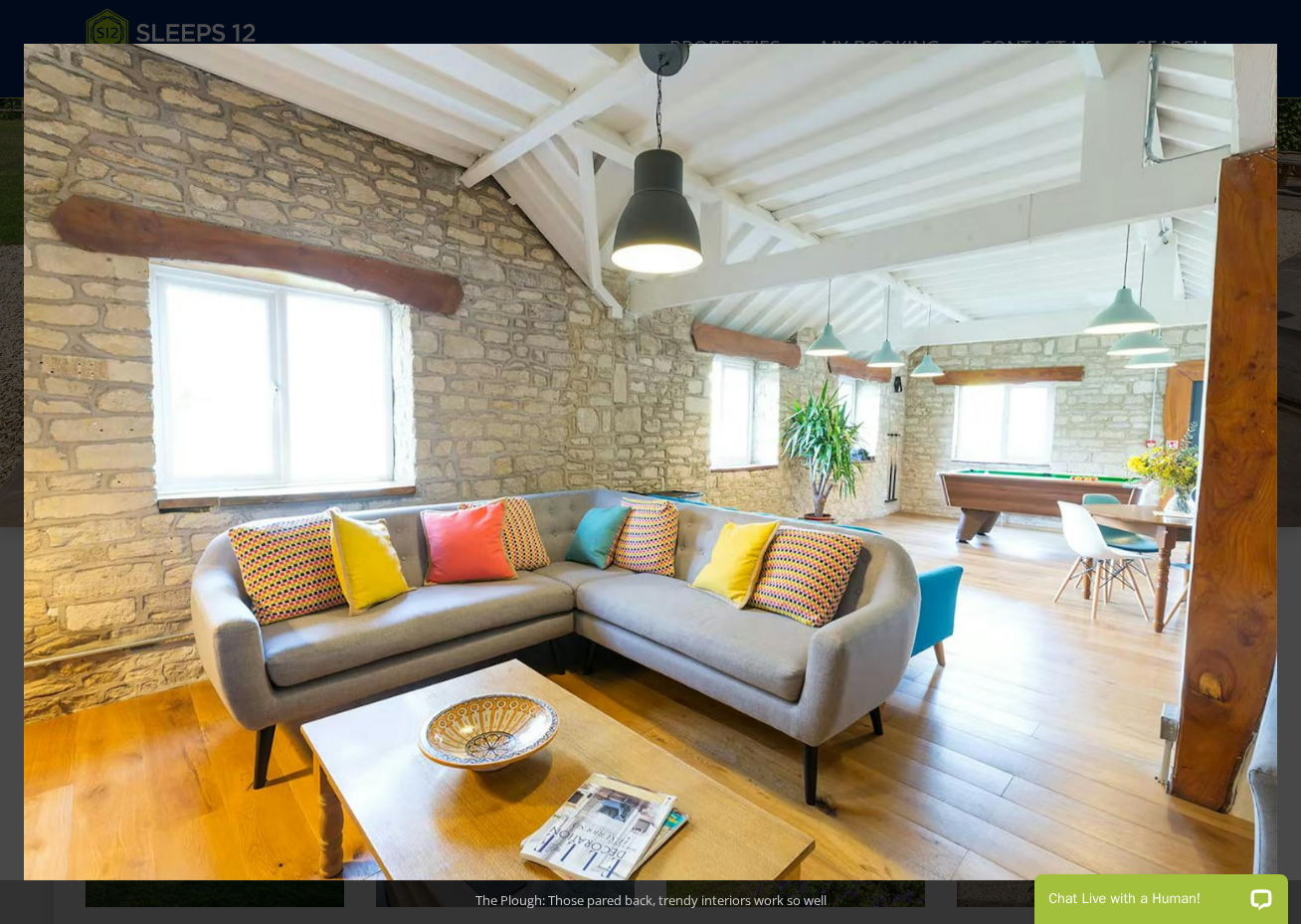click at bounding box center [1266, 462] 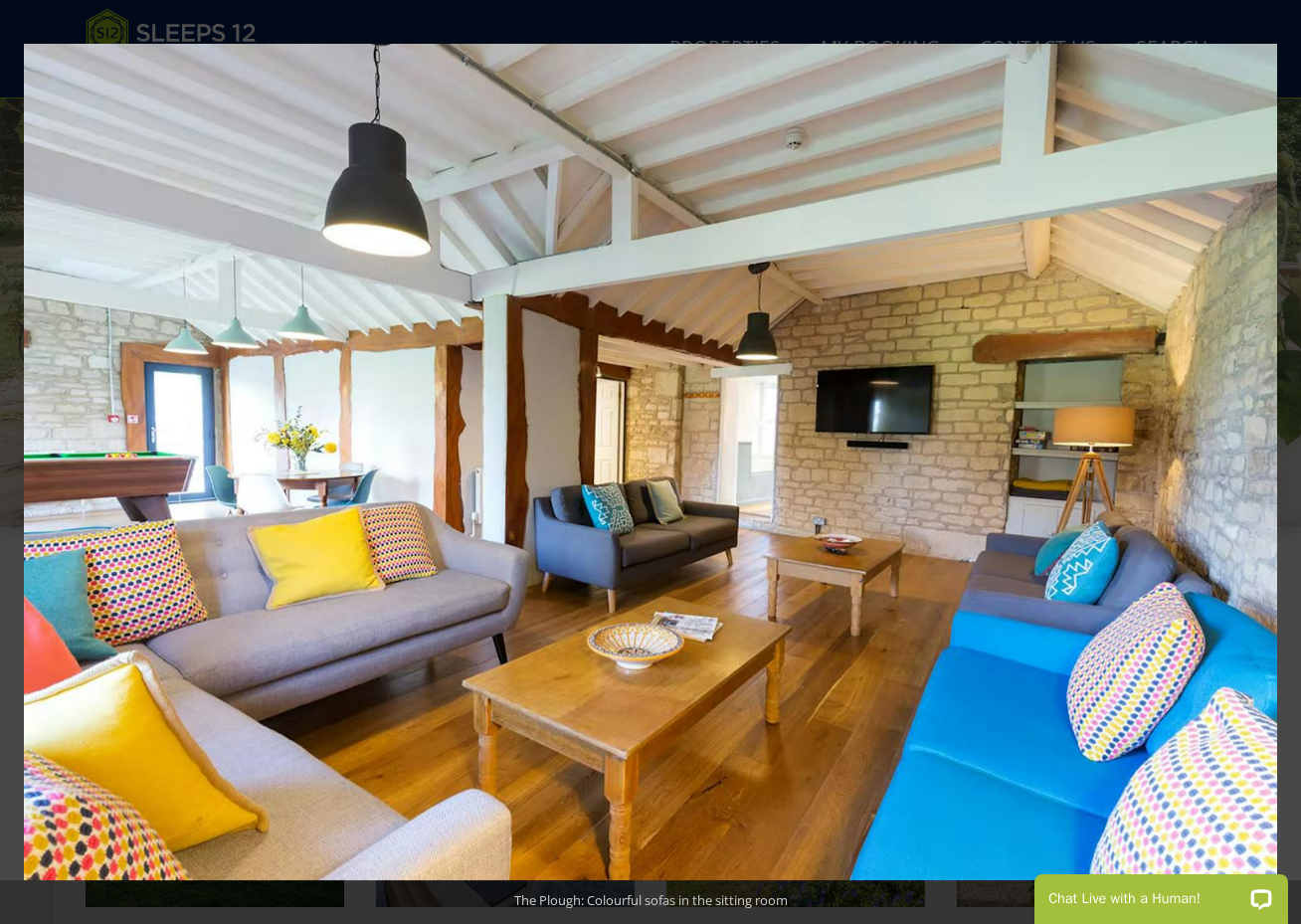 click at bounding box center (1266, 462) 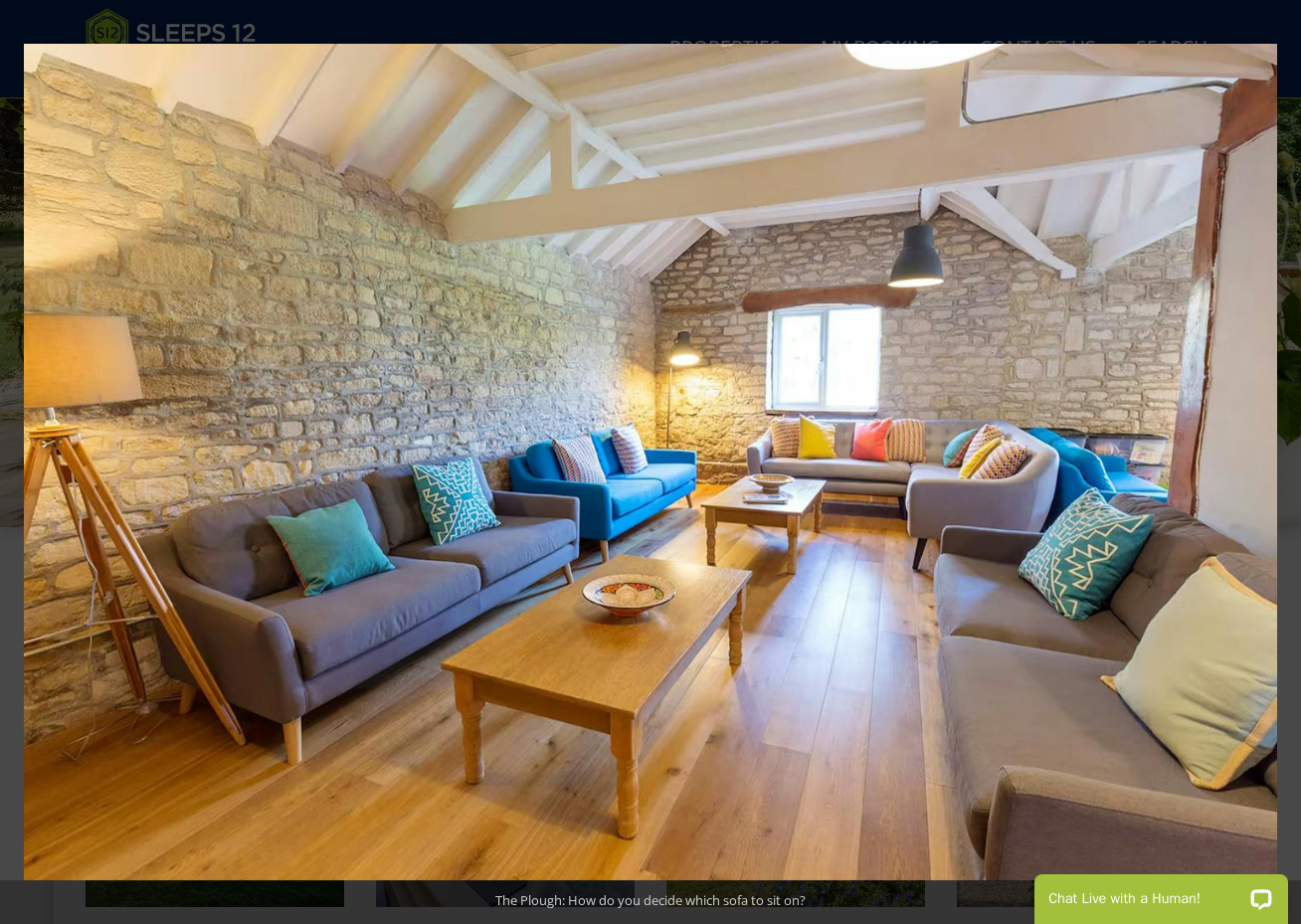 click at bounding box center [1266, 462] 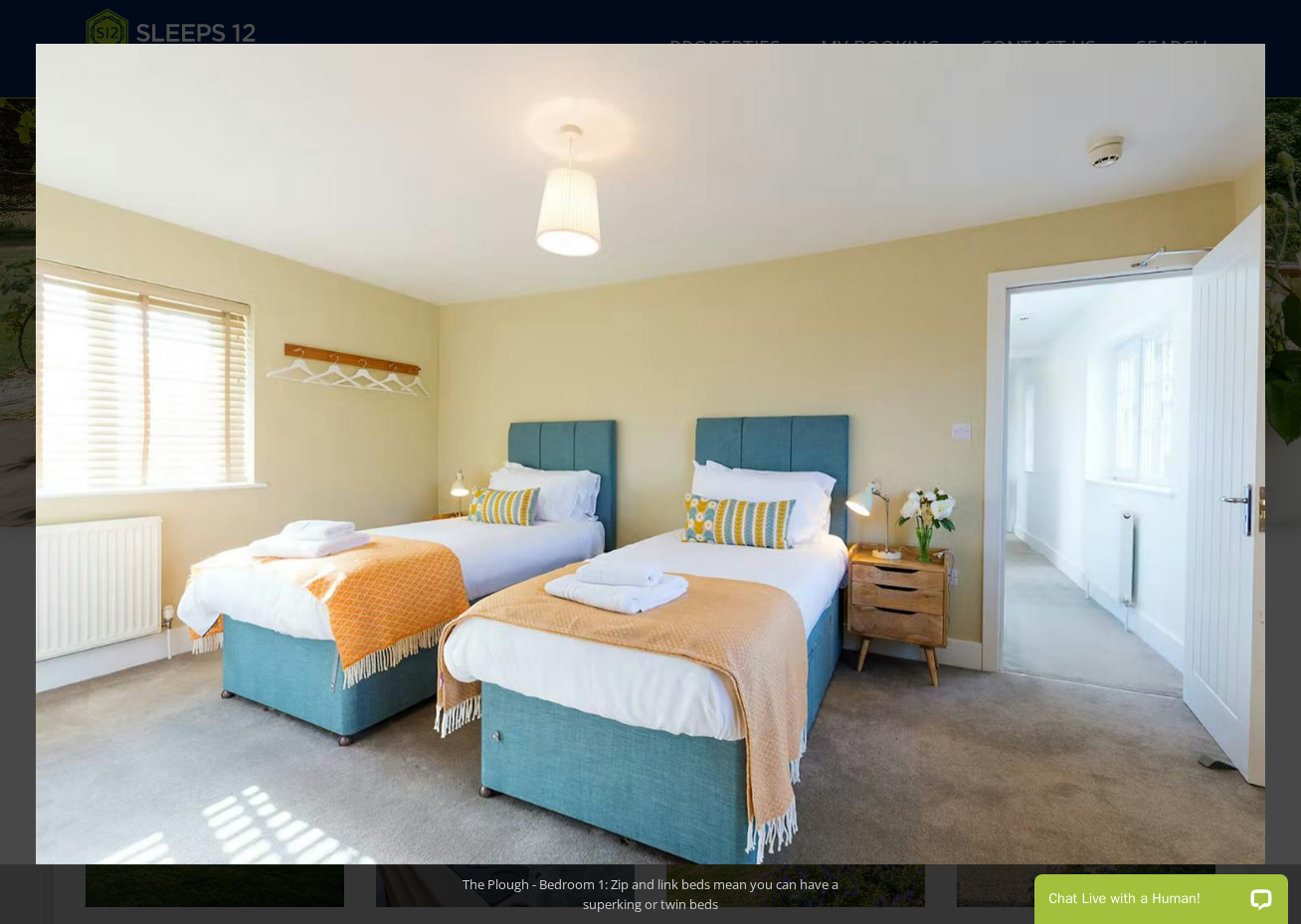 click at bounding box center (1266, 462) 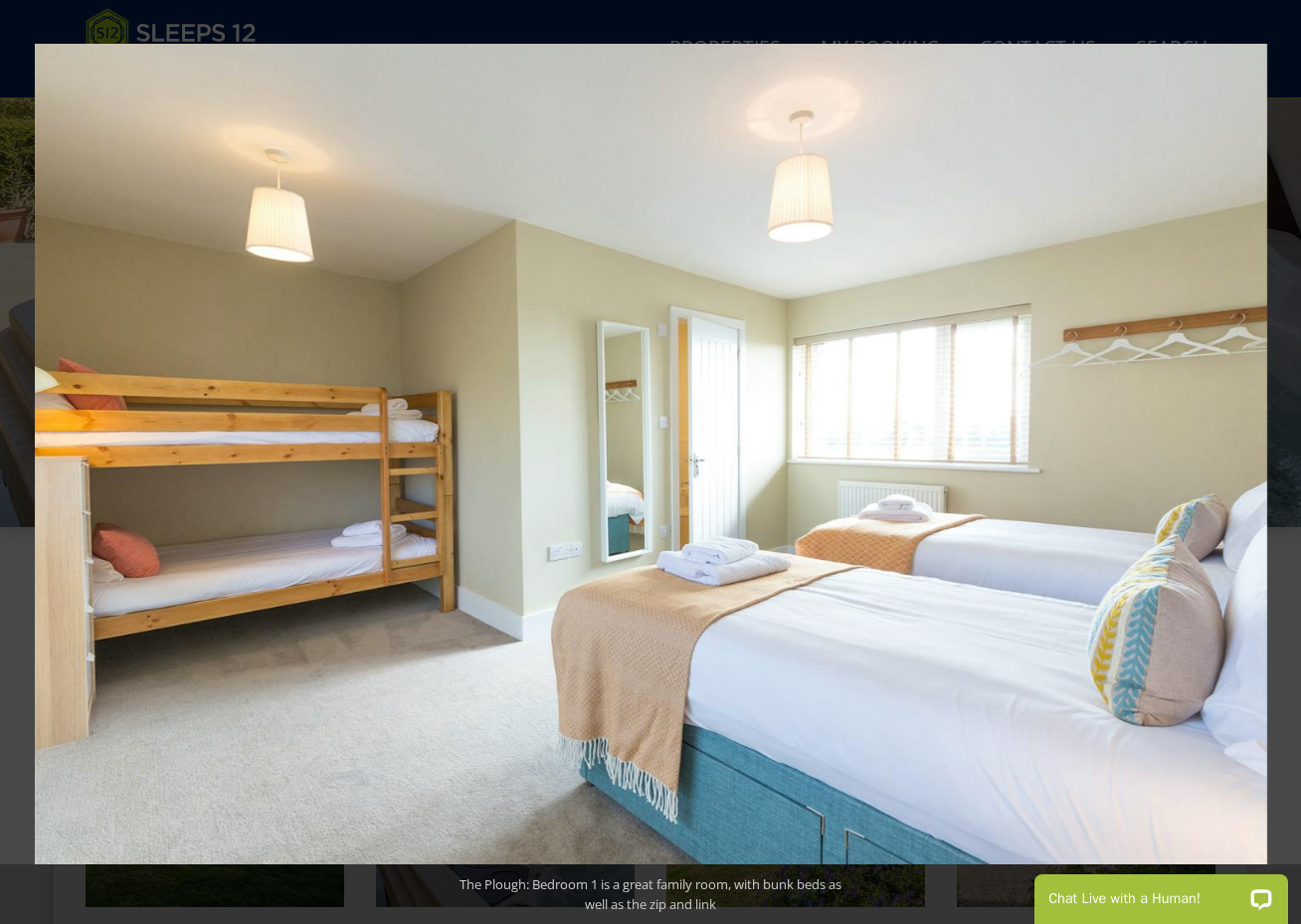 click at bounding box center (1266, 462) 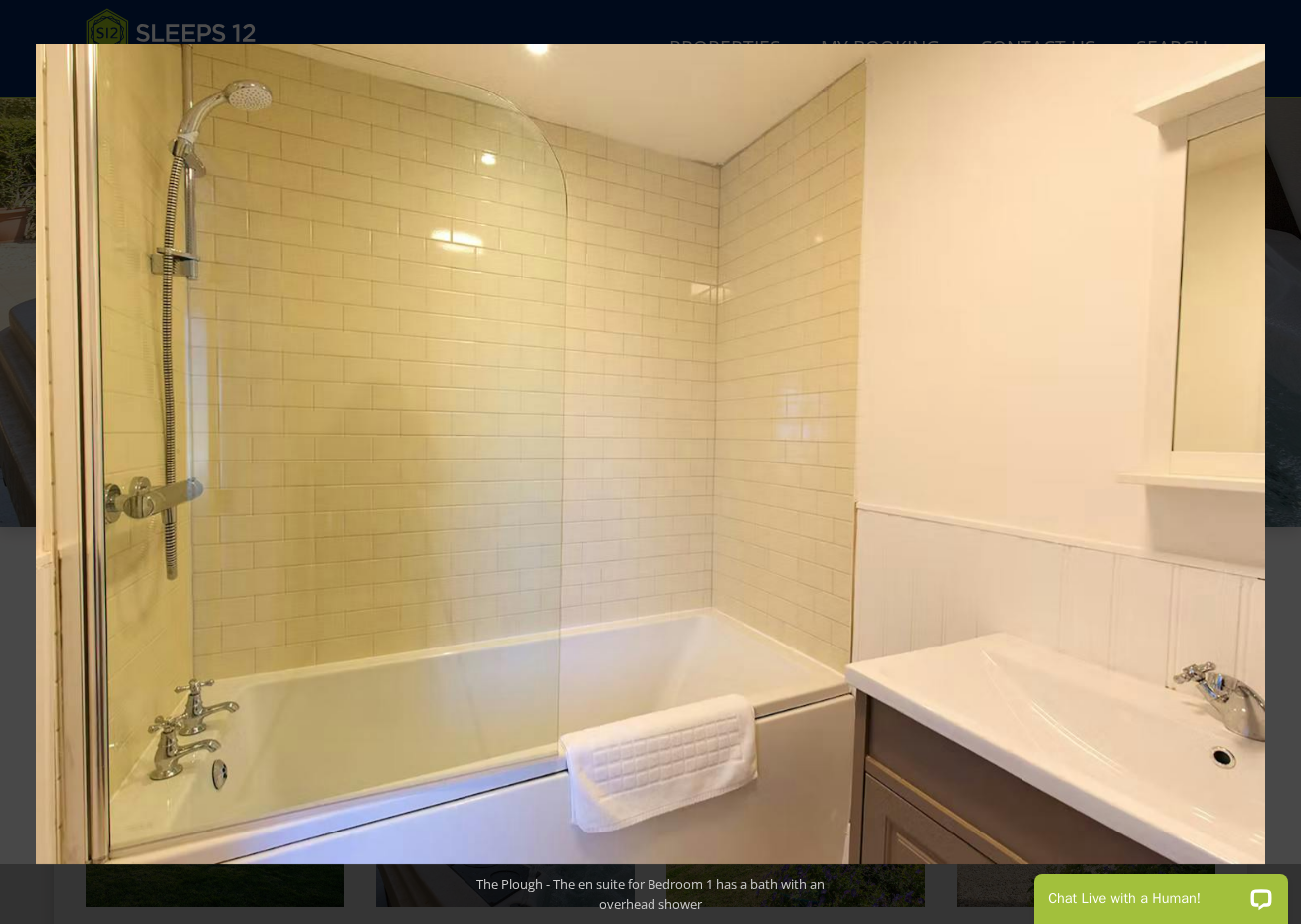 click at bounding box center [1266, 462] 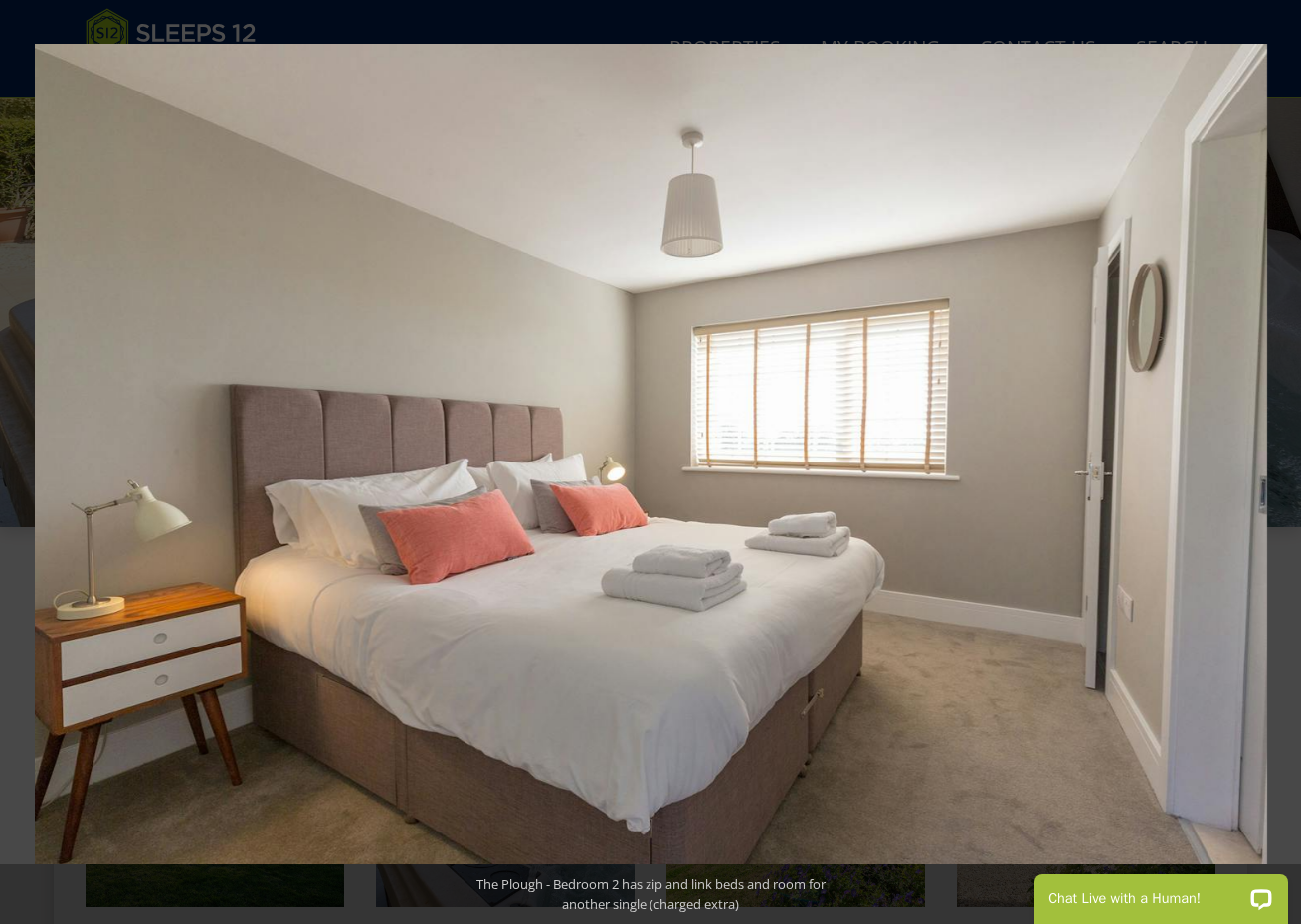 click at bounding box center (1266, 462) 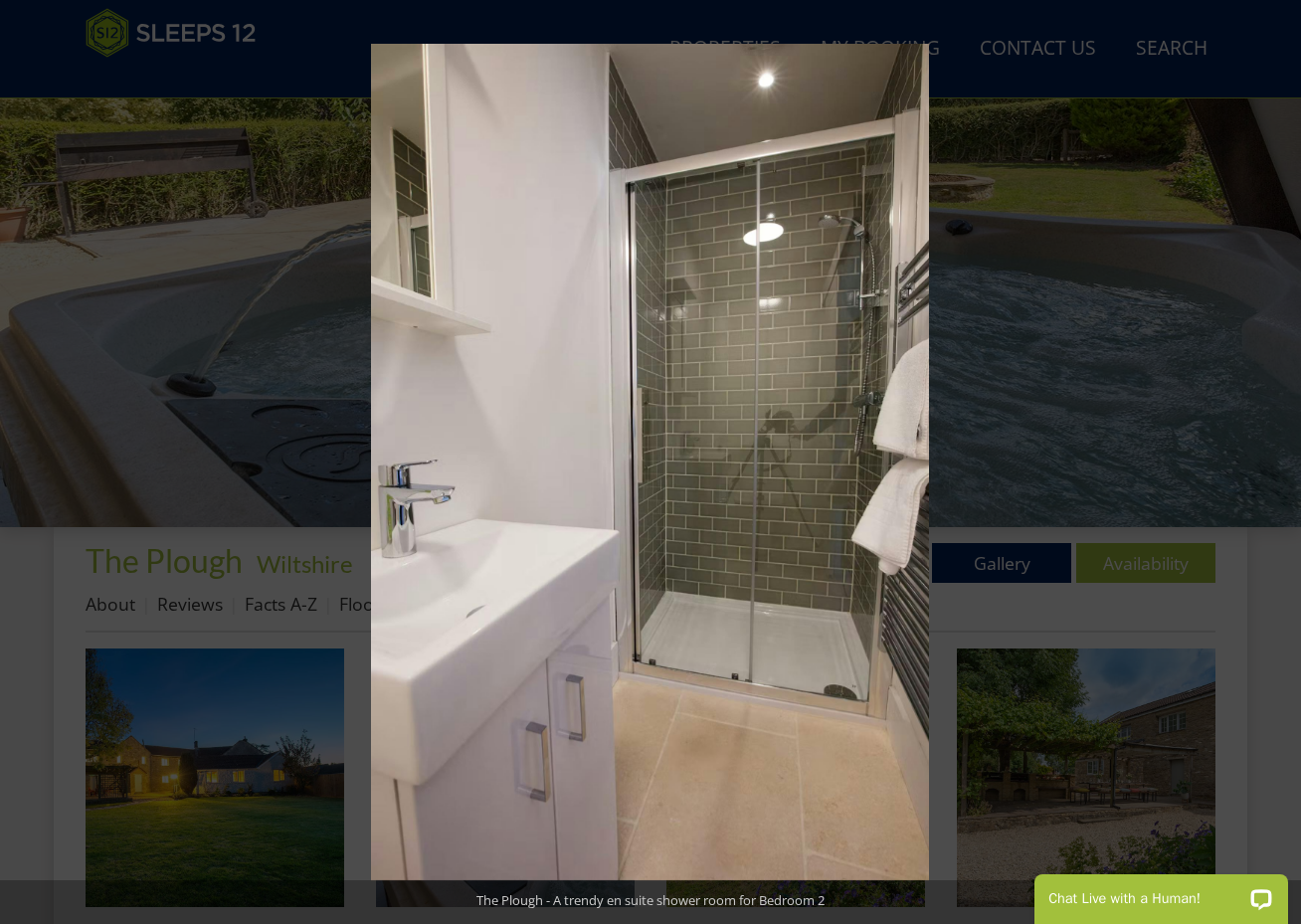 click at bounding box center (1266, 462) 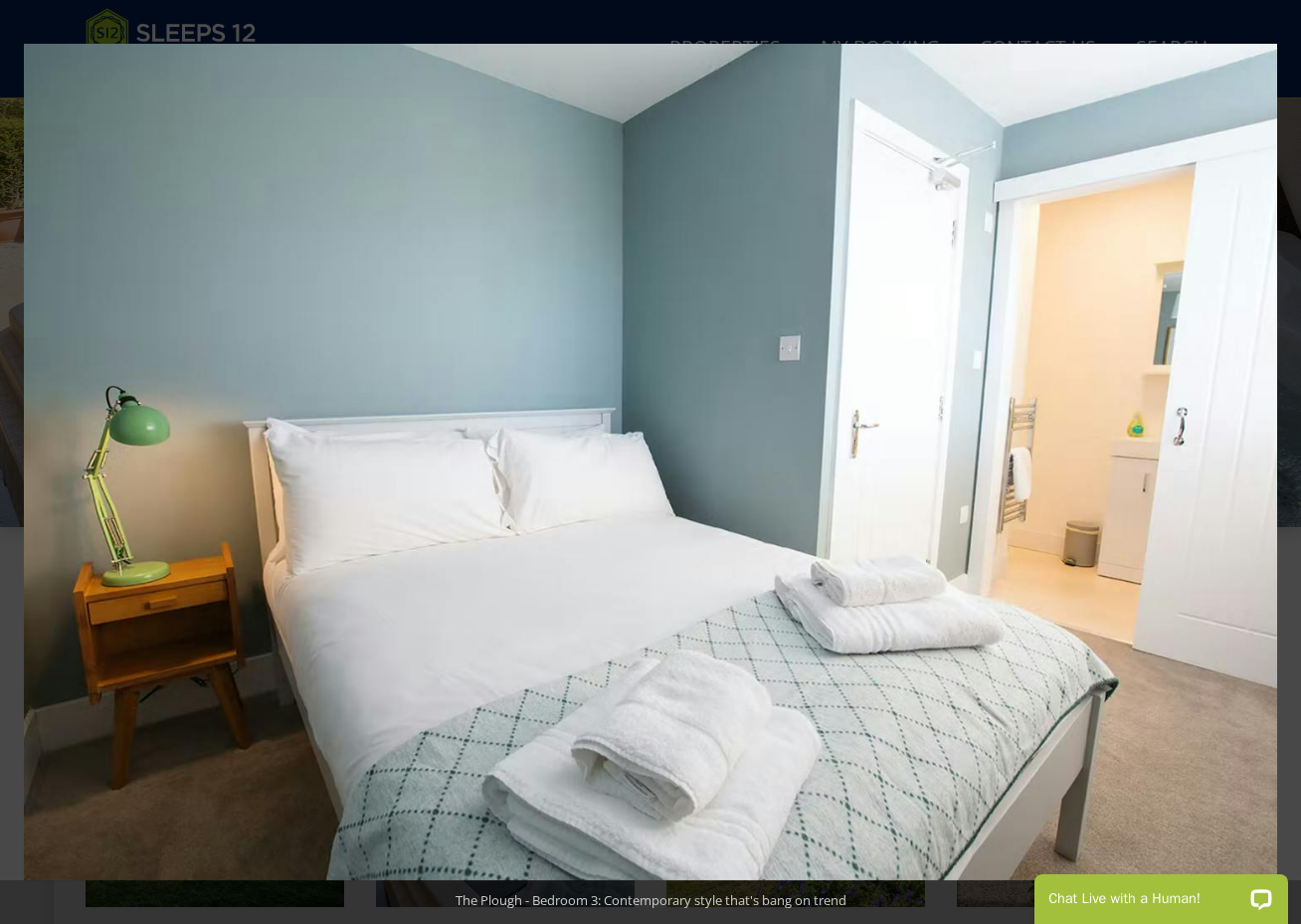 click at bounding box center (1266, 462) 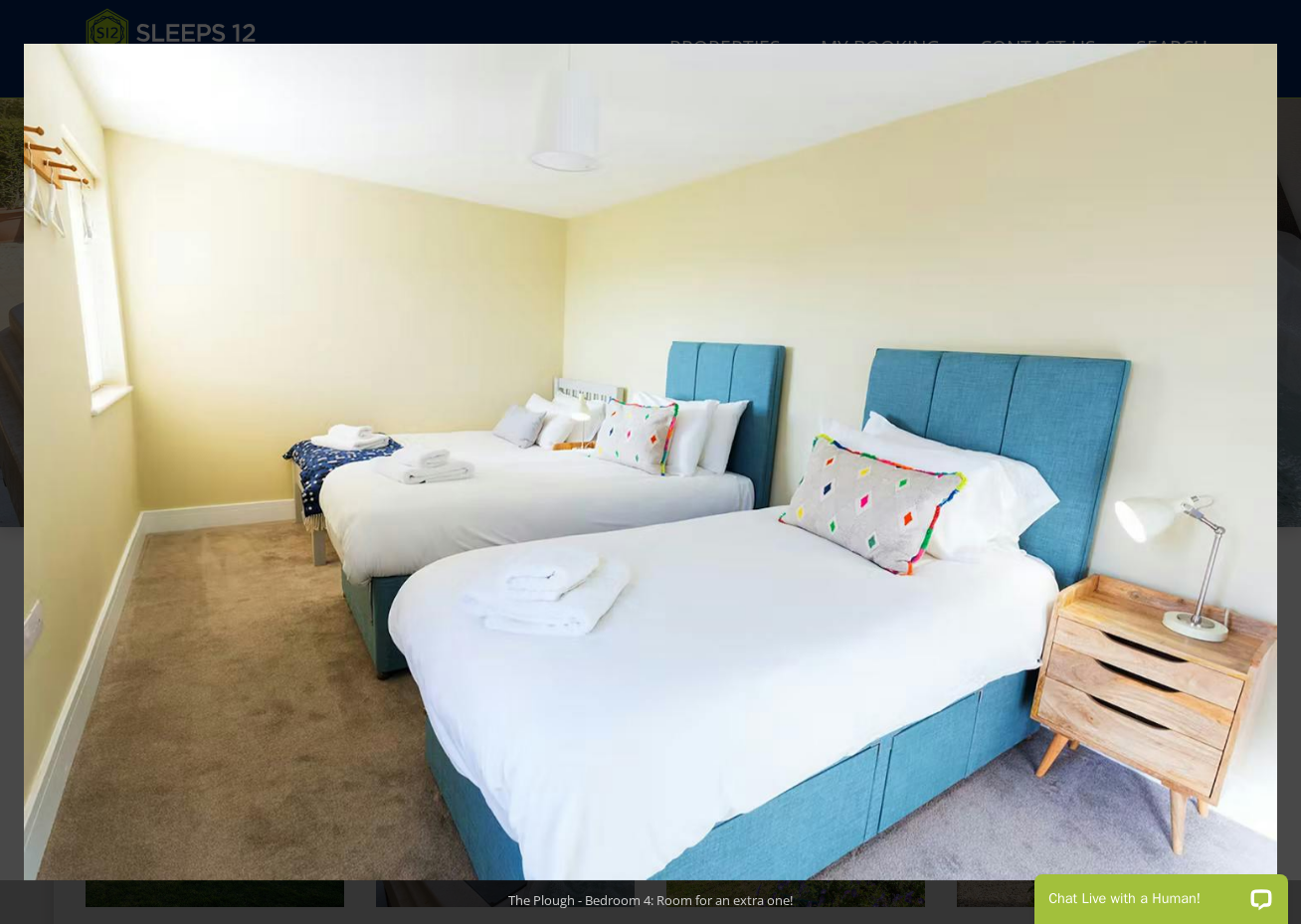 click at bounding box center [1266, 462] 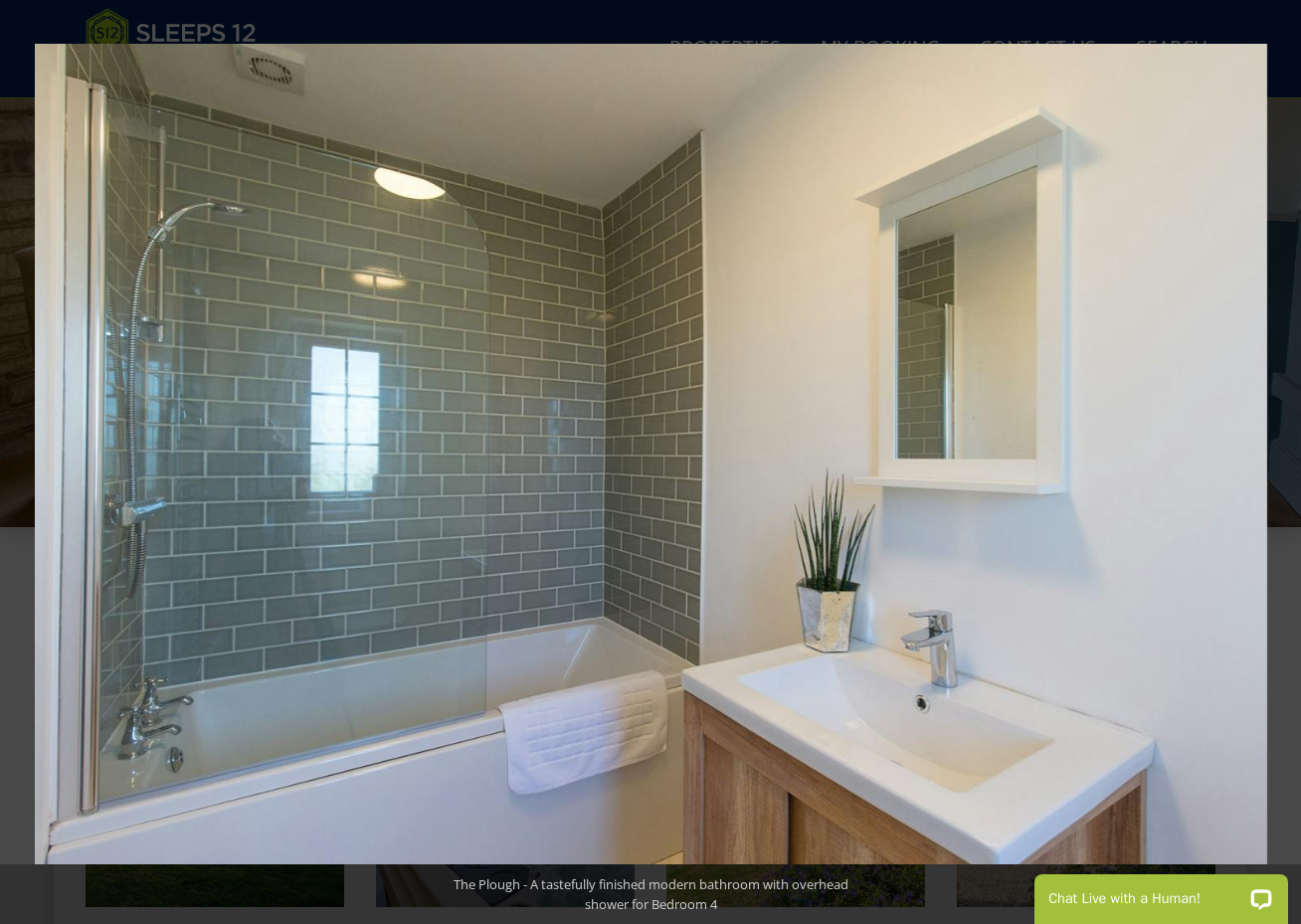 click at bounding box center (1266, 462) 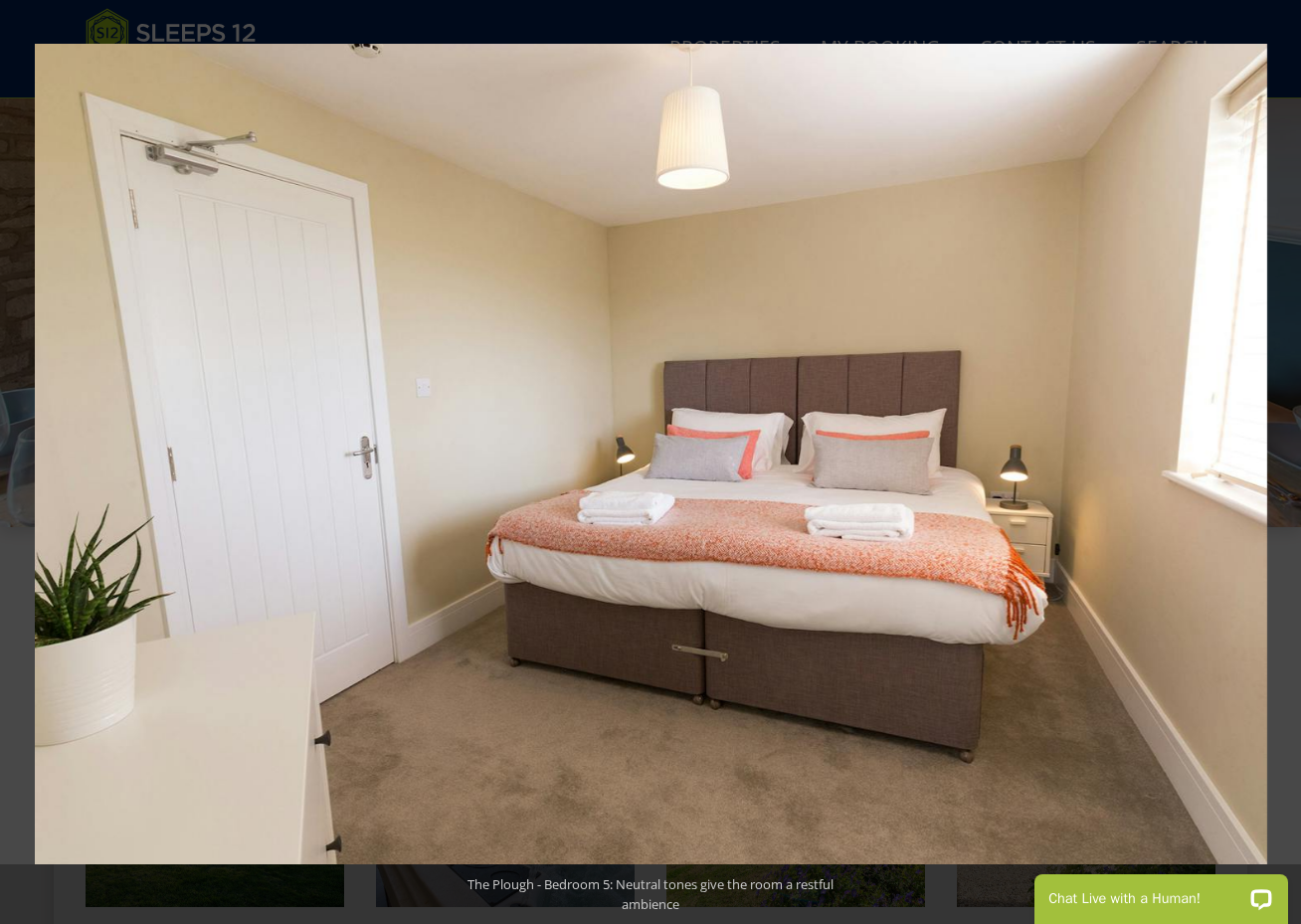 click at bounding box center (1266, 462) 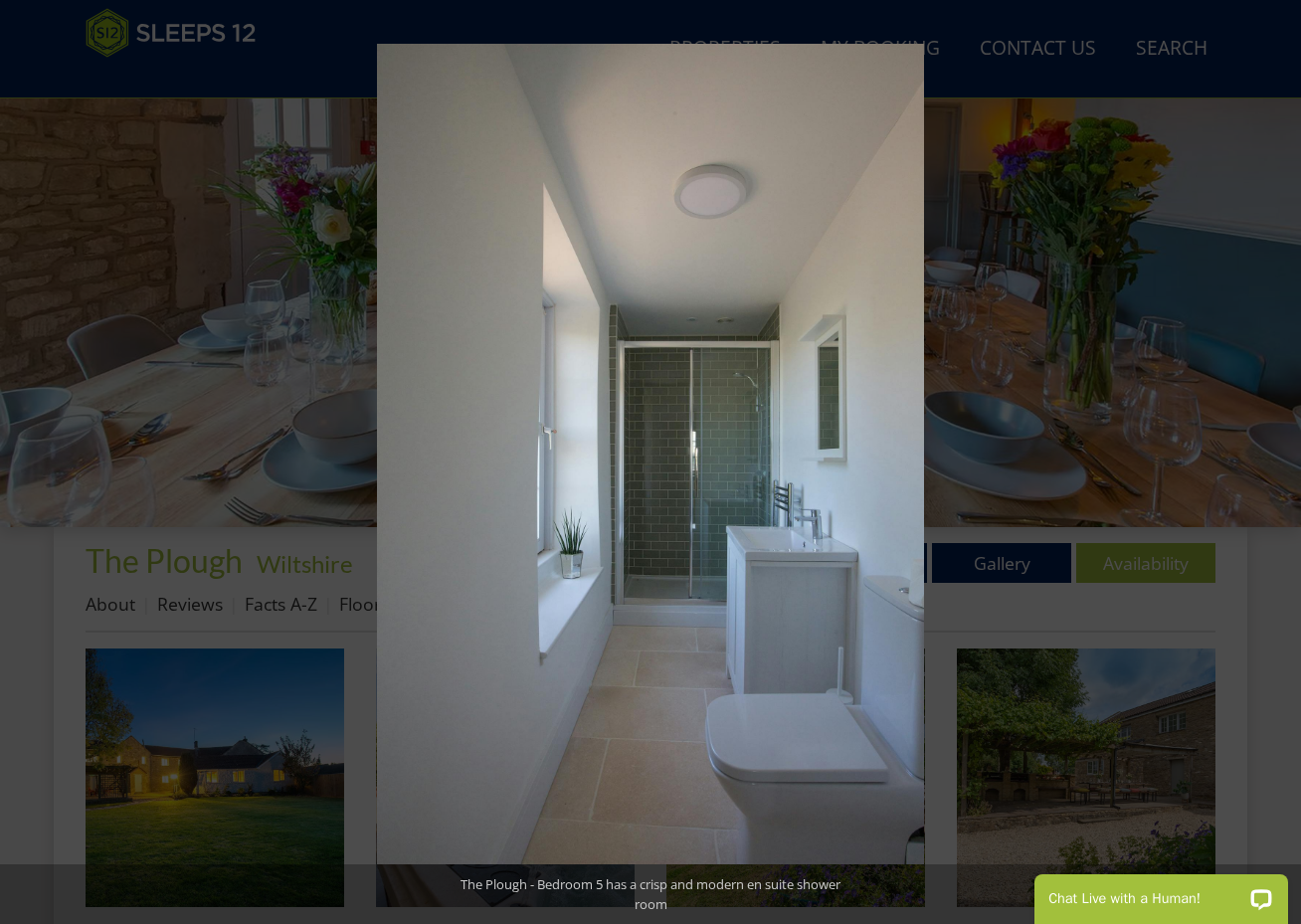click at bounding box center (1266, 462) 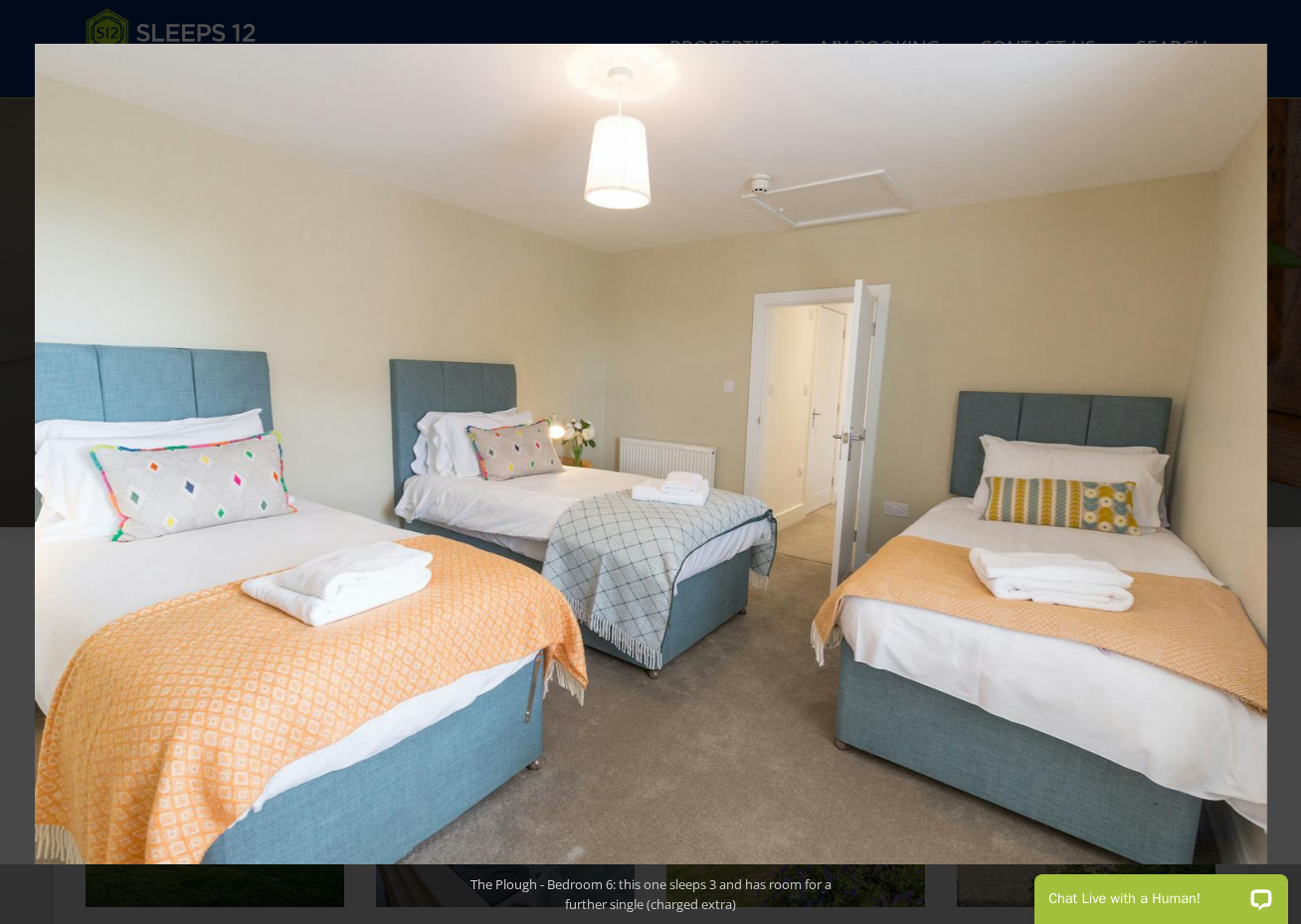 click at bounding box center [1266, 462] 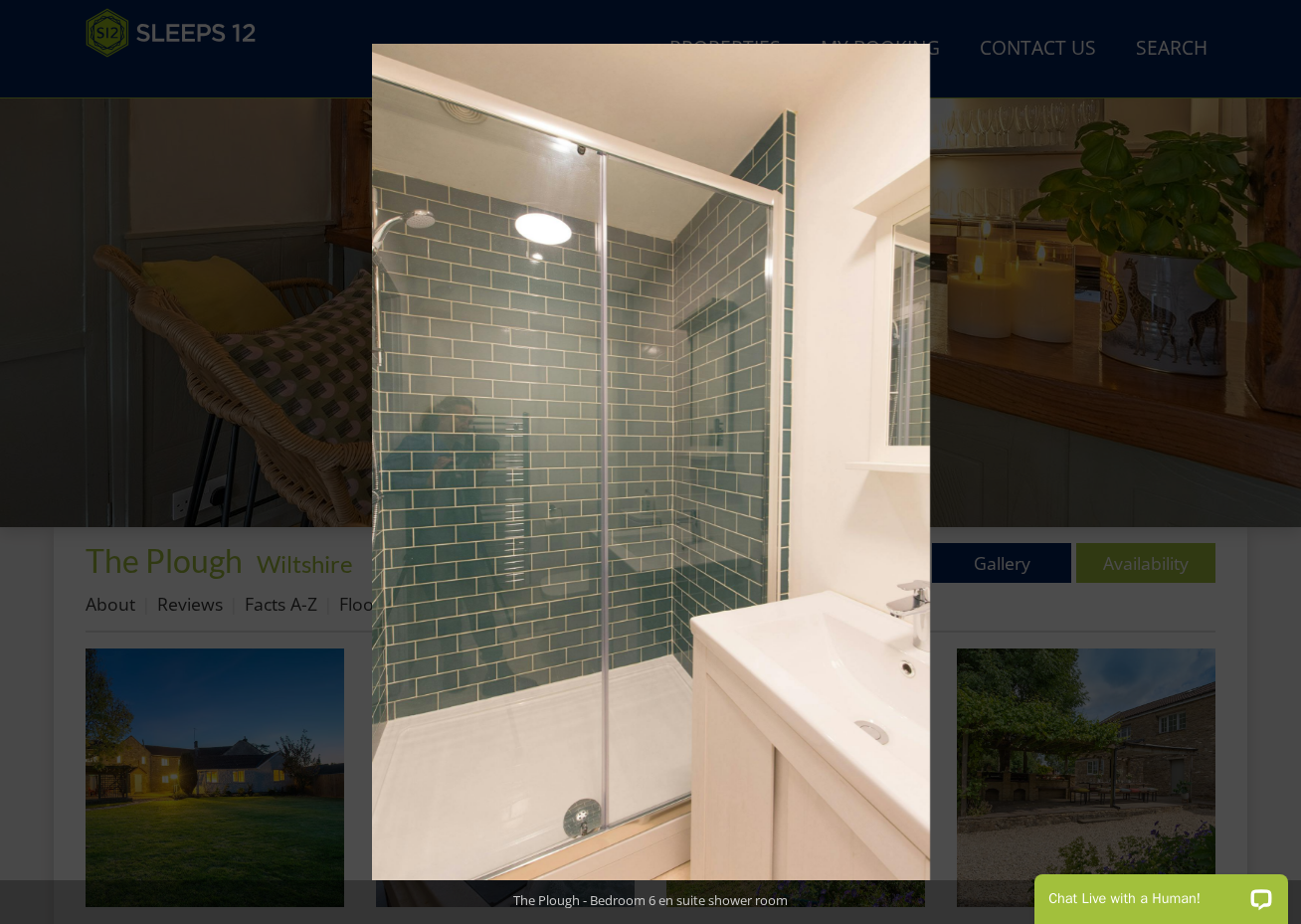 click at bounding box center [1266, 462] 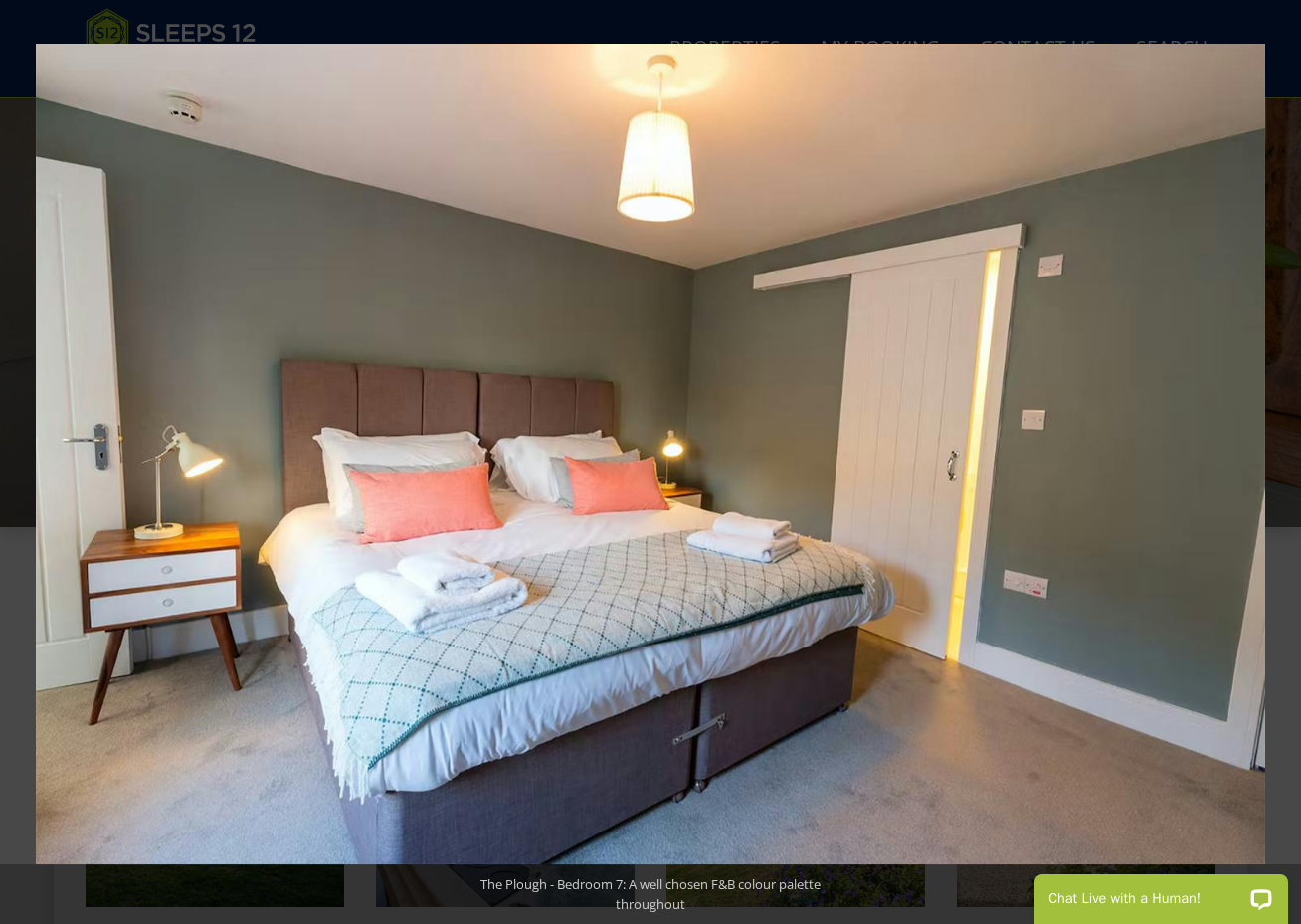 click at bounding box center (1266, 462) 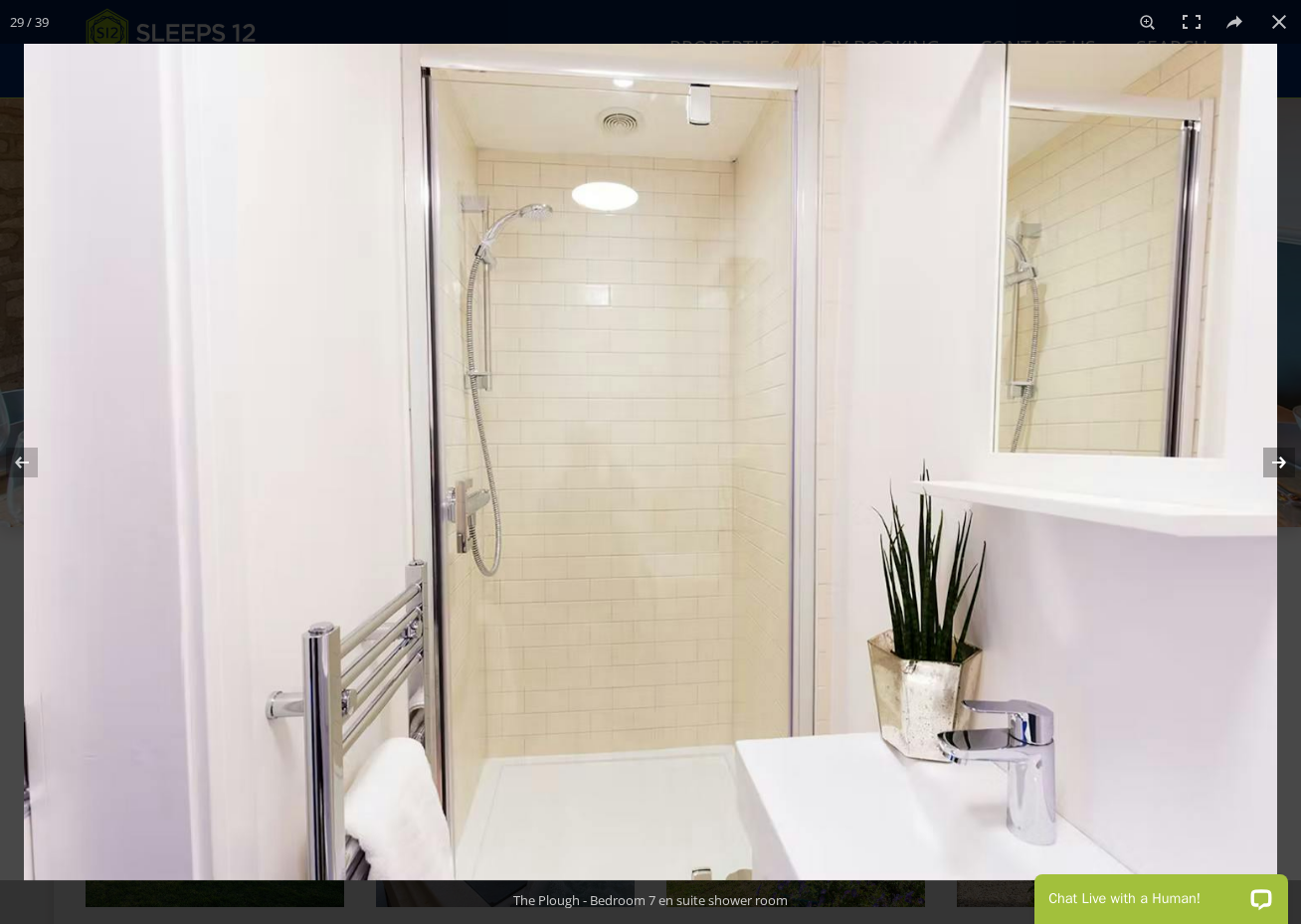 click at bounding box center (1266, 462) 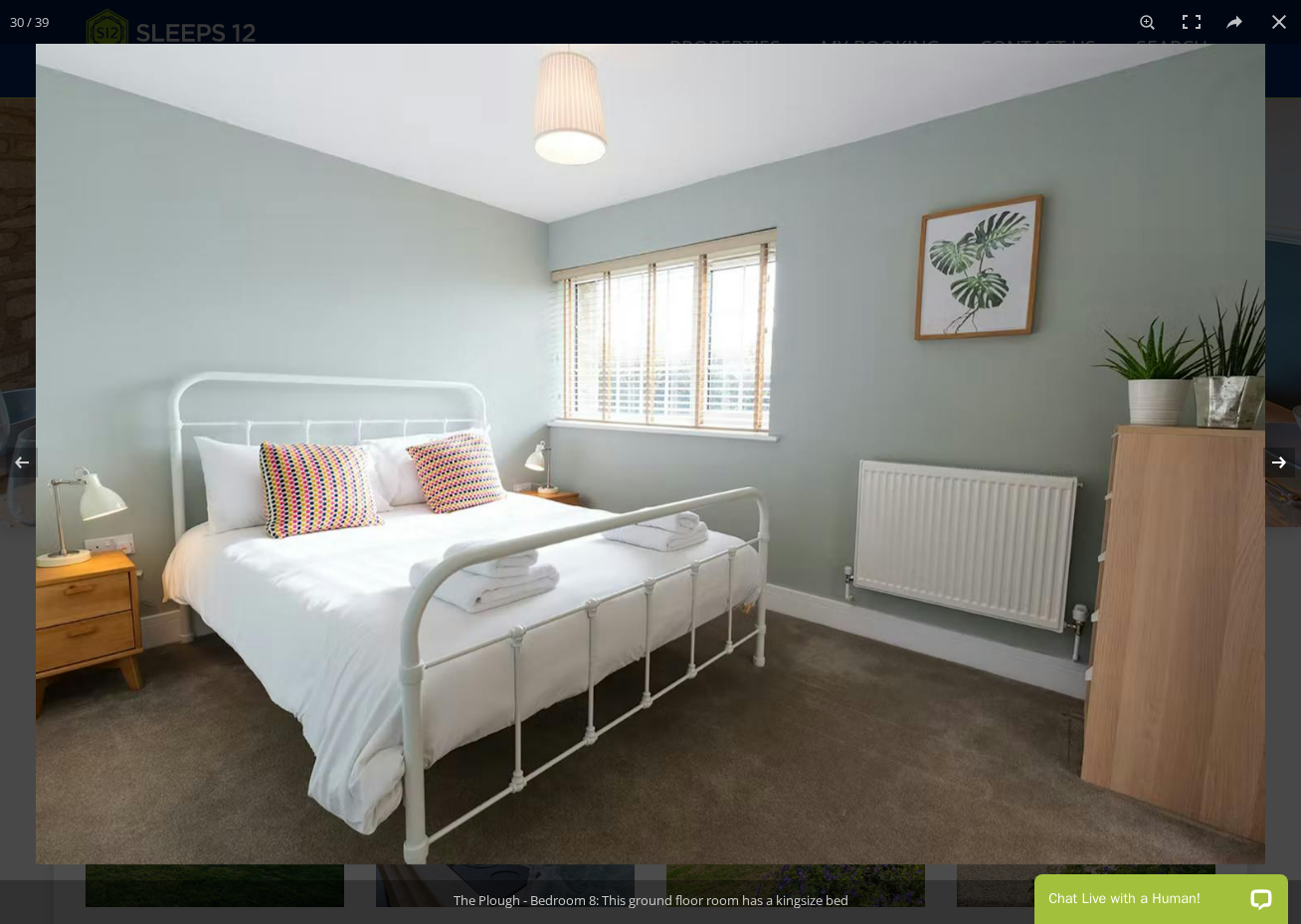click at bounding box center (1266, 462) 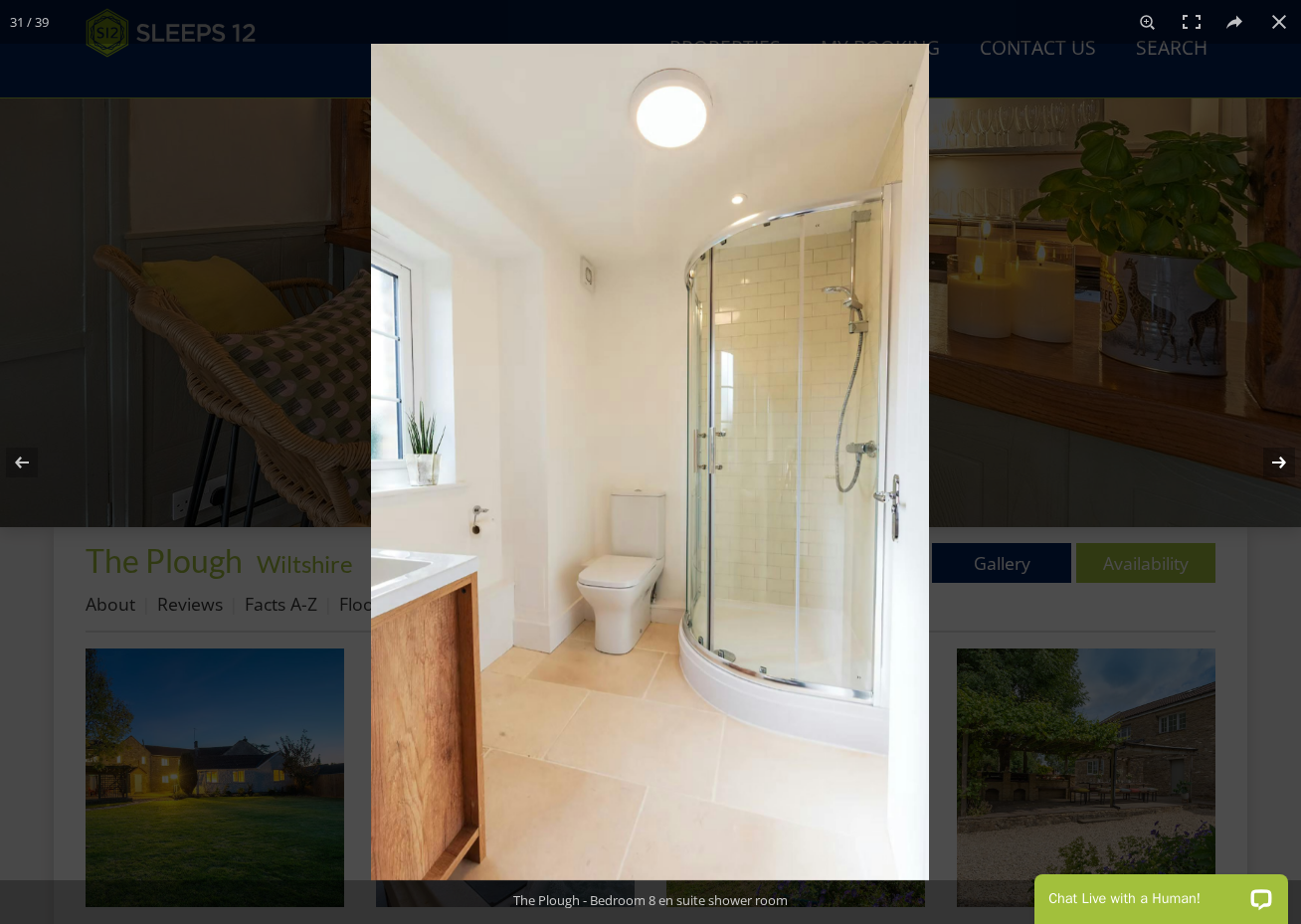 click at bounding box center [1266, 462] 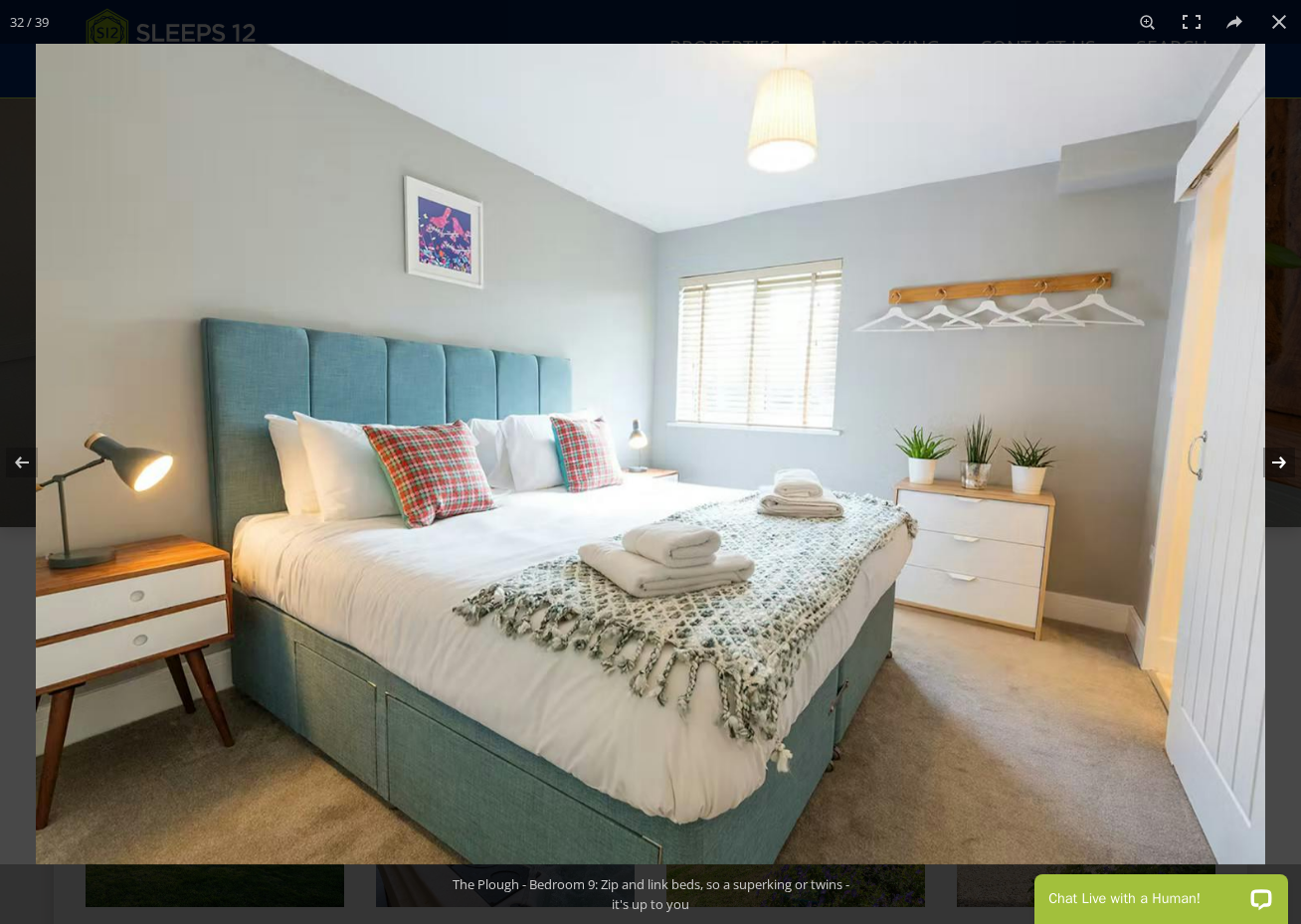 click at bounding box center (1266, 462) 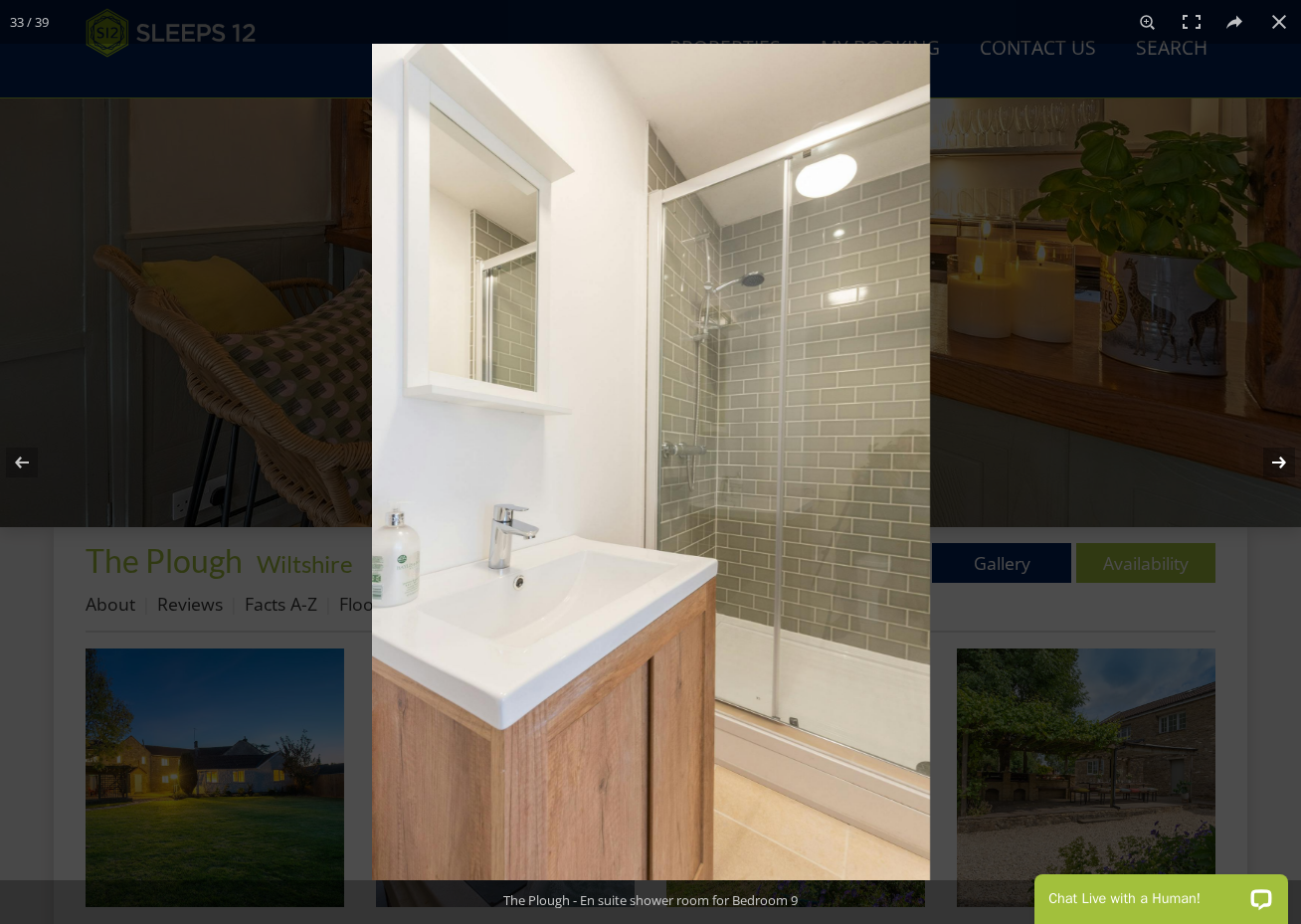 click at bounding box center [1266, 462] 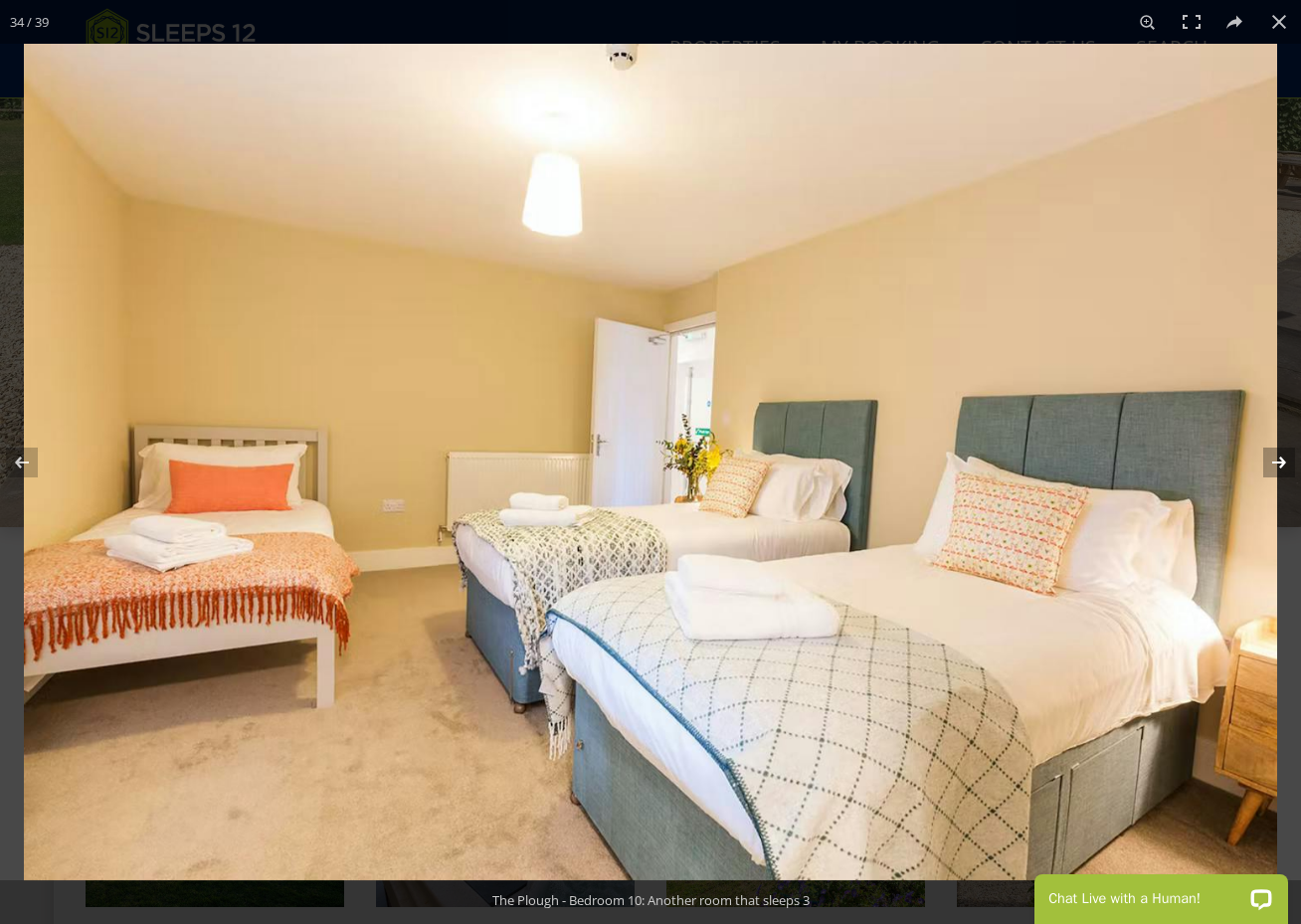 click at bounding box center (1266, 462) 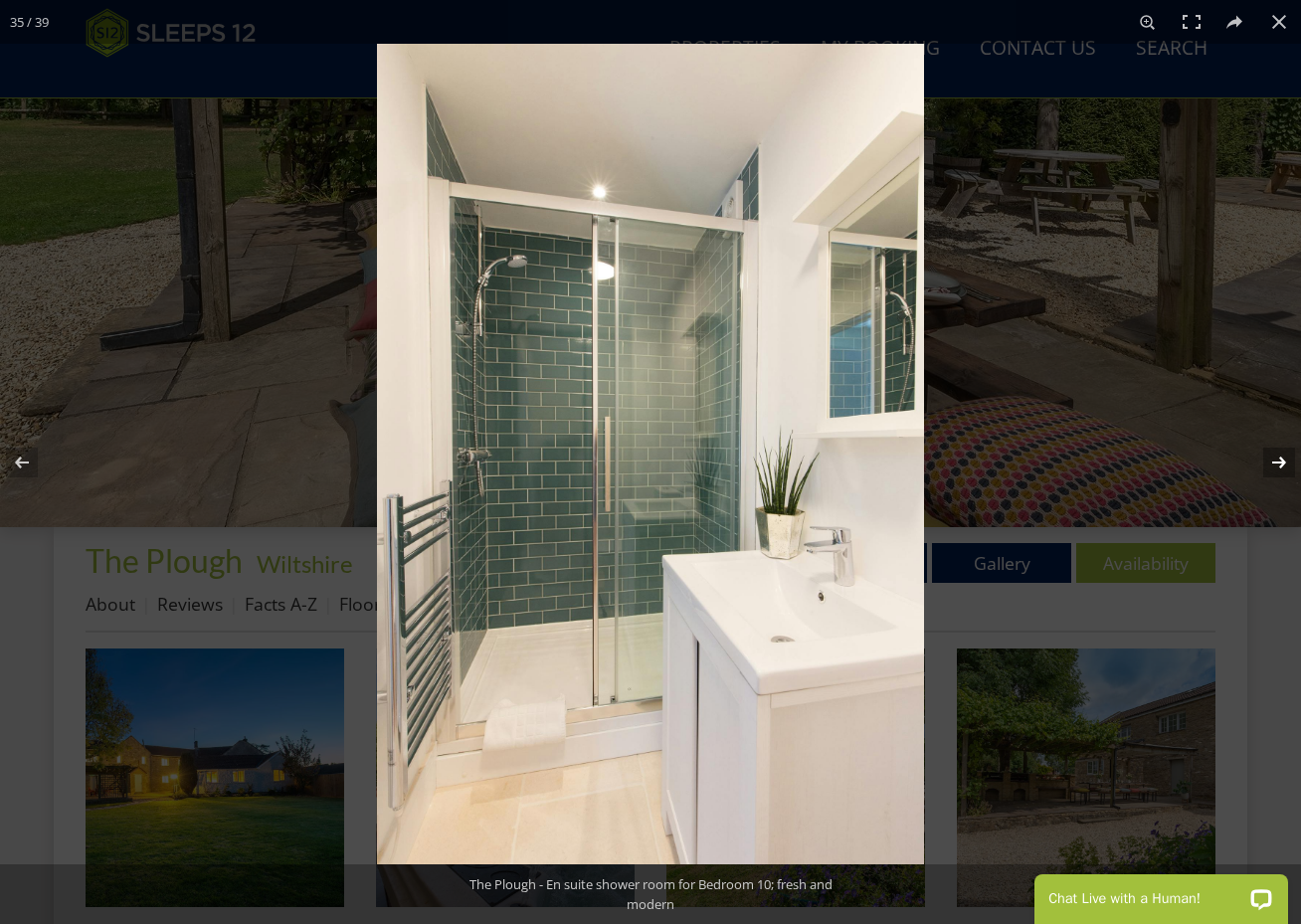 click at bounding box center [1266, 462] 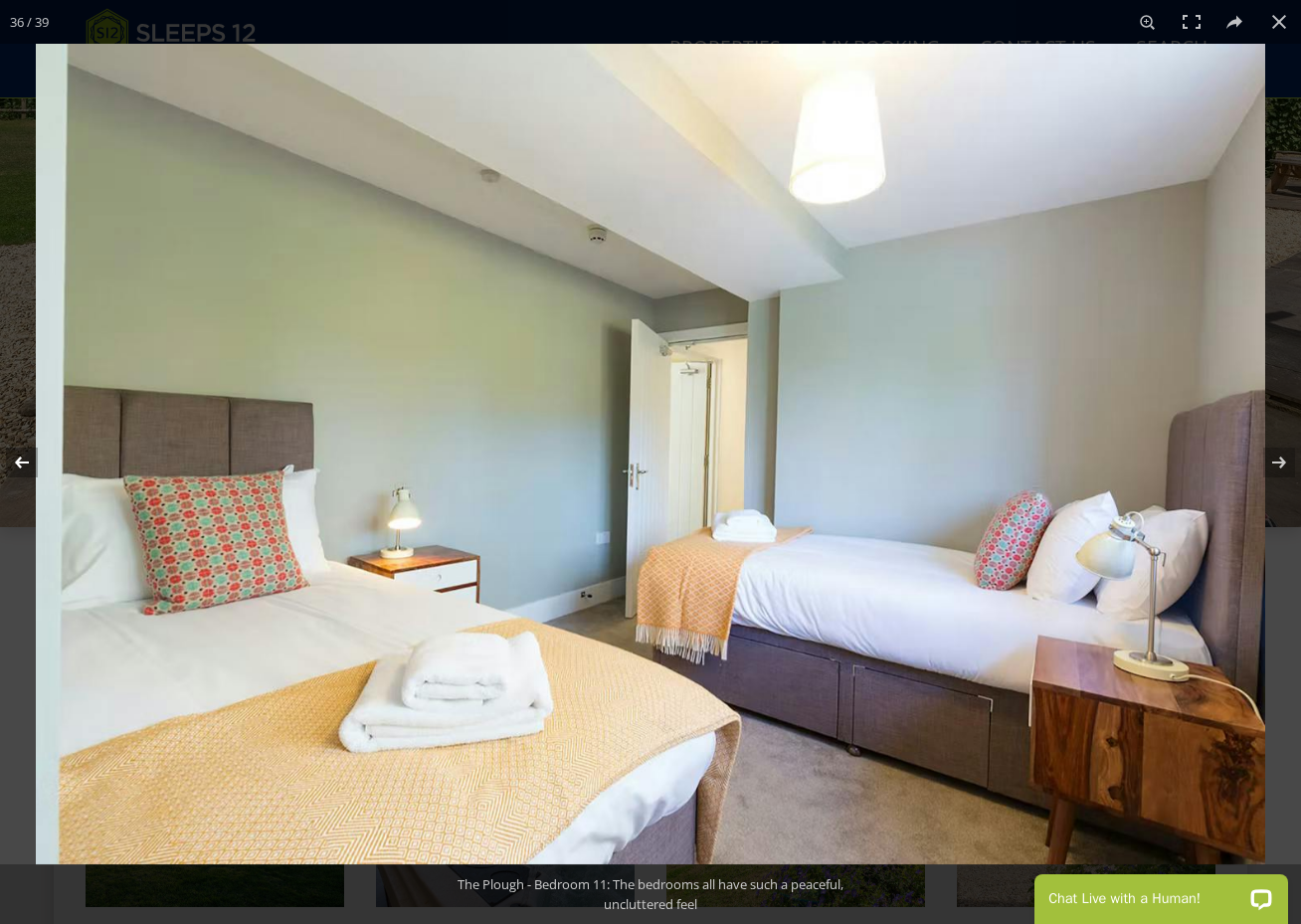 click at bounding box center (35, 462) 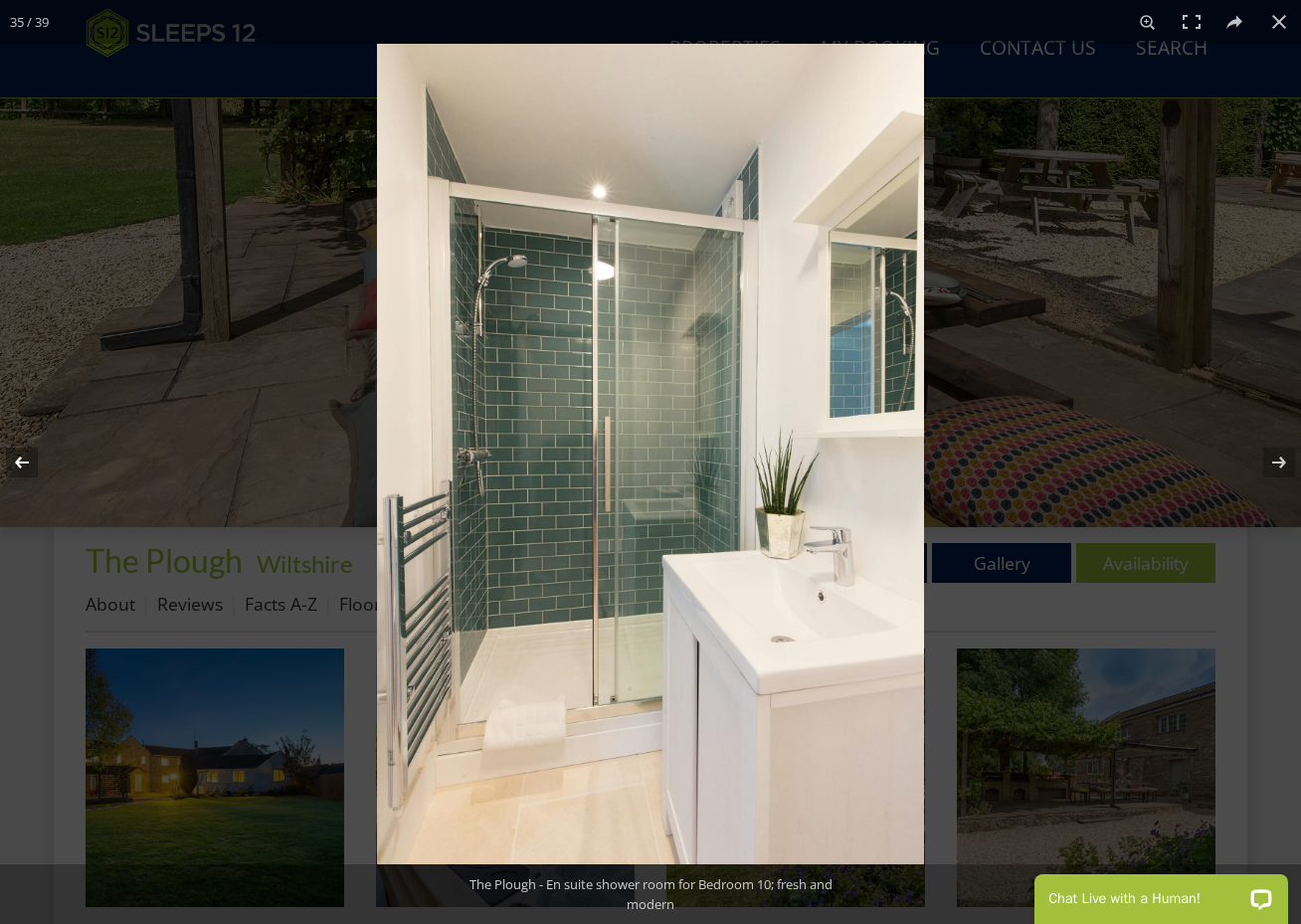 click at bounding box center [35, 462] 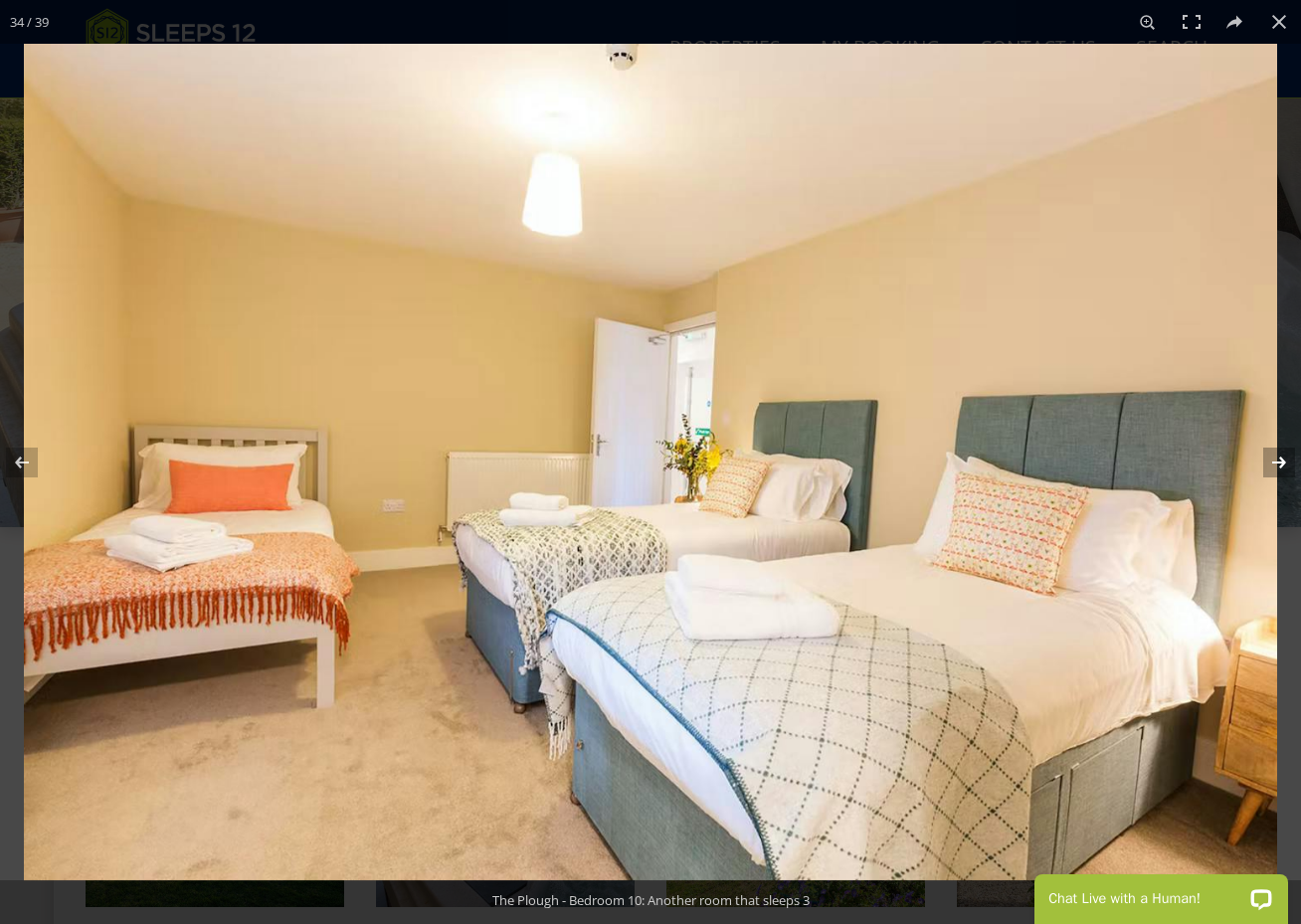 click at bounding box center [1266, 462] 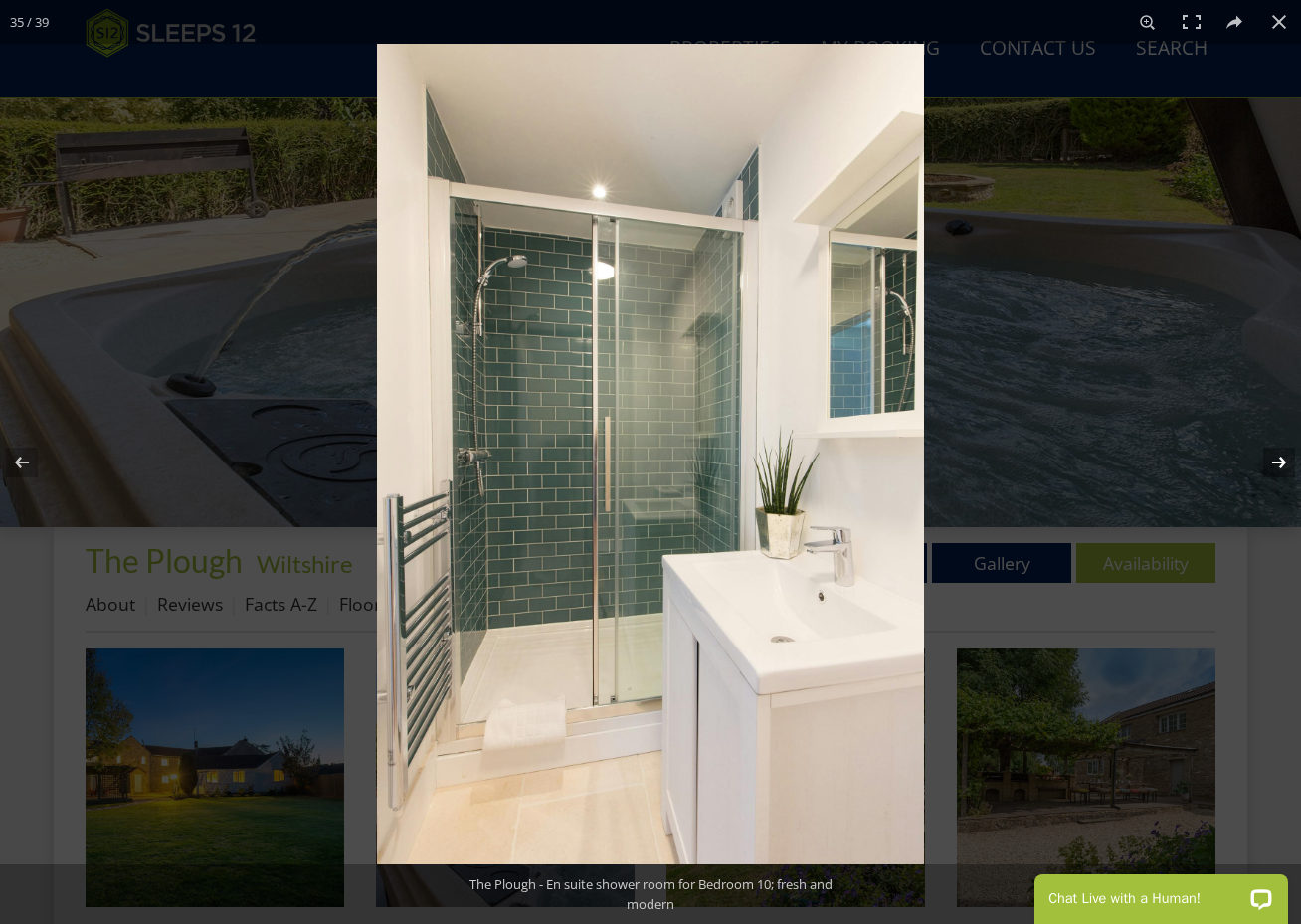 click at bounding box center [1266, 462] 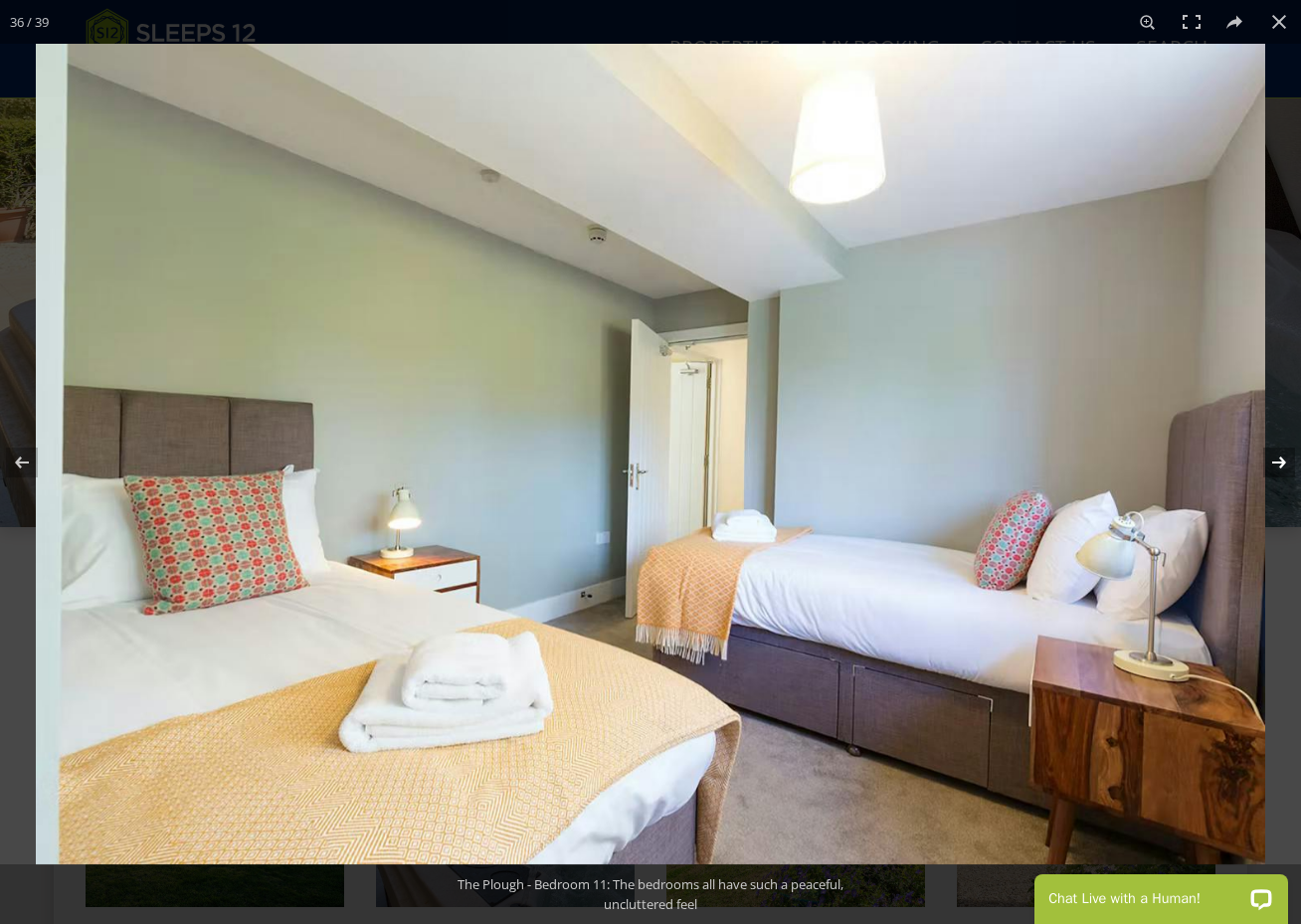 click at bounding box center (1266, 462) 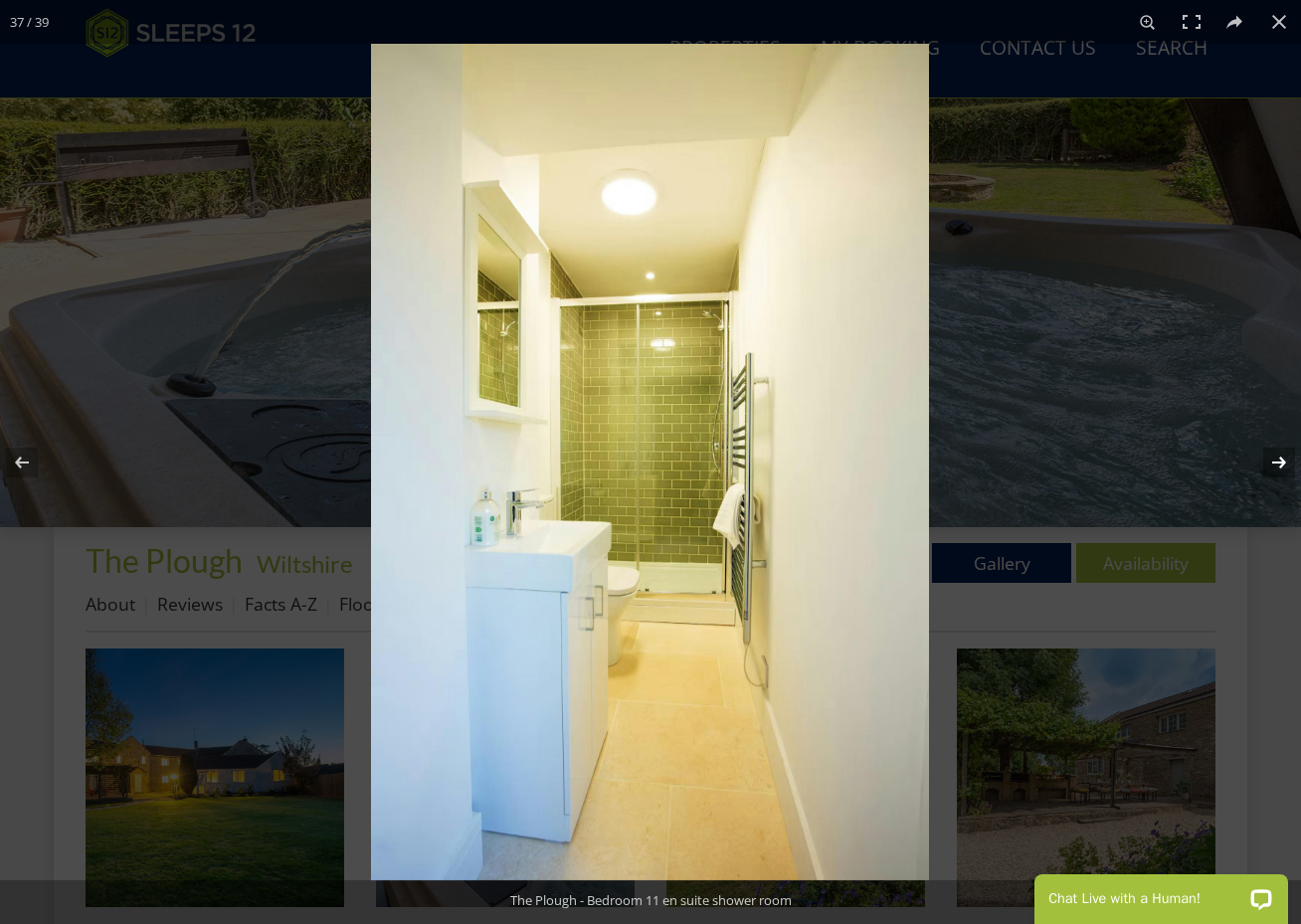 click at bounding box center [1266, 462] 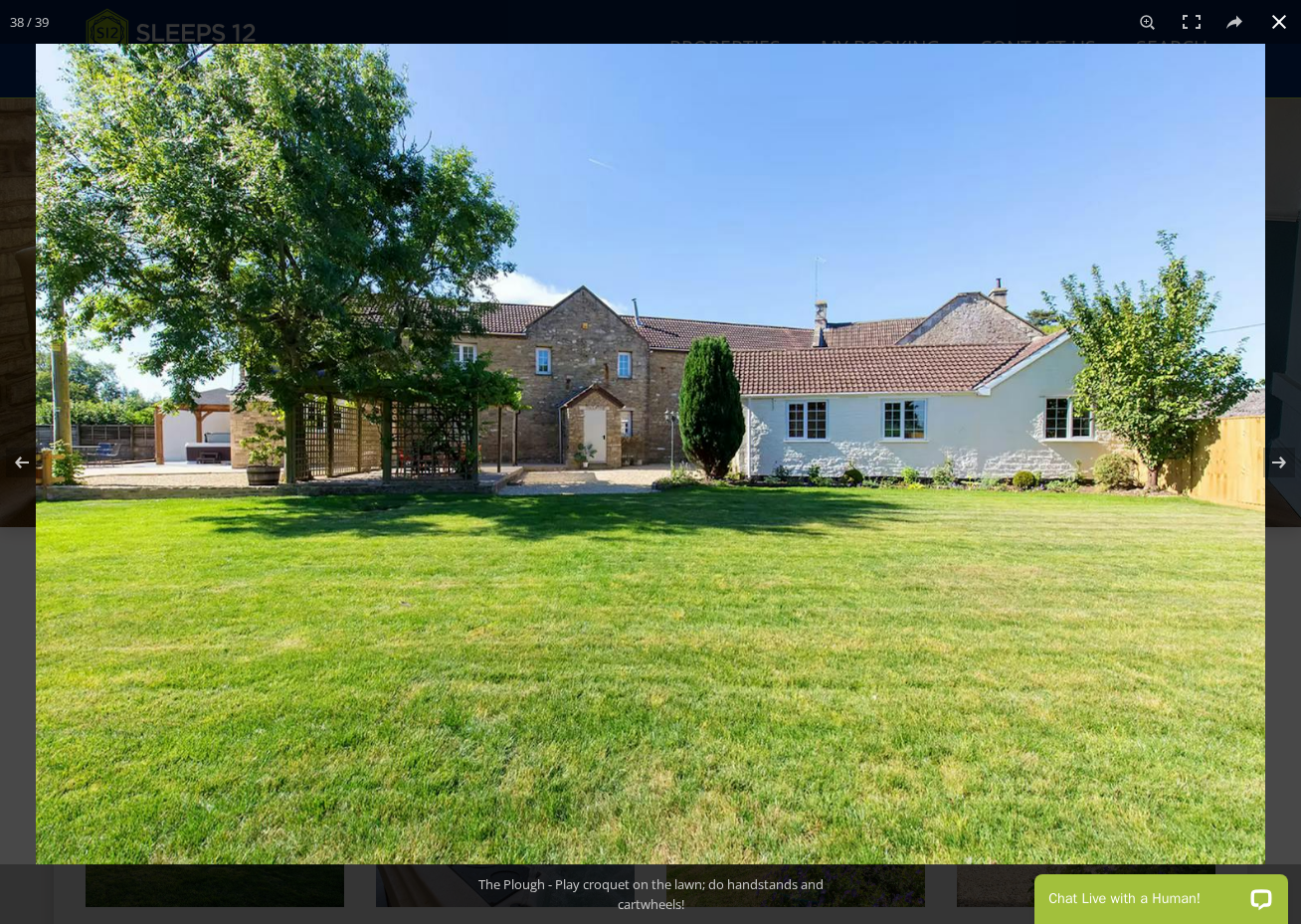 click at bounding box center (1279, 22) 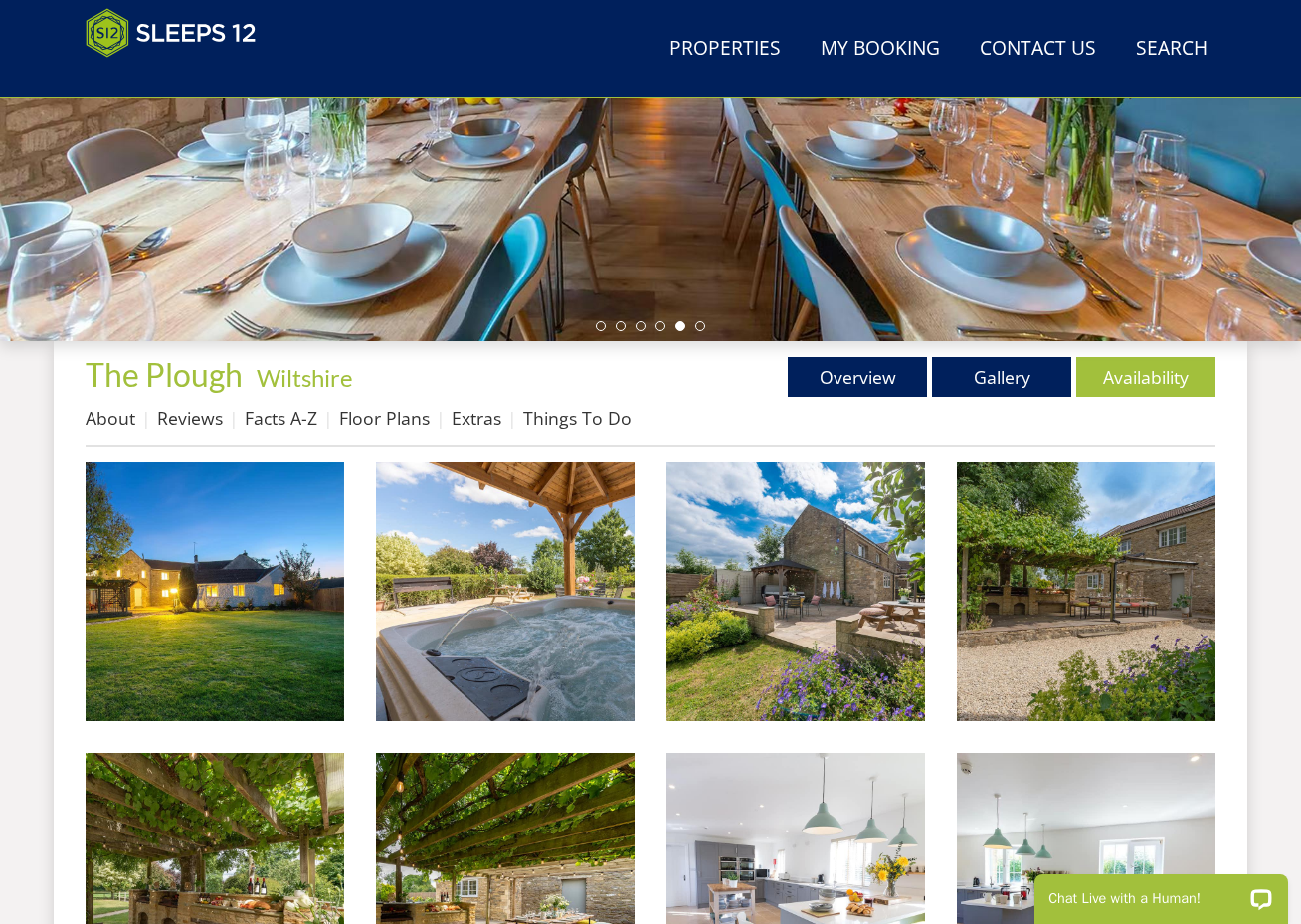 scroll, scrollTop: 68, scrollLeft: 0, axis: vertical 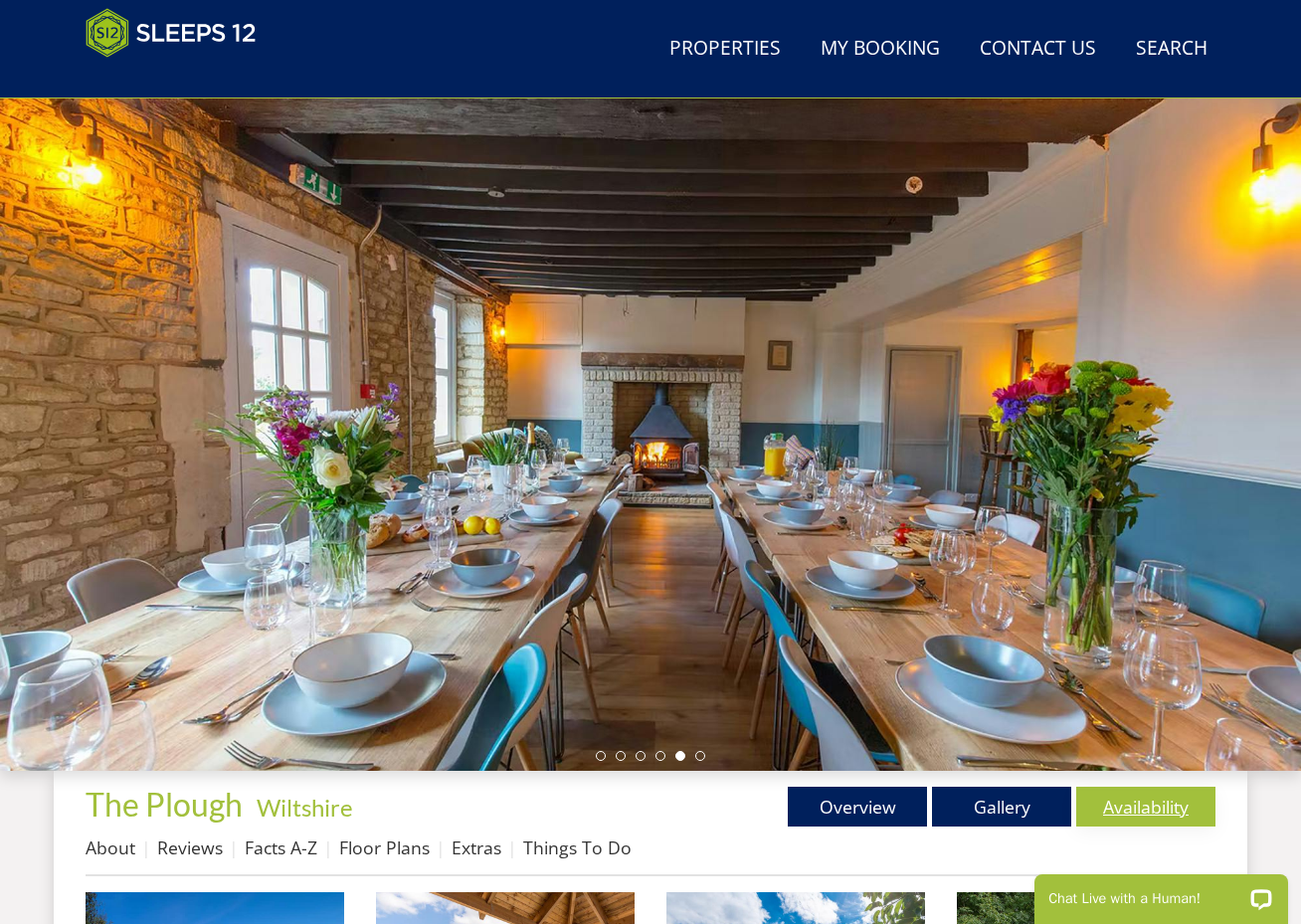 click on "Availability" at bounding box center [1146, 807] 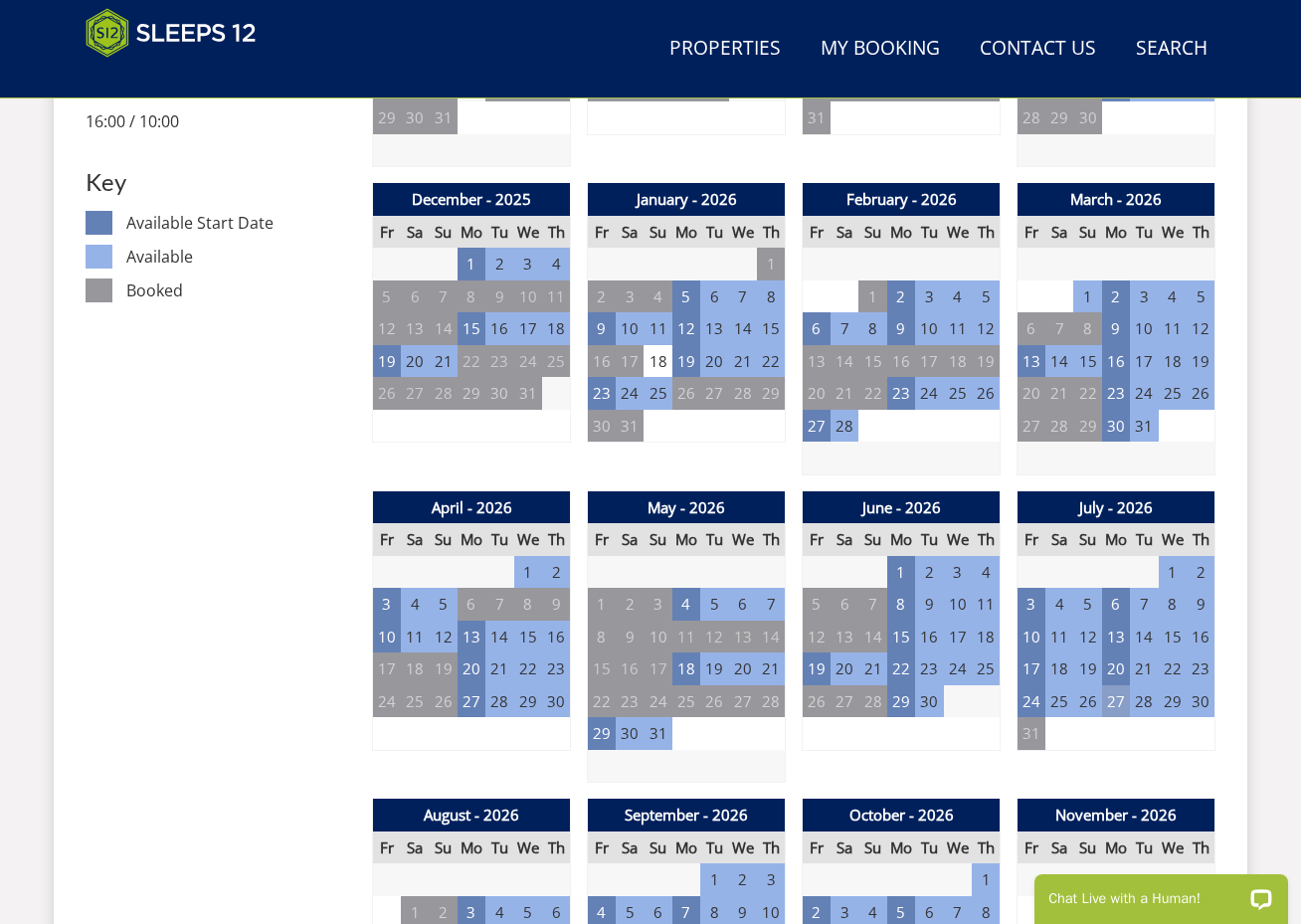scroll, scrollTop: 1084, scrollLeft: 0, axis: vertical 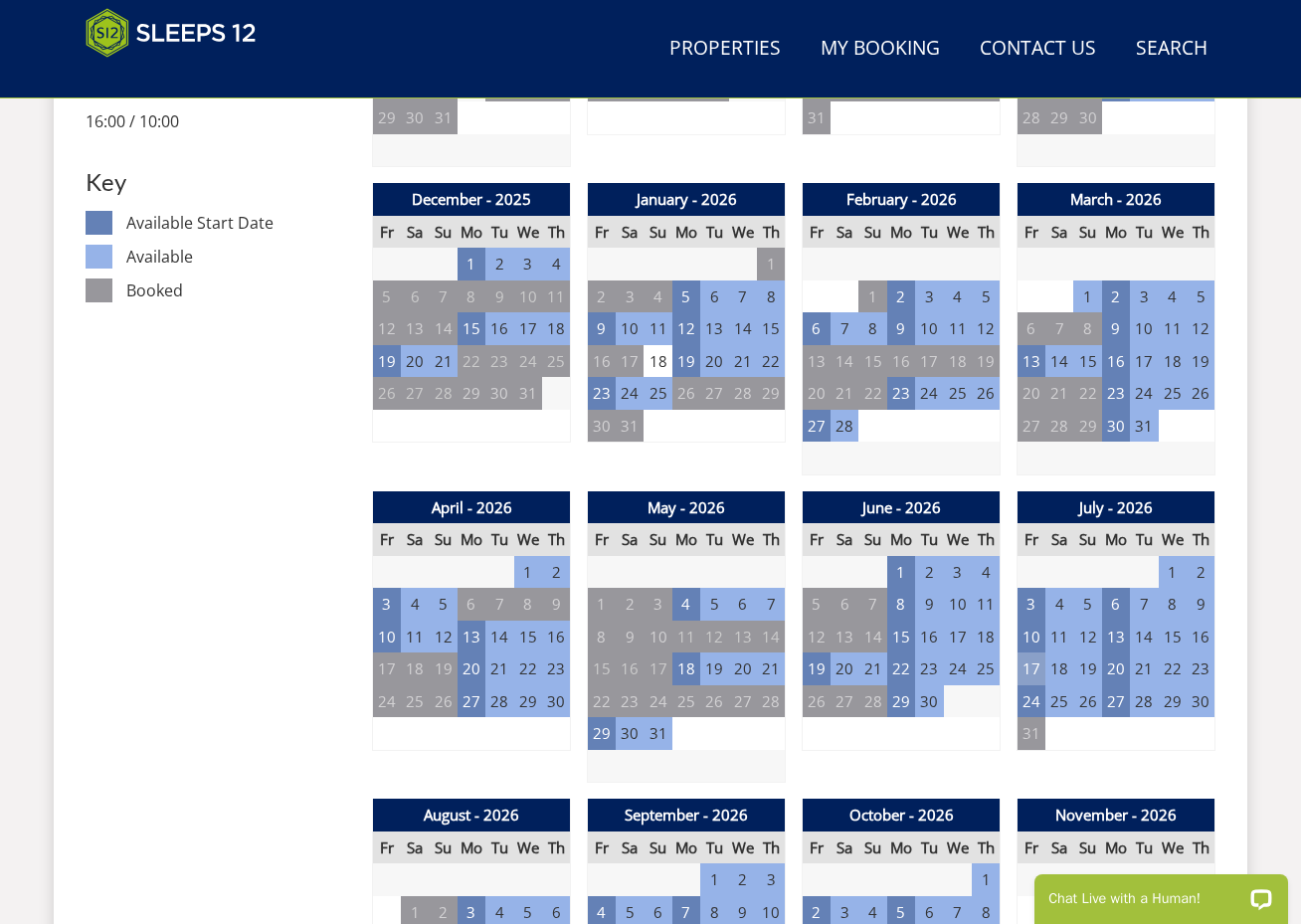 click on "17" at bounding box center [1031, 668] 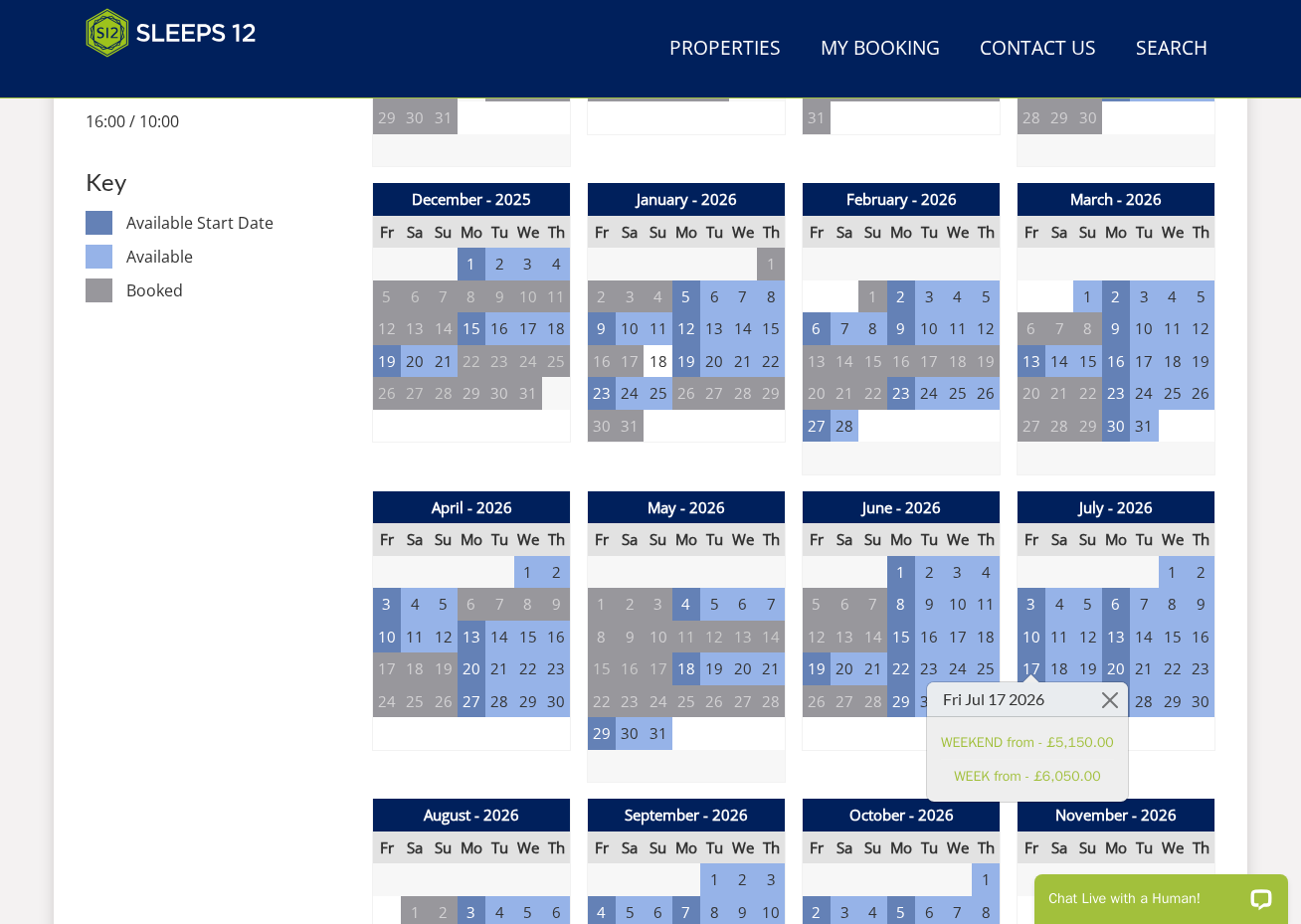 click on "Prices and Availability
You can browse the calendar to find an available start date for your stay by clicking on a start date or by entering your Arrival & Departure dates below.
Search for a Stay
Search
Check-In / Check-Out
16:00 / 10:00
Key
Available Start Date
Available
Booked" at bounding box center (221, 1390) 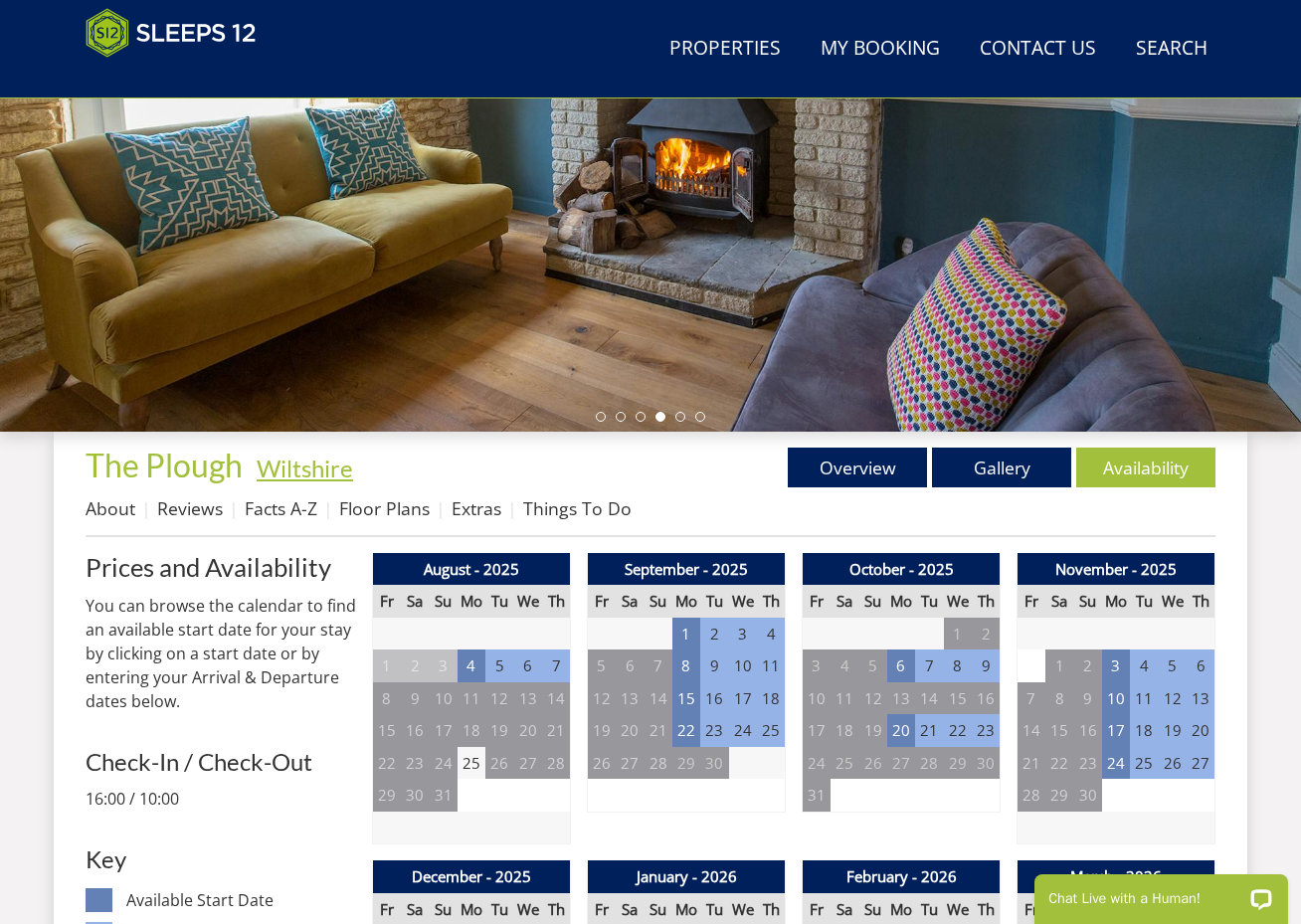 scroll, scrollTop: 410, scrollLeft: 0, axis: vertical 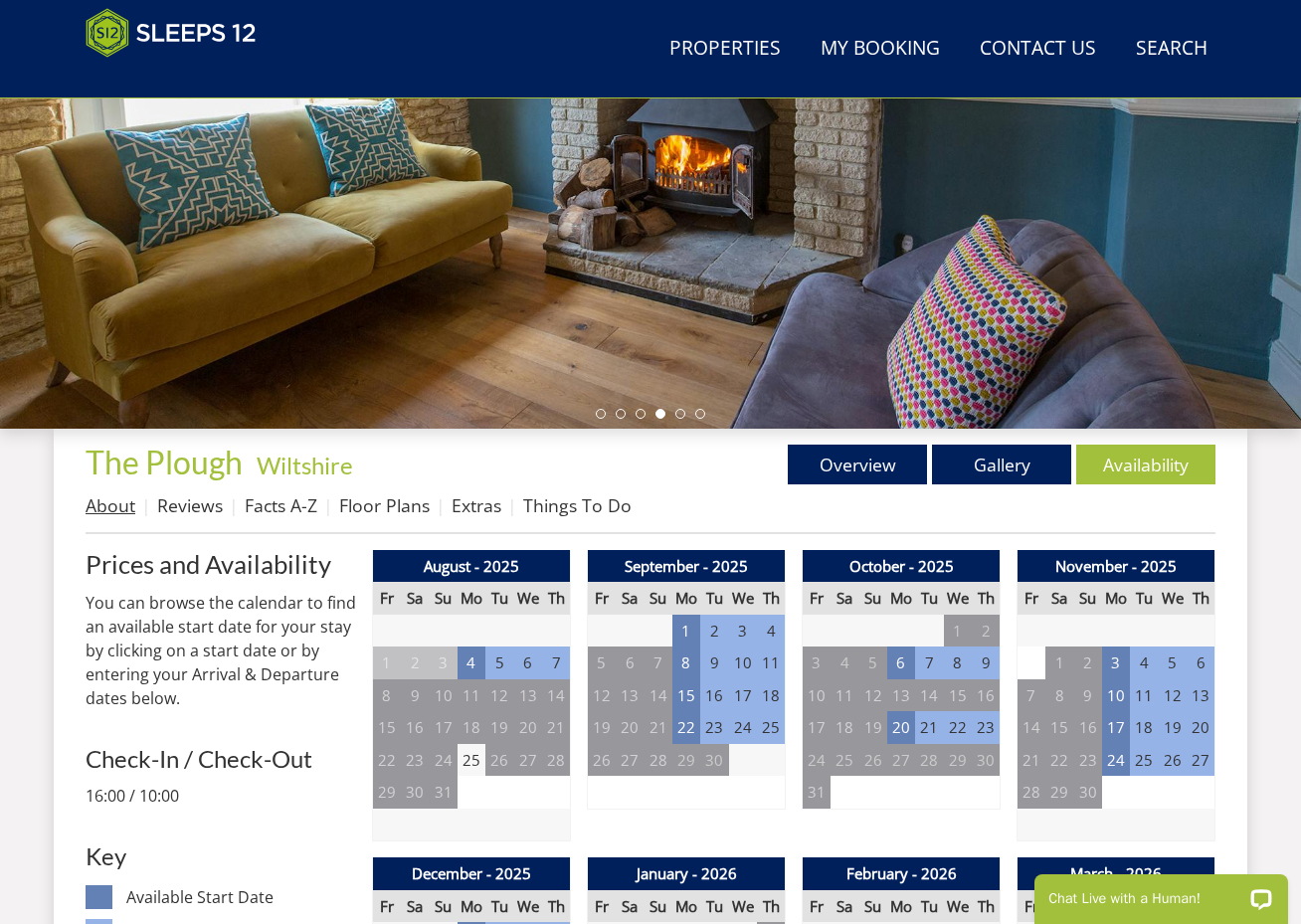 click on "About" at bounding box center [110, 505] 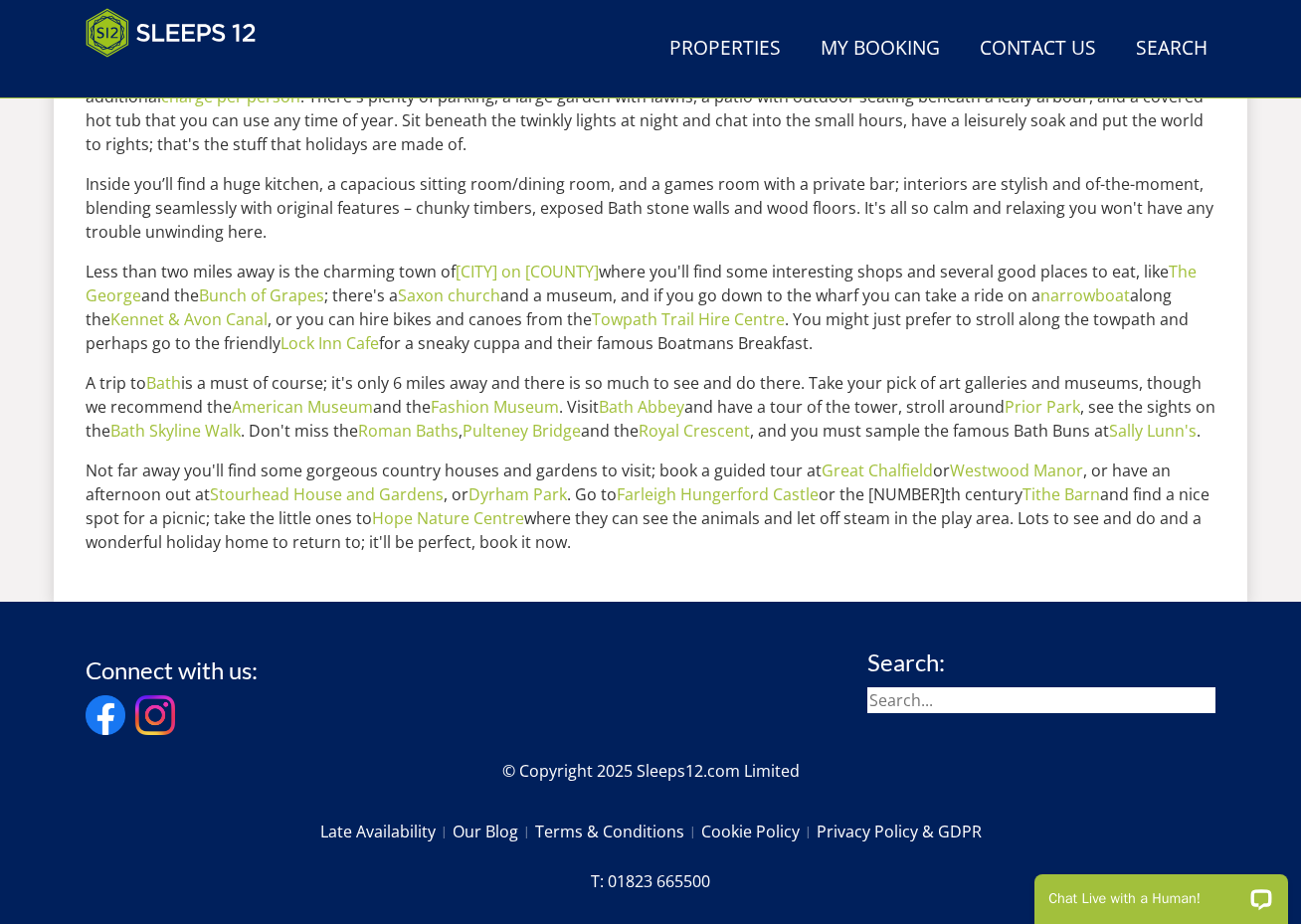 scroll, scrollTop: 997, scrollLeft: 0, axis: vertical 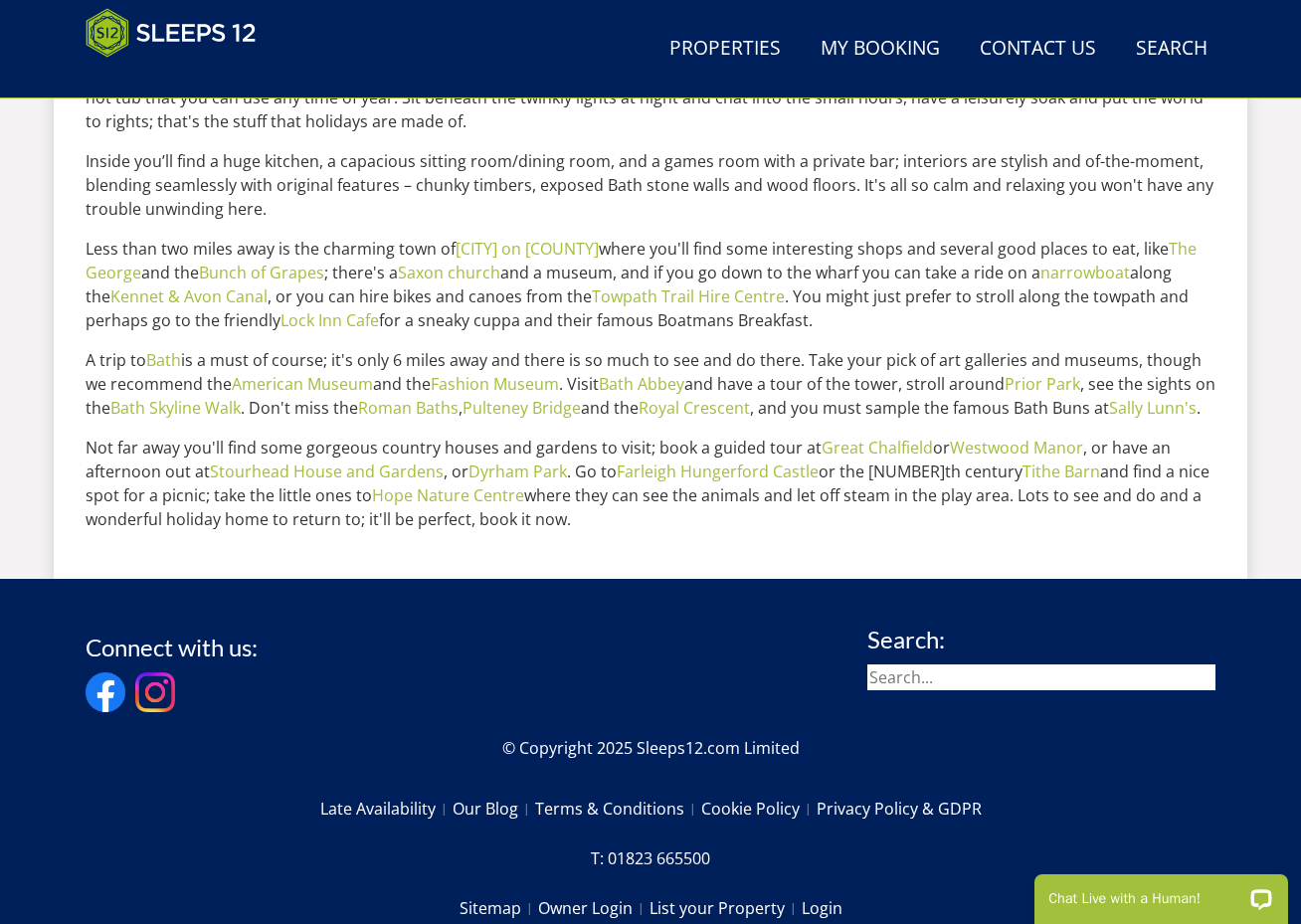 click on "A trip to [CITY] is a must of course; it's only 6 miles away and there is so much to see and do there. Take your pick of art galleries and museums, though we recommend the [PLACE] and the [PLACE]. Visit [CITY] Abbey and have a tour of the tower, stroll around [PLACE], see the sights on the [PLACE]. Don't miss the [PLACE], [PLACE] and the [PLACE], and you must sample the famous [CITY] Buns at [PLACE]." at bounding box center [650, 384] 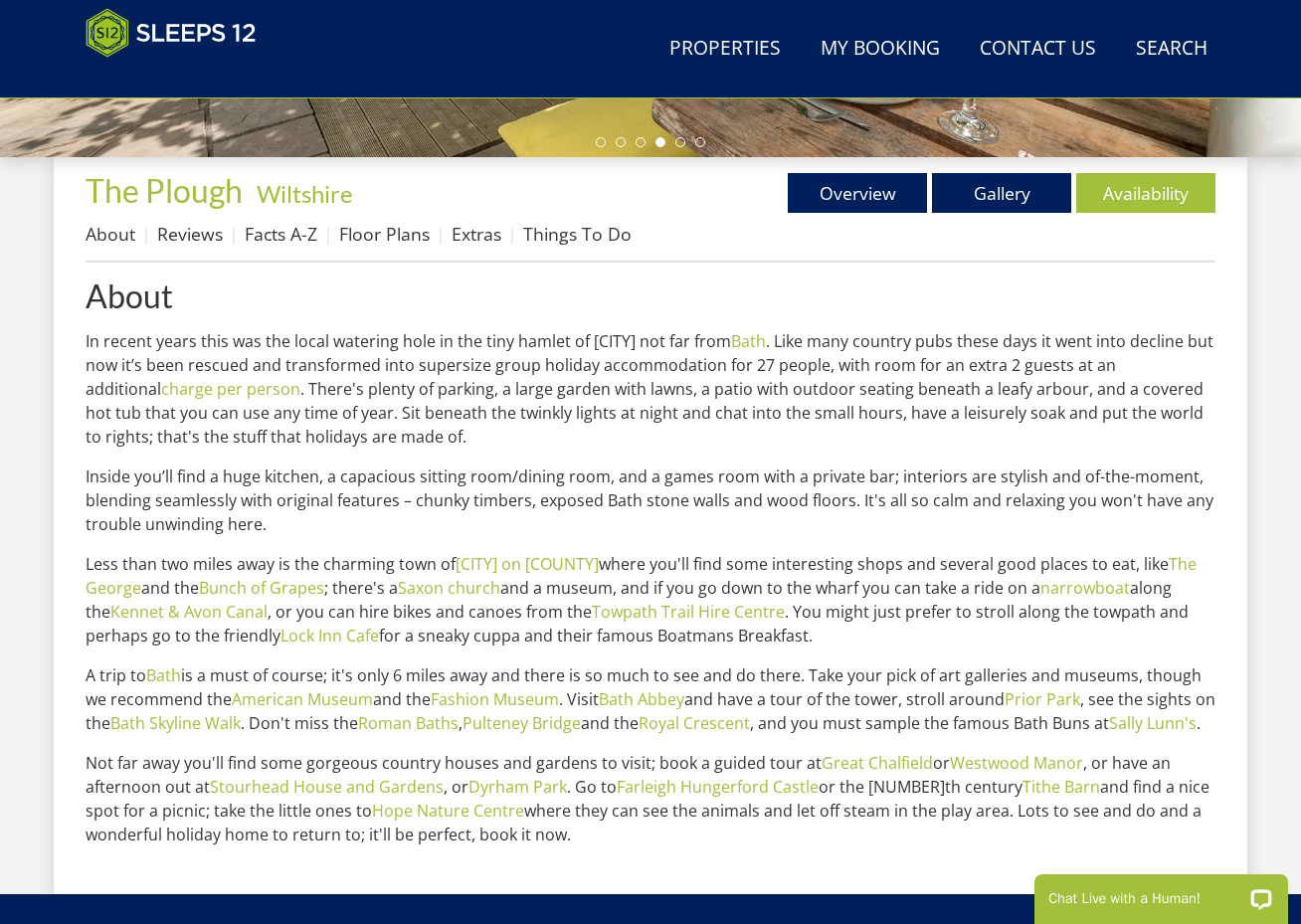 scroll, scrollTop: 681, scrollLeft: 0, axis: vertical 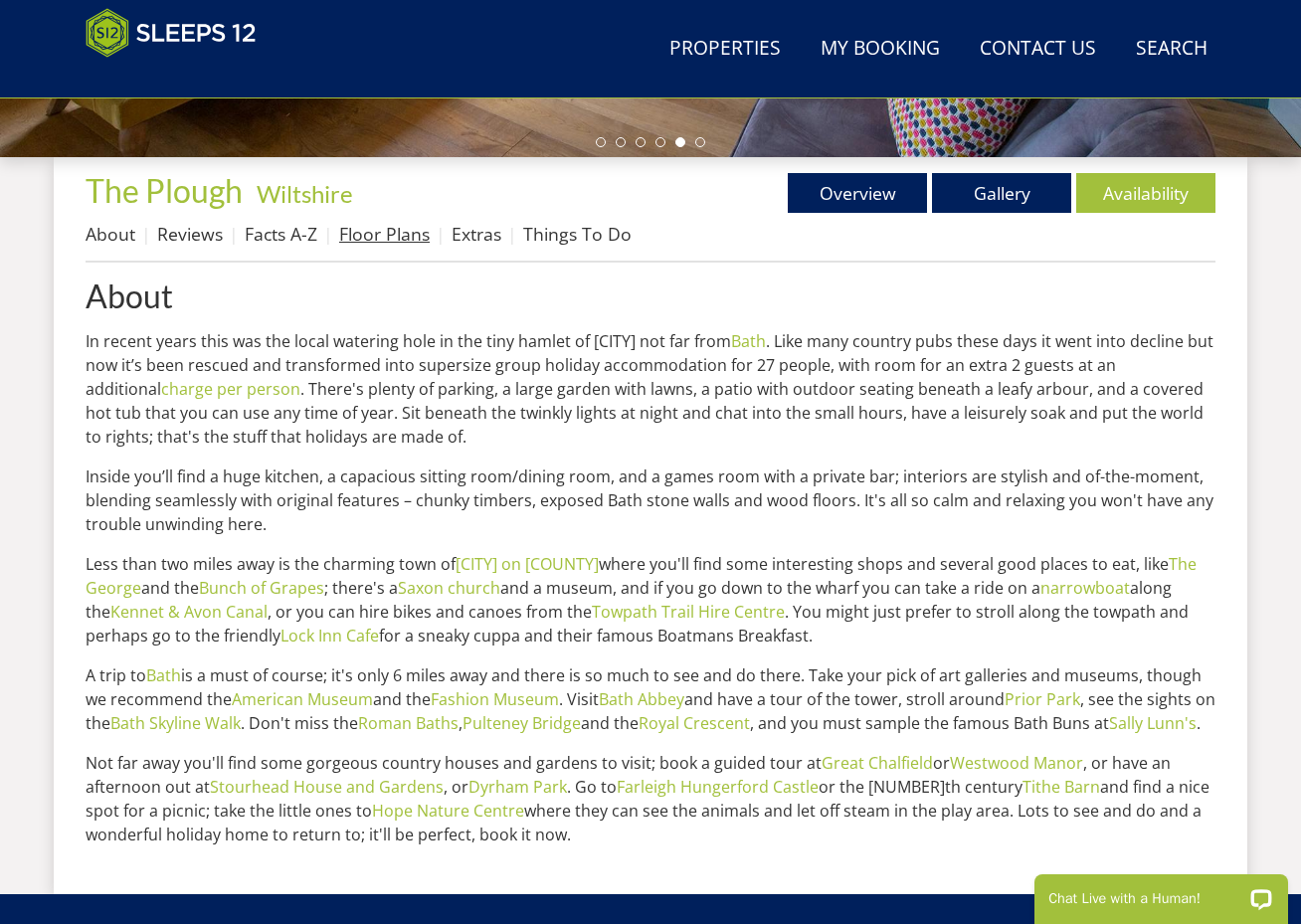 click on "Floor Plans" at bounding box center (384, 234) 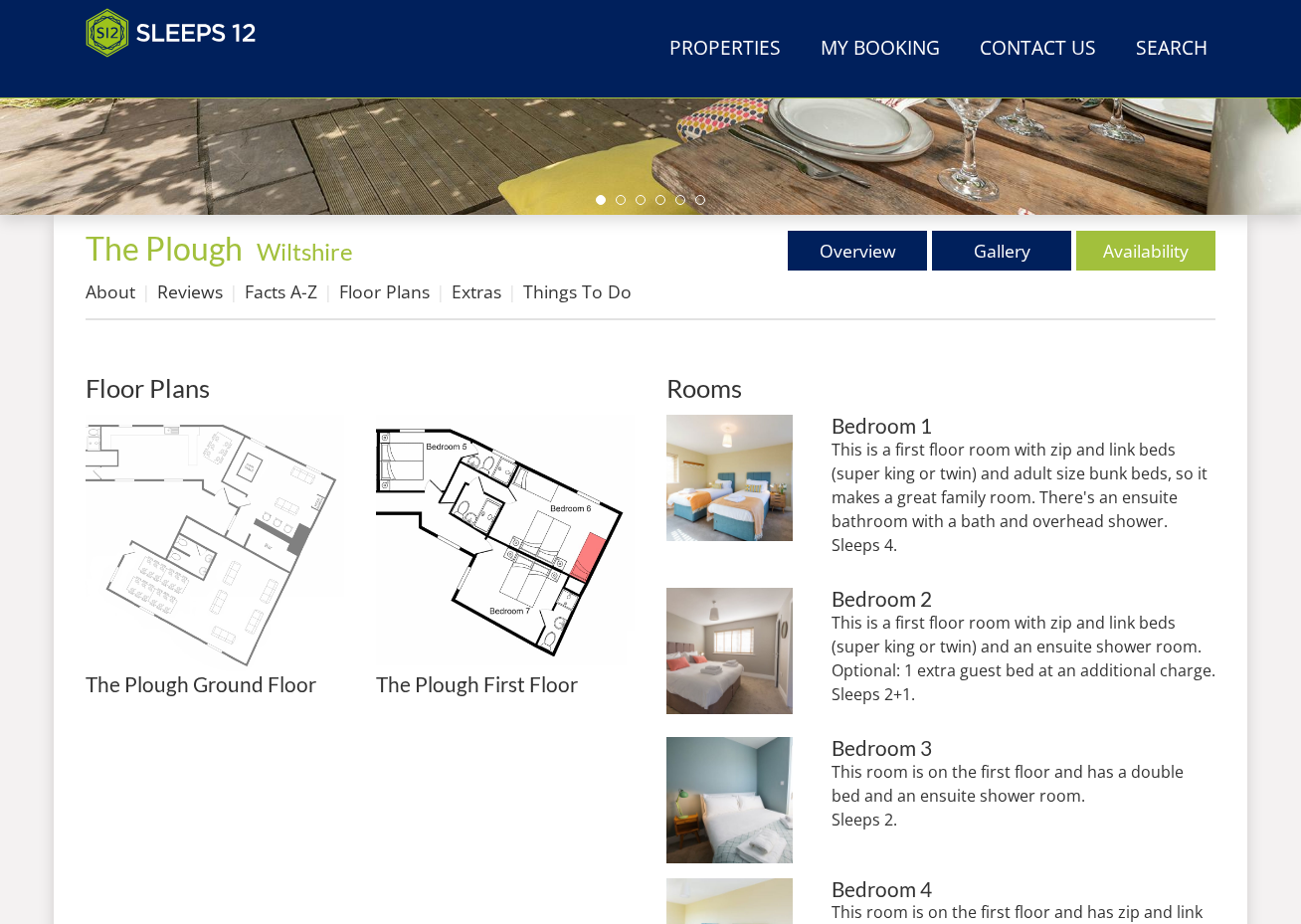 scroll, scrollTop: 627, scrollLeft: 0, axis: vertical 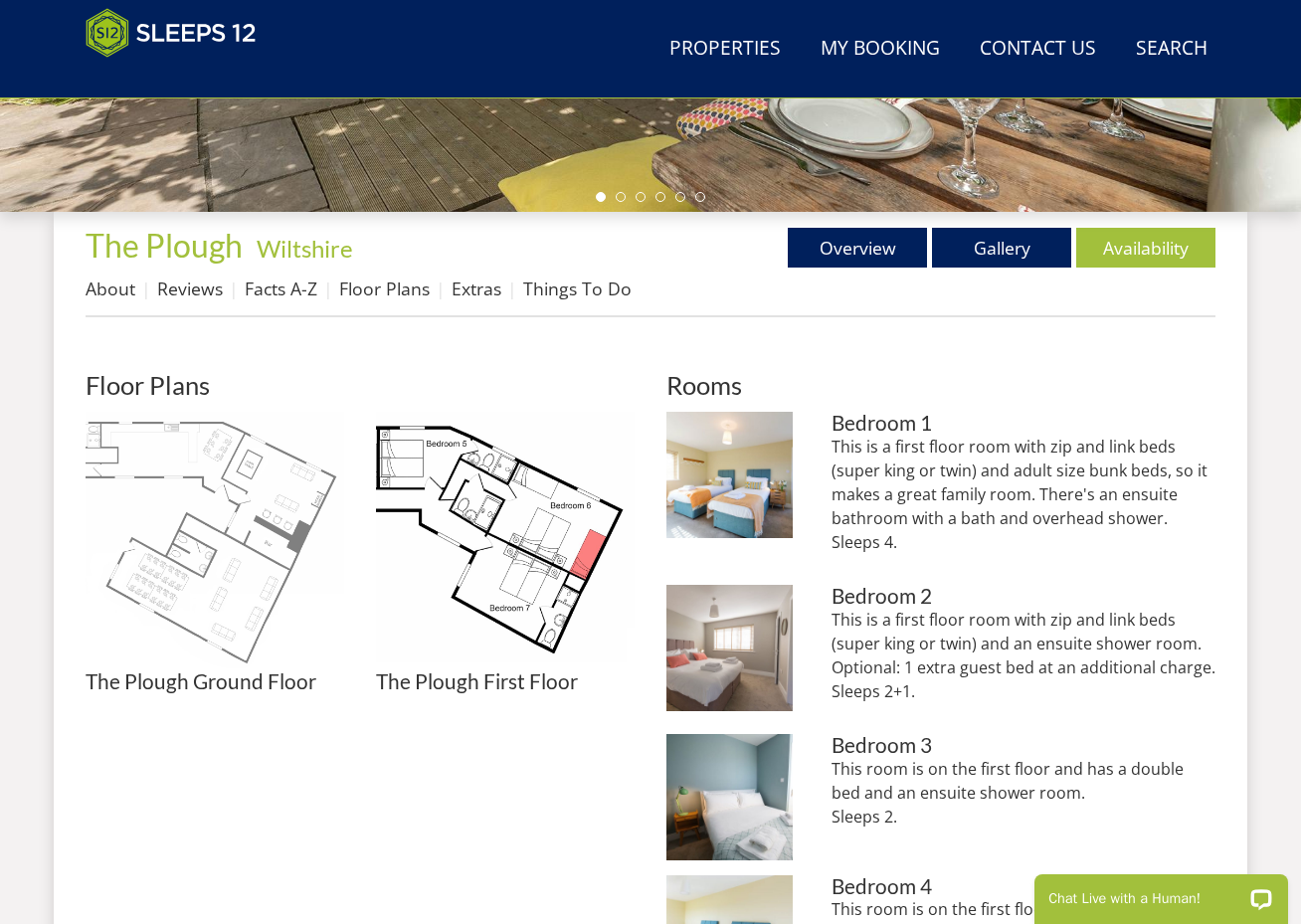 click at bounding box center [215, 541] 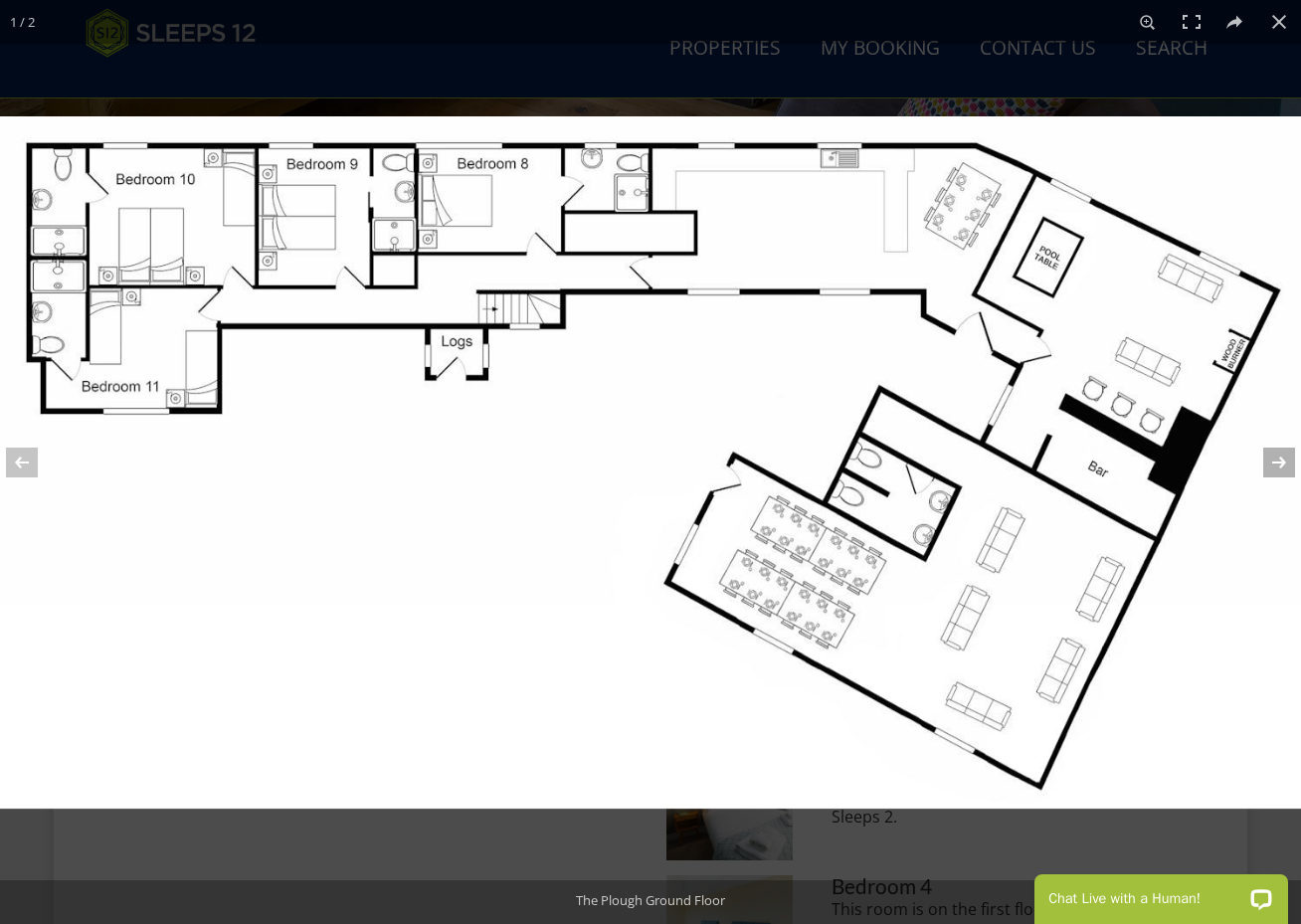 click at bounding box center [1266, 462] 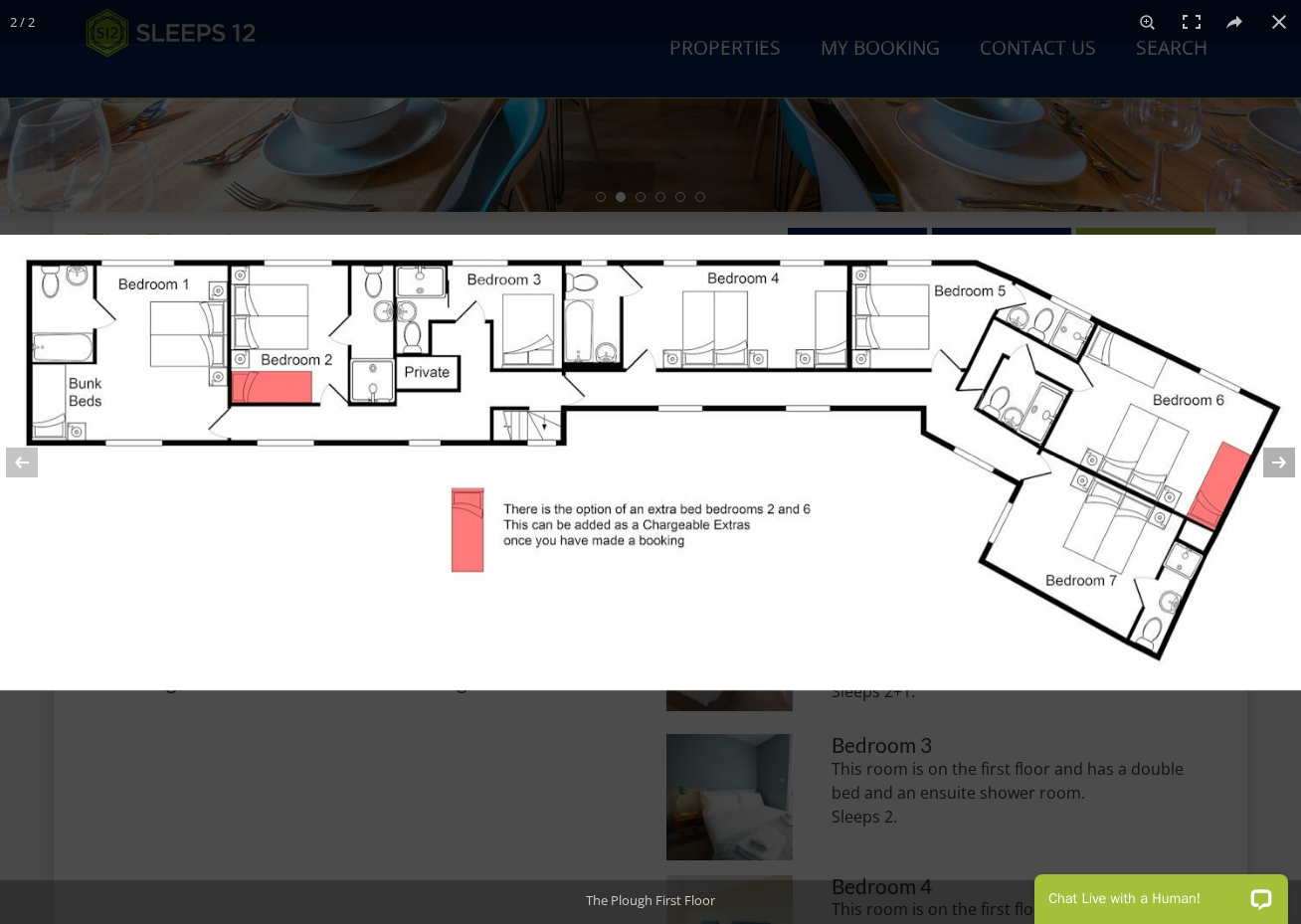 click at bounding box center [1266, 462] 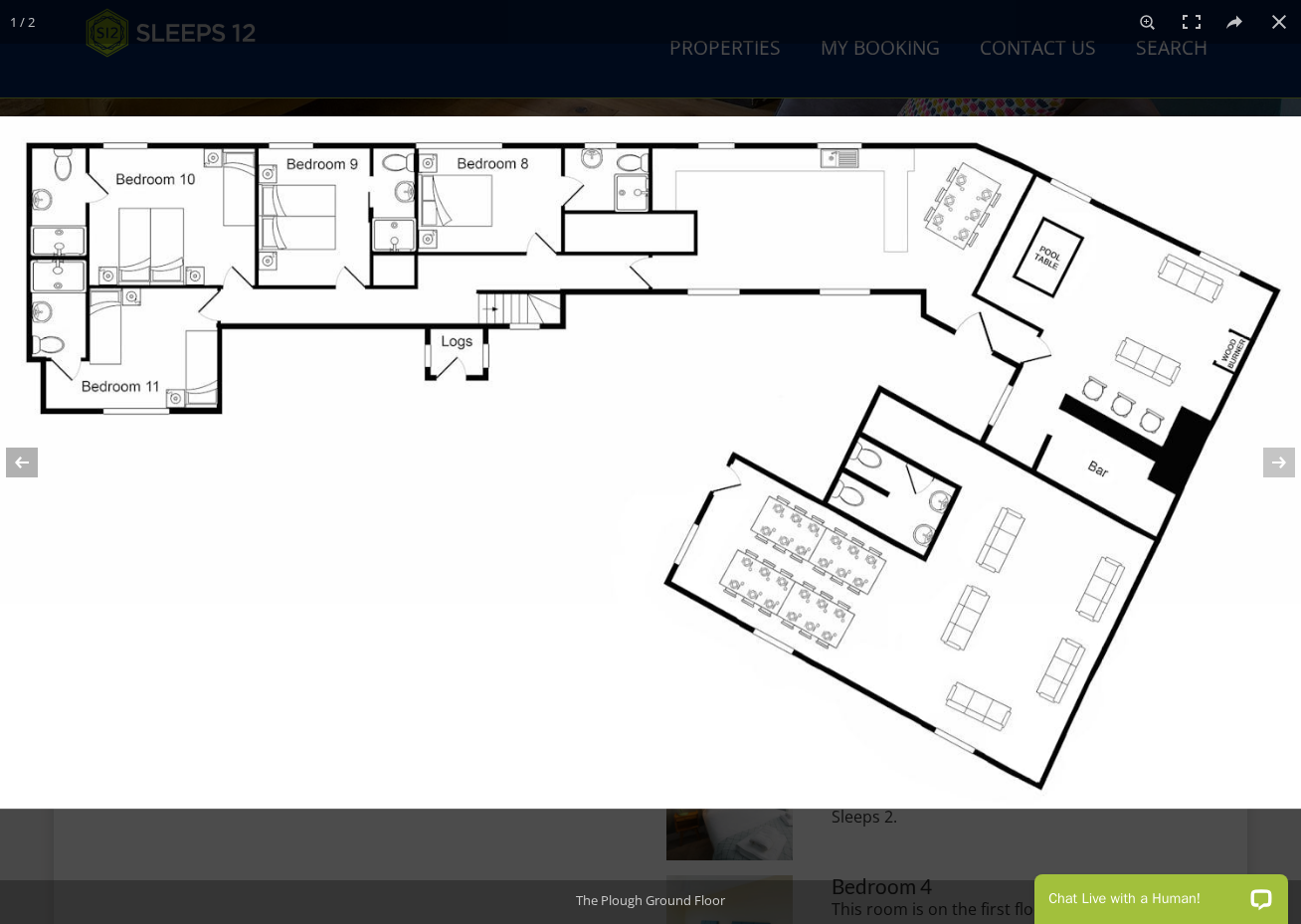 click at bounding box center (35, 462) 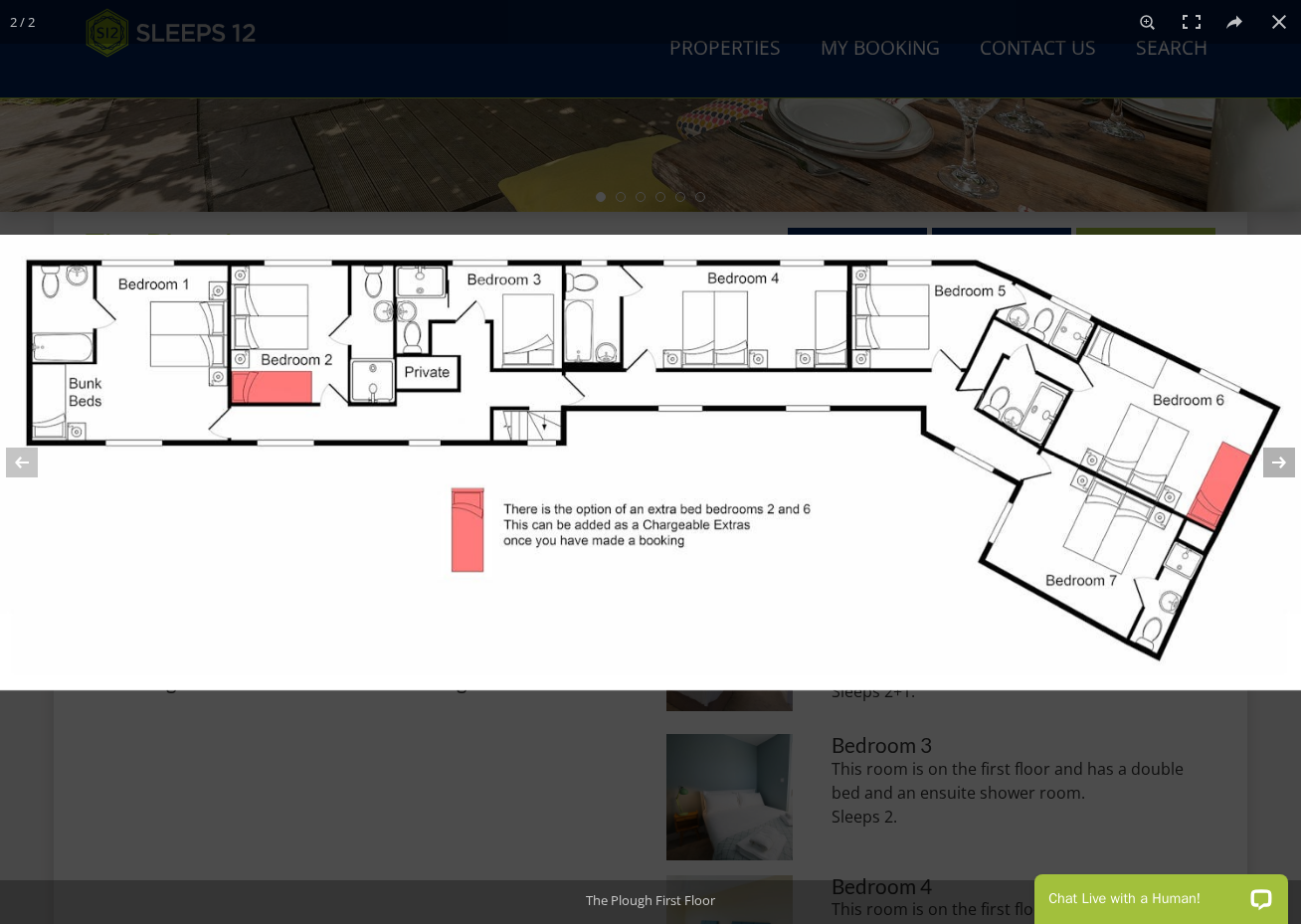 click at bounding box center [1266, 462] 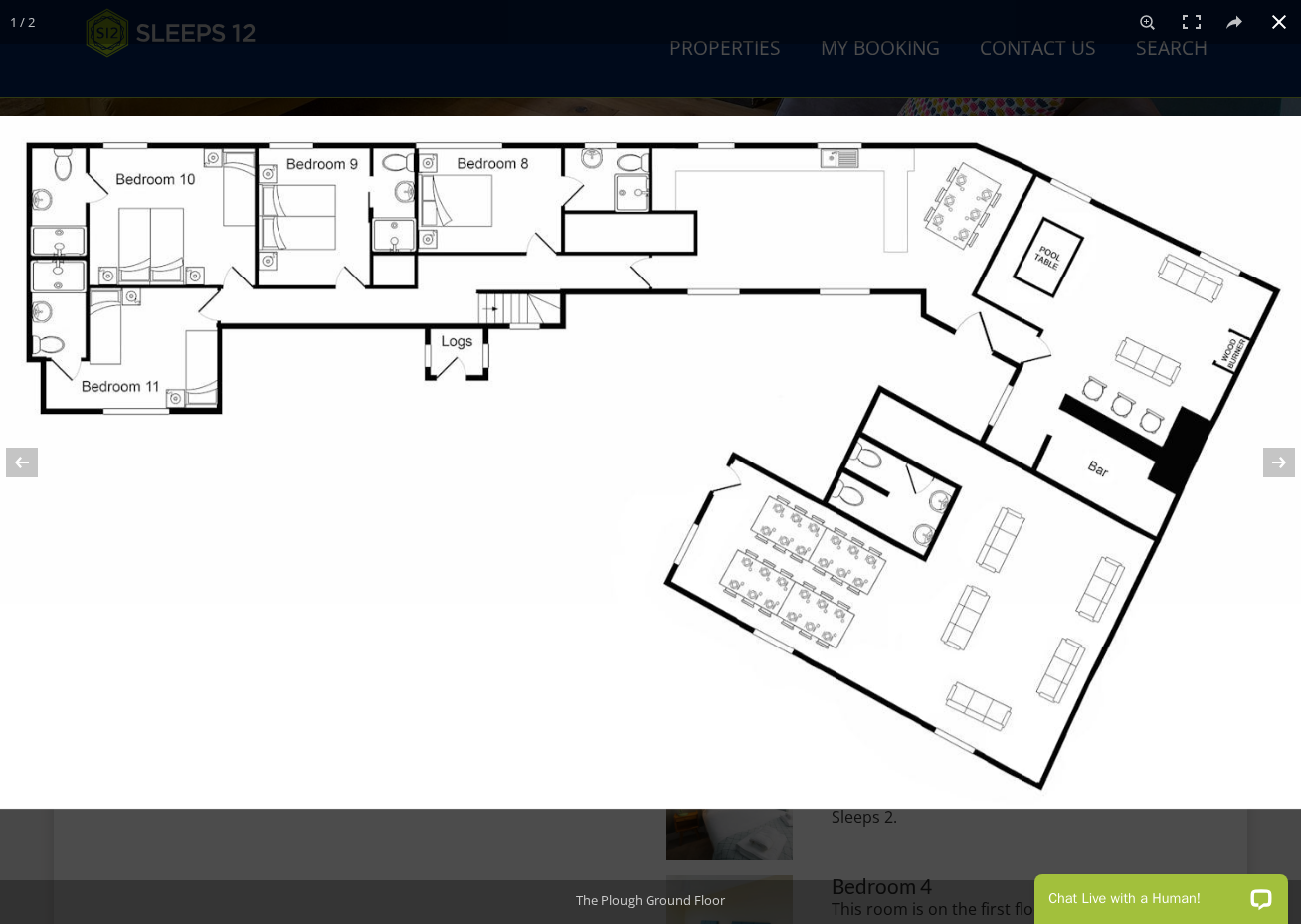 click at bounding box center (1279, 22) 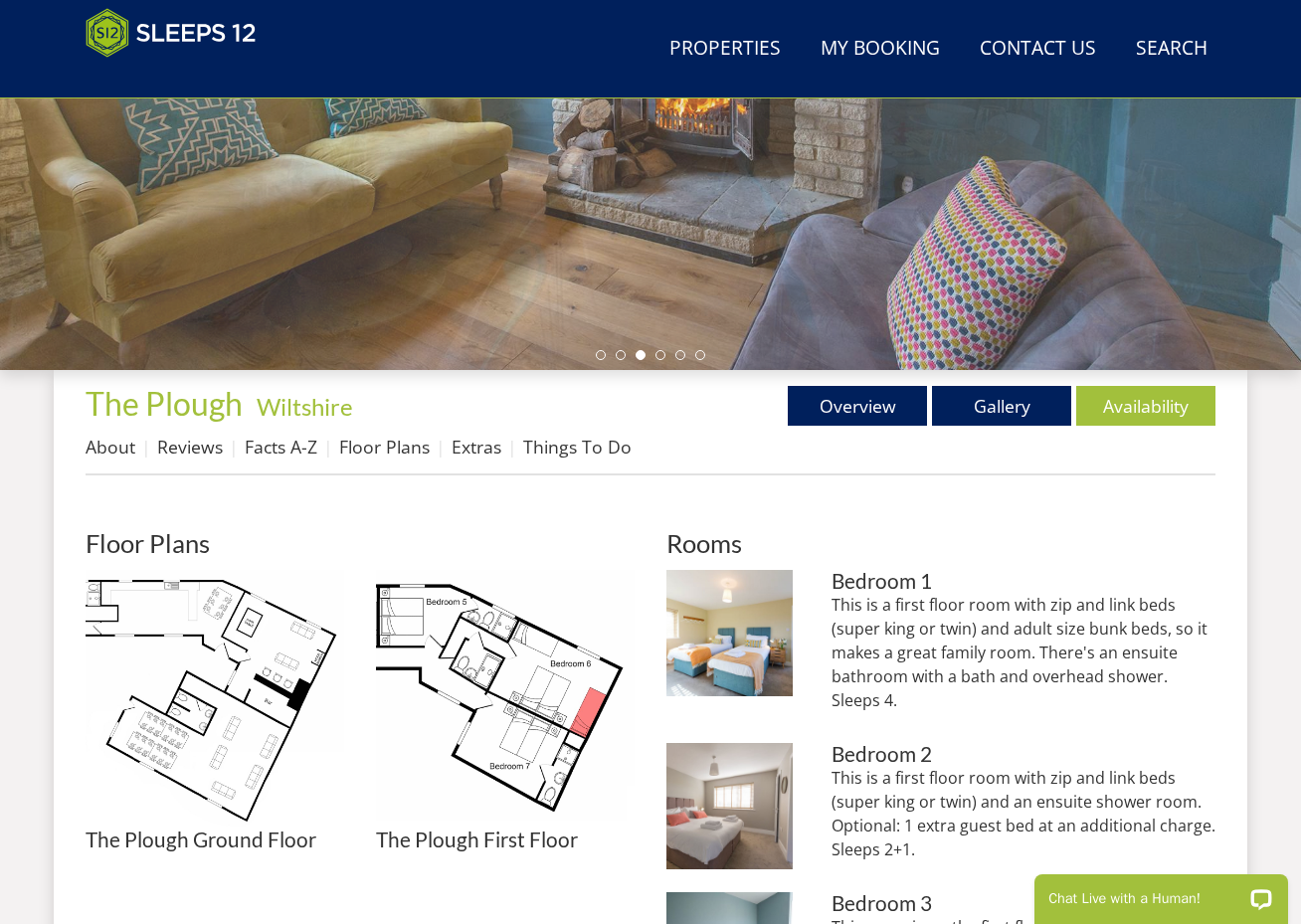scroll, scrollTop: 482, scrollLeft: 0, axis: vertical 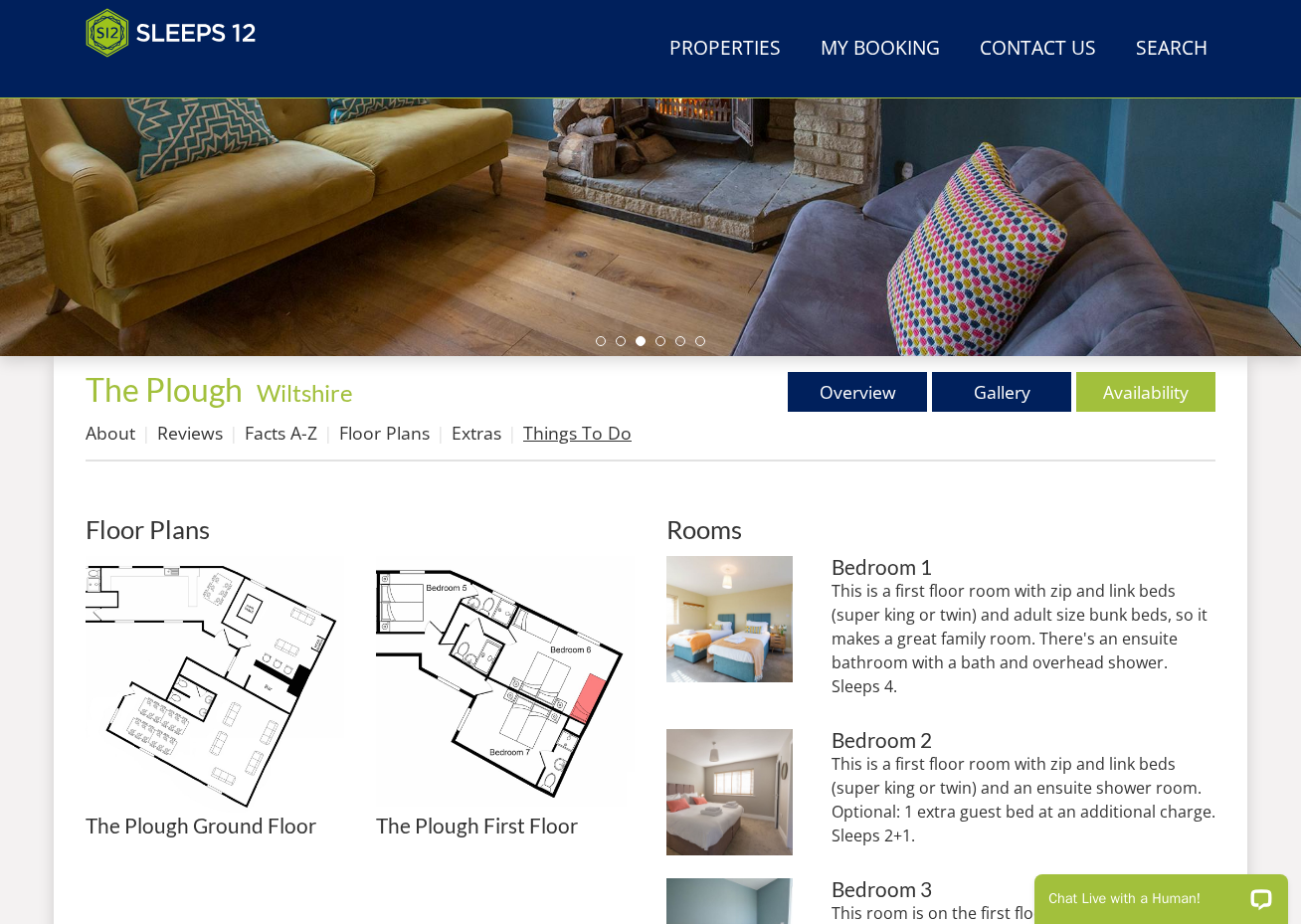 click on "Things To Do" at bounding box center [577, 433] 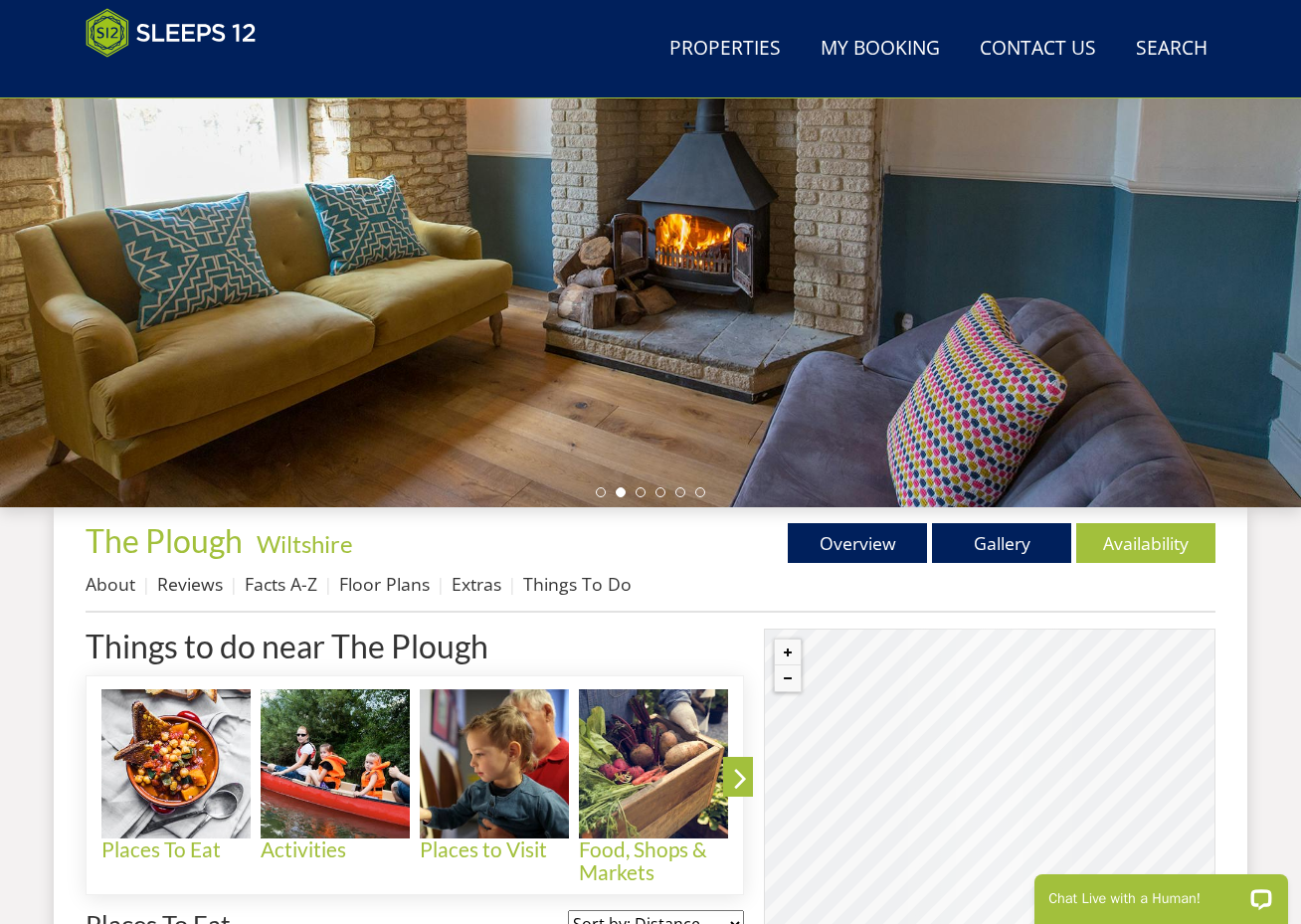 scroll, scrollTop: 396, scrollLeft: 0, axis: vertical 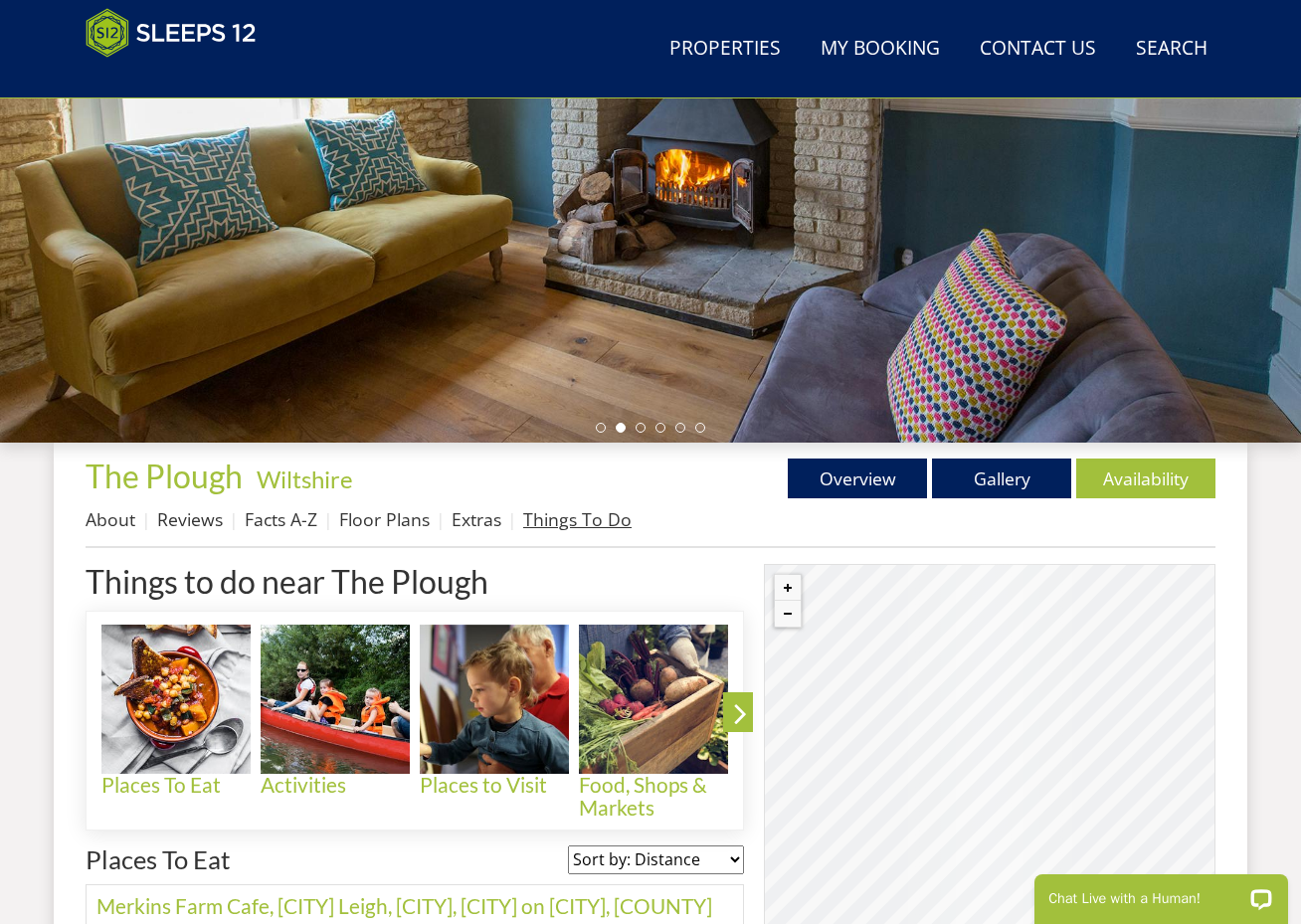 click on "Things To Do" at bounding box center (577, 519) 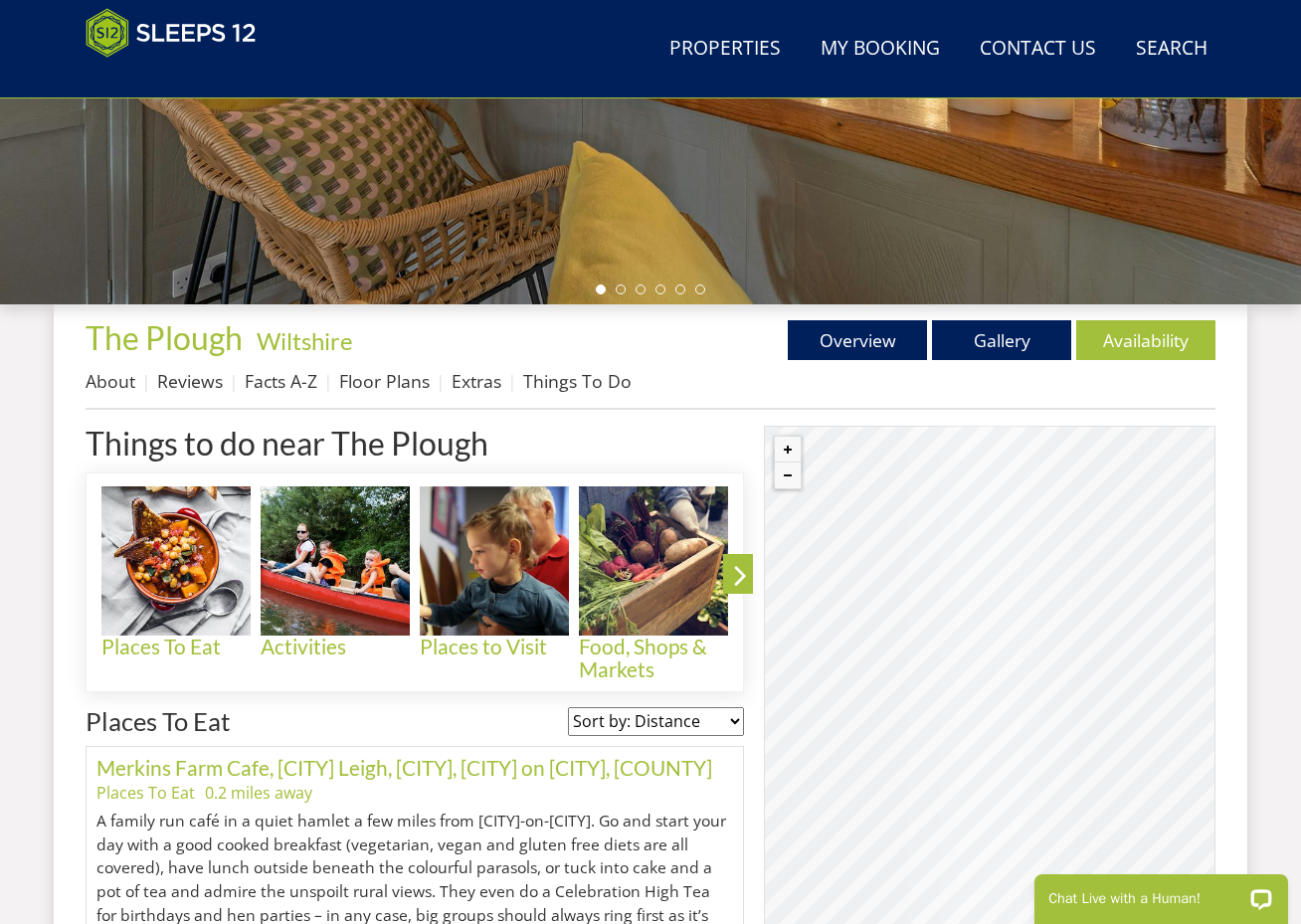 scroll, scrollTop: 535, scrollLeft: 0, axis: vertical 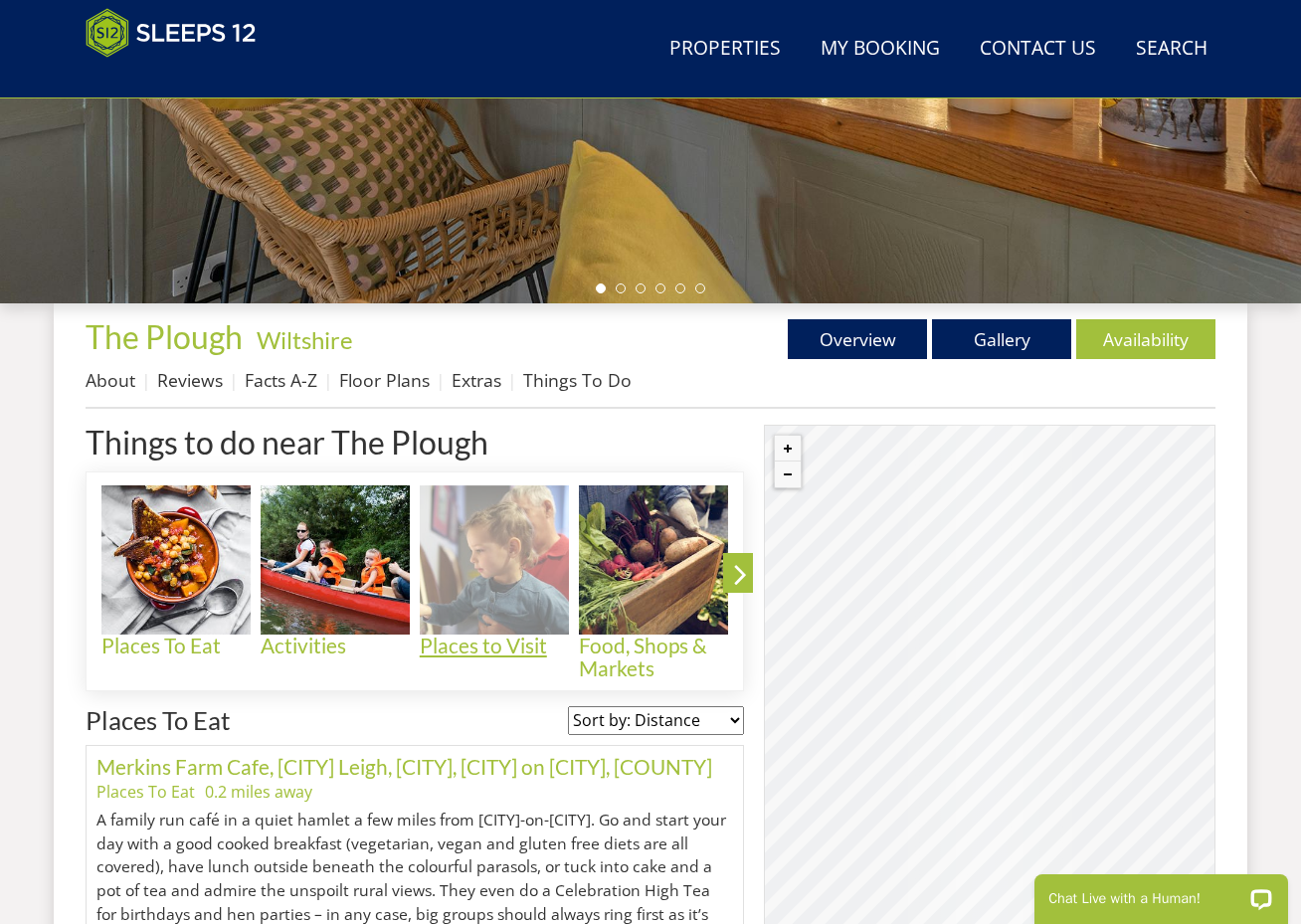 click on "Places to Visit" at bounding box center (494, 646) 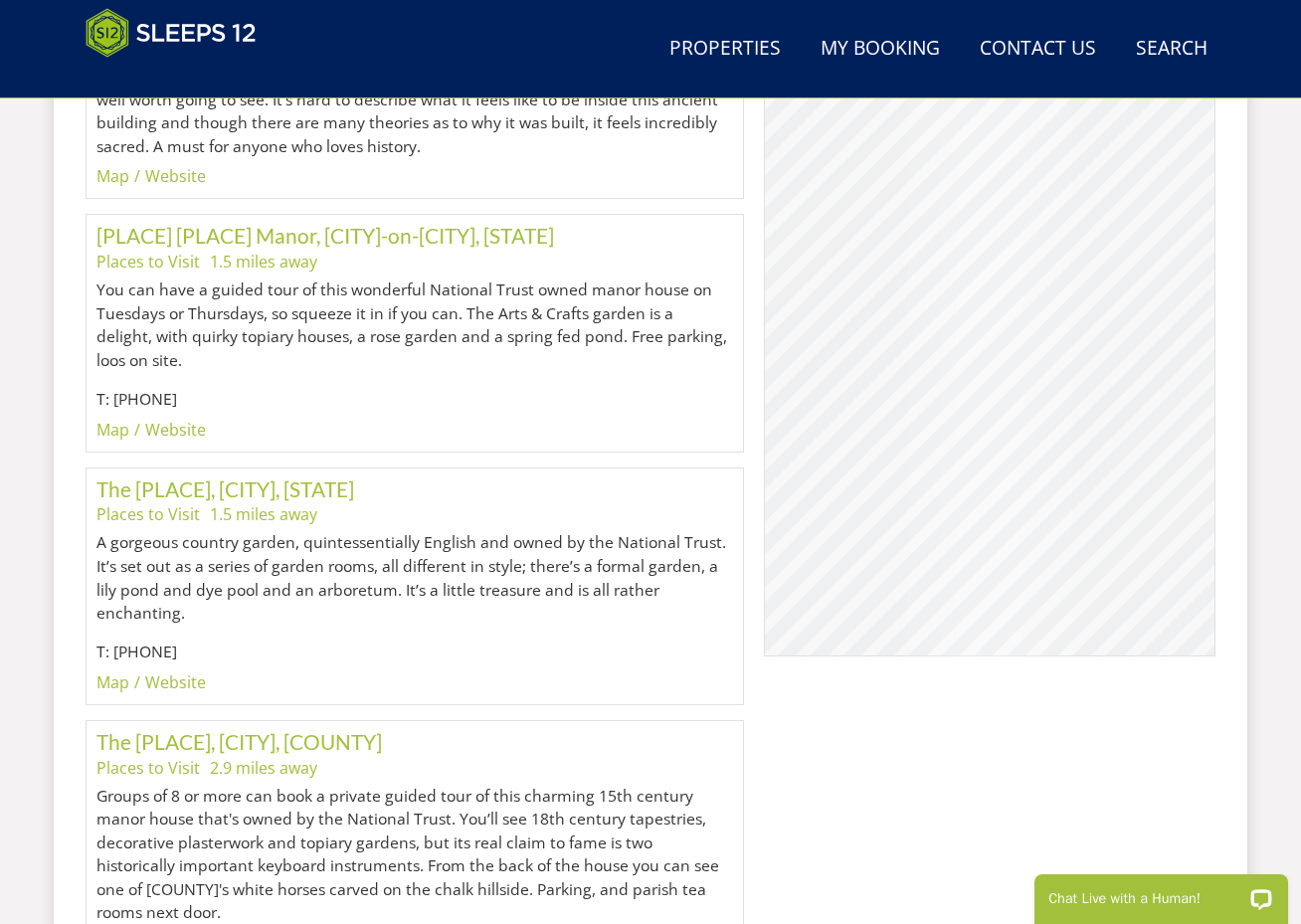 scroll, scrollTop: 1298, scrollLeft: 0, axis: vertical 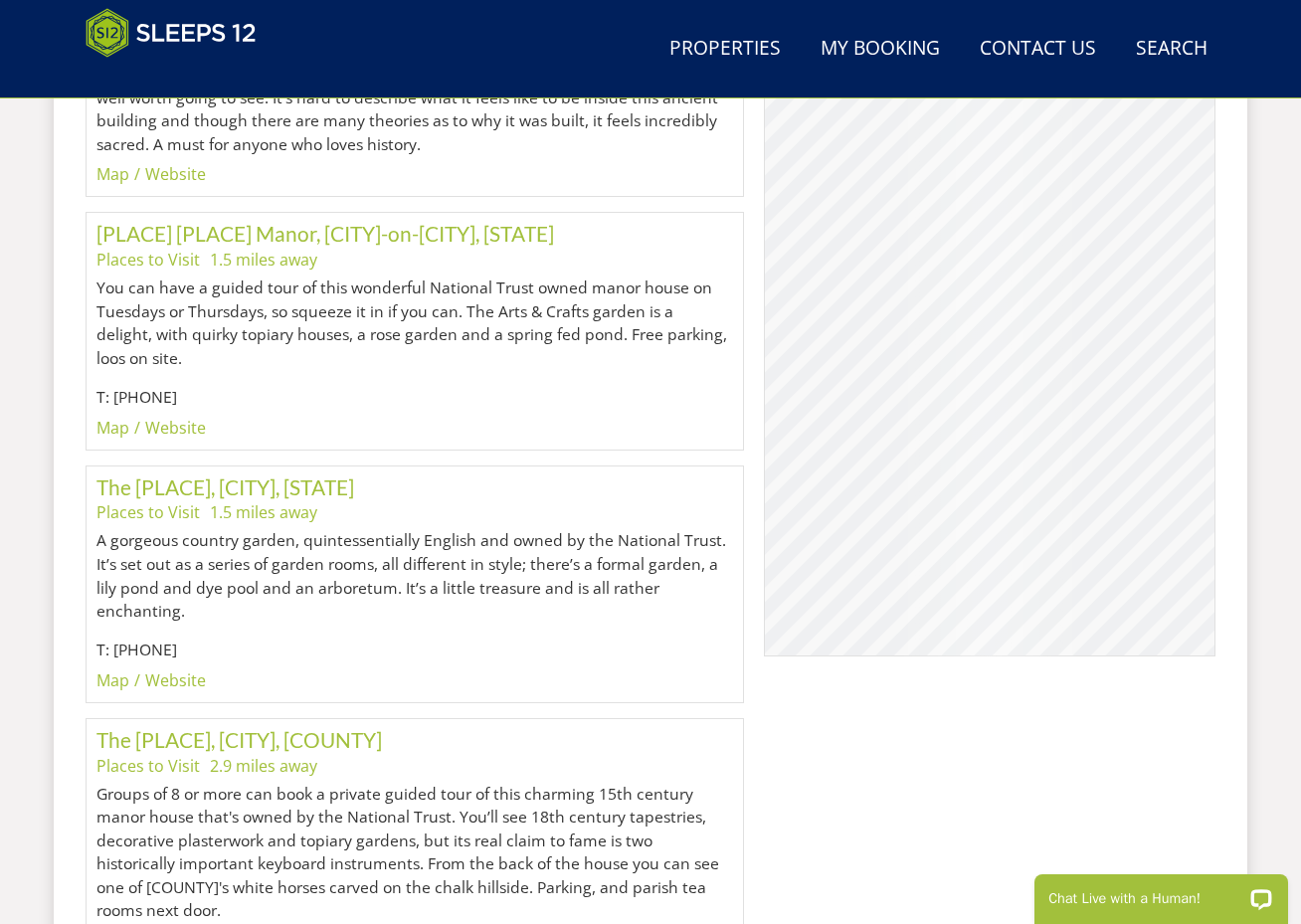 drag, startPoint x: 1106, startPoint y: 485, endPoint x: 994, endPoint y: 489, distance: 112.07141 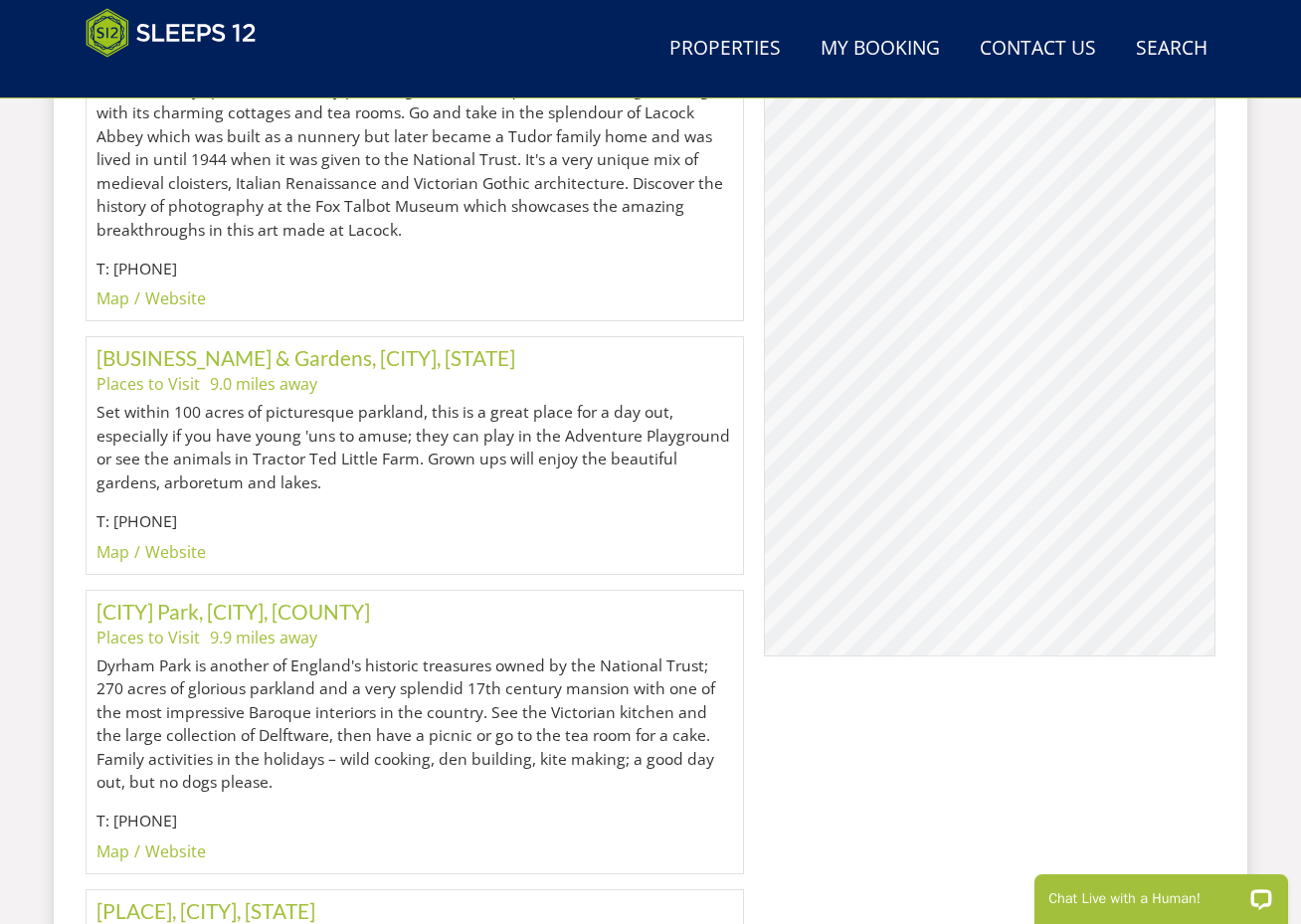 scroll, scrollTop: 3642, scrollLeft: 0, axis: vertical 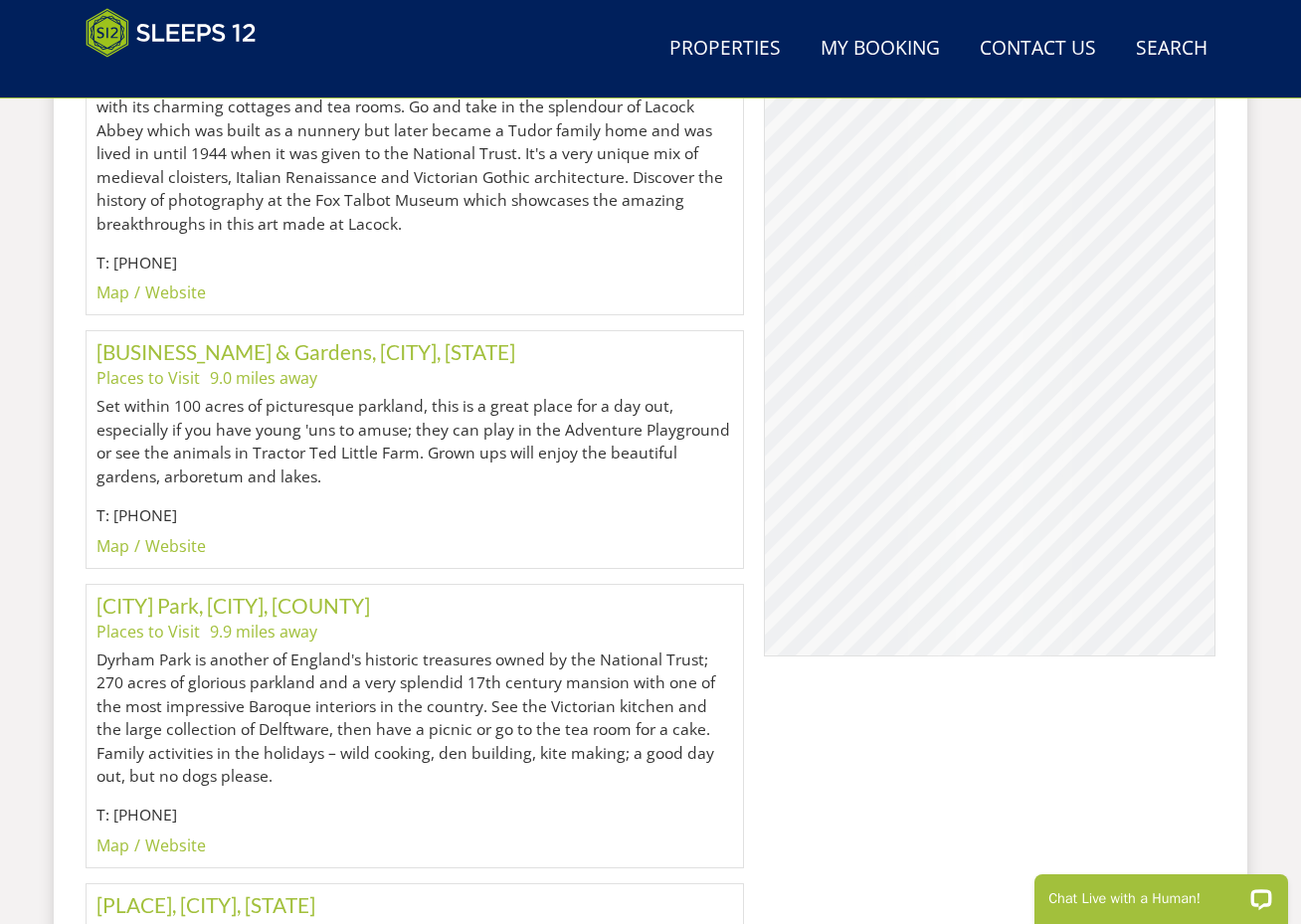 click on "© MapTiler   © OpenStreetMap contributors" at bounding box center (990, 333) 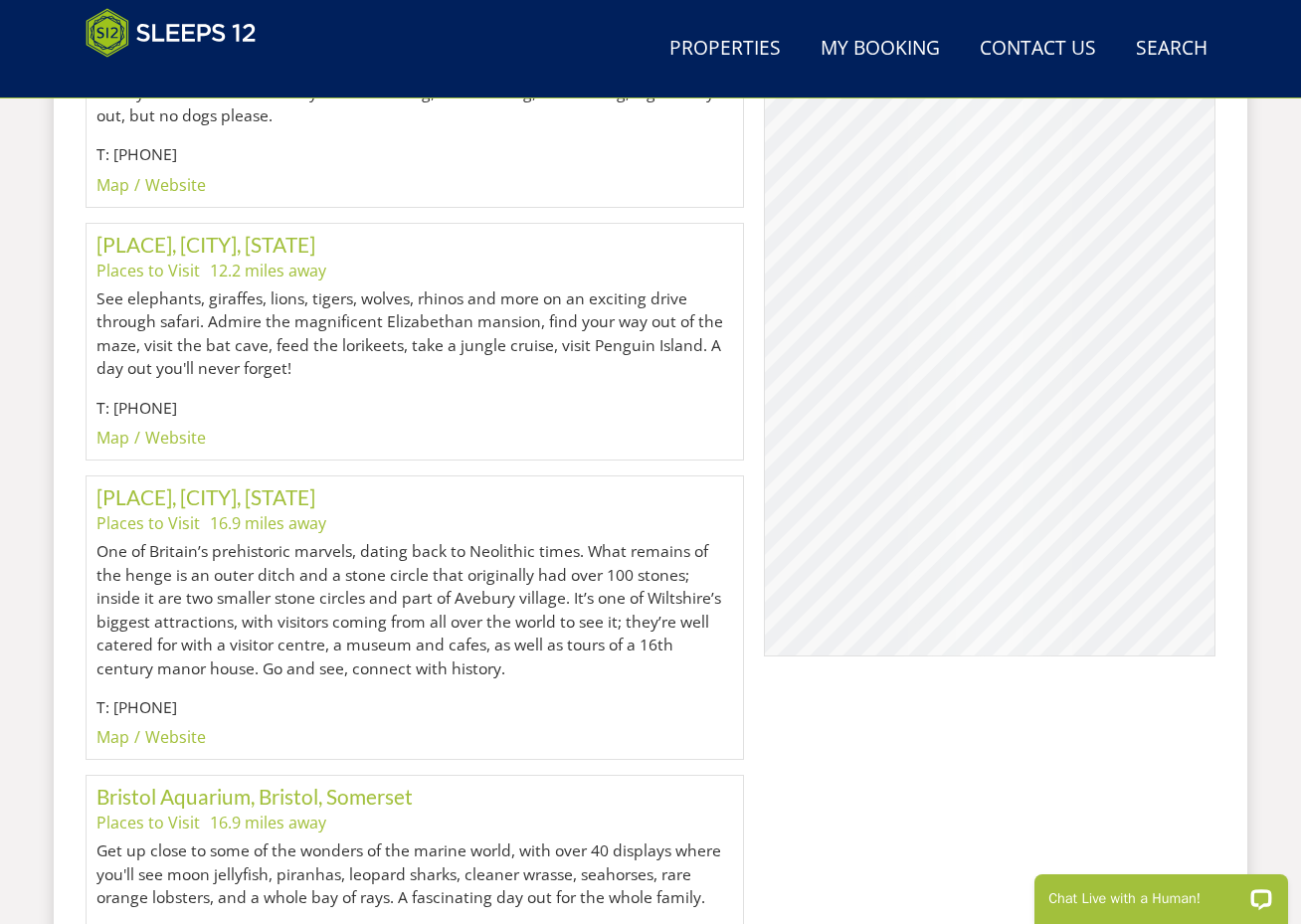 scroll, scrollTop: 4304, scrollLeft: 0, axis: vertical 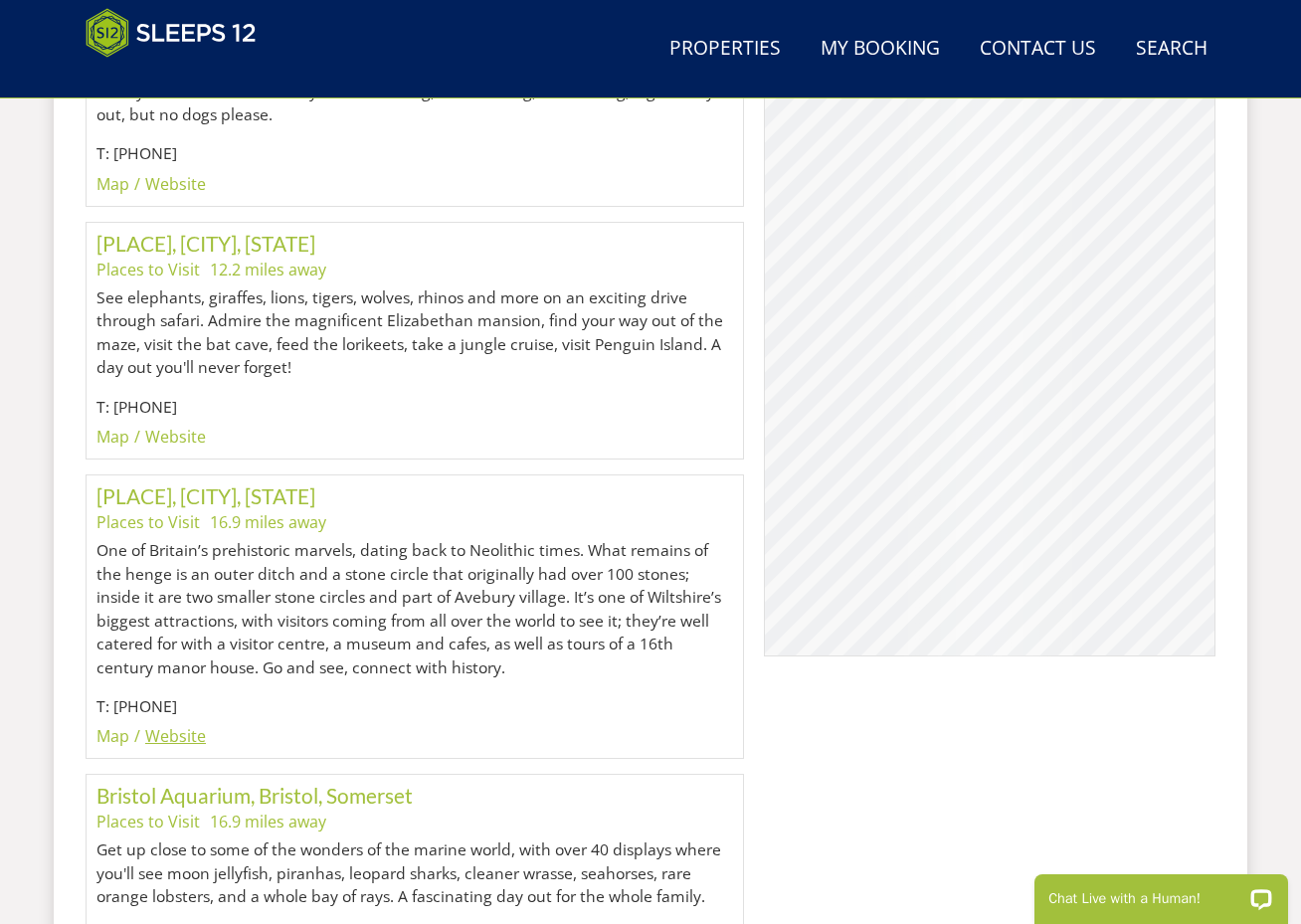 click on "Website" at bounding box center [175, 736] 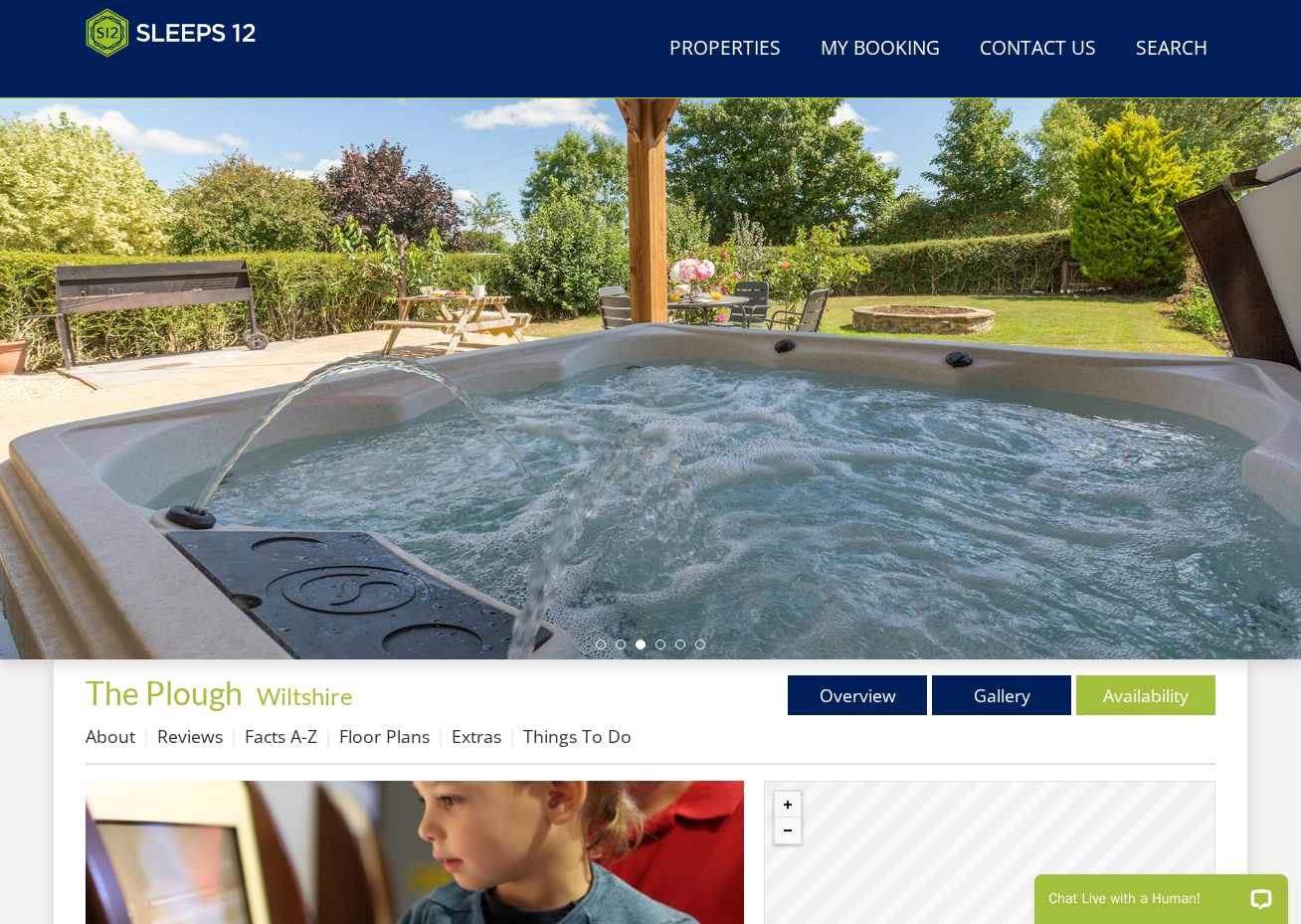 scroll, scrollTop: 152, scrollLeft: 0, axis: vertical 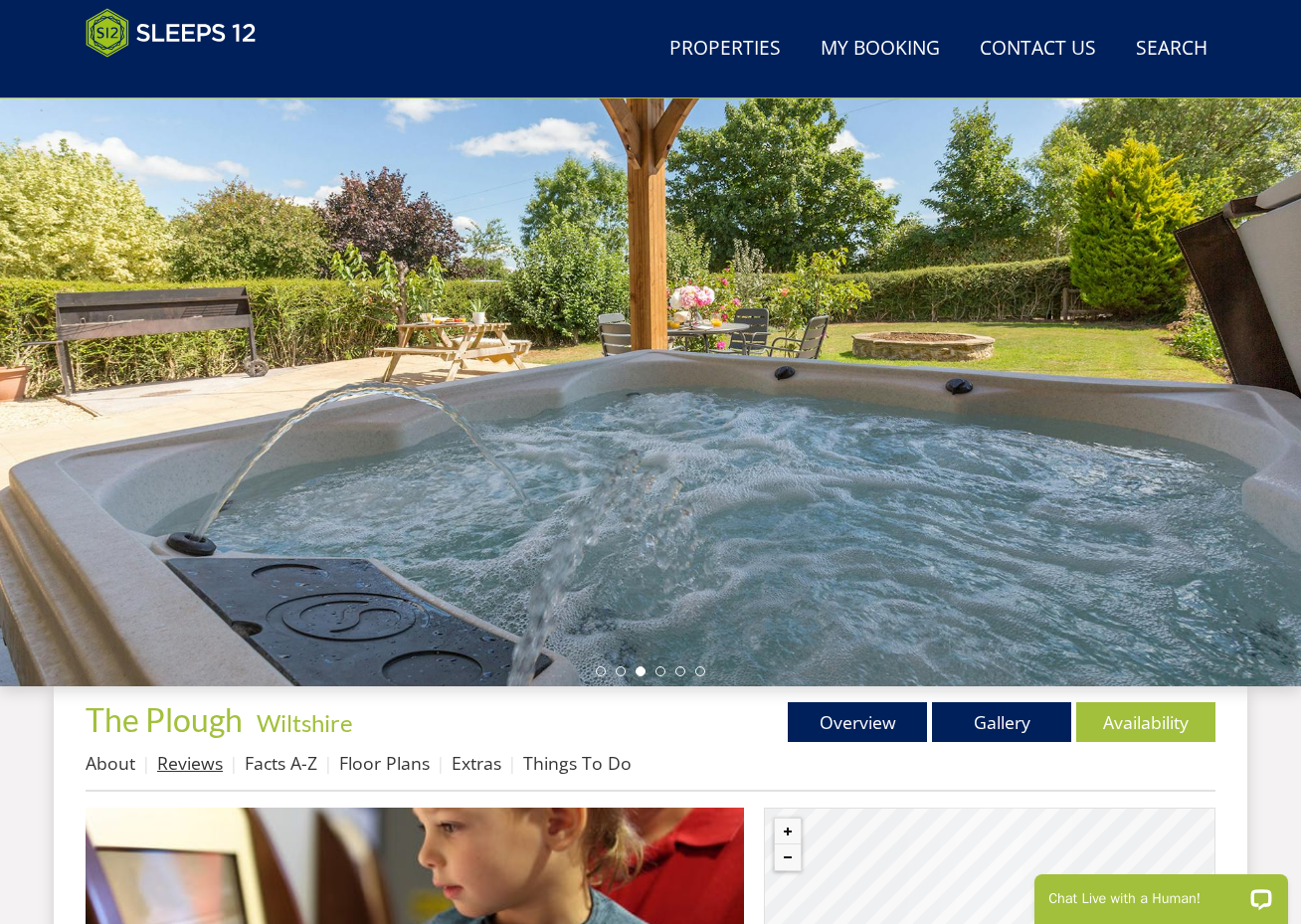 click on "Reviews" at bounding box center (190, 763) 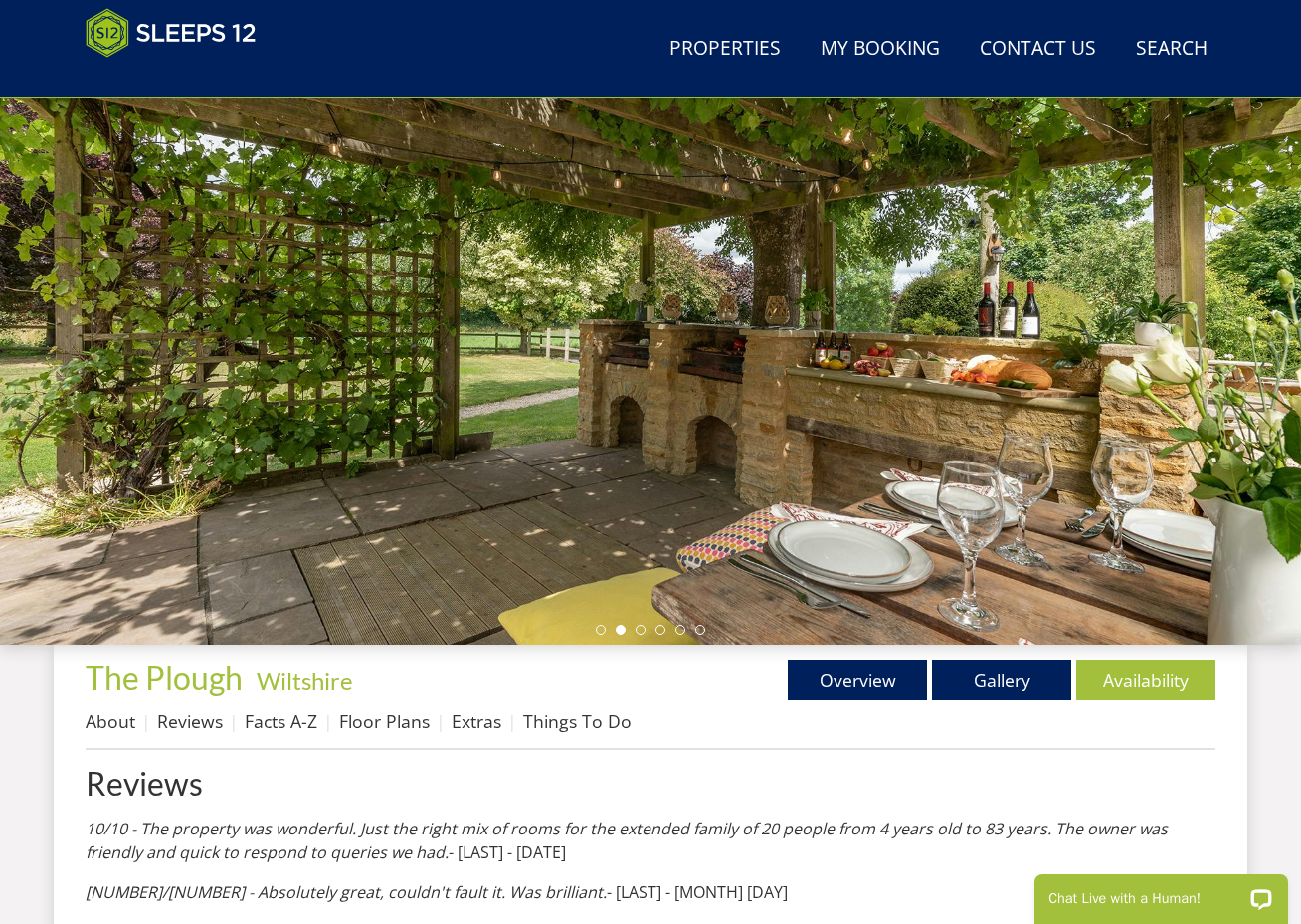 scroll, scrollTop: 122, scrollLeft: 0, axis: vertical 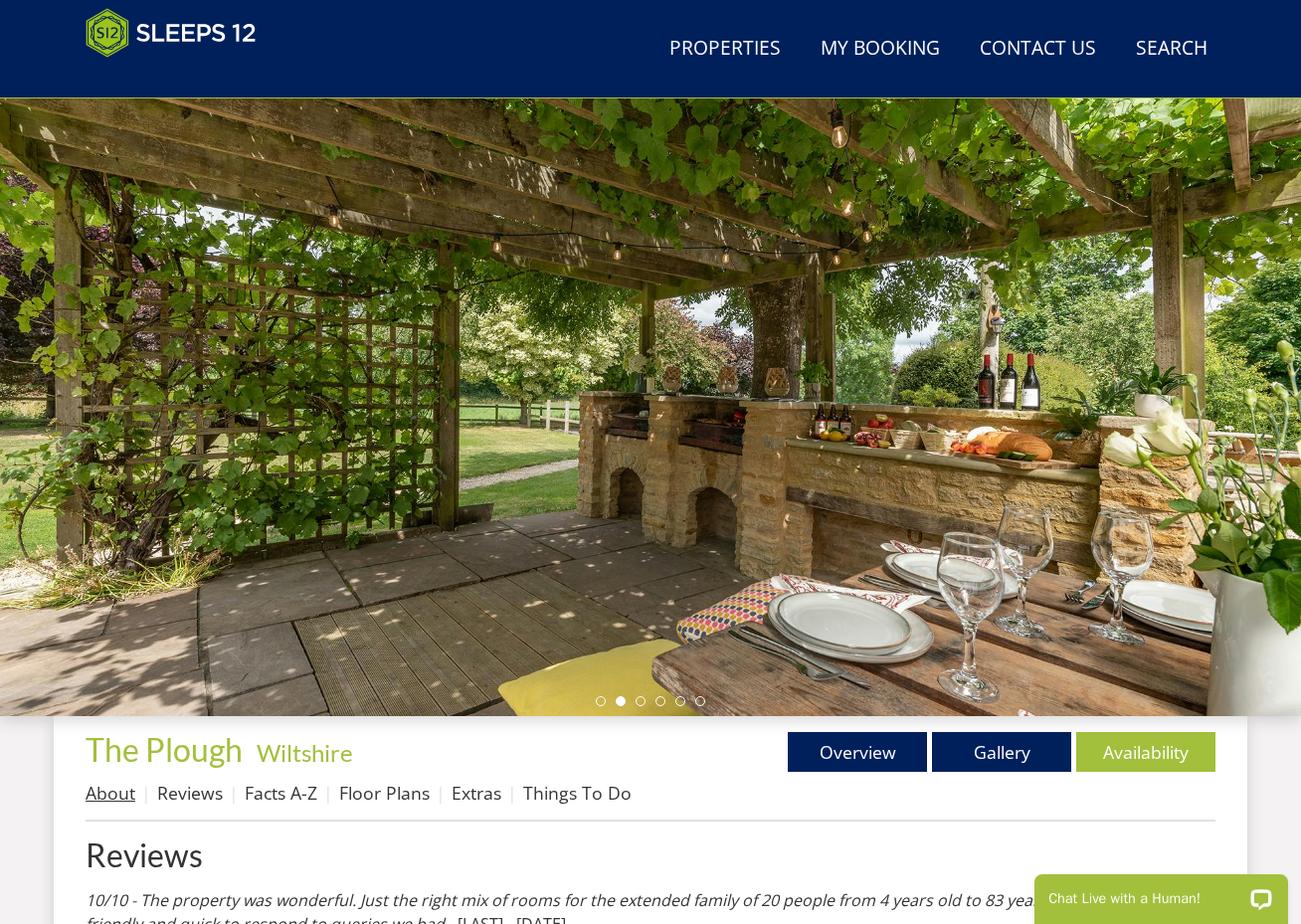 click on "About" at bounding box center [110, 793] 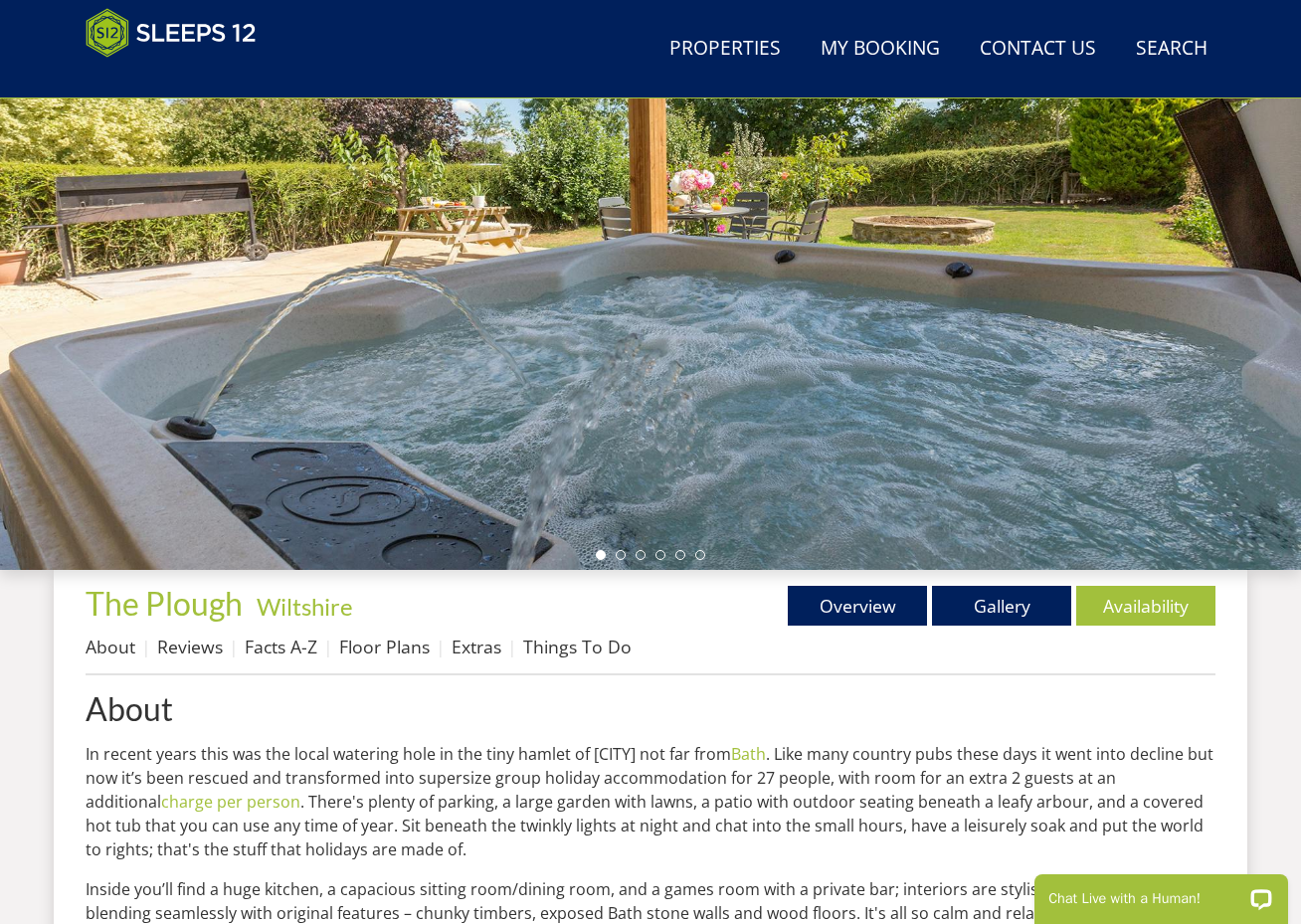 scroll, scrollTop: 0, scrollLeft: 0, axis: both 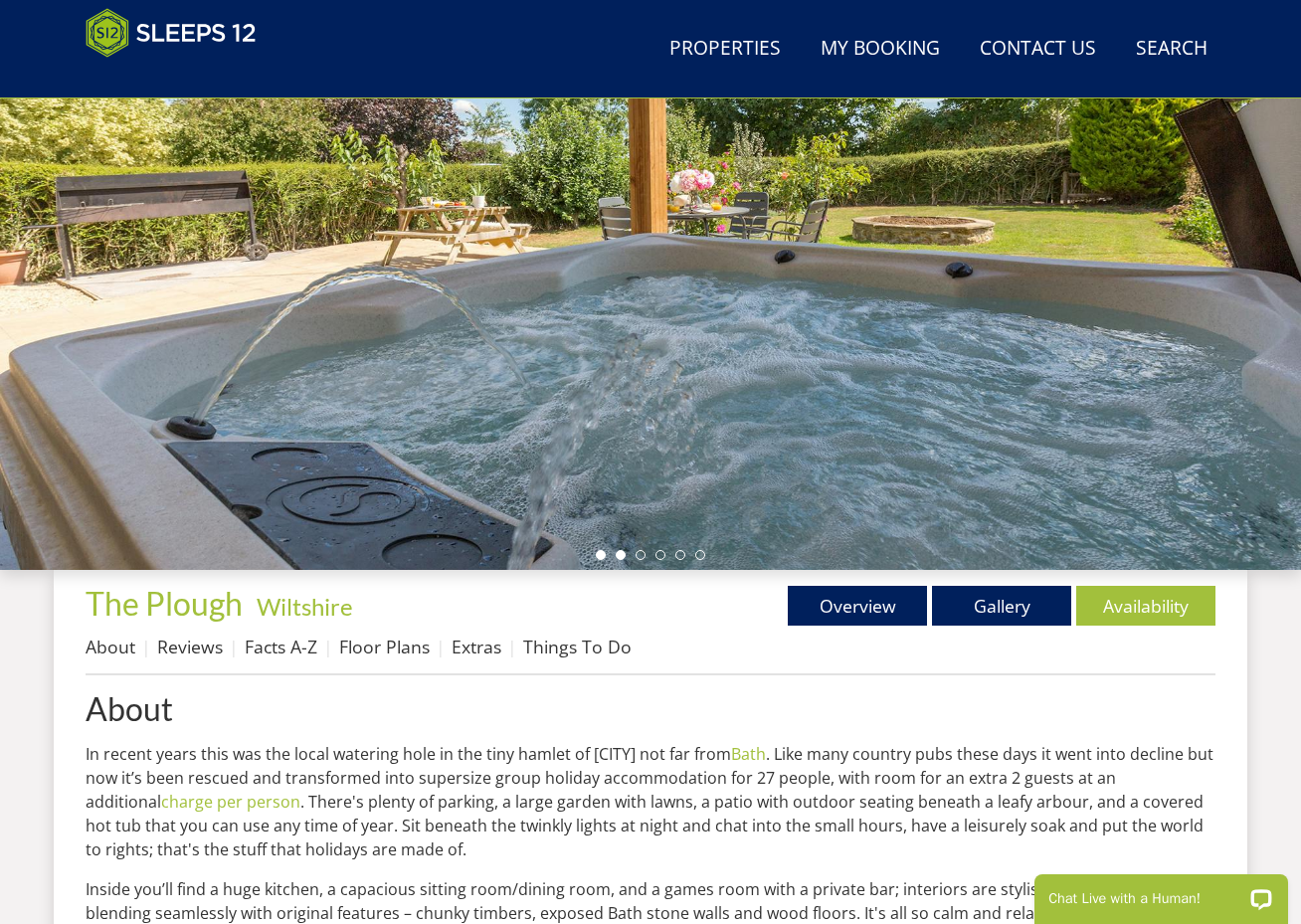 click at bounding box center (621, 555) 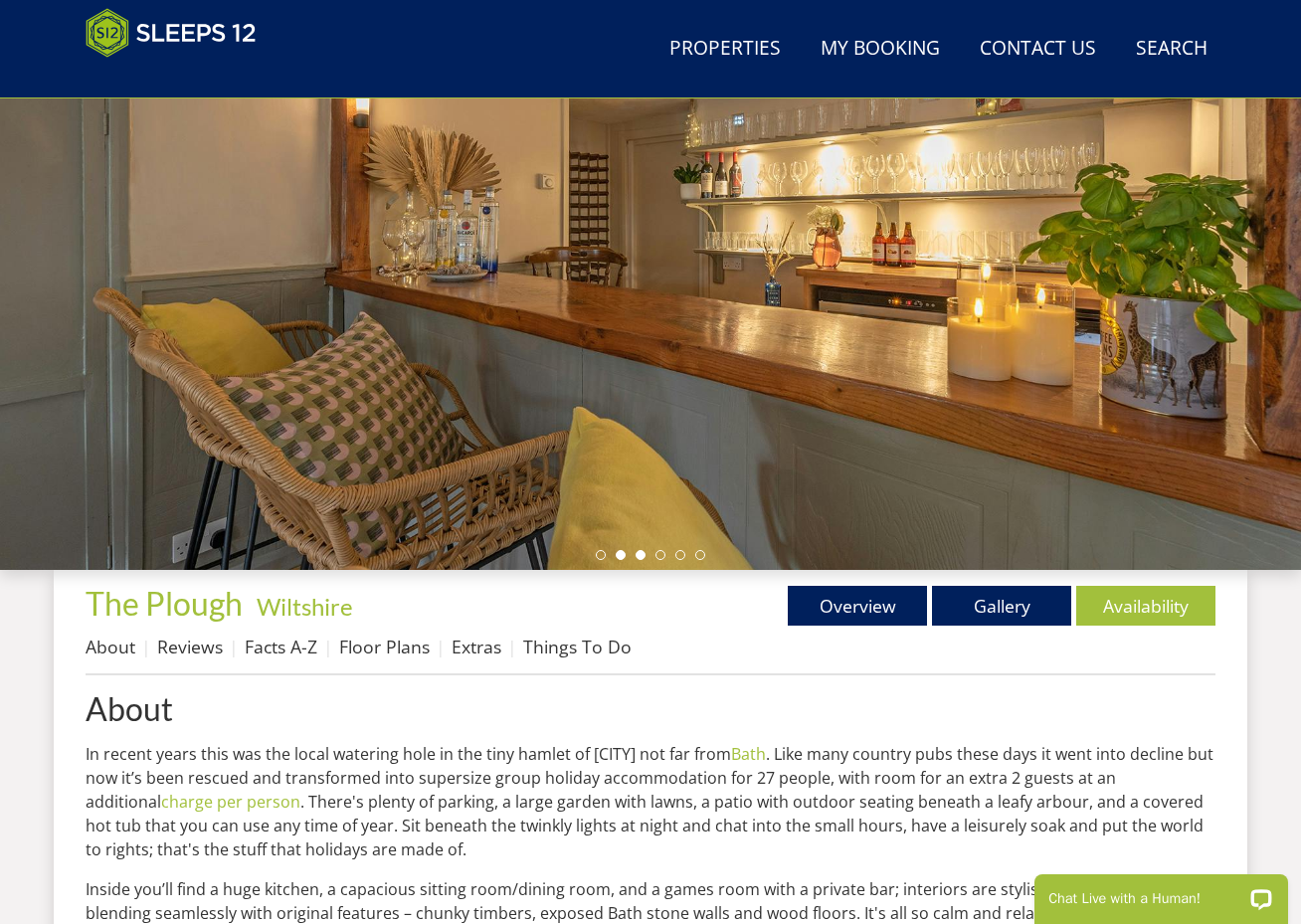 click at bounding box center [641, 555] 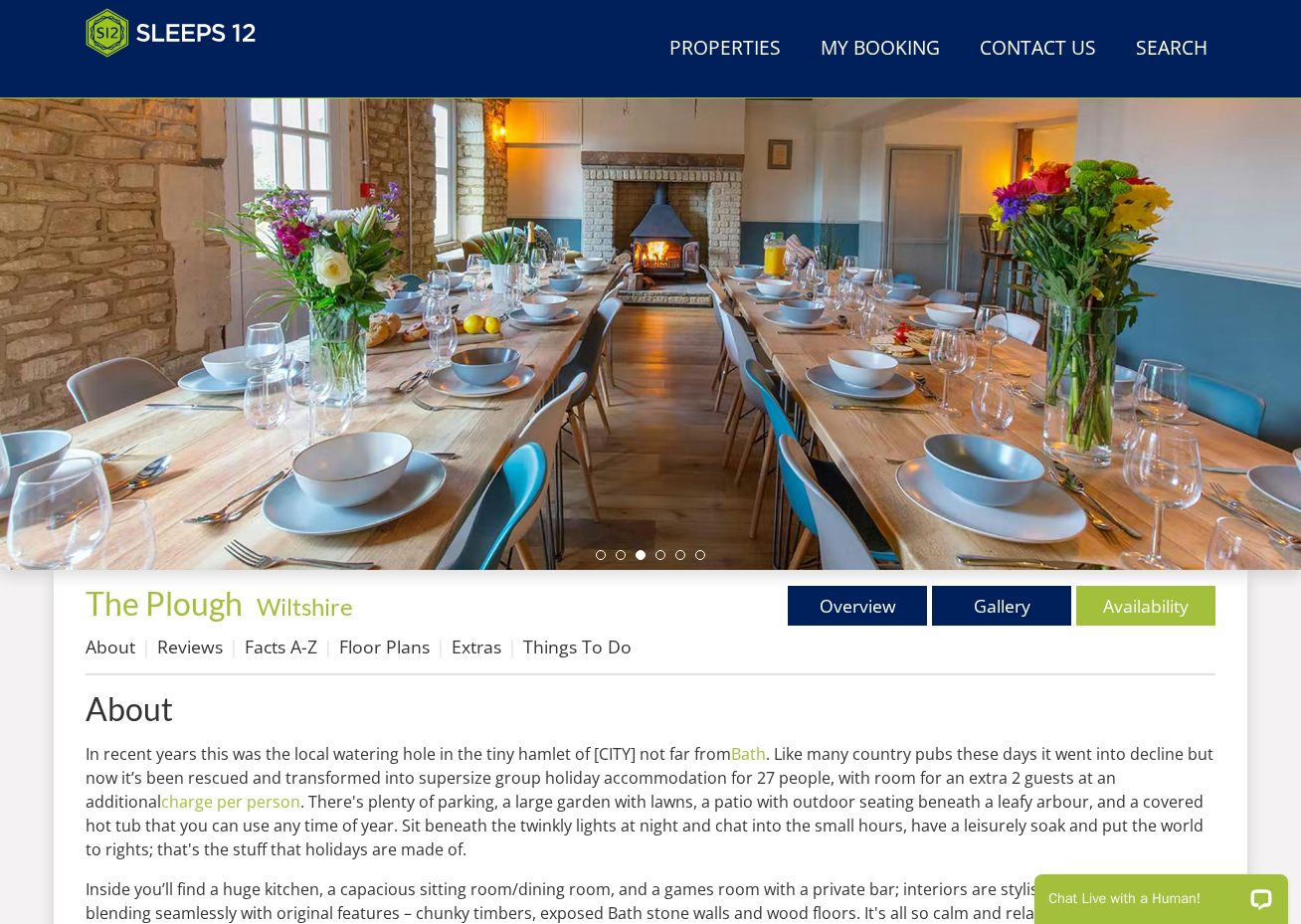click at bounding box center [650, 555] 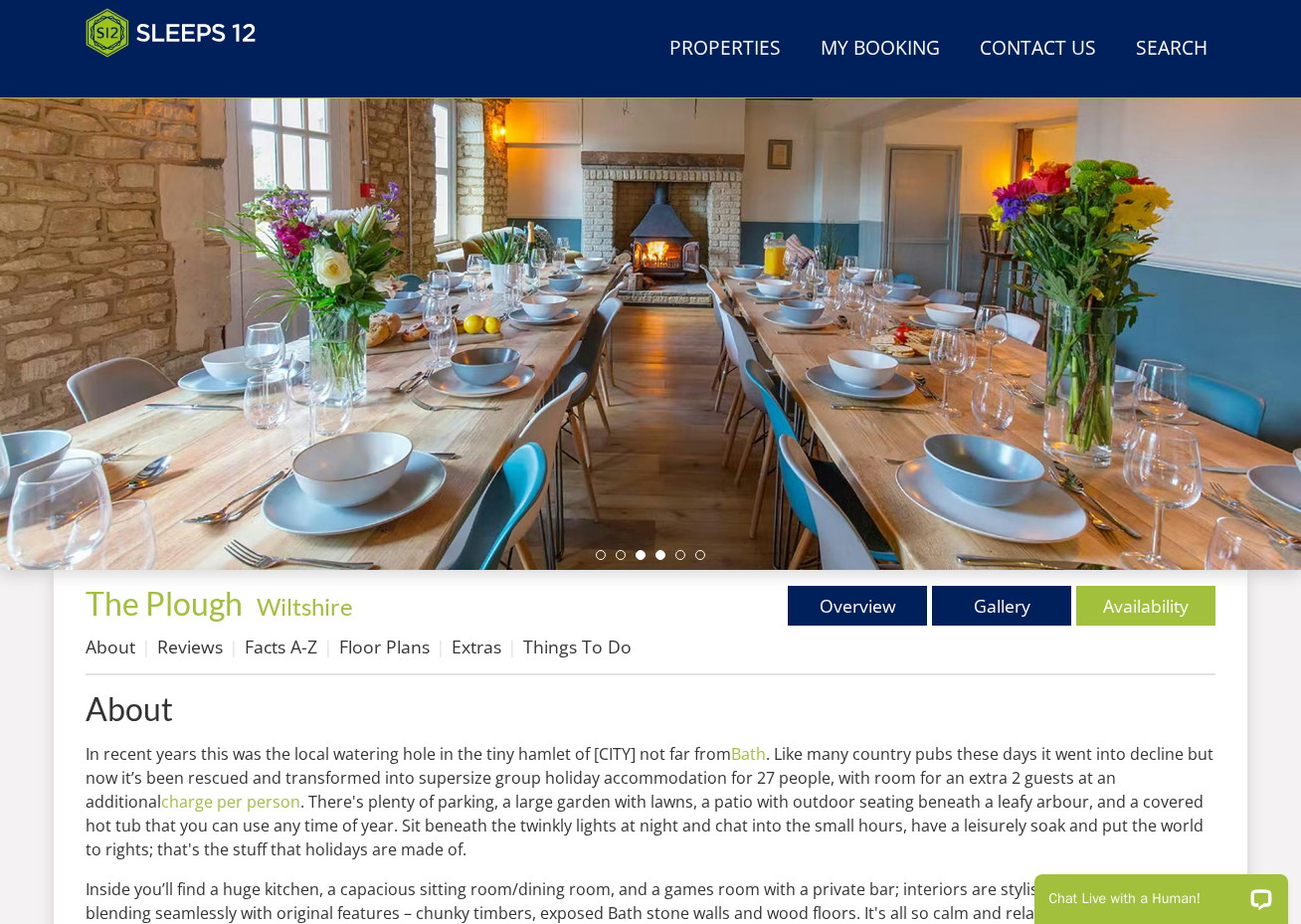 click at bounding box center [660, 555] 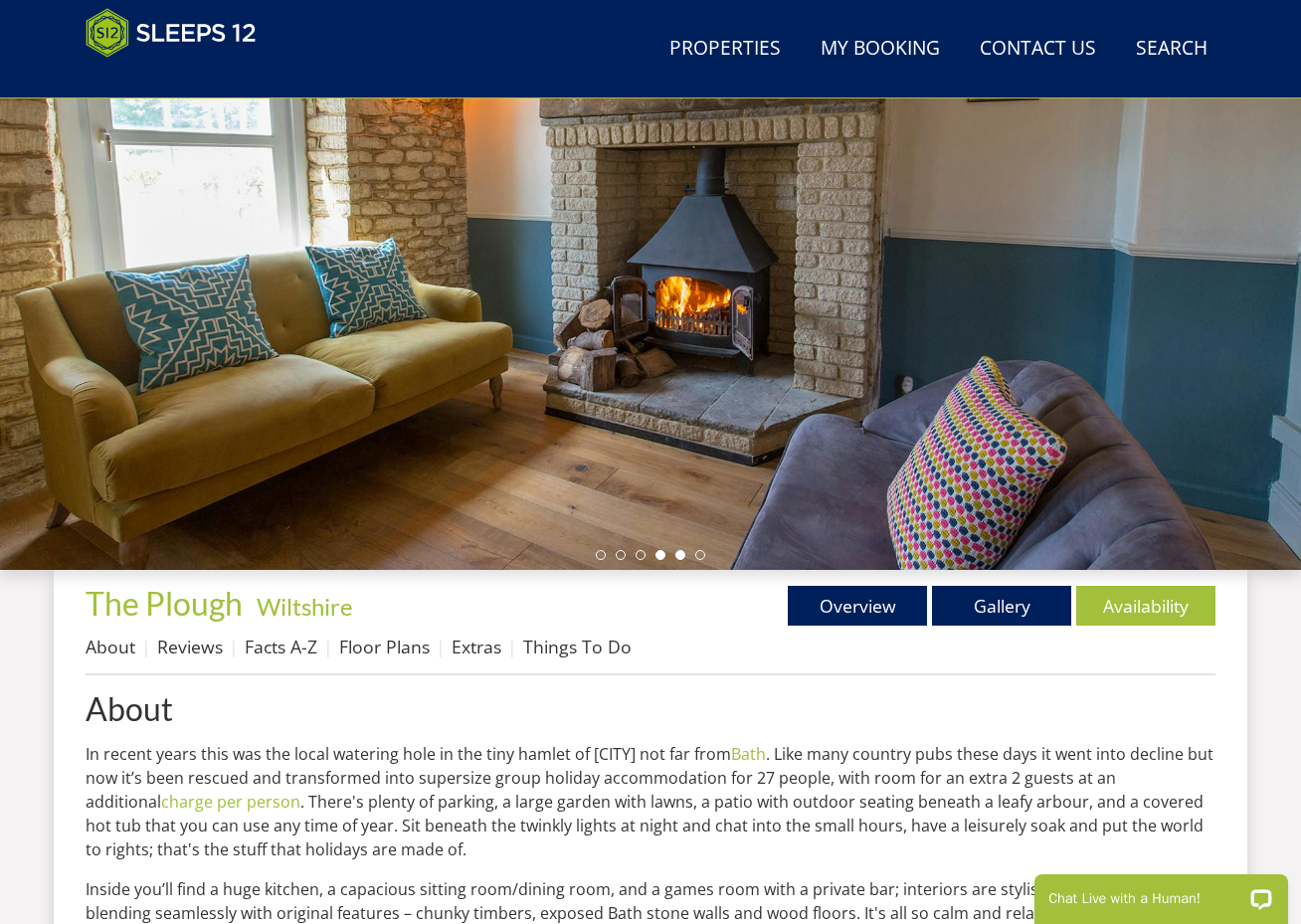 click at bounding box center (680, 555) 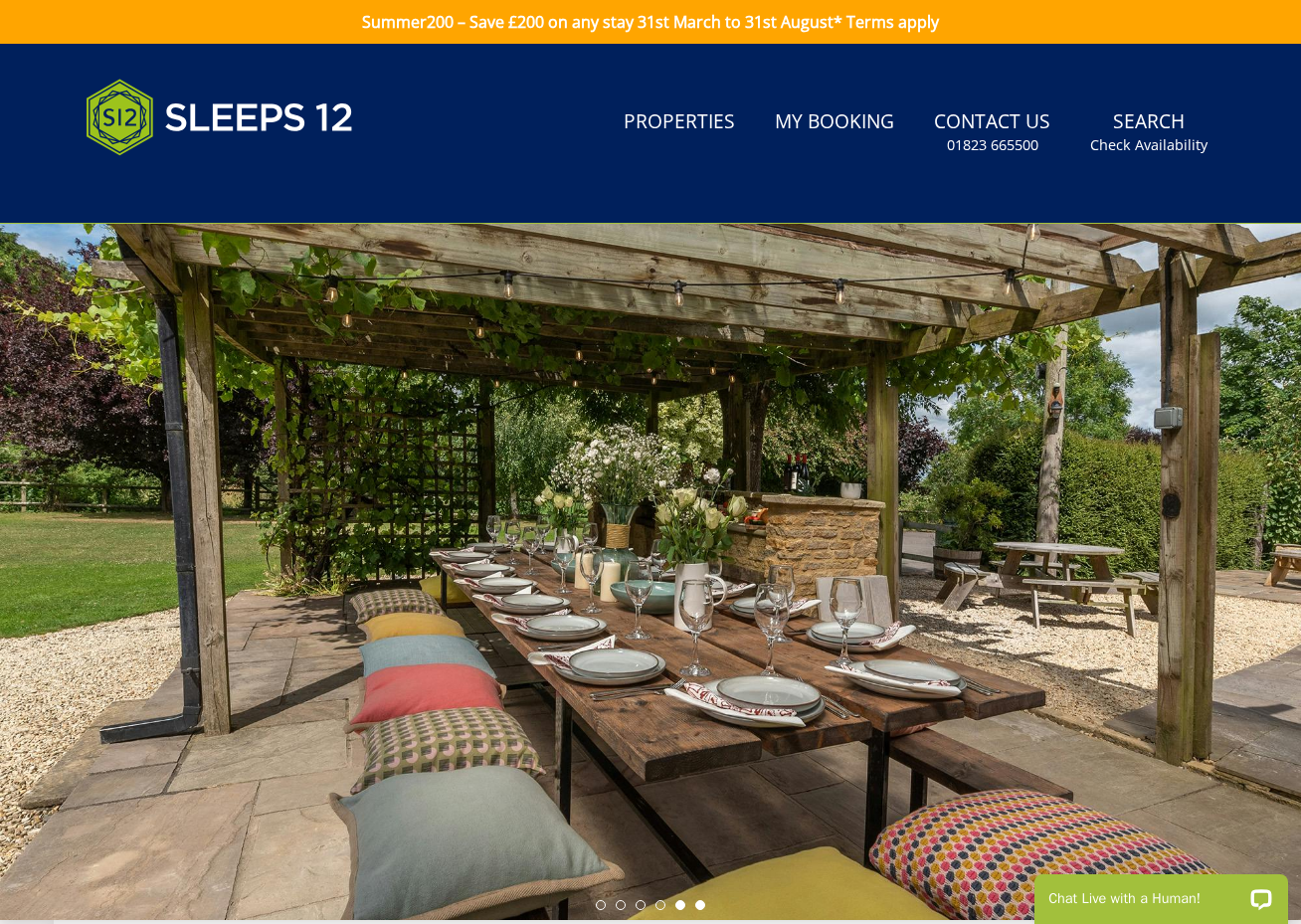 scroll, scrollTop: 0, scrollLeft: 0, axis: both 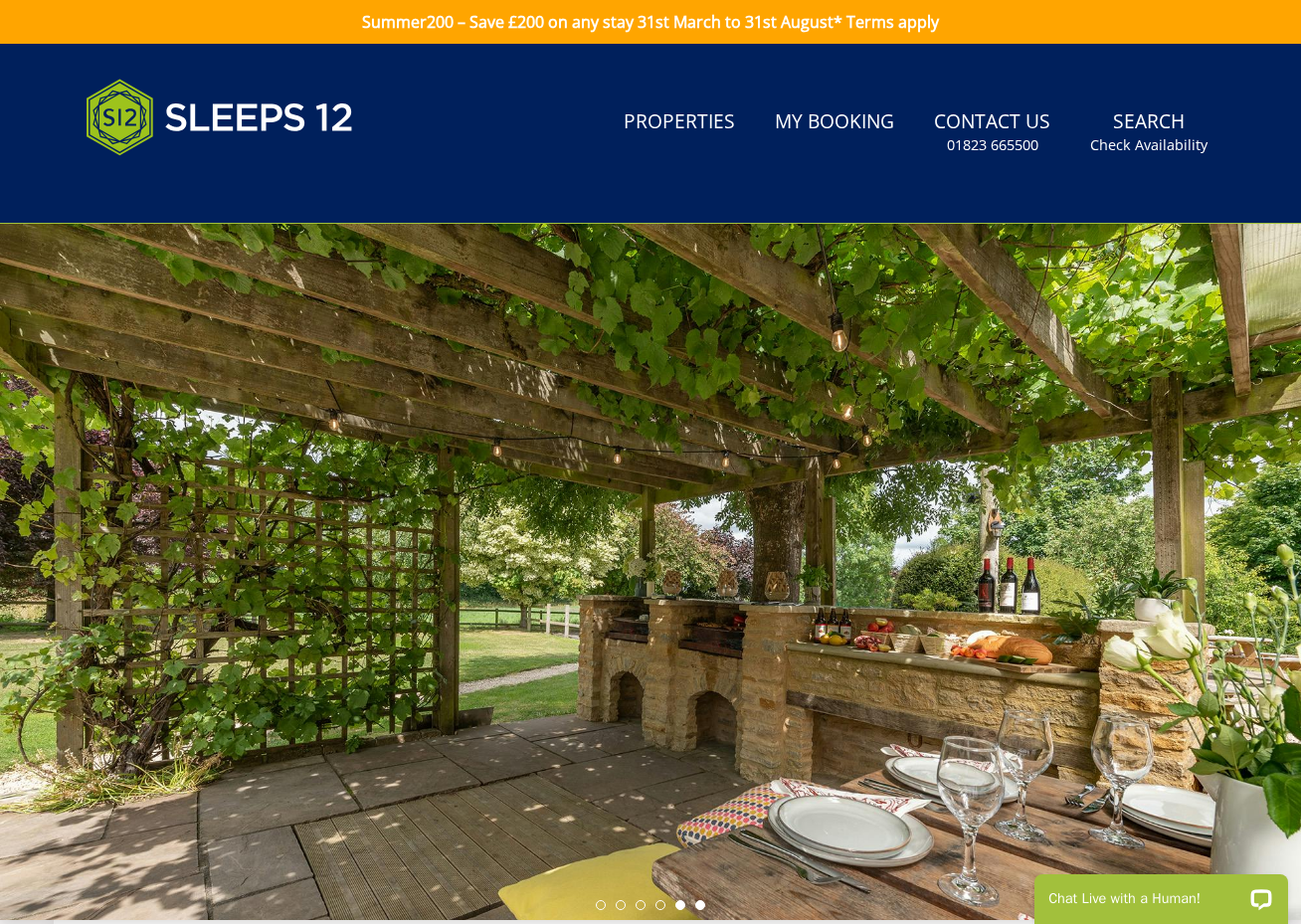 click at bounding box center [680, 905] 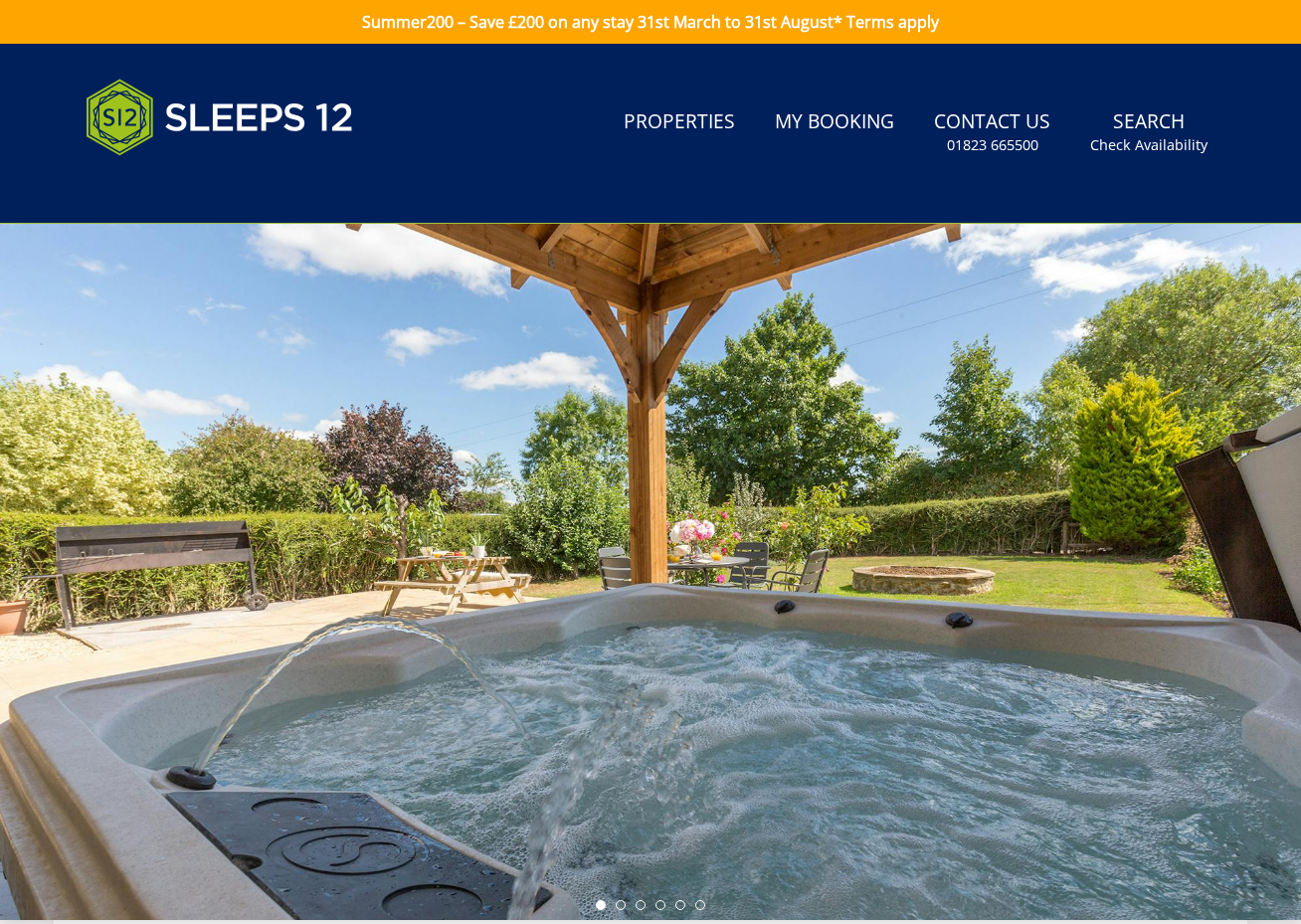 click at bounding box center [650, 572] 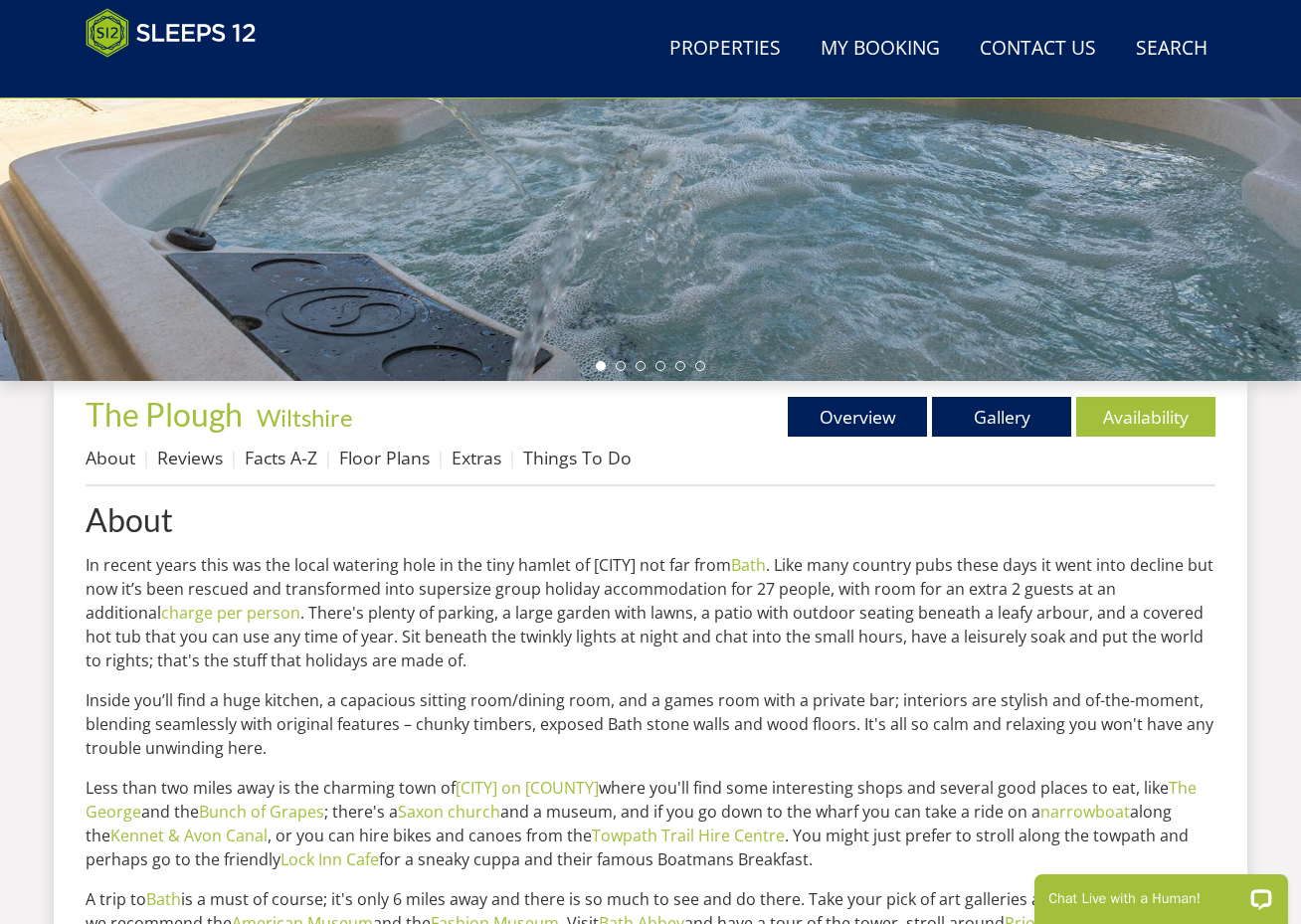 scroll, scrollTop: 459, scrollLeft: 0, axis: vertical 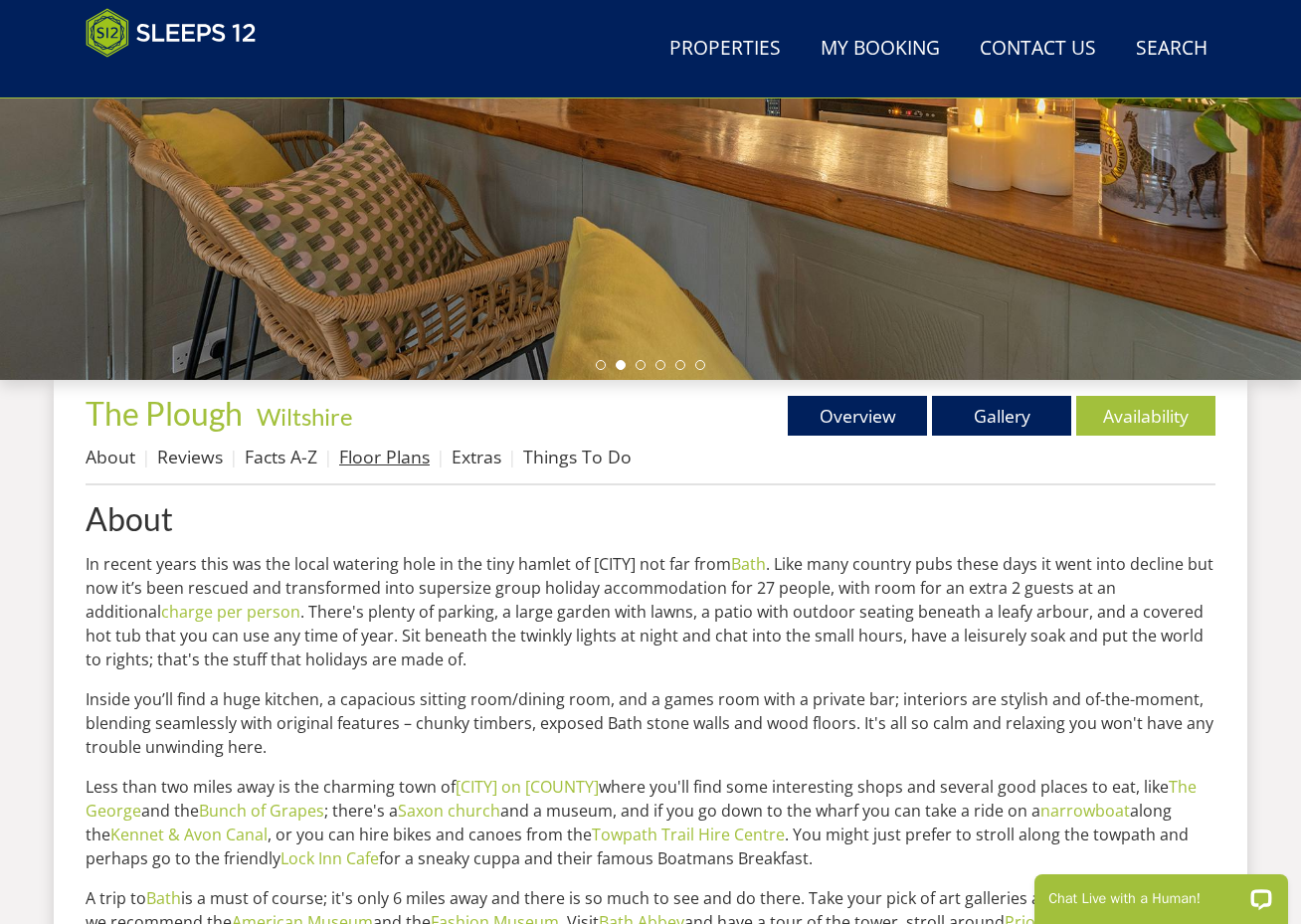 click on "Floor Plans" at bounding box center (384, 457) 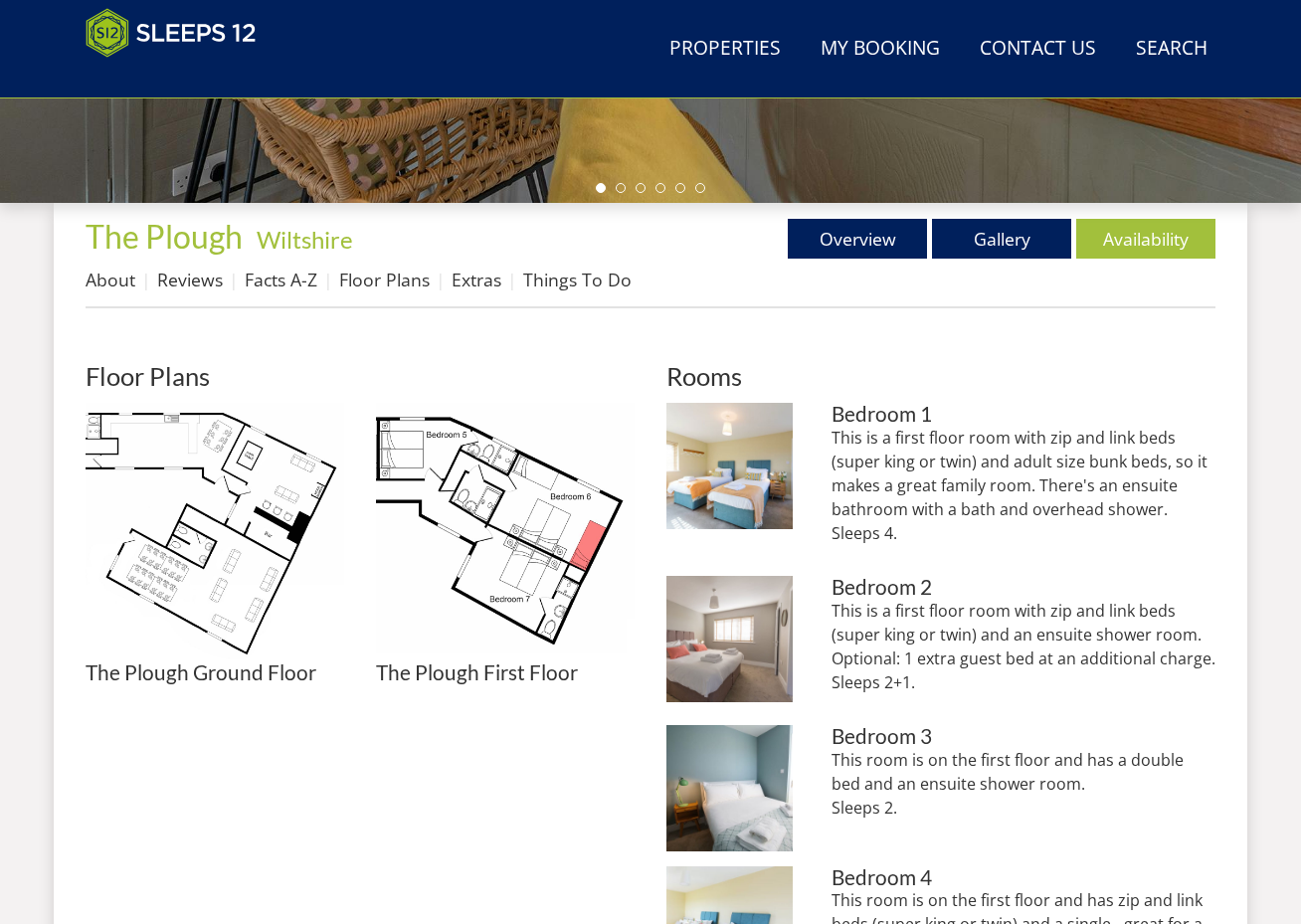 scroll, scrollTop: 823, scrollLeft: 0, axis: vertical 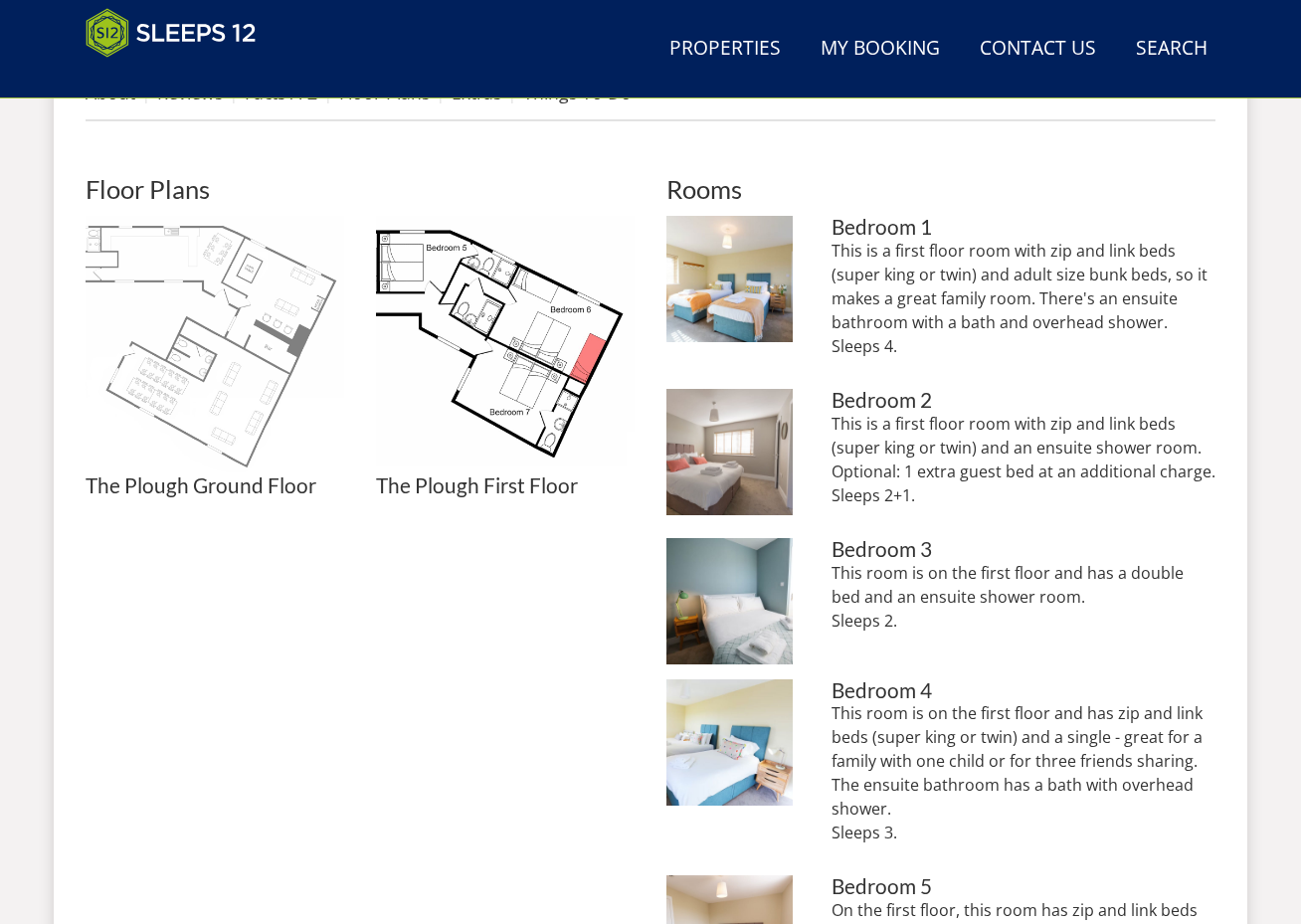 click at bounding box center [215, 345] 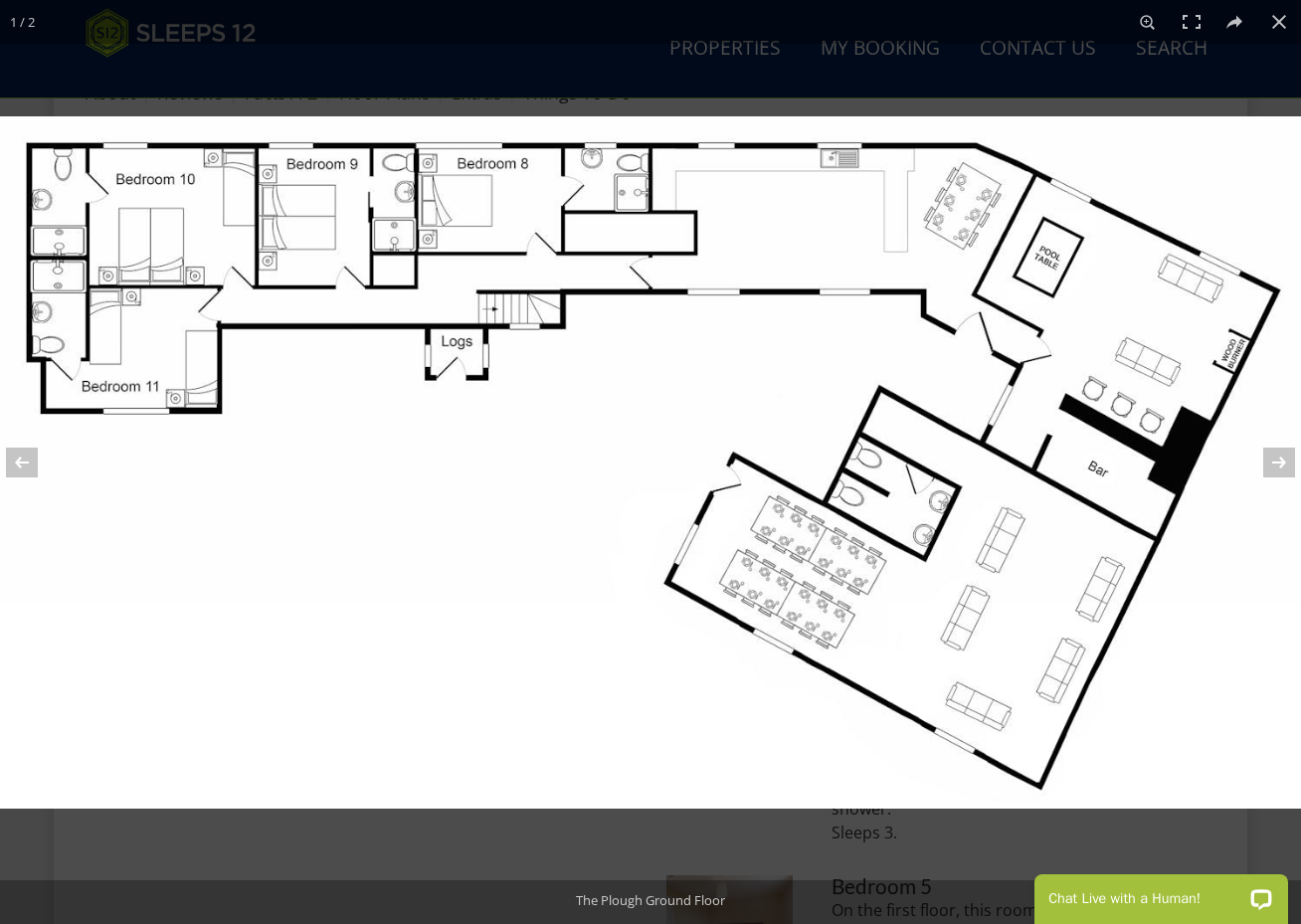 scroll, scrollTop: 0, scrollLeft: 0, axis: both 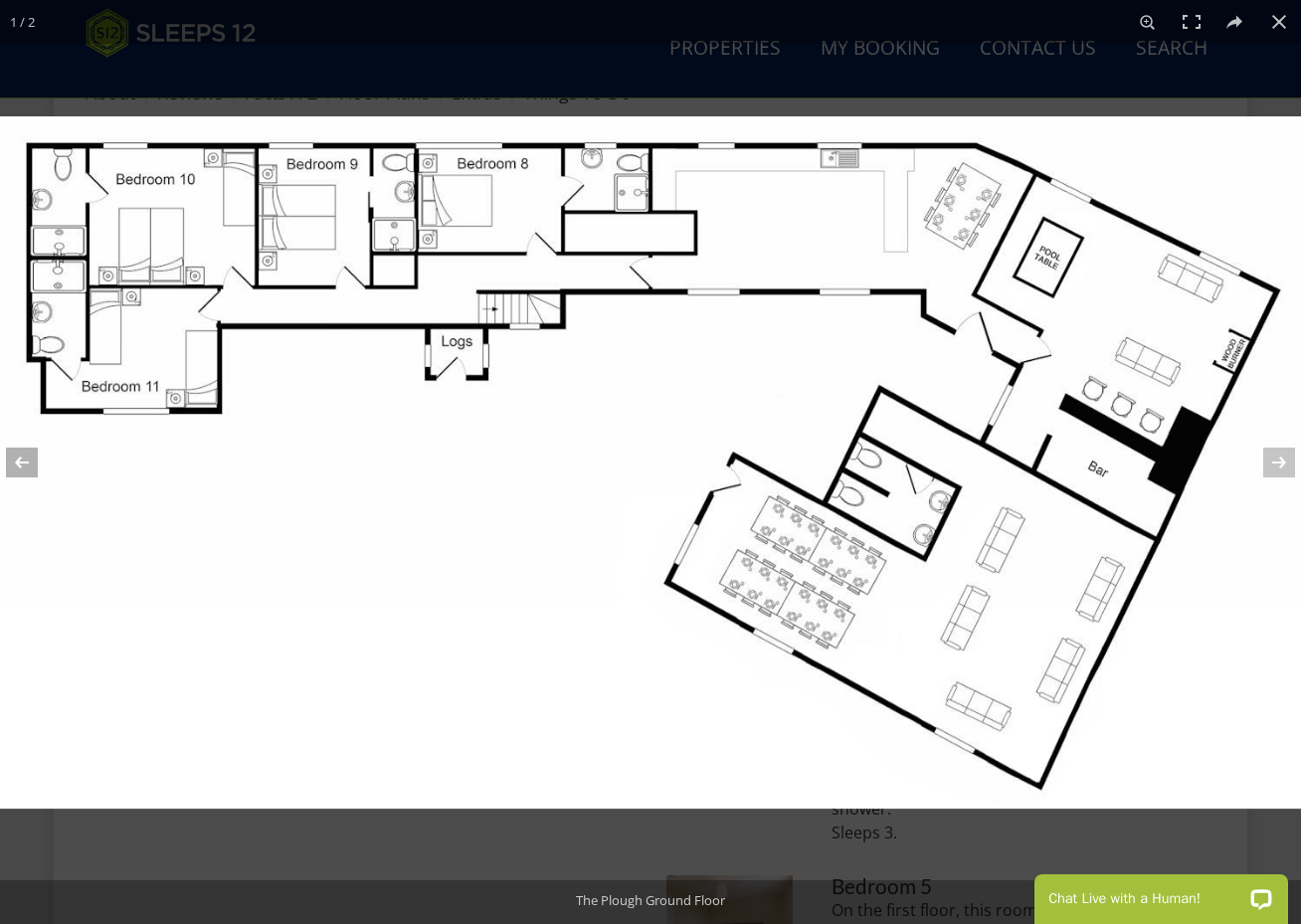 click at bounding box center [35, 462] 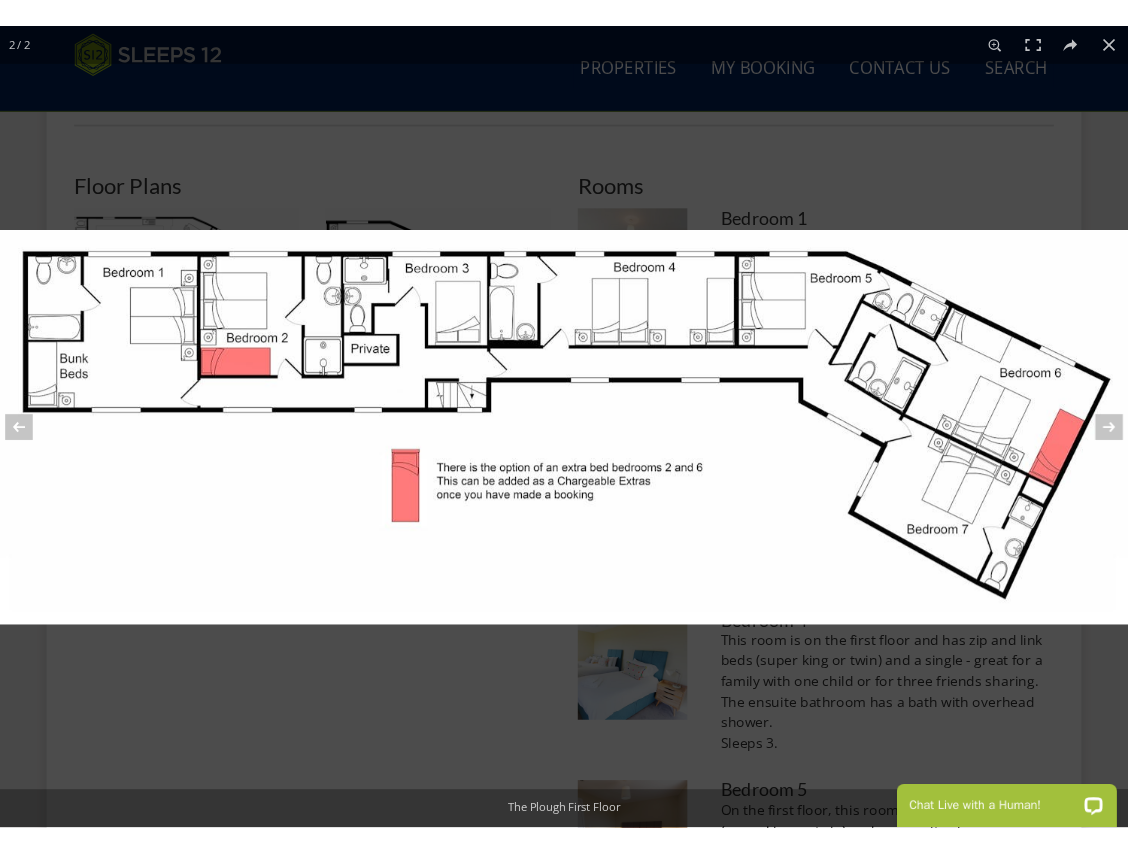 scroll, scrollTop: 832, scrollLeft: 0, axis: vertical 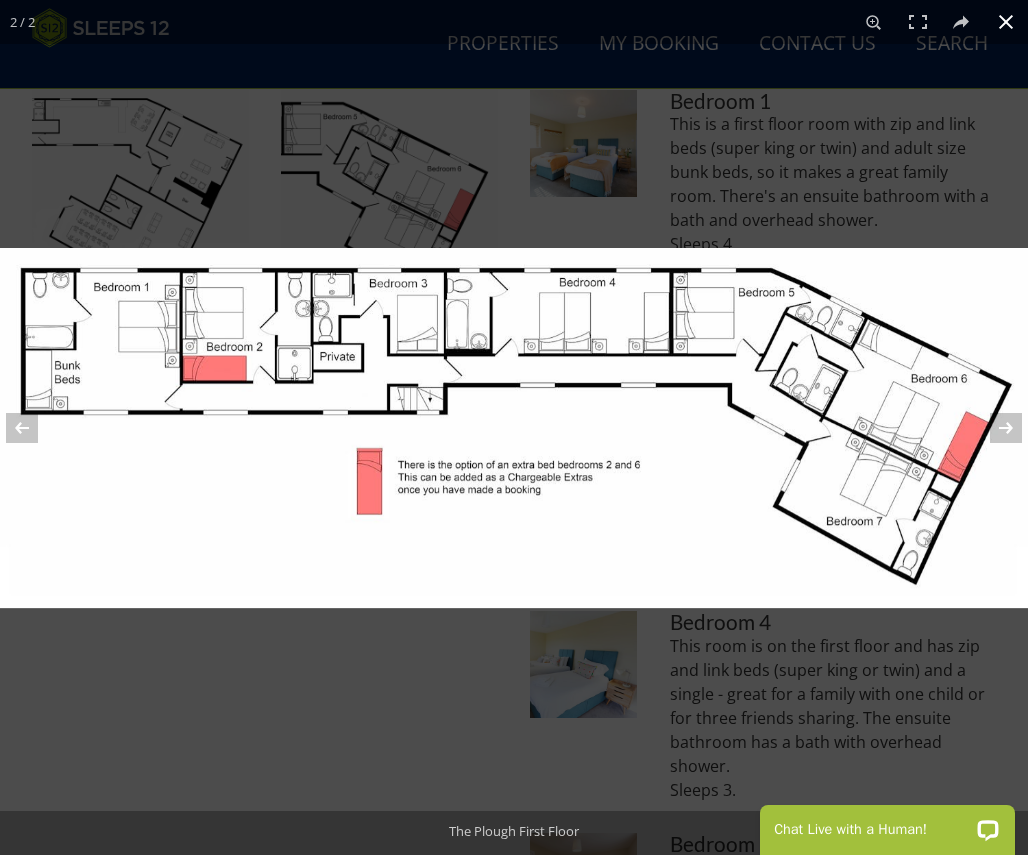 click at bounding box center (514, 427) 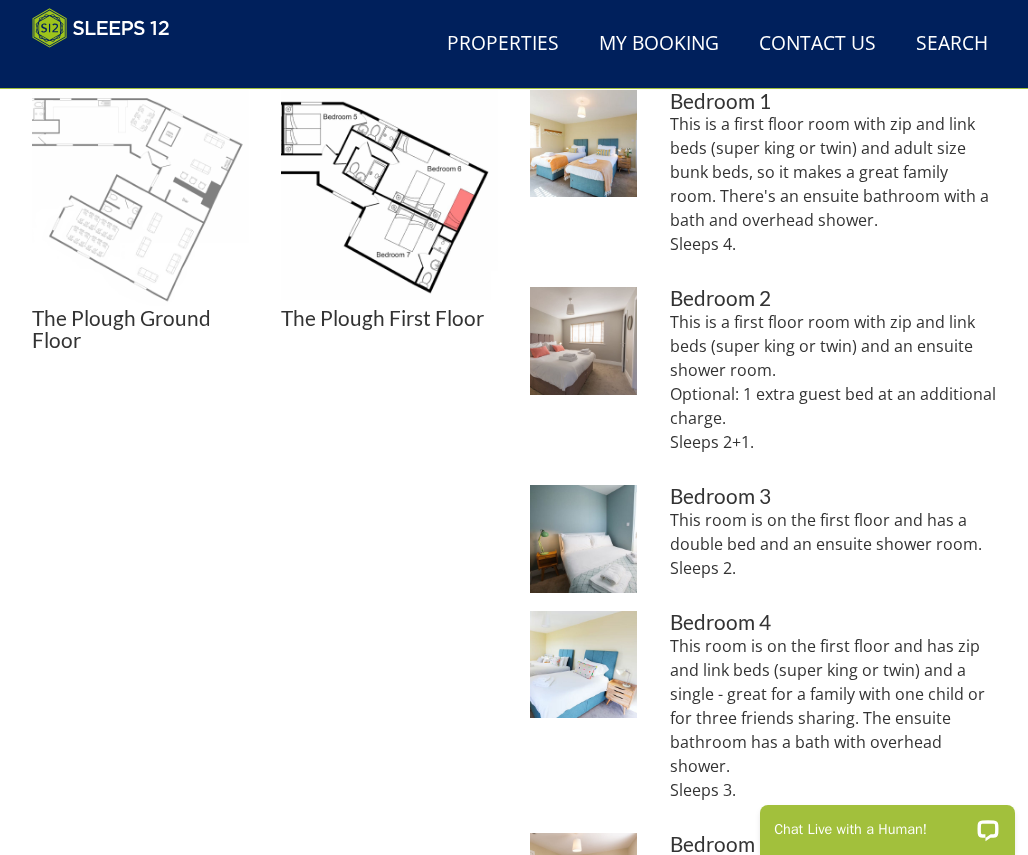 click at bounding box center (140, 198) 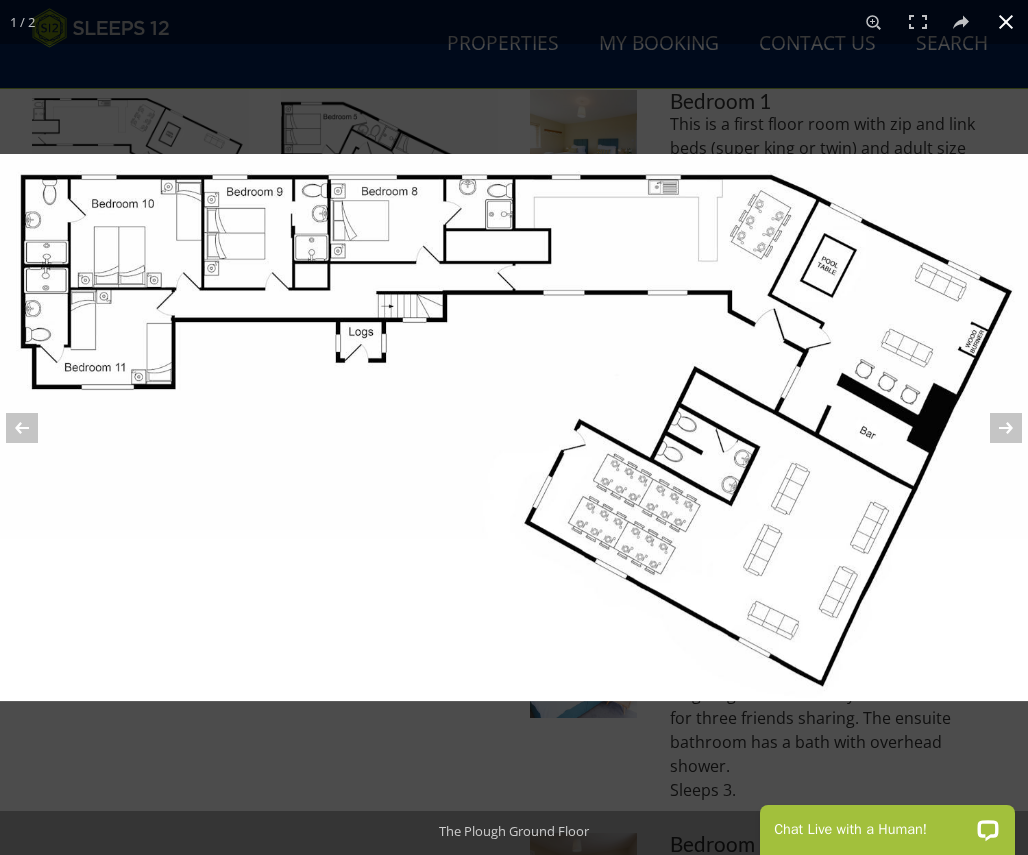 click at bounding box center [514, 427] 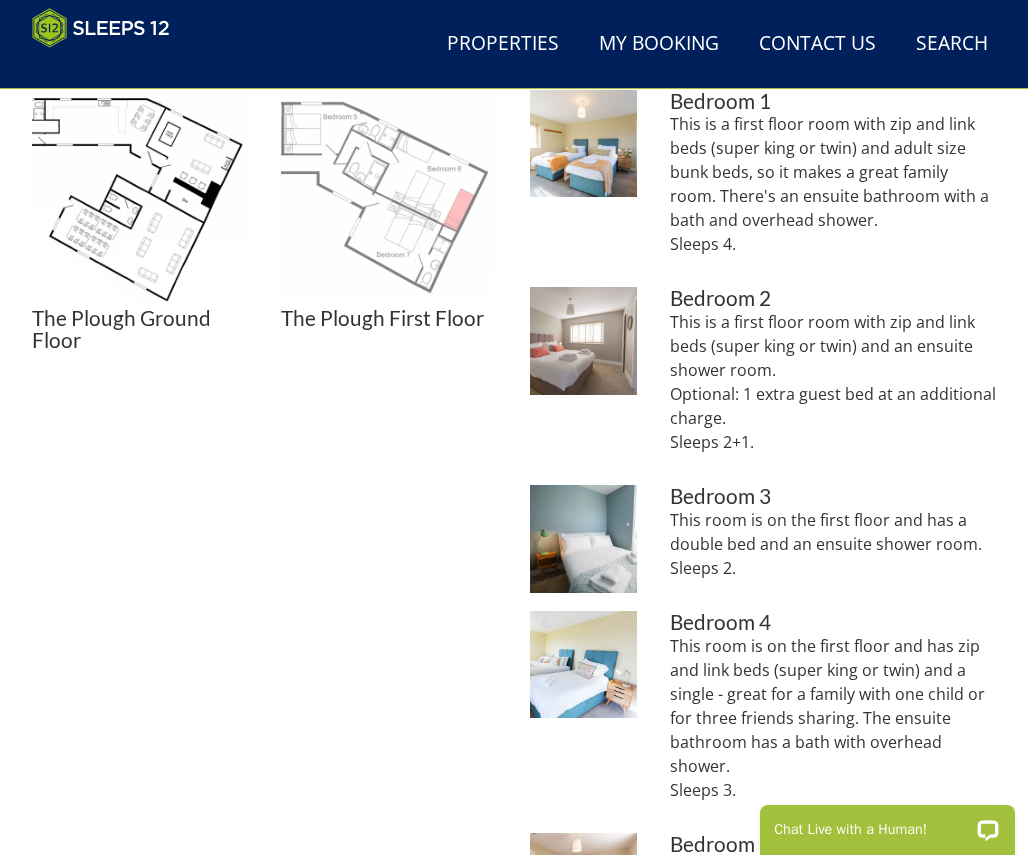 click at bounding box center [389, 198] 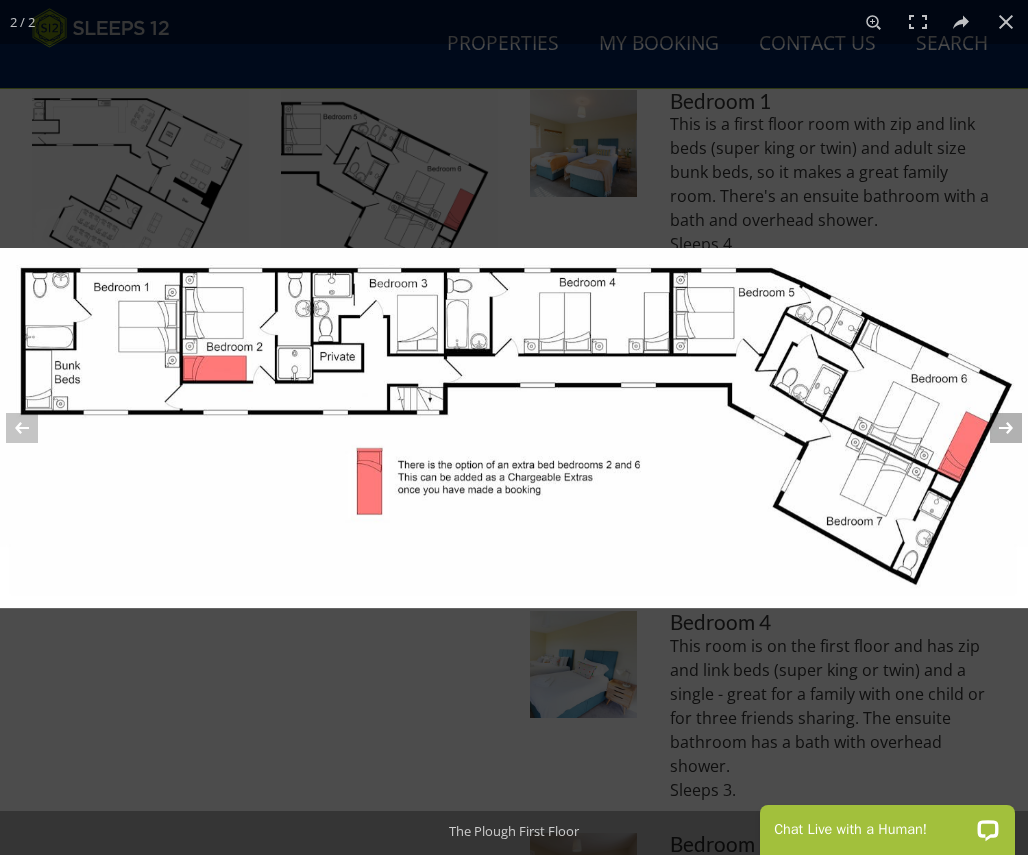 click at bounding box center (993, 428) 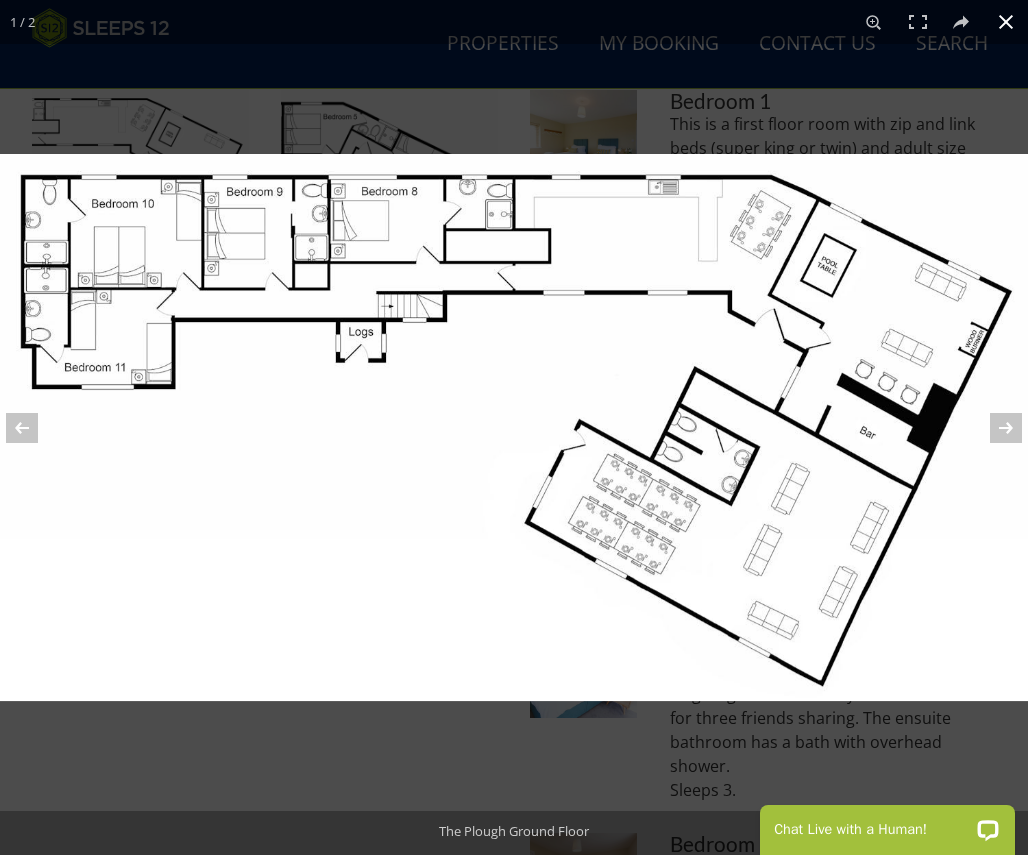 click at bounding box center [514, 427] 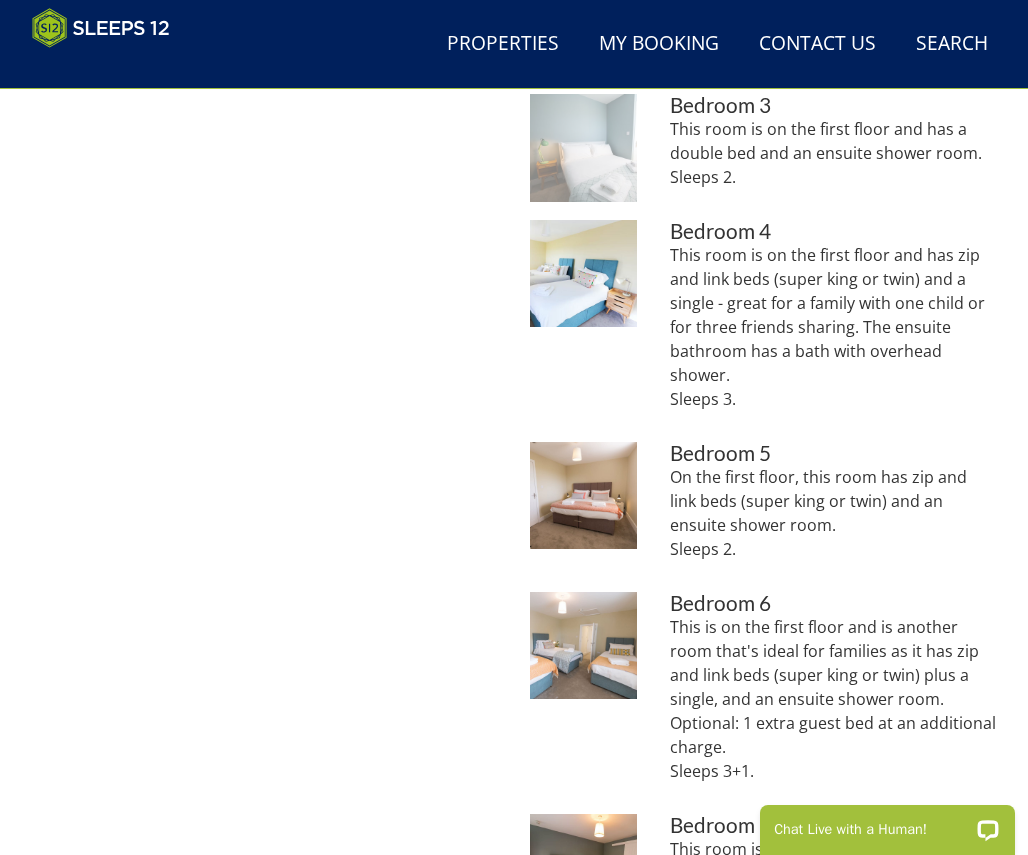 scroll, scrollTop: 1291, scrollLeft: 0, axis: vertical 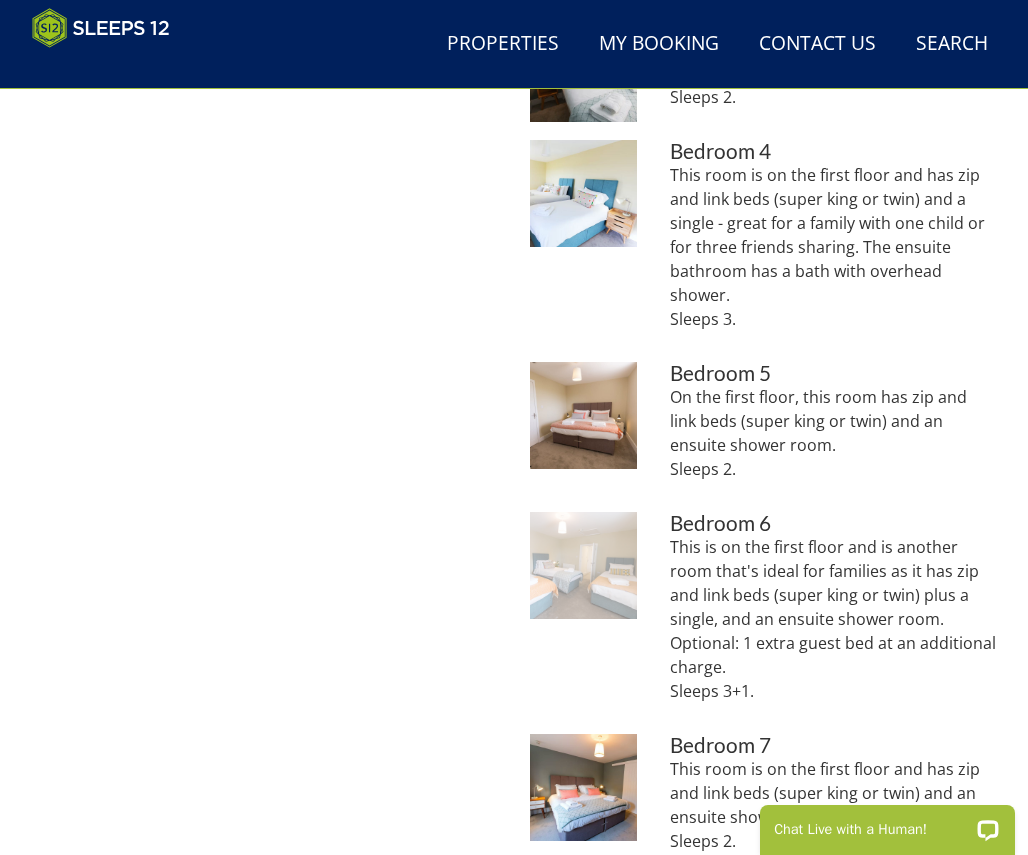 click at bounding box center [583, 565] 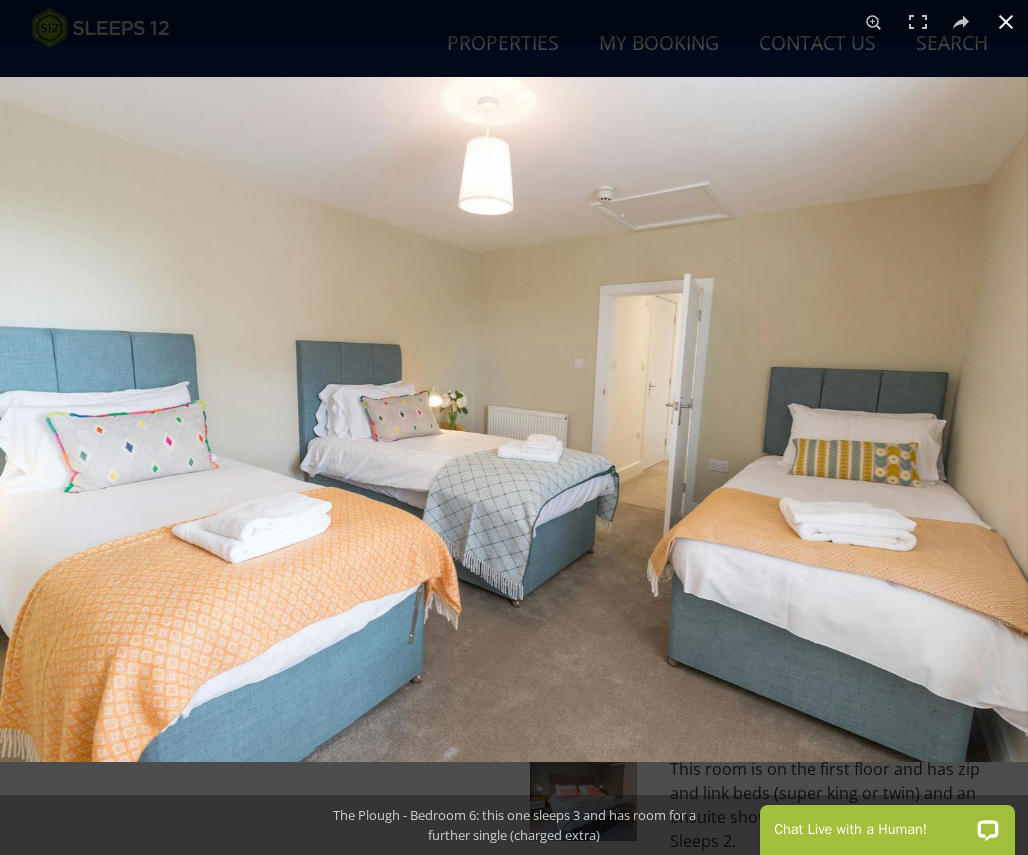 click at bounding box center [1006, 22] 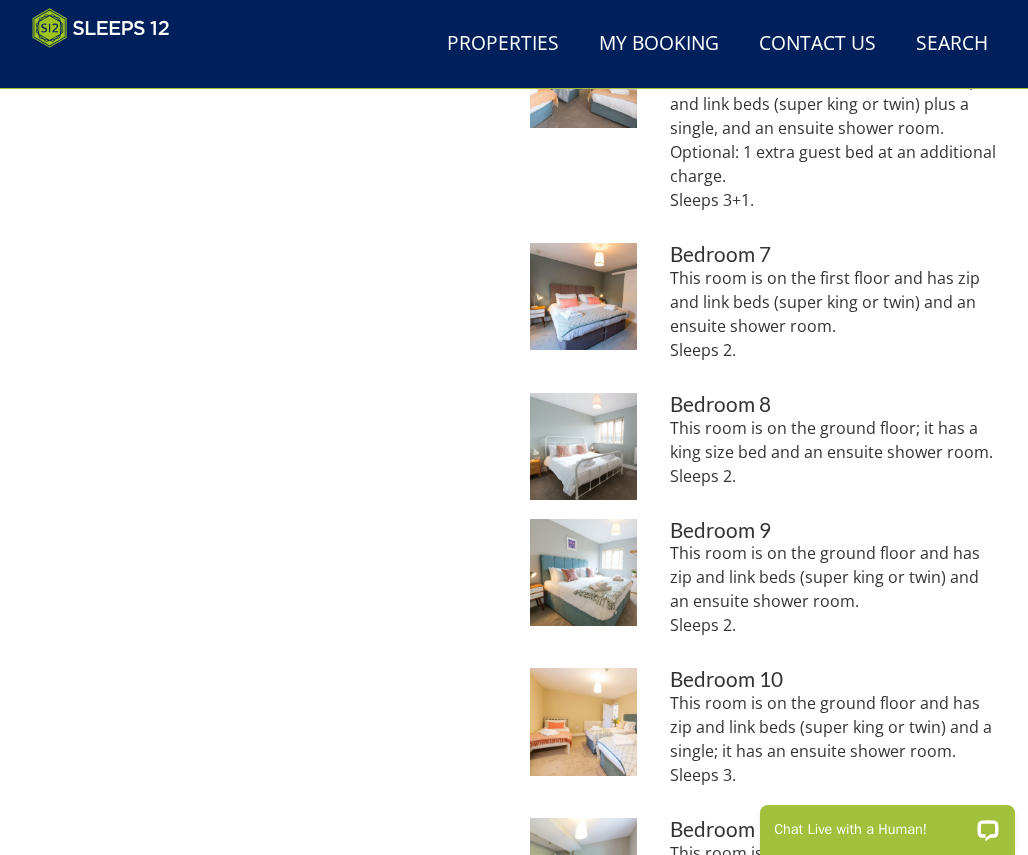 scroll, scrollTop: 1783, scrollLeft: 0, axis: vertical 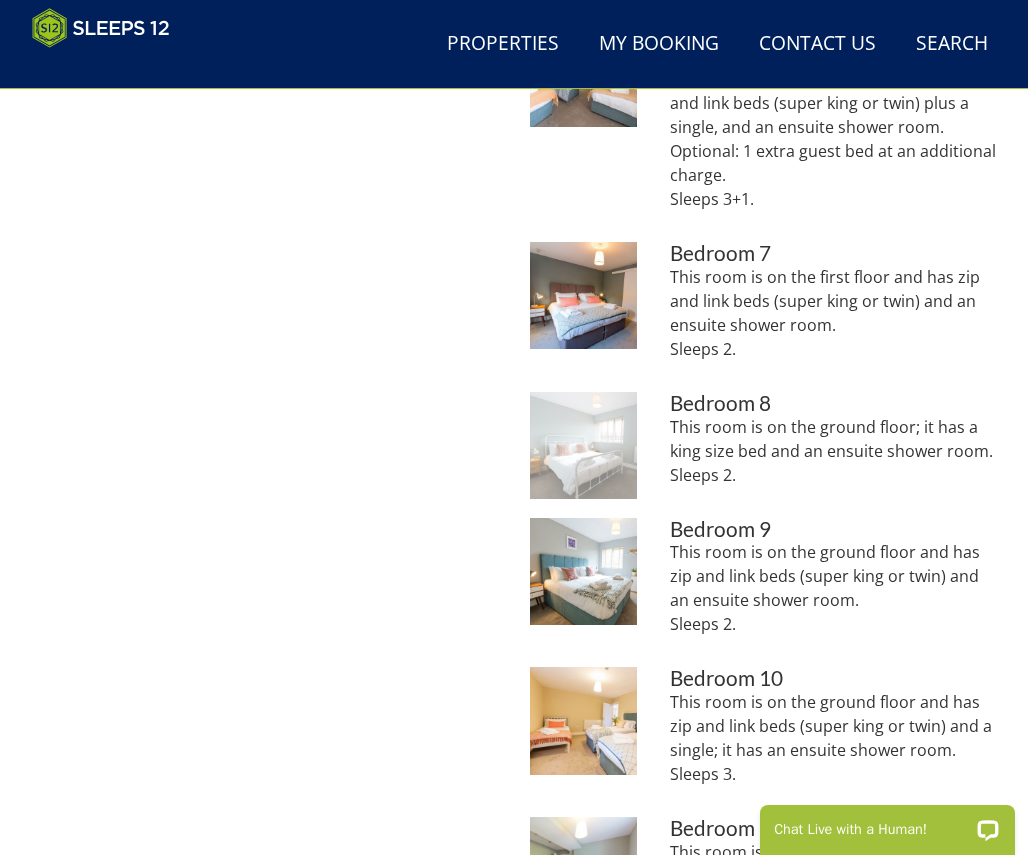click at bounding box center (583, 445) 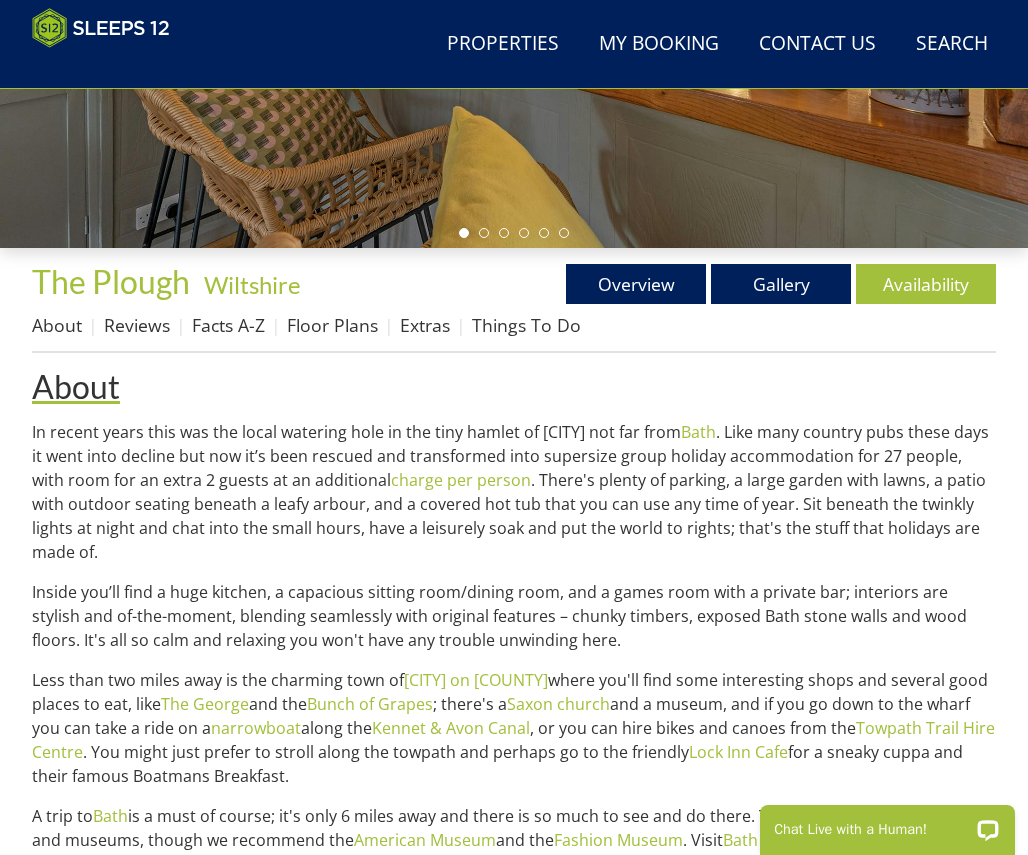 scroll, scrollTop: 0, scrollLeft: 0, axis: both 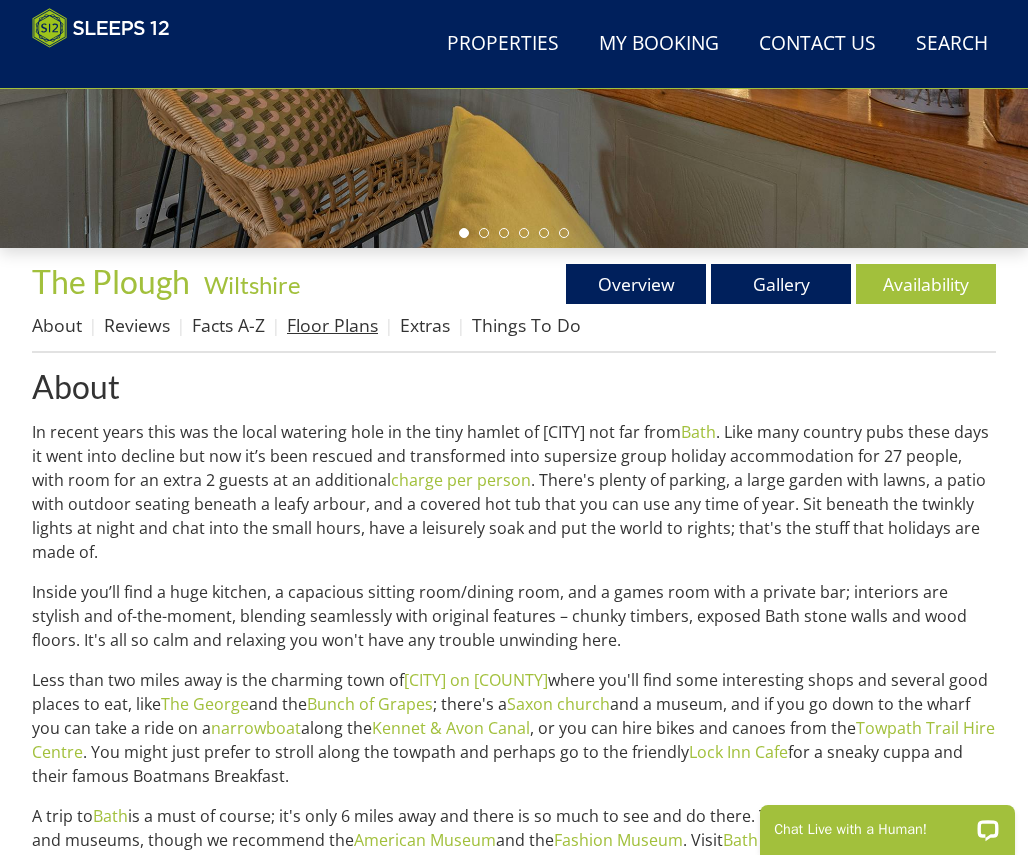 click on "Floor Plans" at bounding box center [332, 325] 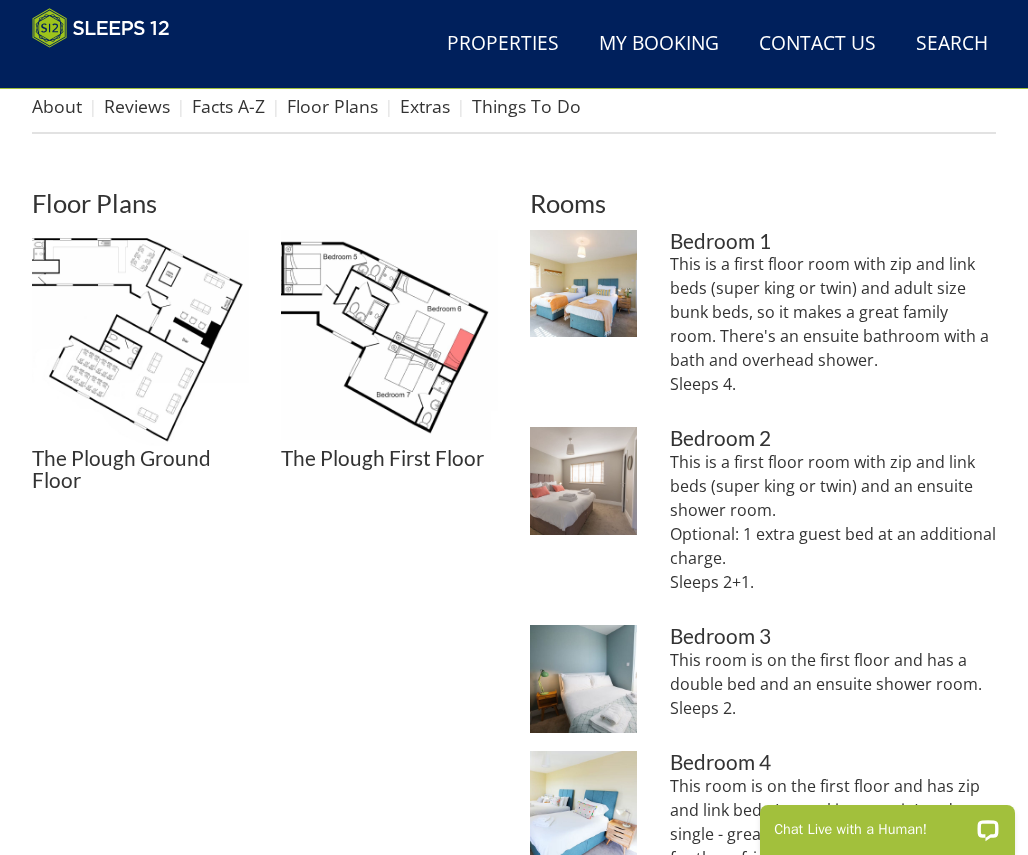 scroll, scrollTop: 0, scrollLeft: 0, axis: both 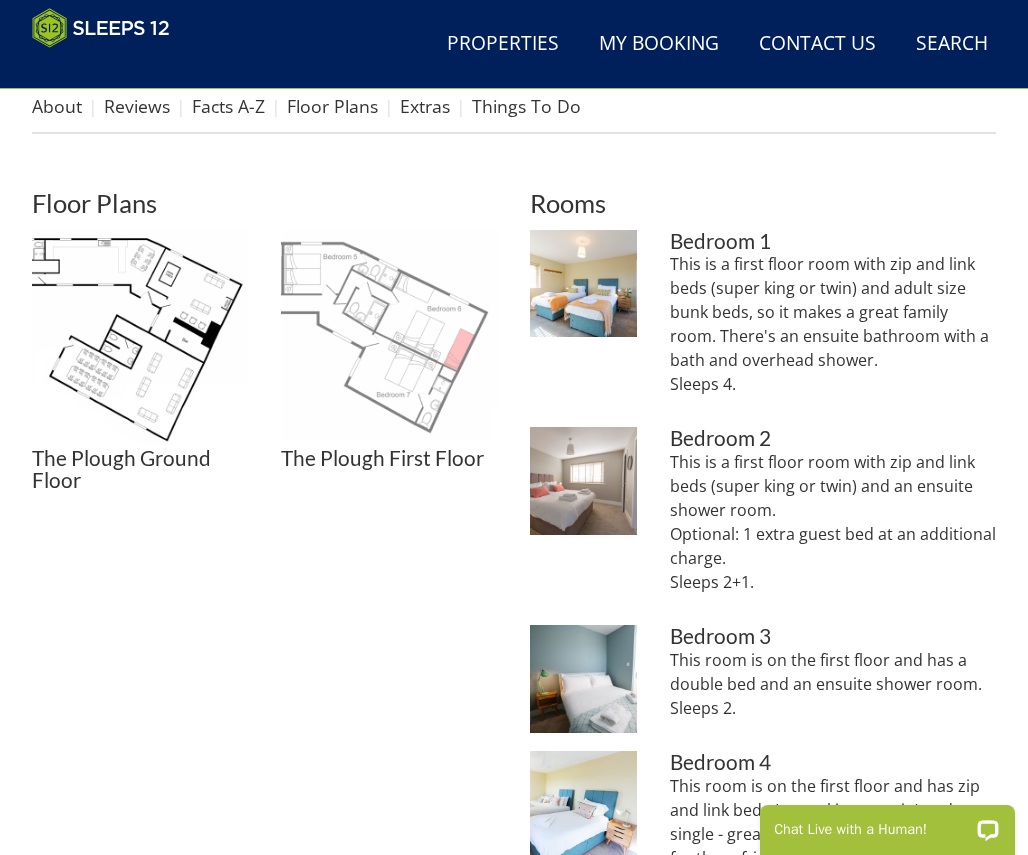 click at bounding box center [389, 338] 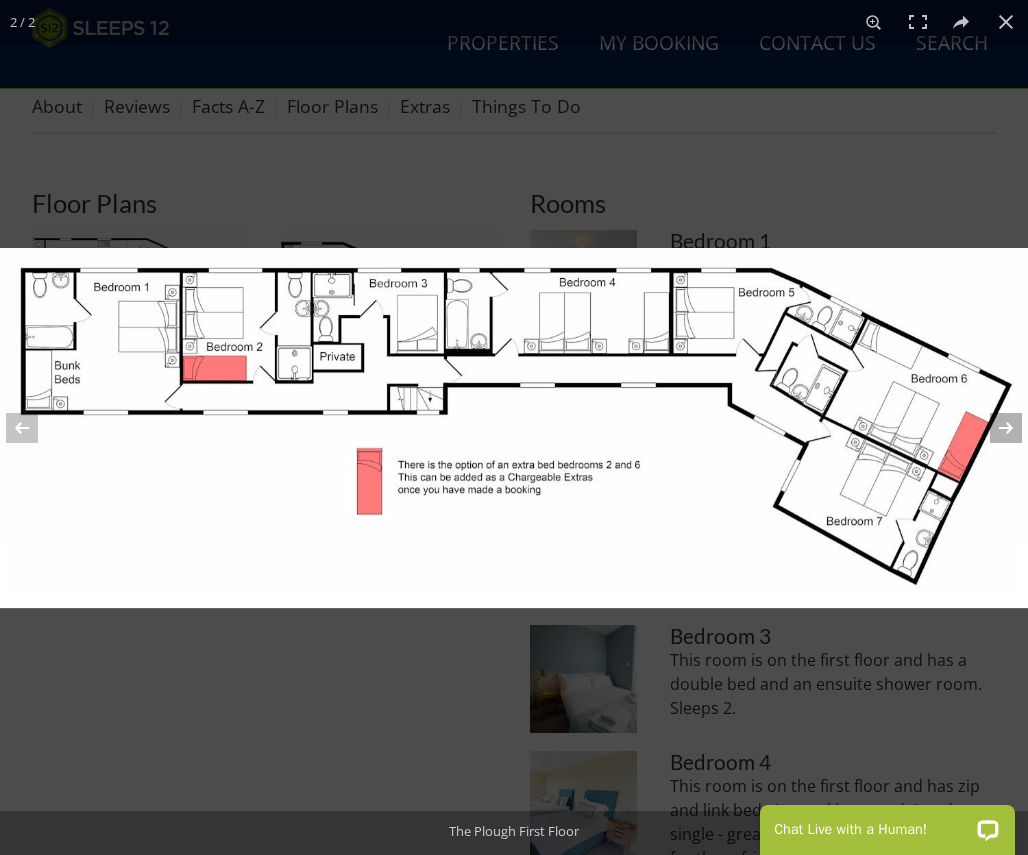 click at bounding box center (993, 428) 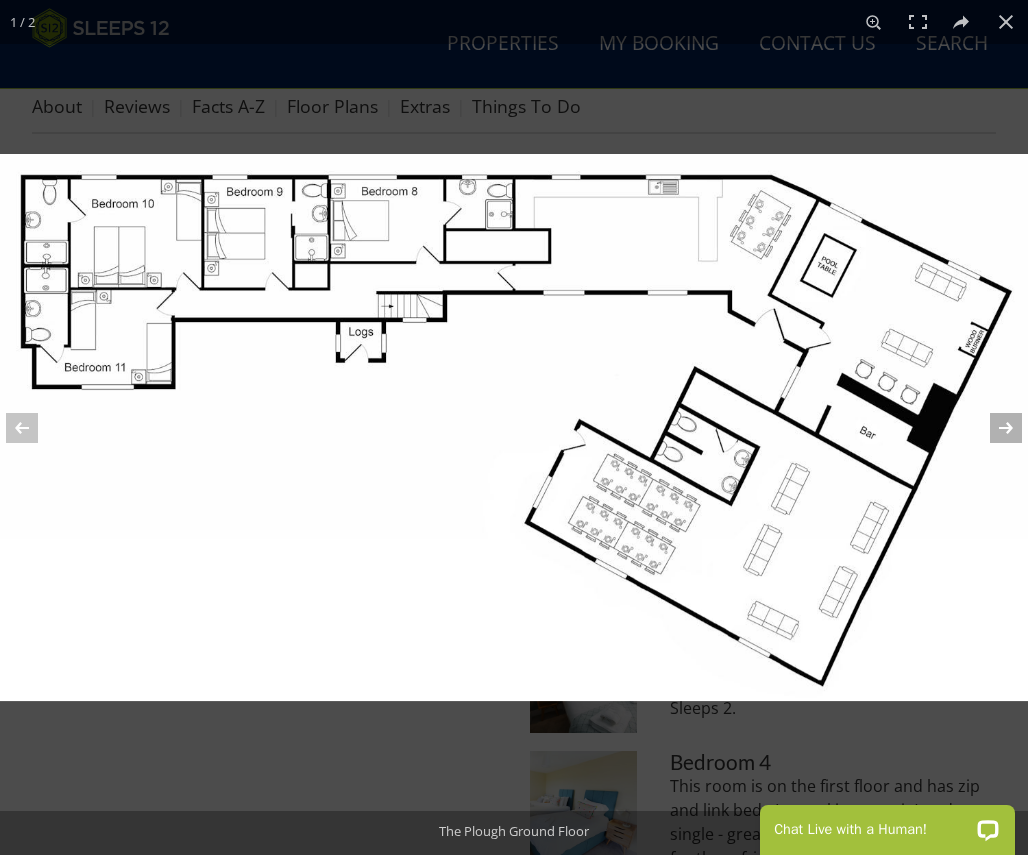 click at bounding box center (993, 428) 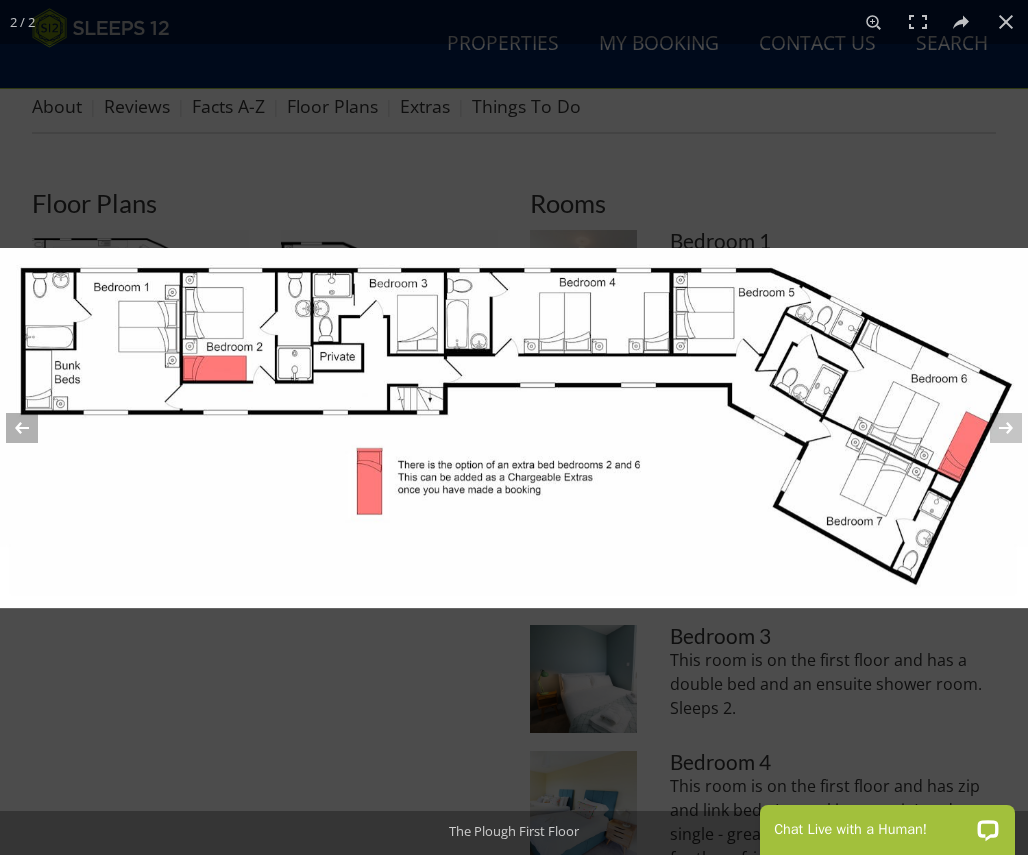 click at bounding box center (35, 428) 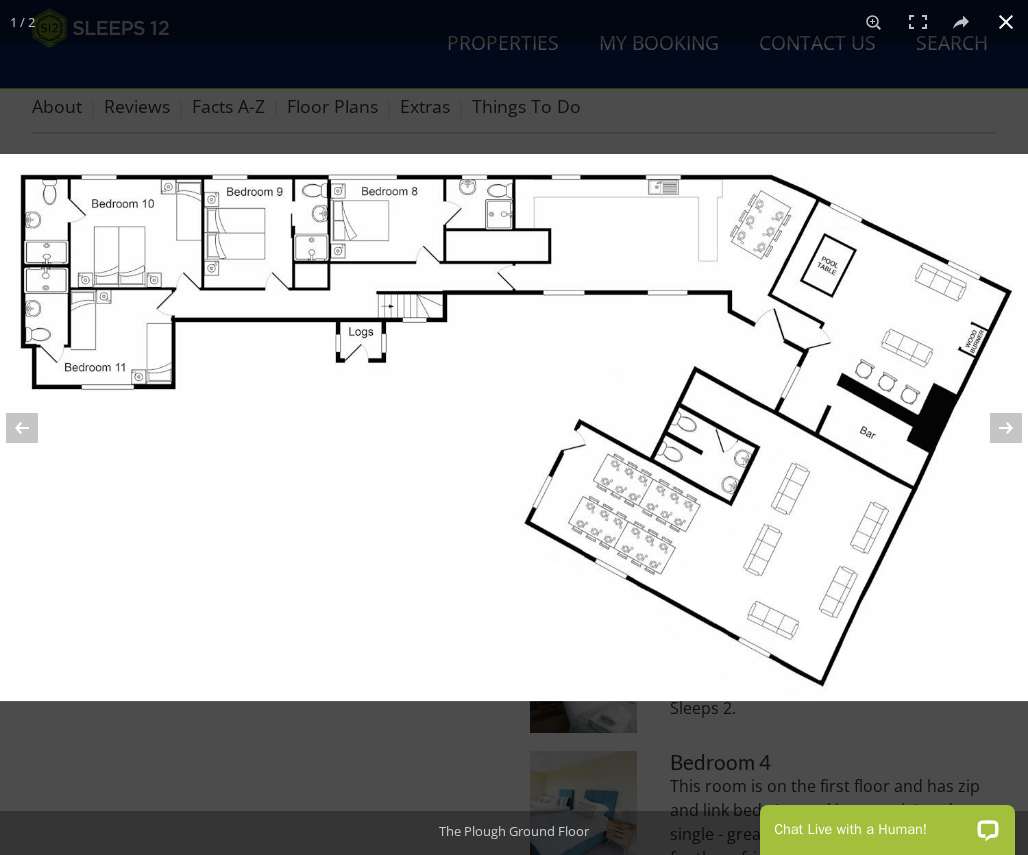 click at bounding box center (514, 427) 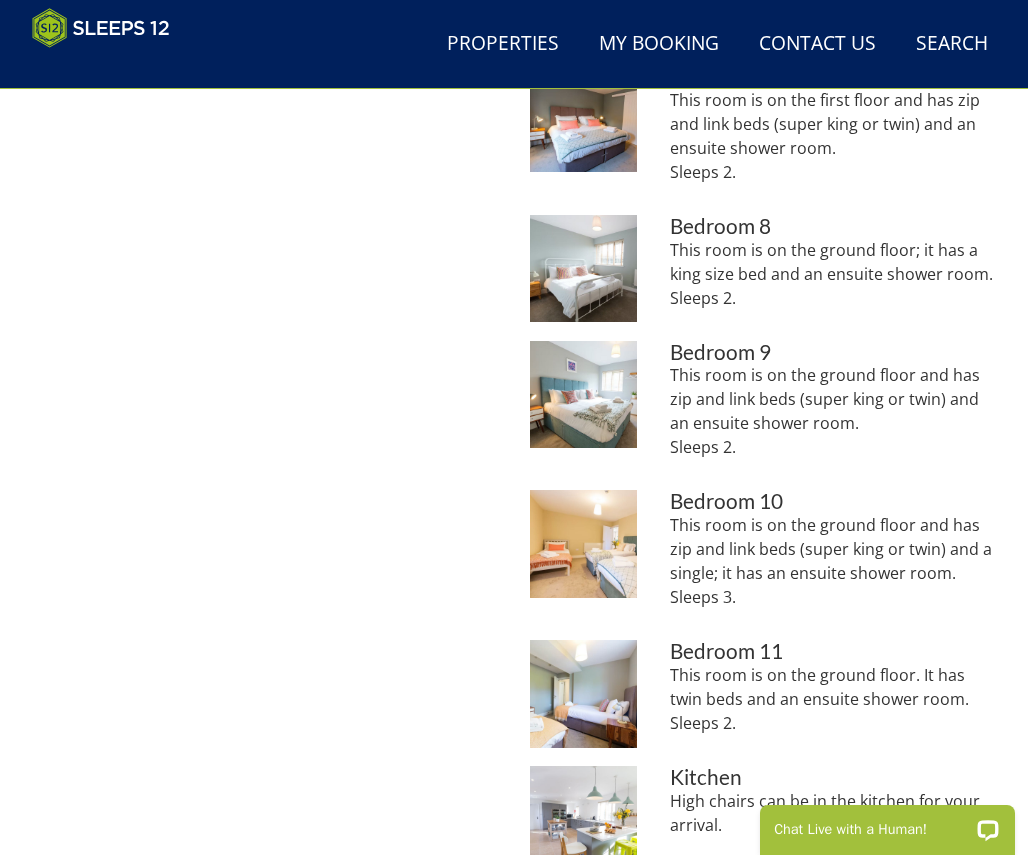 scroll, scrollTop: 1978, scrollLeft: 0, axis: vertical 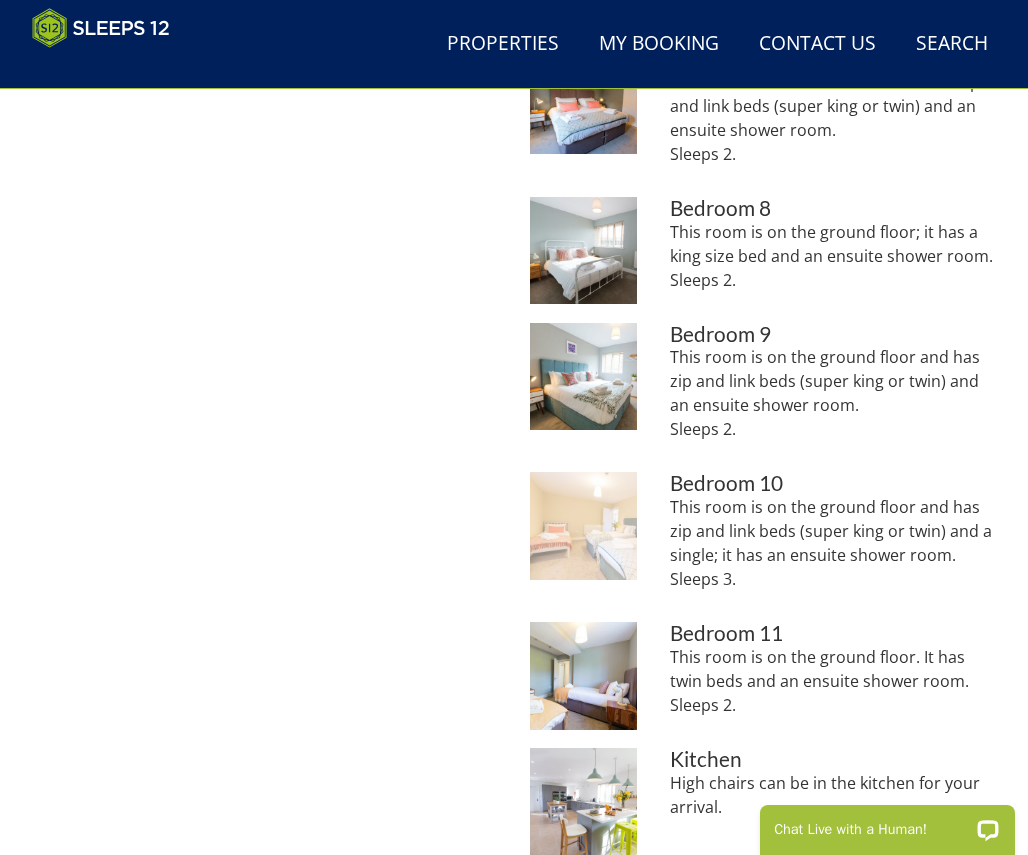 click at bounding box center [583, 525] 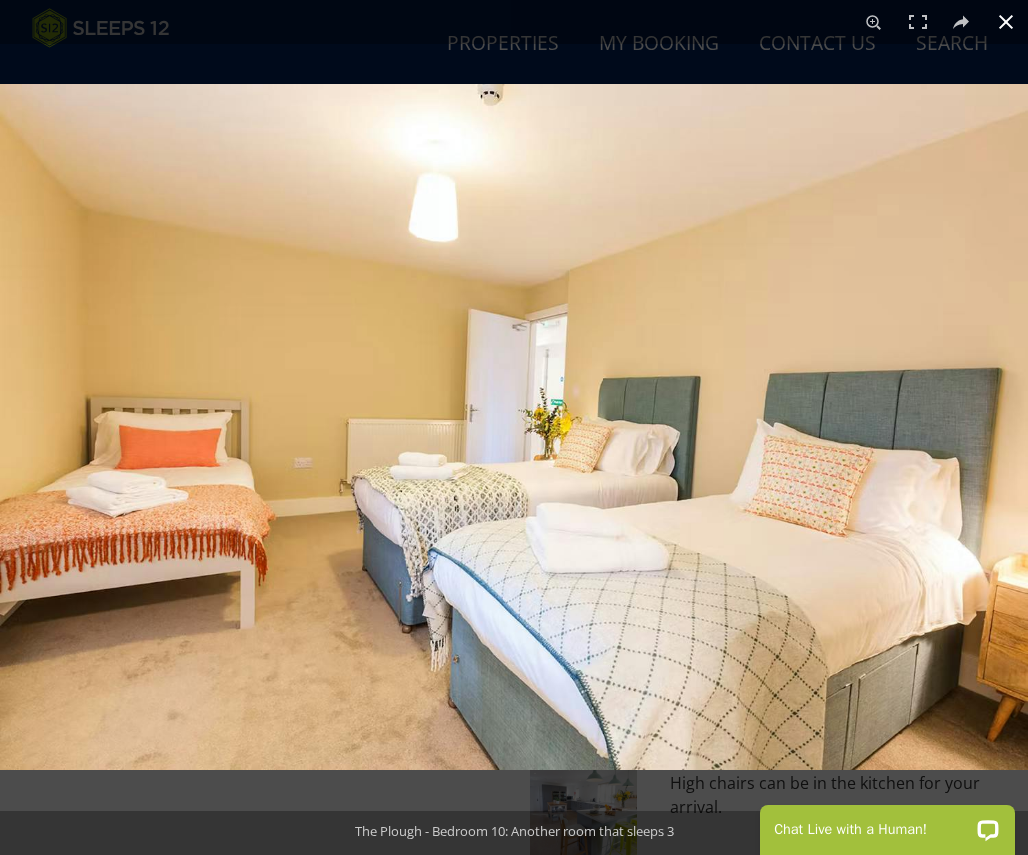 click at bounding box center [1006, 22] 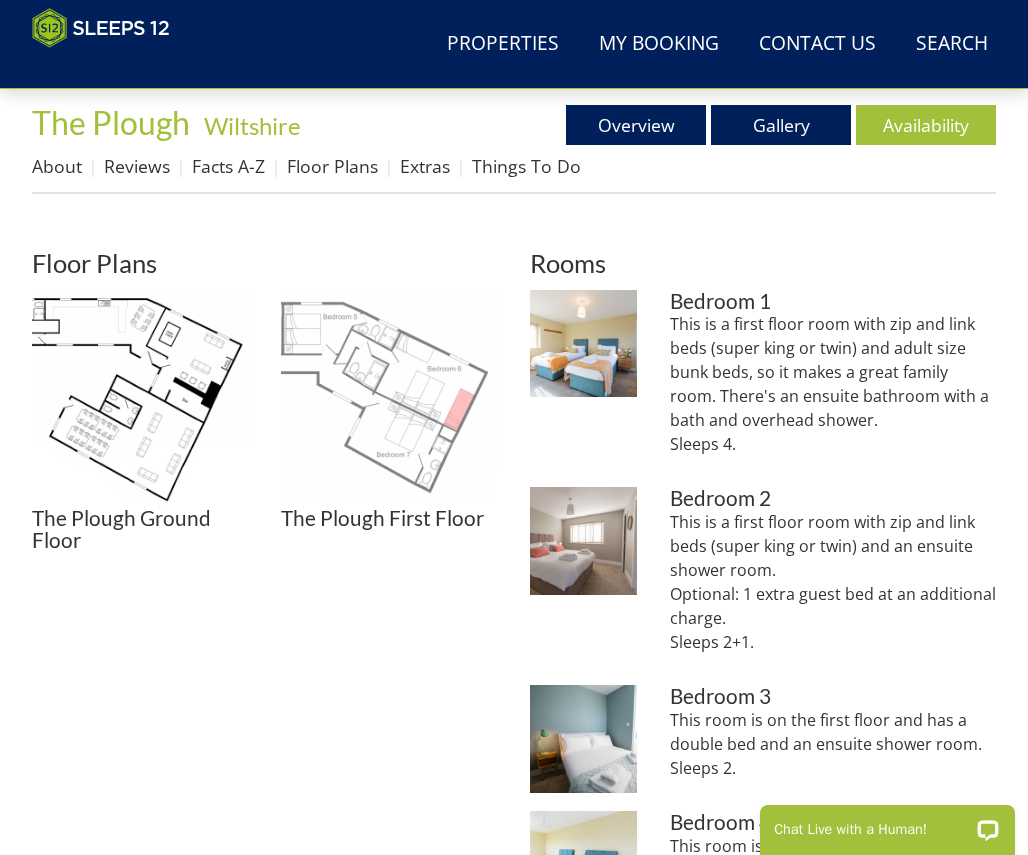 scroll, scrollTop: 592, scrollLeft: 0, axis: vertical 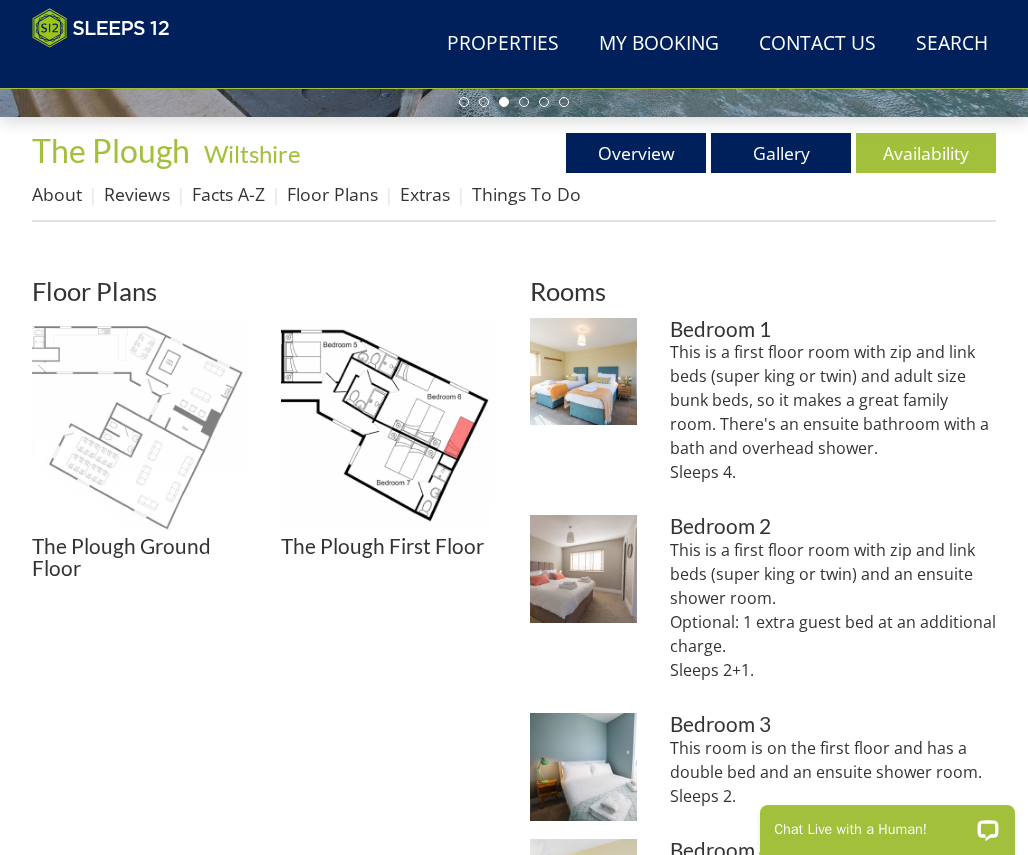 click at bounding box center (140, 426) 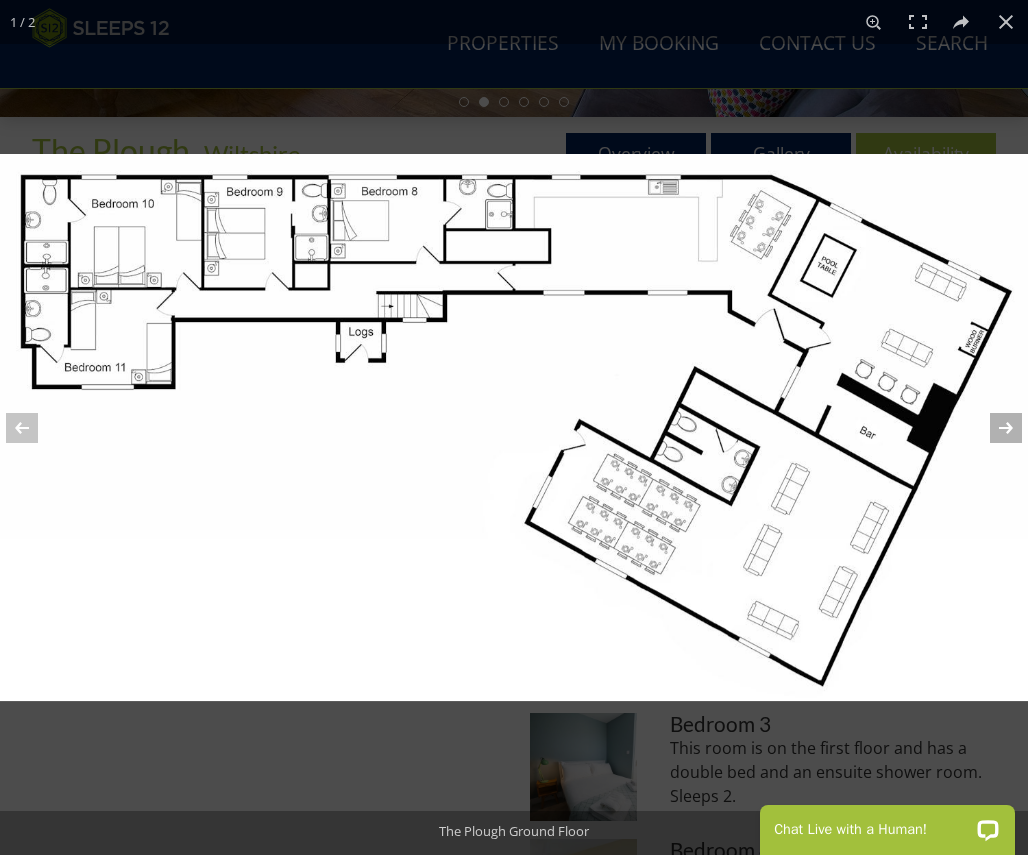 click at bounding box center [993, 428] 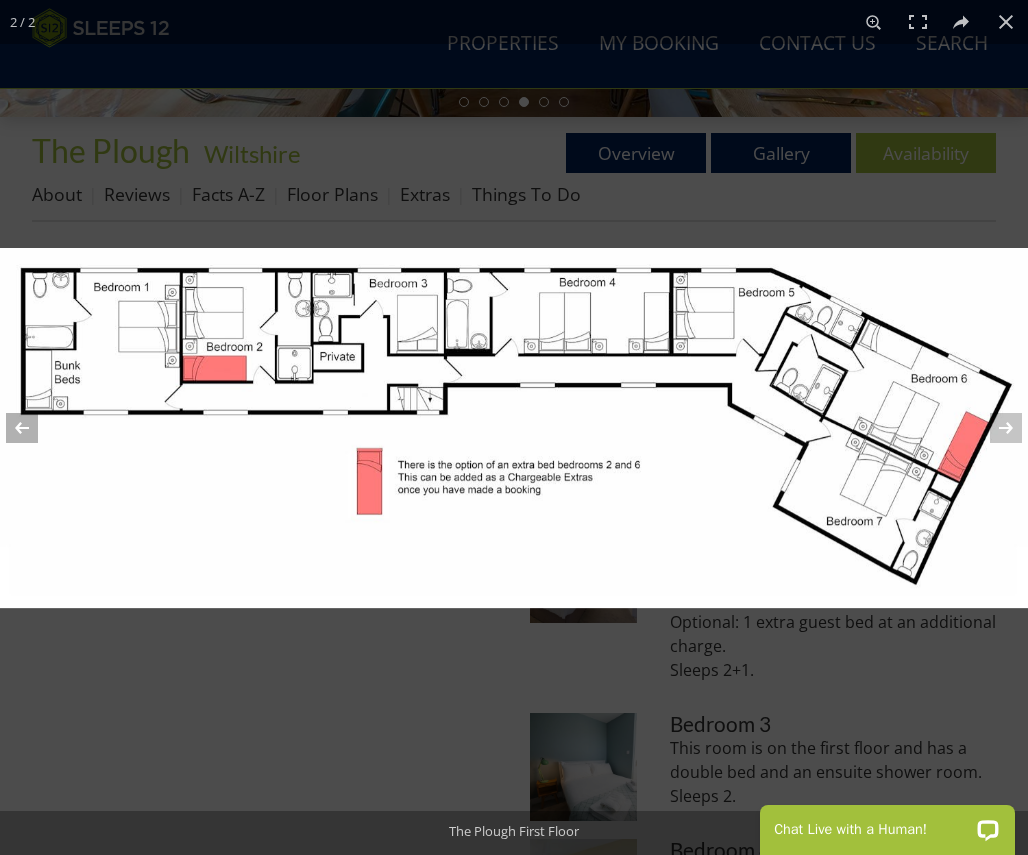 click at bounding box center (35, 428) 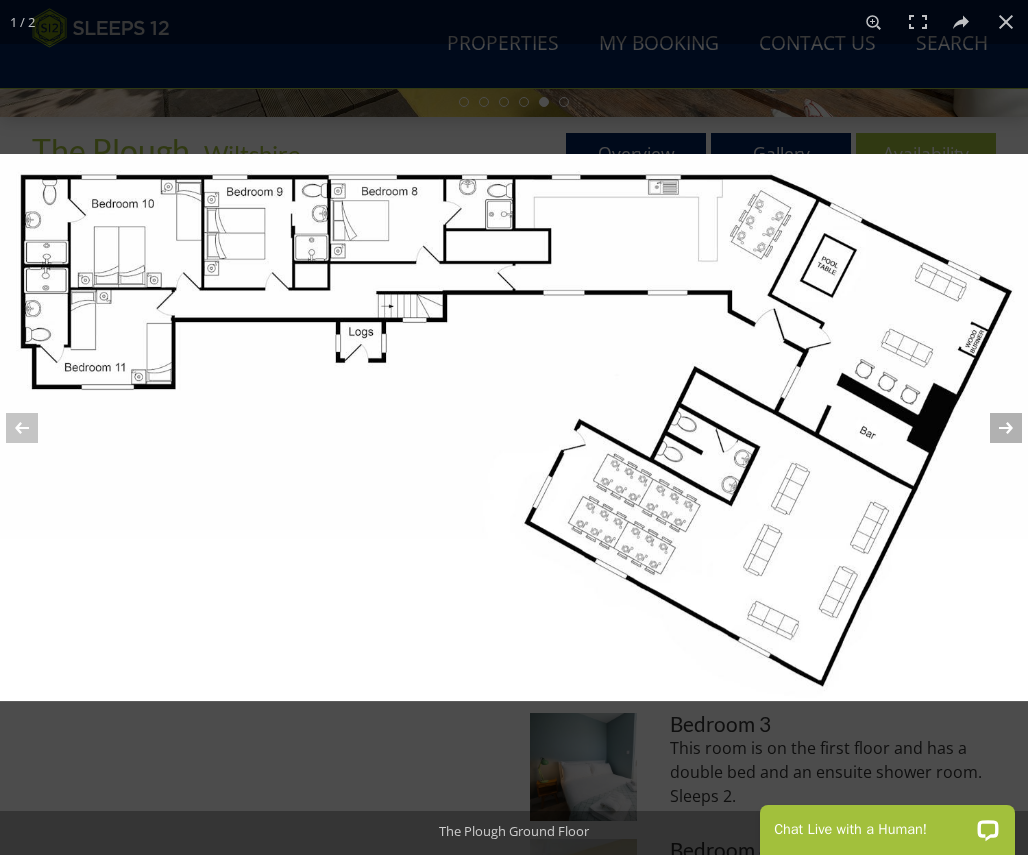 click at bounding box center (993, 428) 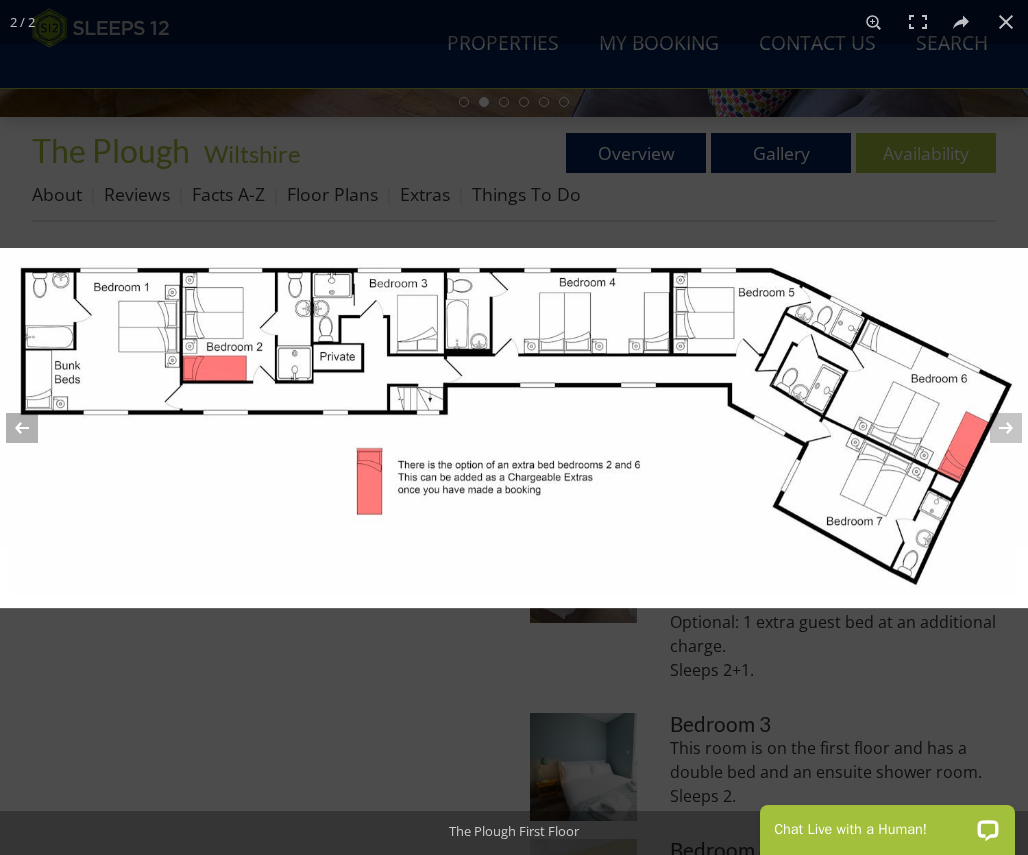 click at bounding box center [35, 428] 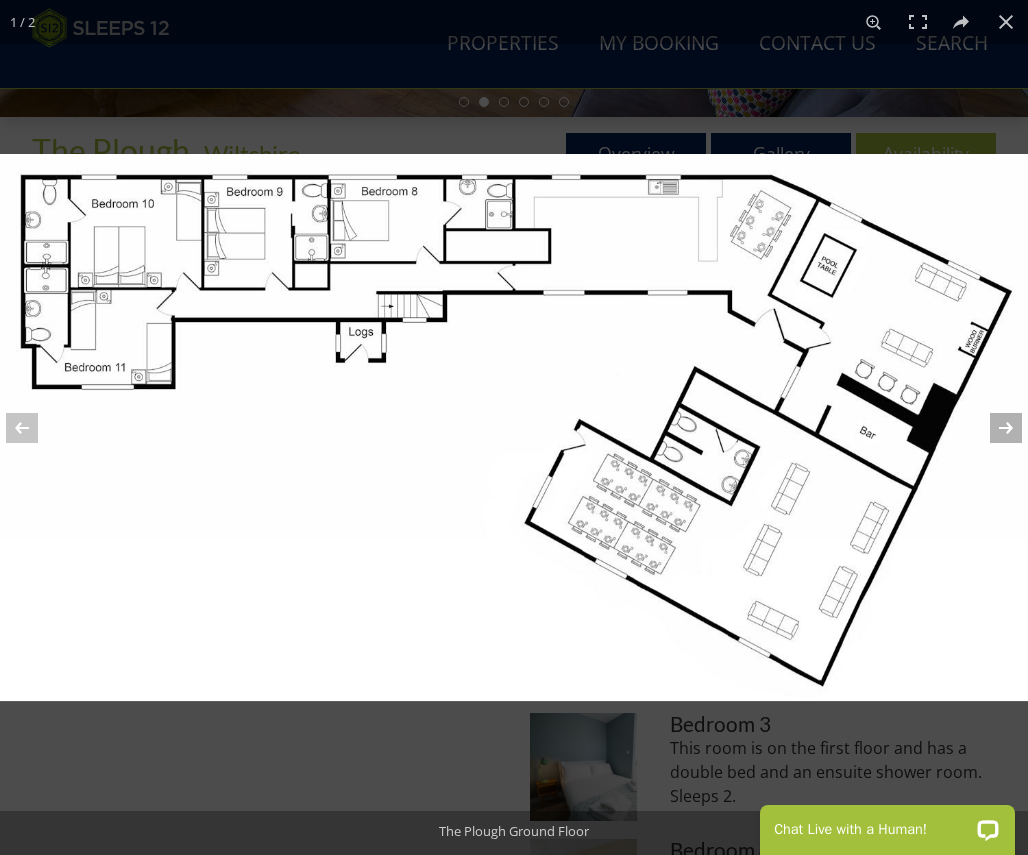 click at bounding box center (993, 428) 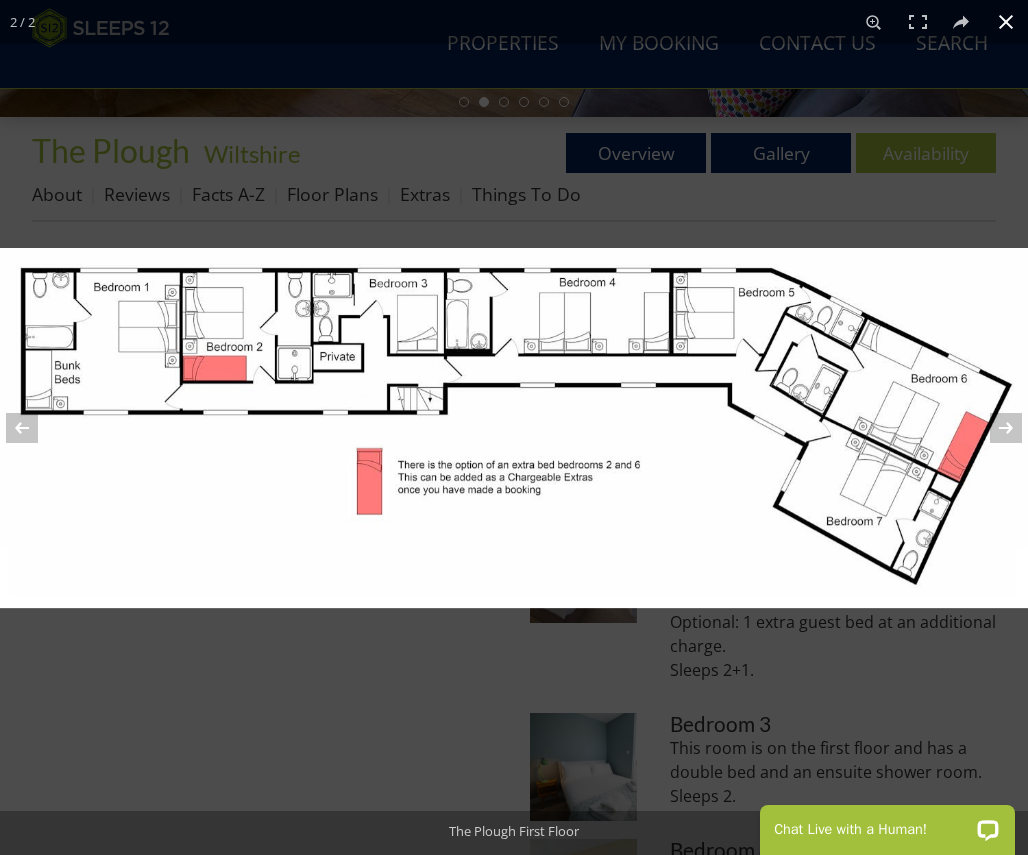click at bounding box center [514, 427] 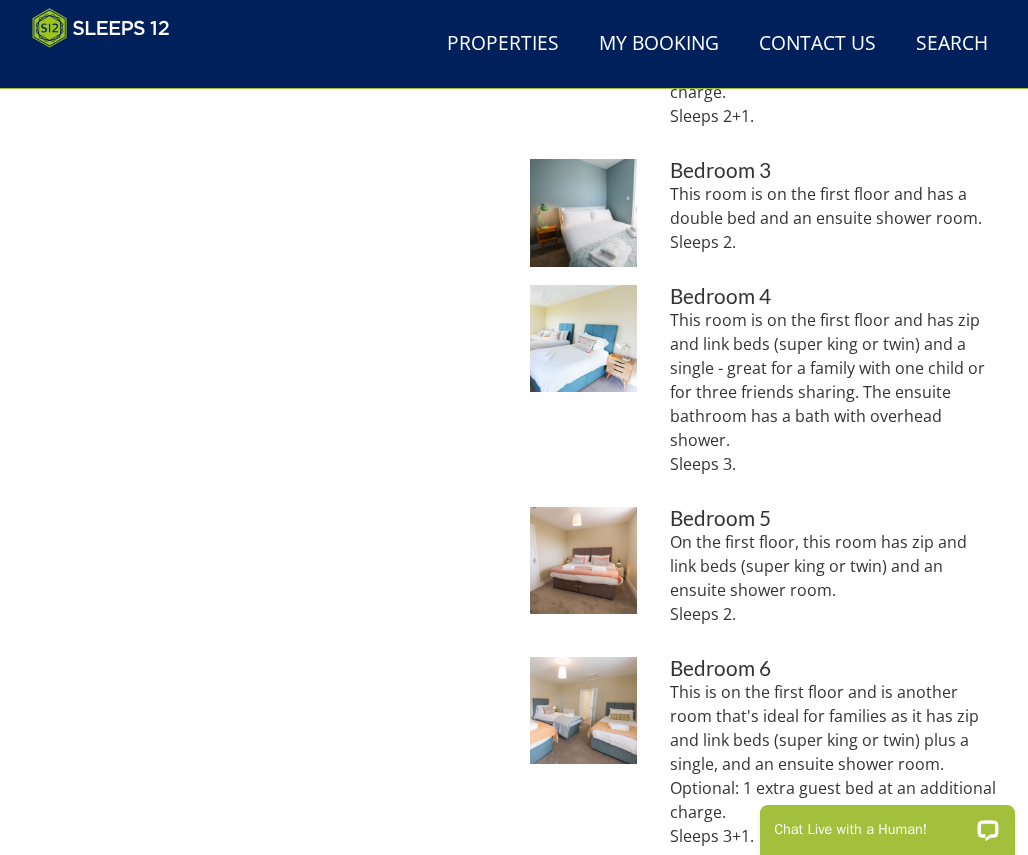 scroll, scrollTop: 1156, scrollLeft: 0, axis: vertical 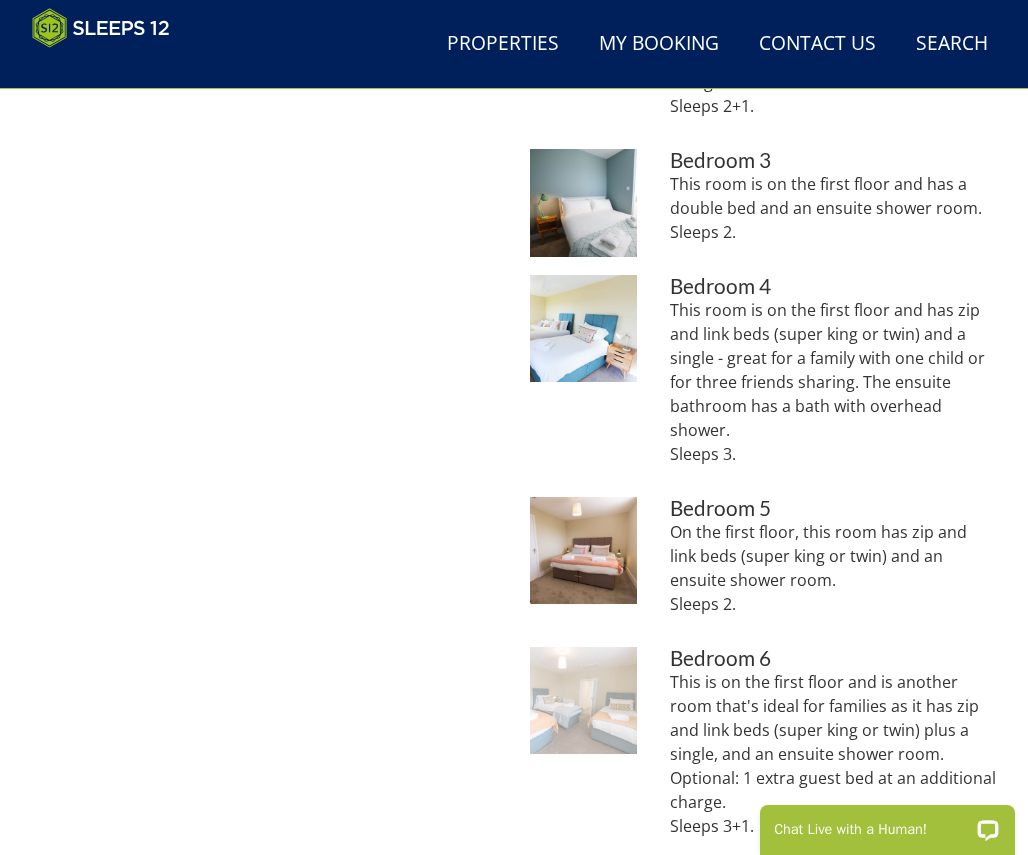 click at bounding box center [583, 700] 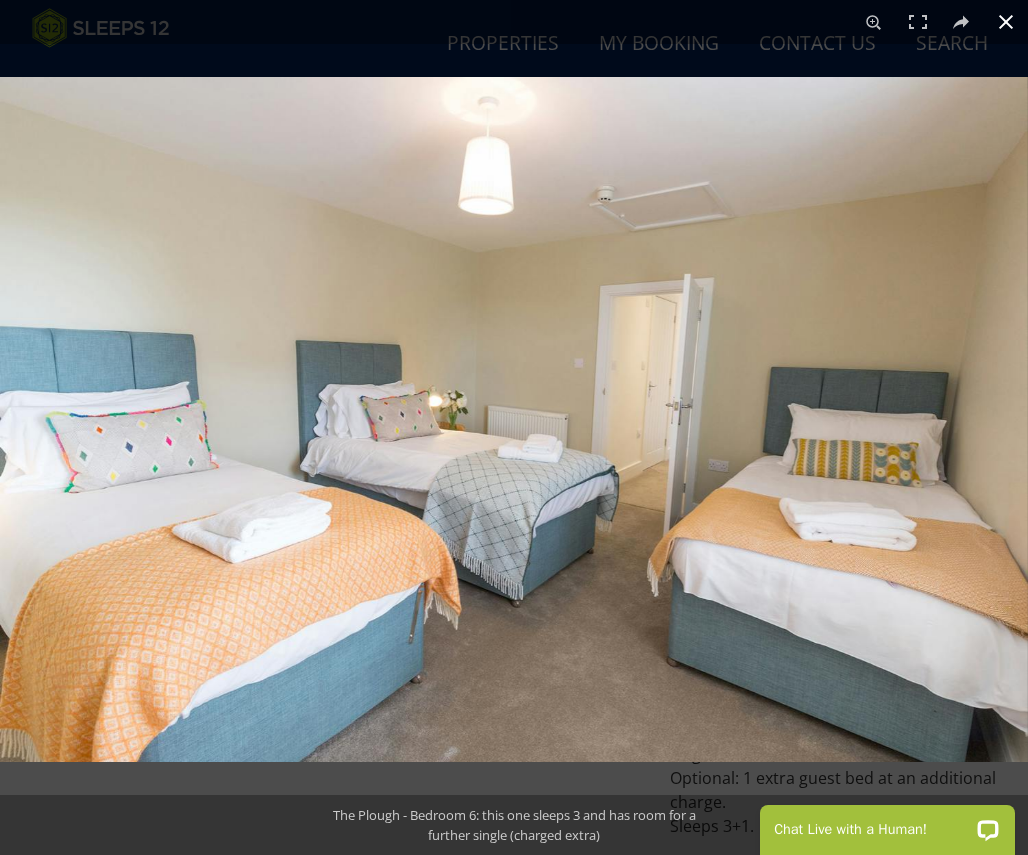 click at bounding box center (1006, 22) 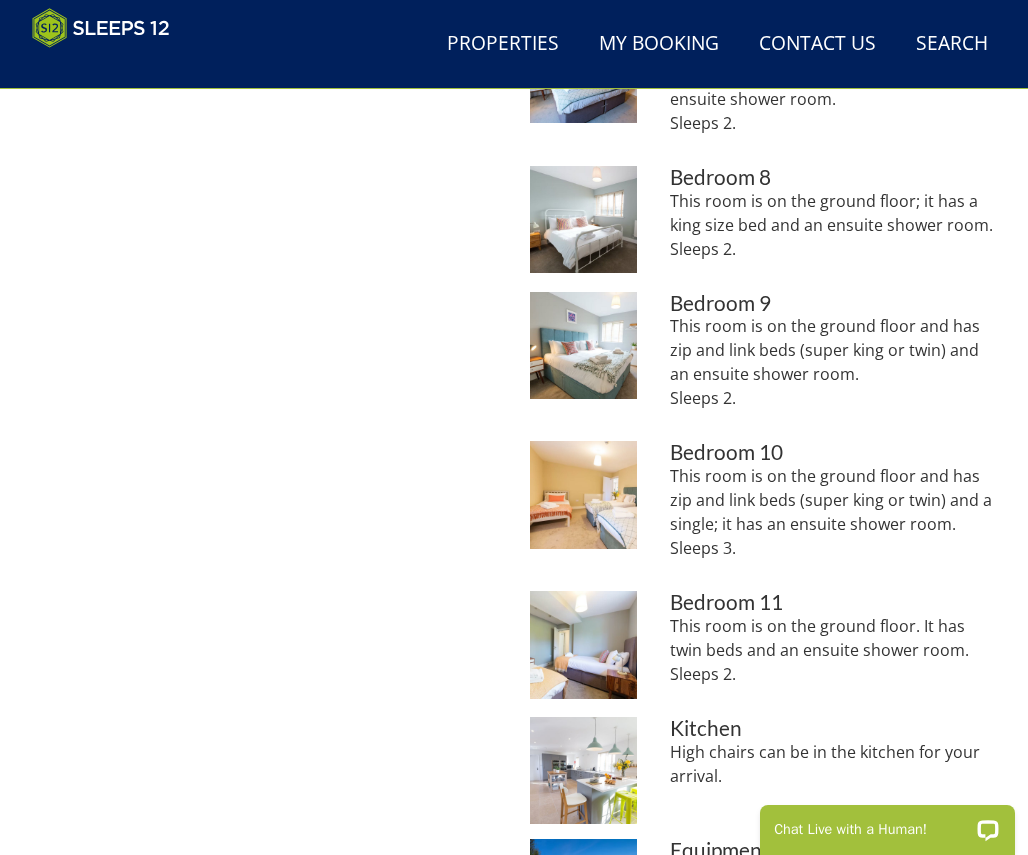 scroll, scrollTop: 2007, scrollLeft: 0, axis: vertical 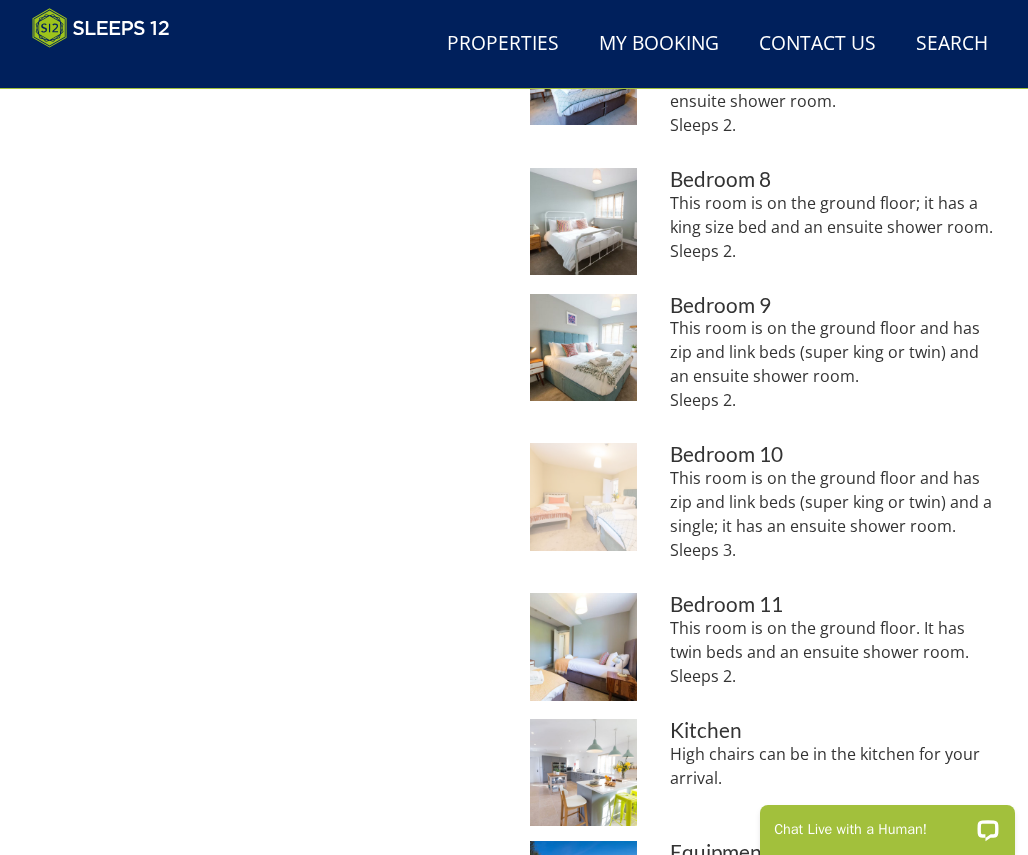 click at bounding box center [583, 496] 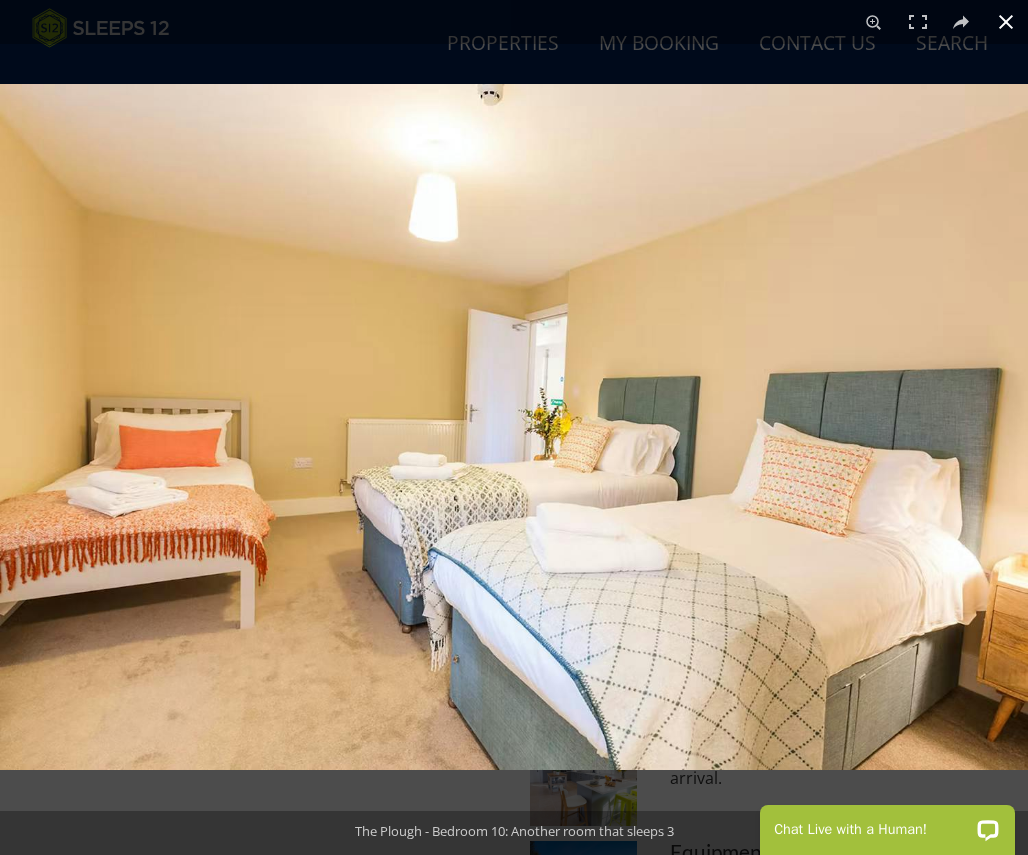 click at bounding box center (1006, 22) 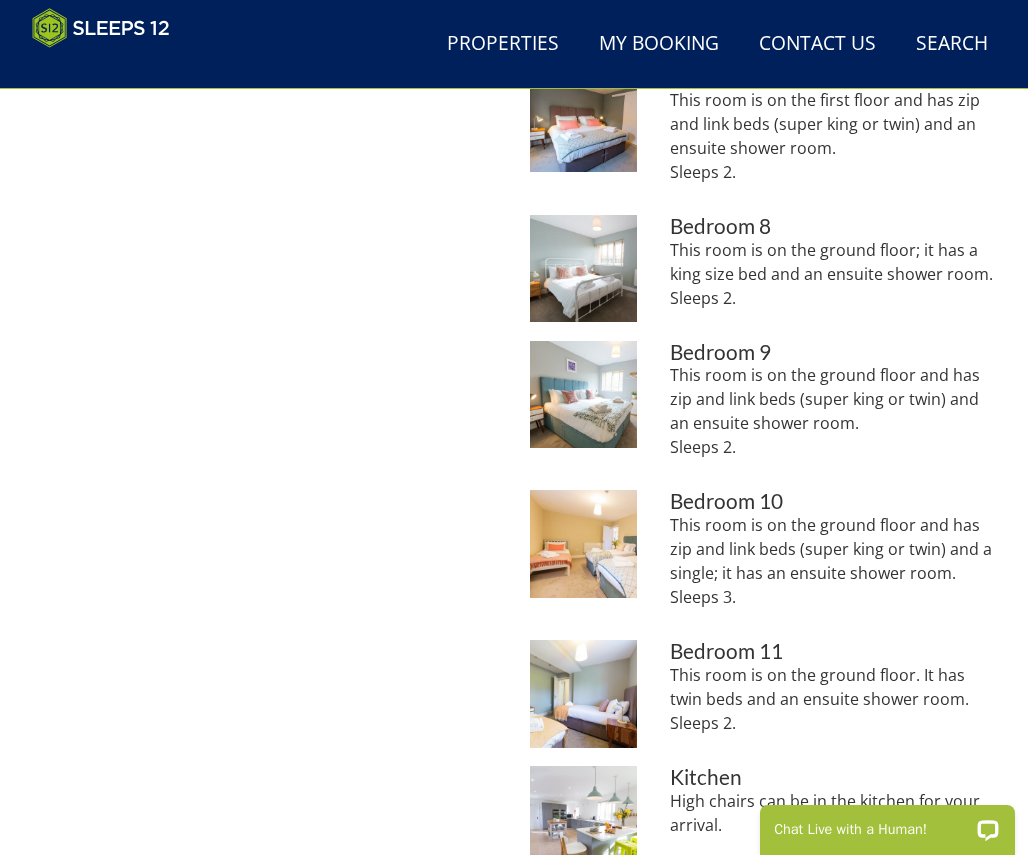 scroll, scrollTop: 1946, scrollLeft: 0, axis: vertical 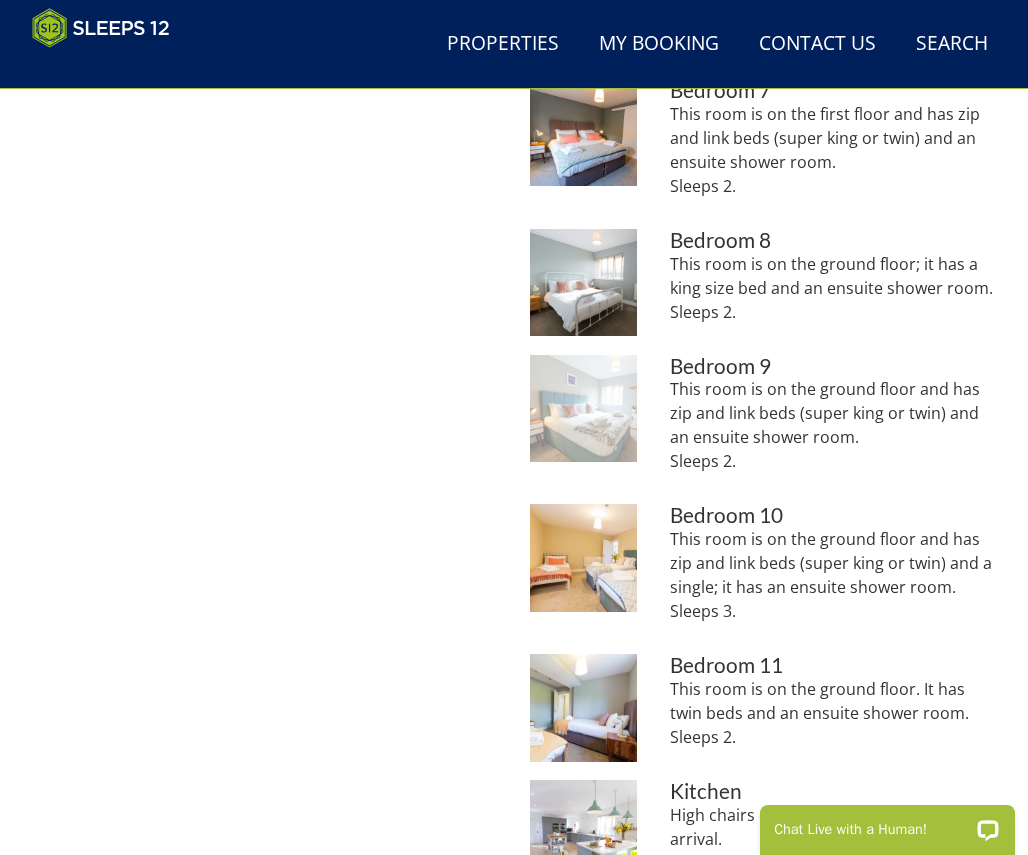 click at bounding box center (583, 408) 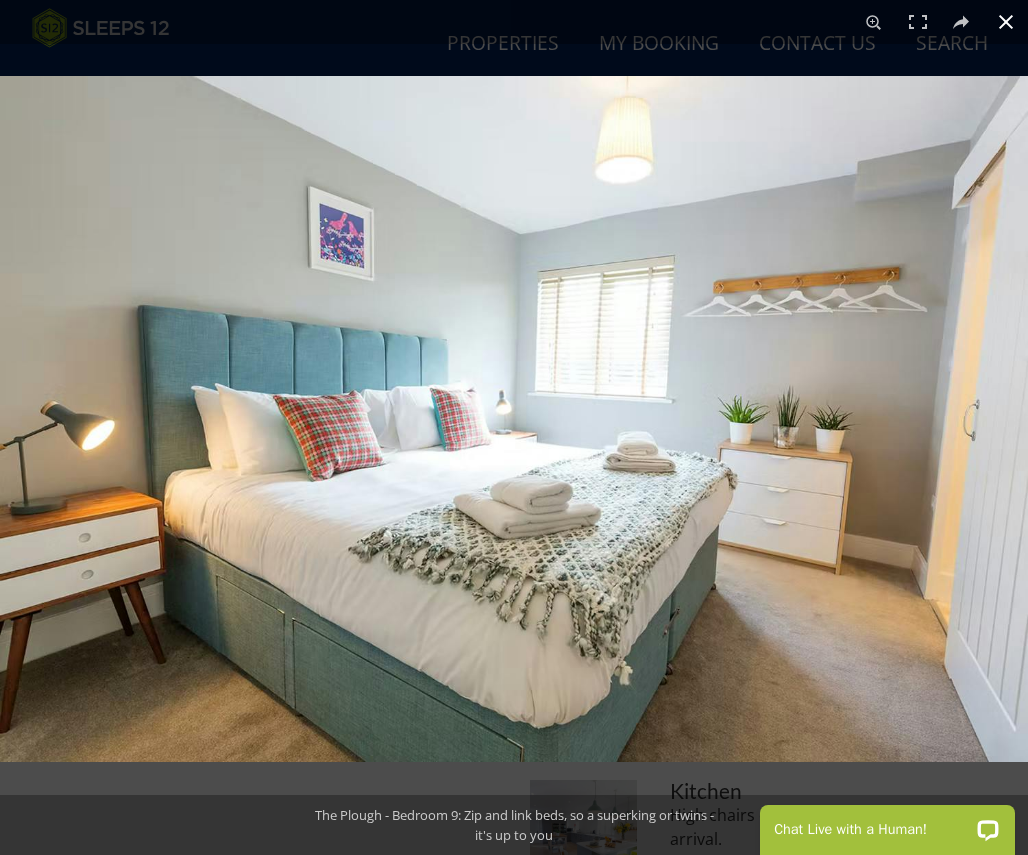 click at bounding box center (1006, 22) 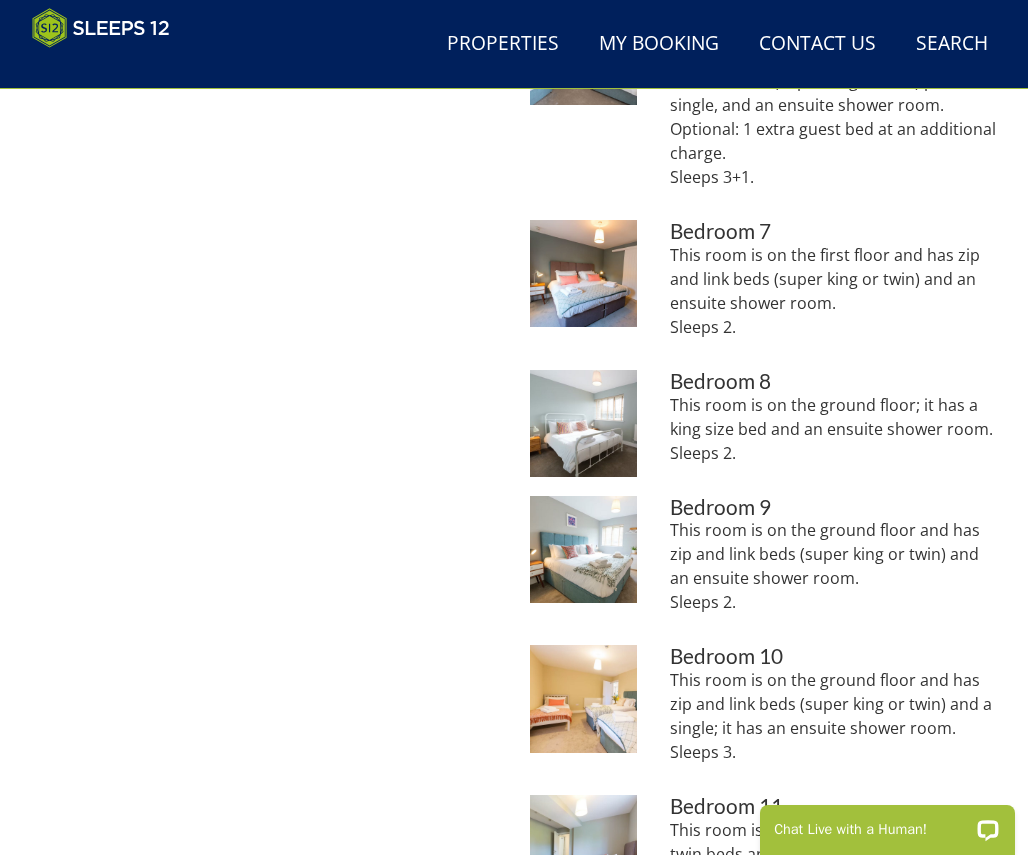 scroll, scrollTop: 1799, scrollLeft: 0, axis: vertical 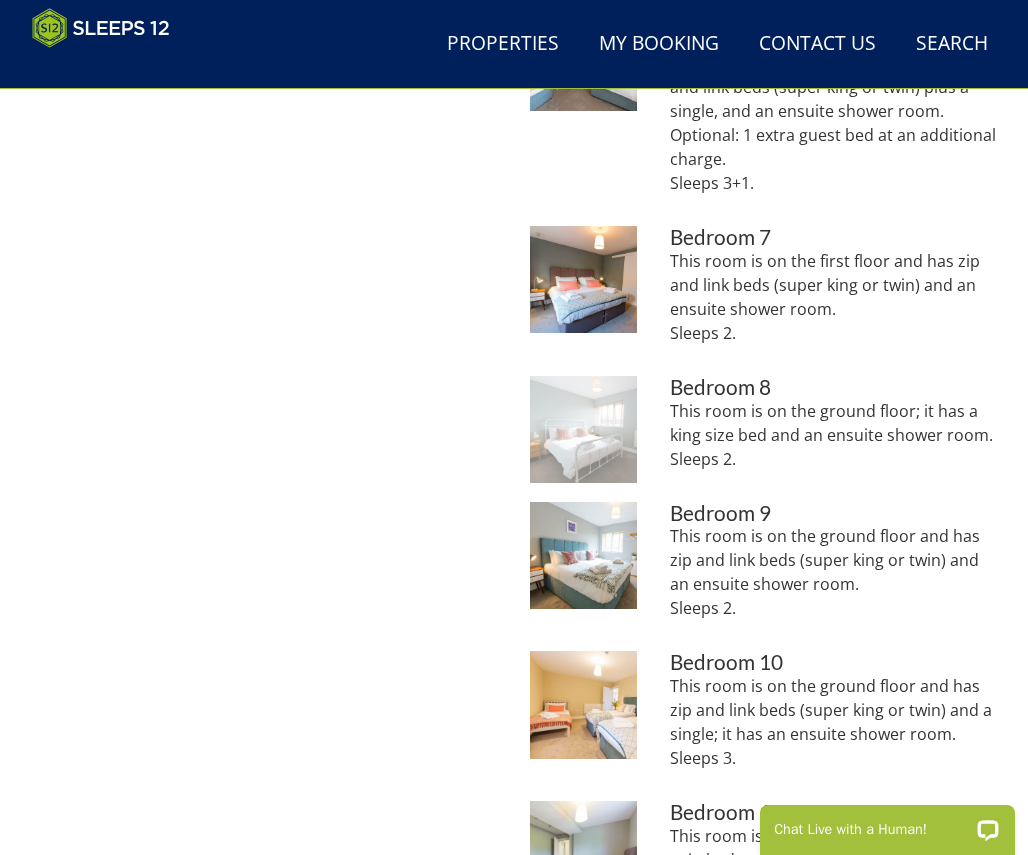 click at bounding box center (583, 429) 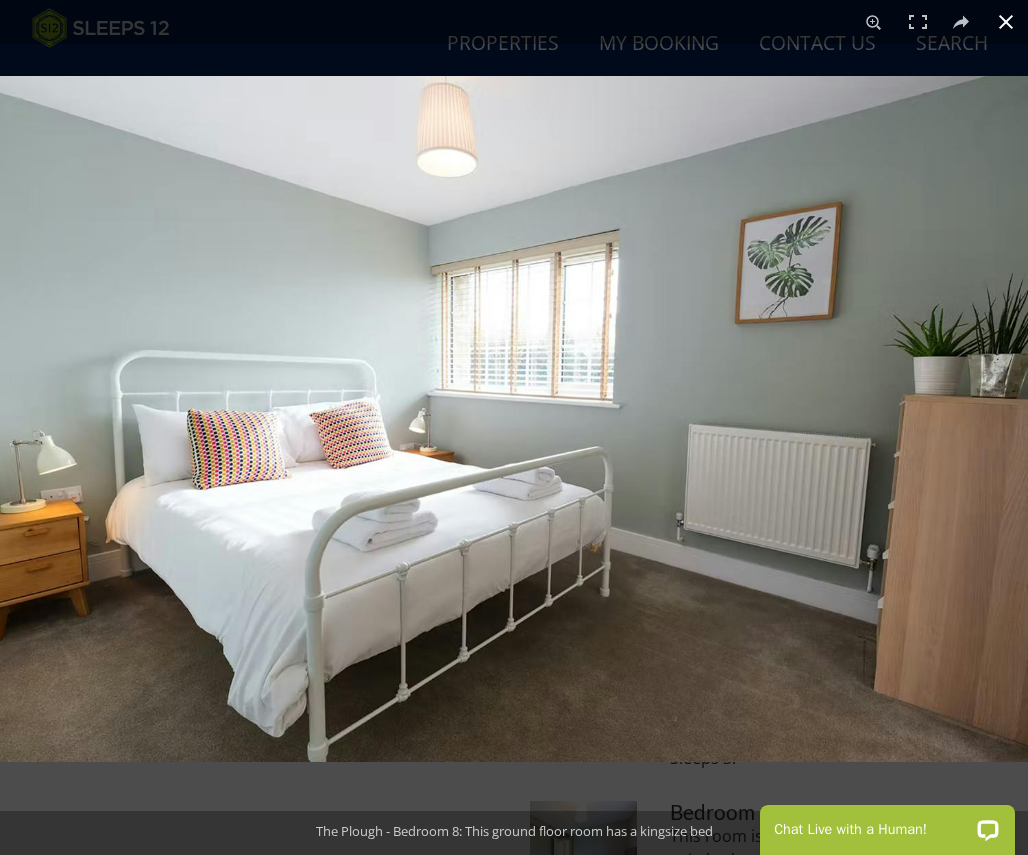 click at bounding box center (1006, 22) 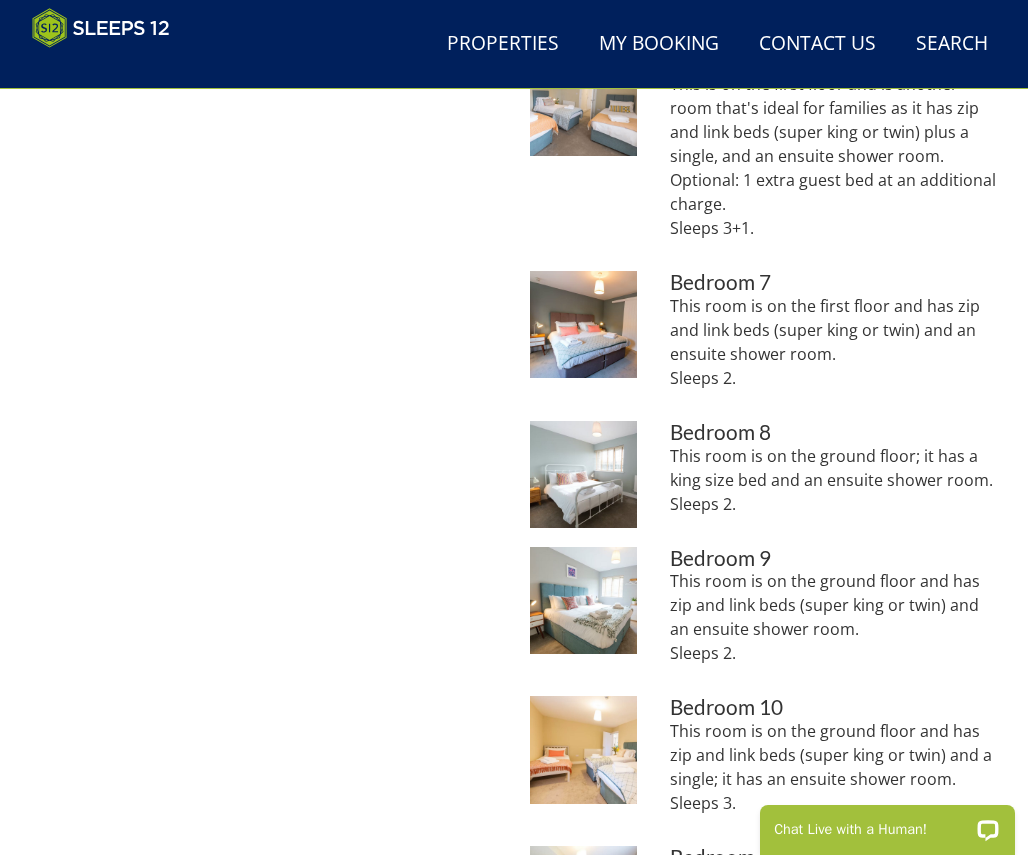 scroll, scrollTop: 1743, scrollLeft: 0, axis: vertical 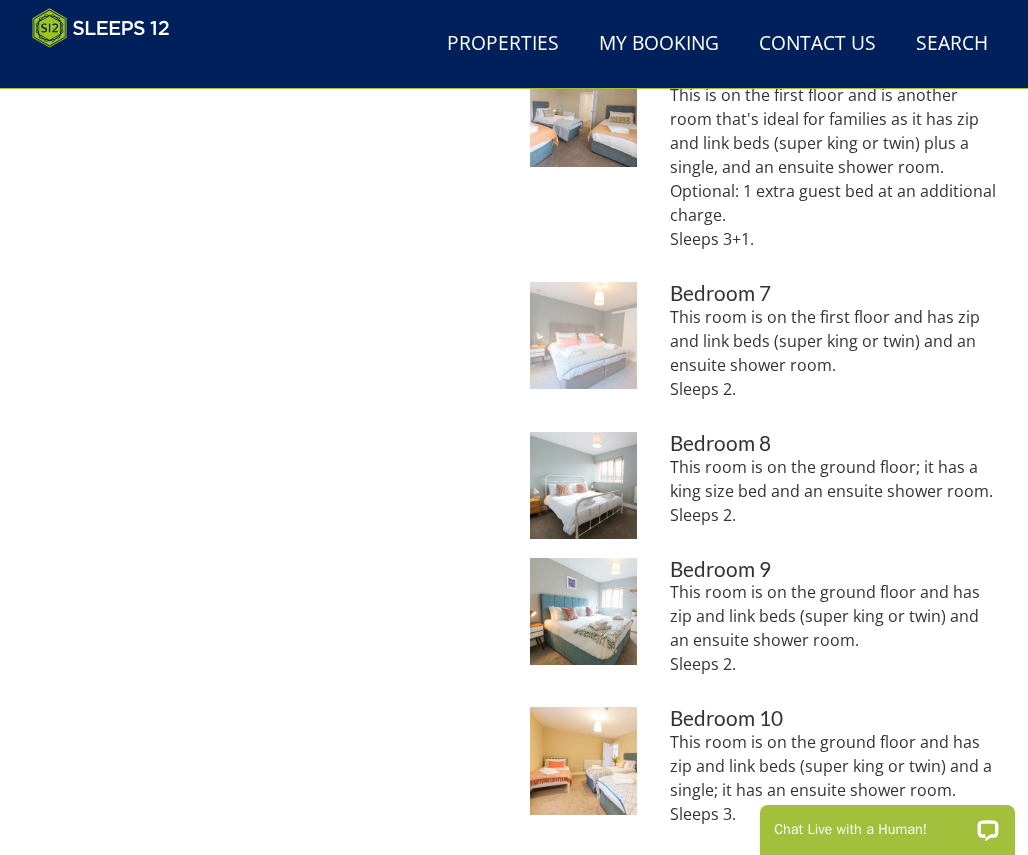click at bounding box center [583, 335] 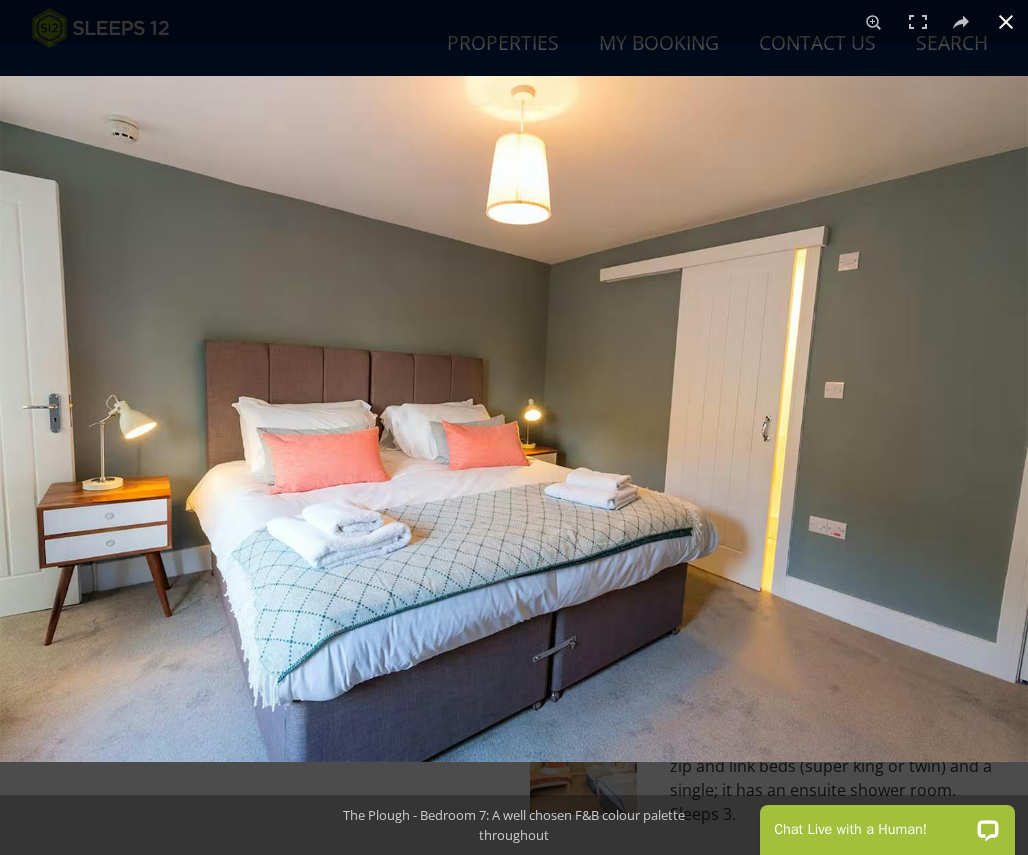 click at bounding box center [1006, 22] 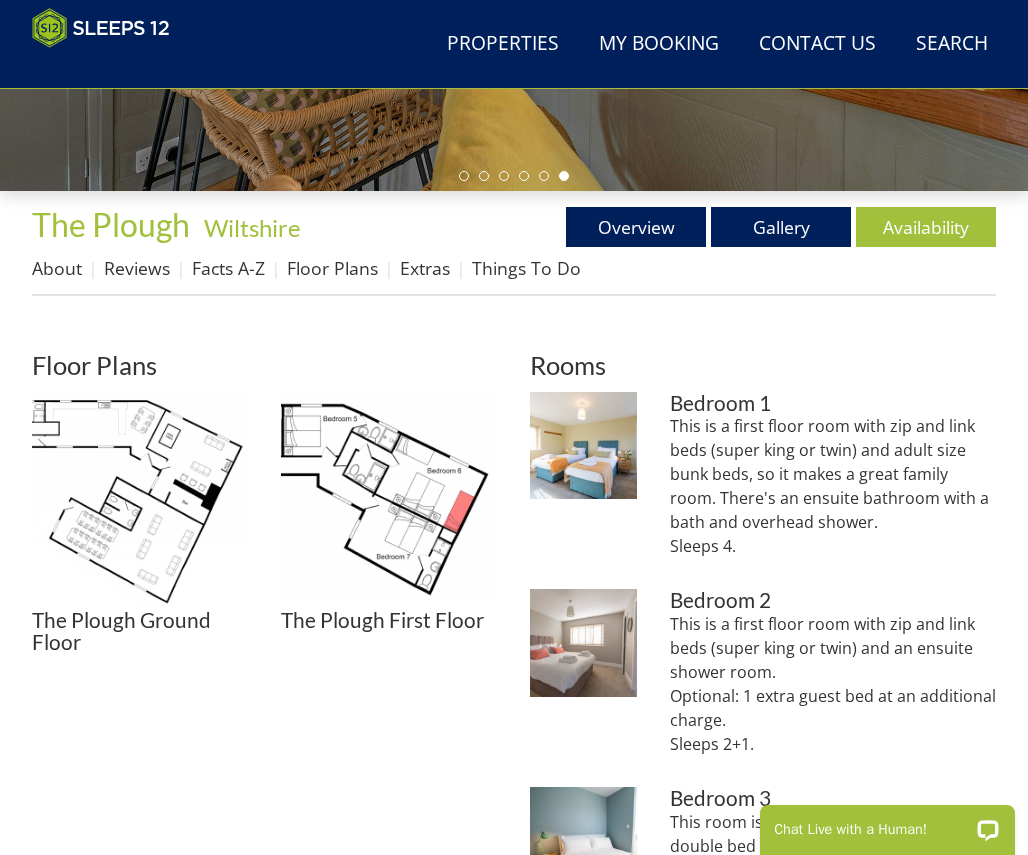 scroll, scrollTop: 469, scrollLeft: 0, axis: vertical 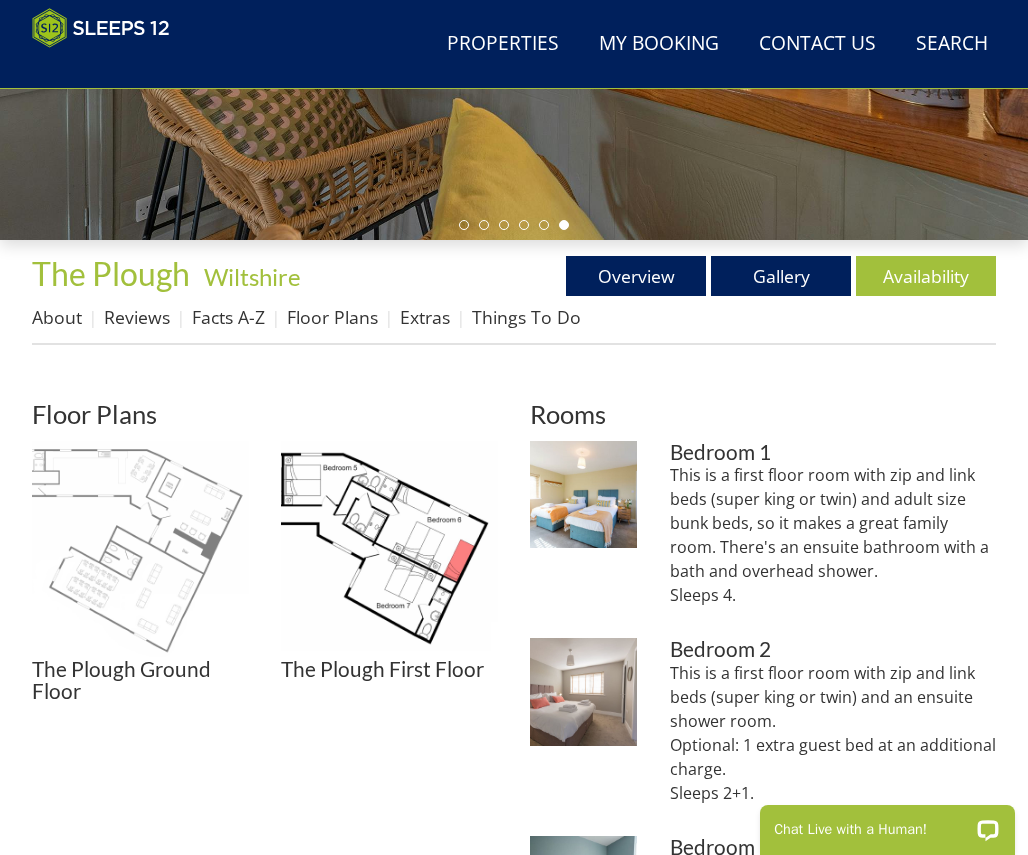 click at bounding box center (140, 549) 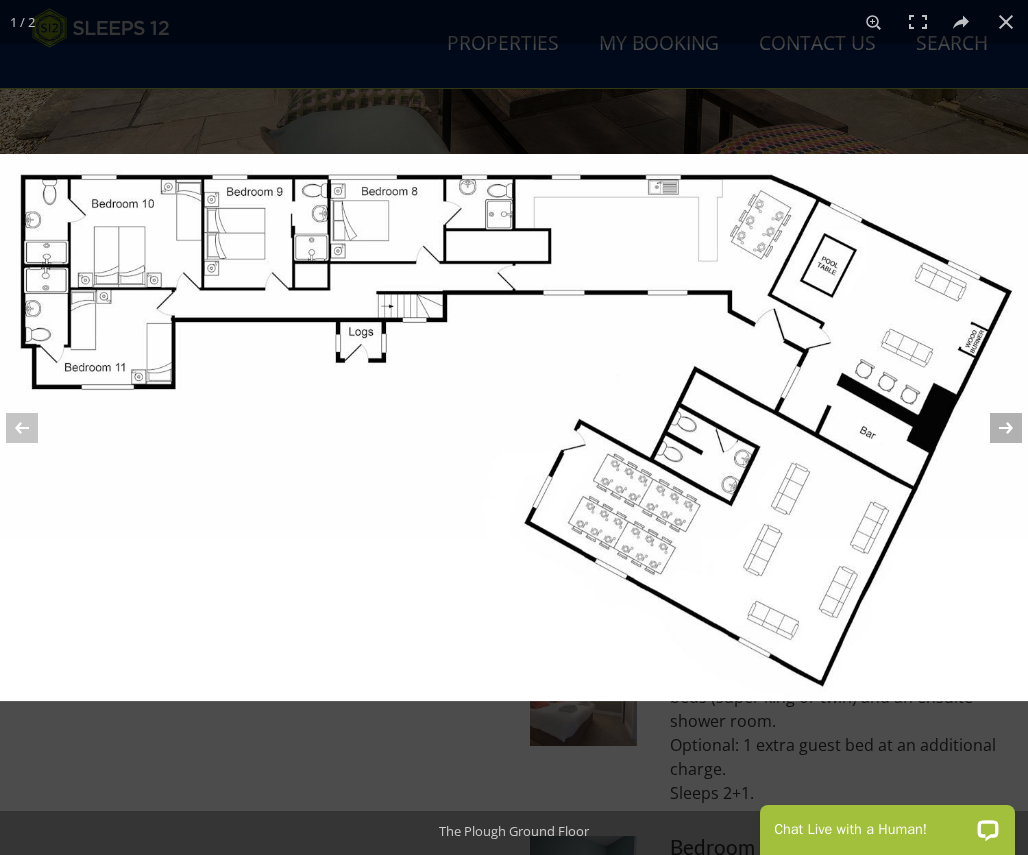 click at bounding box center [993, 428] 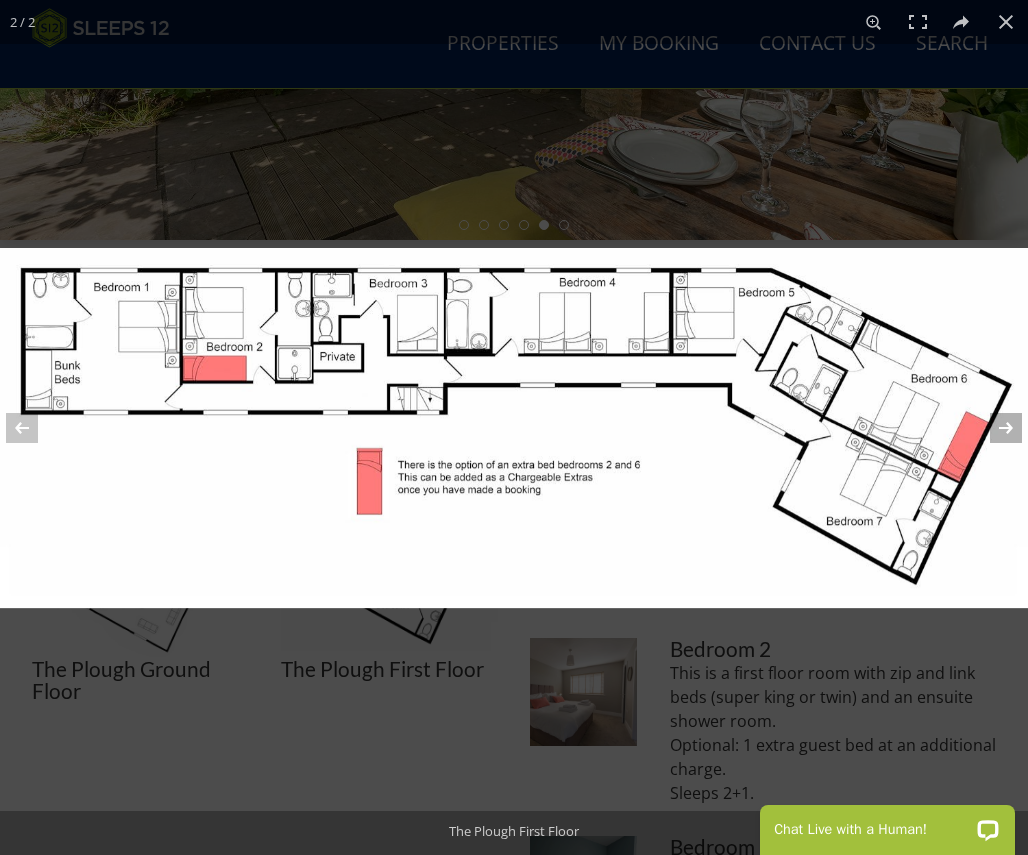 click at bounding box center (993, 428) 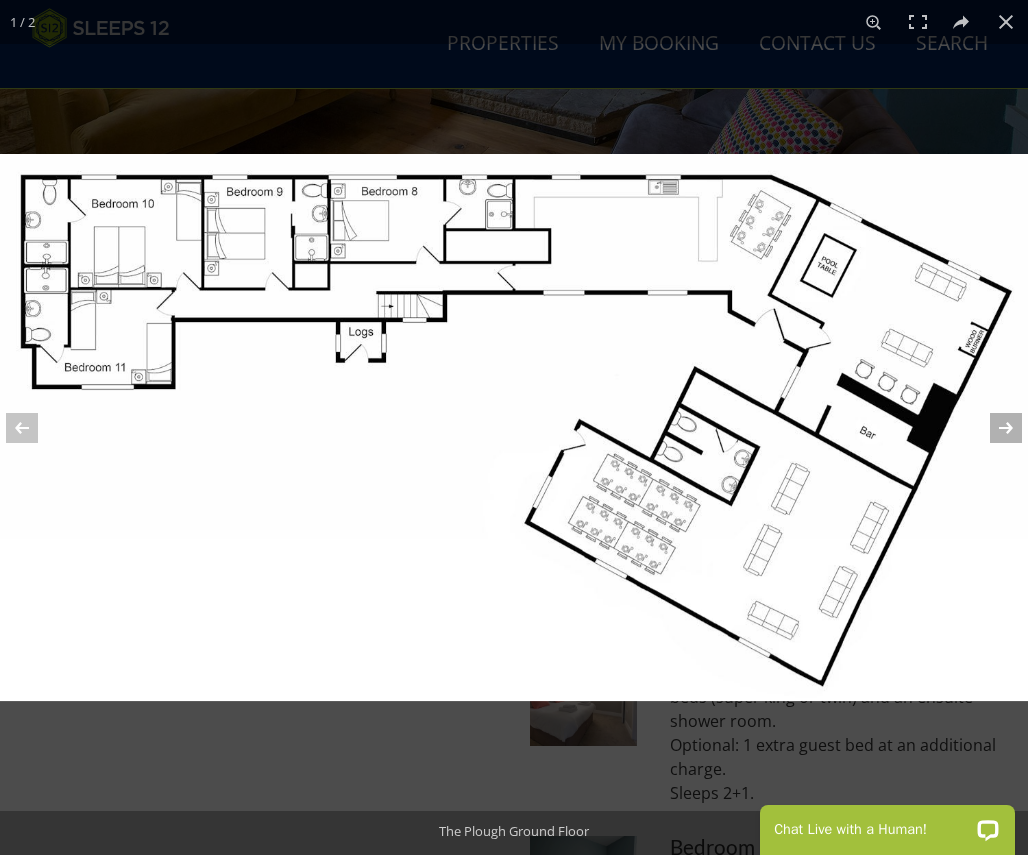 click at bounding box center [993, 428] 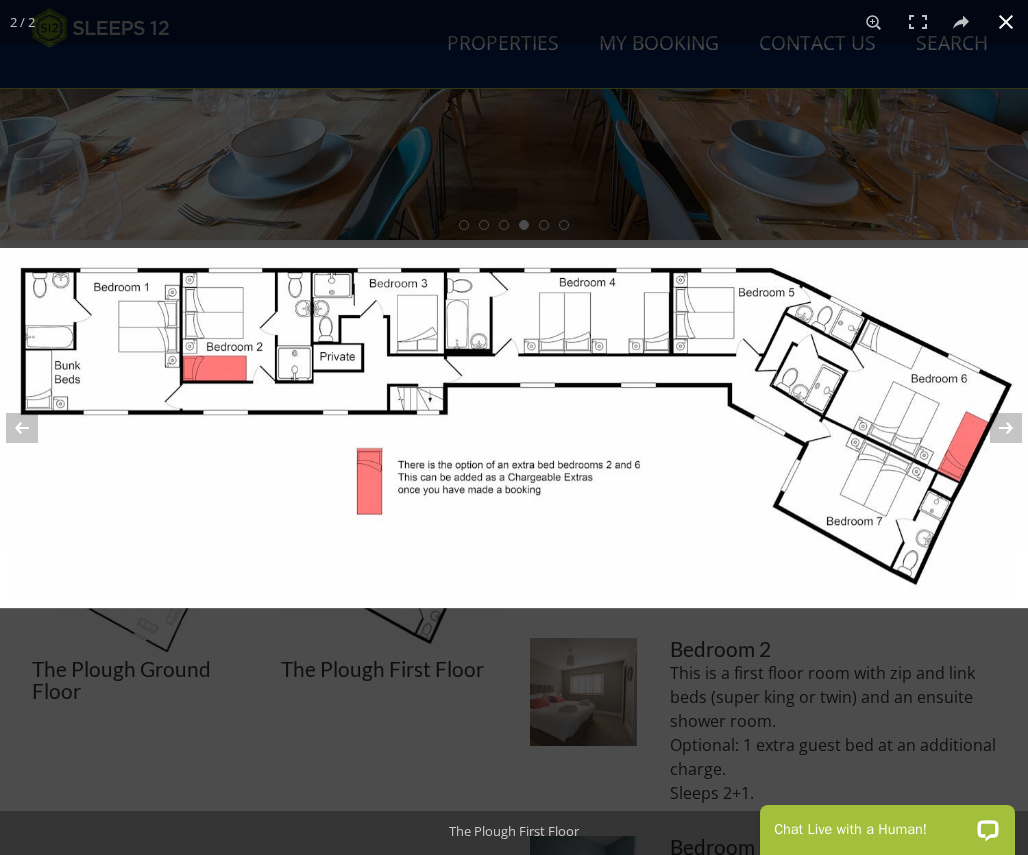 click at bounding box center [514, 427] 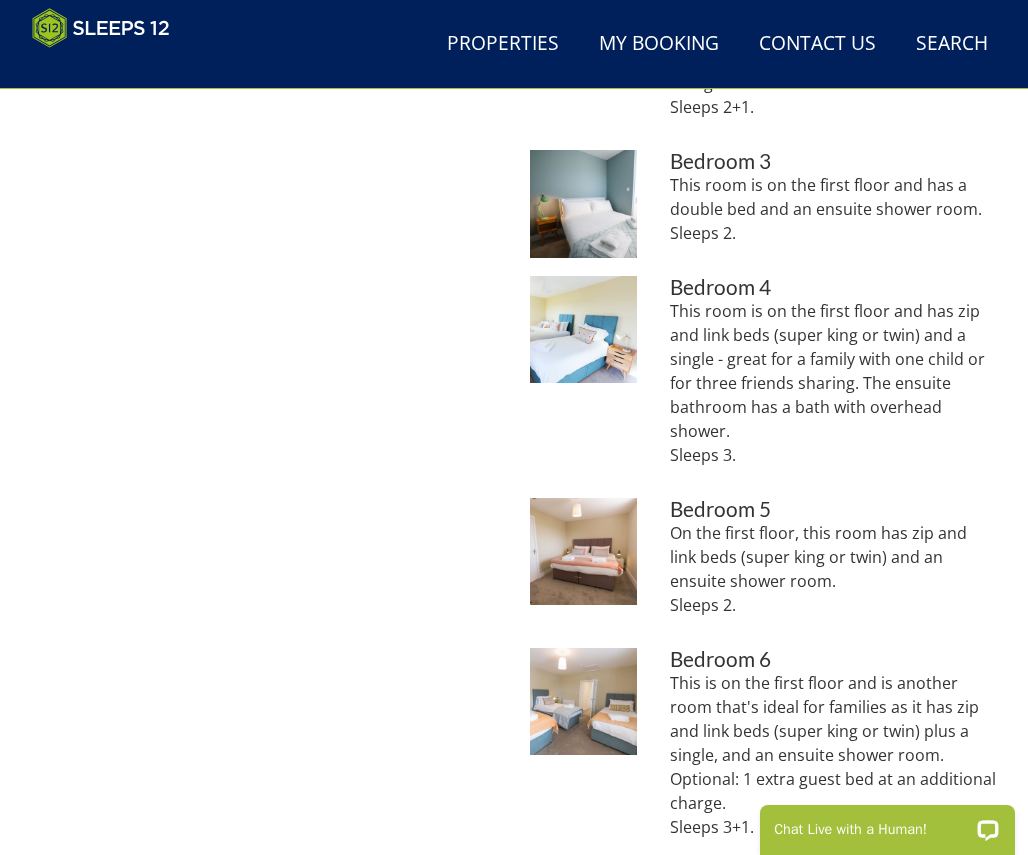 scroll, scrollTop: 1289, scrollLeft: 0, axis: vertical 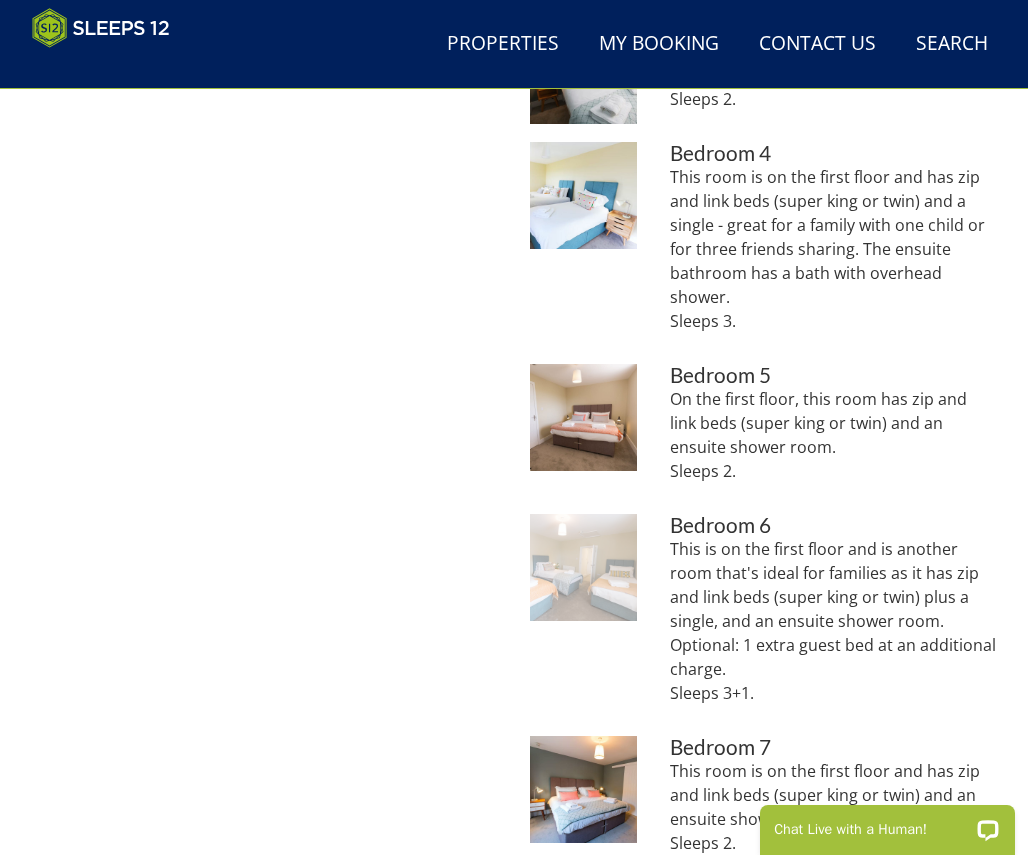 click at bounding box center [583, 567] 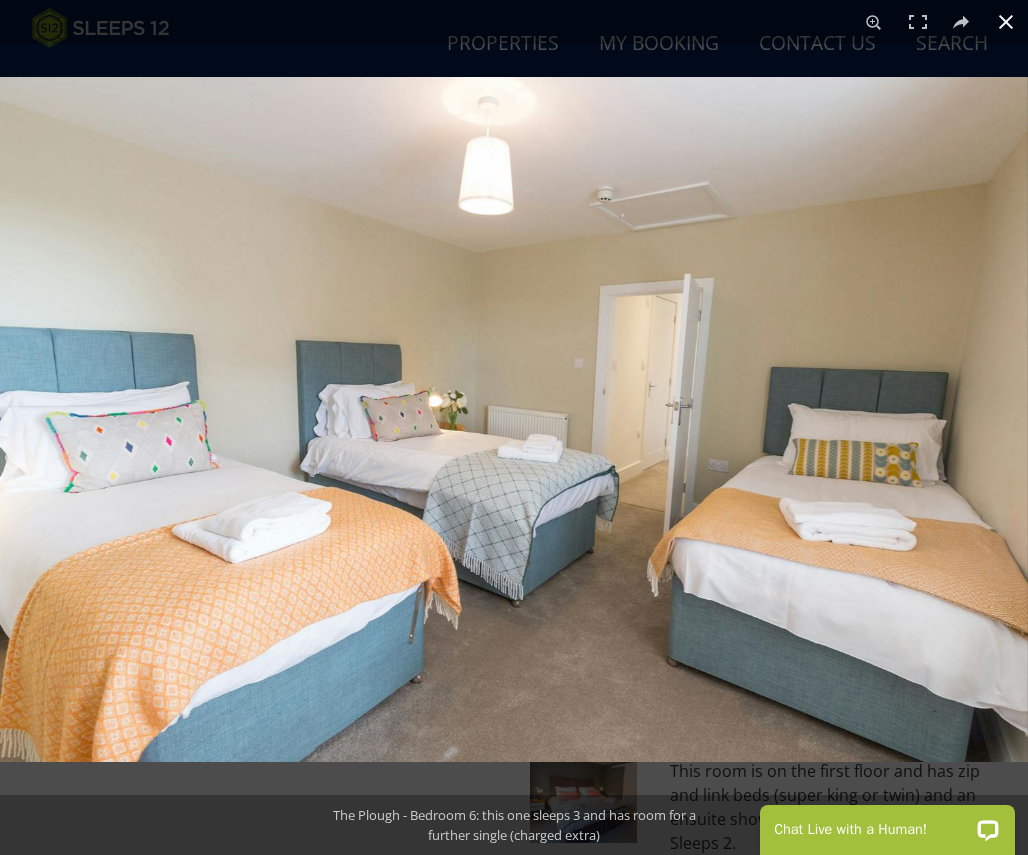 click at bounding box center (1006, 22) 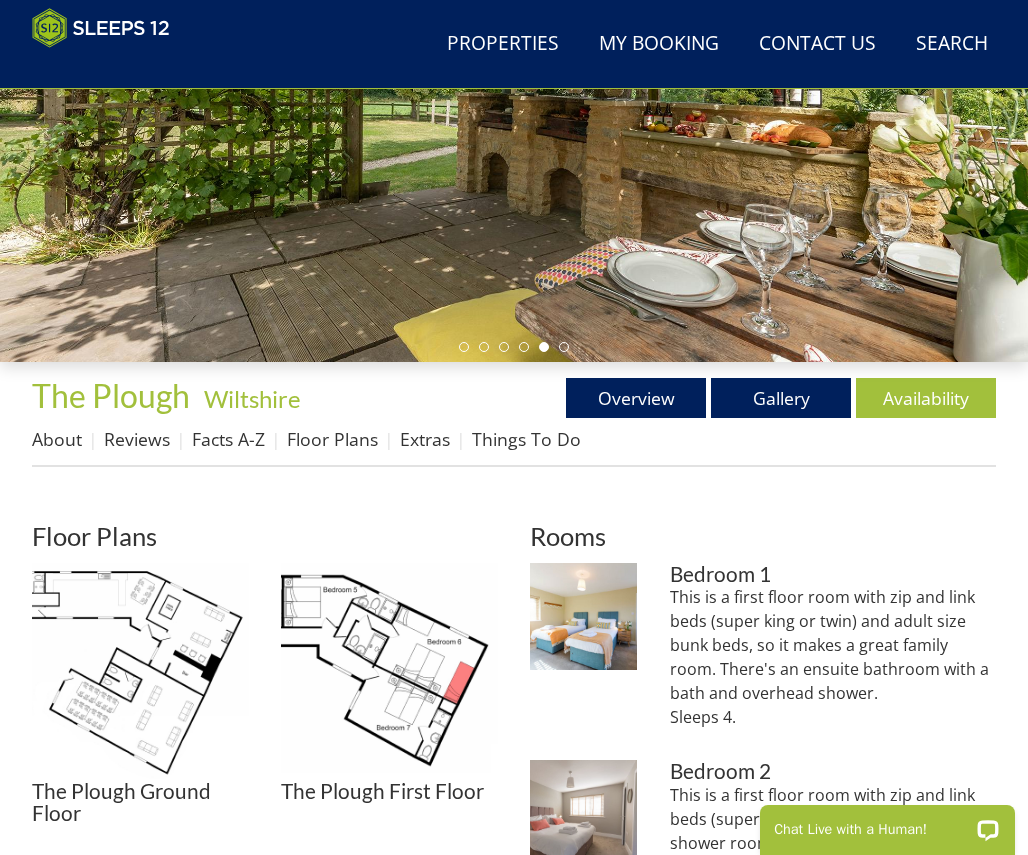 scroll, scrollTop: 294, scrollLeft: 0, axis: vertical 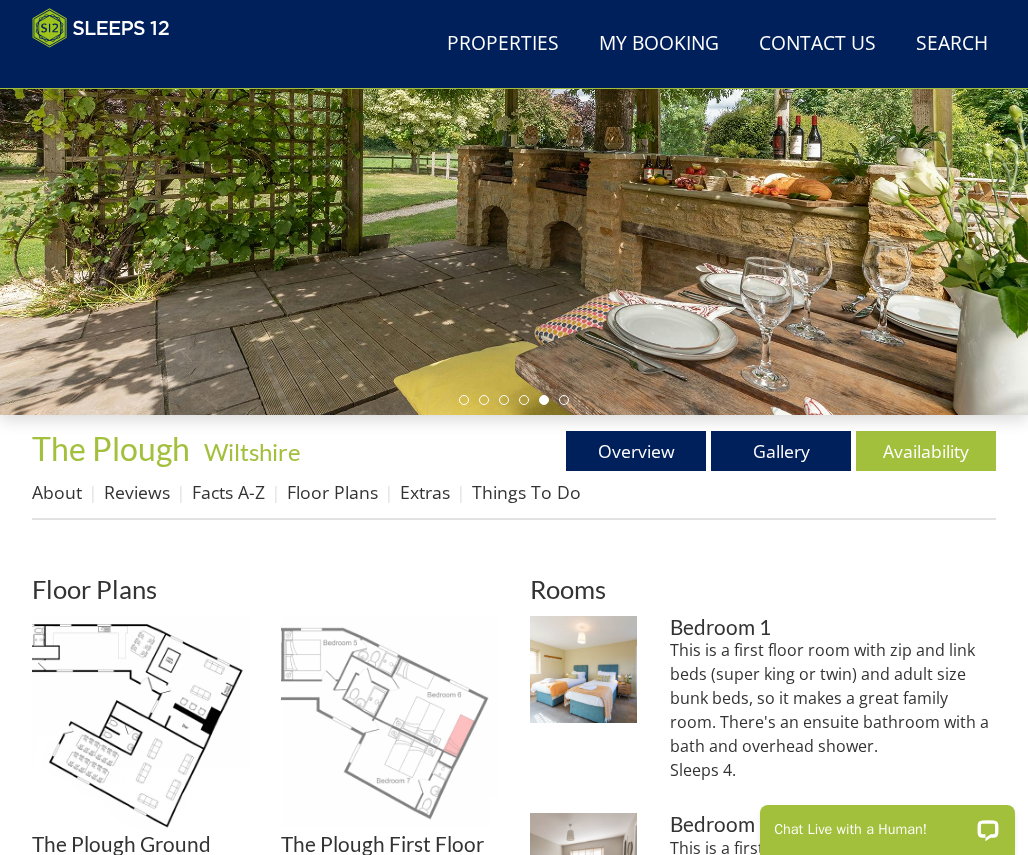 click at bounding box center (389, 724) 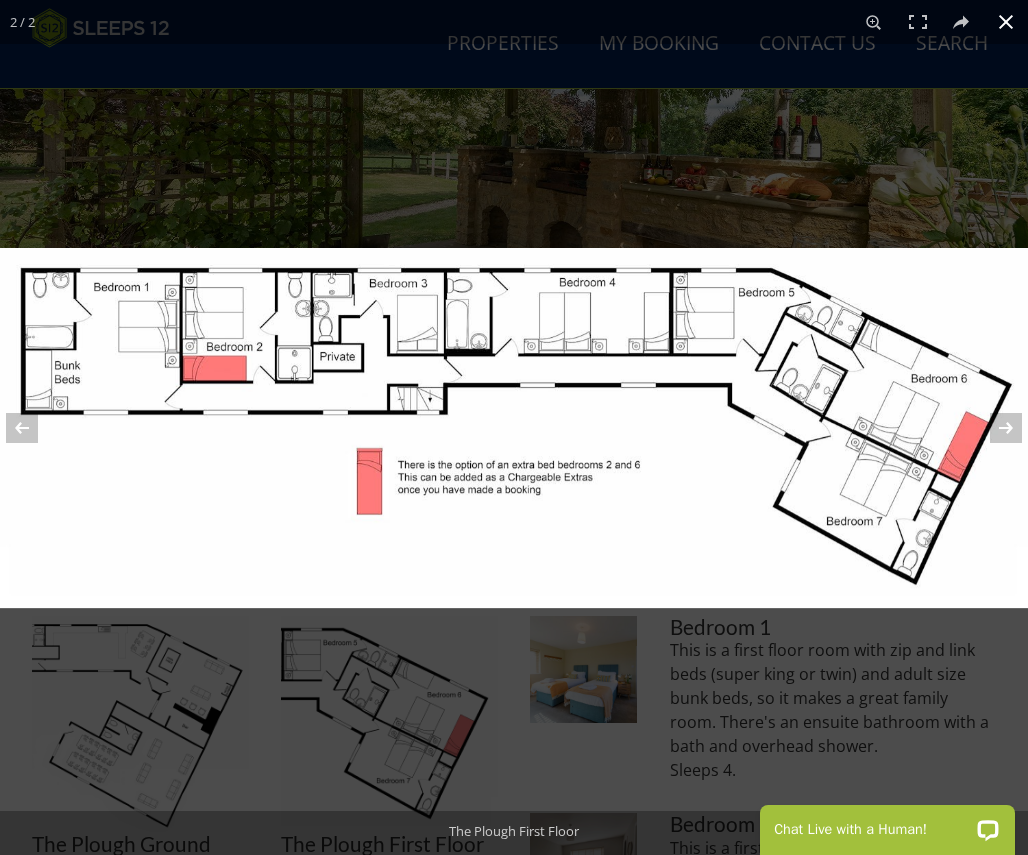 click at bounding box center (514, 675) 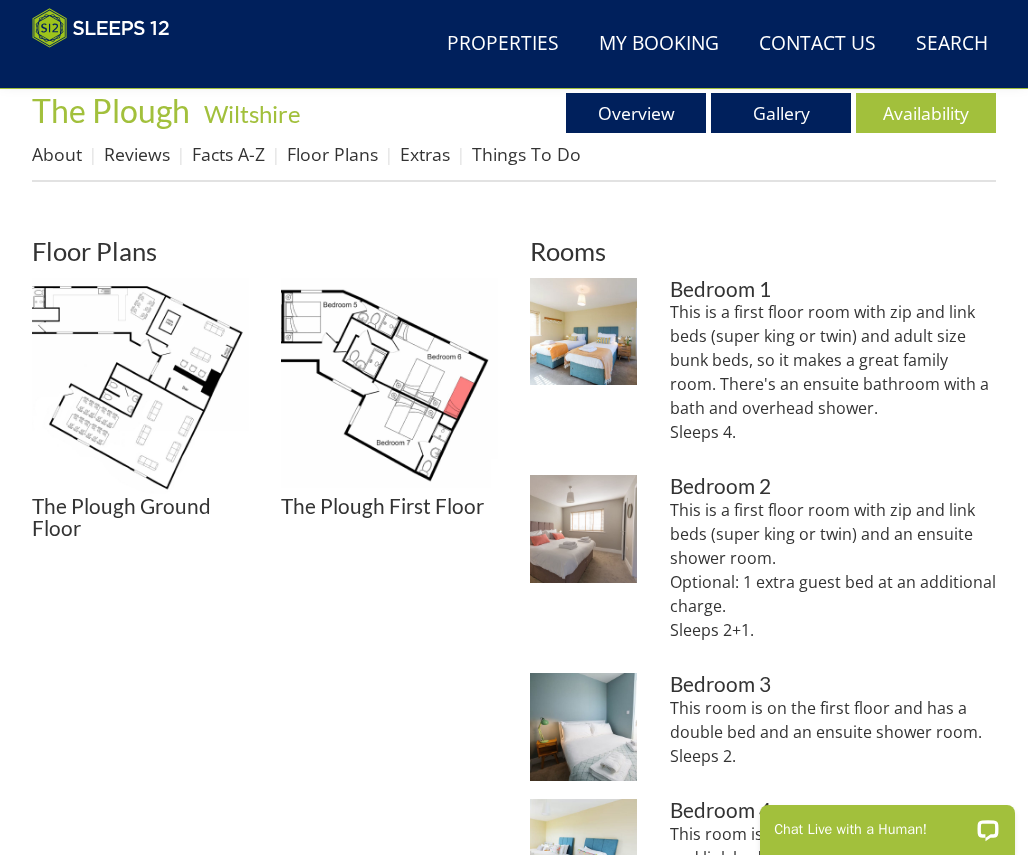 scroll, scrollTop: 988, scrollLeft: 0, axis: vertical 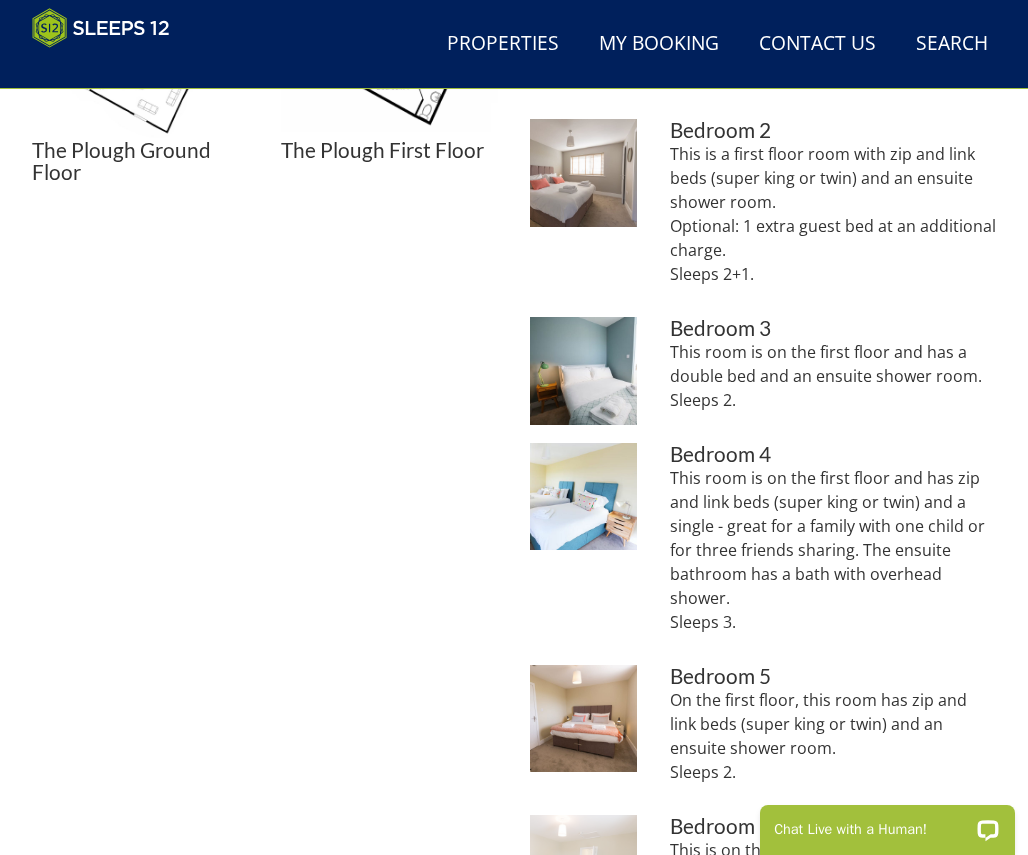 click at bounding box center (583, 868) 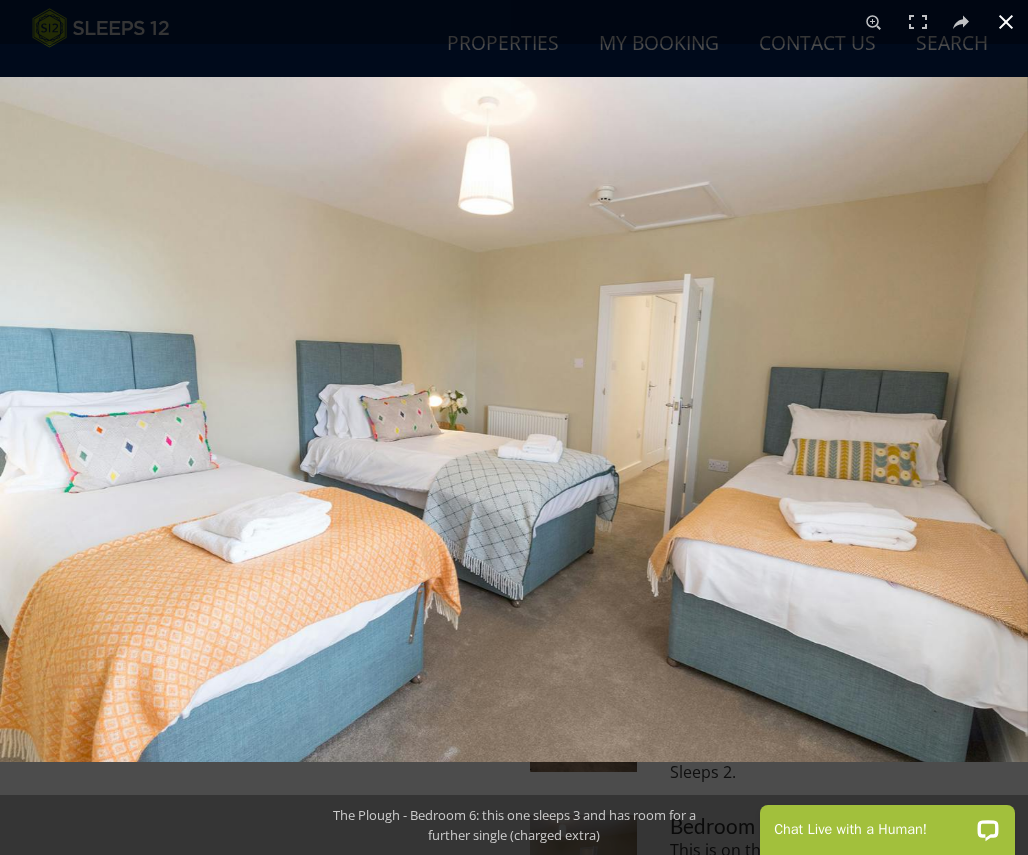 click at bounding box center [1006, 22] 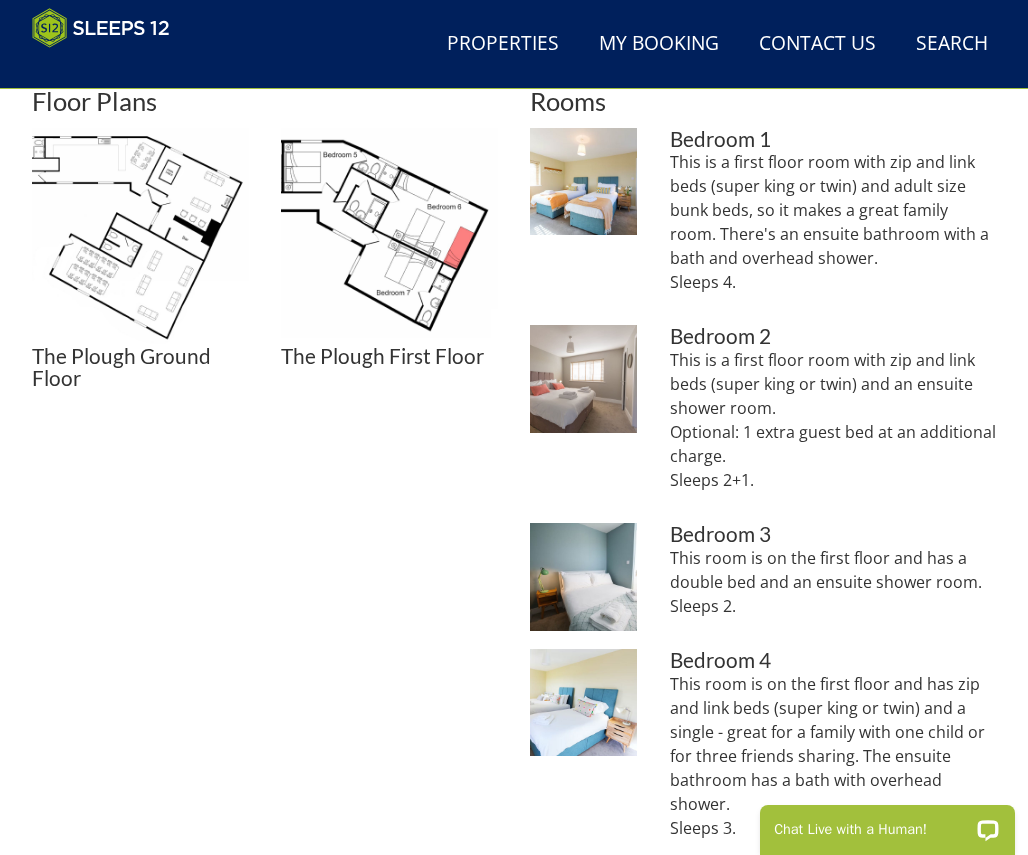 scroll, scrollTop: 746, scrollLeft: 0, axis: vertical 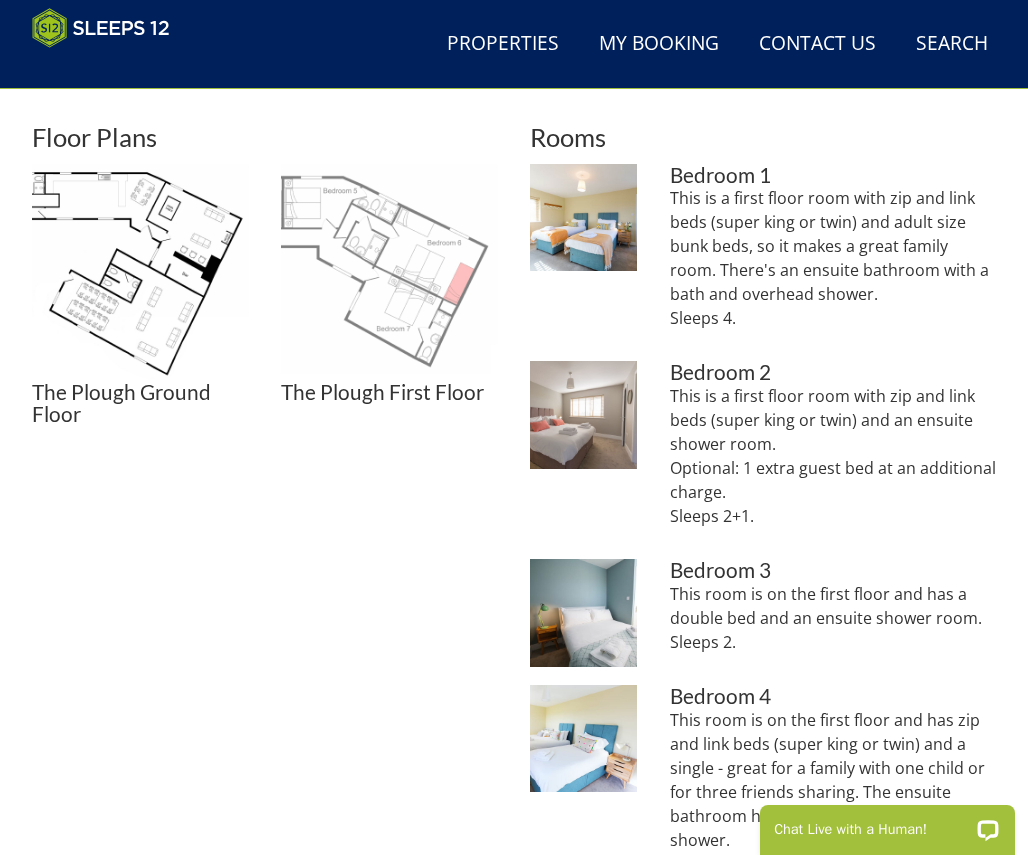 click at bounding box center (389, 272) 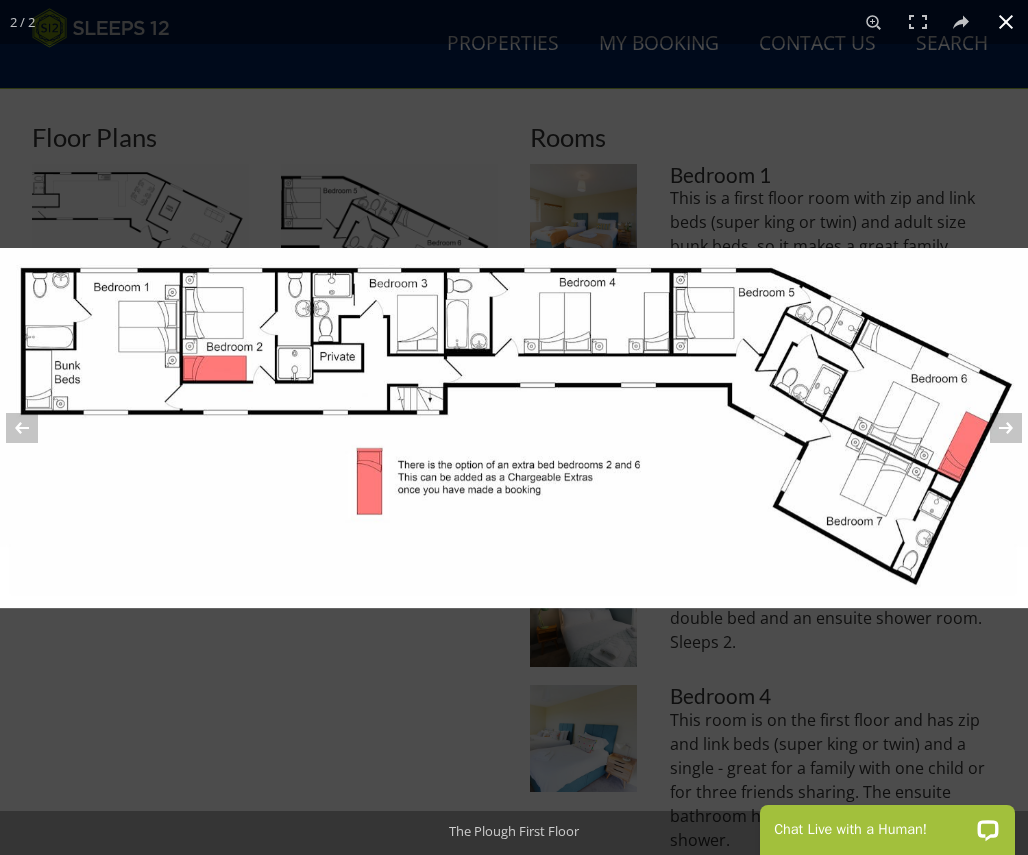 click at bounding box center (514, 675) 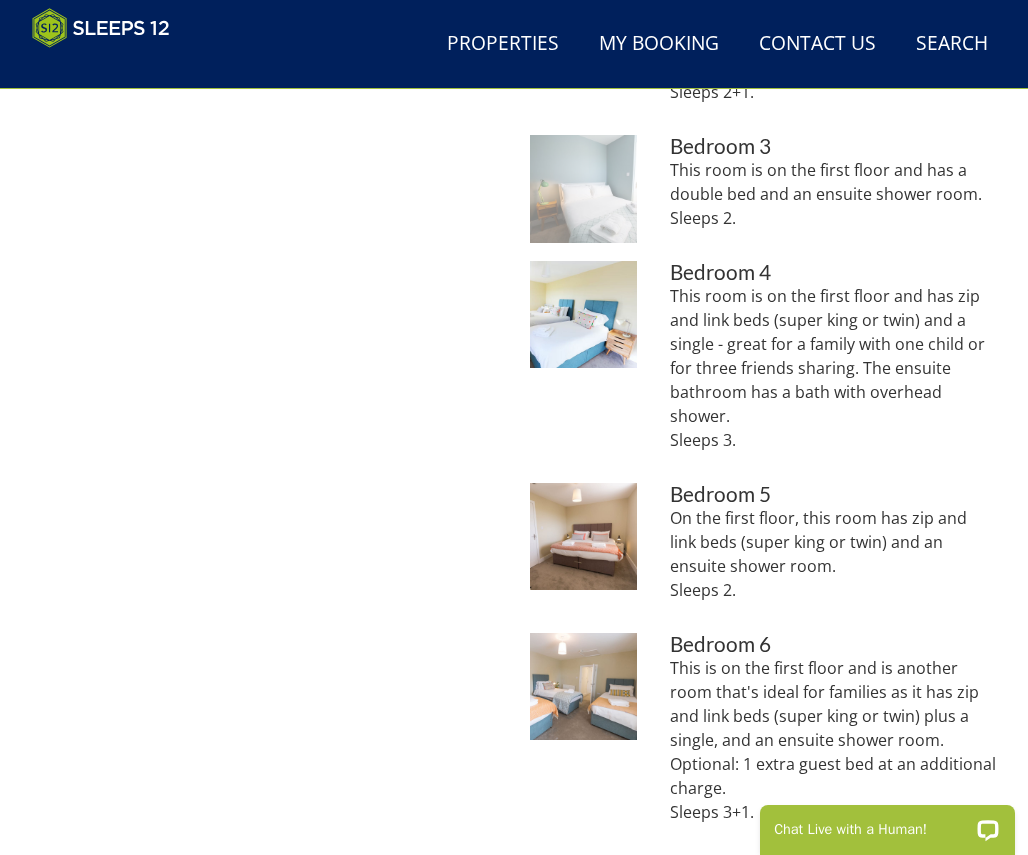 scroll, scrollTop: 1196, scrollLeft: 0, axis: vertical 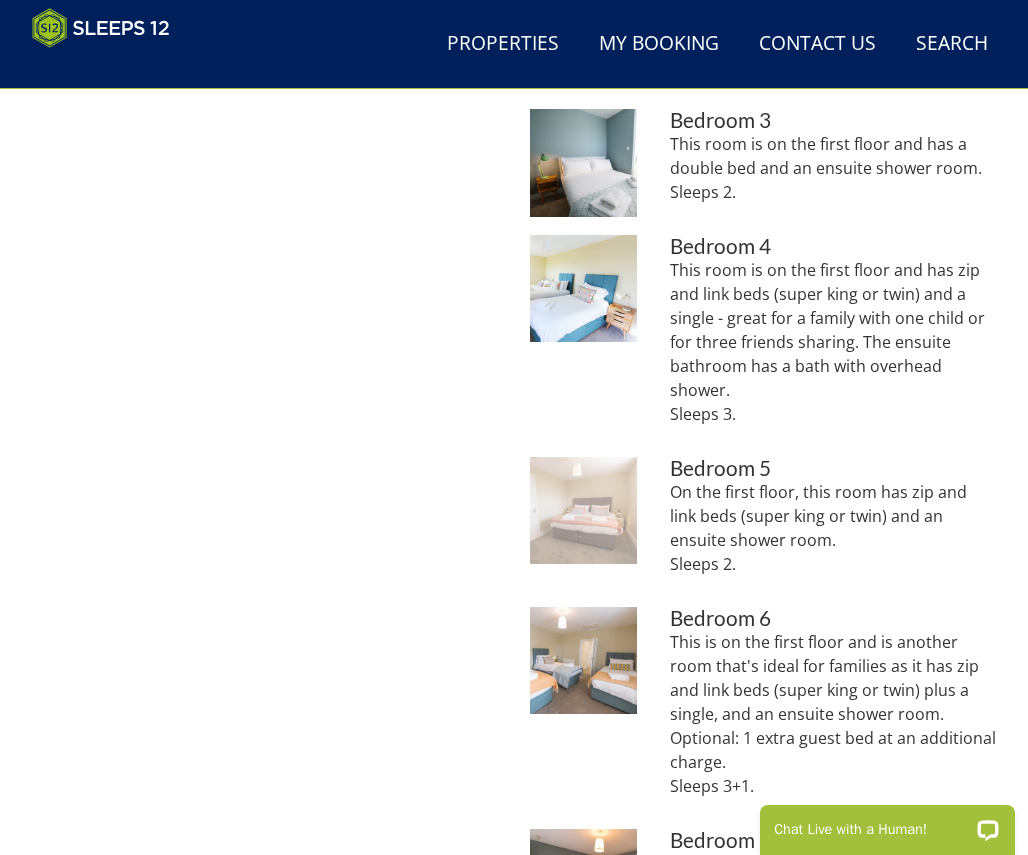 click at bounding box center (583, 510) 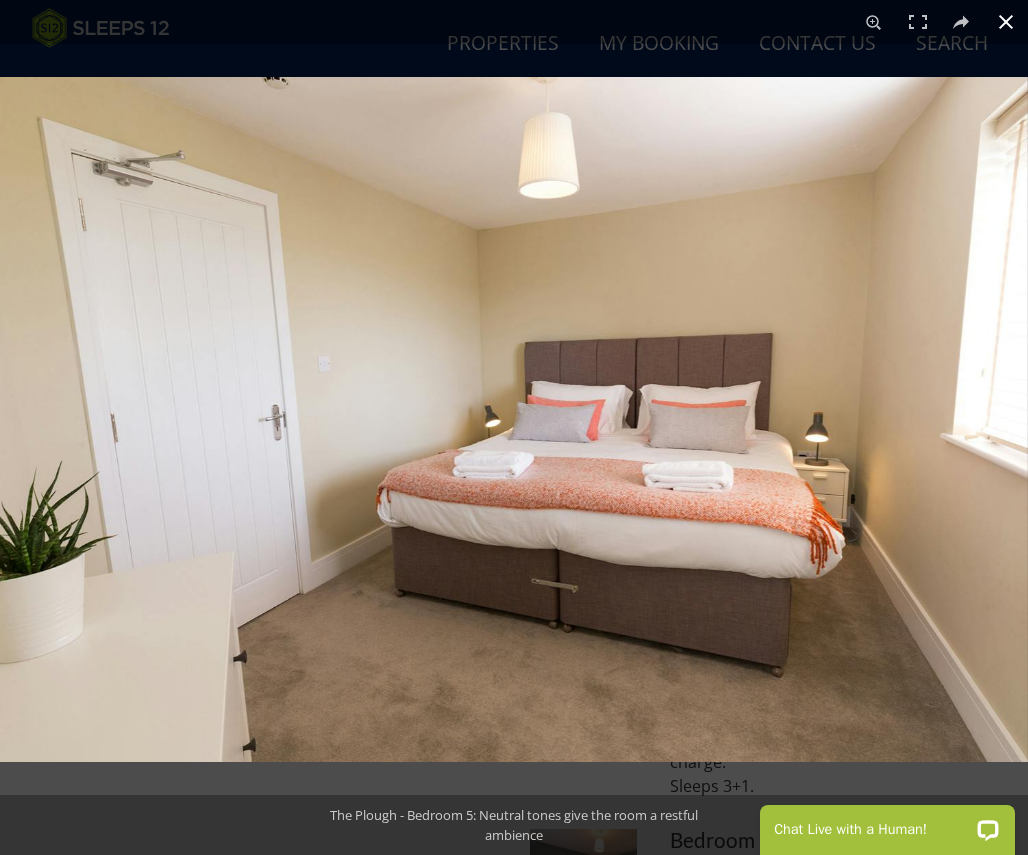 click at bounding box center (1006, 22) 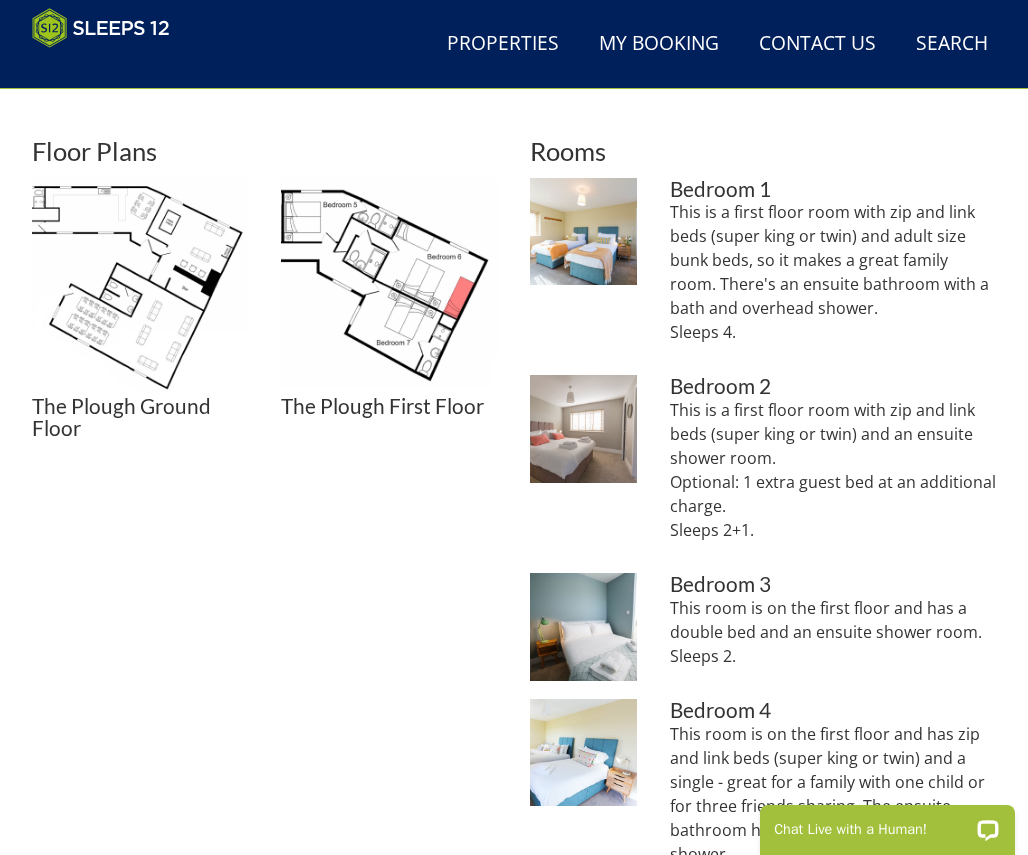 scroll, scrollTop: 375, scrollLeft: 0, axis: vertical 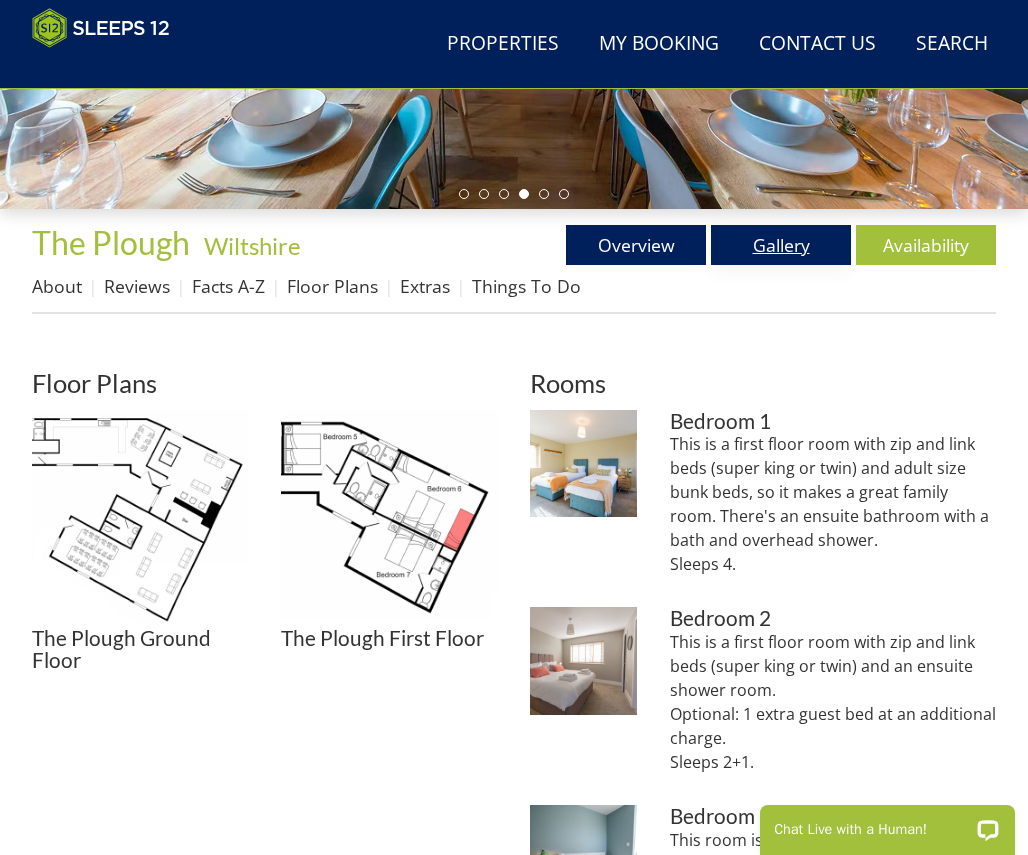 click on "Gallery" at bounding box center [781, 245] 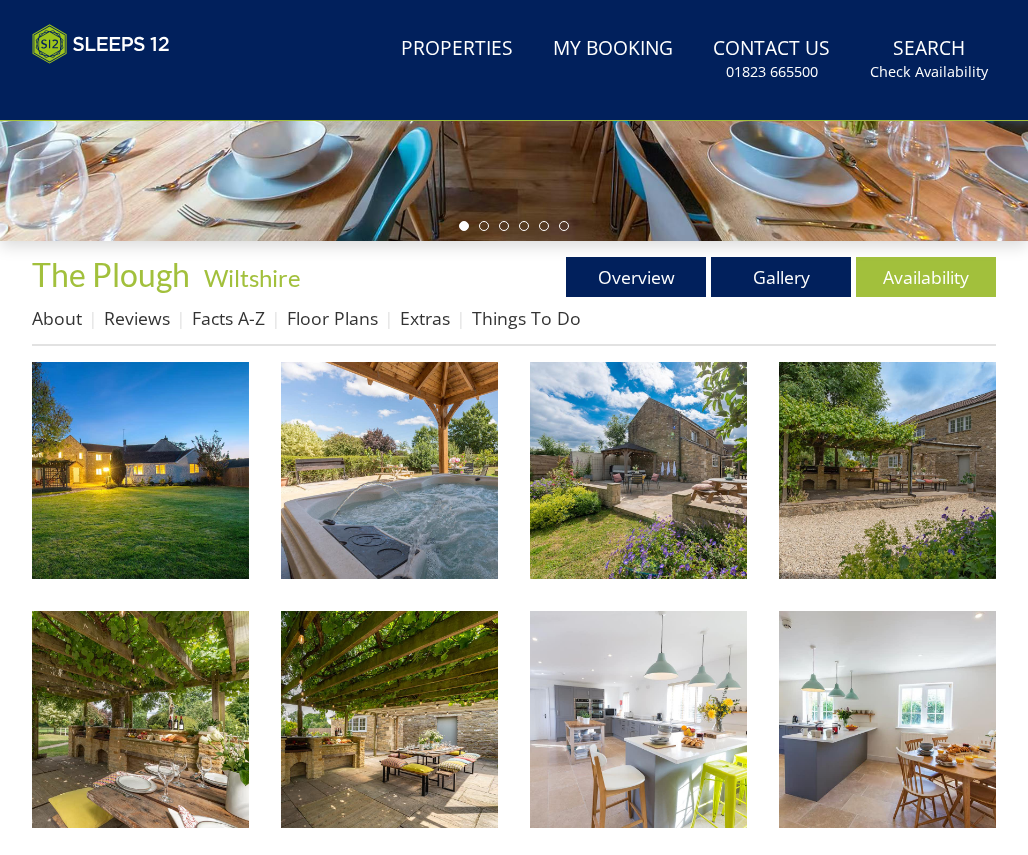 scroll, scrollTop: 0, scrollLeft: 0, axis: both 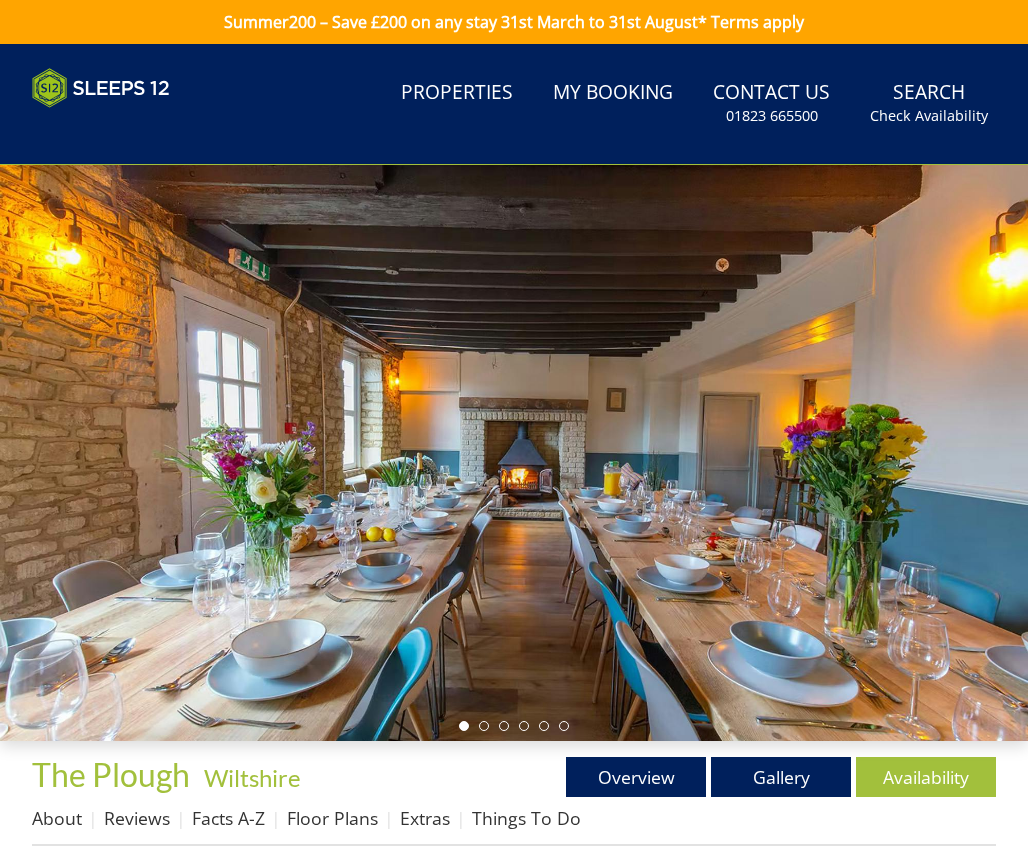 click at bounding box center [514, 453] 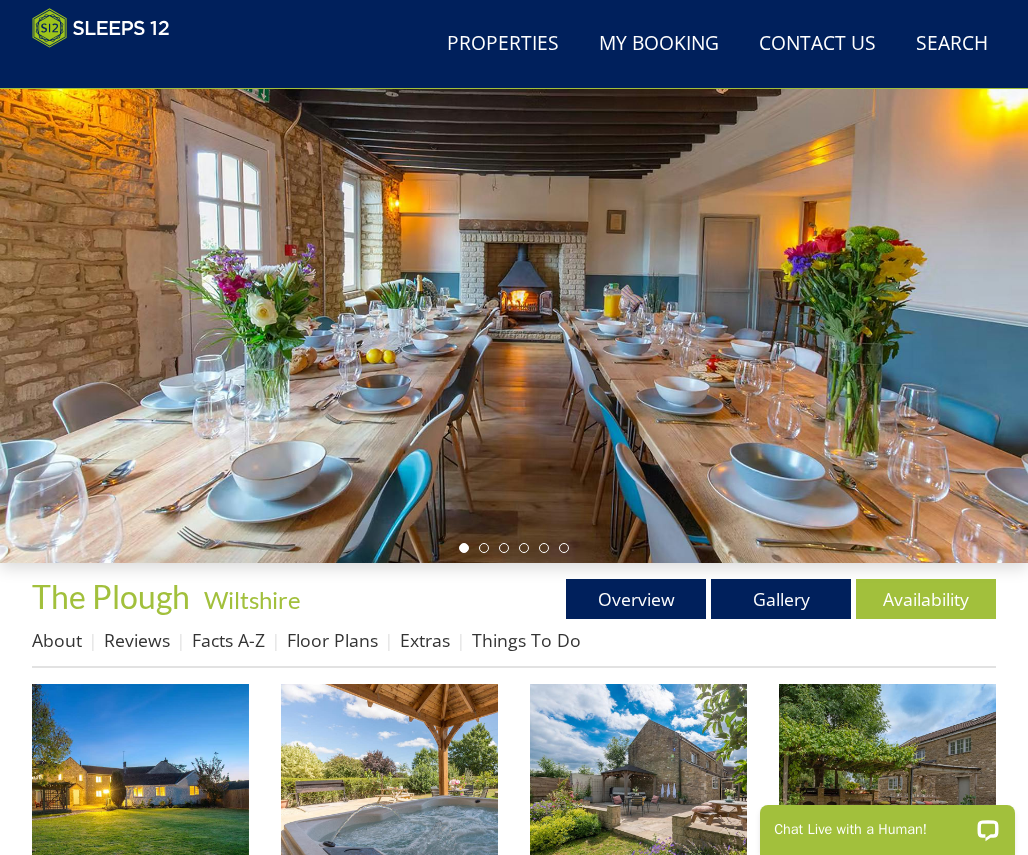 scroll, scrollTop: 176, scrollLeft: 0, axis: vertical 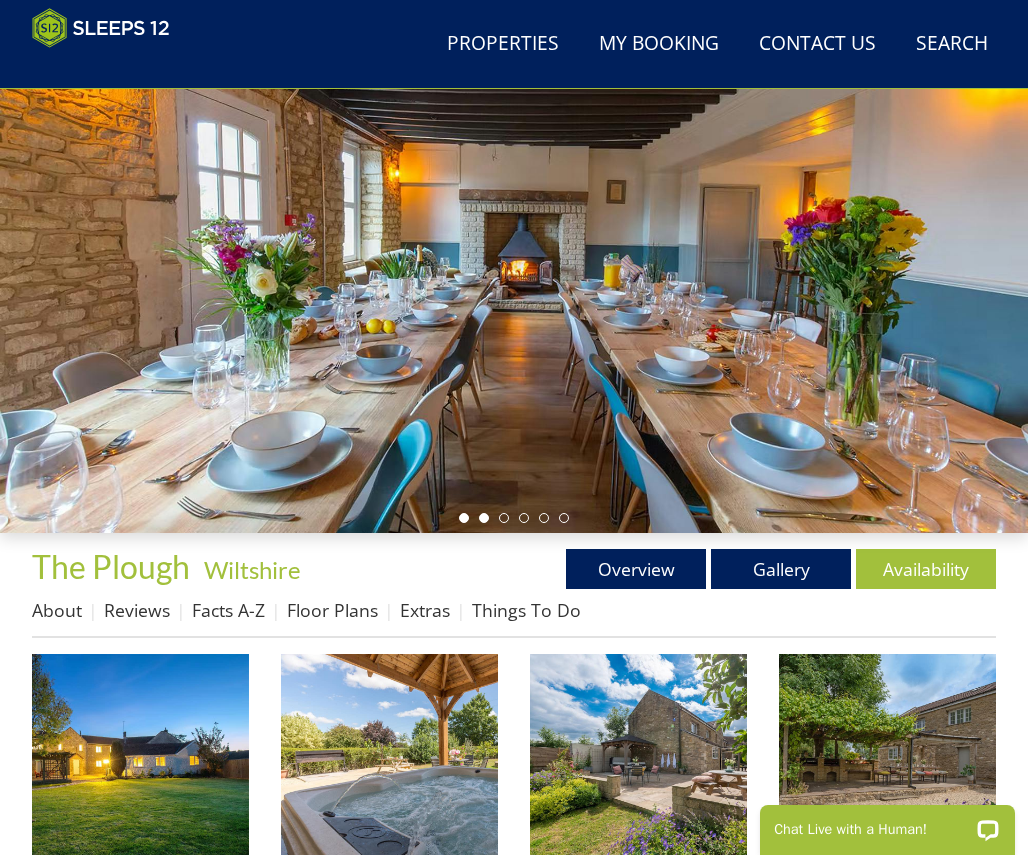 click at bounding box center (484, 518) 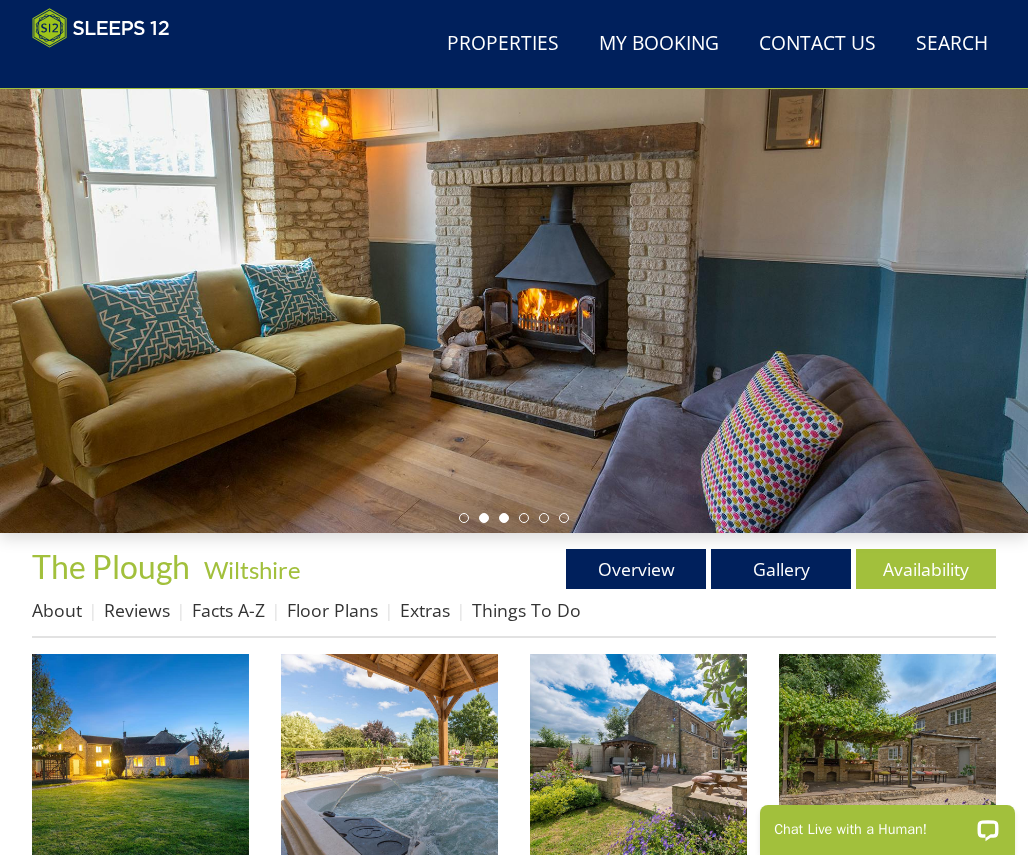 click at bounding box center [504, 518] 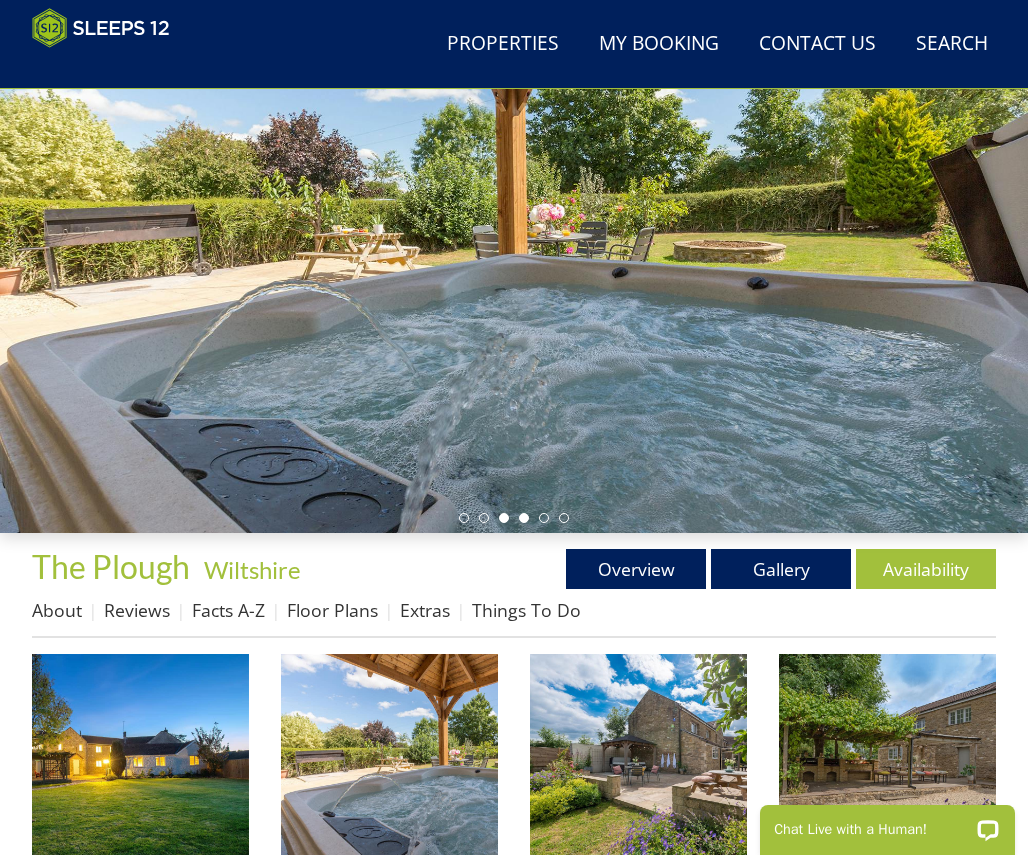 click at bounding box center [524, 518] 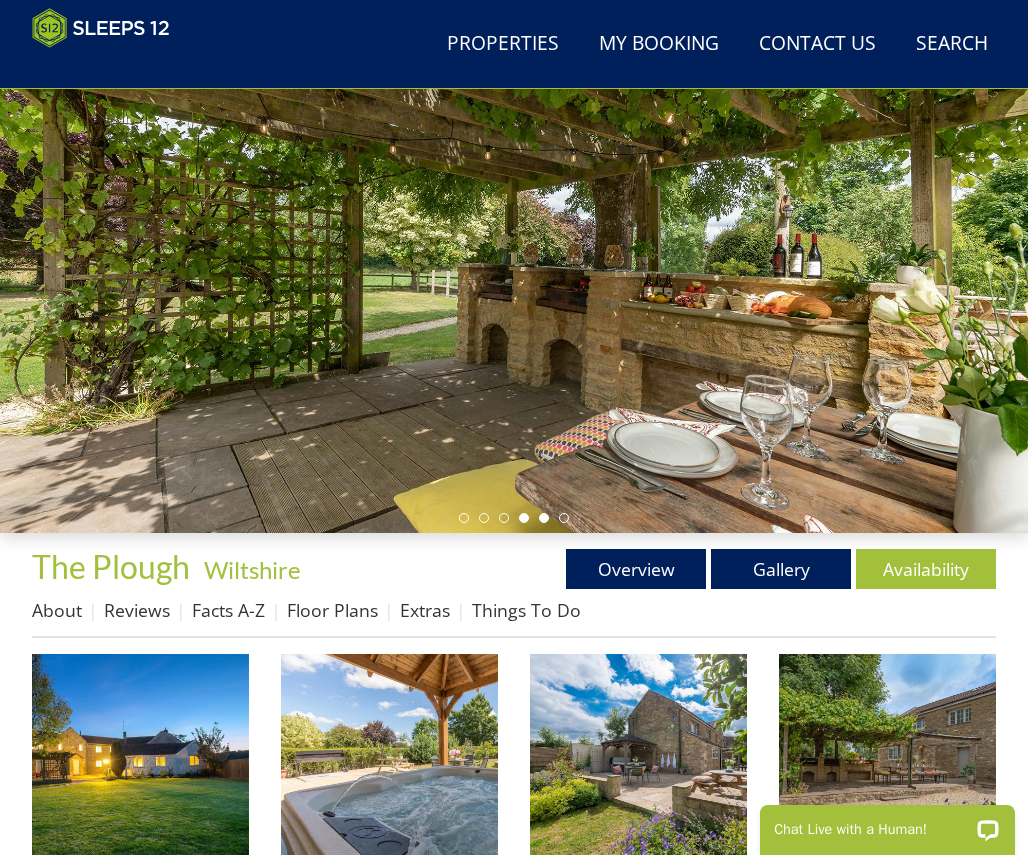 click at bounding box center [544, 518] 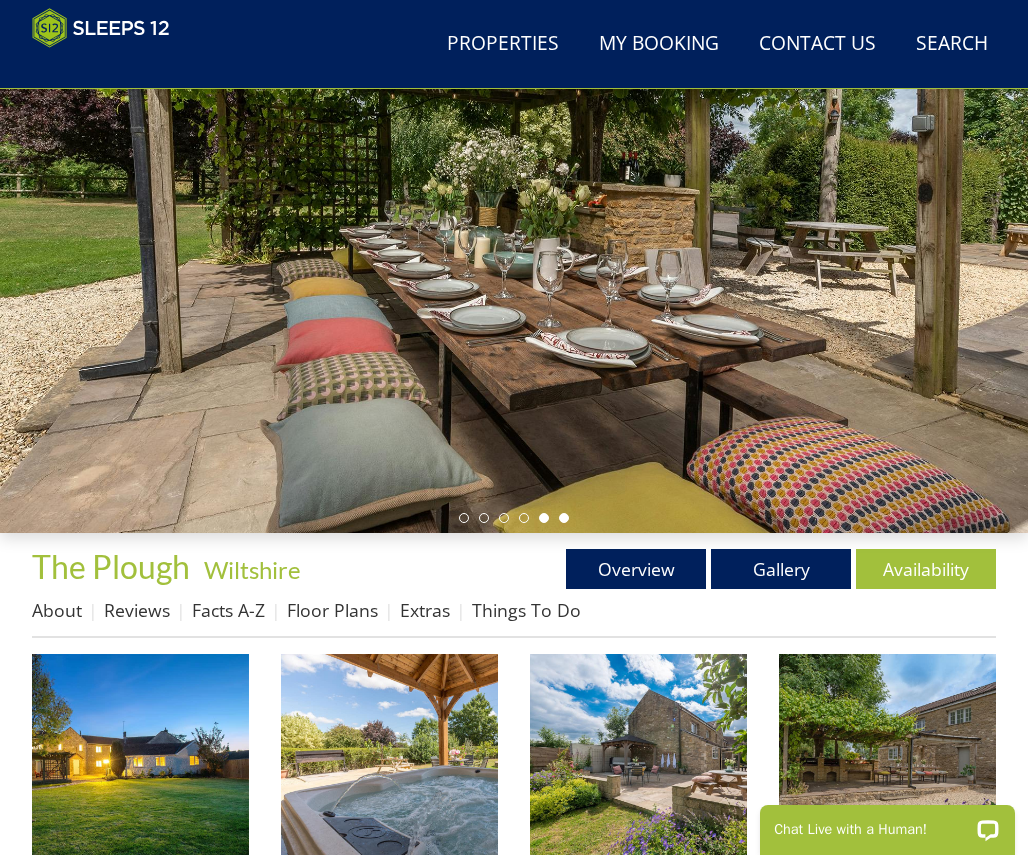click at bounding box center (564, 518) 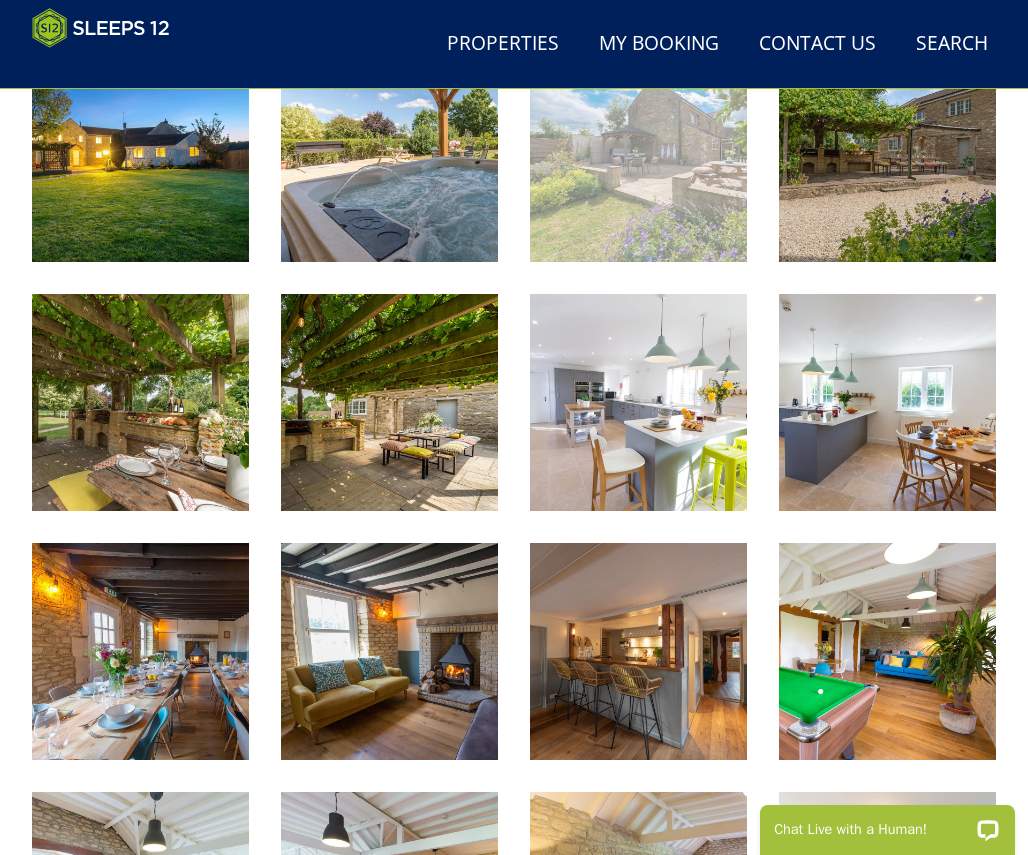 scroll, scrollTop: 787, scrollLeft: 0, axis: vertical 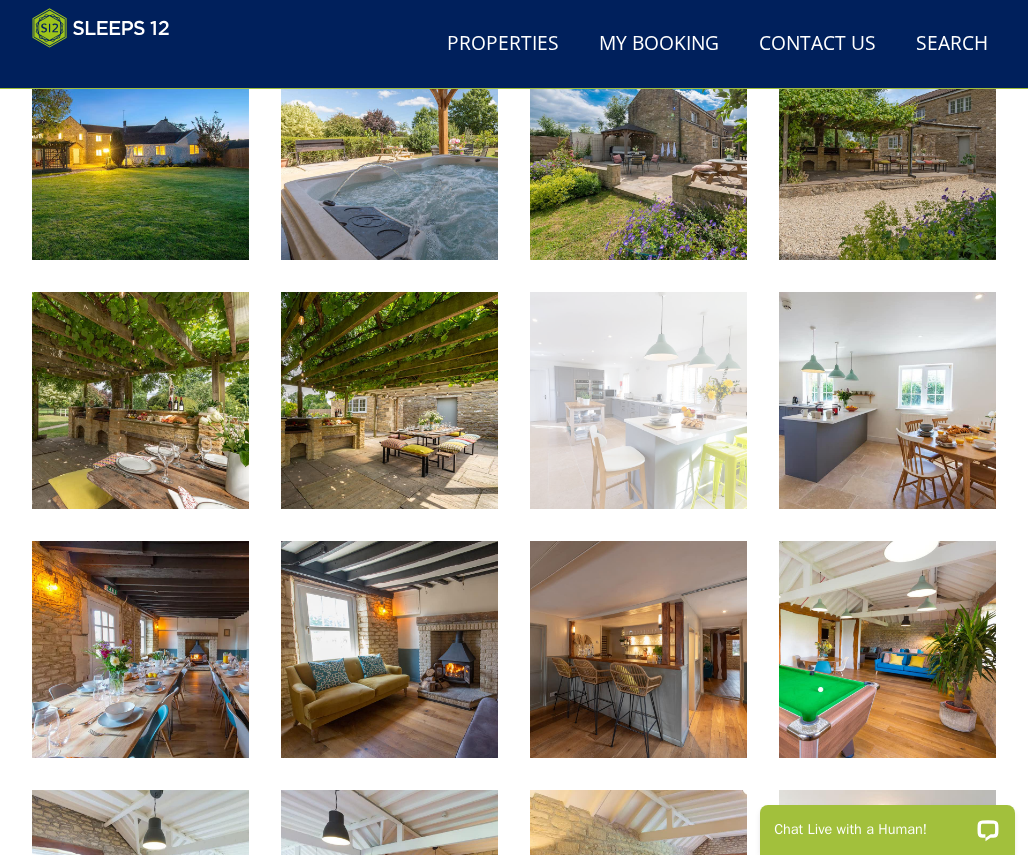 click at bounding box center (638, 400) 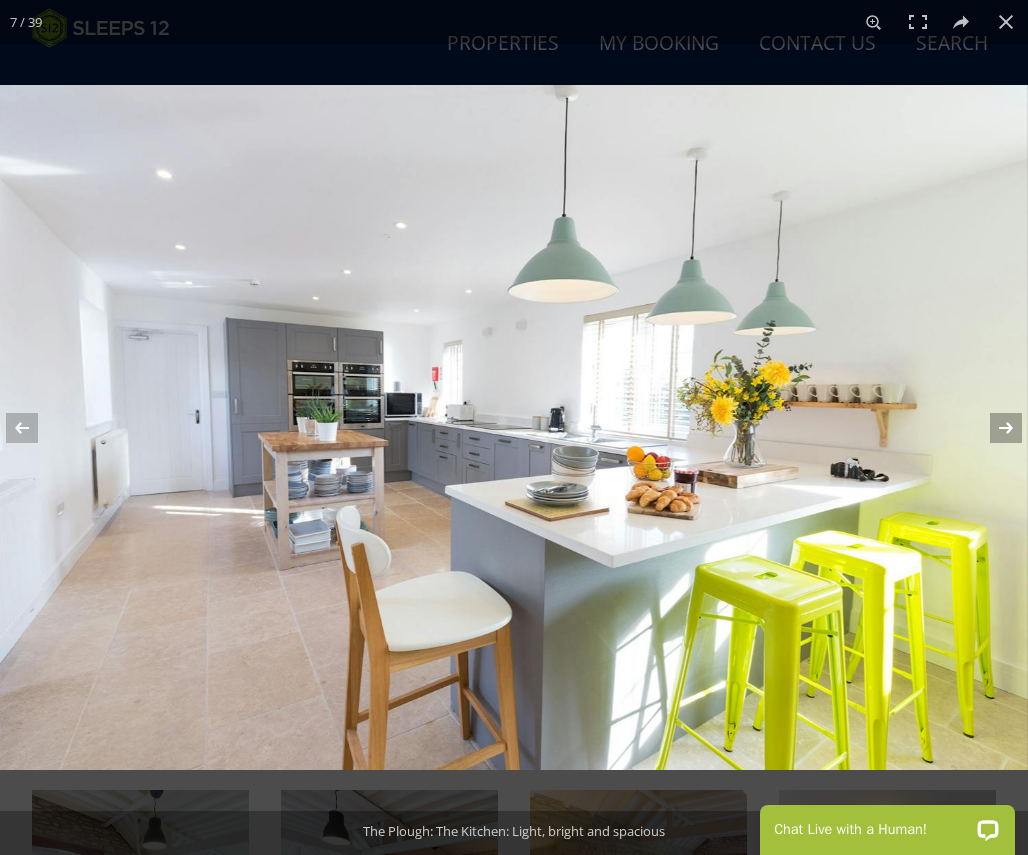 click at bounding box center (993, 428) 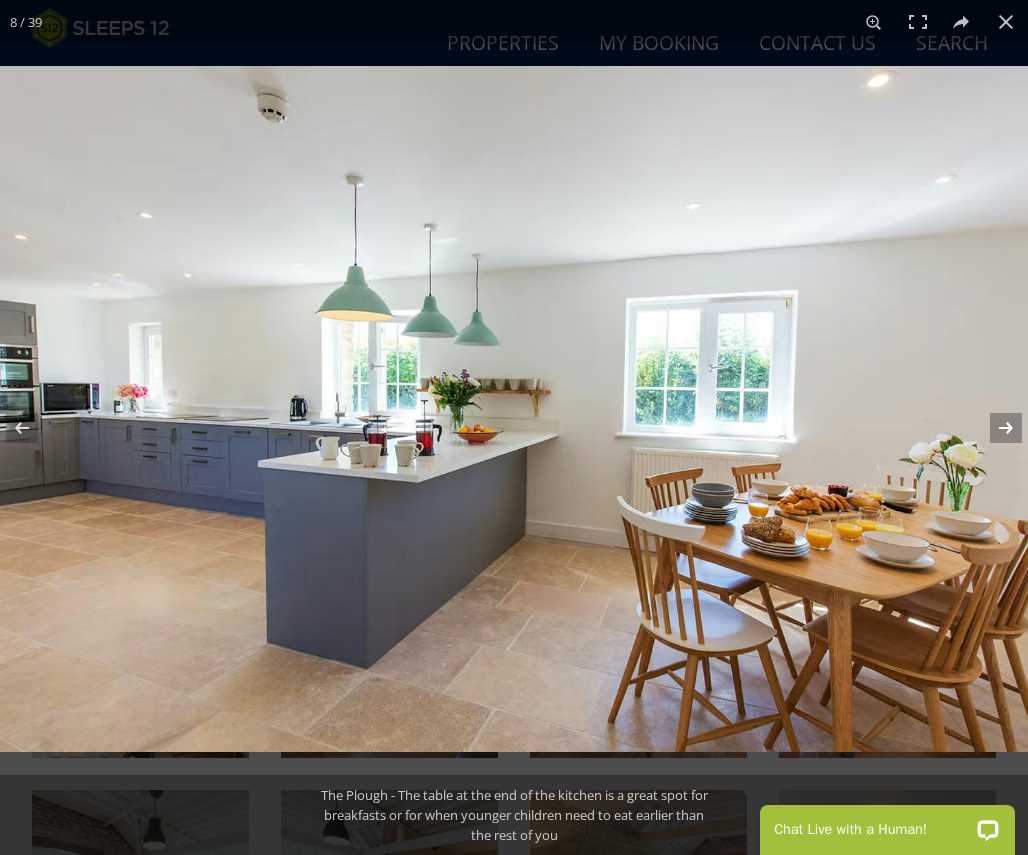 click at bounding box center [993, 428] 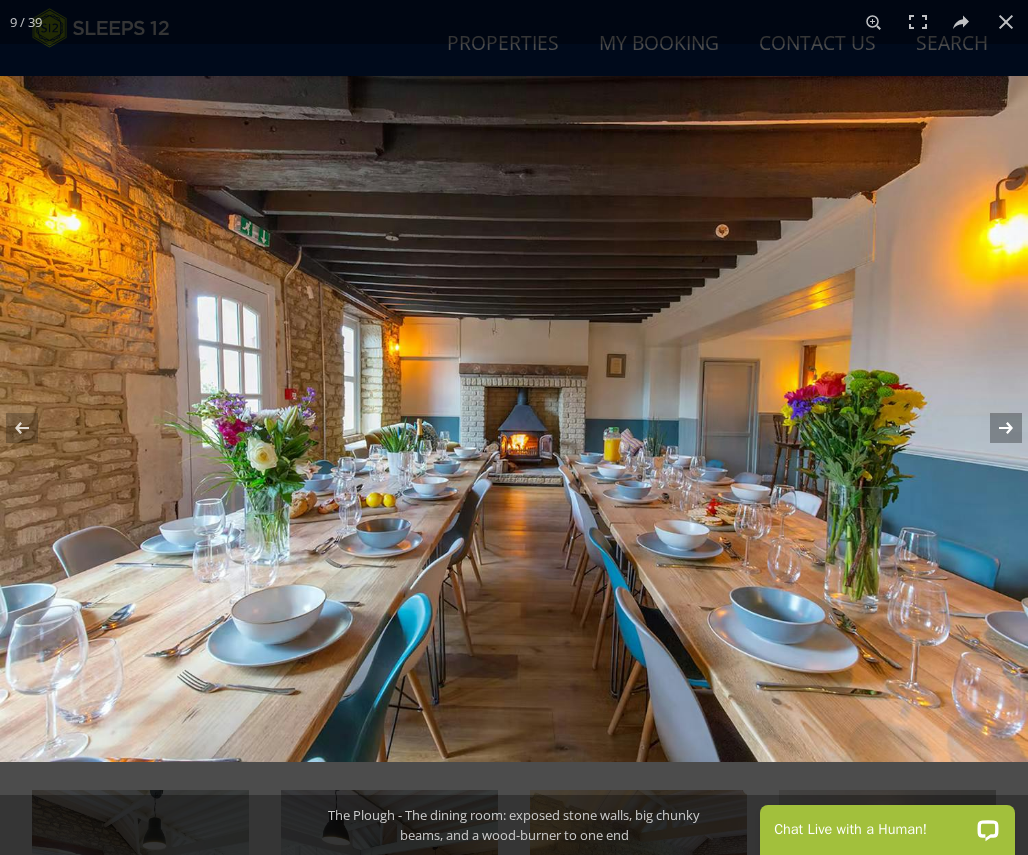 click at bounding box center (993, 428) 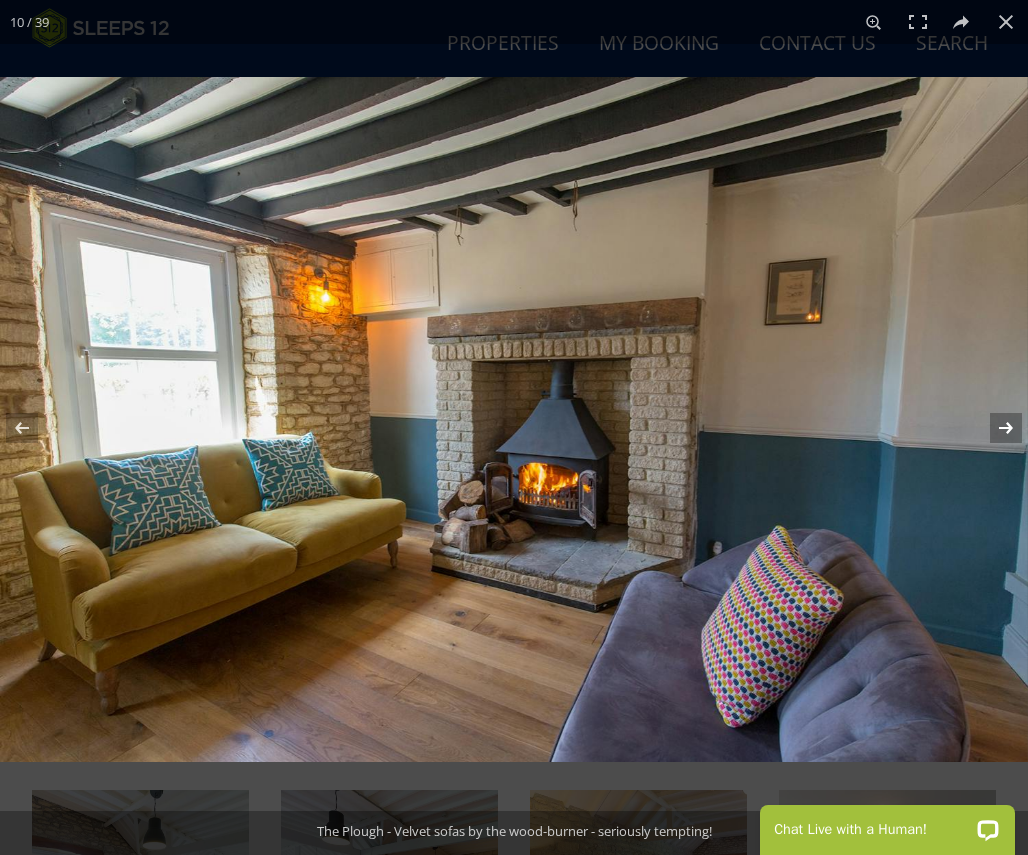 click at bounding box center (993, 428) 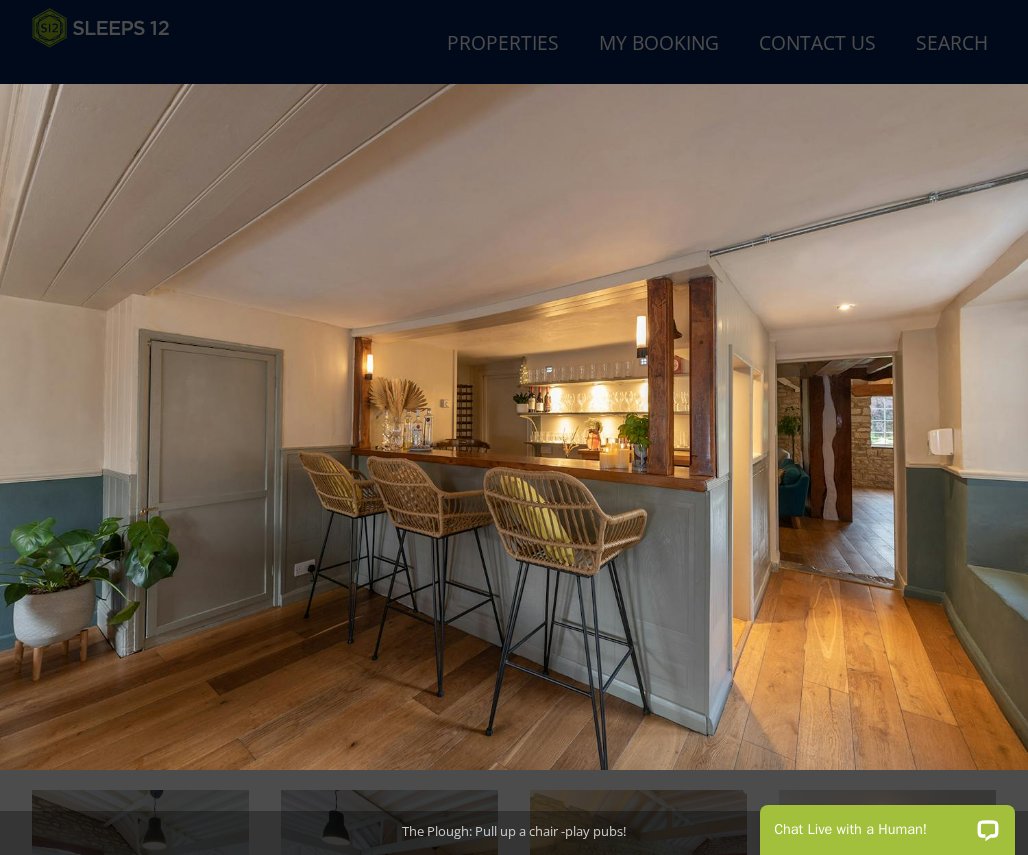 click at bounding box center [993, 428] 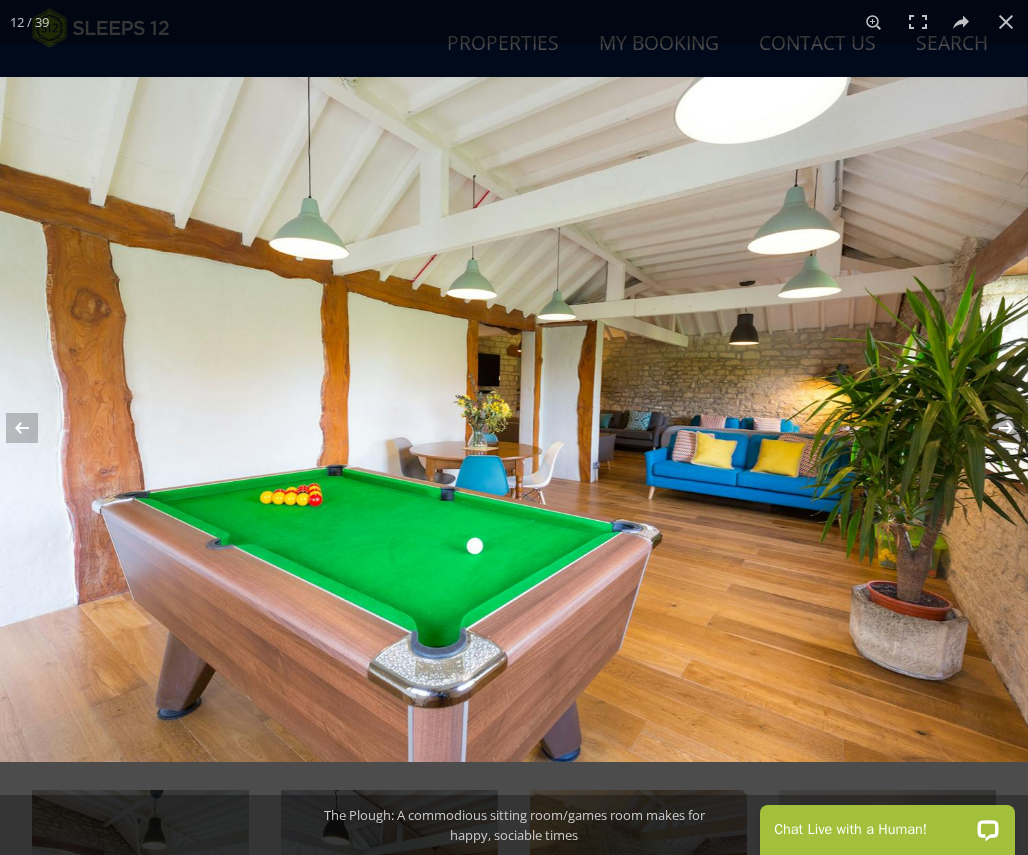 click at bounding box center (993, 428) 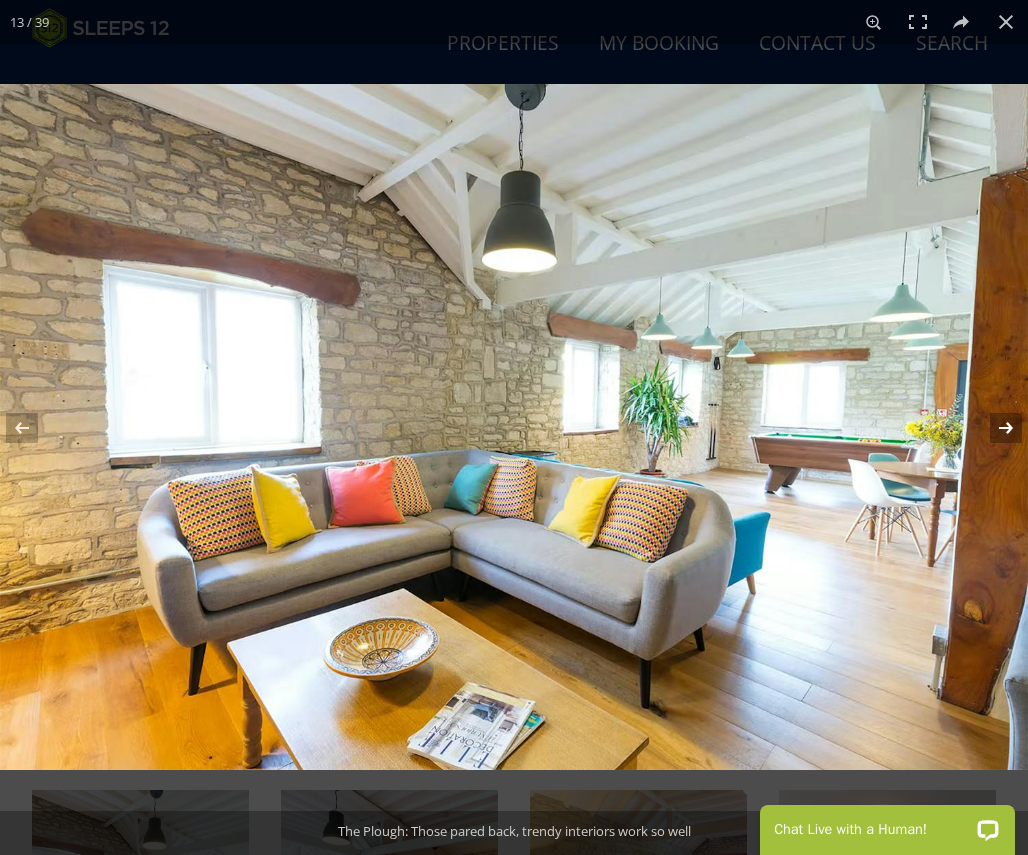 click at bounding box center [993, 428] 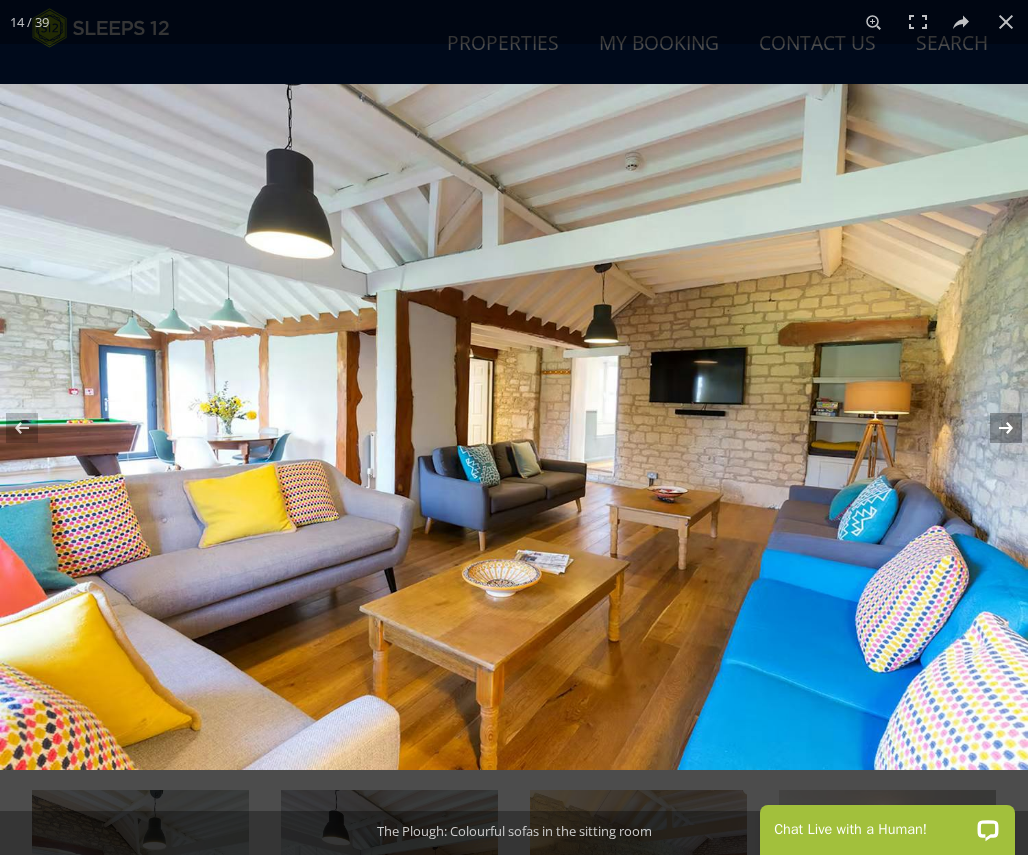 click at bounding box center (993, 428) 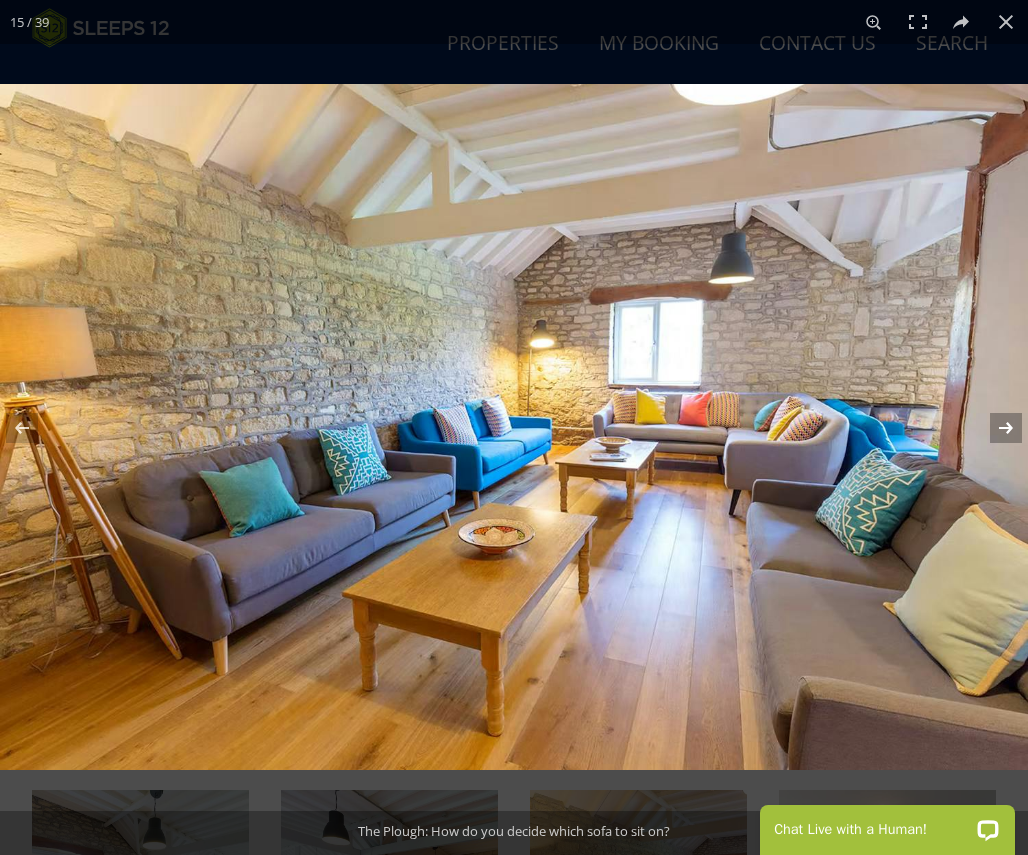 click at bounding box center (993, 428) 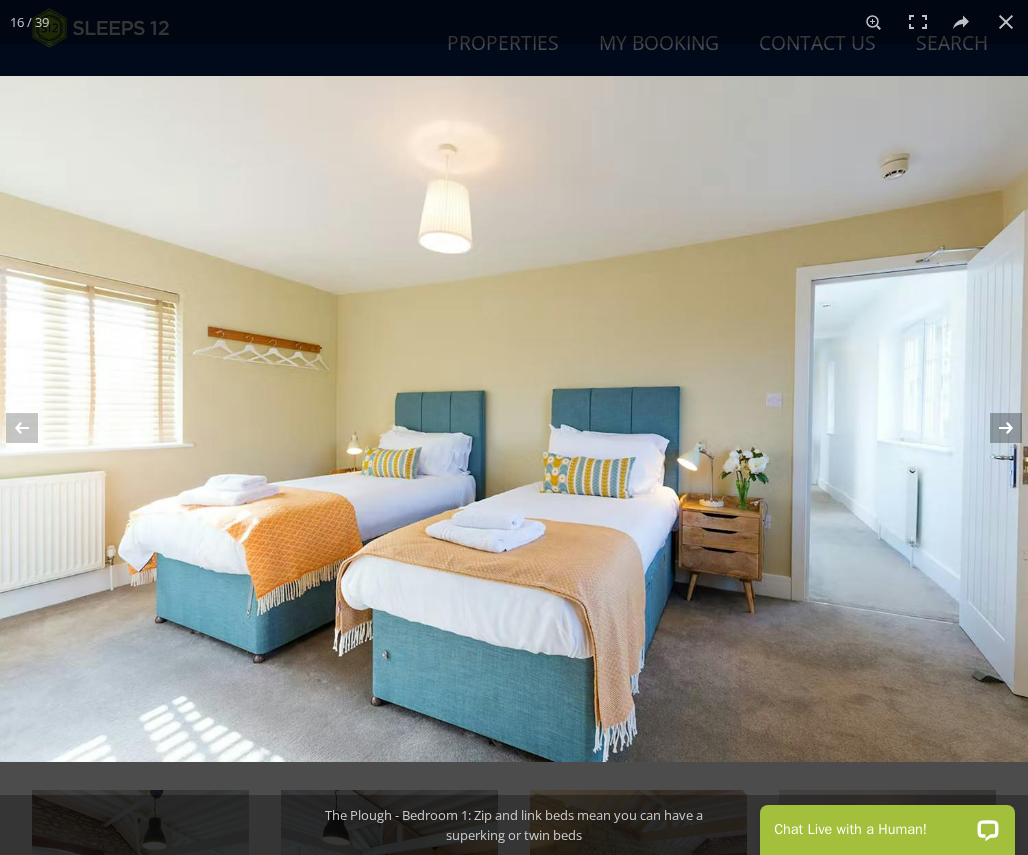 click at bounding box center [993, 428] 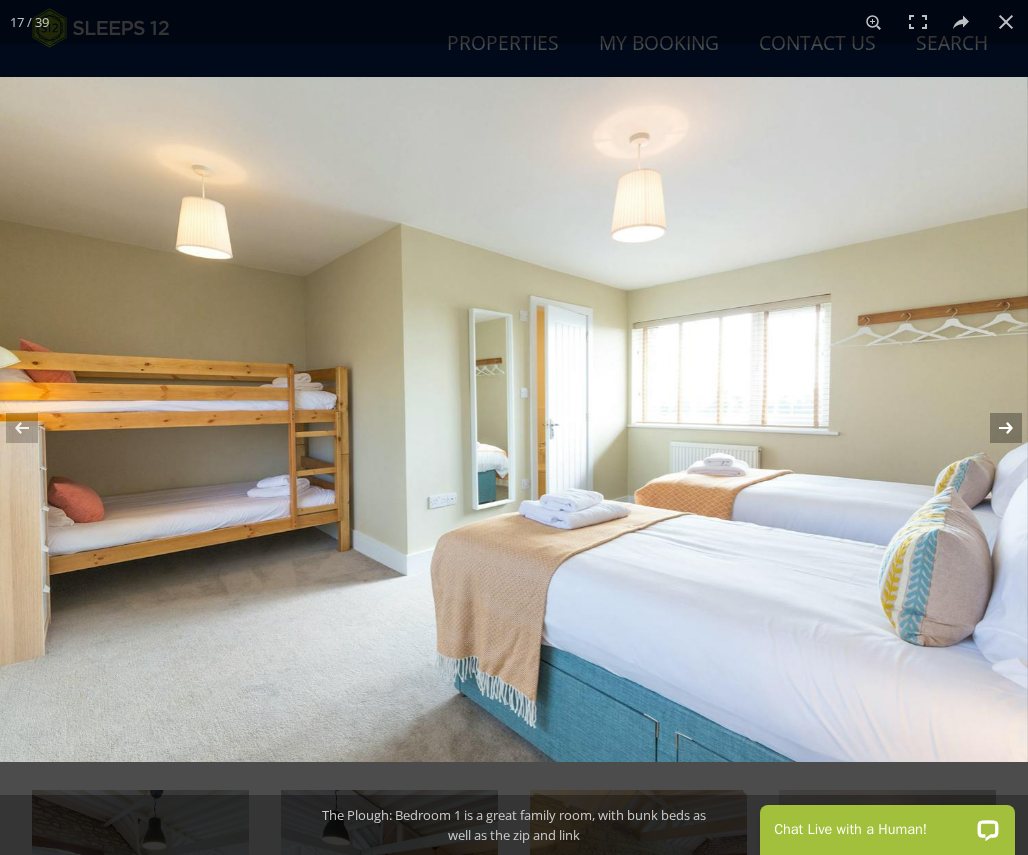 click at bounding box center (993, 428) 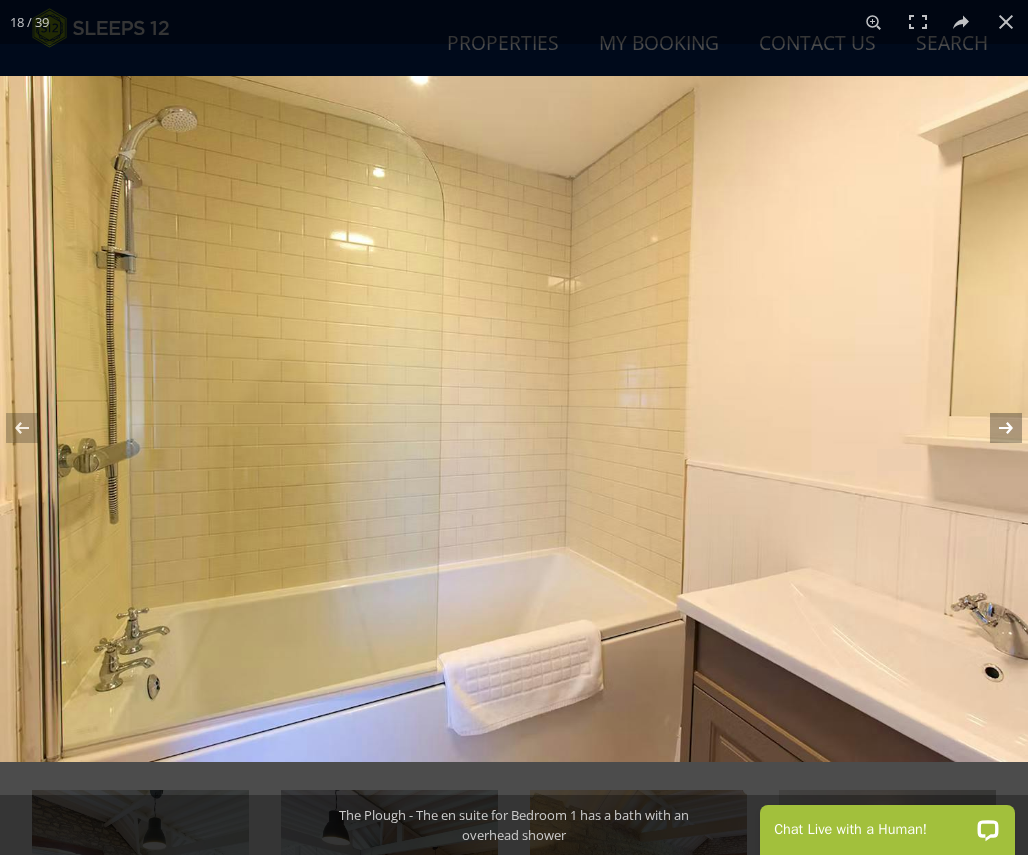 click at bounding box center (993, 428) 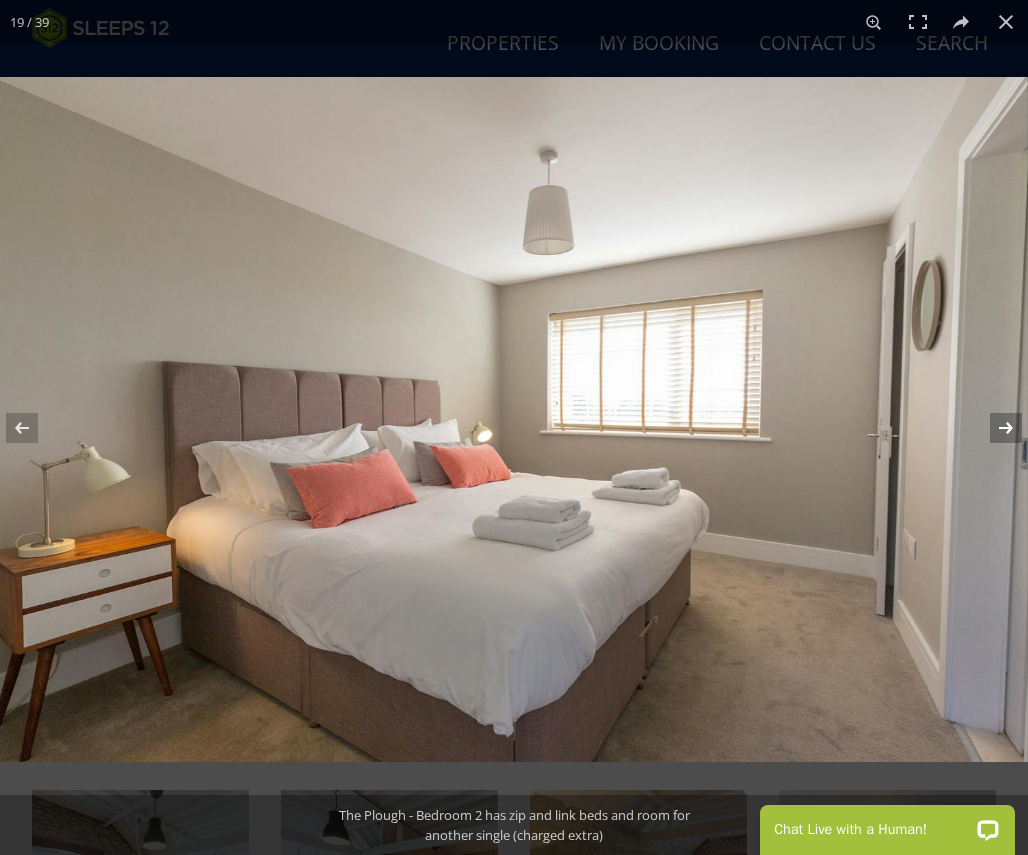 click at bounding box center (993, 428) 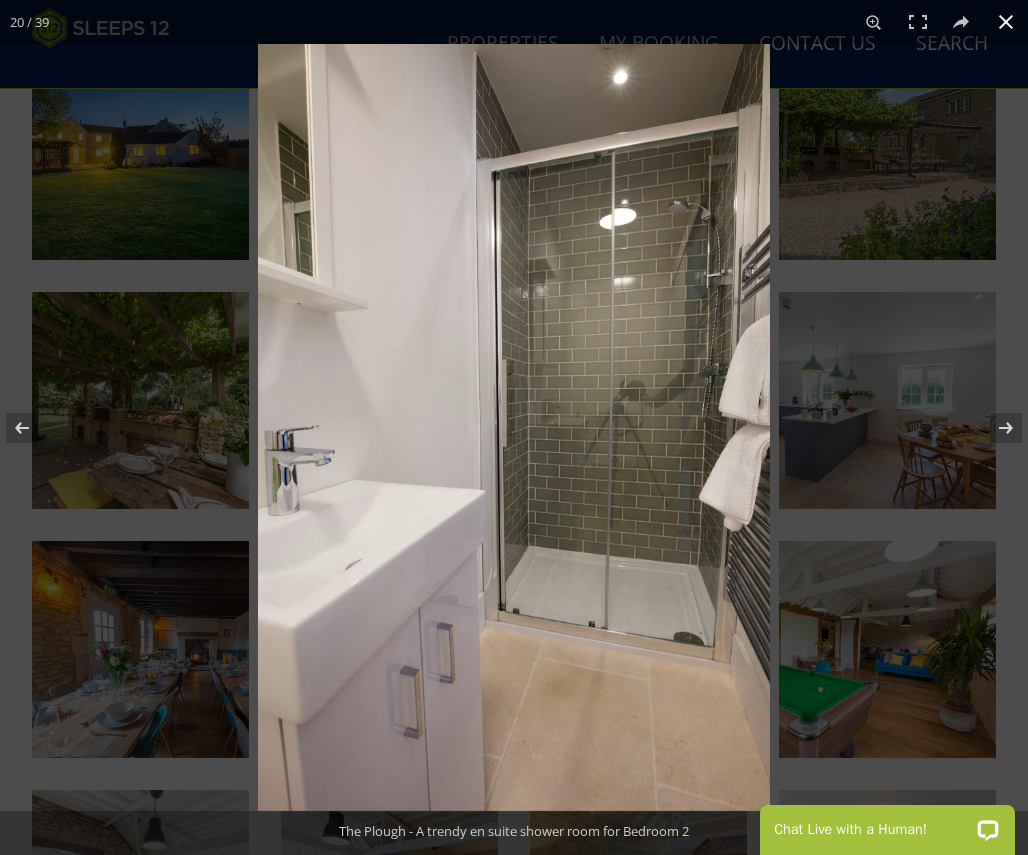 click at bounding box center (1006, 22) 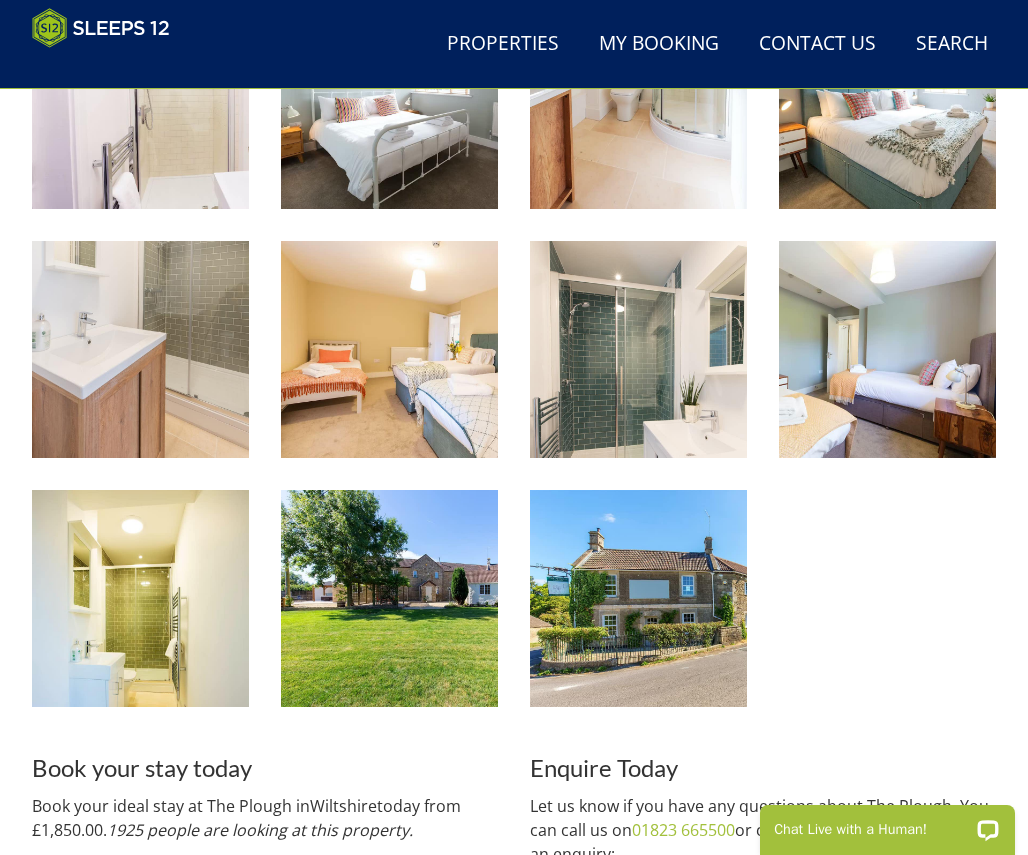 scroll, scrollTop: 2583, scrollLeft: 0, axis: vertical 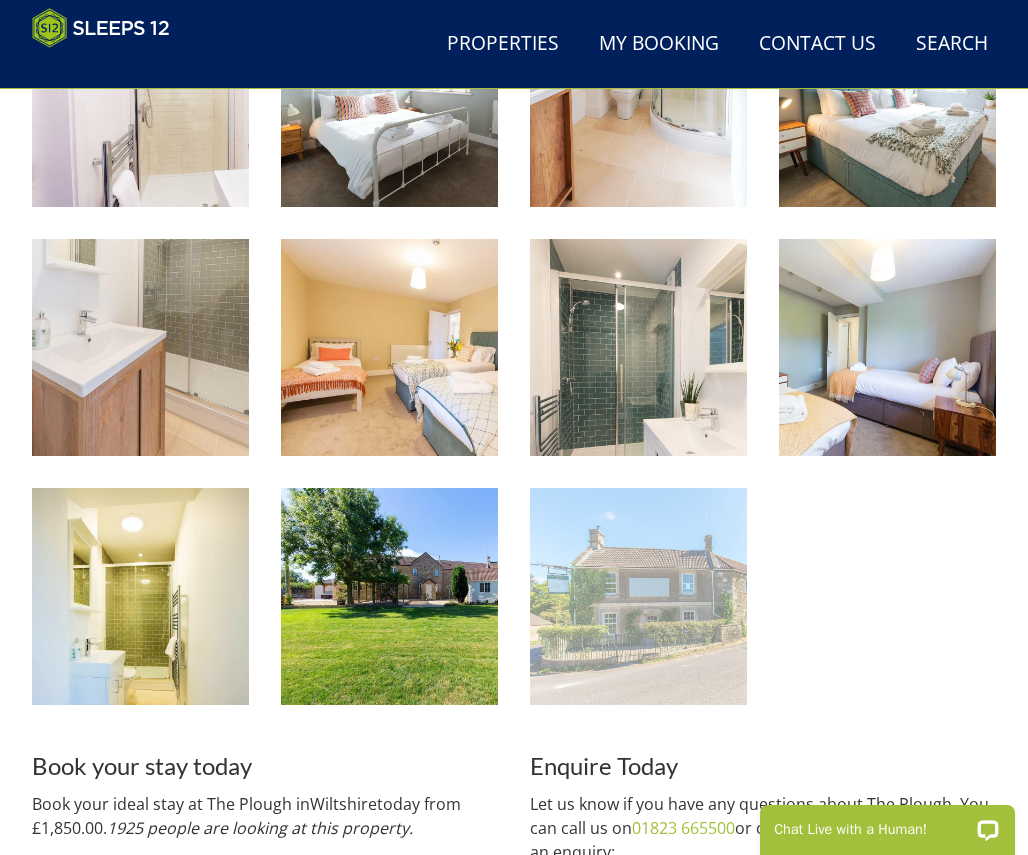 click at bounding box center [638, 596] 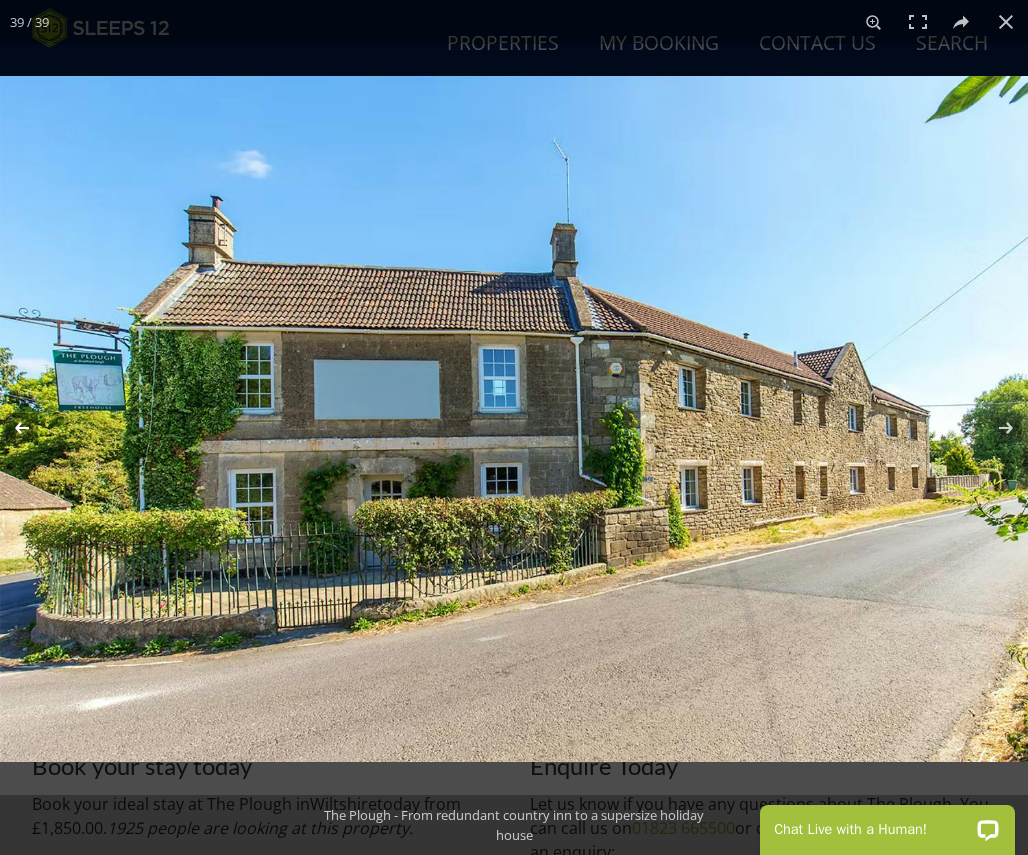 click at bounding box center [35, 428] 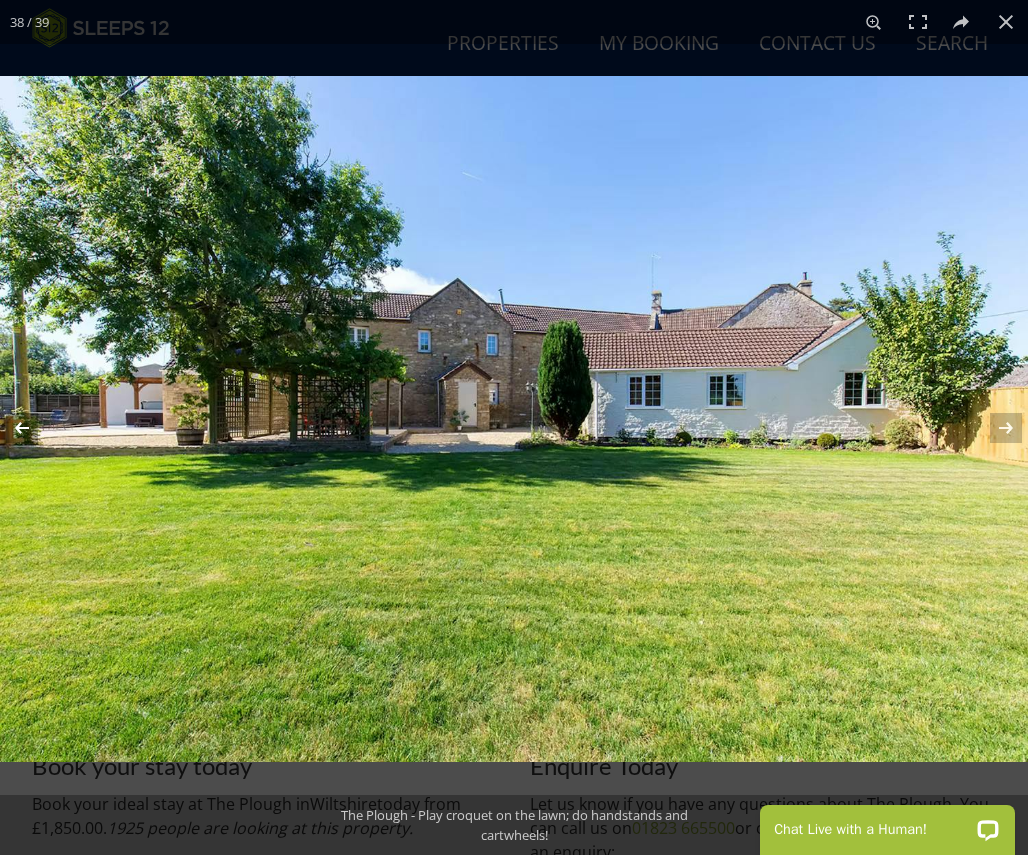 click at bounding box center (35, 428) 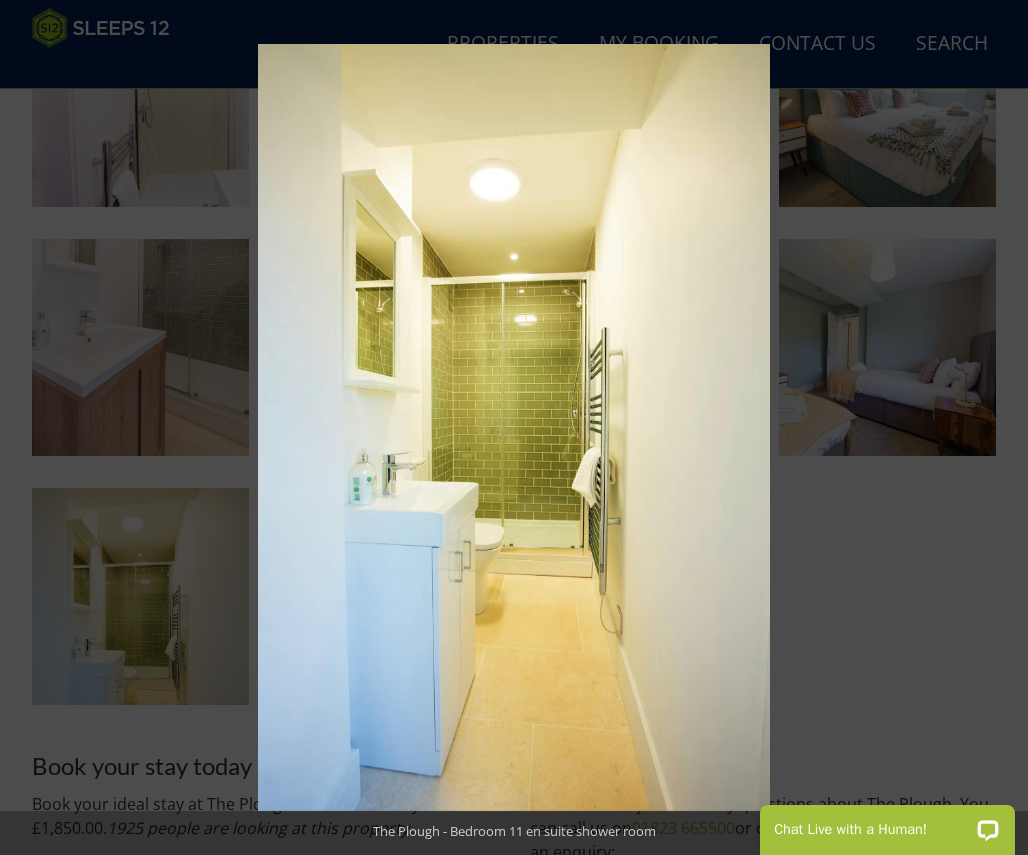 click at bounding box center [35, 428] 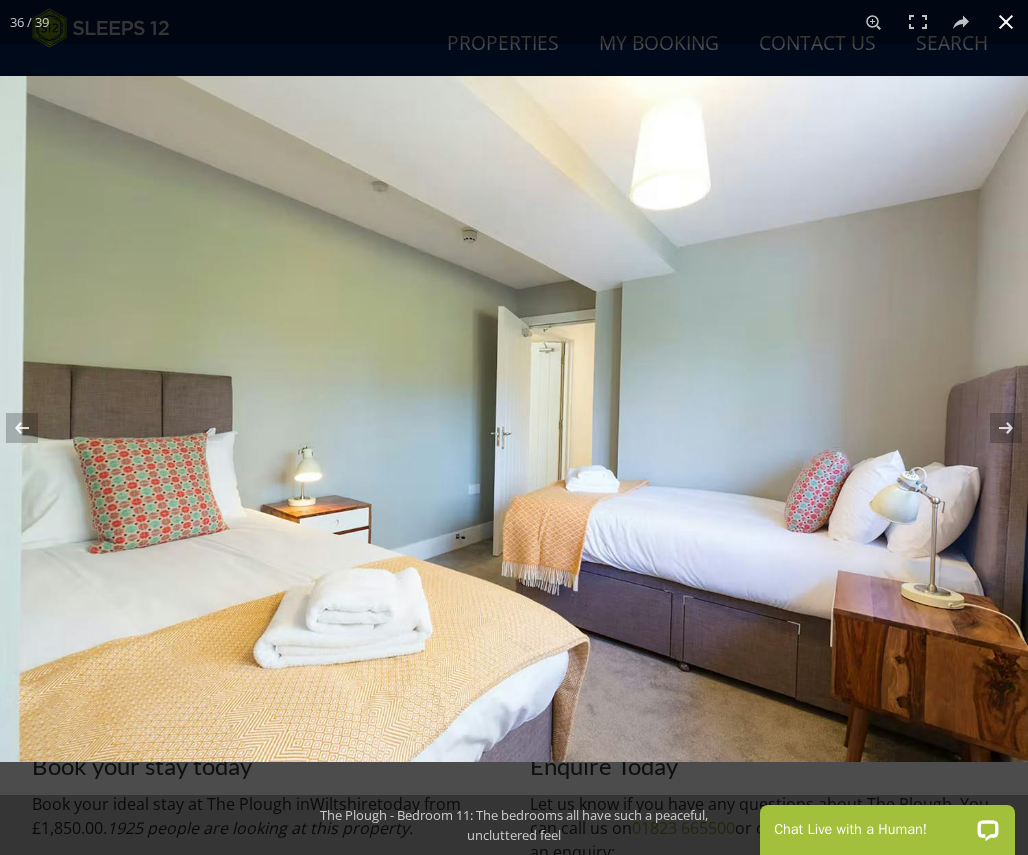 click at bounding box center (1006, 22) 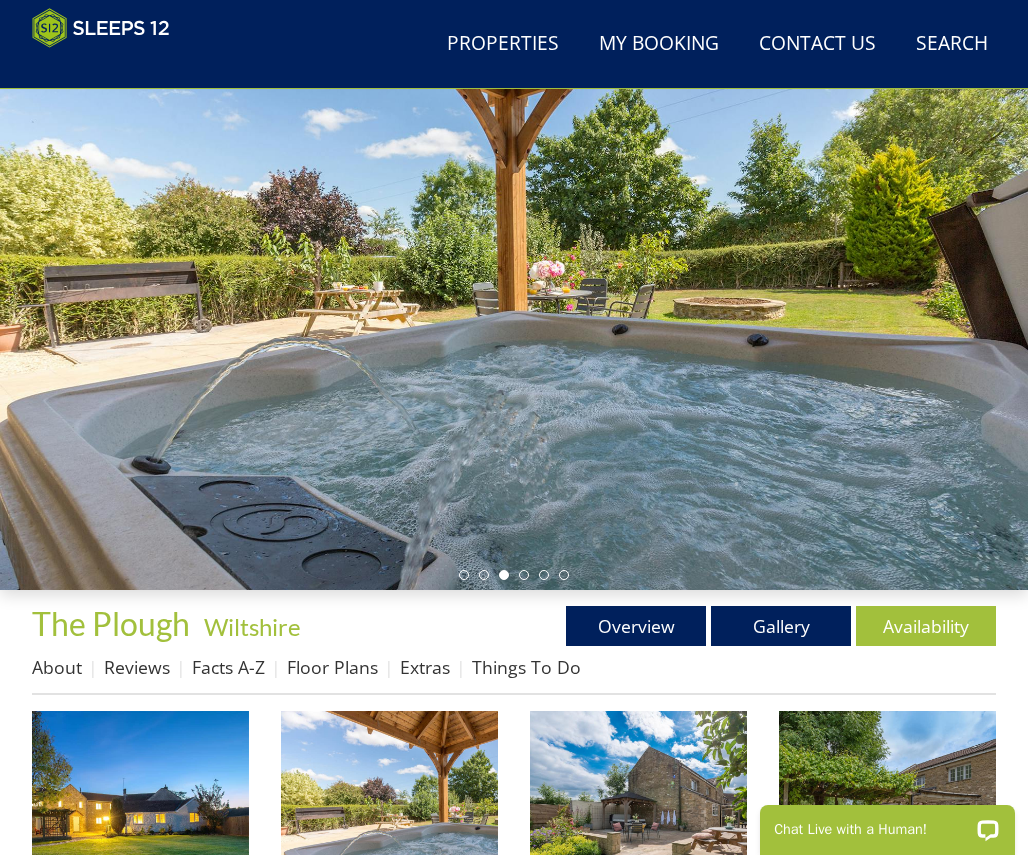 scroll, scrollTop: 119, scrollLeft: 0, axis: vertical 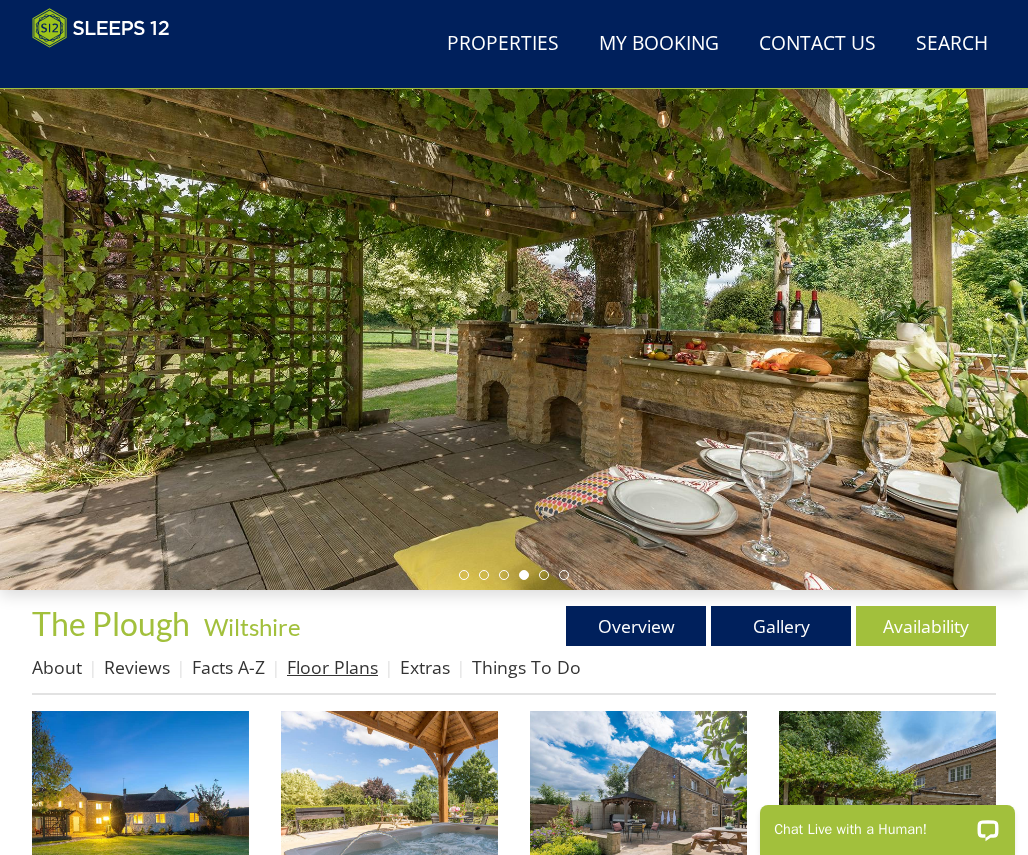 click on "Floor Plans" at bounding box center (332, 667) 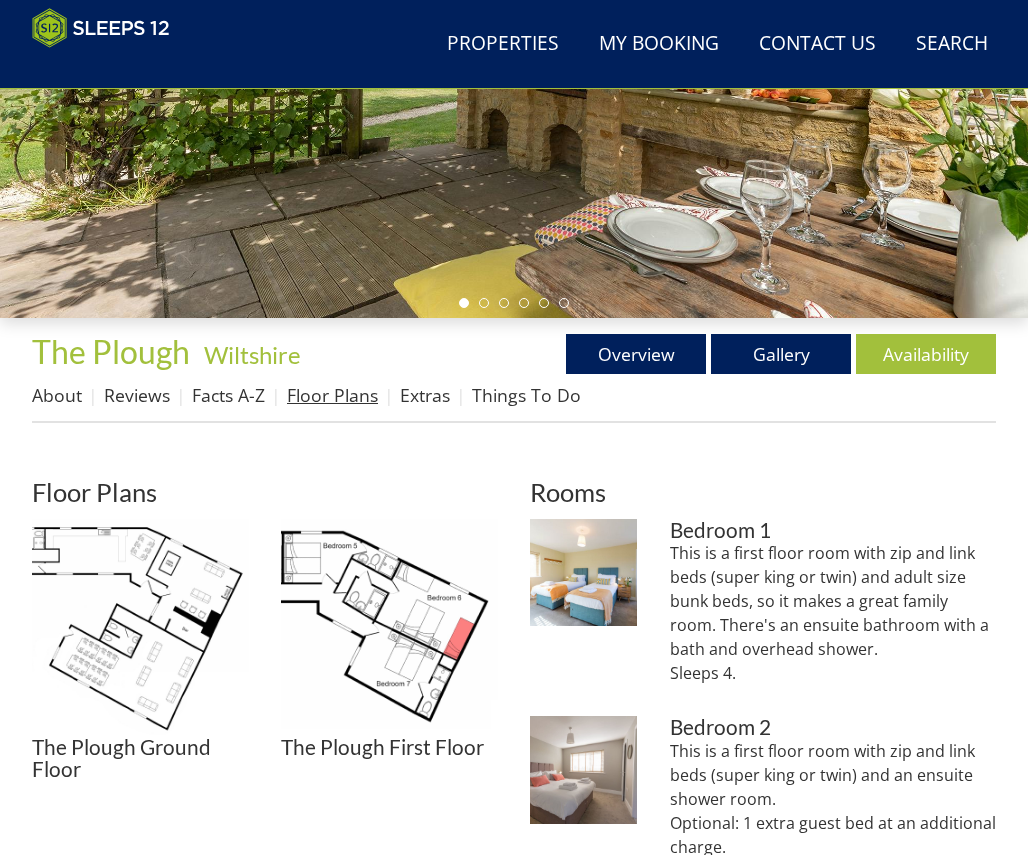 scroll, scrollTop: 414, scrollLeft: 0, axis: vertical 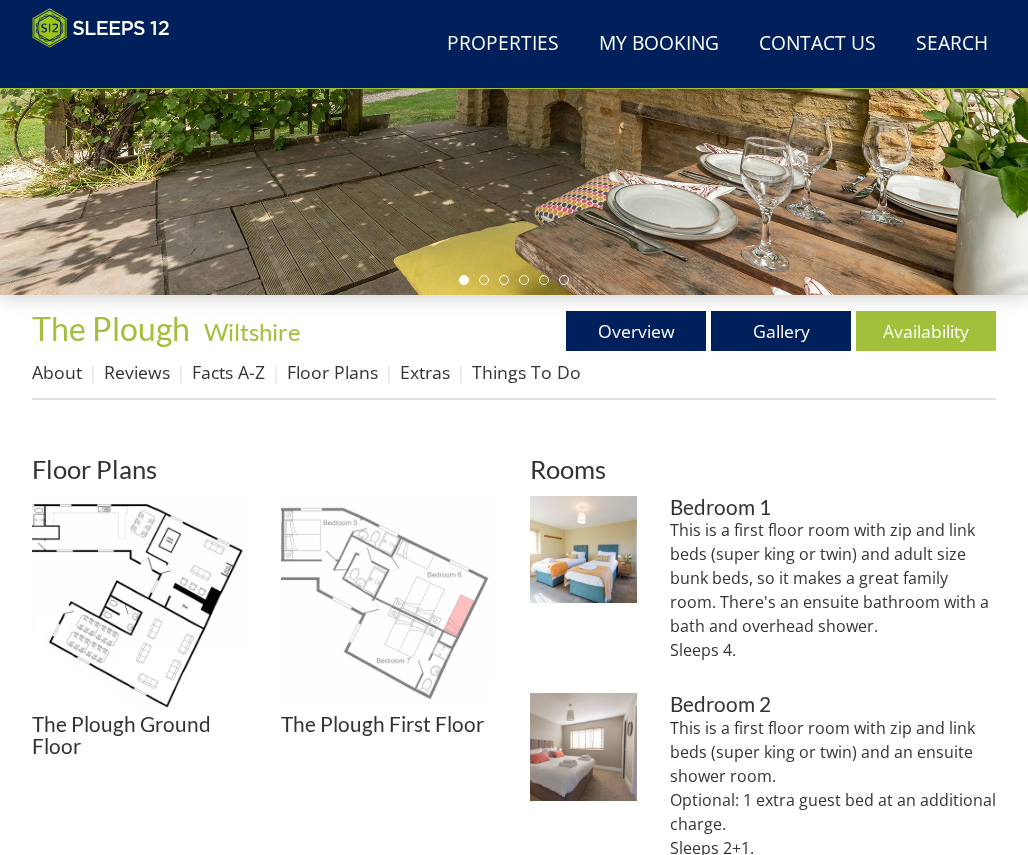click at bounding box center [389, 604] 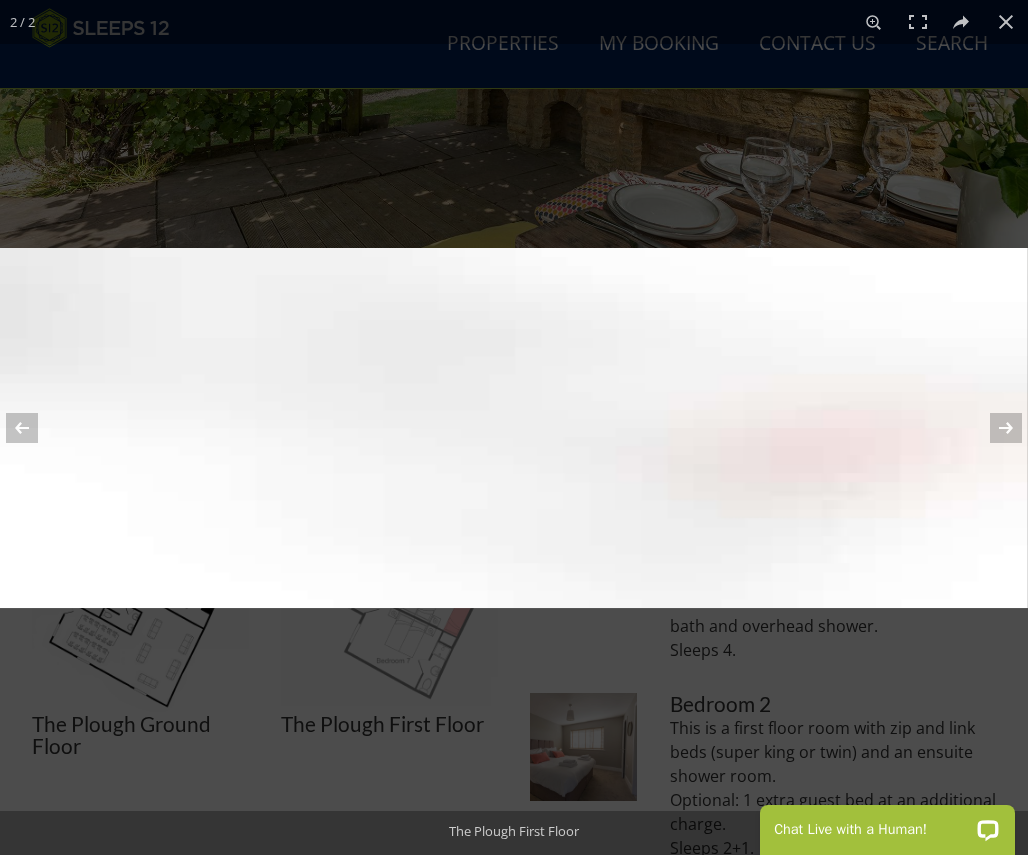 scroll, scrollTop: 0, scrollLeft: 0, axis: both 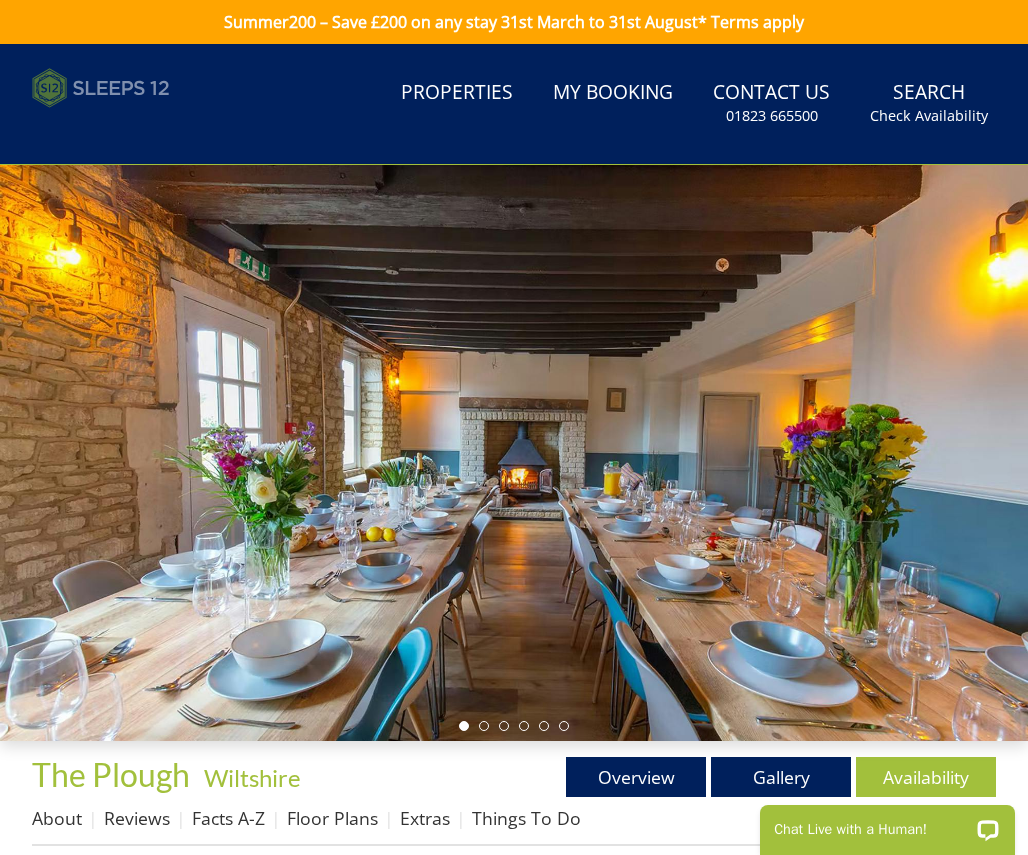 click at bounding box center [101, 88] 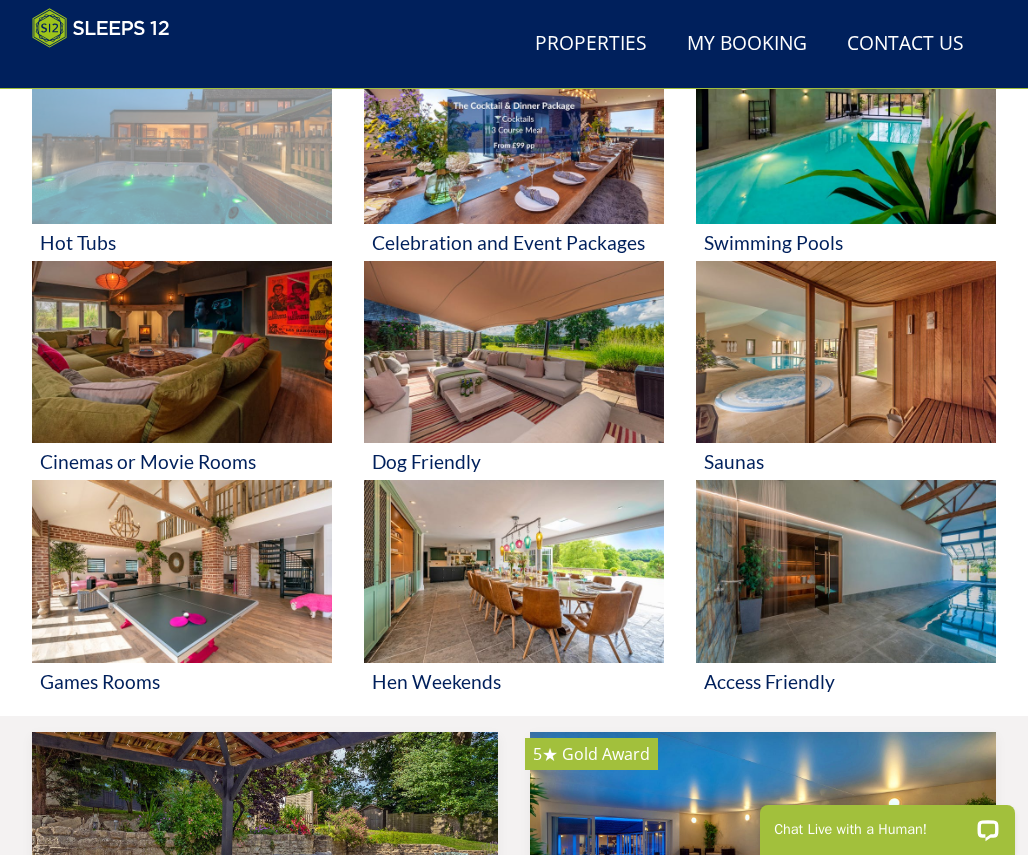 scroll, scrollTop: 844, scrollLeft: 0, axis: vertical 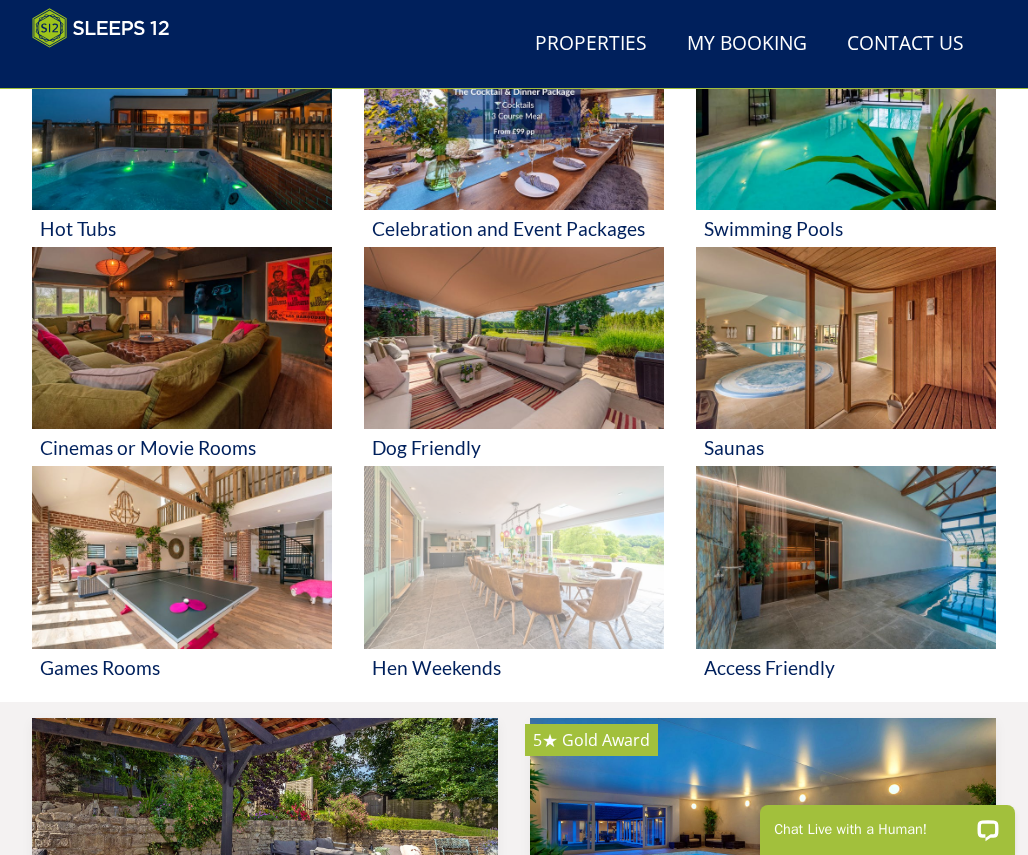 click at bounding box center [514, 557] 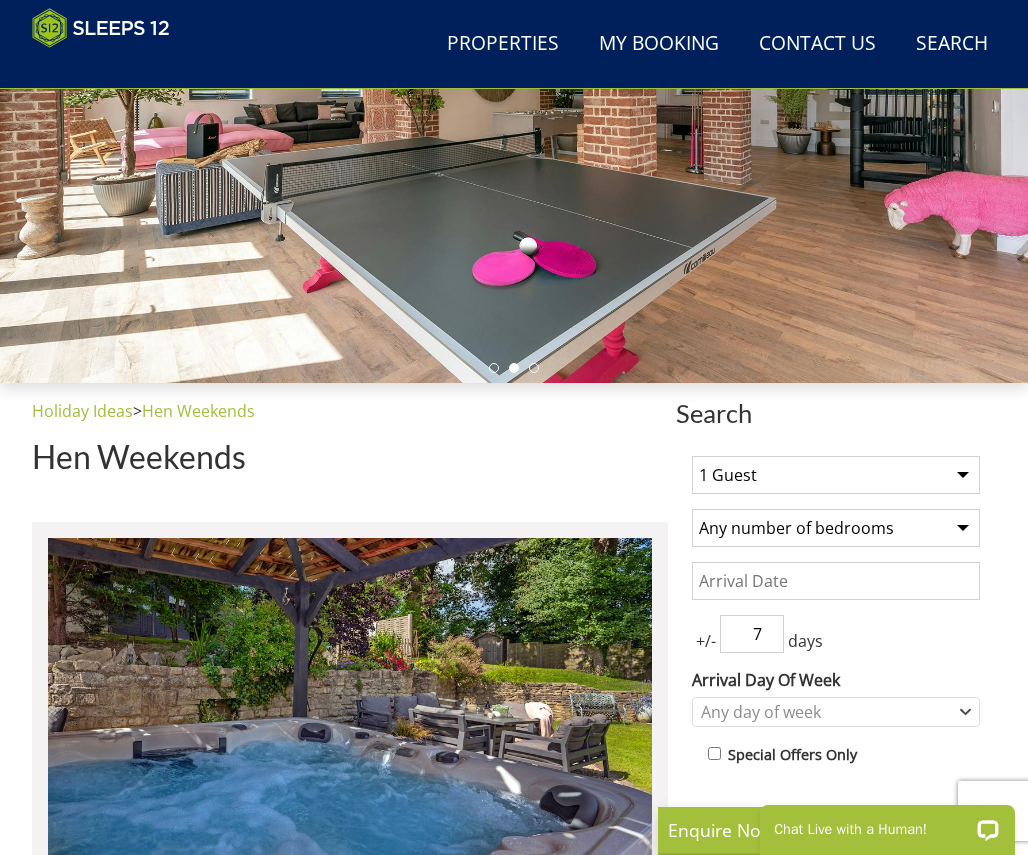 scroll, scrollTop: 355, scrollLeft: 0, axis: vertical 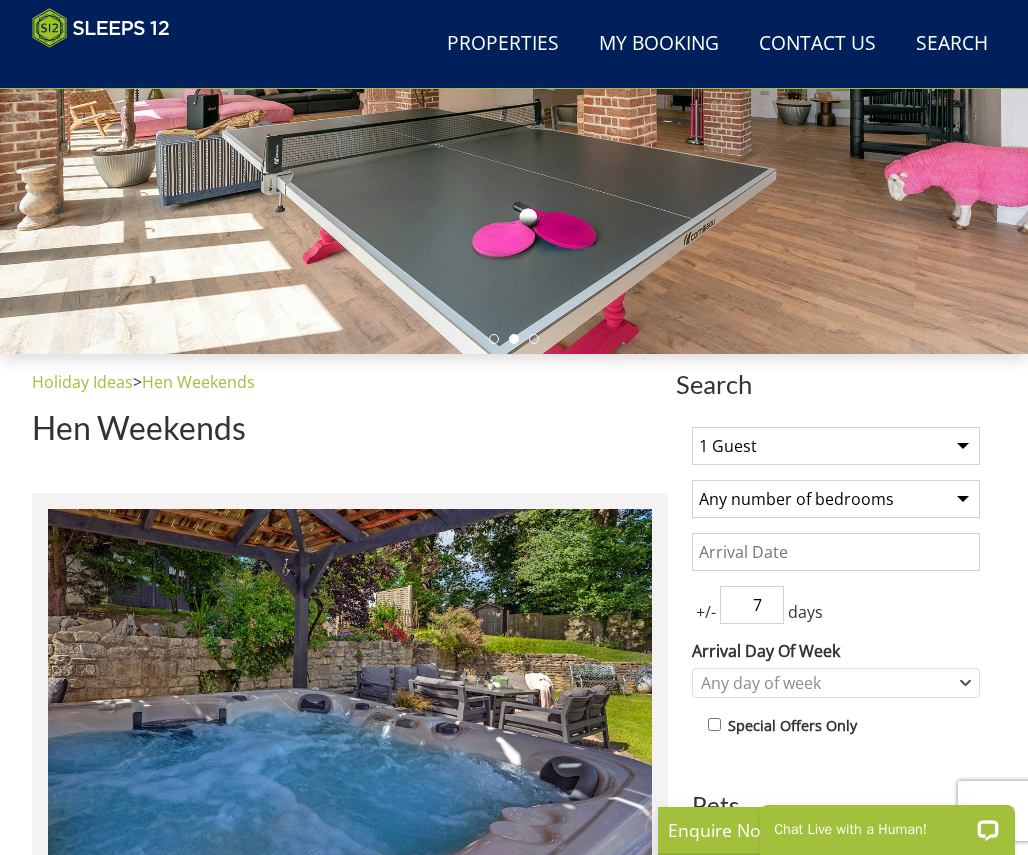 select on "28" 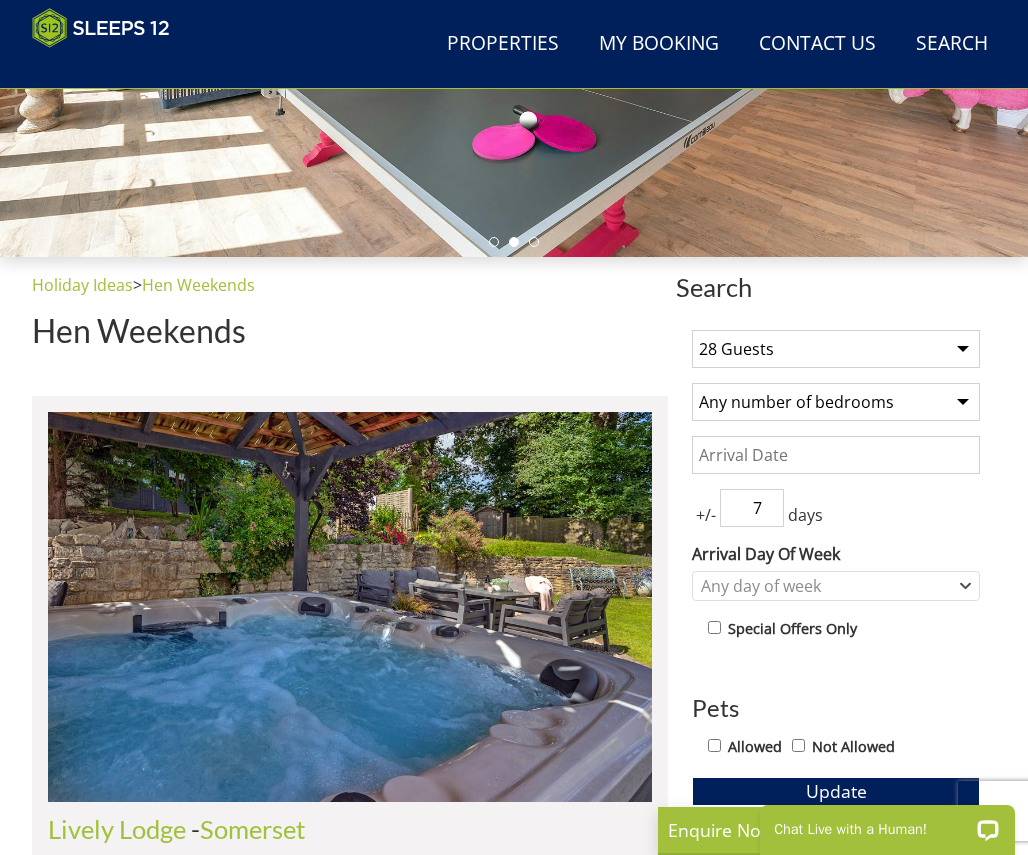 scroll, scrollTop: 459, scrollLeft: 0, axis: vertical 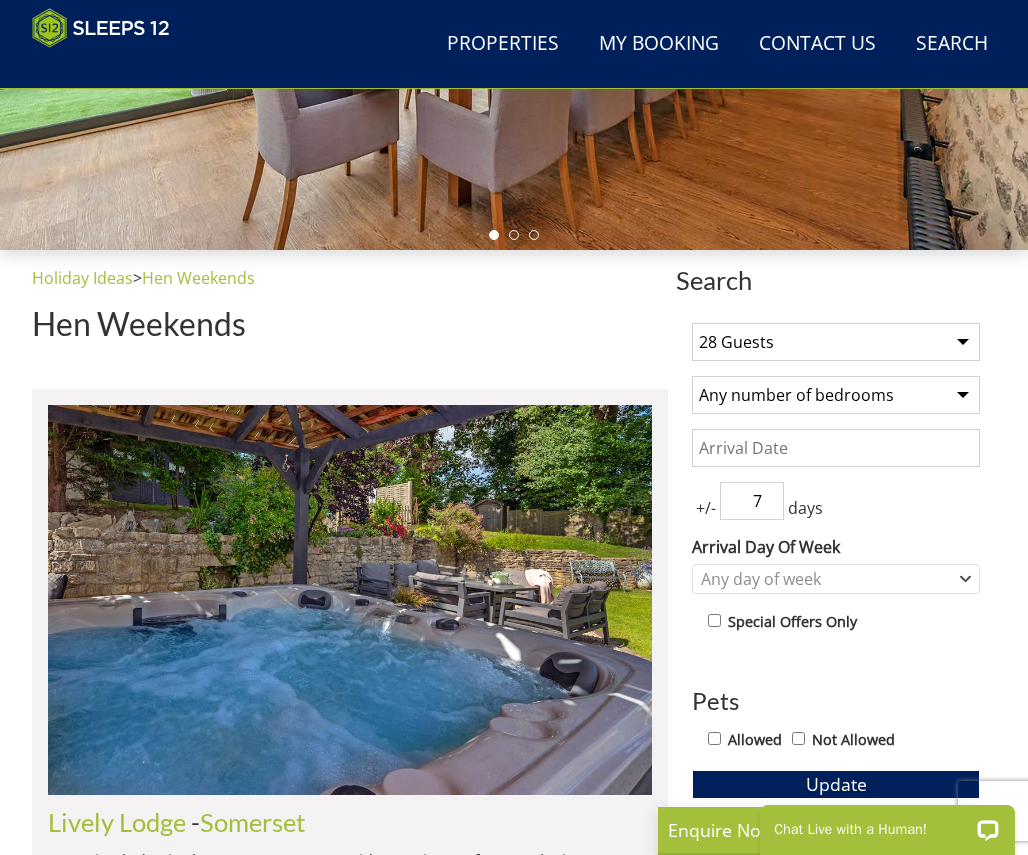 select on "12" 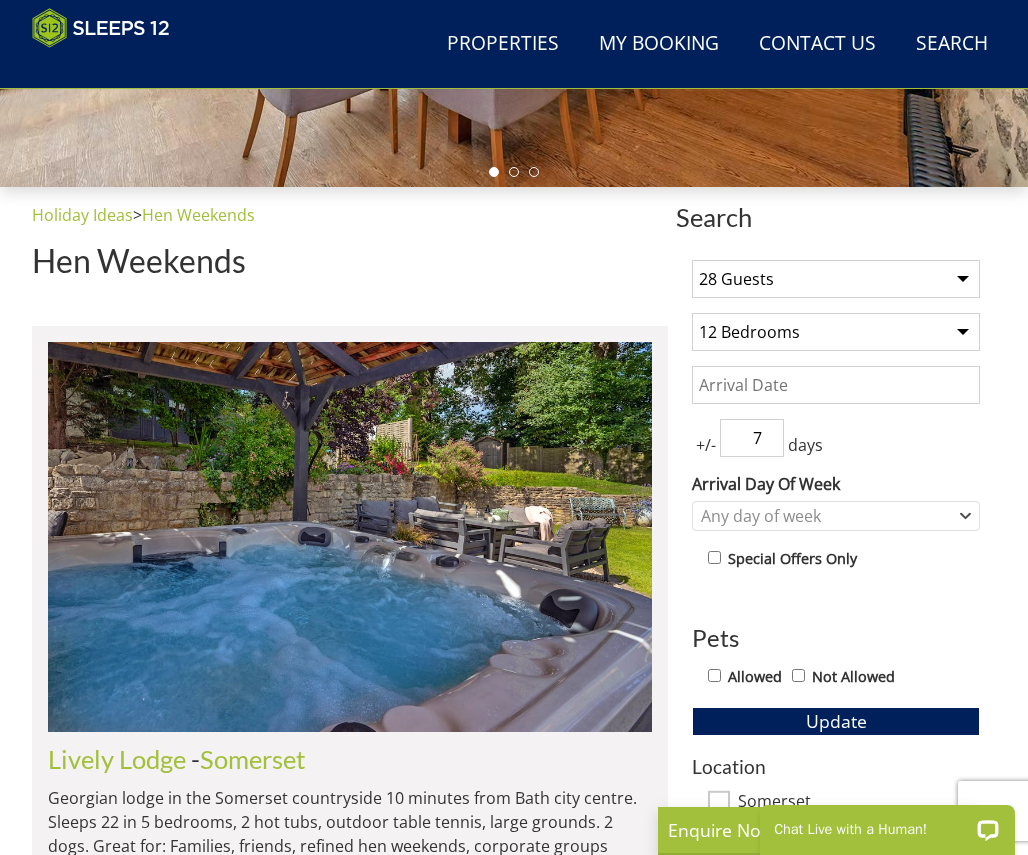 scroll, scrollTop: 539, scrollLeft: 0, axis: vertical 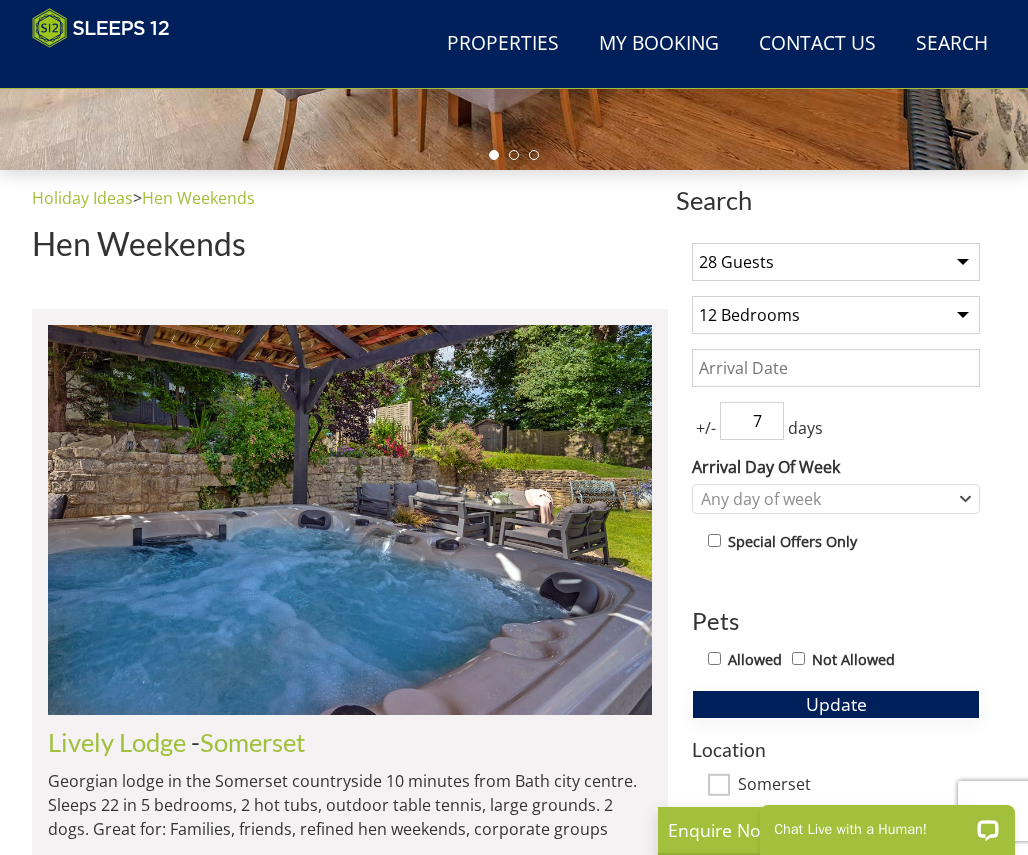 click on "Update" at bounding box center (836, 704) 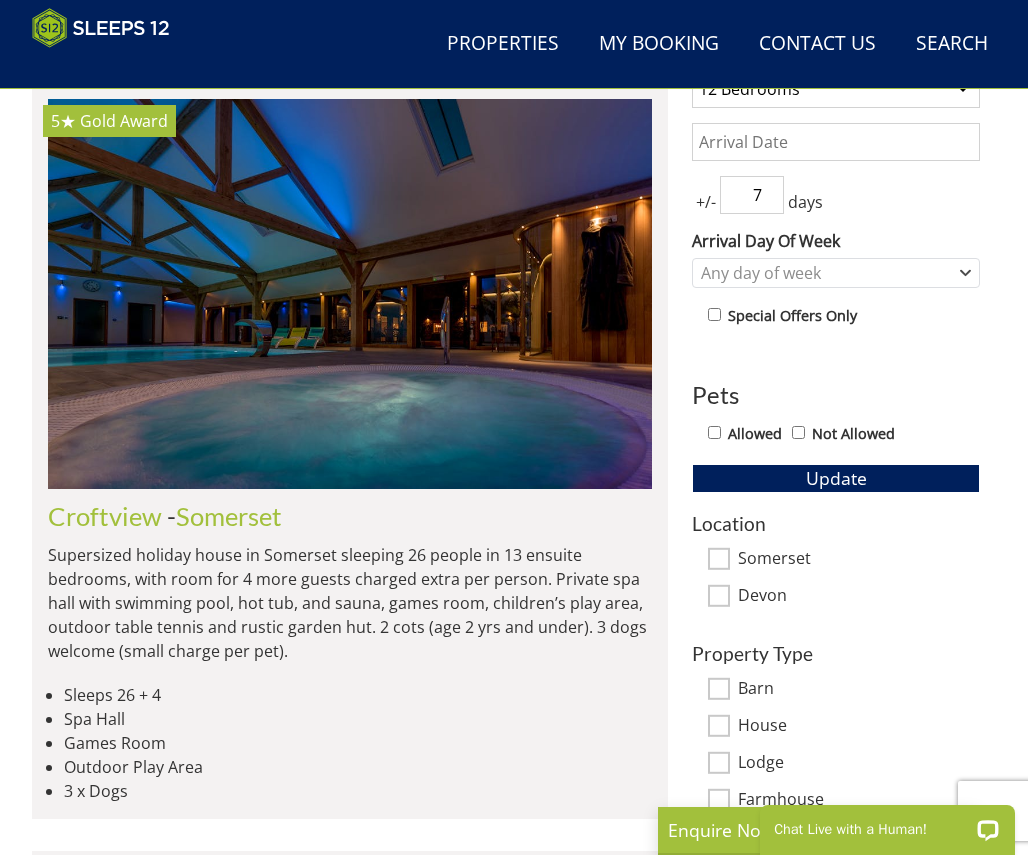 scroll, scrollTop: 769, scrollLeft: 0, axis: vertical 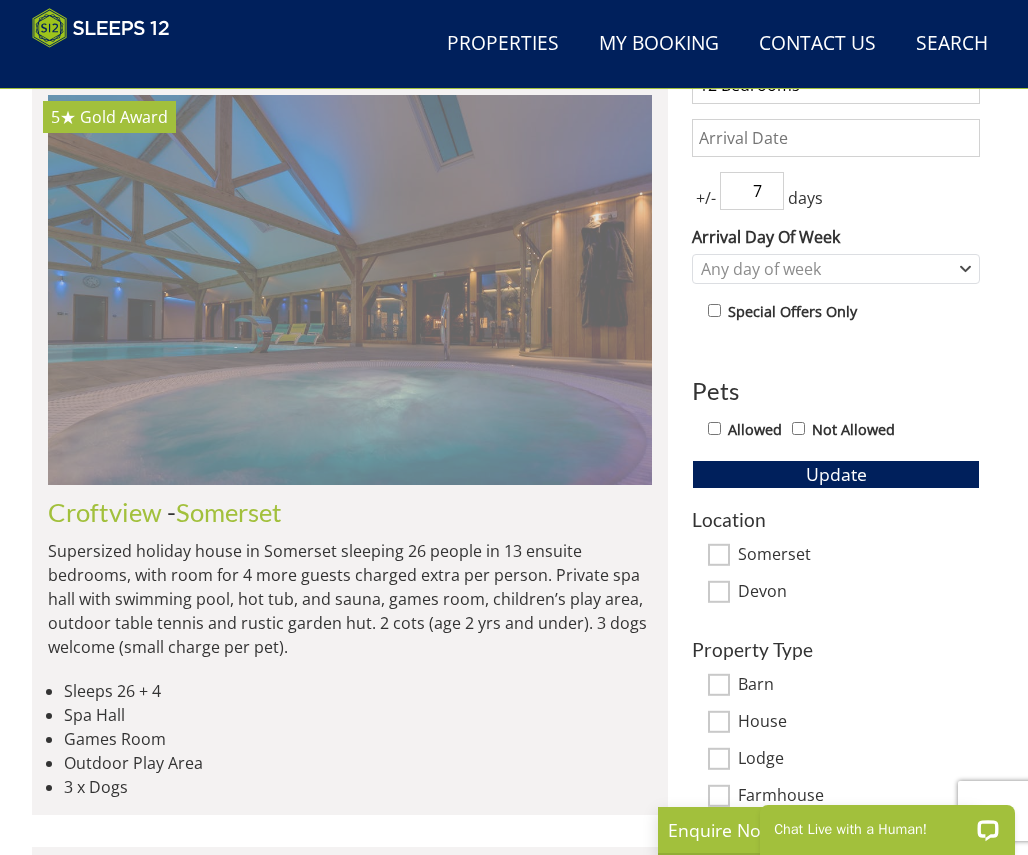 click at bounding box center (350, 290) 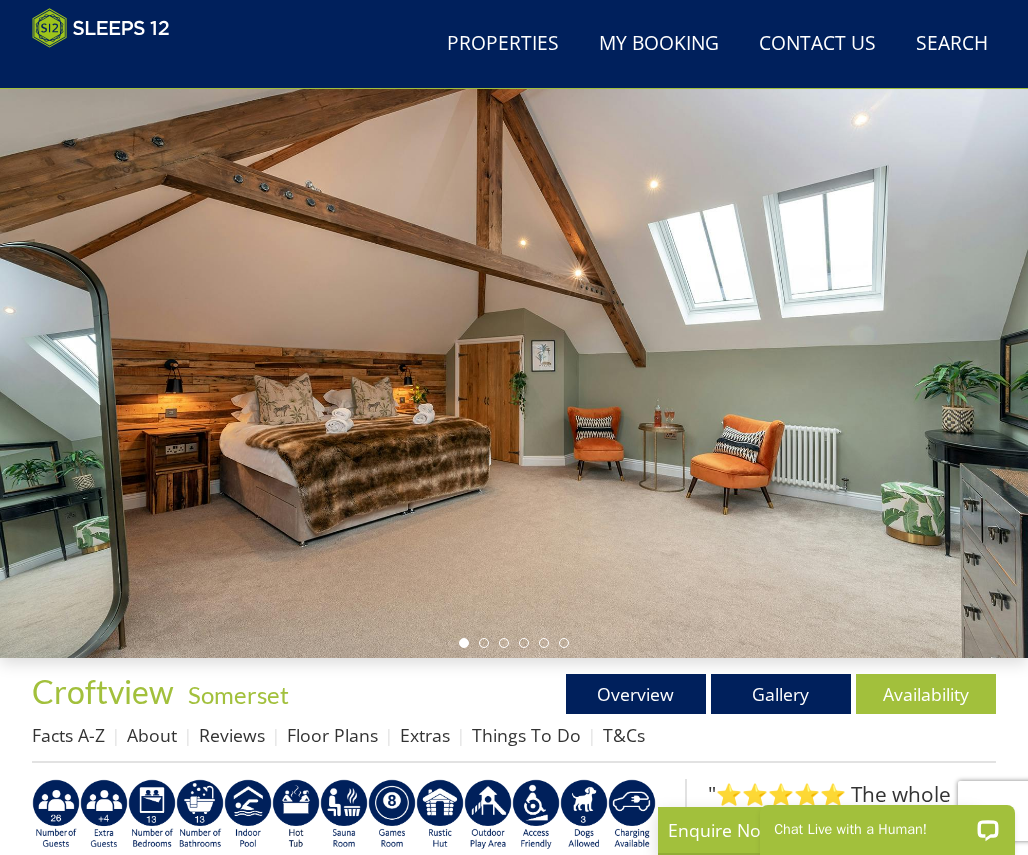 scroll, scrollTop: 51, scrollLeft: 0, axis: vertical 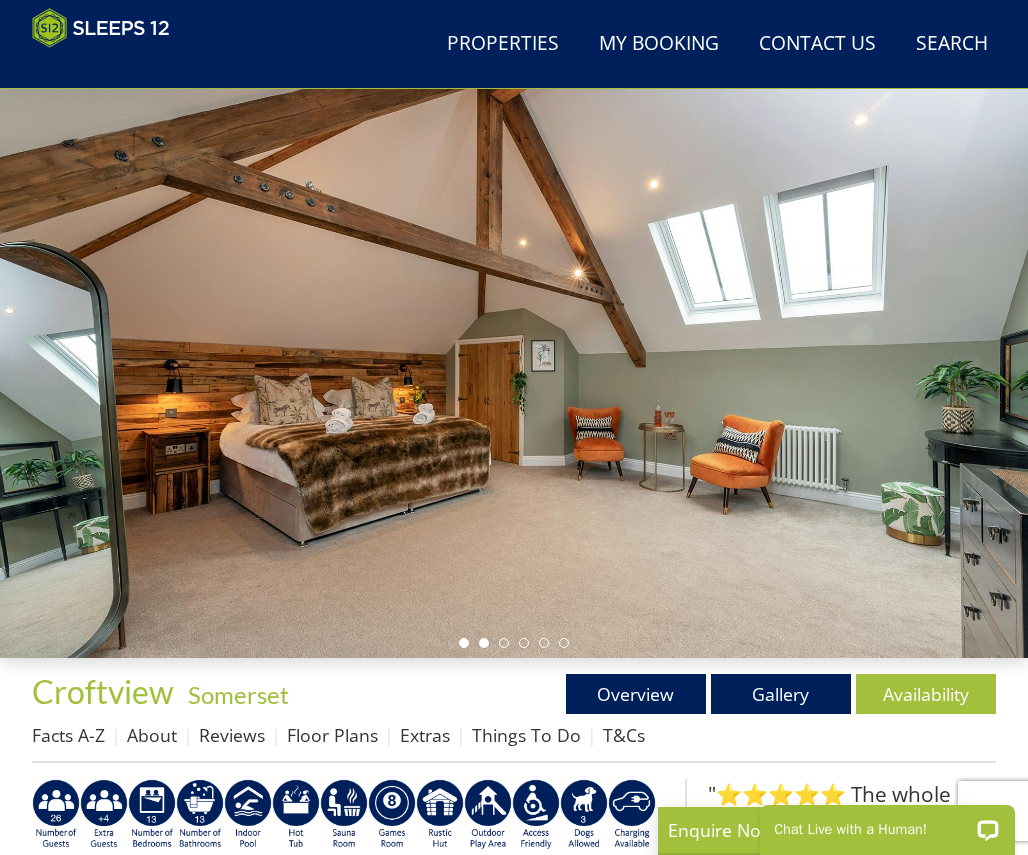 click at bounding box center [484, 643] 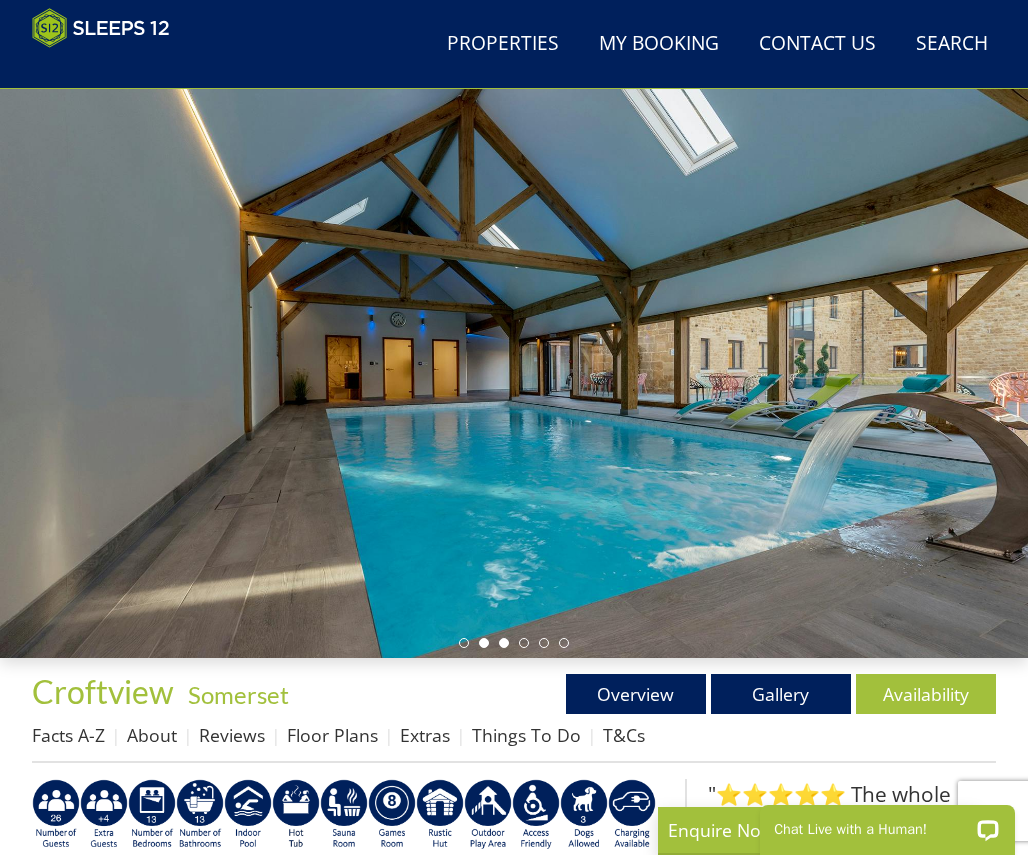 click at bounding box center (504, 643) 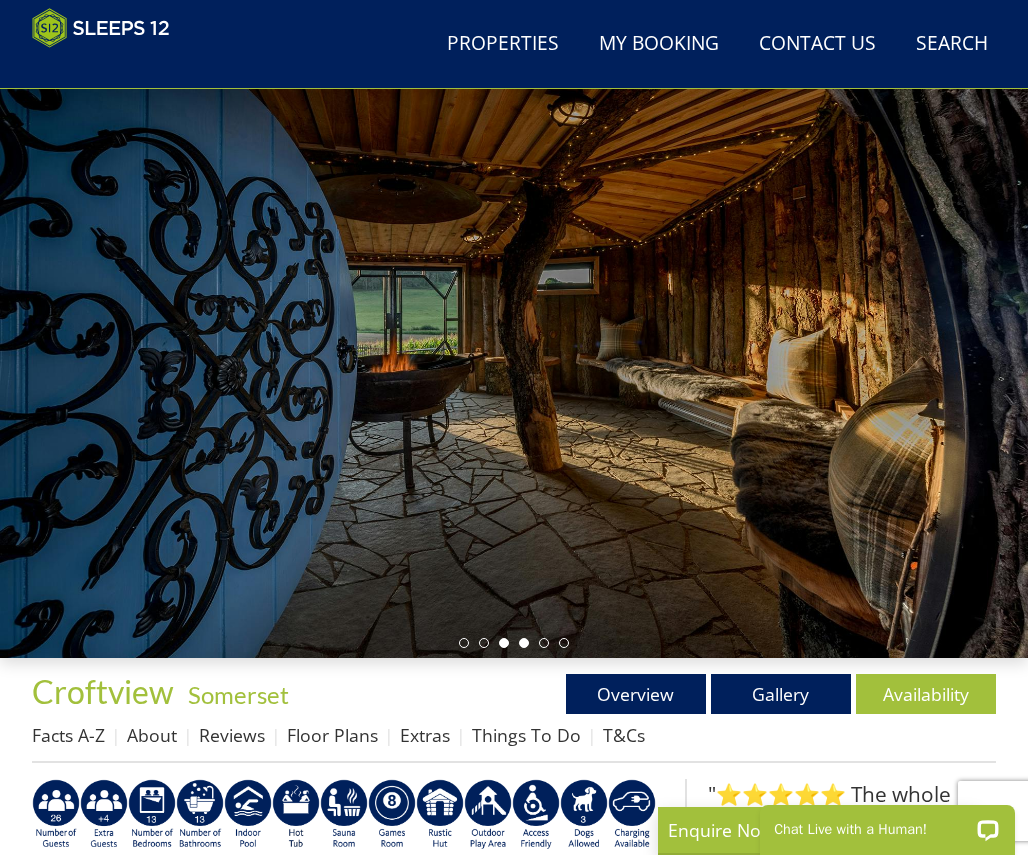 click at bounding box center (524, 643) 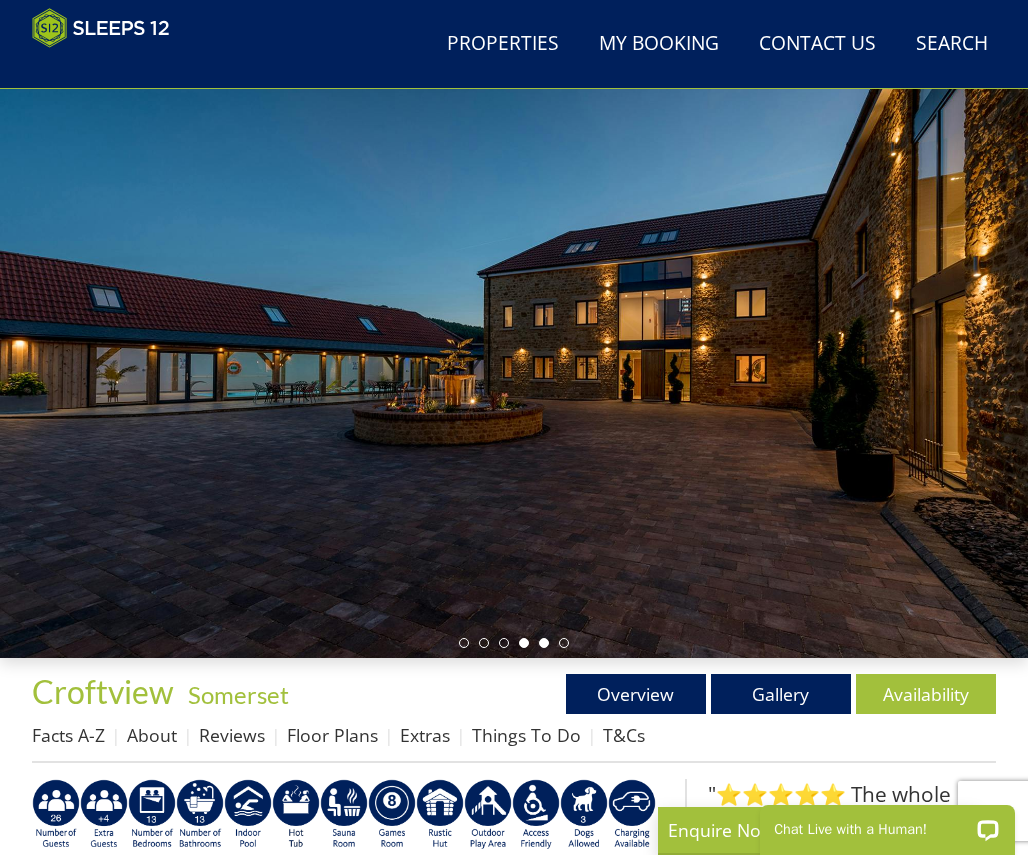 click at bounding box center [544, 643] 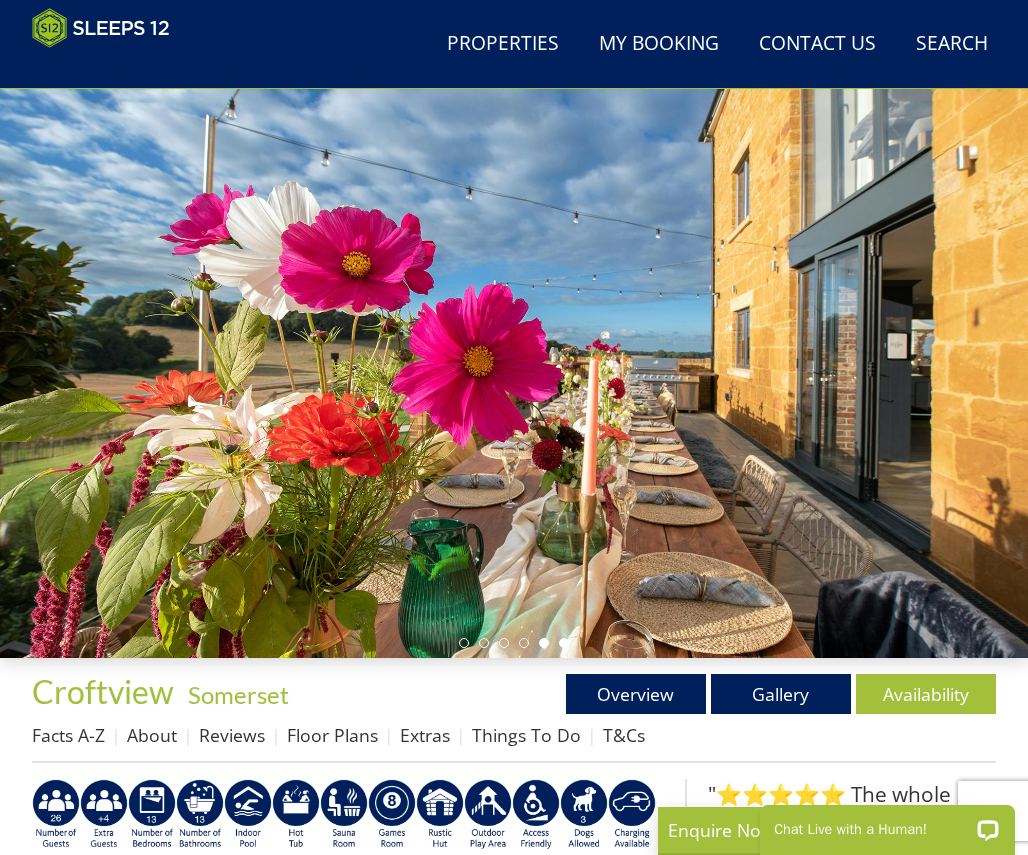 click at bounding box center [564, 643] 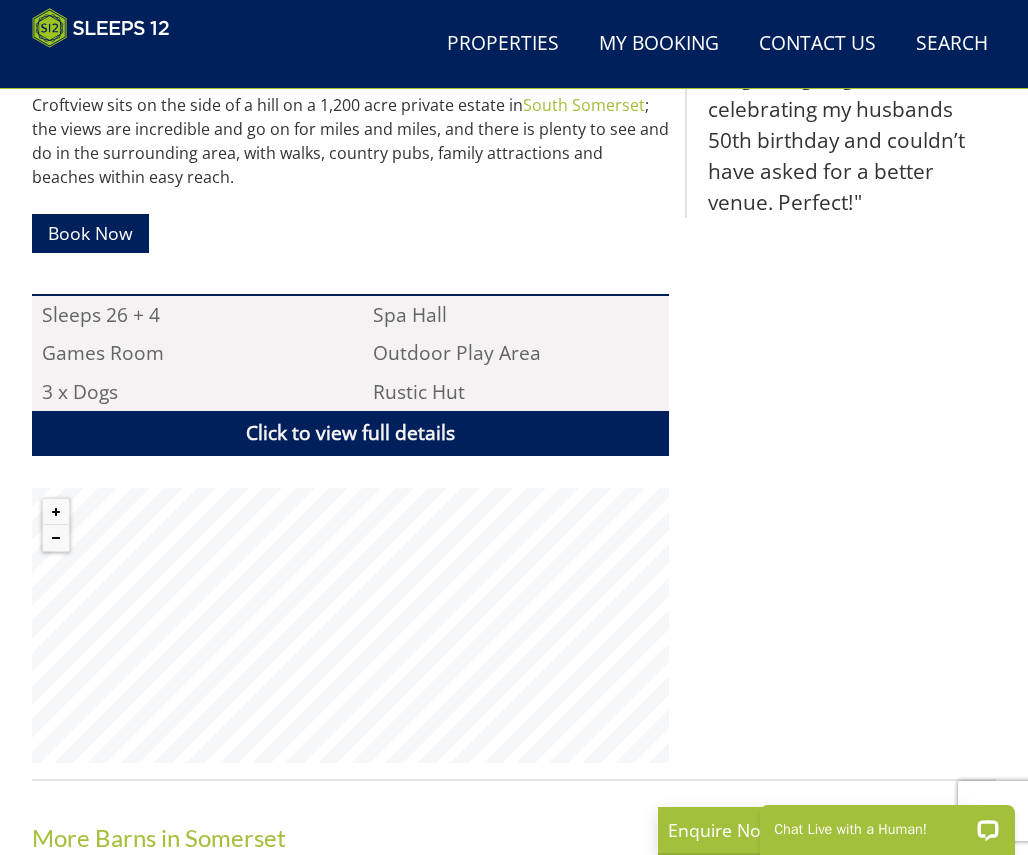 scroll, scrollTop: 1130, scrollLeft: 0, axis: vertical 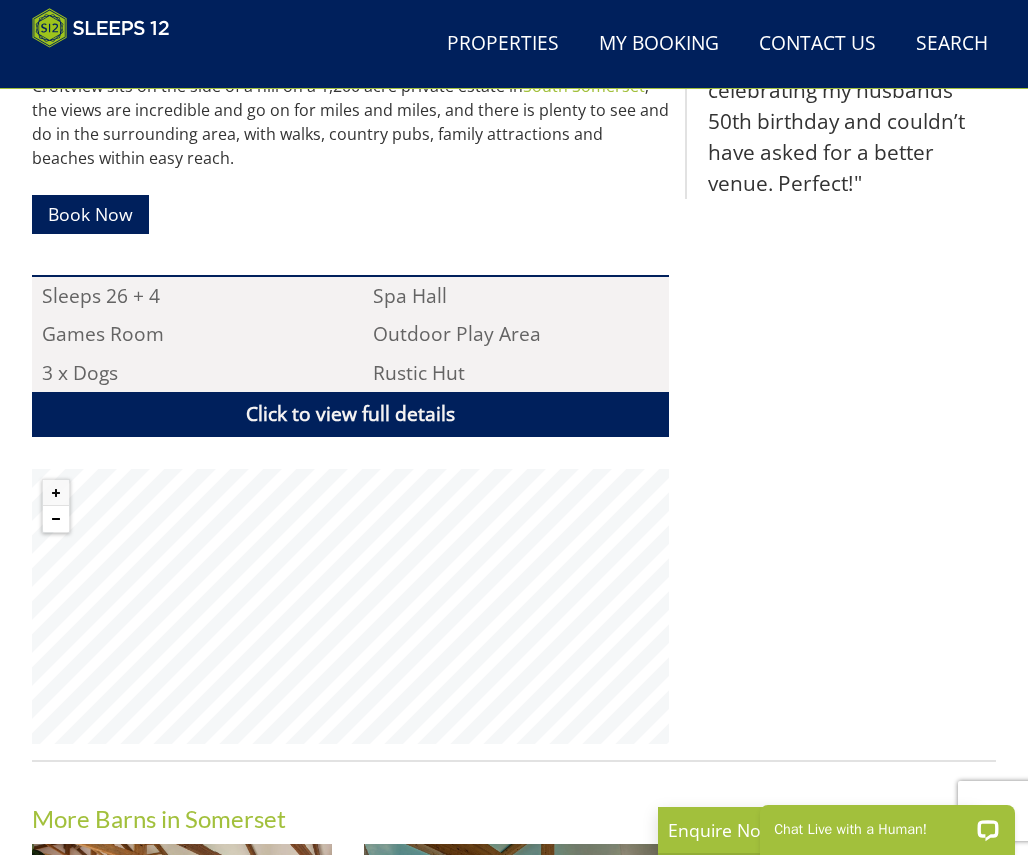 click at bounding box center (56, 519) 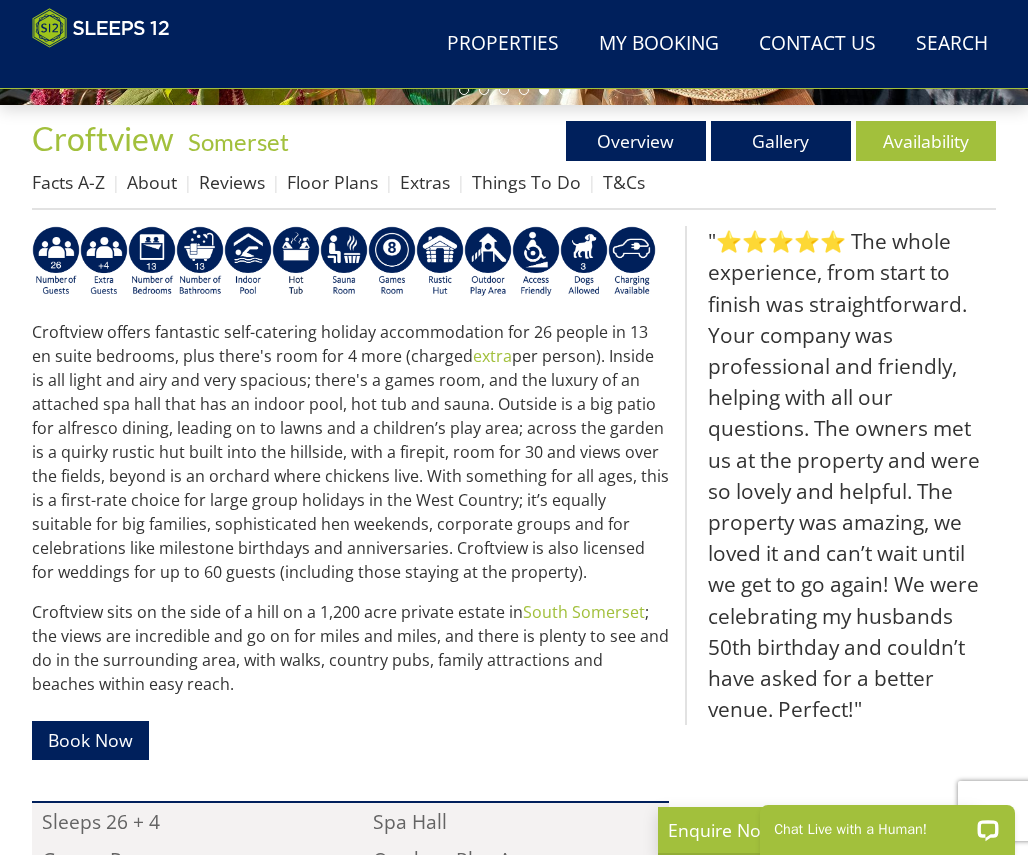 scroll, scrollTop: 602, scrollLeft: 0, axis: vertical 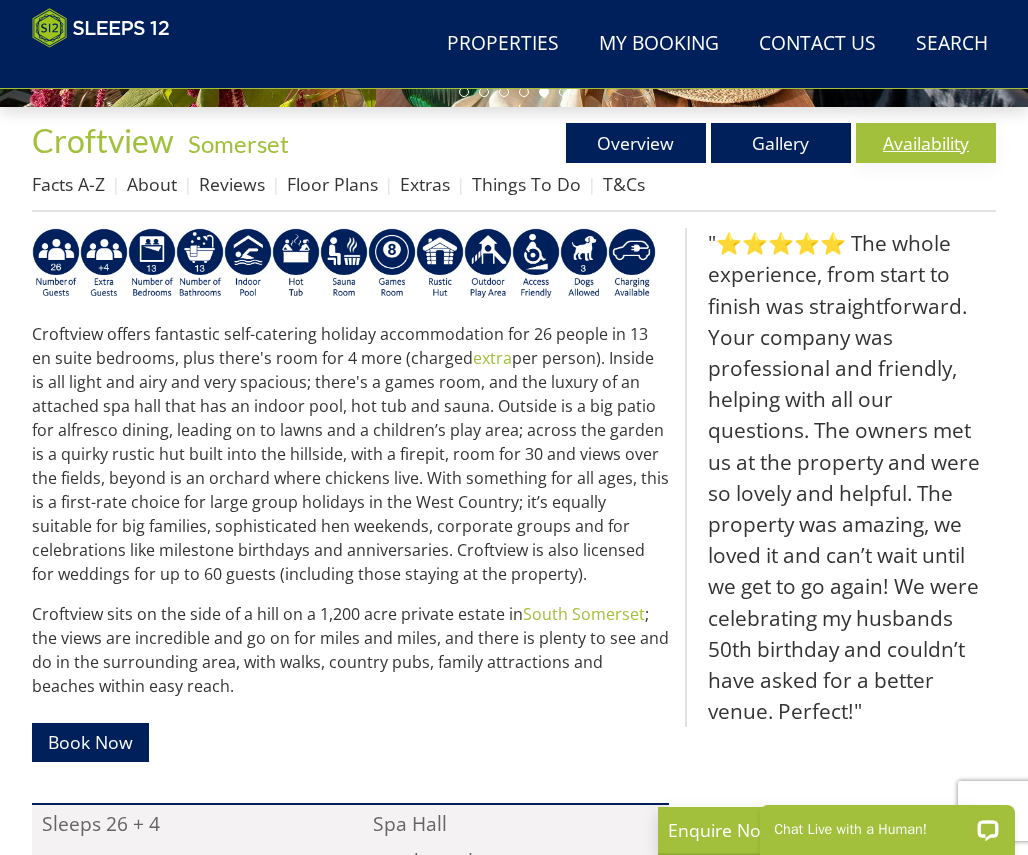click on "Availability" at bounding box center [926, 143] 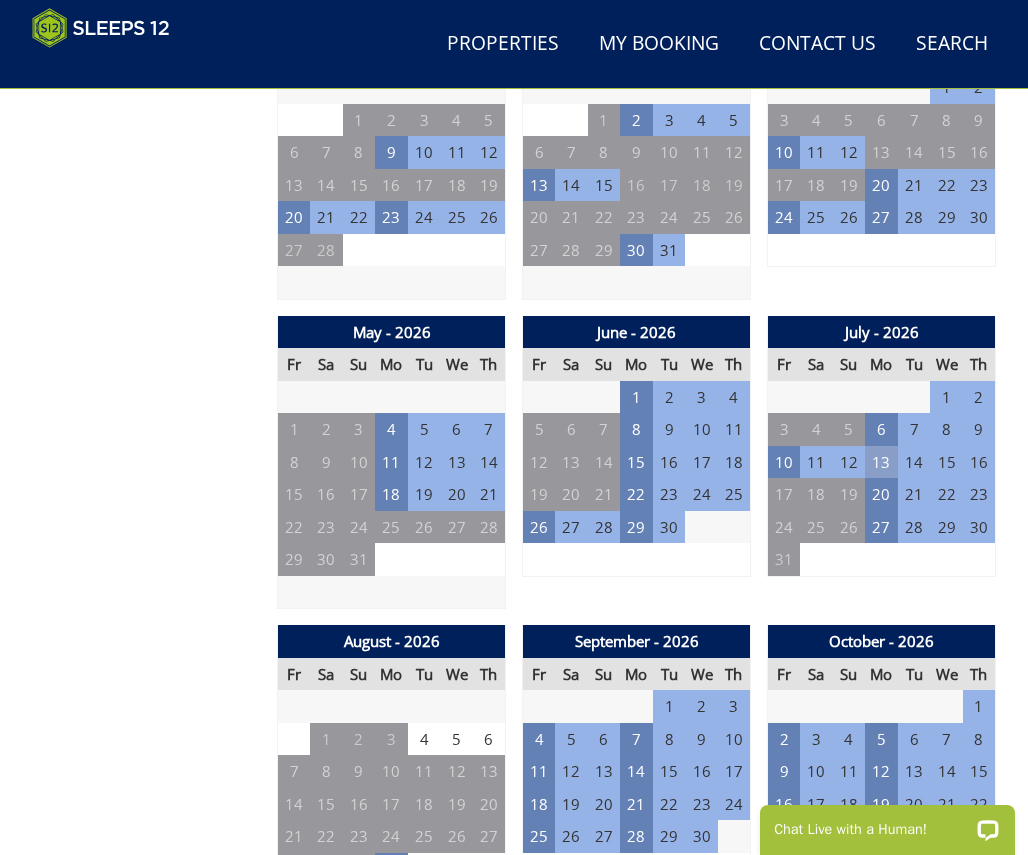 scroll, scrollTop: 1488, scrollLeft: 0, axis: vertical 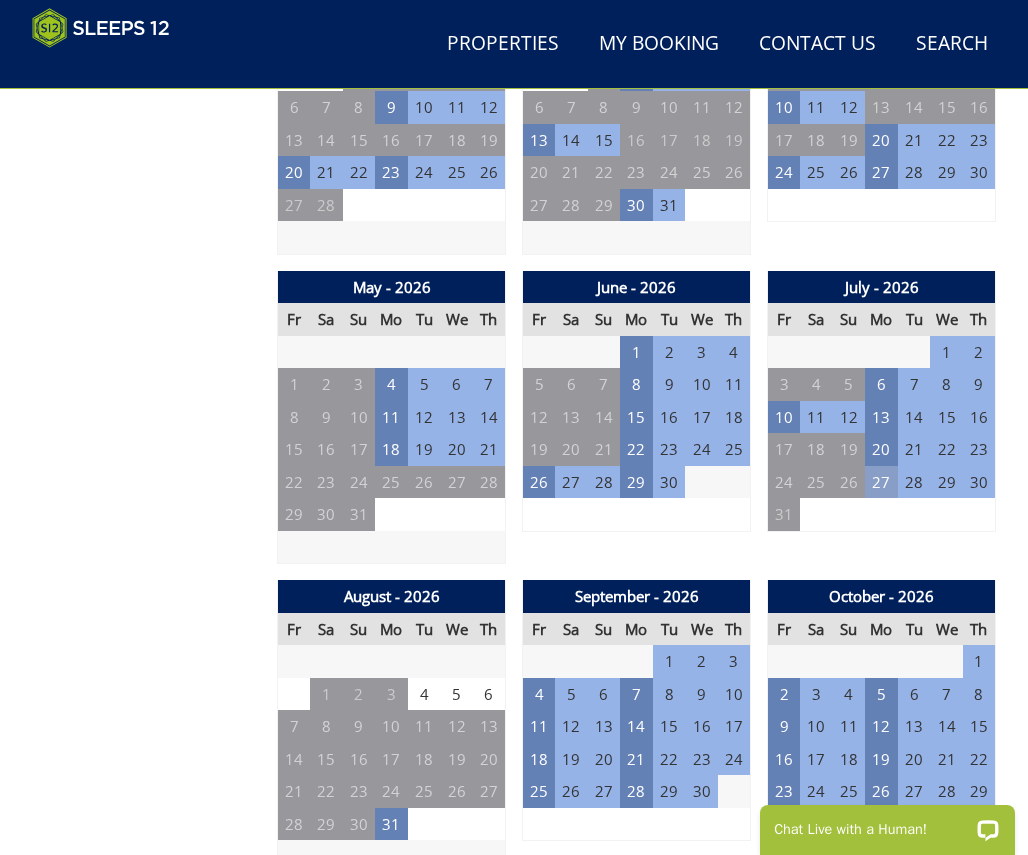 click on "27" at bounding box center (881, 482) 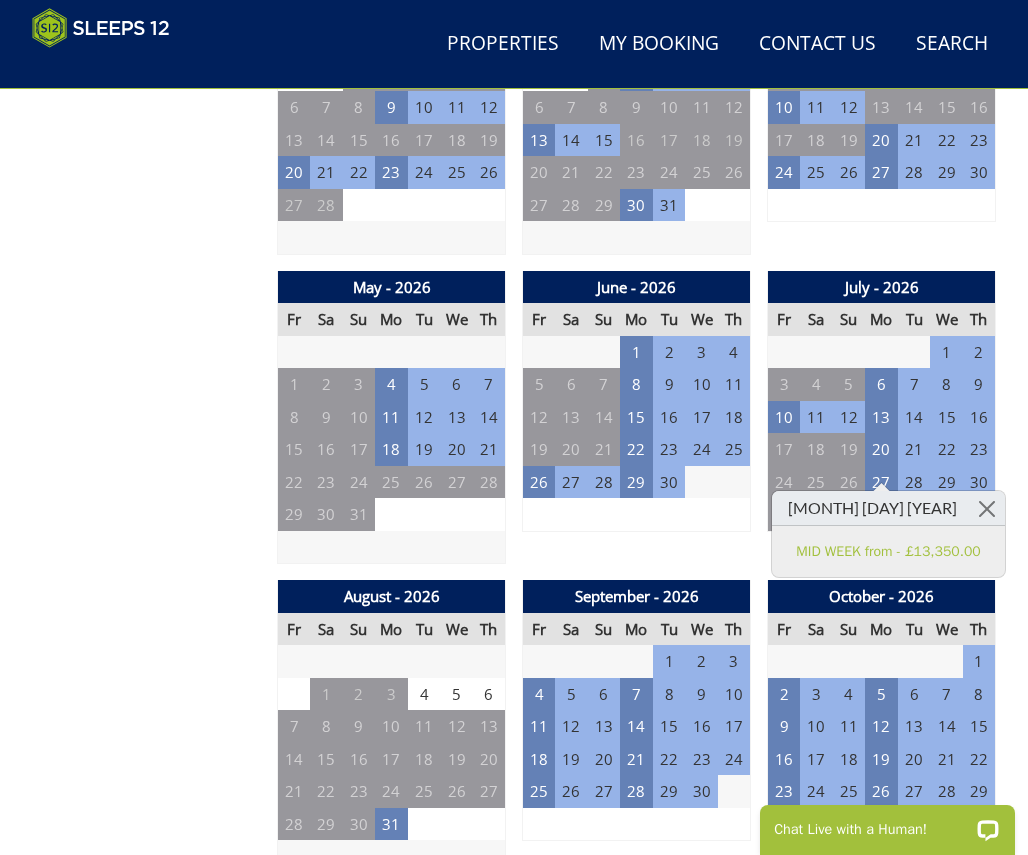 click on "June - 2026
Fr
Sa
Su
Mo
Tu
We
Th
29
30
31
1
2
3
4
5
6
7
8
9
10
11
12
13" at bounding box center [636, 418] 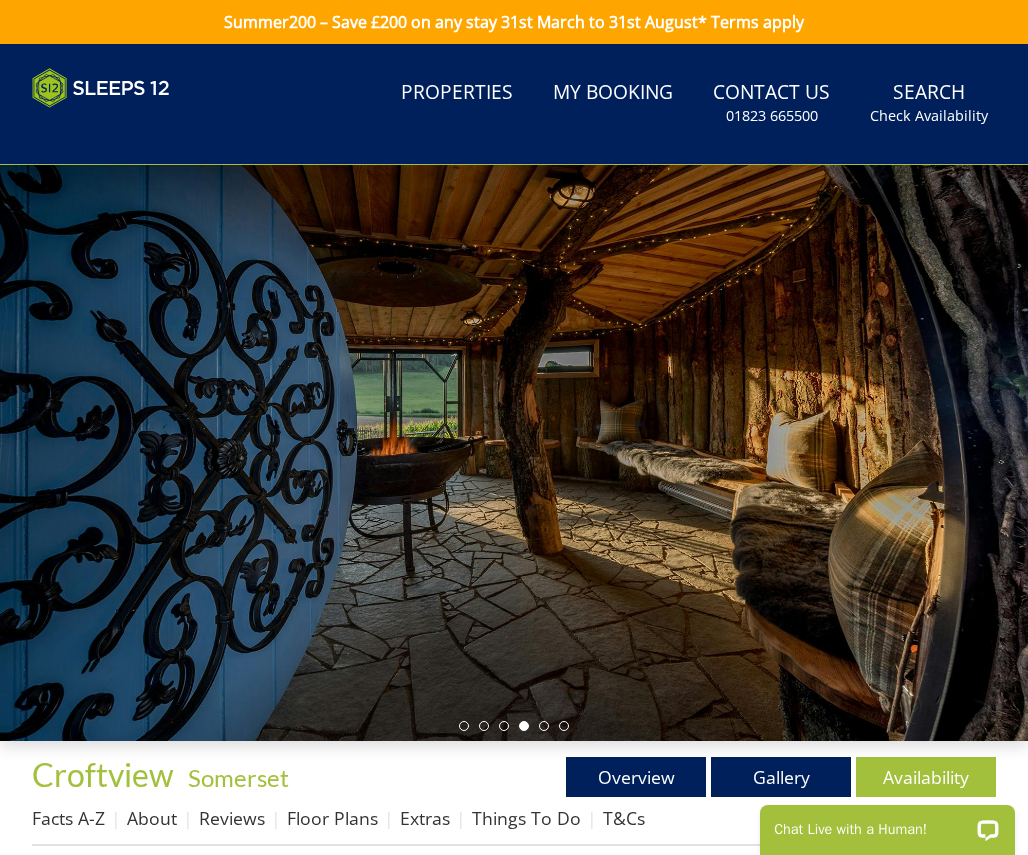 scroll, scrollTop: 0, scrollLeft: 0, axis: both 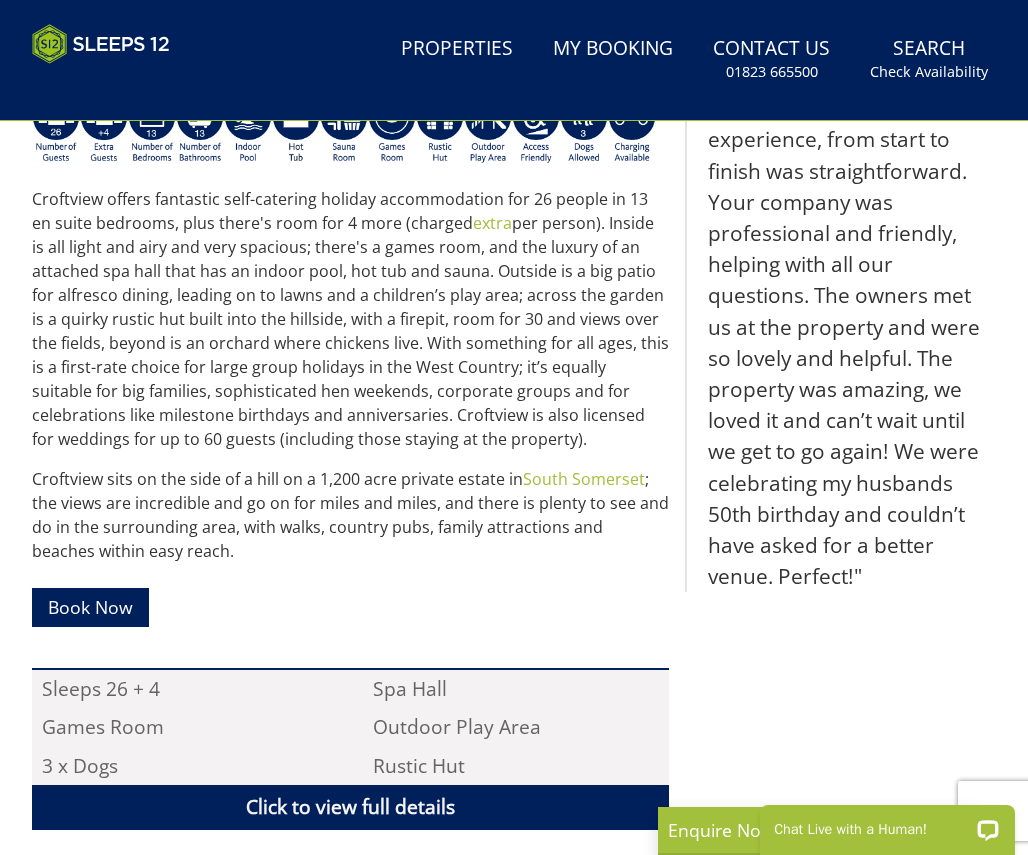 select on "28" 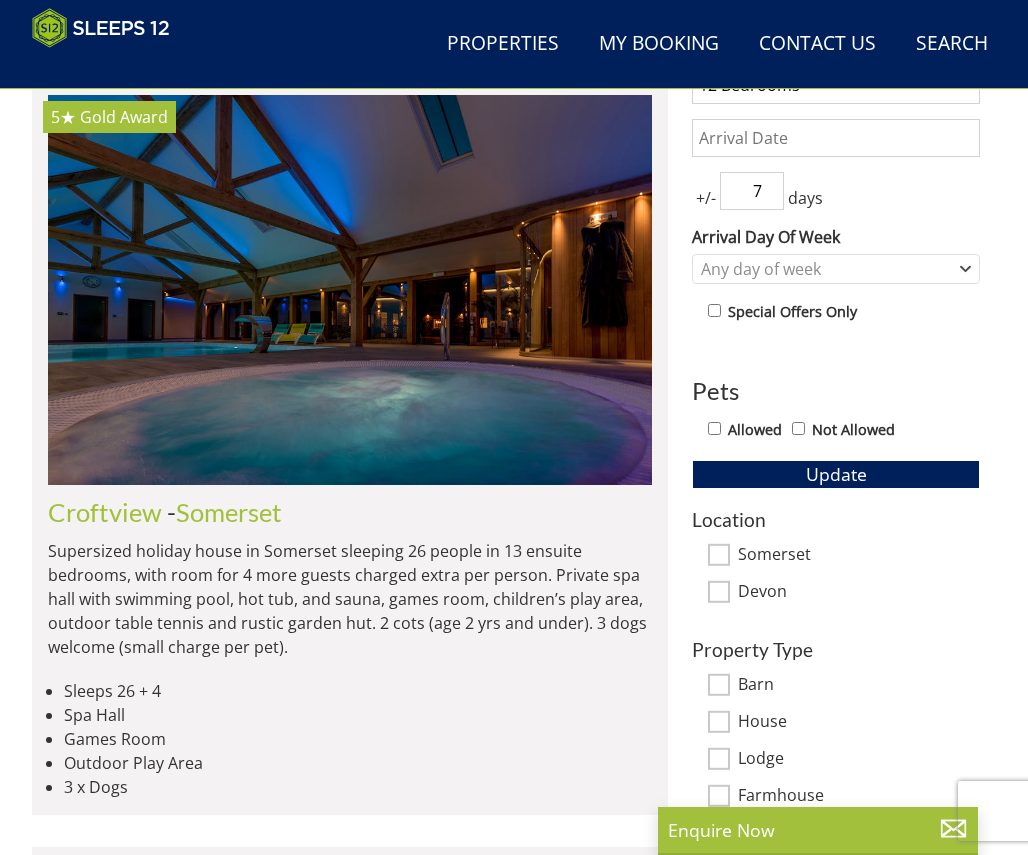 scroll, scrollTop: 0, scrollLeft: 30804, axis: horizontal 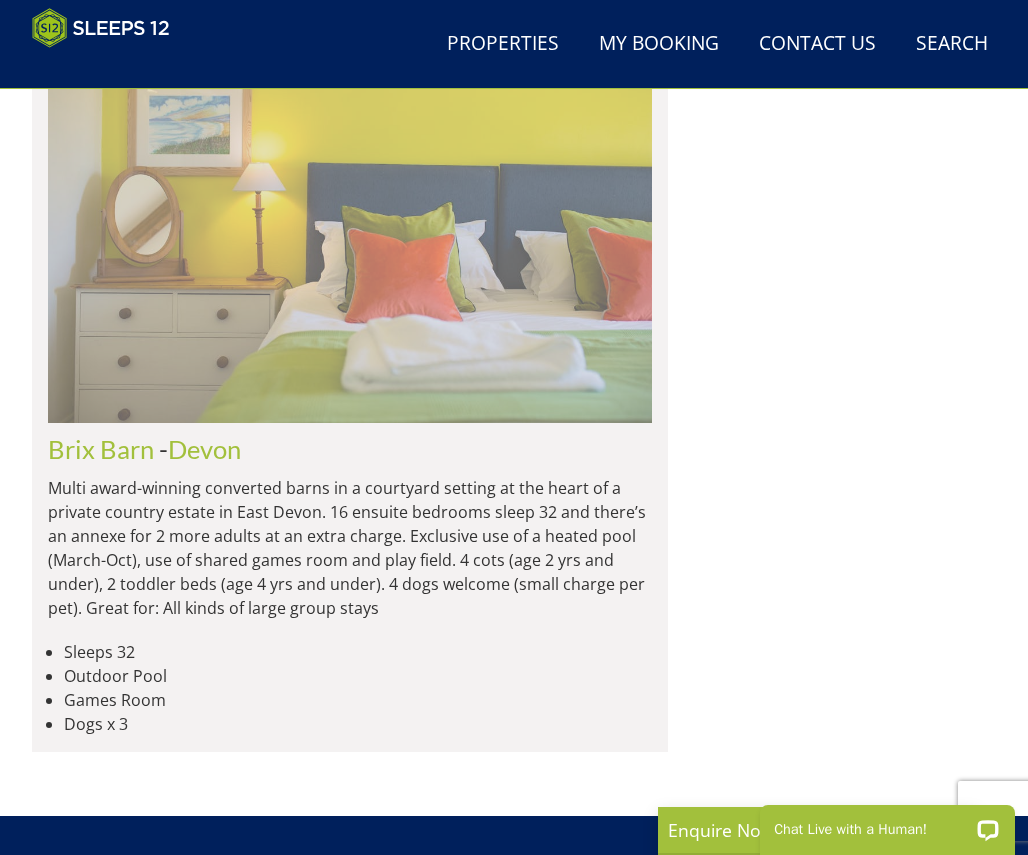 click at bounding box center [350, 228] 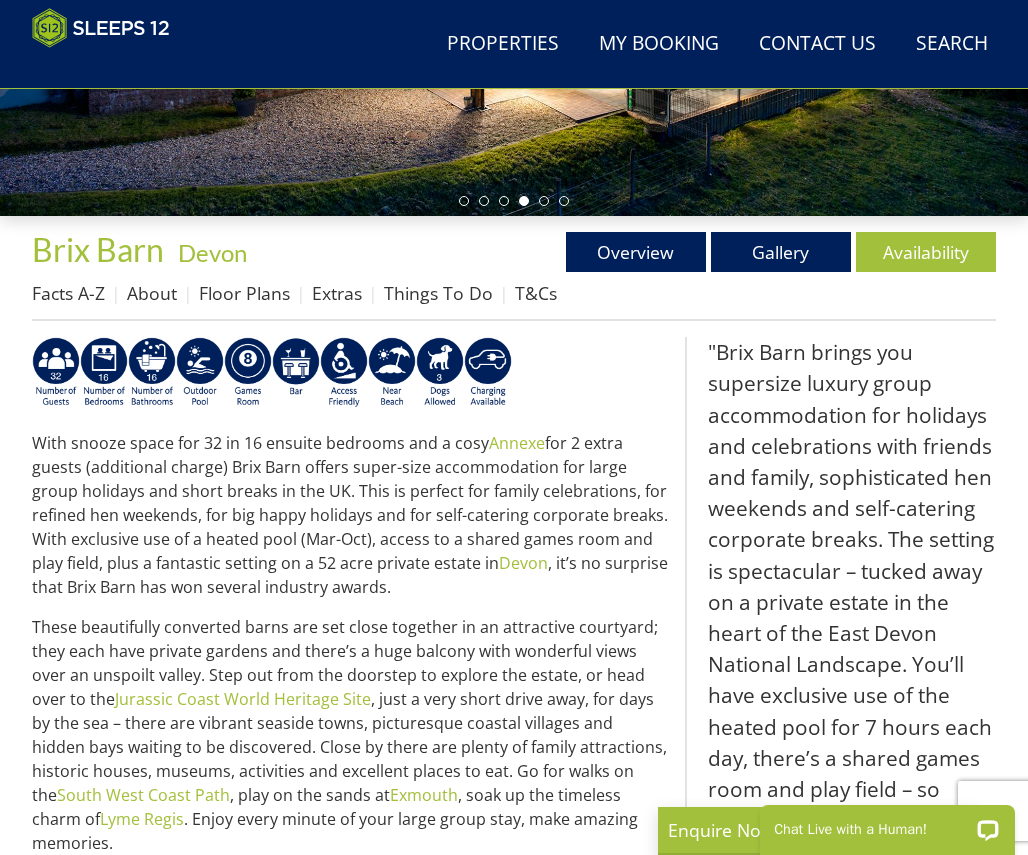scroll, scrollTop: 482, scrollLeft: 0, axis: vertical 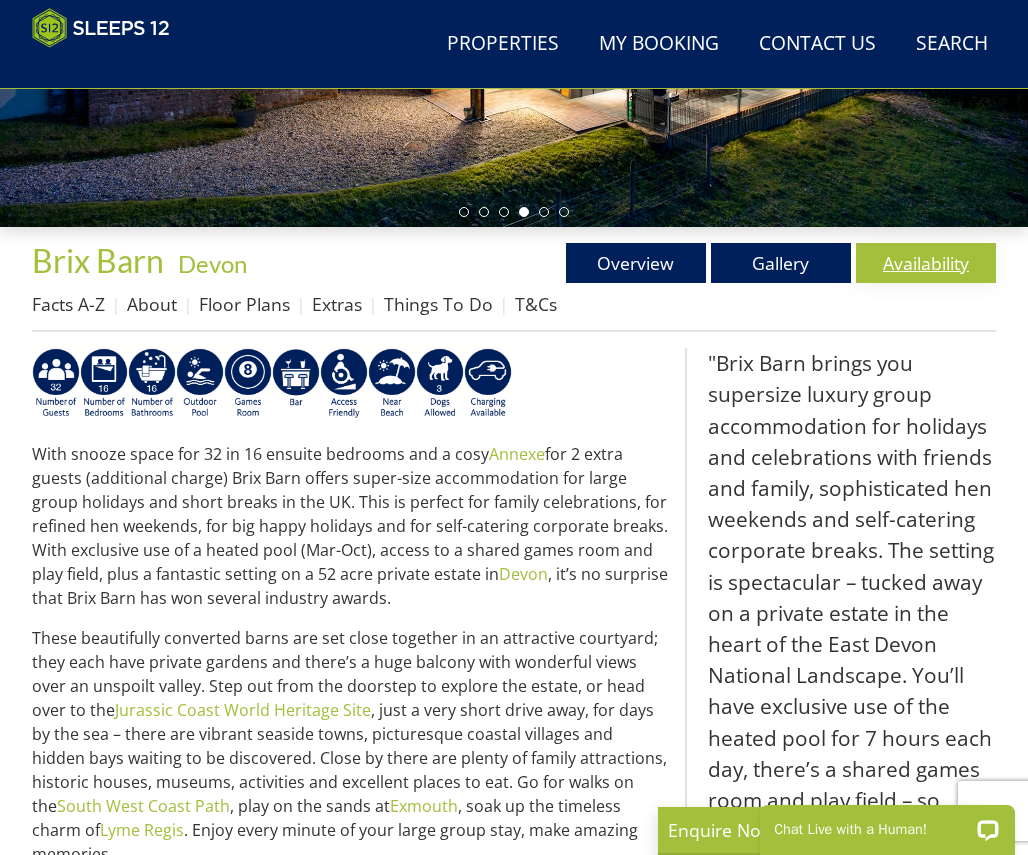 click on "Availability" at bounding box center [926, 263] 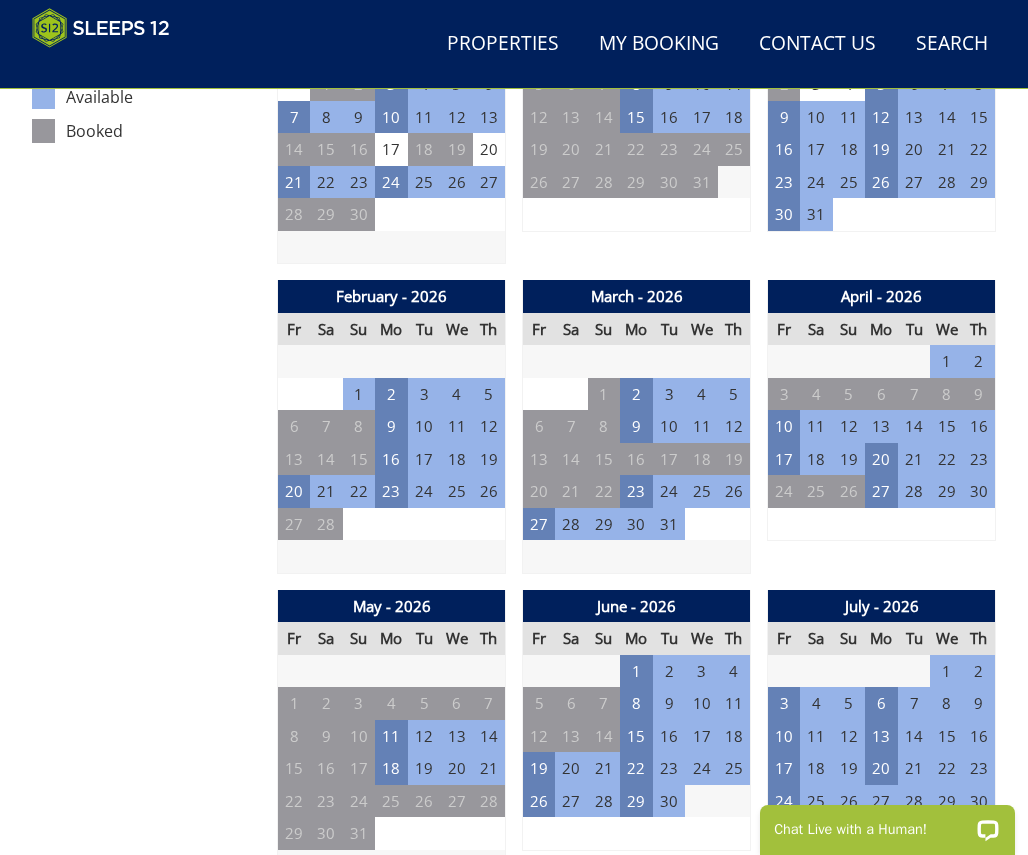 scroll, scrollTop: 1182, scrollLeft: 0, axis: vertical 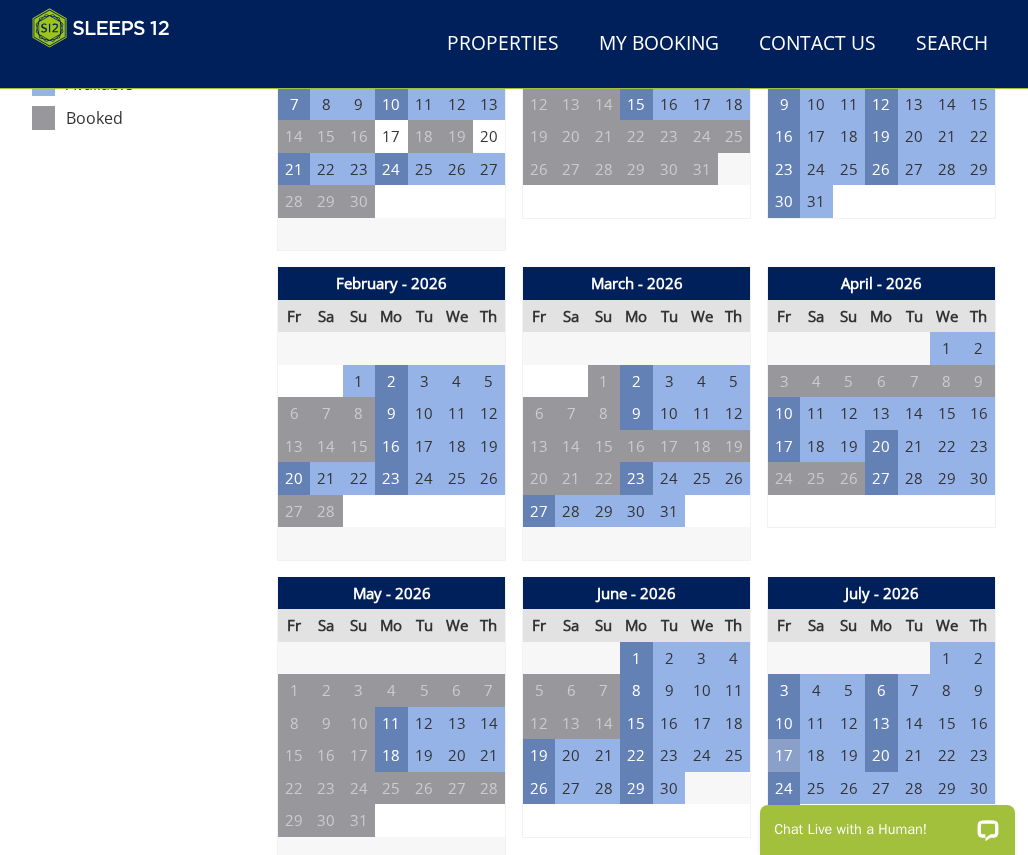 click on "17" at bounding box center (784, 755) 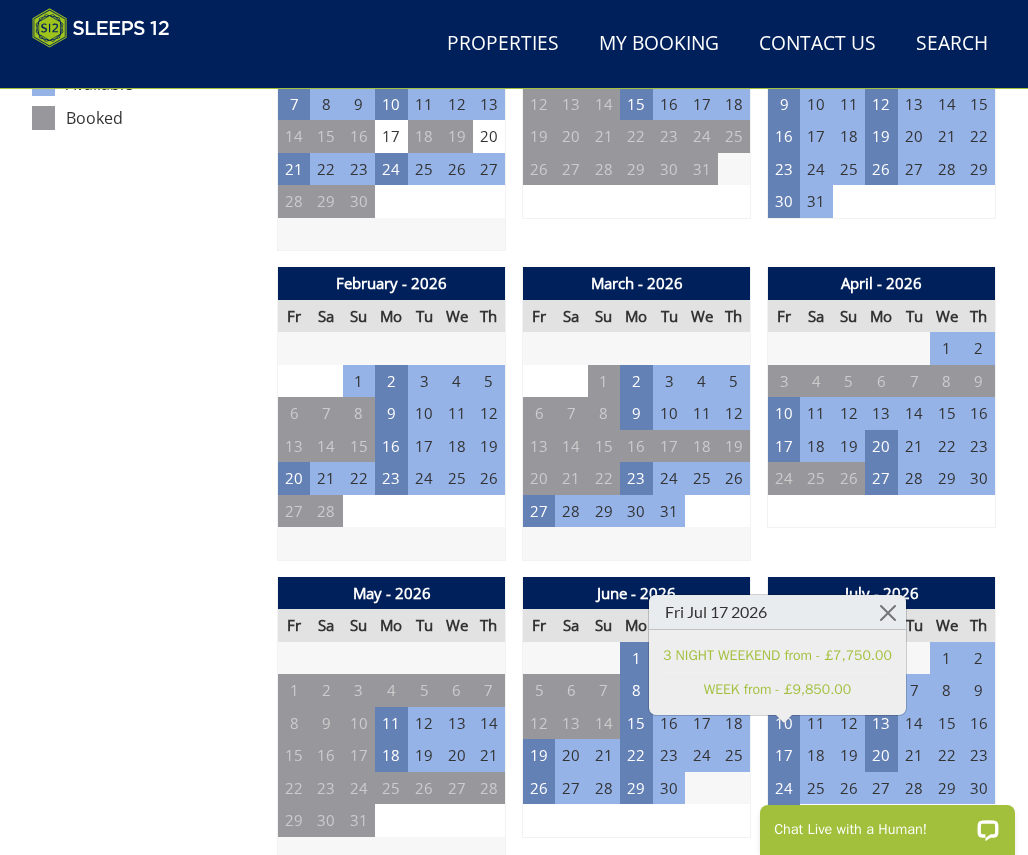 click on "Prices and Availability
You can browse the calendar to find an available start date for your stay by clicking on a start date or by entering your Arrival & Departure dates below.
Search for a Stay
Search
Check-In / Check-Out
16:00 / 10:00
Key
Available Start Date
Available
Booked" at bounding box center (146, 1619) 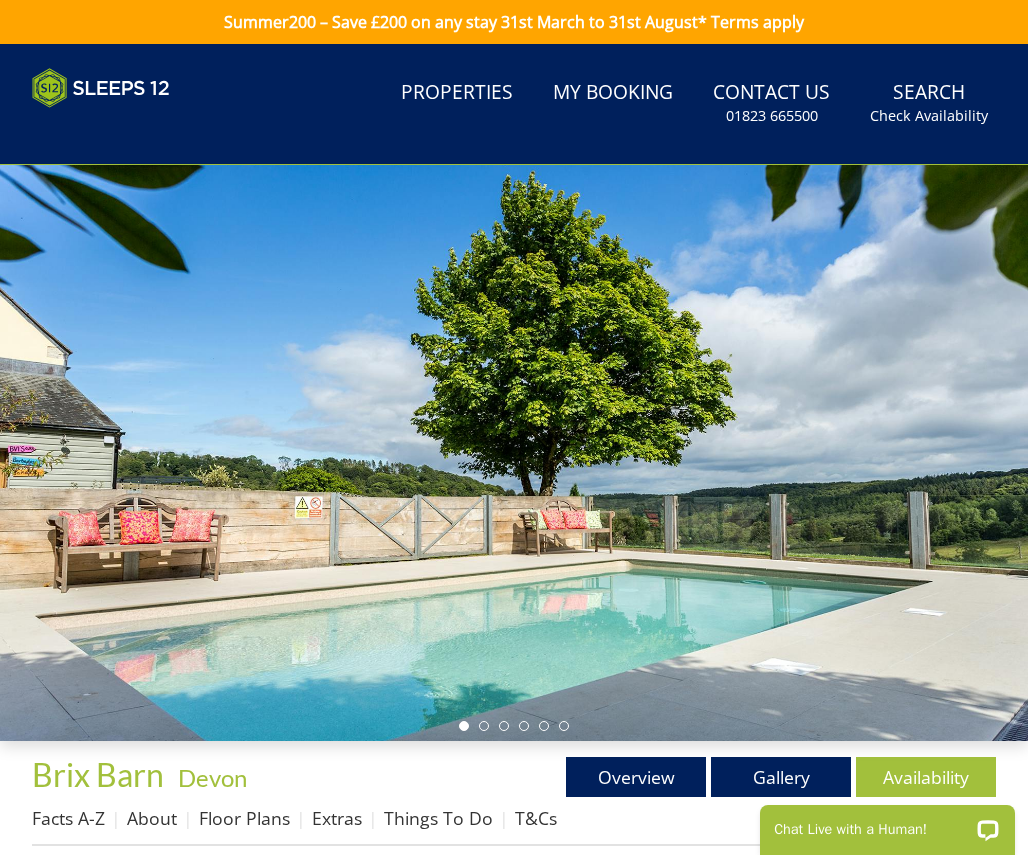 scroll 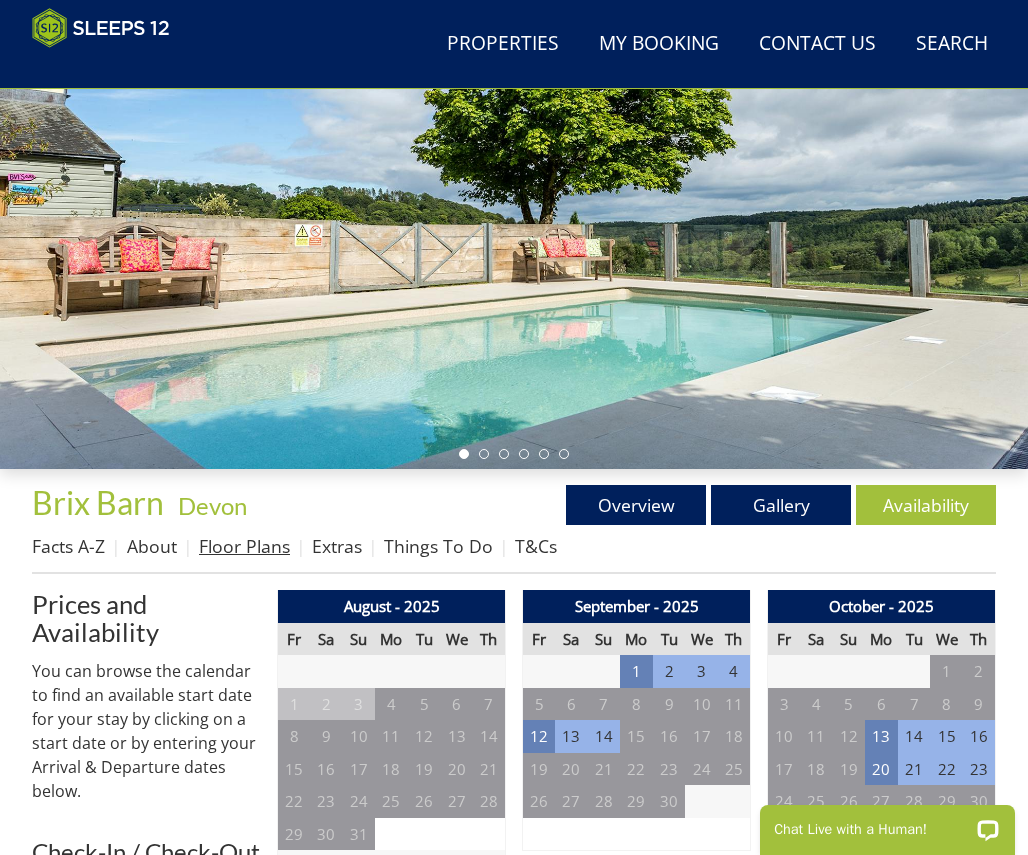 click on "Floor Plans" at bounding box center [244, 546] 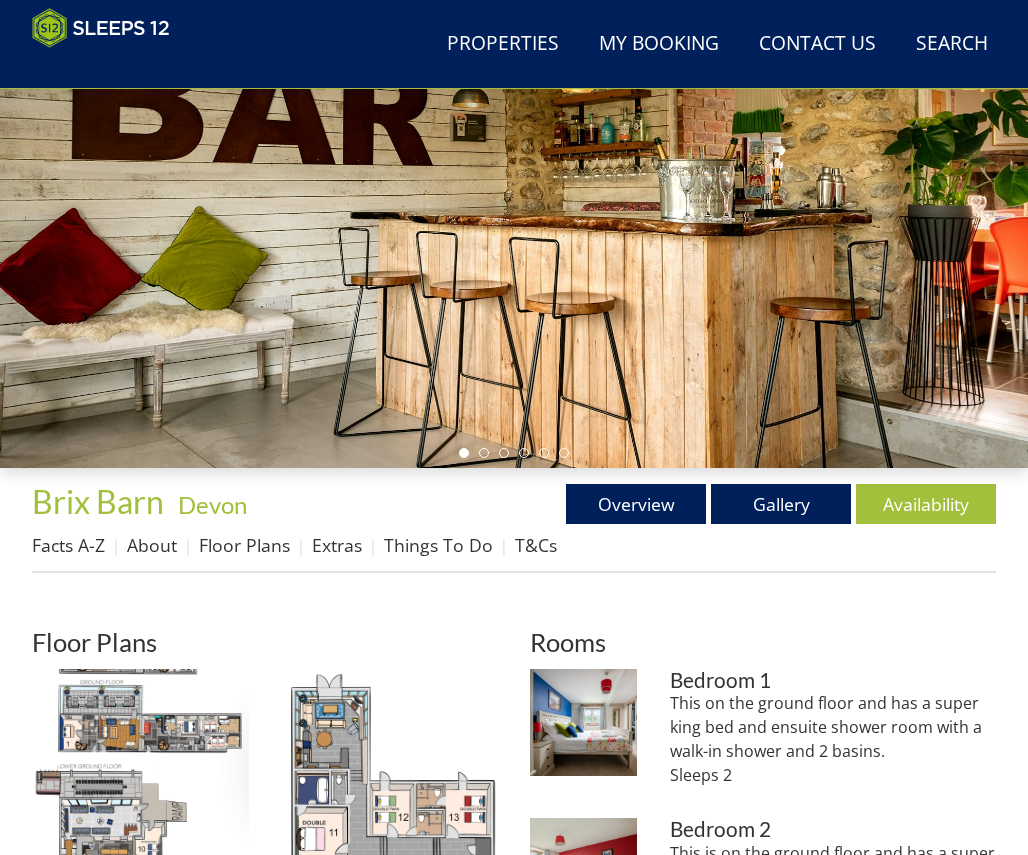 scroll, scrollTop: 340, scrollLeft: 0, axis: vertical 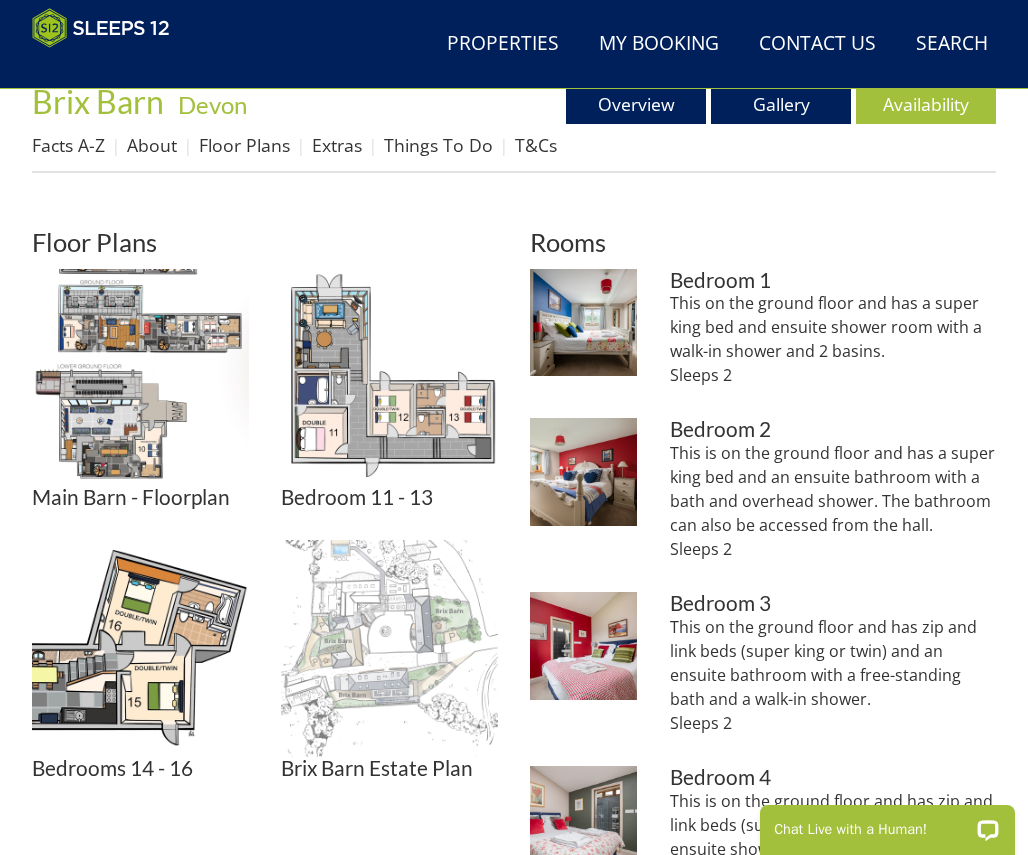 click at bounding box center [389, 648] 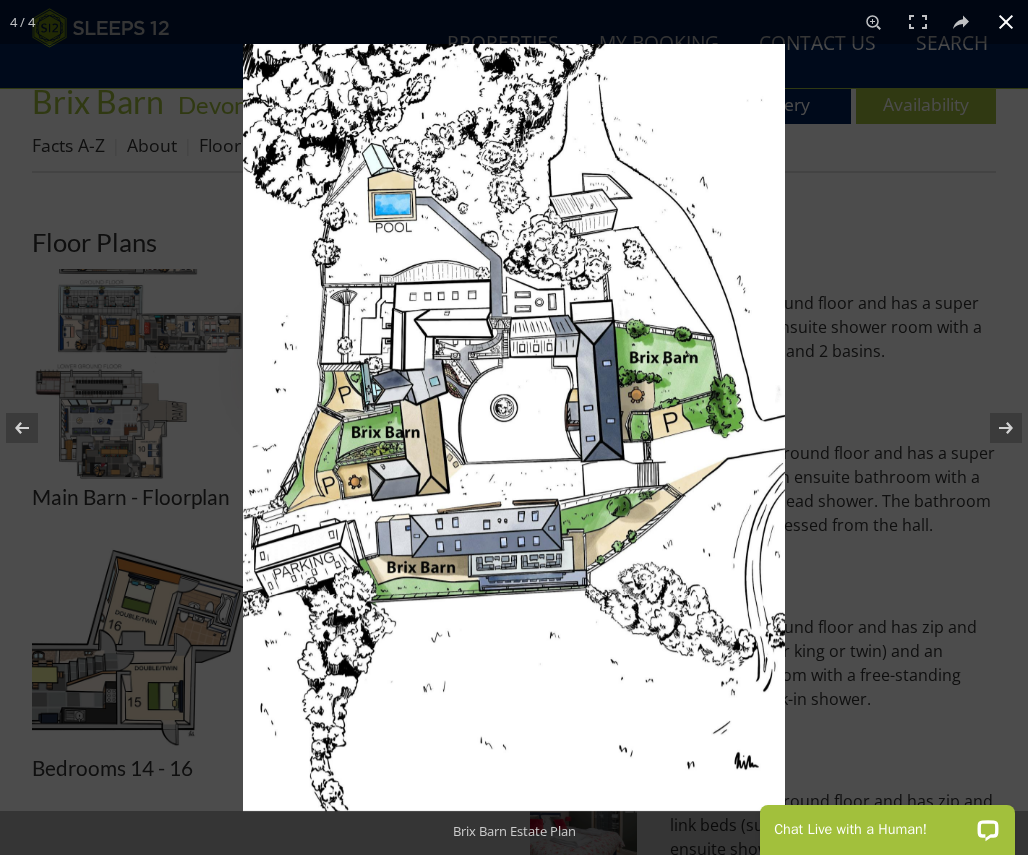 click at bounding box center [1006, 22] 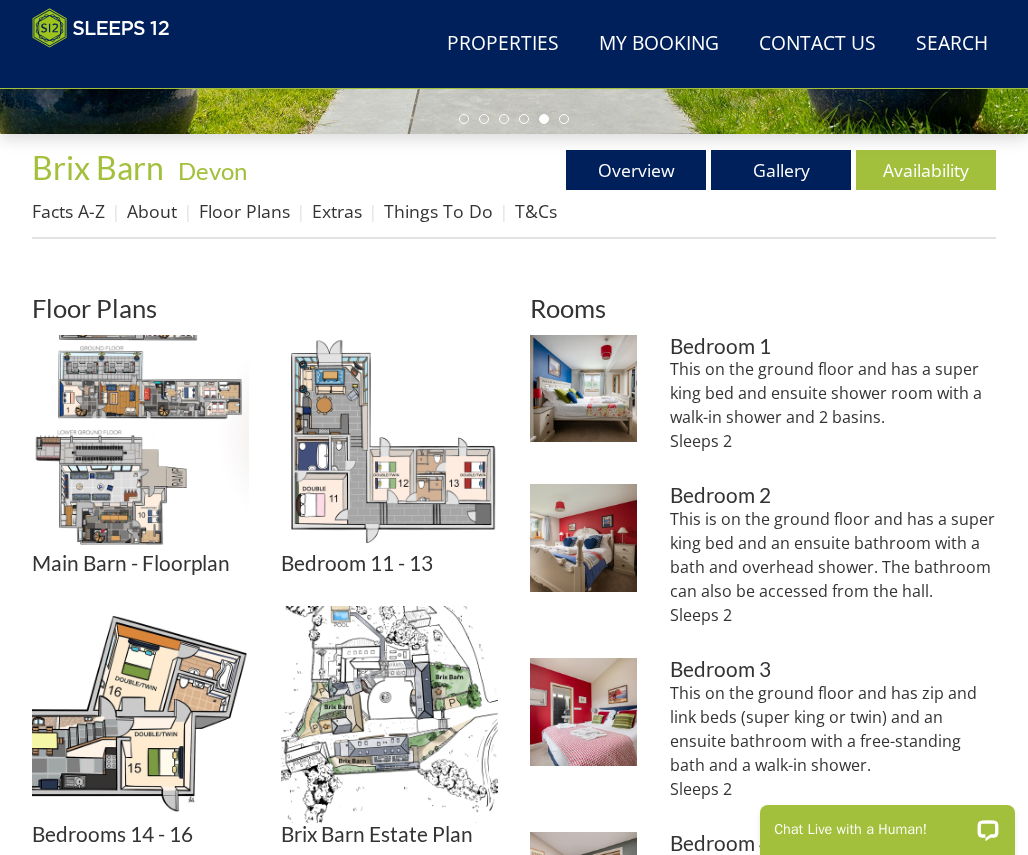 scroll, scrollTop: 560, scrollLeft: 0, axis: vertical 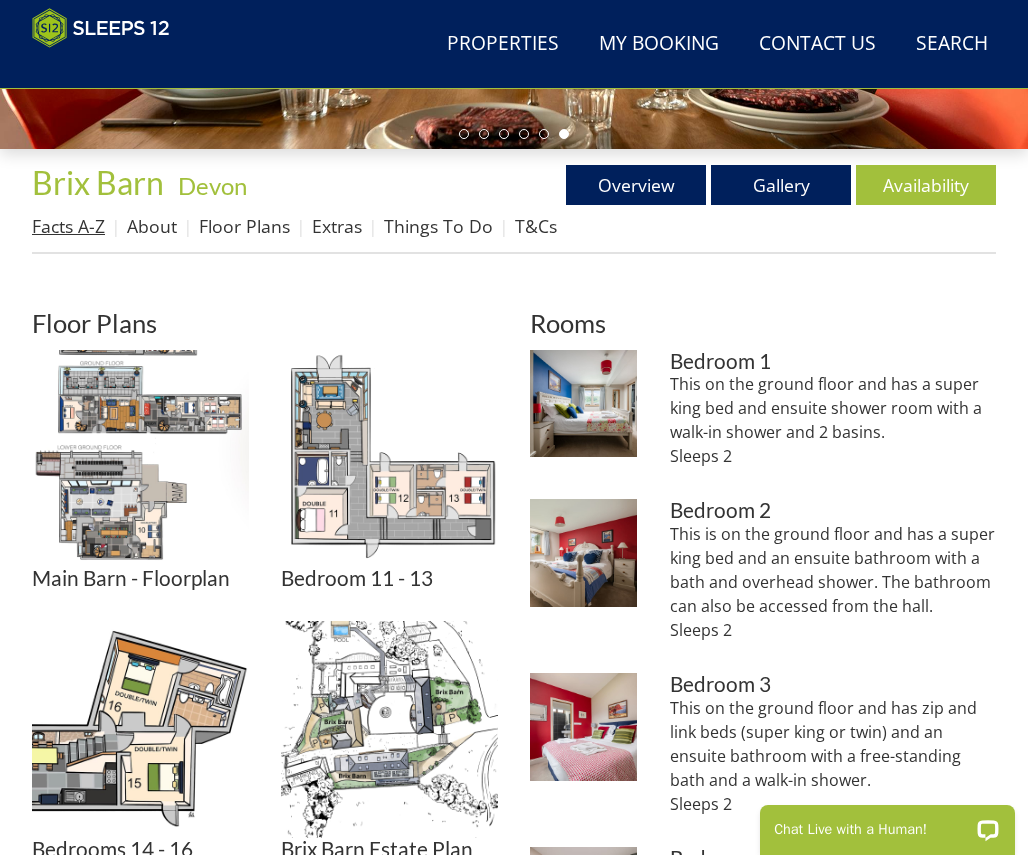 click on "Facts A-Z" at bounding box center [68, 226] 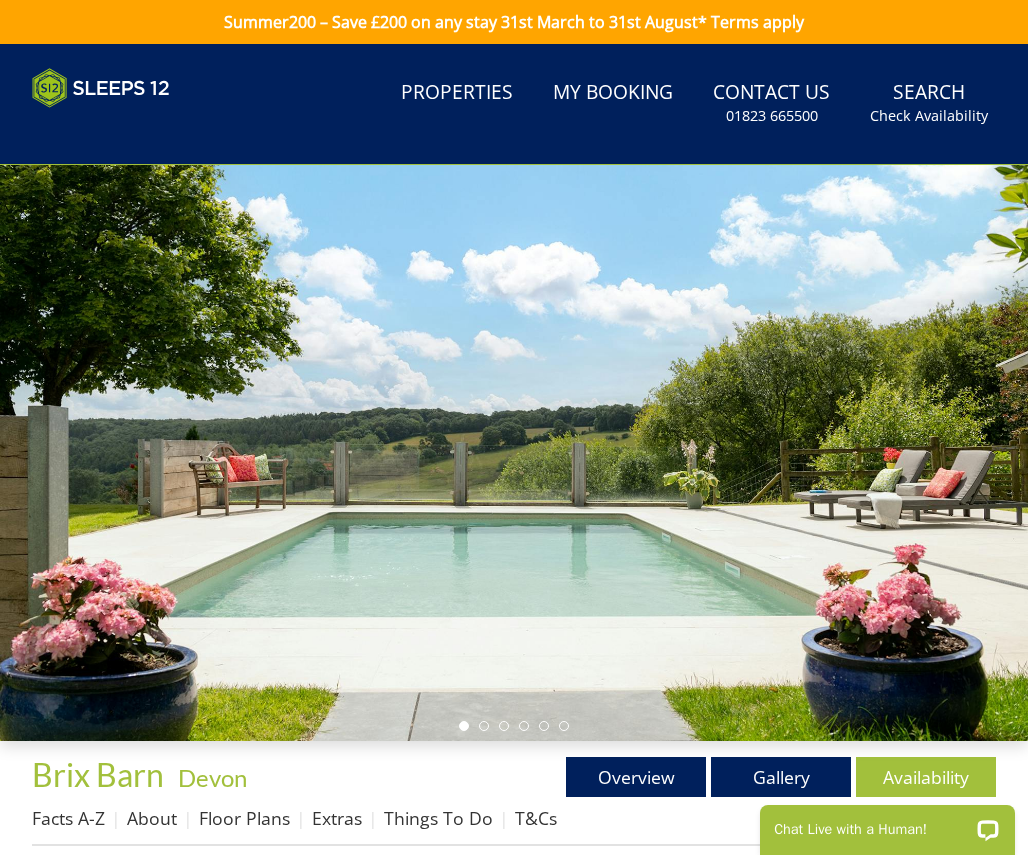 scroll, scrollTop: 0, scrollLeft: 0, axis: both 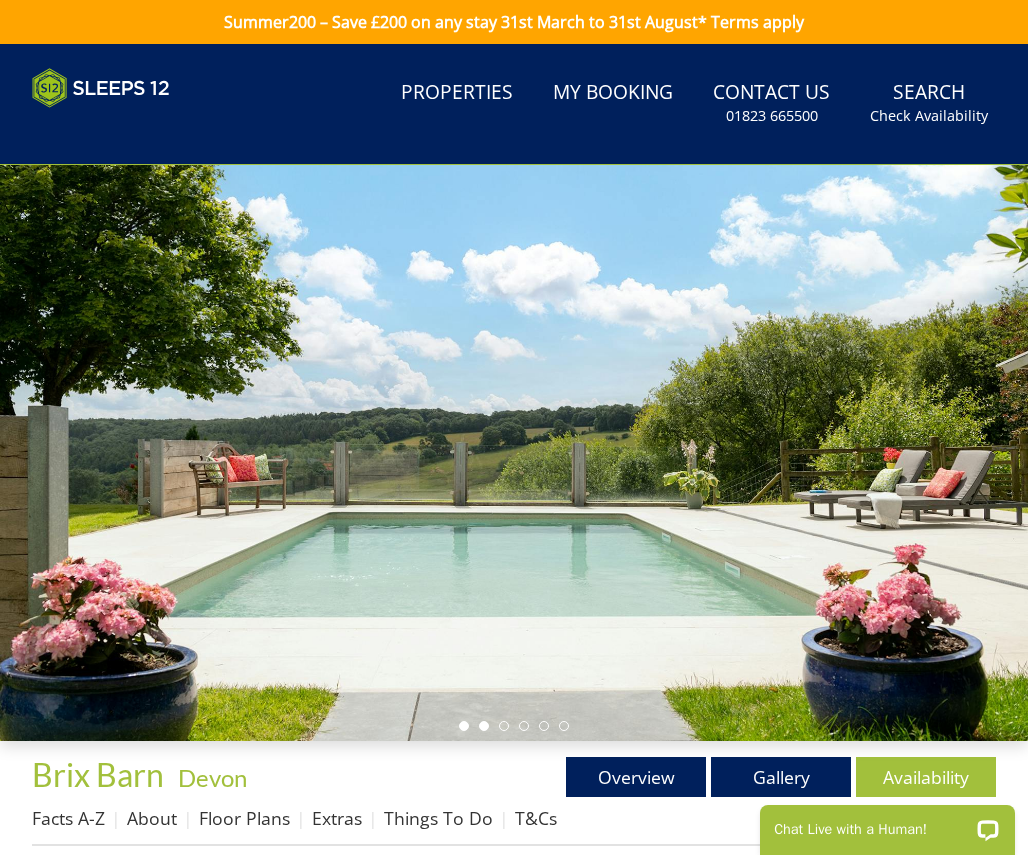 click at bounding box center [484, 726] 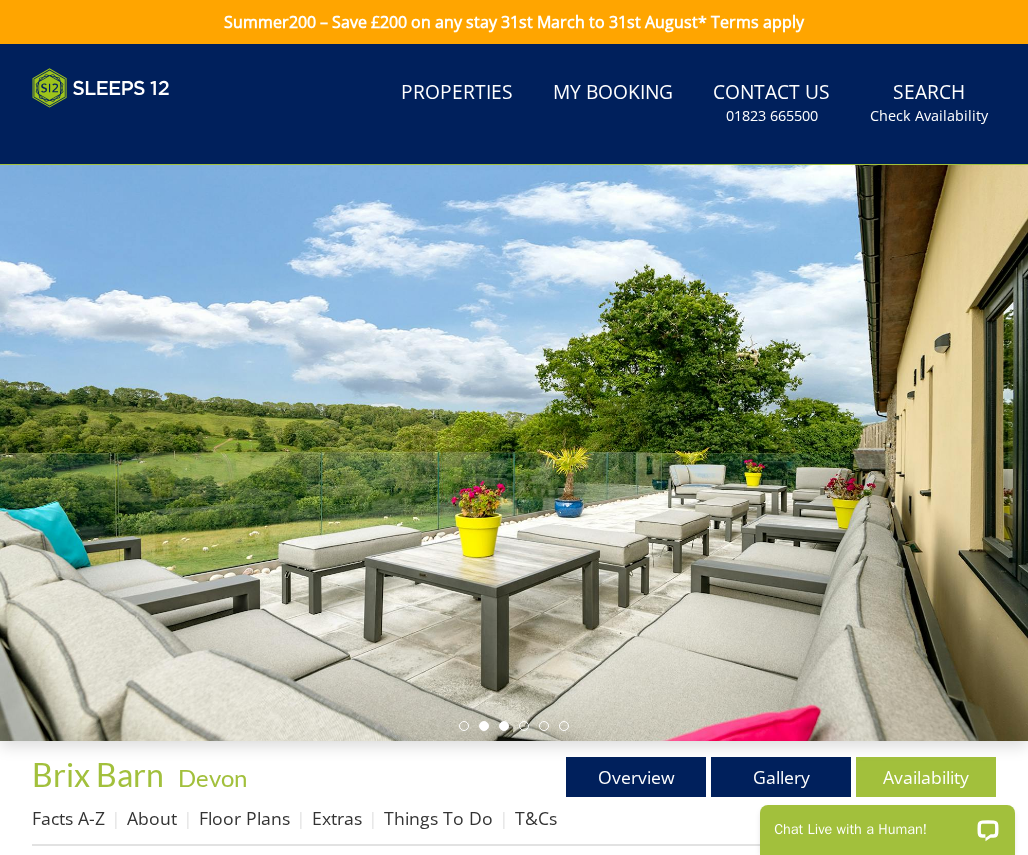 click at bounding box center [504, 726] 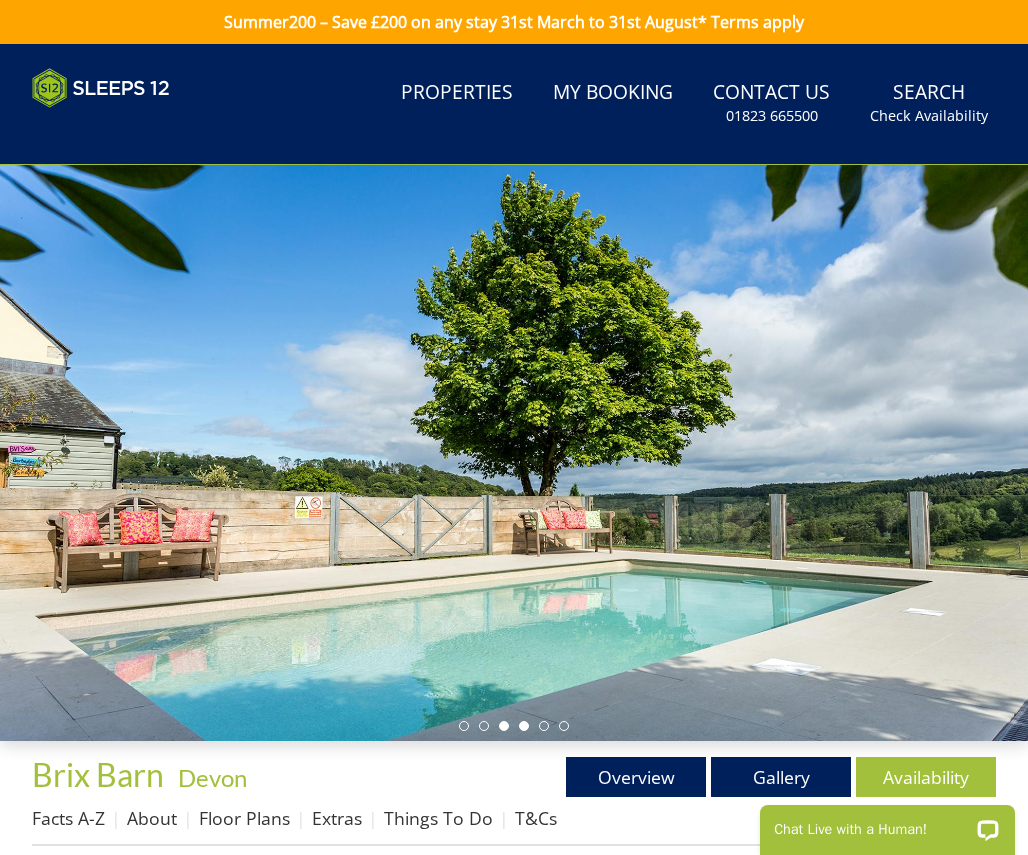 click at bounding box center (524, 726) 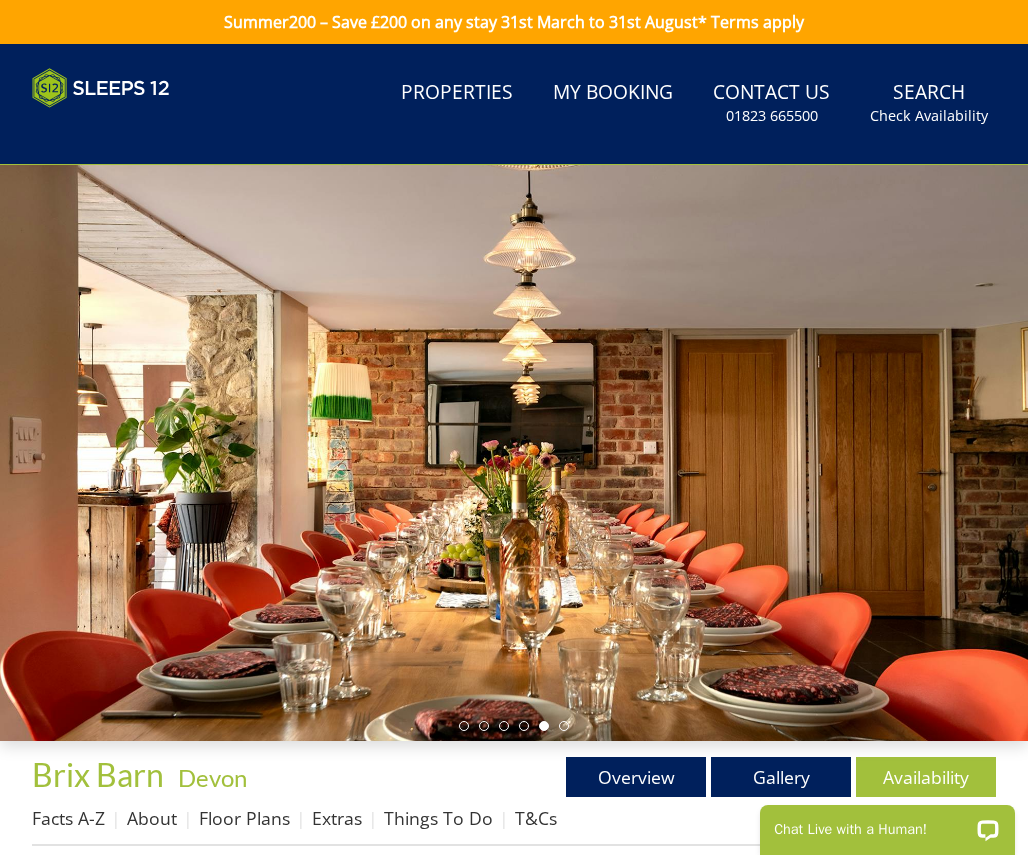 click at bounding box center (544, 726) 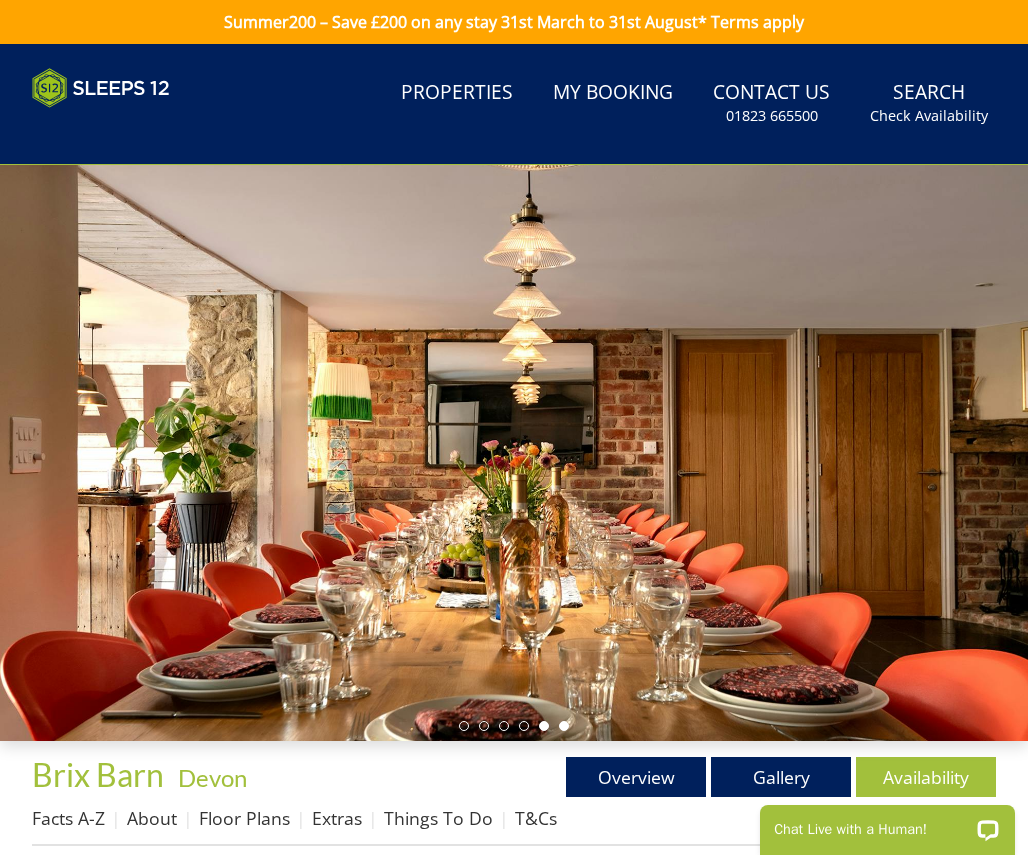 click at bounding box center [564, 726] 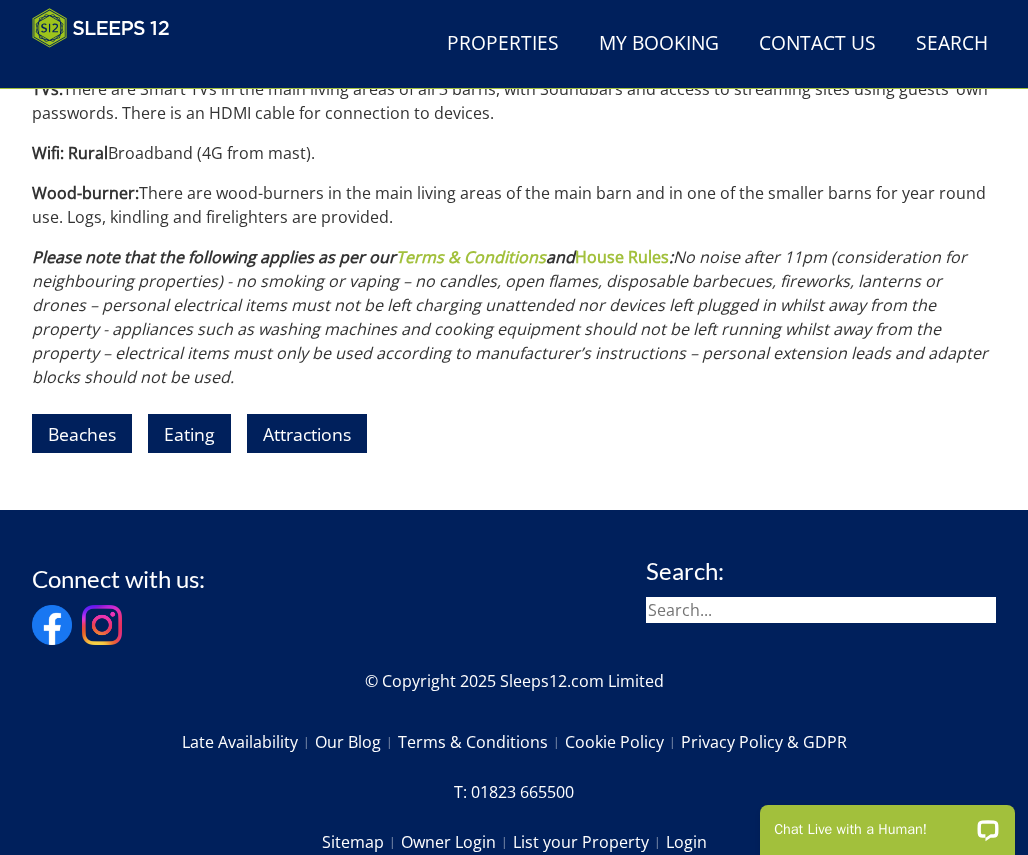 scroll, scrollTop: 3185, scrollLeft: 0, axis: vertical 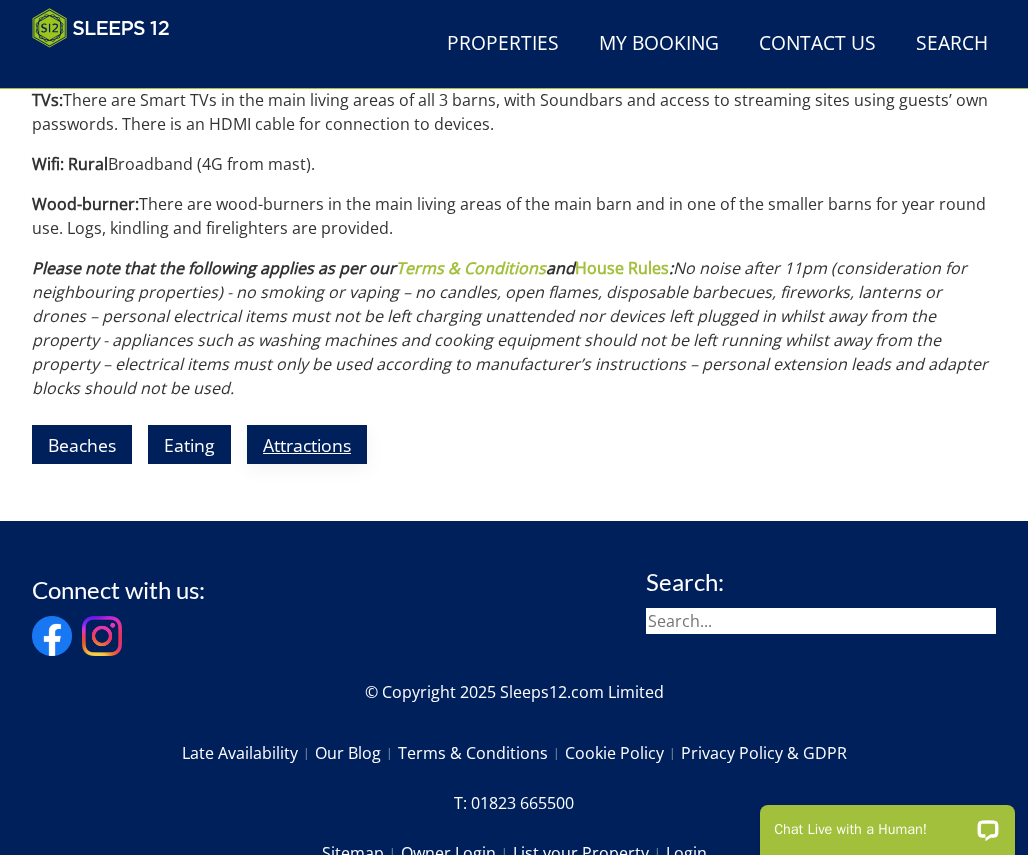 click on "Attractions" at bounding box center [307, 444] 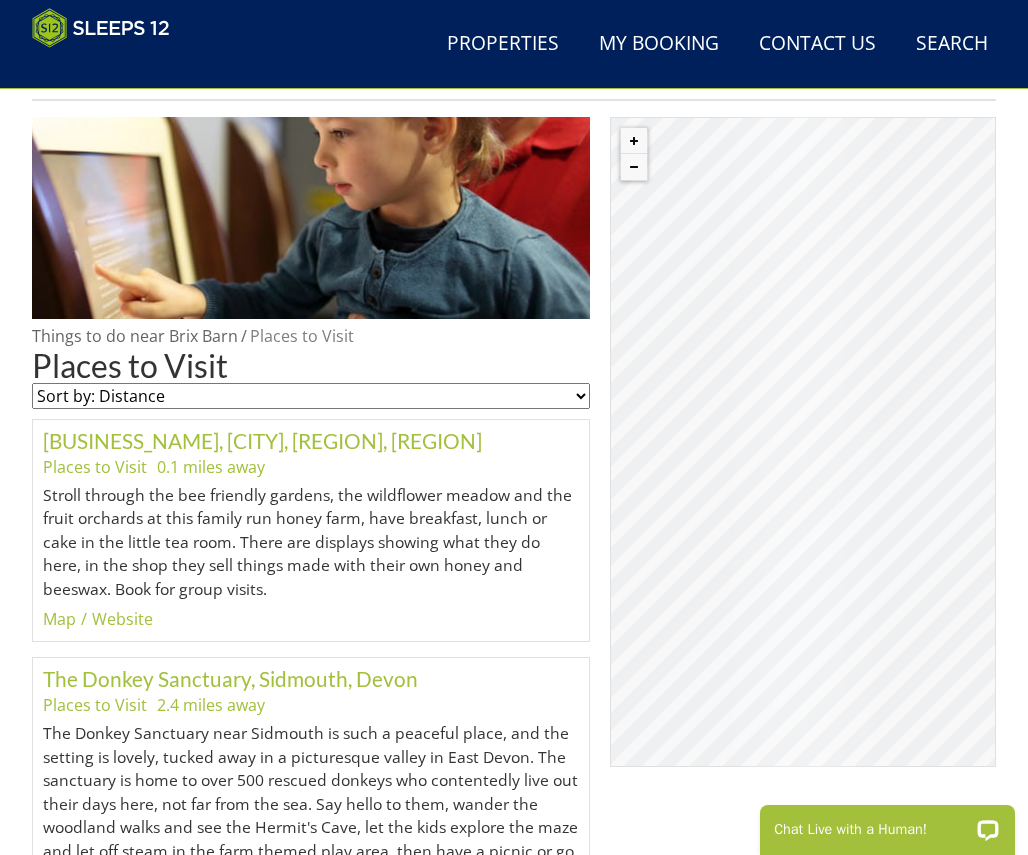 scroll, scrollTop: 715, scrollLeft: 0, axis: vertical 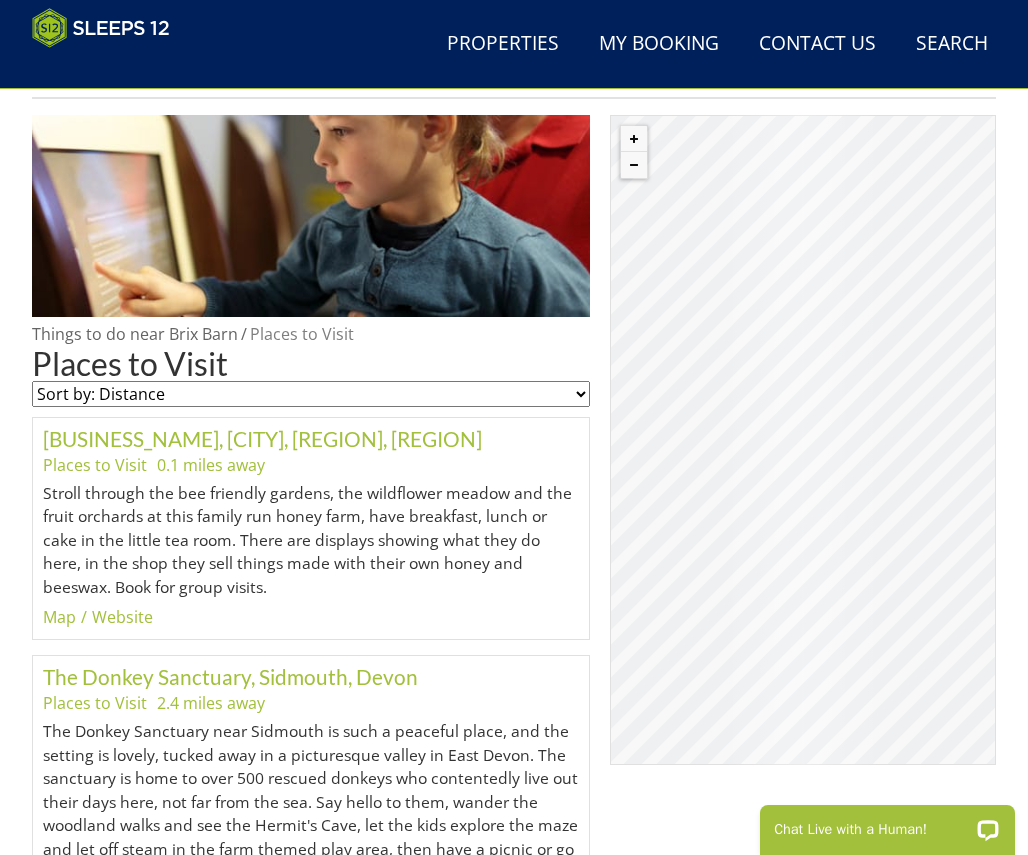 drag, startPoint x: 776, startPoint y: 274, endPoint x: 733, endPoint y: 388, distance: 121.84006 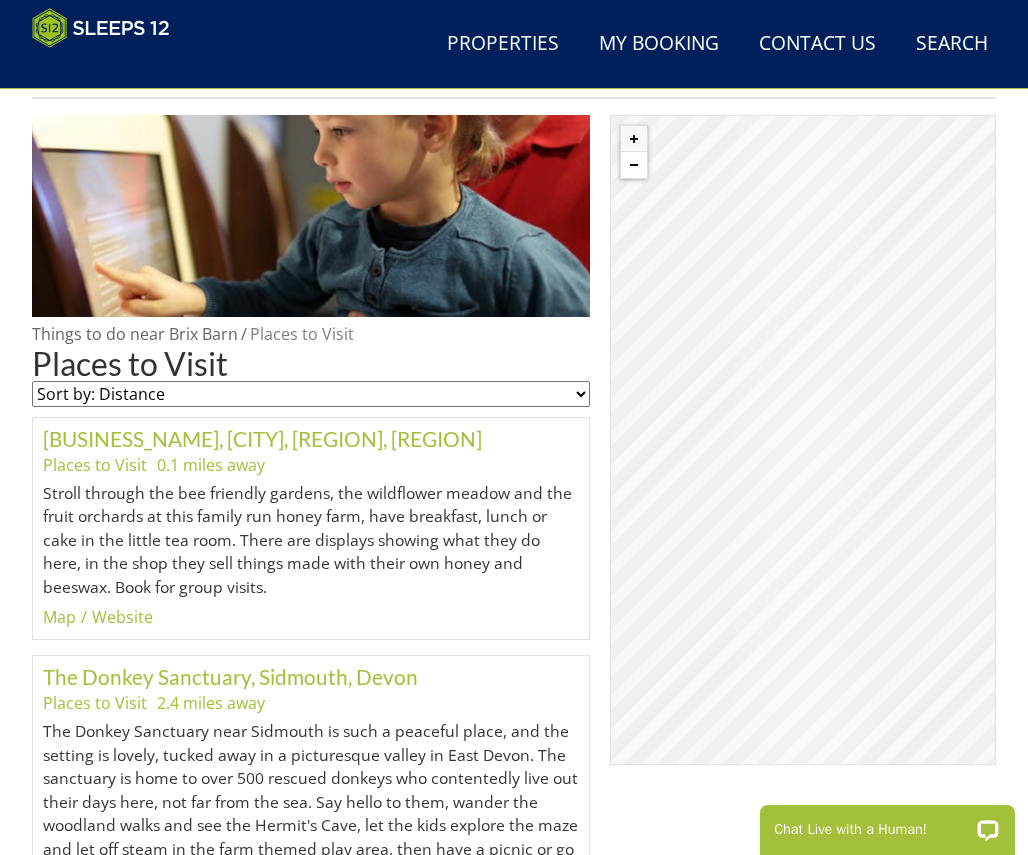 click at bounding box center [634, 165] 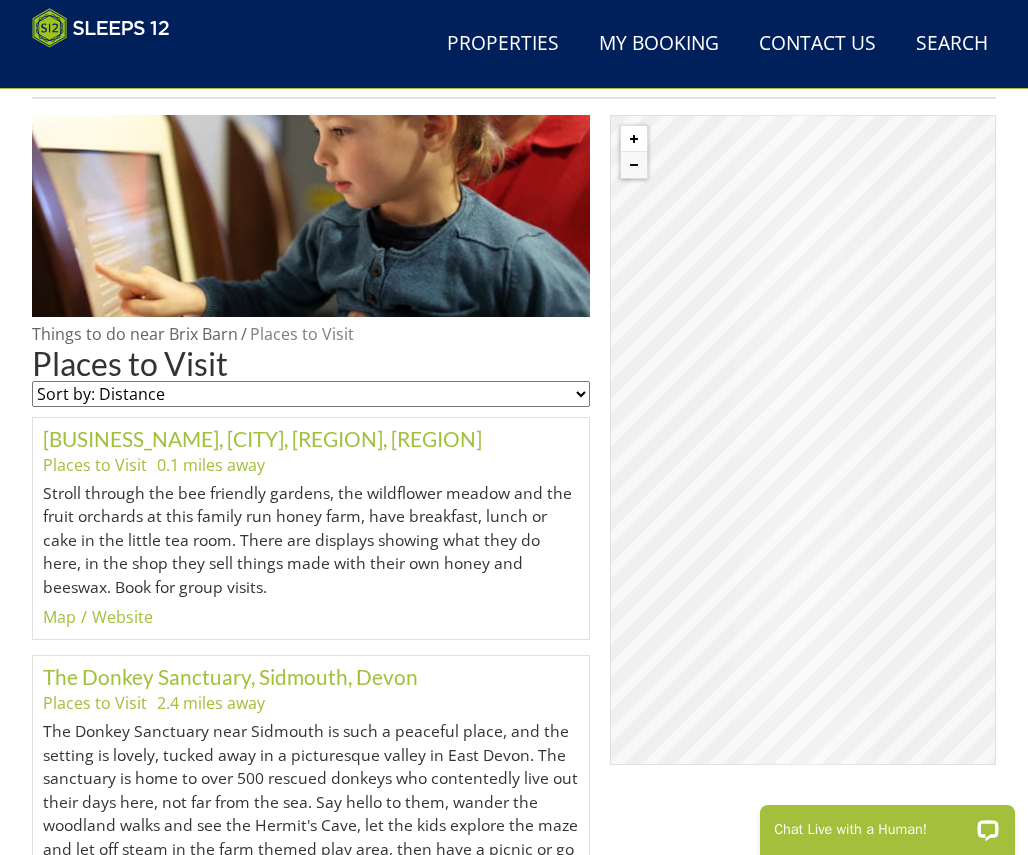 click at bounding box center (634, 139) 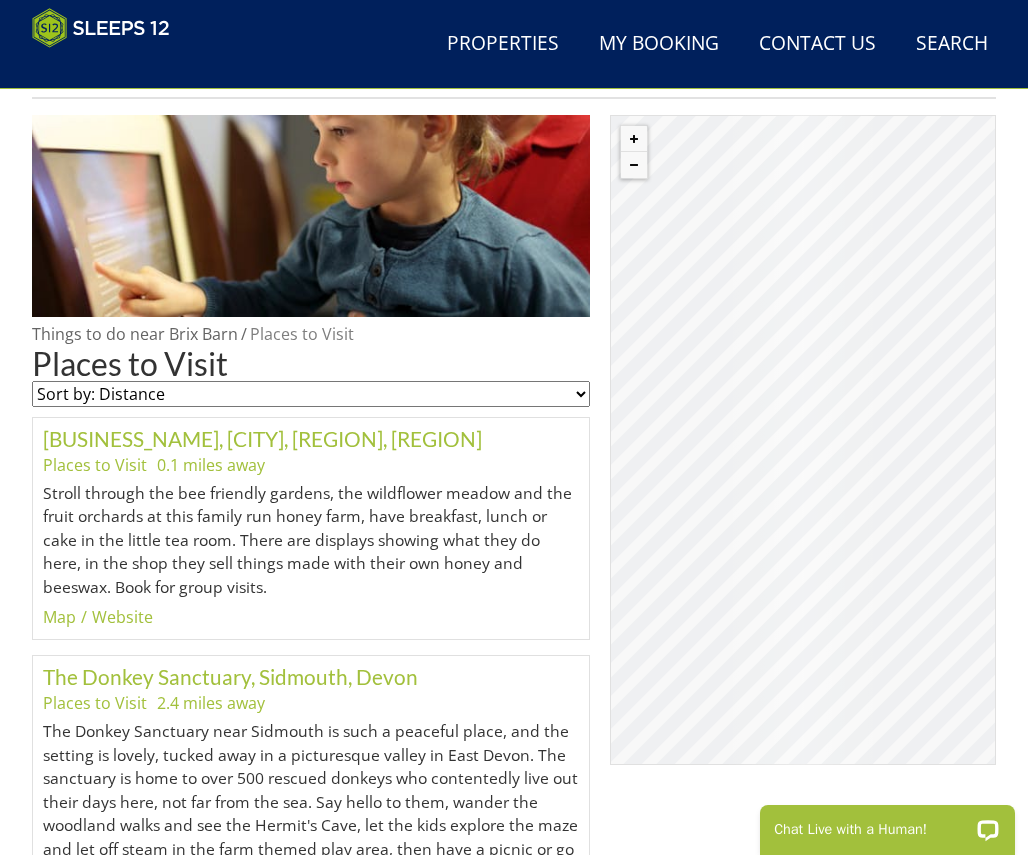 drag, startPoint x: 770, startPoint y: 480, endPoint x: 689, endPoint y: 443, distance: 89.050545 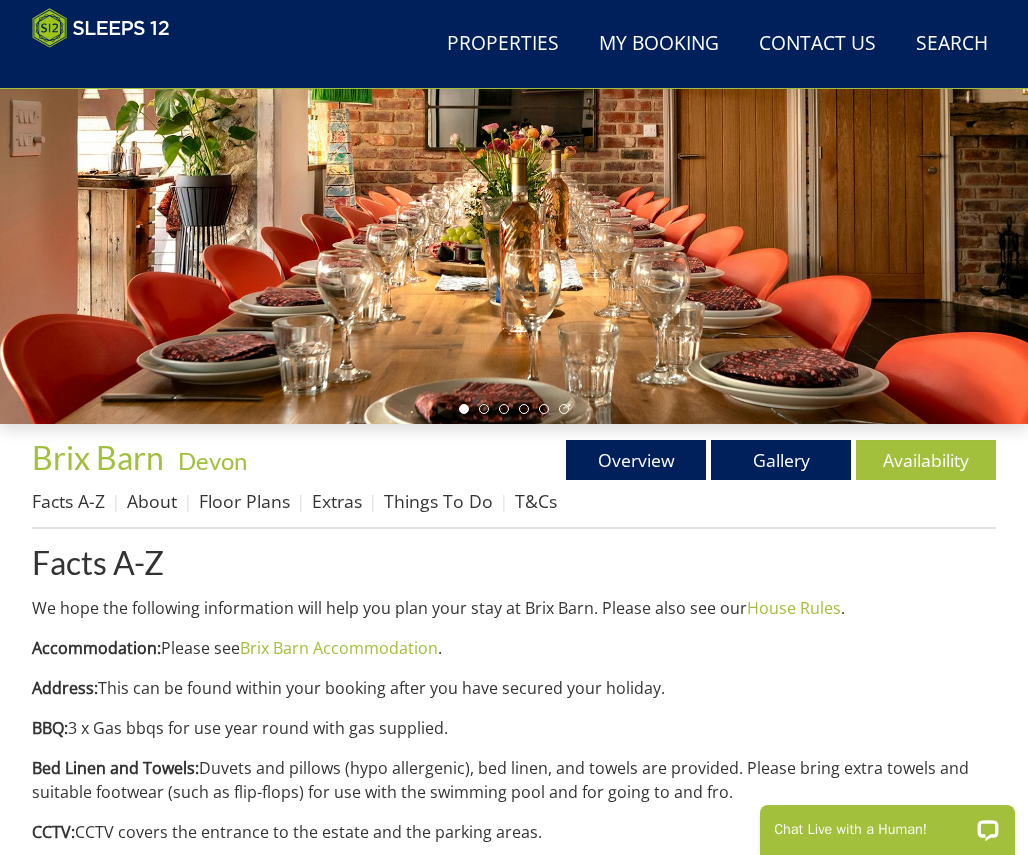 scroll, scrollTop: 242, scrollLeft: 0, axis: vertical 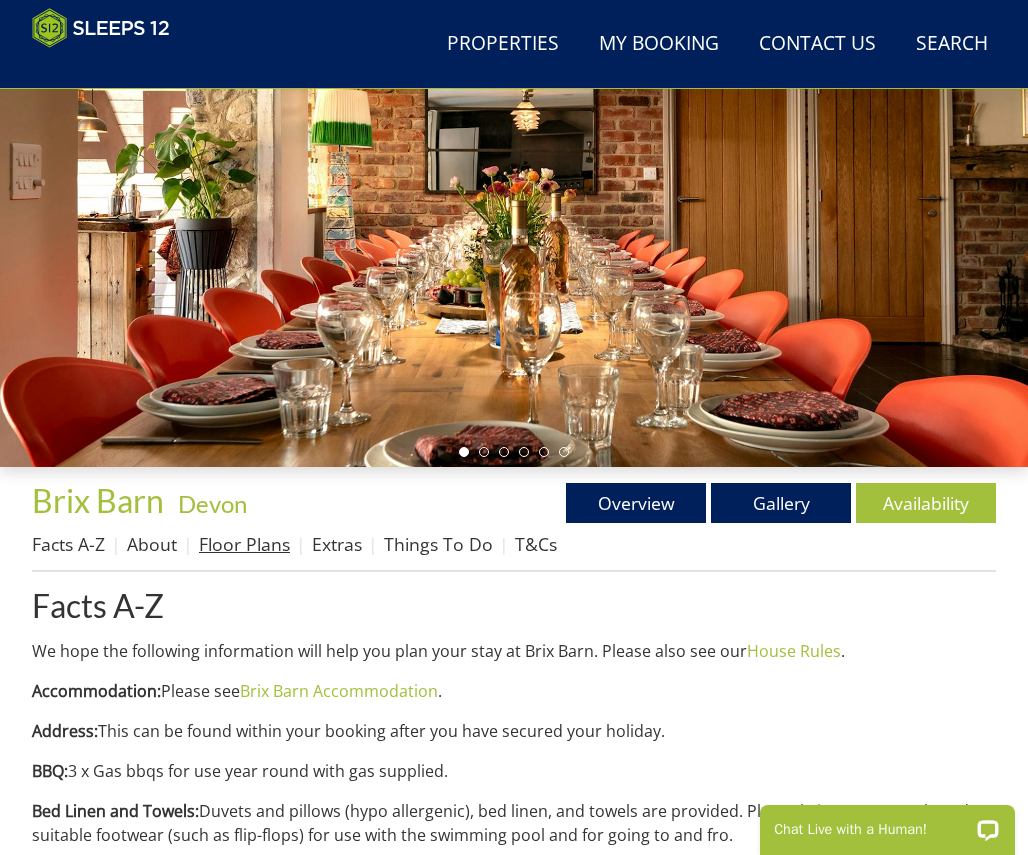 click on "Floor Plans" at bounding box center (244, 544) 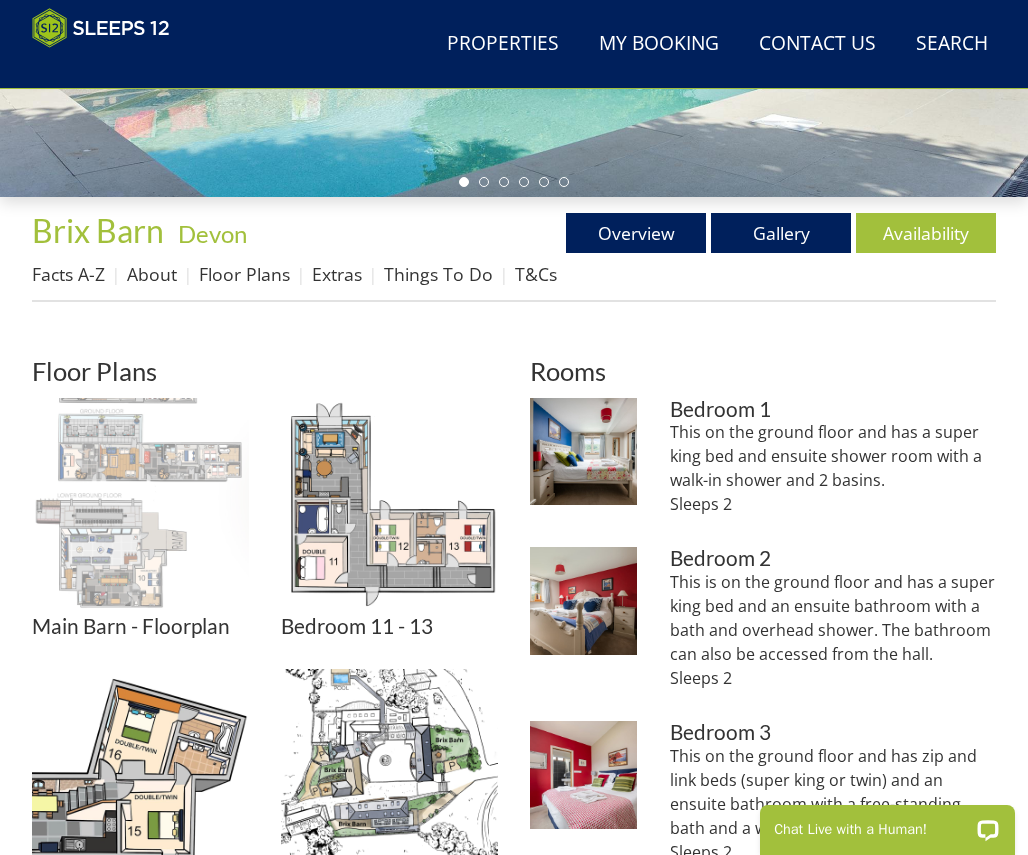 scroll, scrollTop: 0, scrollLeft: 0, axis: both 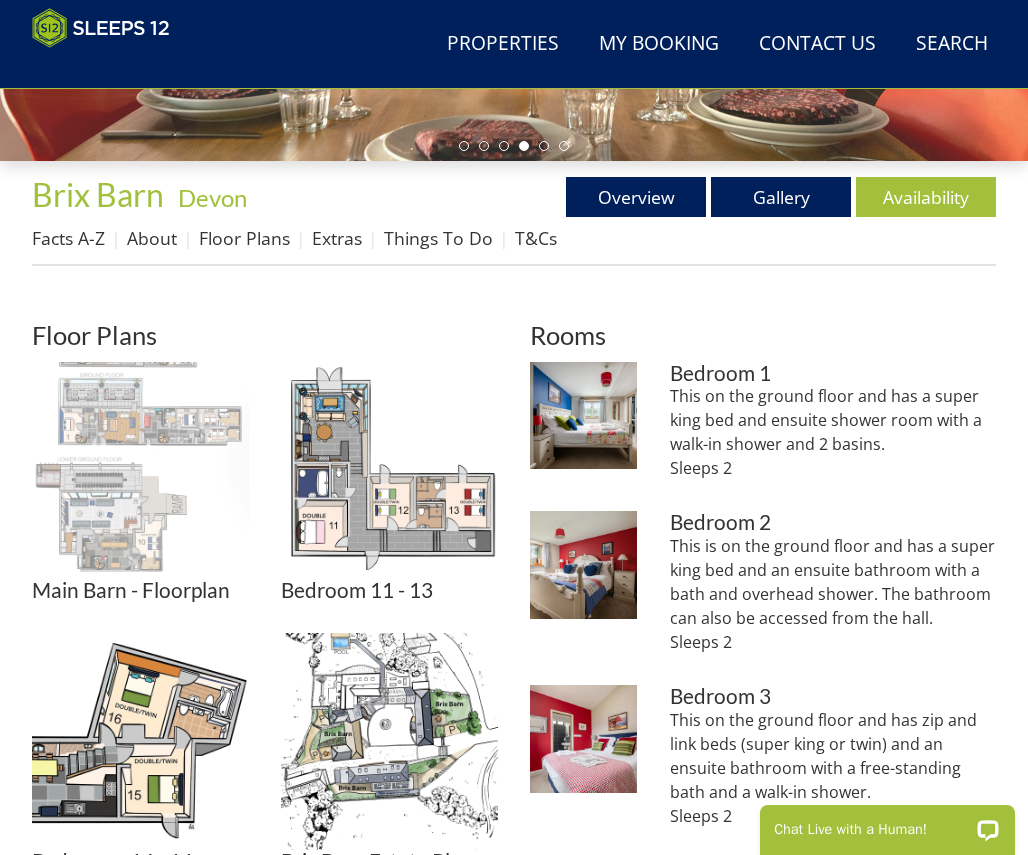 click at bounding box center [140, 470] 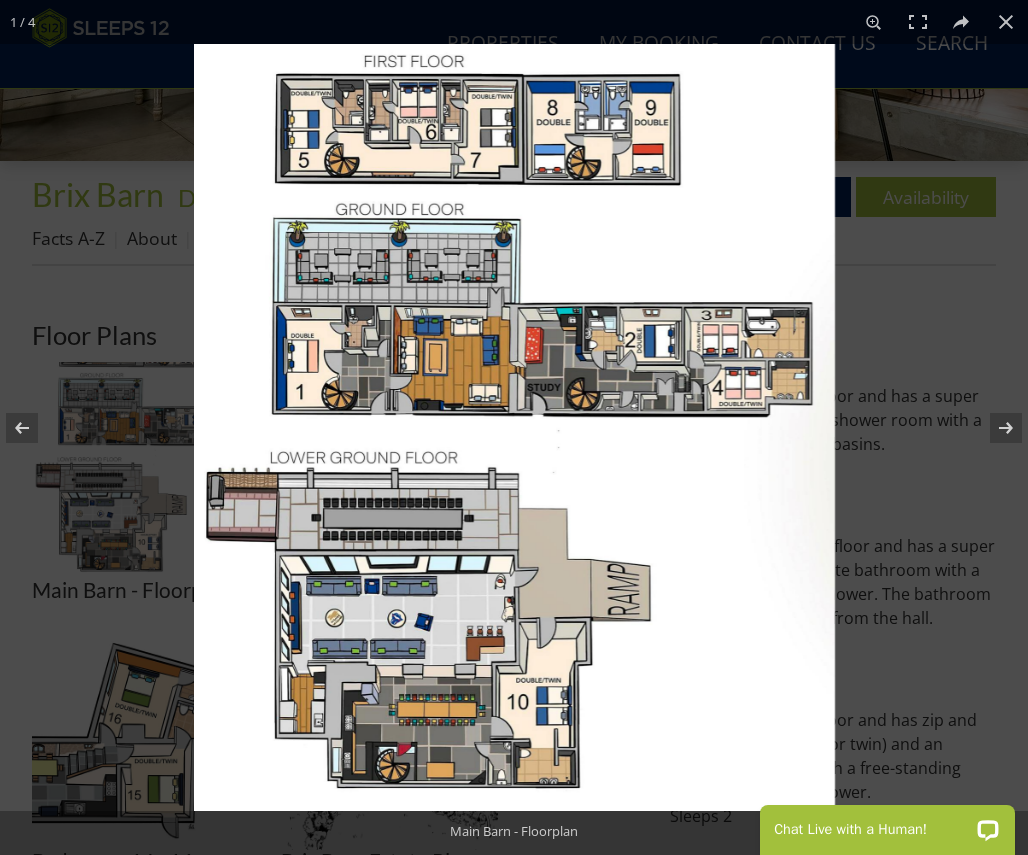 click at bounding box center [514, 427] 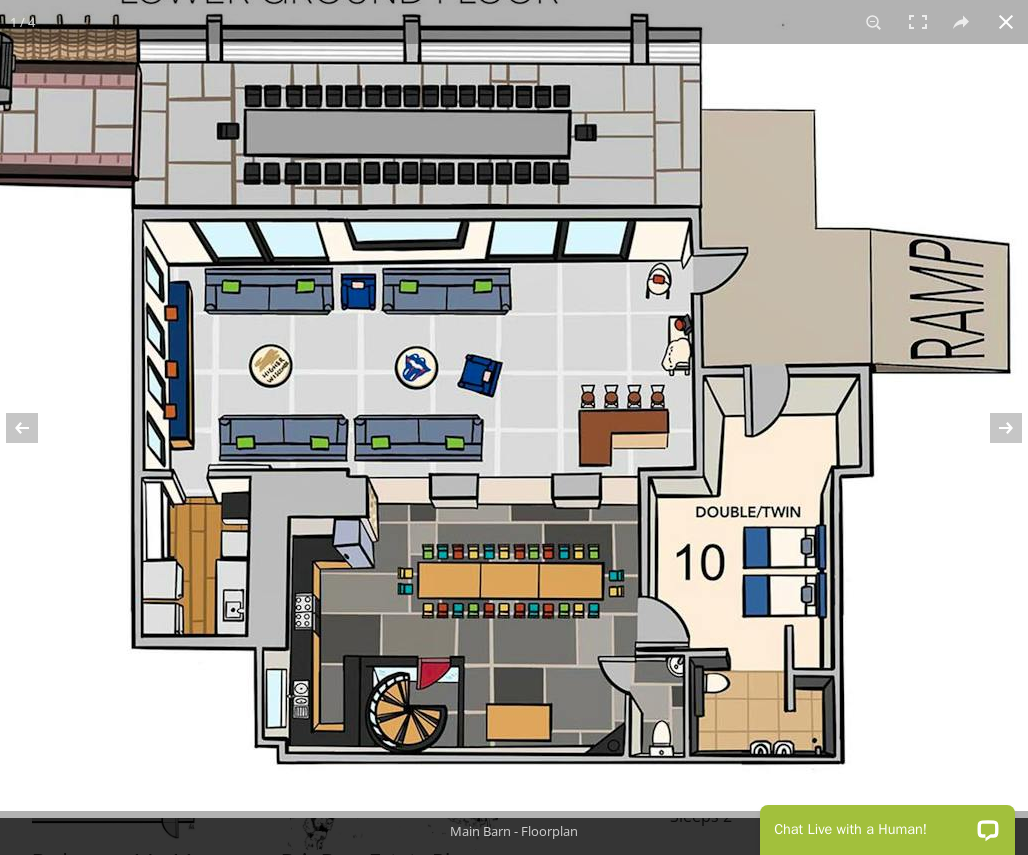 click at bounding box center (1006, 22) 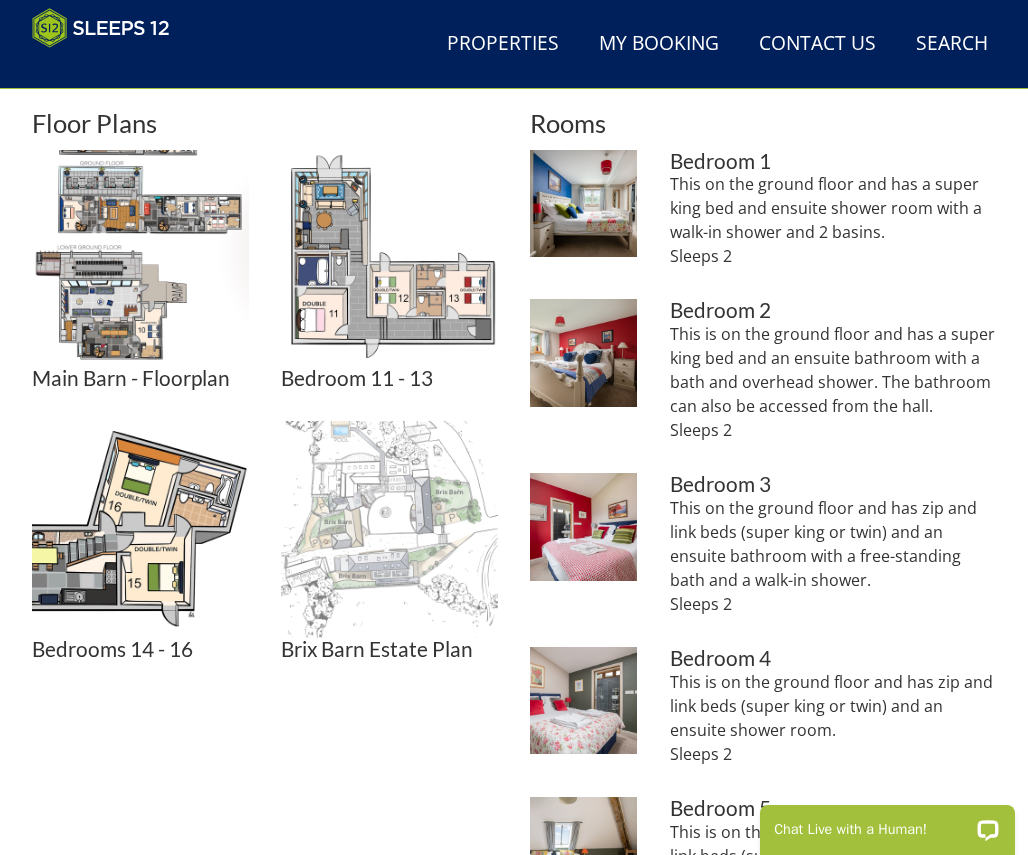 scroll, scrollTop: 772, scrollLeft: 0, axis: vertical 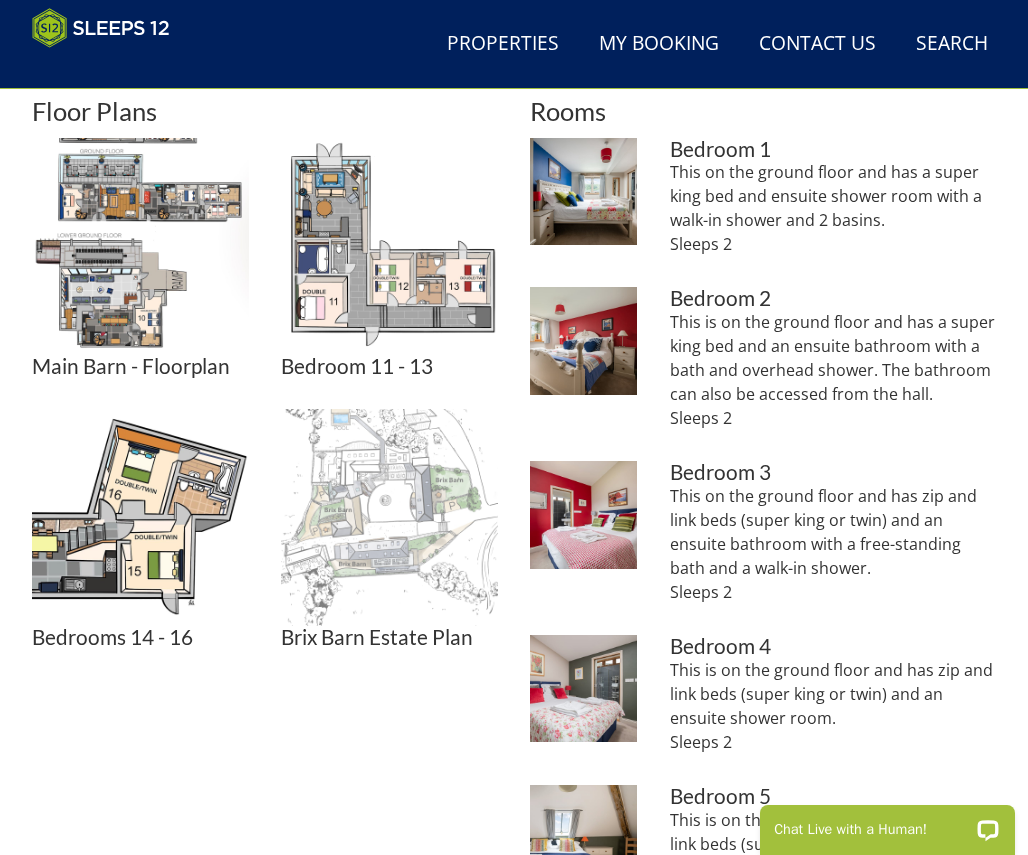 click at bounding box center [389, 517] 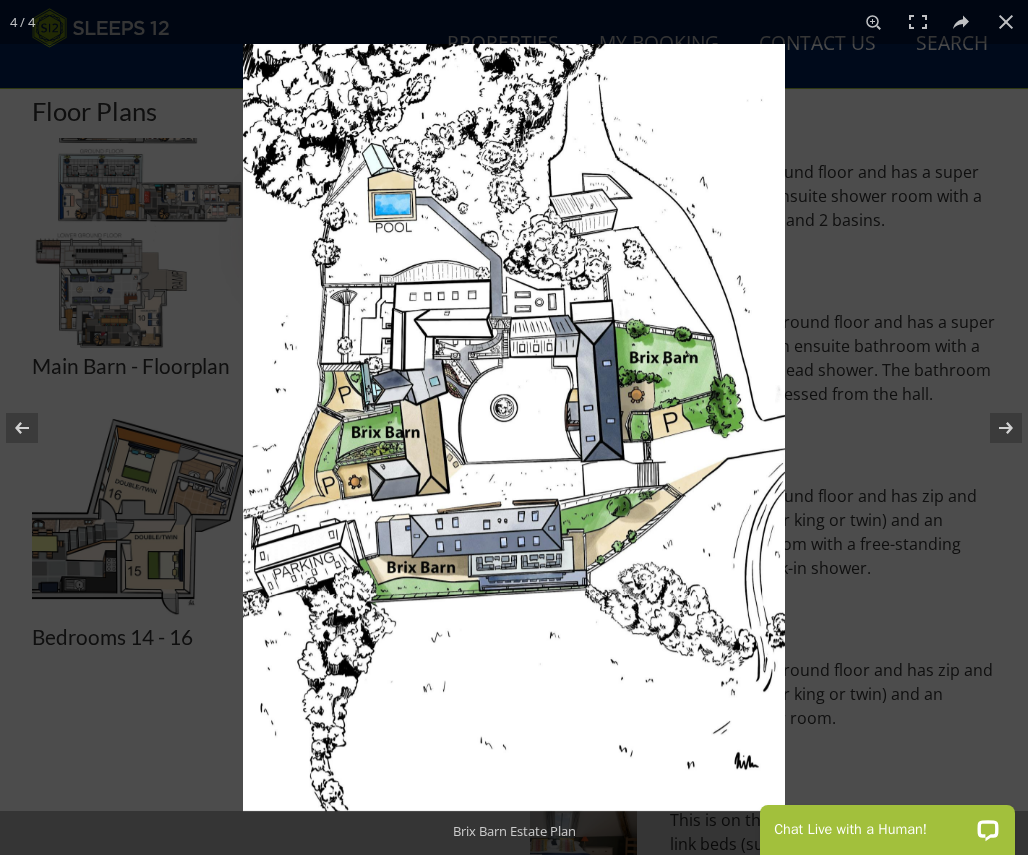 click at bounding box center (514, 427) 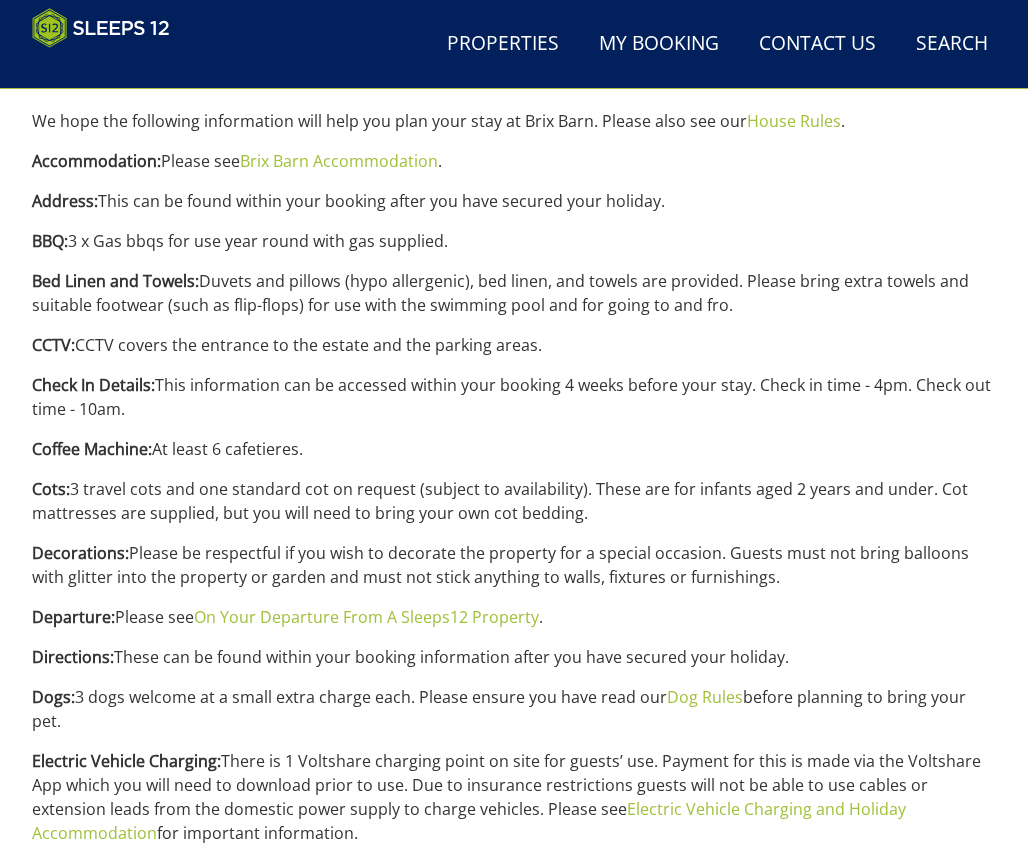 scroll, scrollTop: 242, scrollLeft: 0, axis: vertical 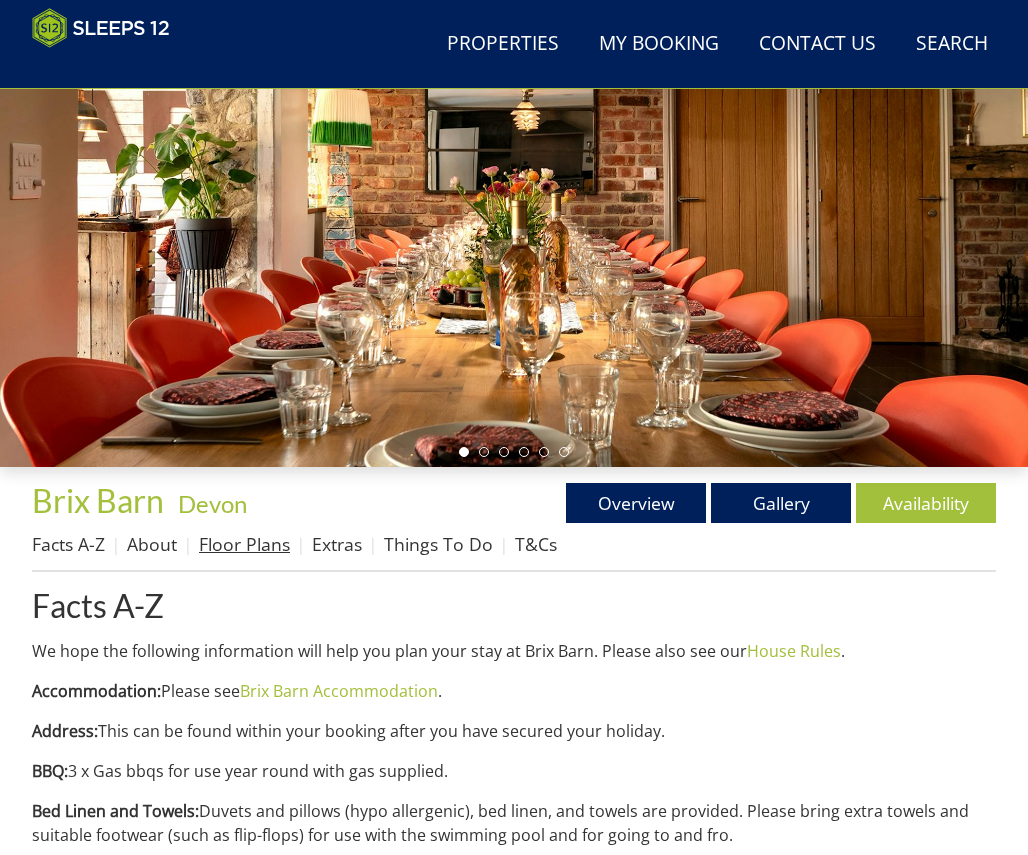 click on "Floor Plans" at bounding box center [244, 544] 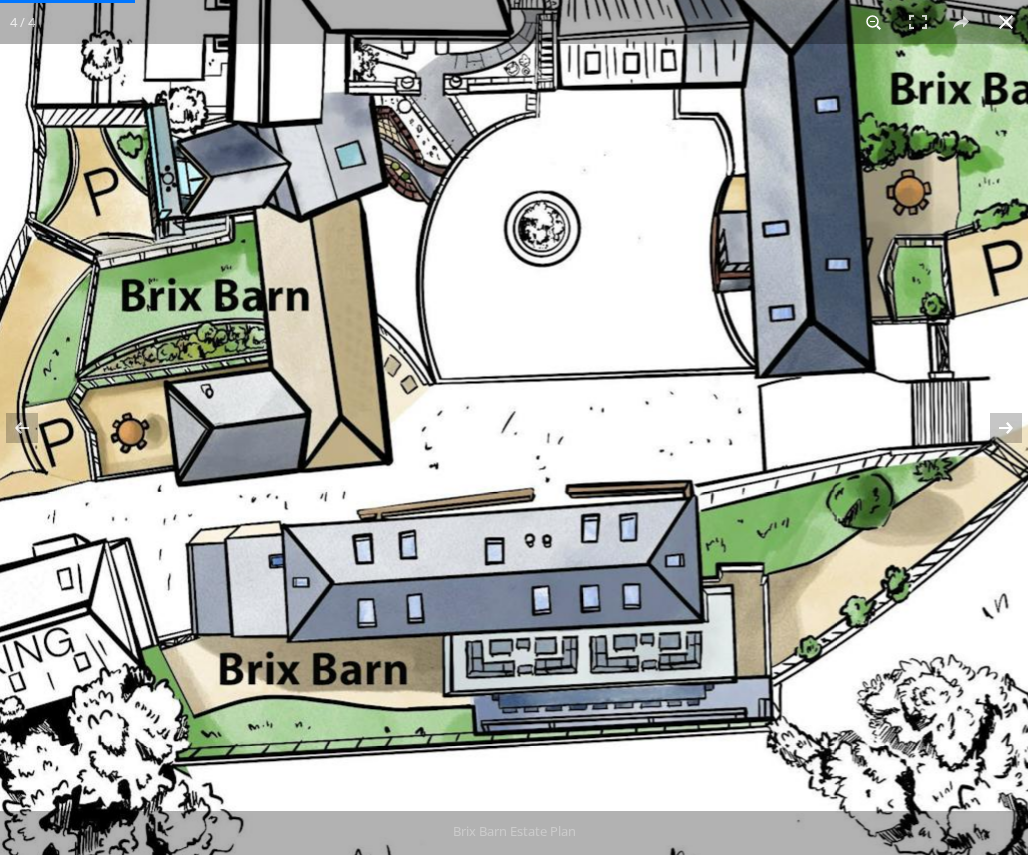 click at bounding box center (874, 22) 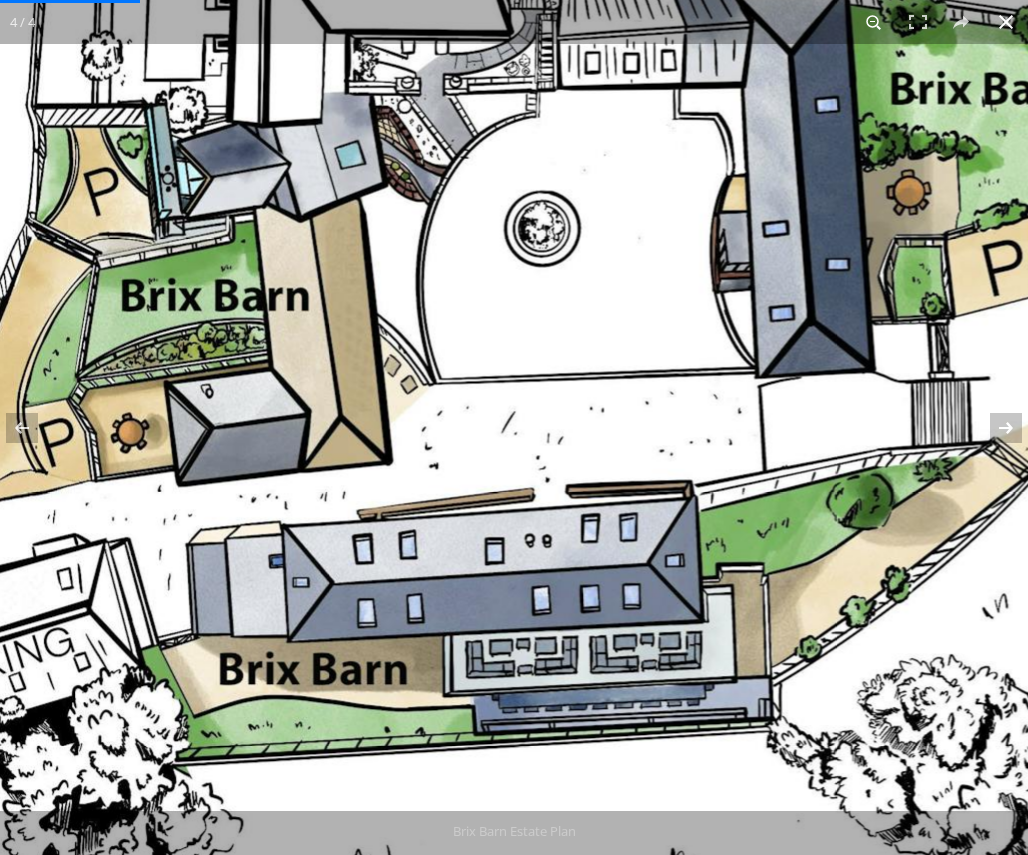 click at bounding box center (874, 22) 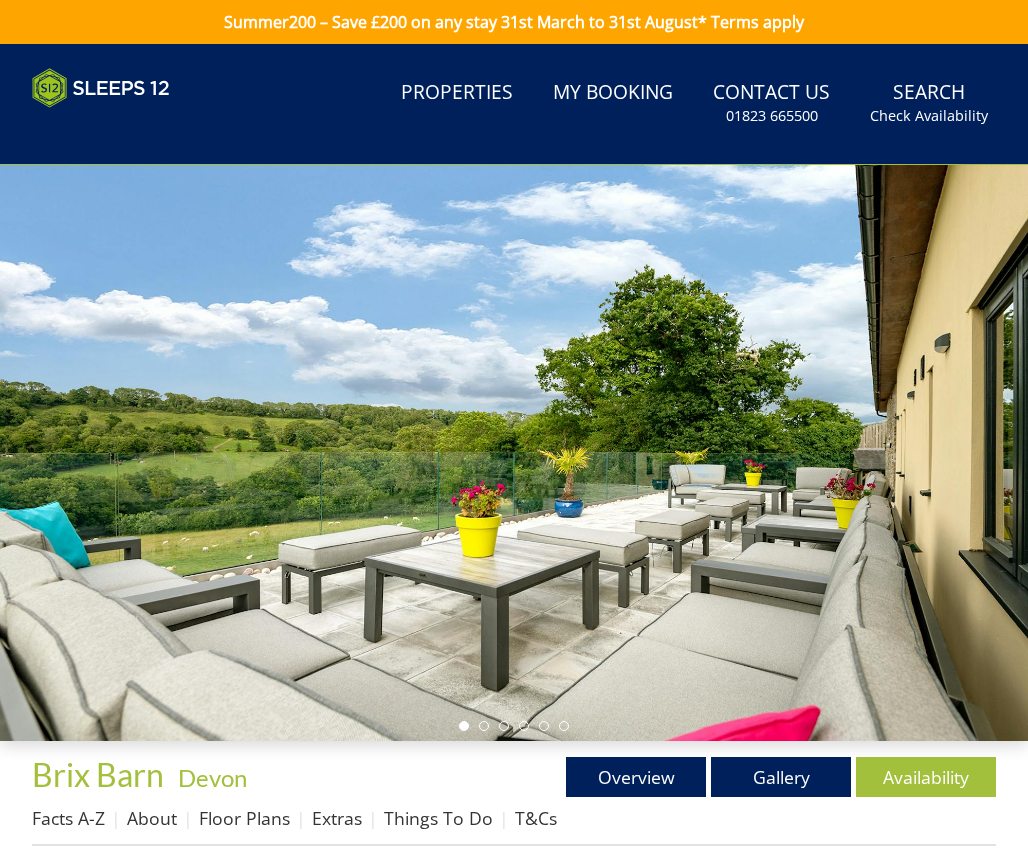 click on "Summer200 – Save £200 on any stay 31st March to 31st August* Terms apply" at bounding box center (514, 22) 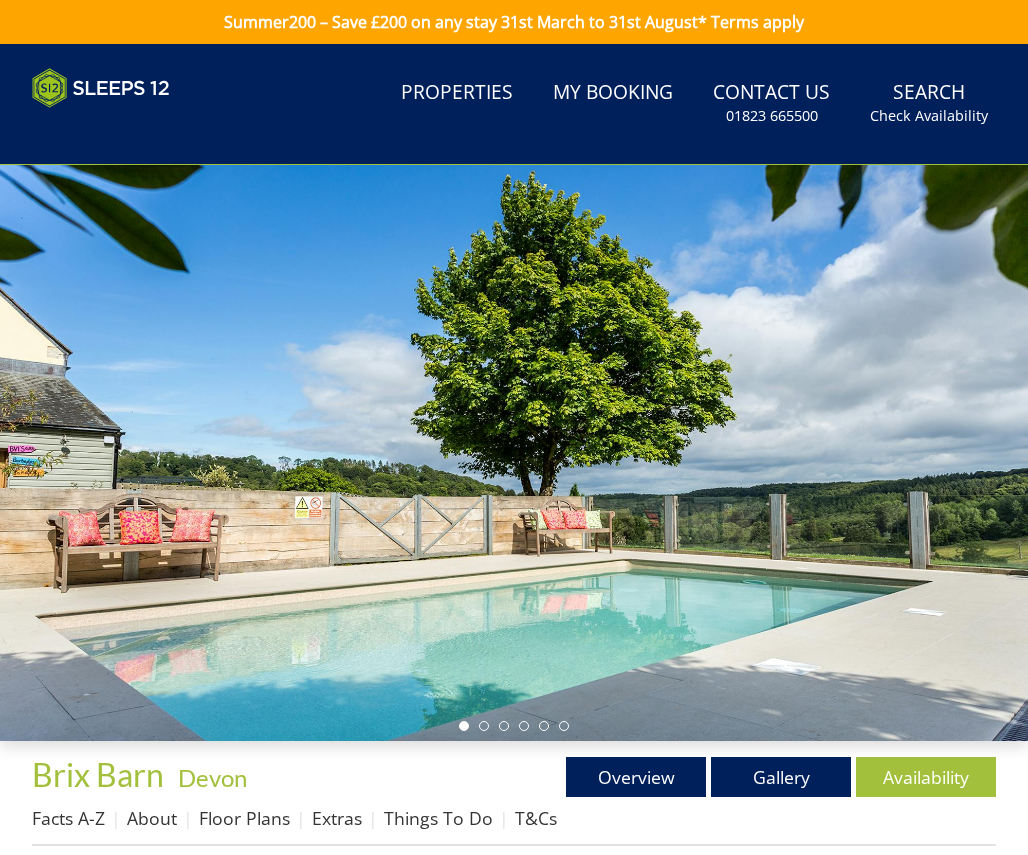 scroll, scrollTop: 0, scrollLeft: 0, axis: both 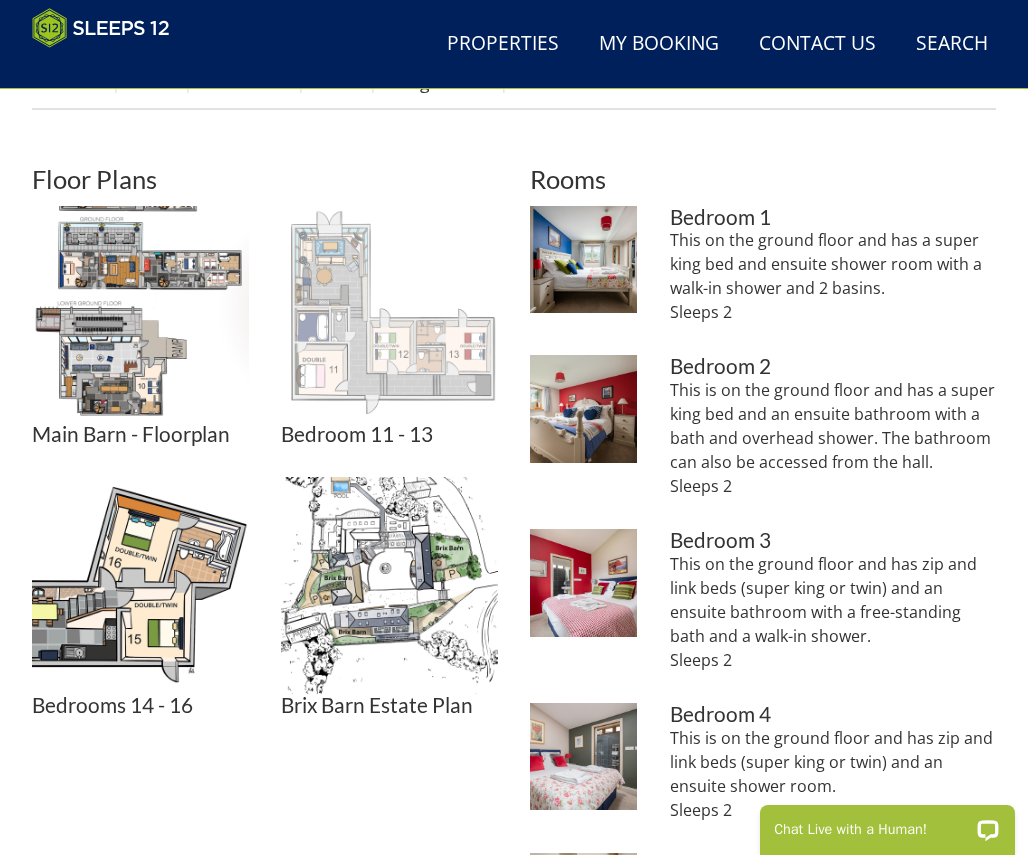 click at bounding box center (389, 314) 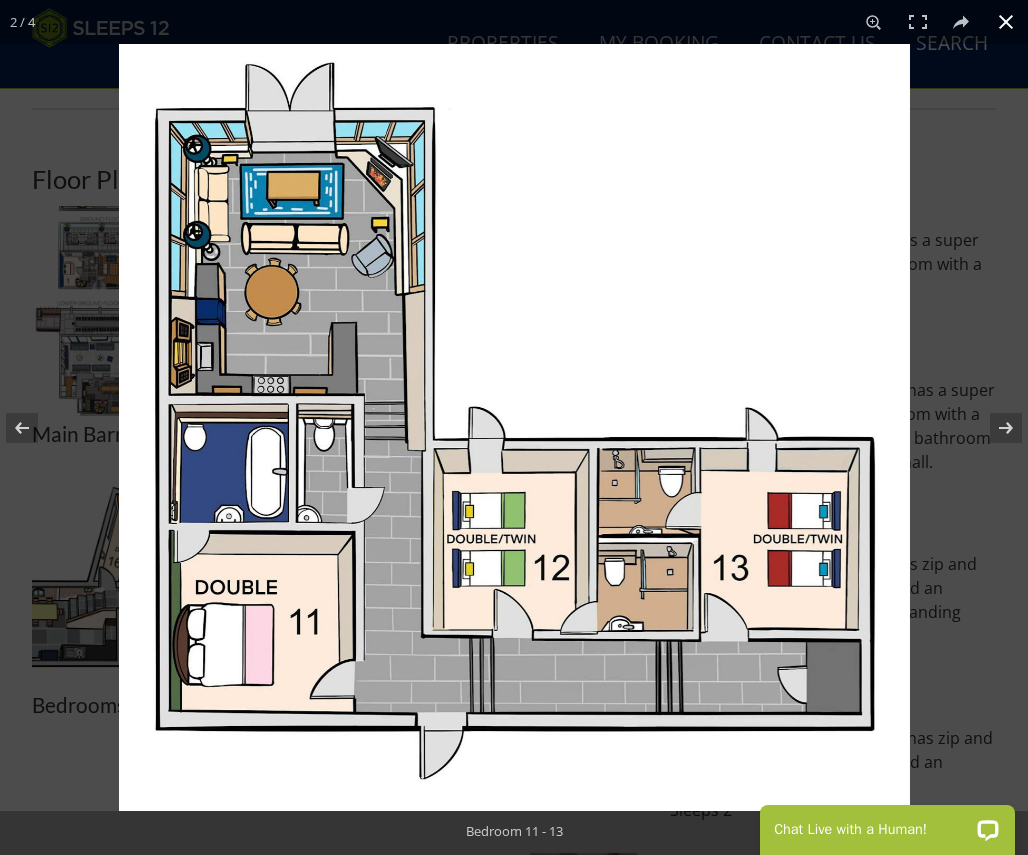 click at bounding box center [1006, 22] 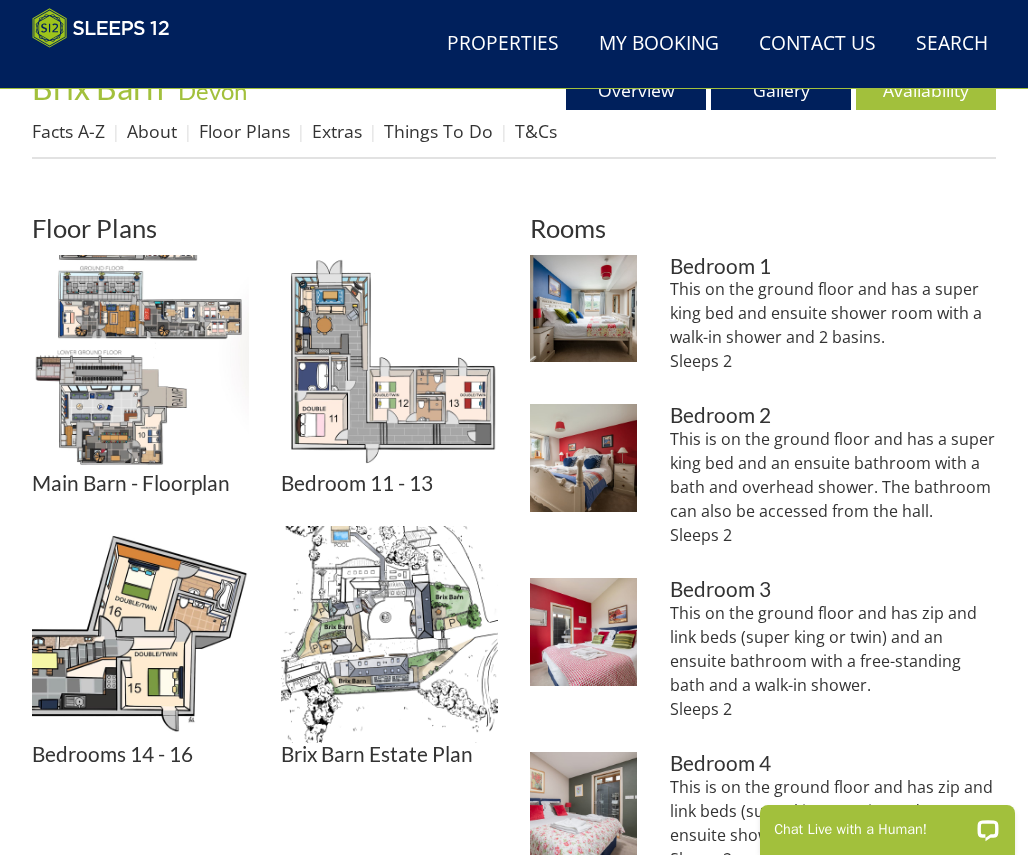 scroll, scrollTop: 639, scrollLeft: 0, axis: vertical 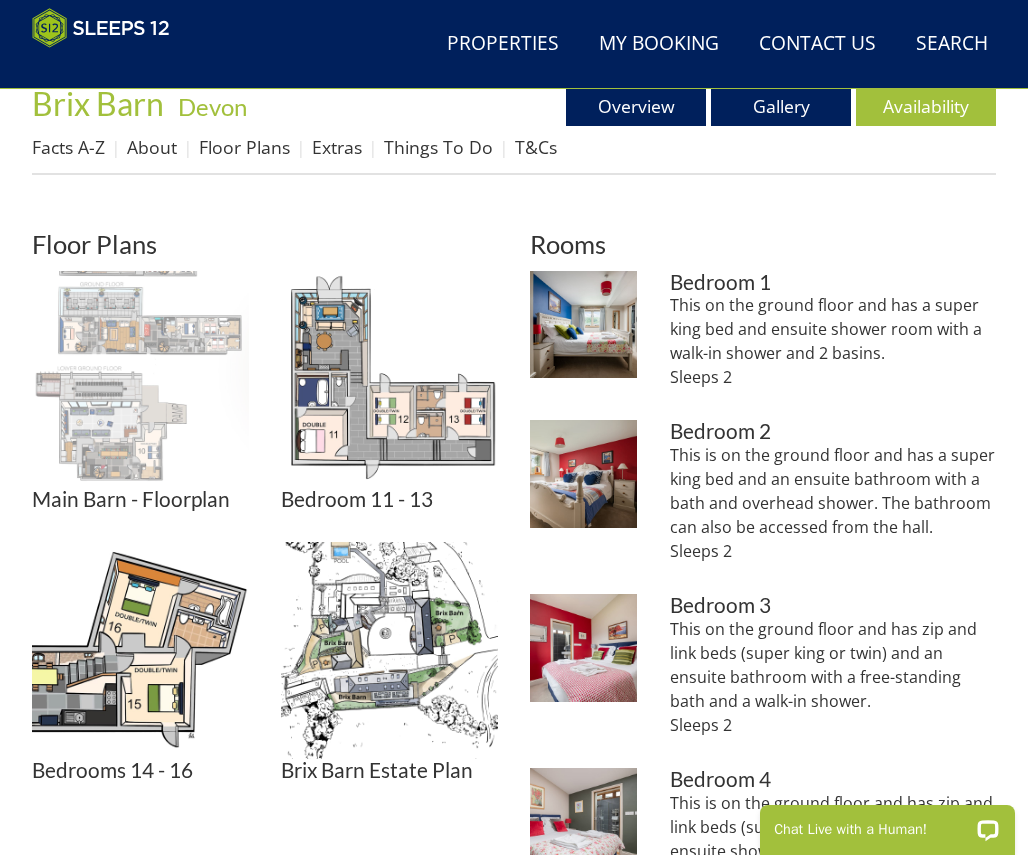click at bounding box center (140, 379) 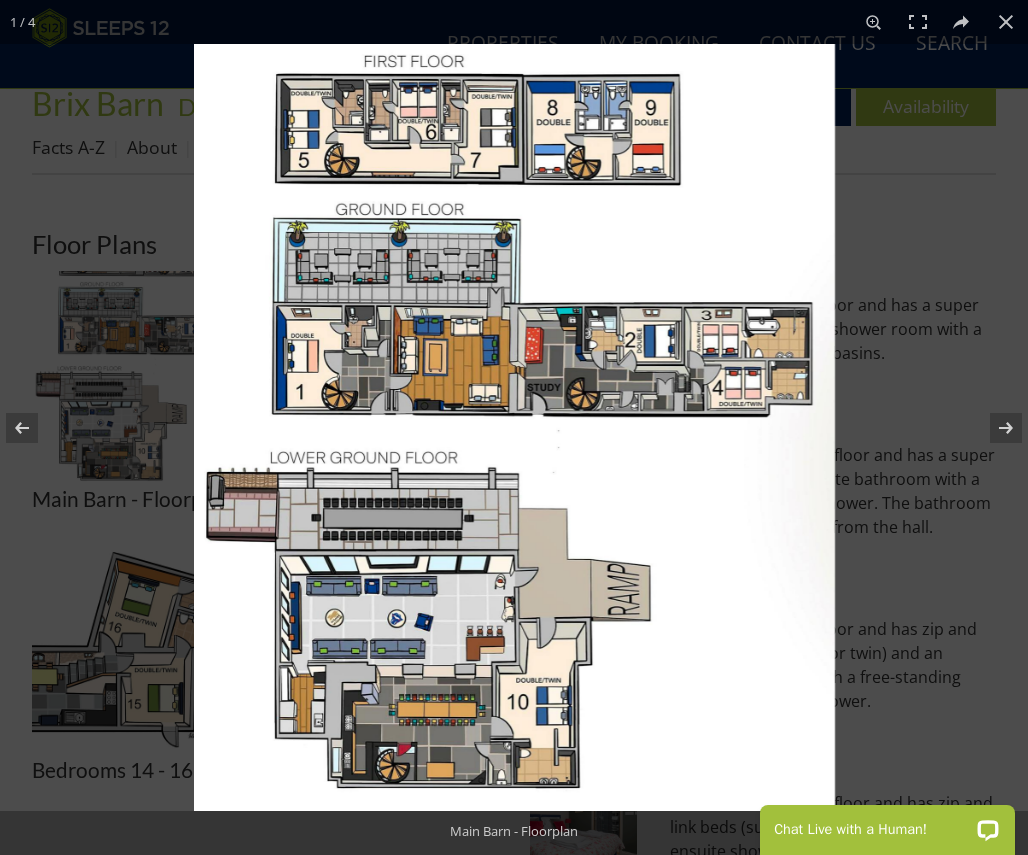 click at bounding box center (514, 427) 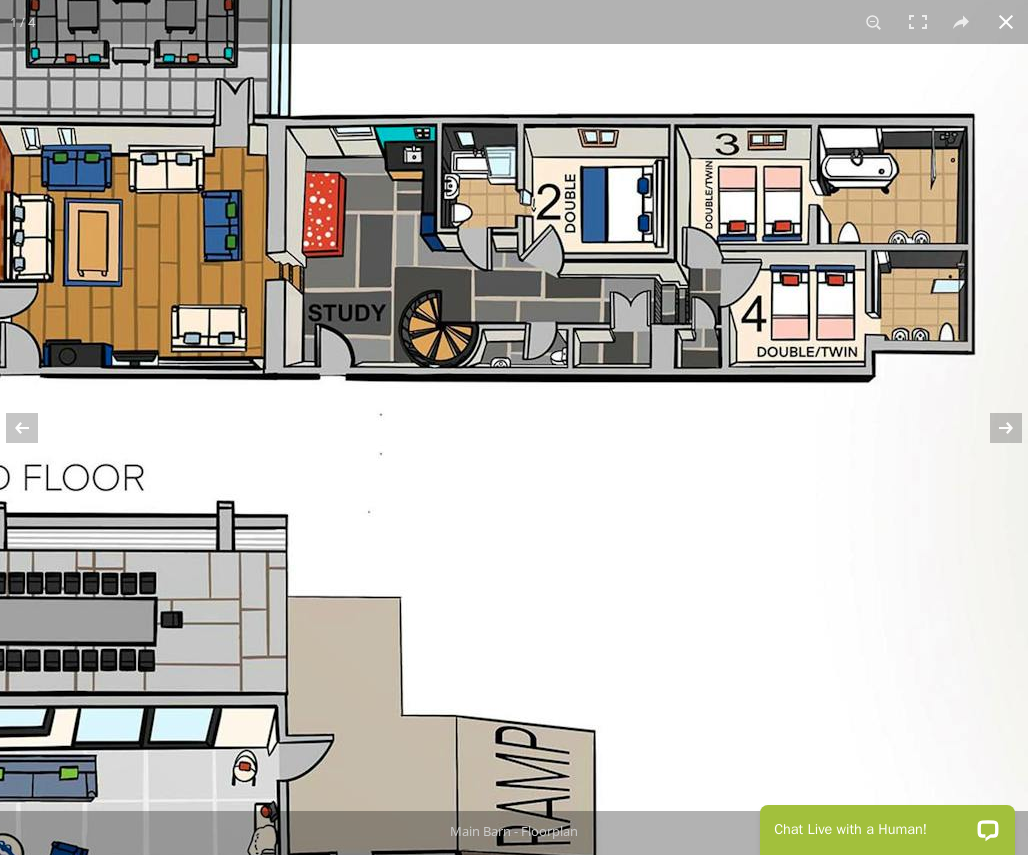 click at bounding box center [1006, 22] 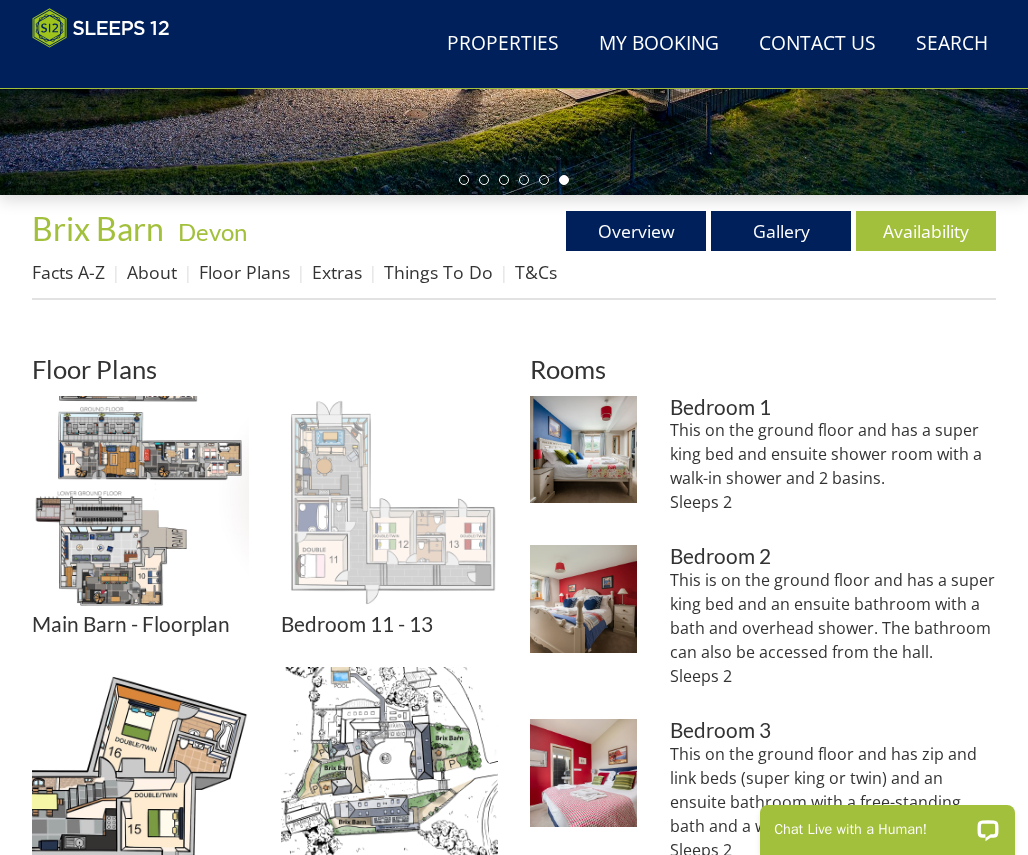 scroll, scrollTop: 514, scrollLeft: 0, axis: vertical 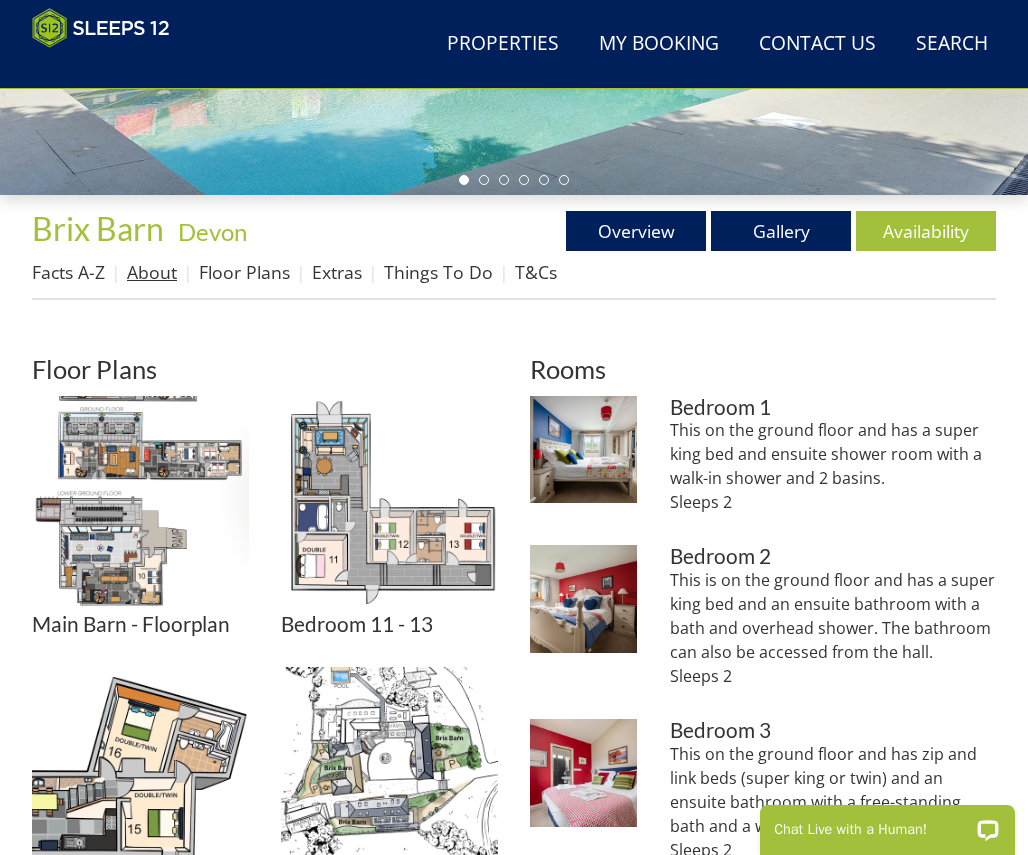 click on "About" at bounding box center (152, 272) 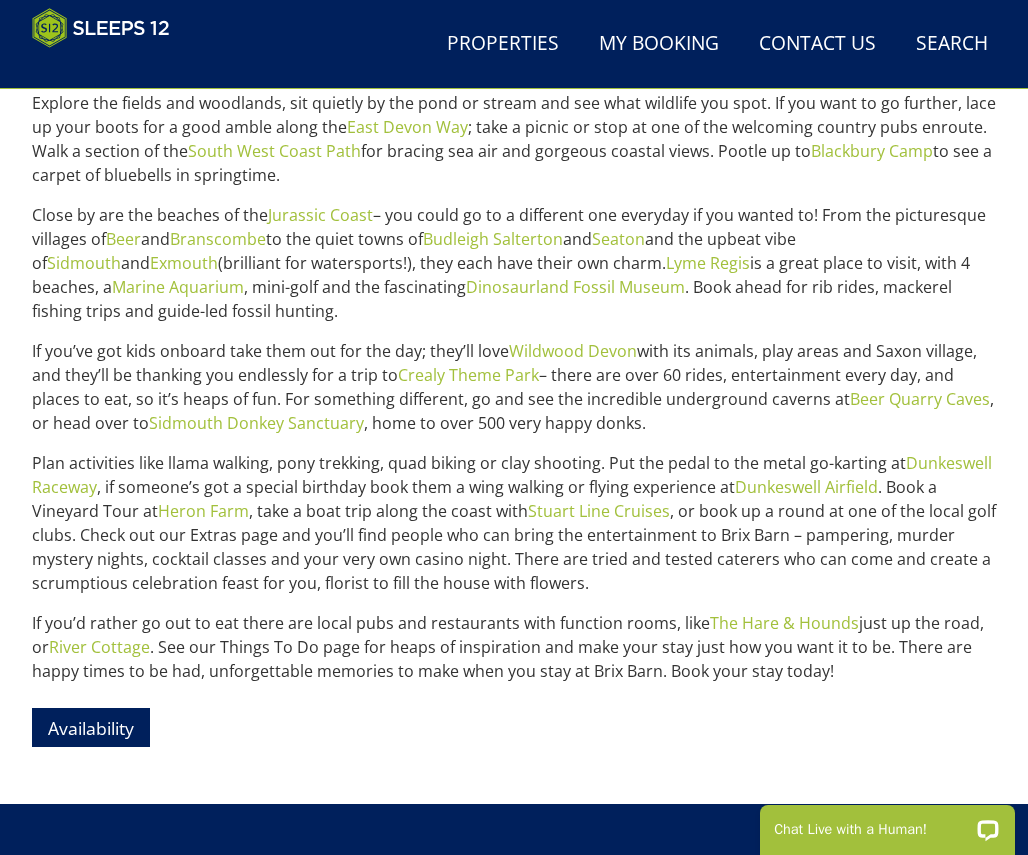 scroll, scrollTop: 926, scrollLeft: 0, axis: vertical 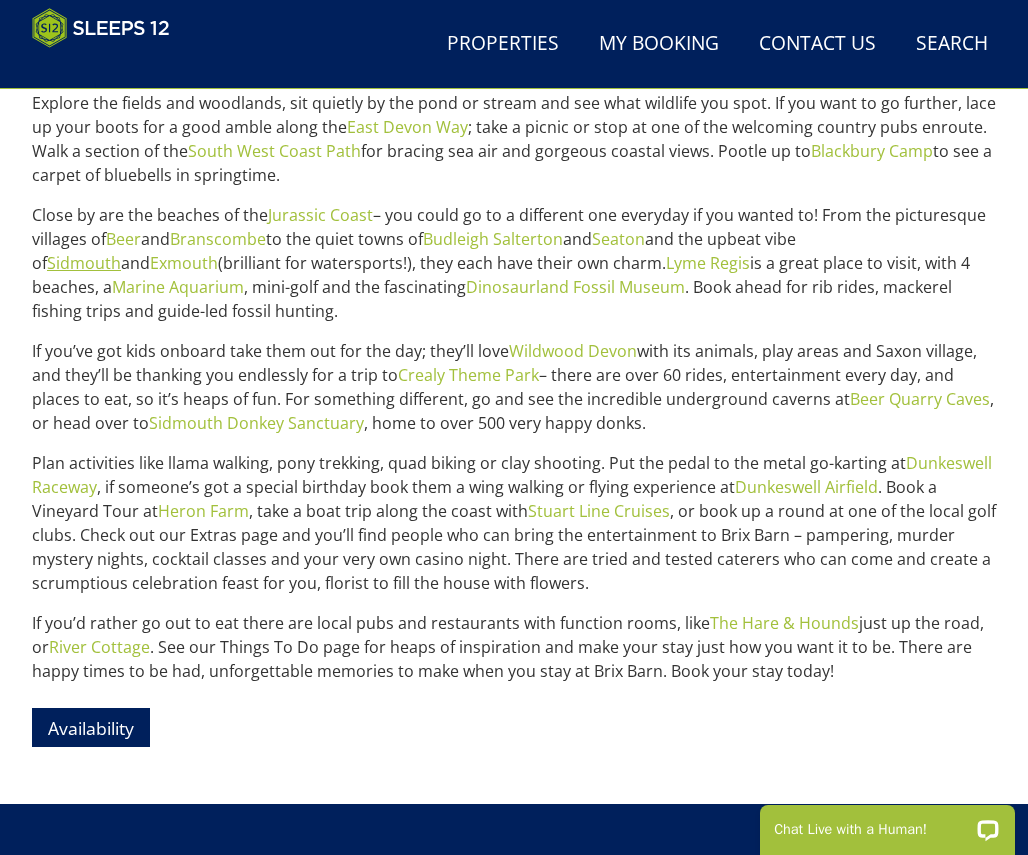 click on "Sidmouth" at bounding box center [84, 263] 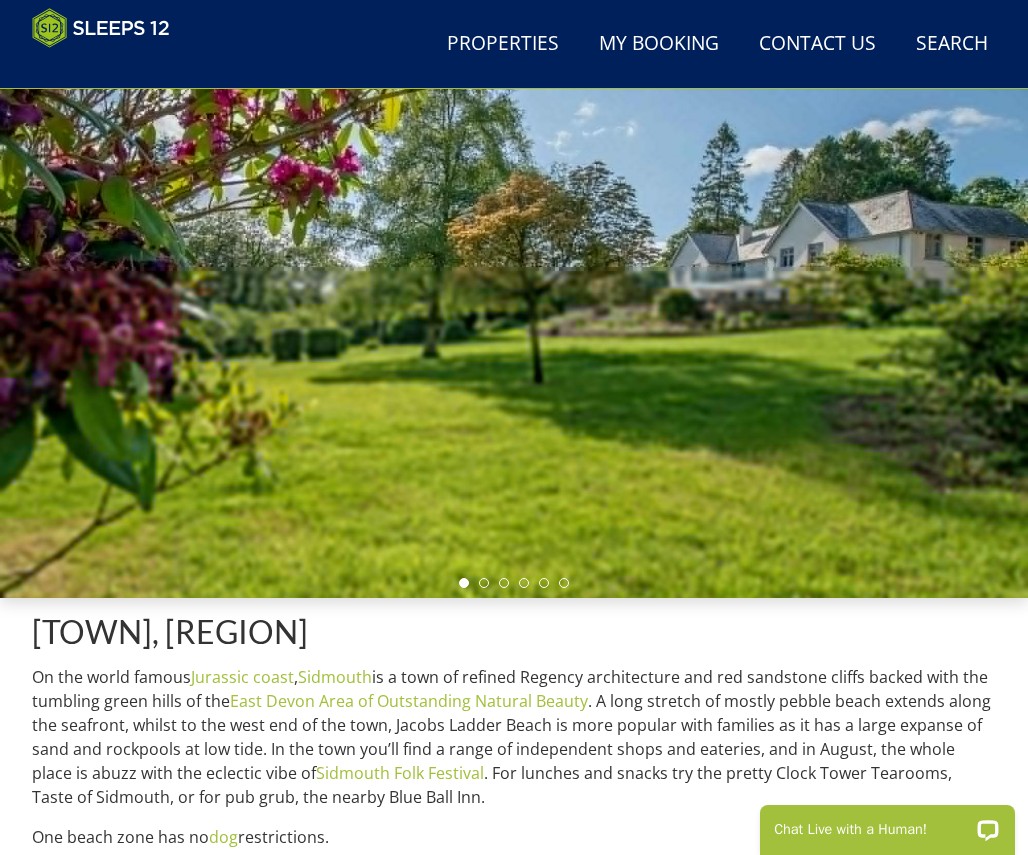 scroll, scrollTop: 93, scrollLeft: 0, axis: vertical 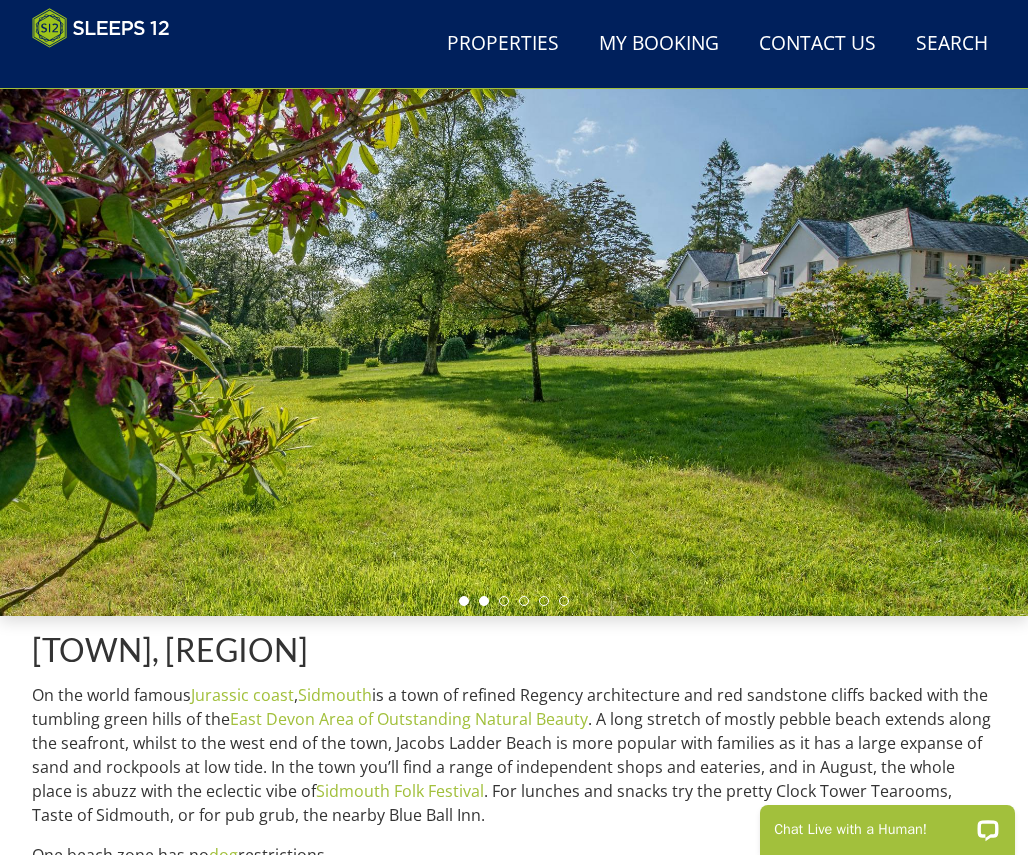 click at bounding box center [484, 601] 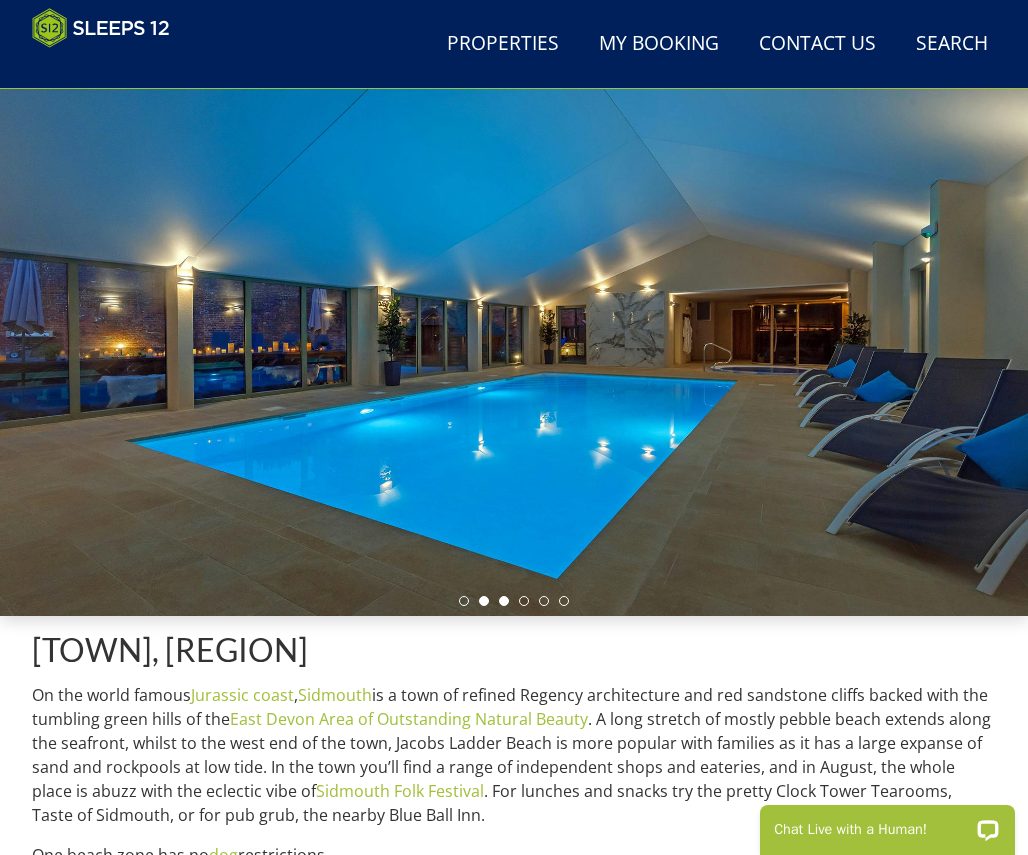 click at bounding box center (504, 601) 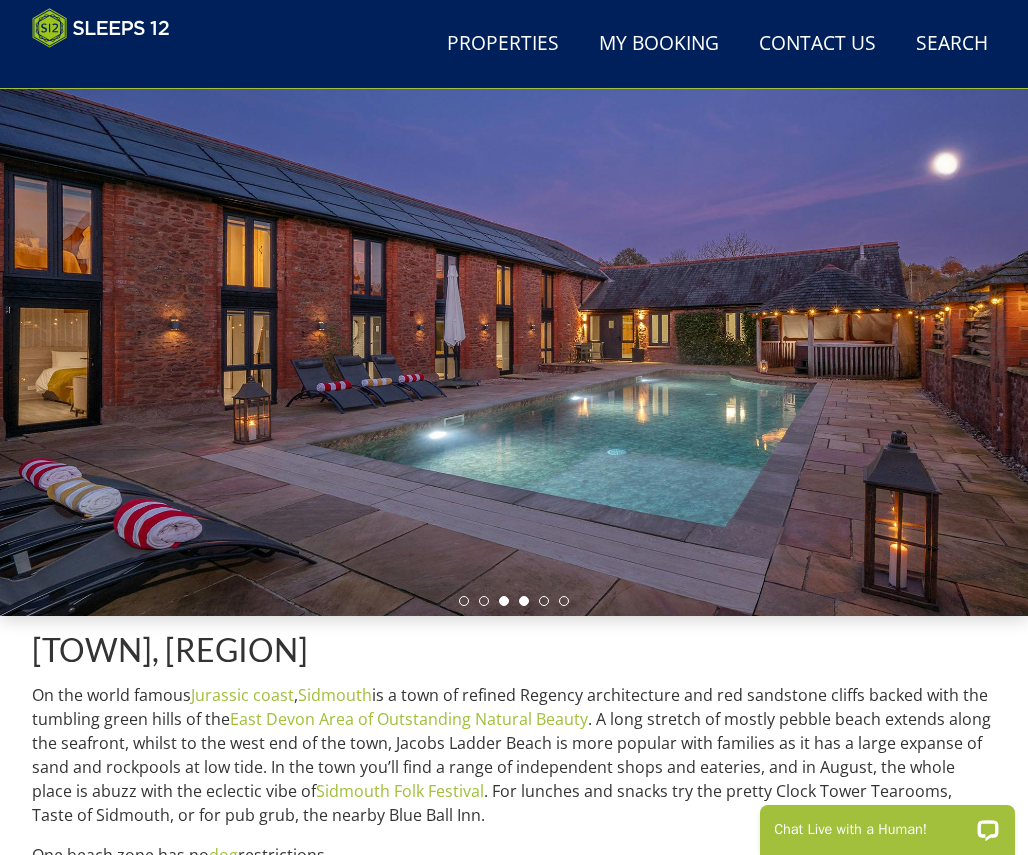 click at bounding box center (524, 601) 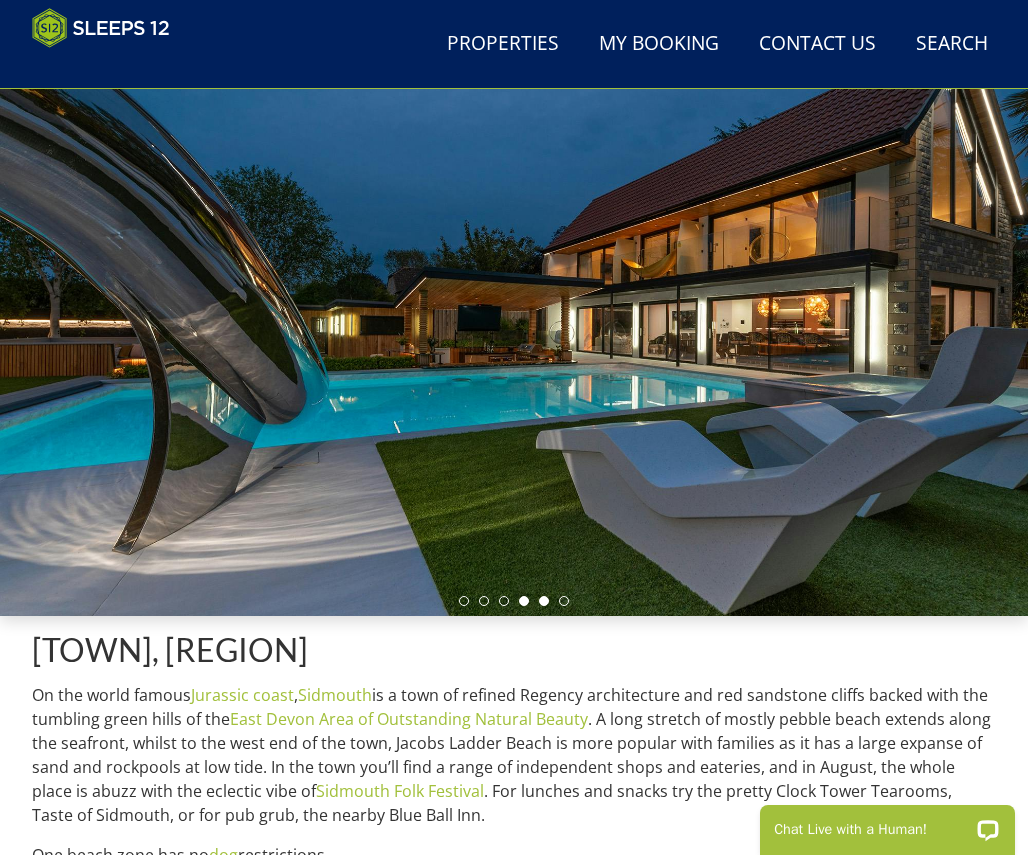 click at bounding box center (544, 601) 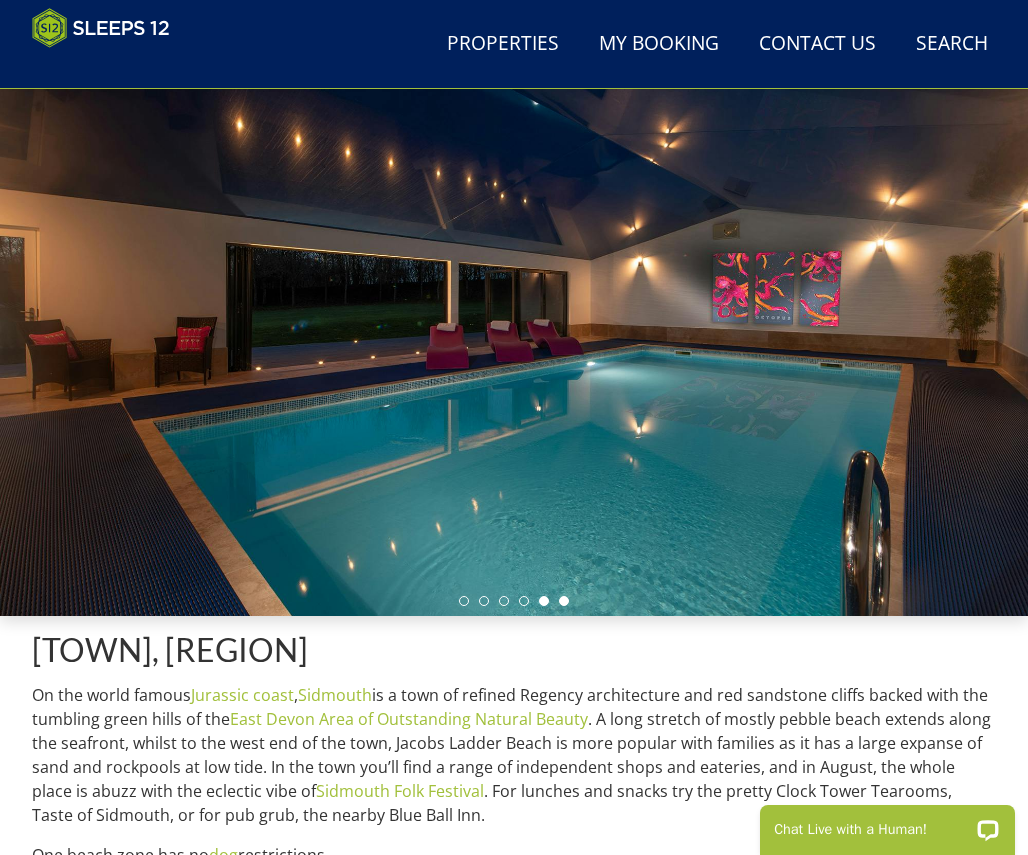 click at bounding box center [564, 601] 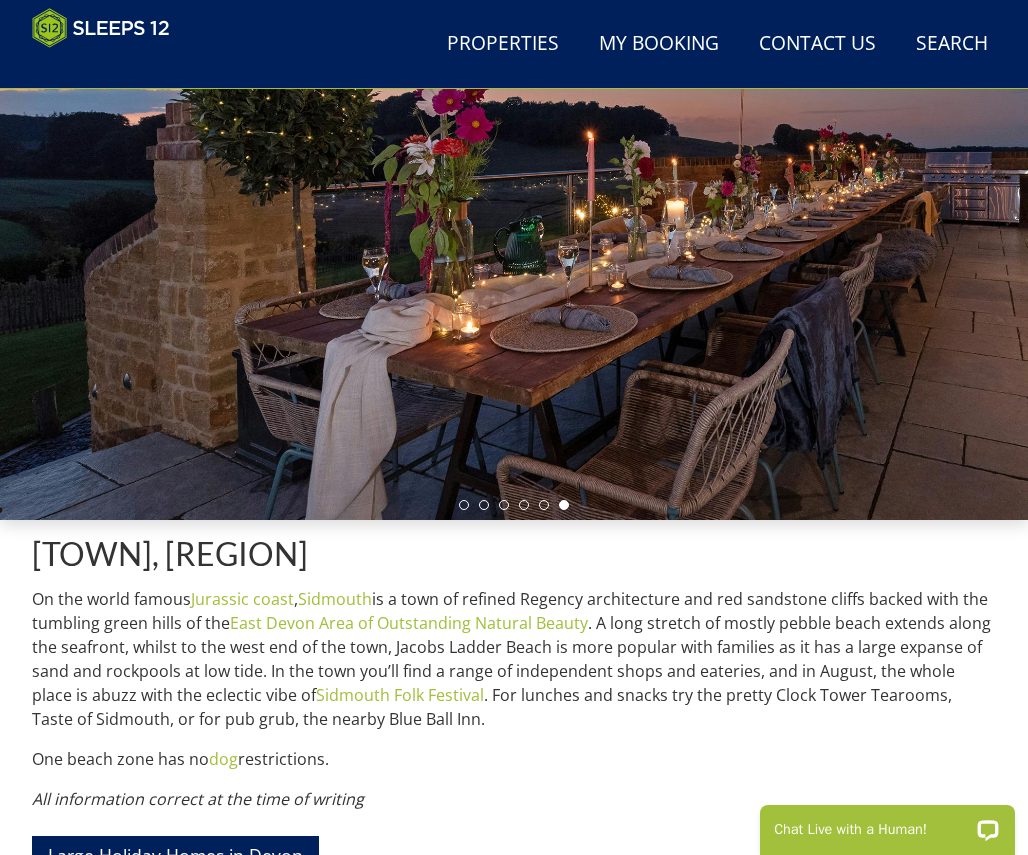 scroll, scrollTop: 195, scrollLeft: 0, axis: vertical 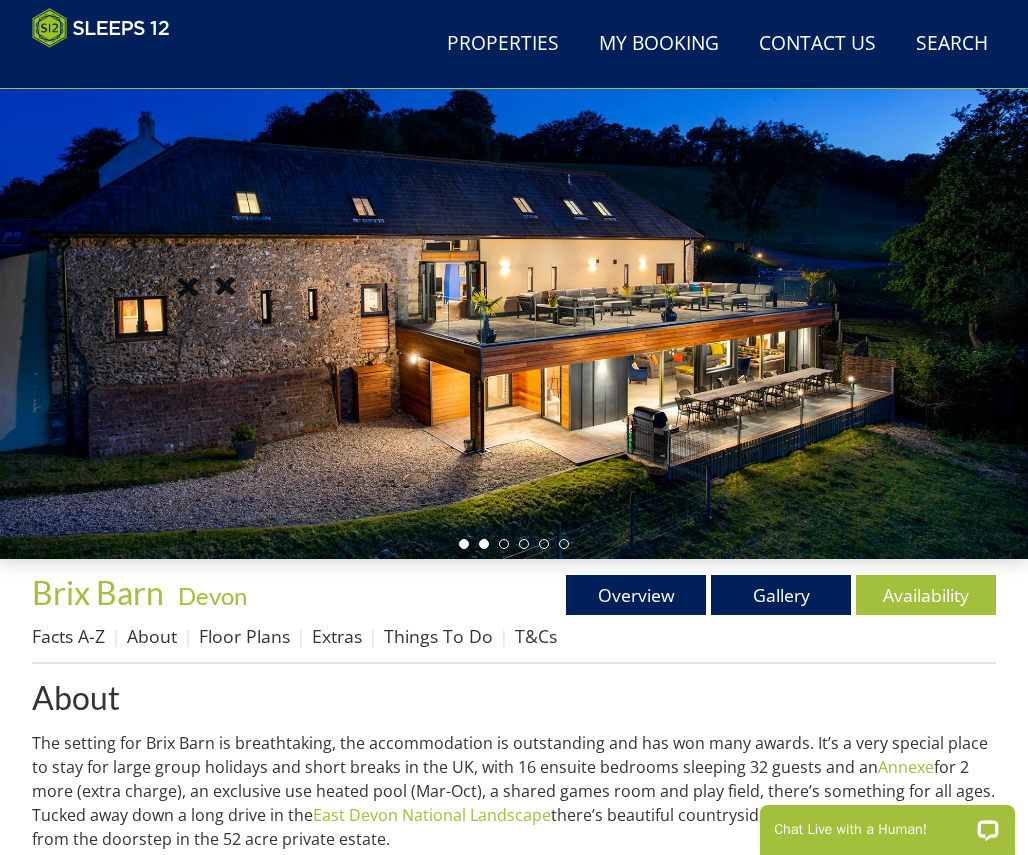 click at bounding box center (484, 544) 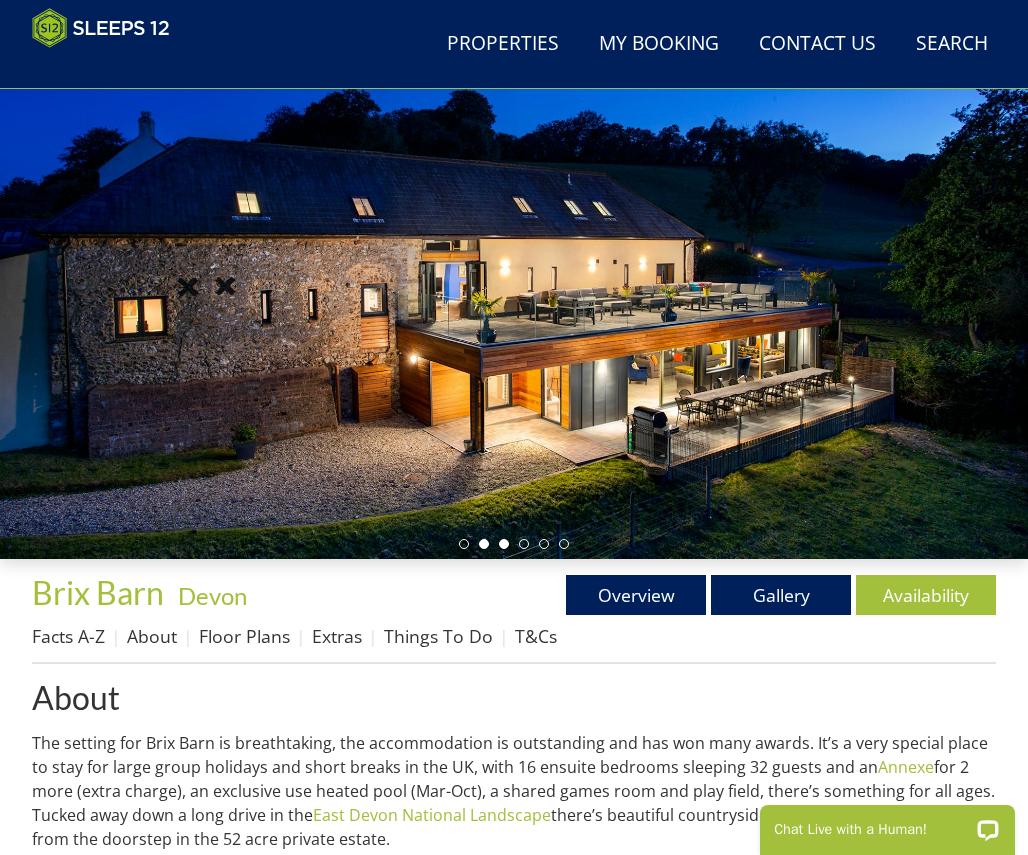 click at bounding box center (504, 544) 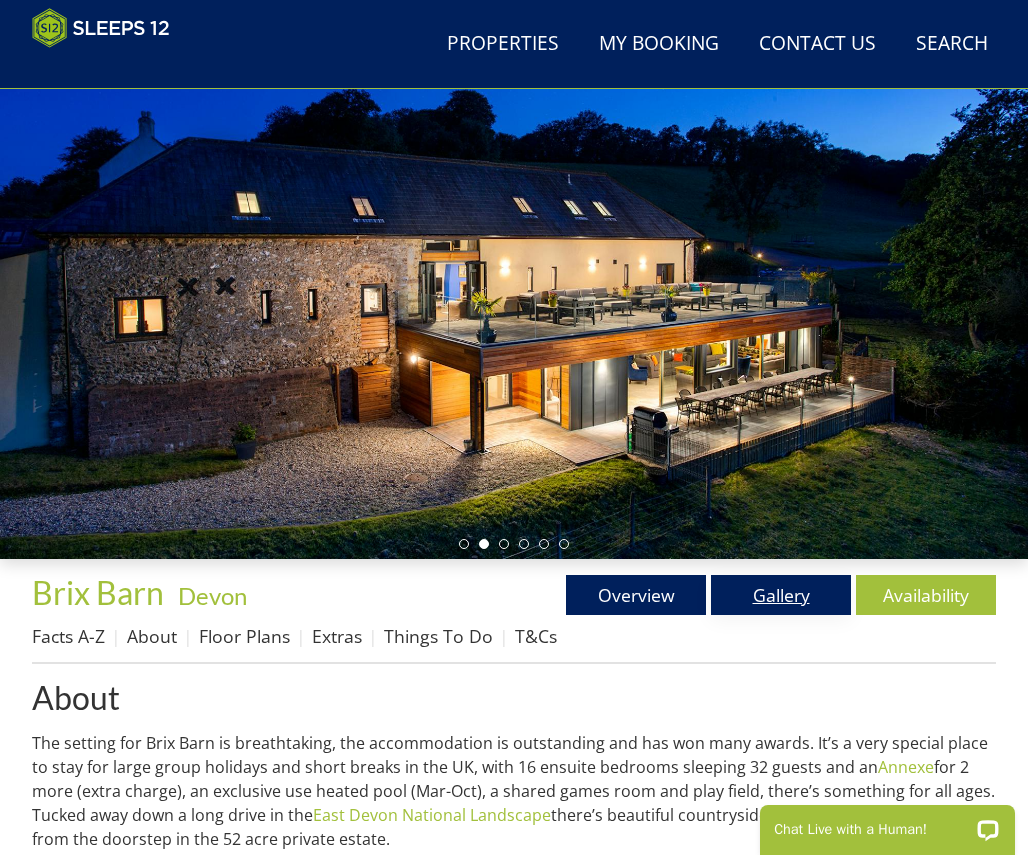 click on "Gallery" at bounding box center [781, 595] 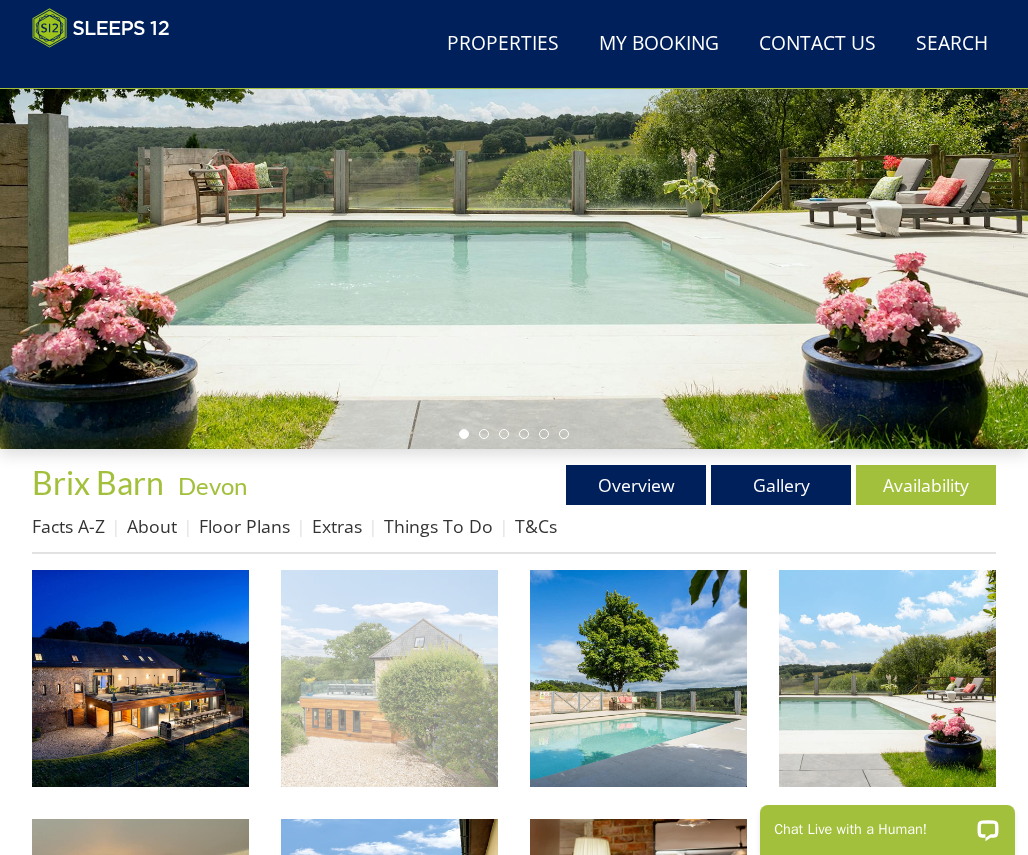 scroll, scrollTop: 263, scrollLeft: 0, axis: vertical 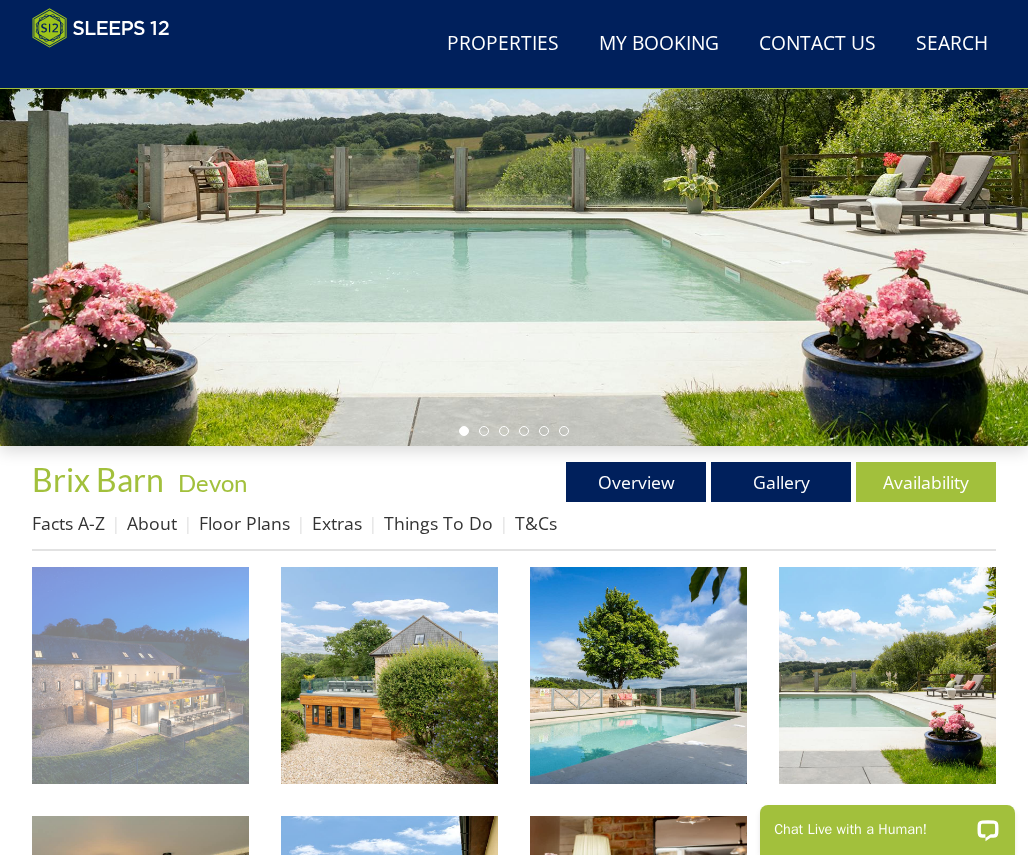 click at bounding box center (140, 675) 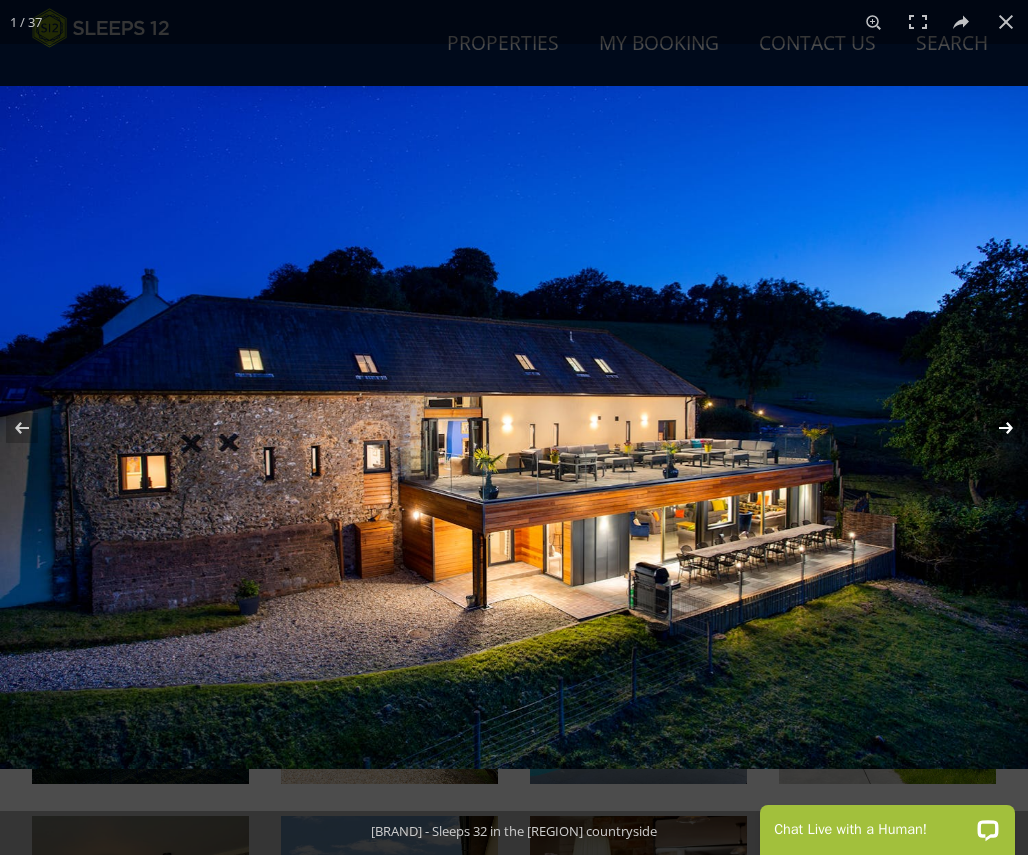 click at bounding box center (993, 428) 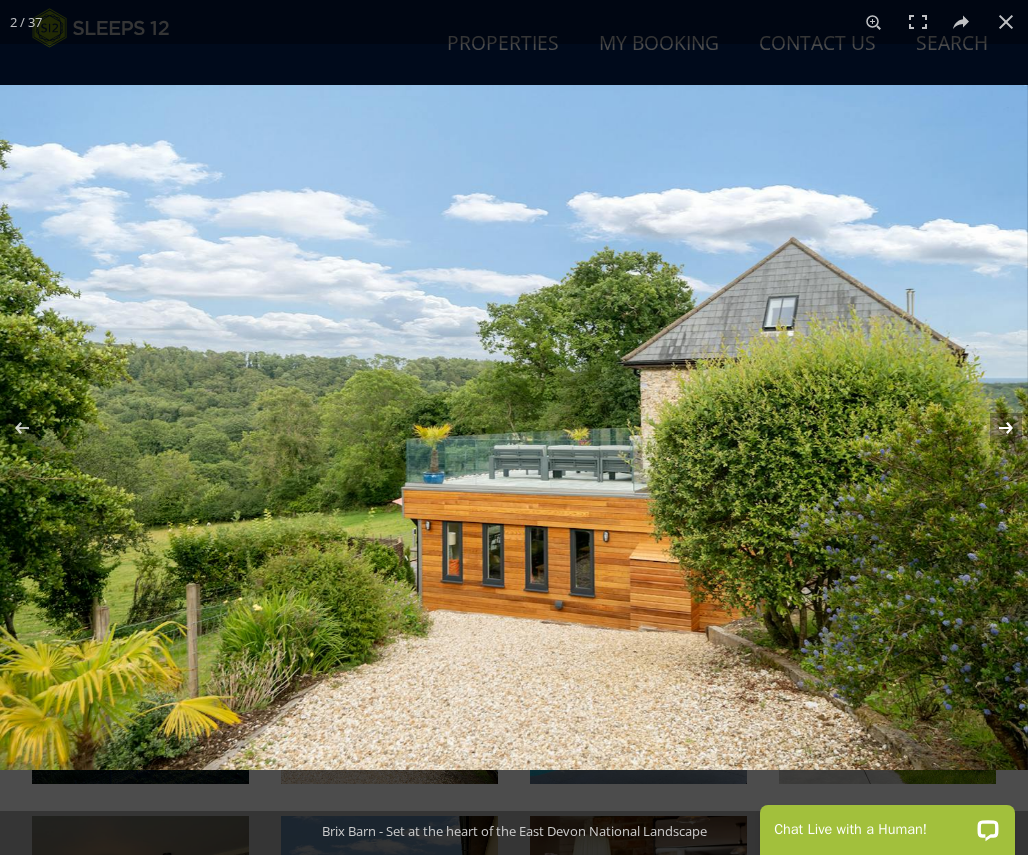 click at bounding box center (993, 428) 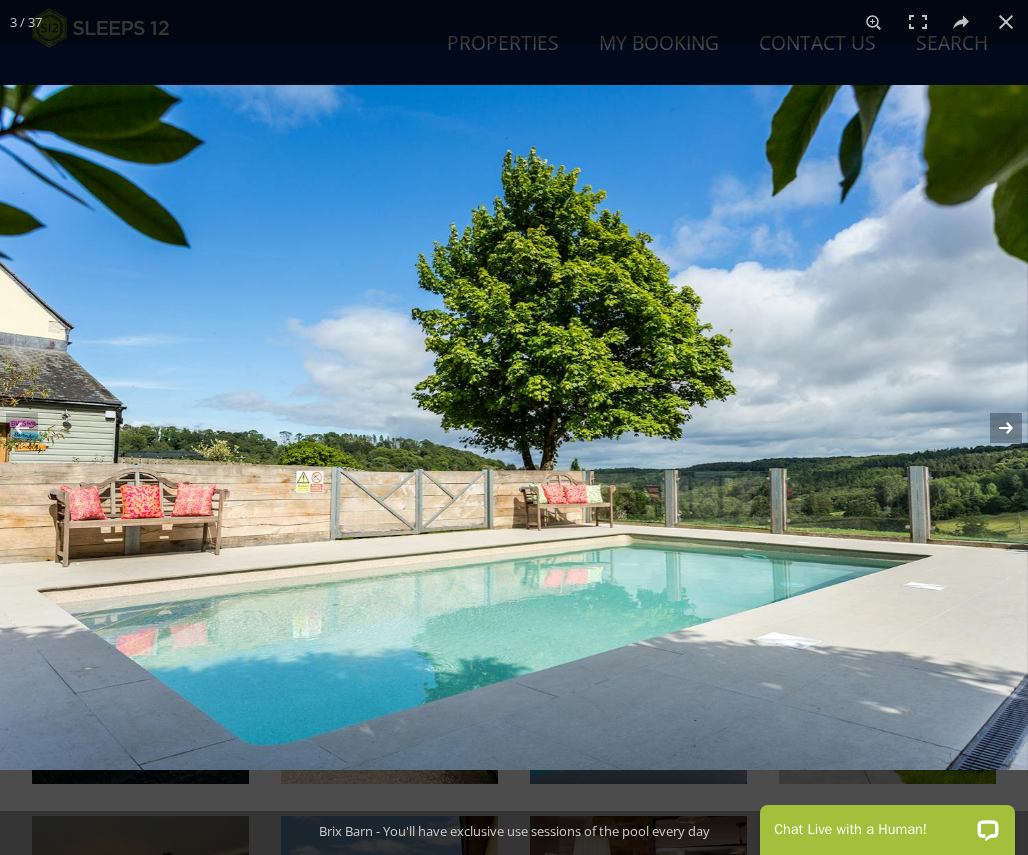 click at bounding box center [993, 428] 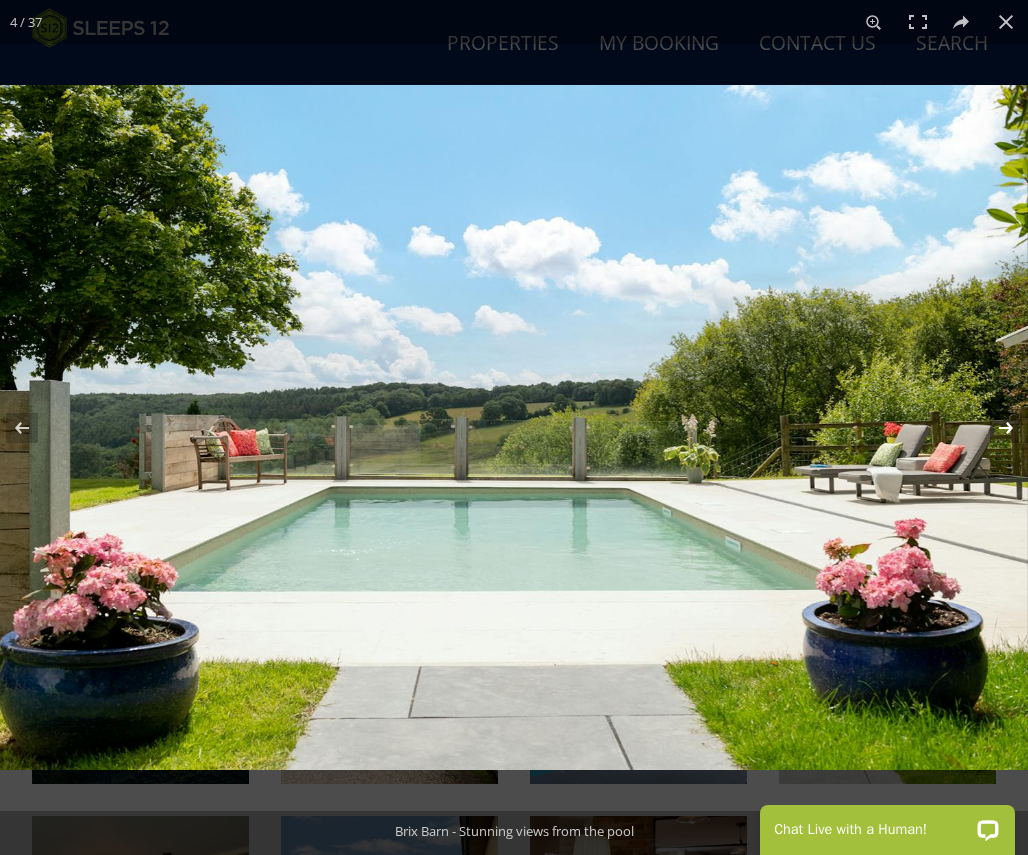 click at bounding box center (993, 428) 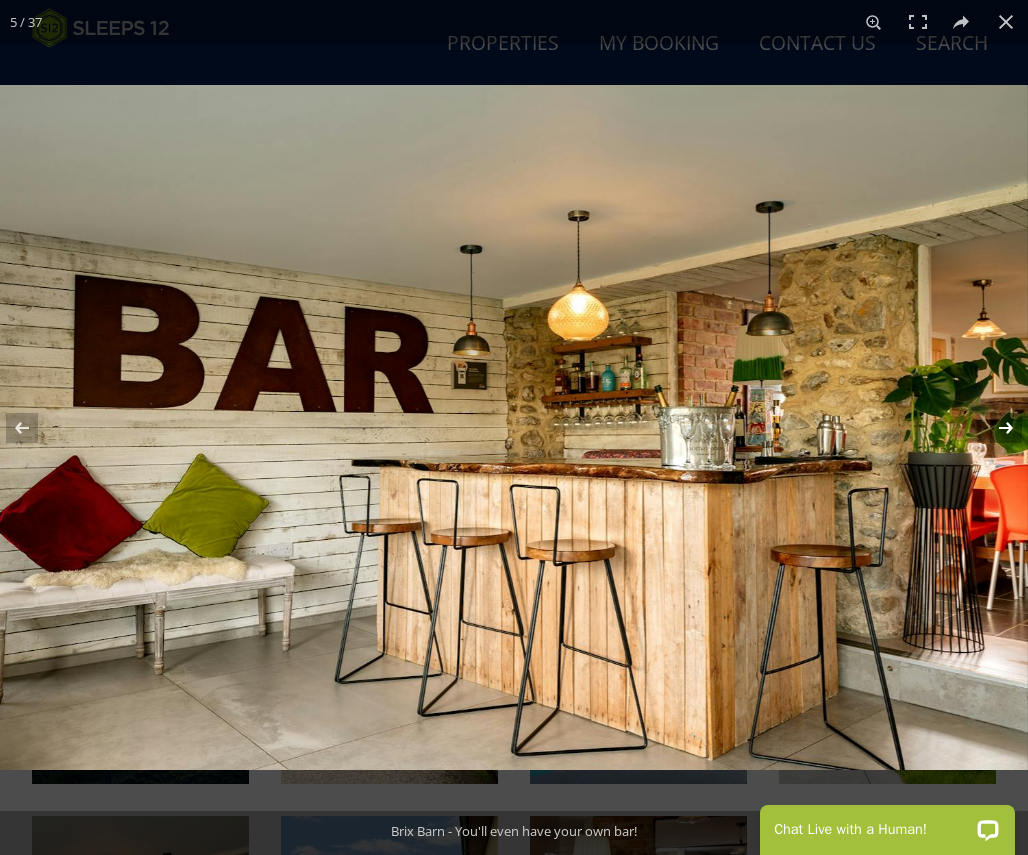 click at bounding box center [993, 428] 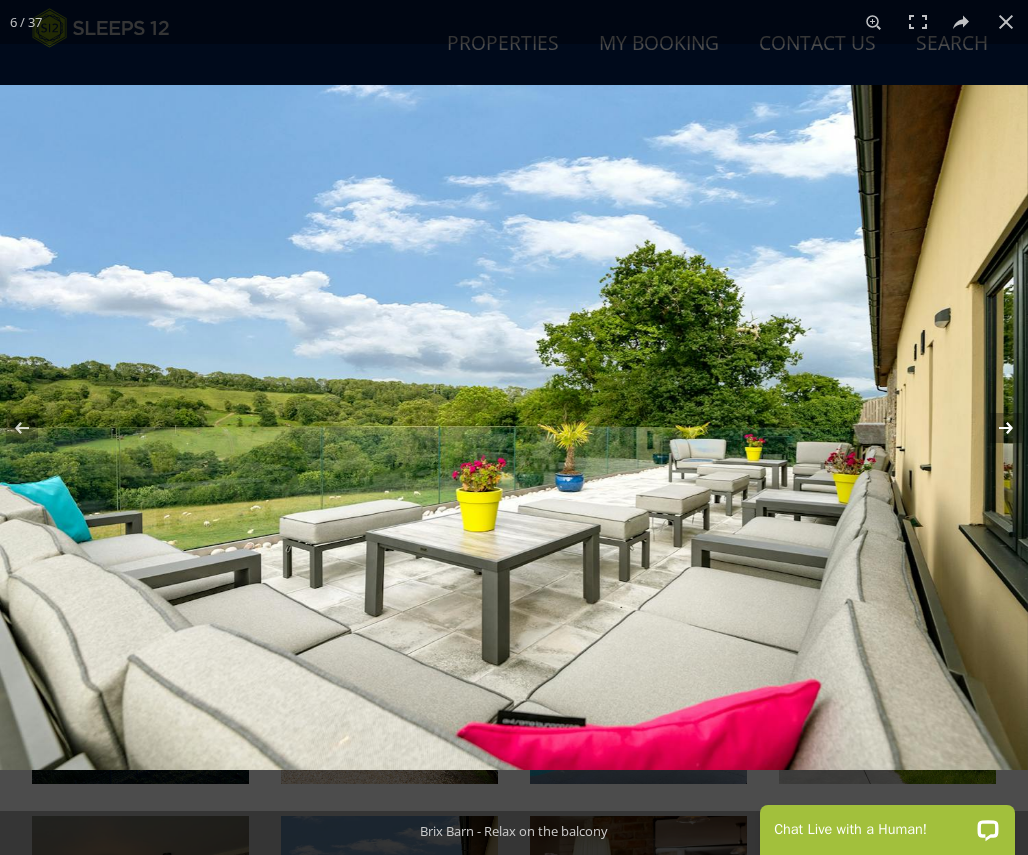 click at bounding box center [993, 428] 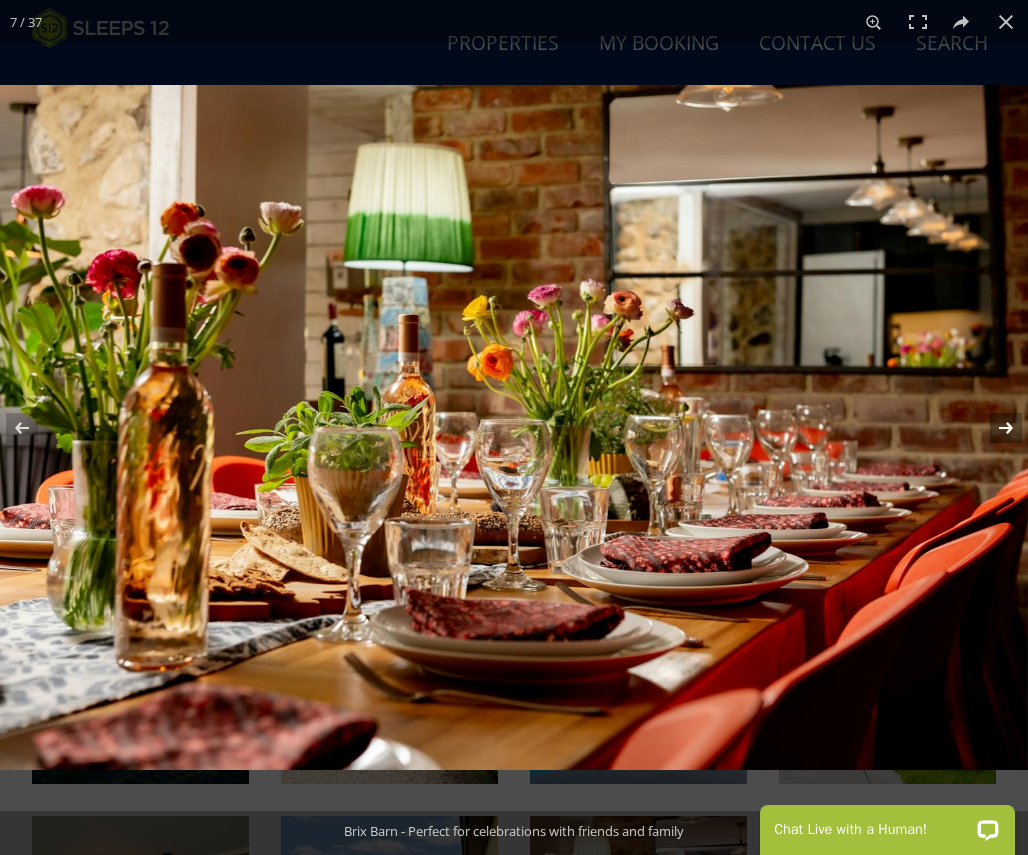 click at bounding box center [993, 428] 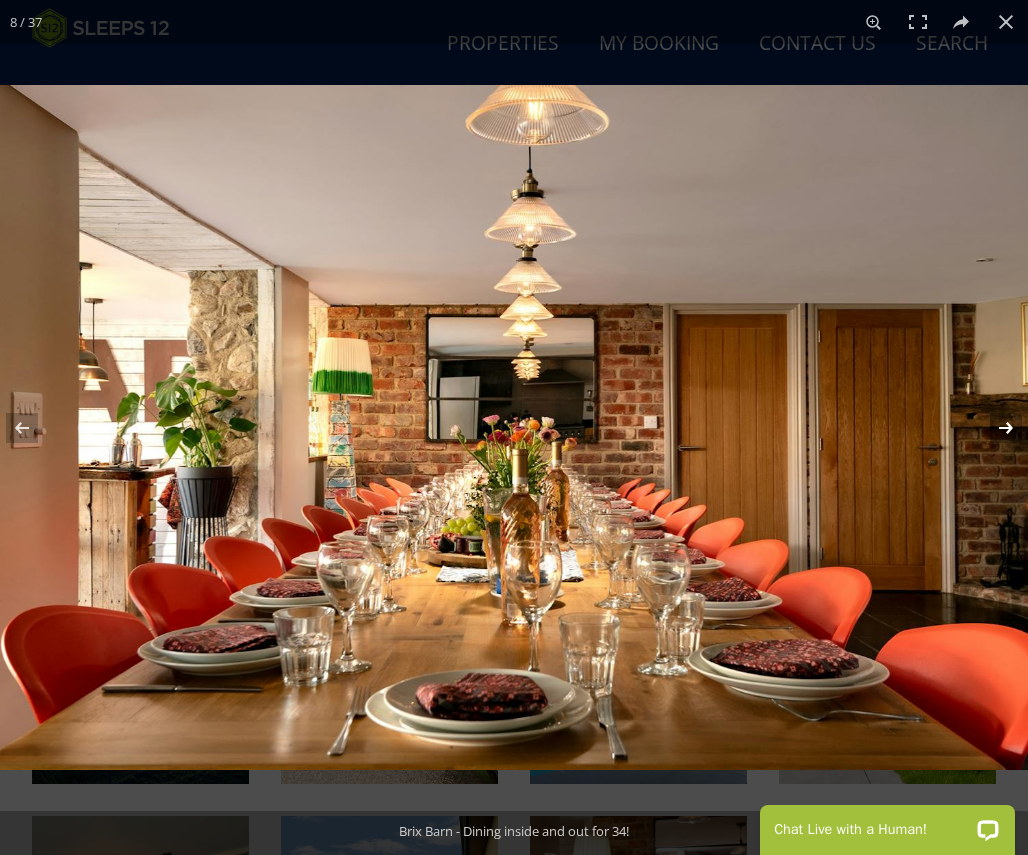 click at bounding box center [993, 428] 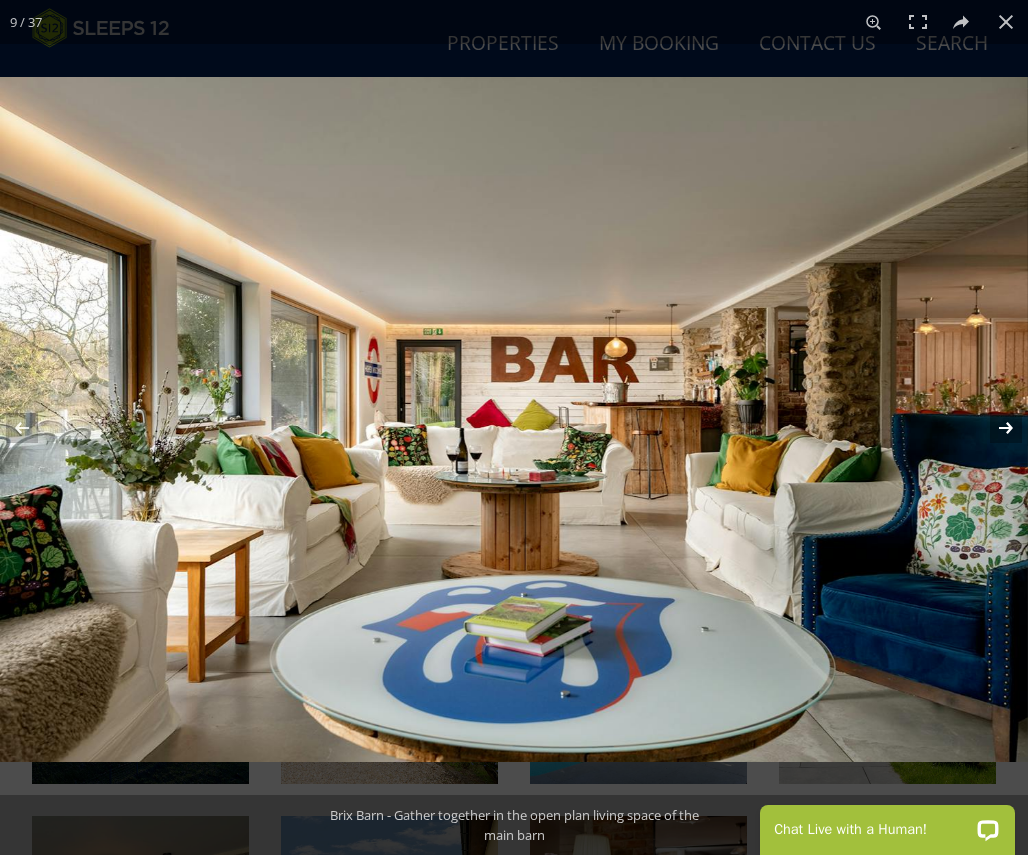 click at bounding box center (993, 428) 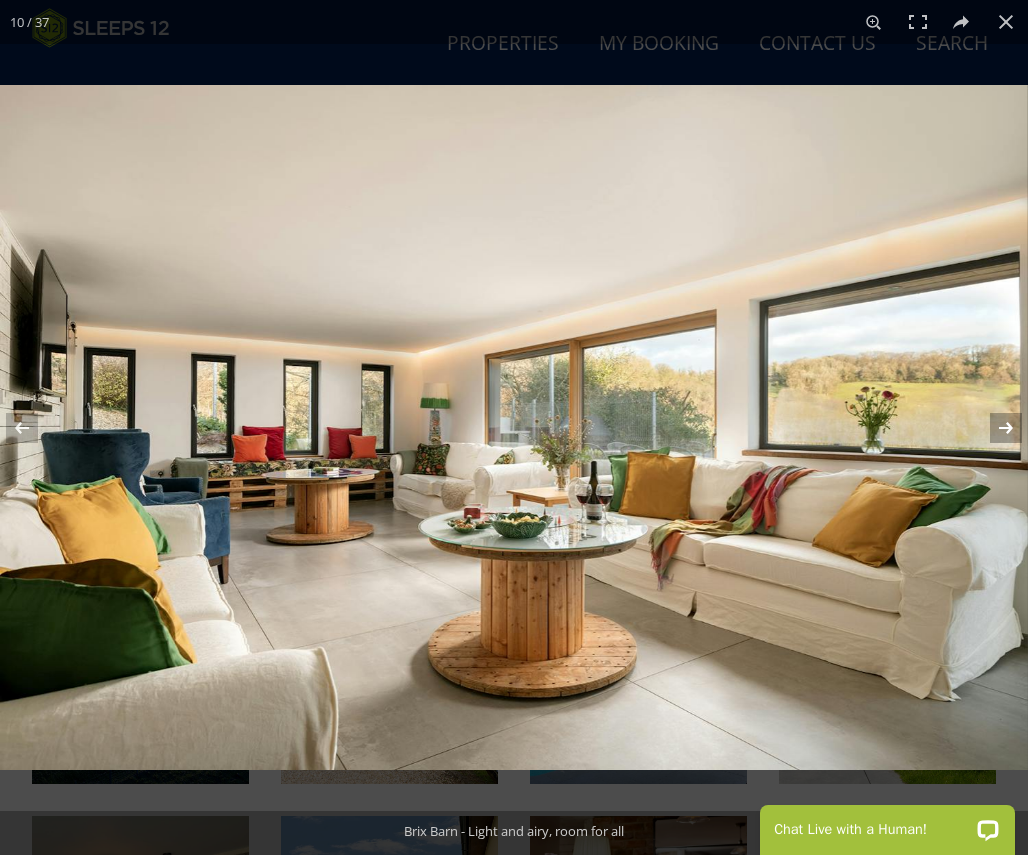 click at bounding box center (993, 428) 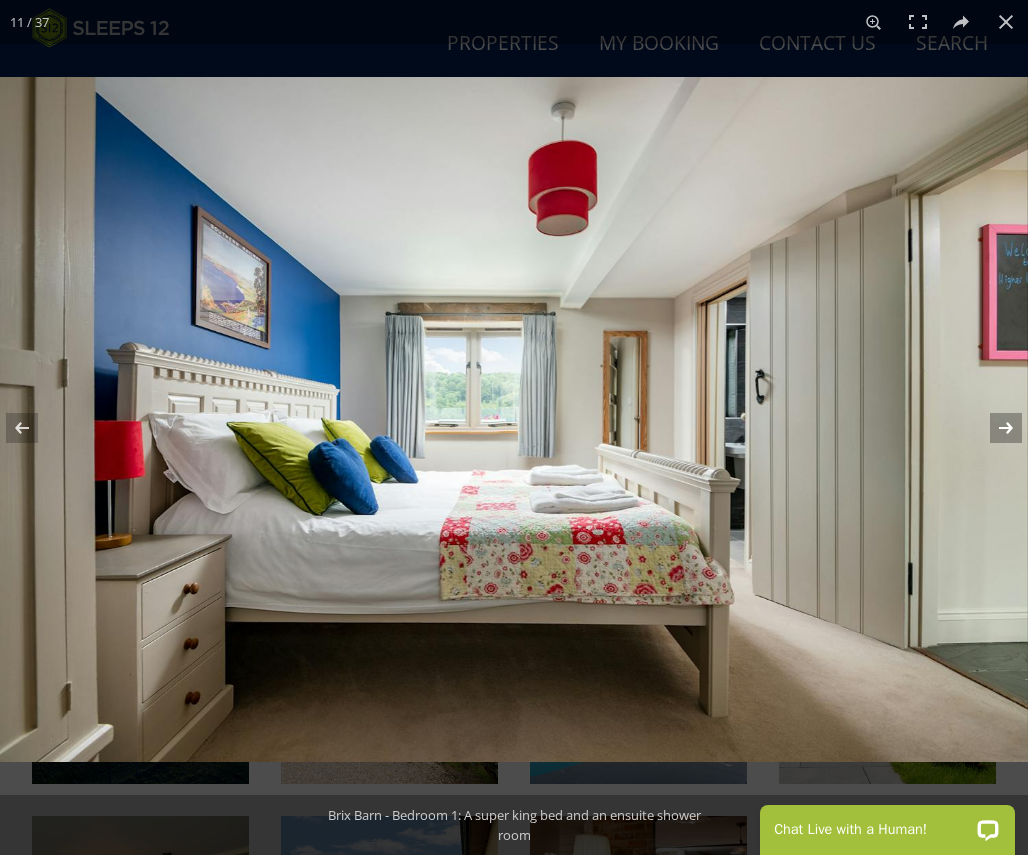 click at bounding box center (993, 428) 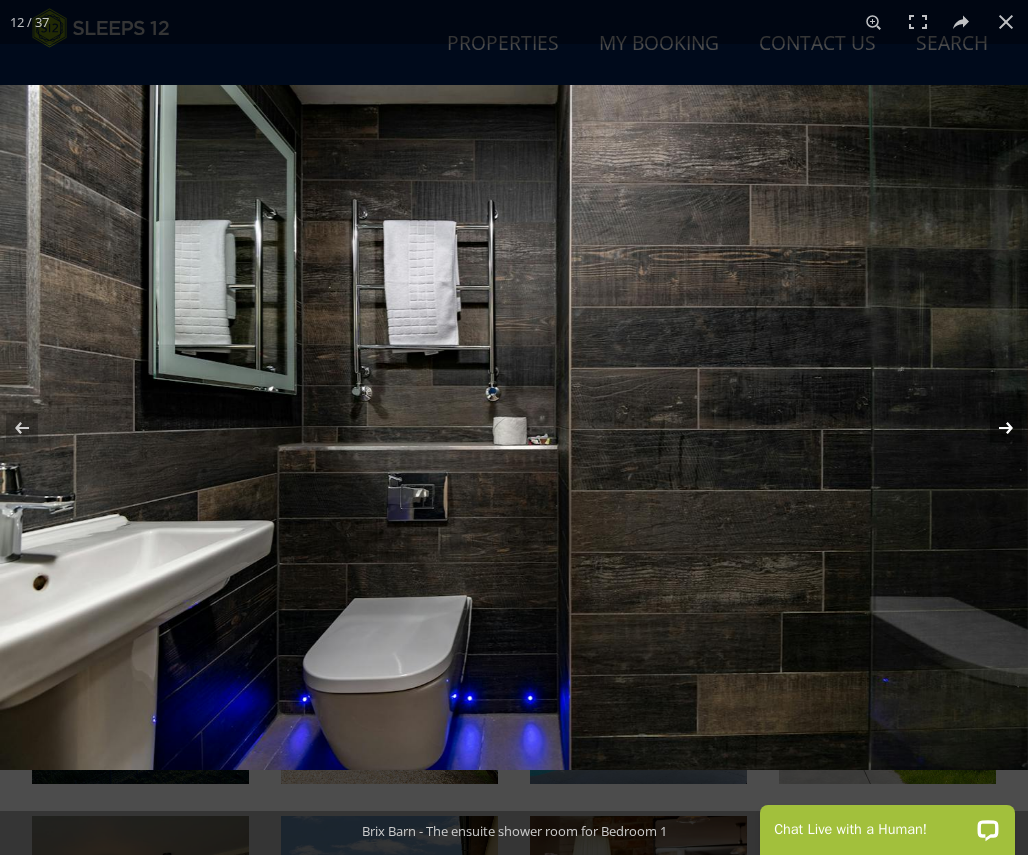 click at bounding box center [993, 428] 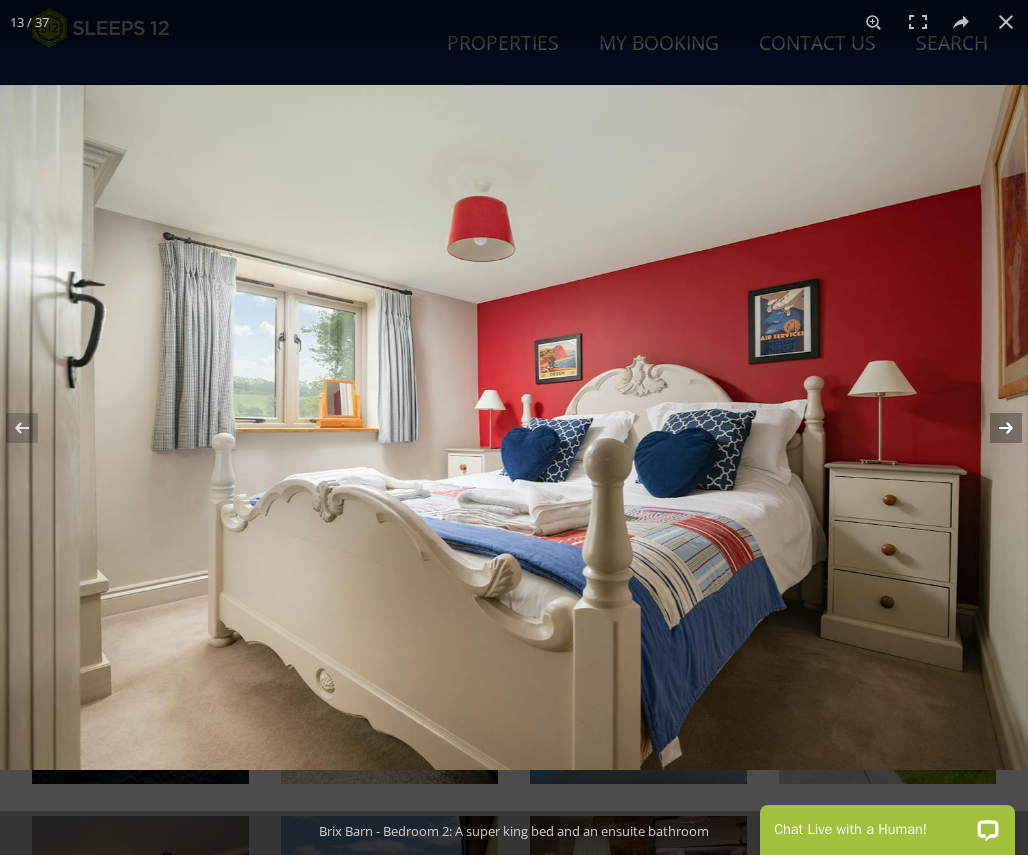 click at bounding box center [993, 428] 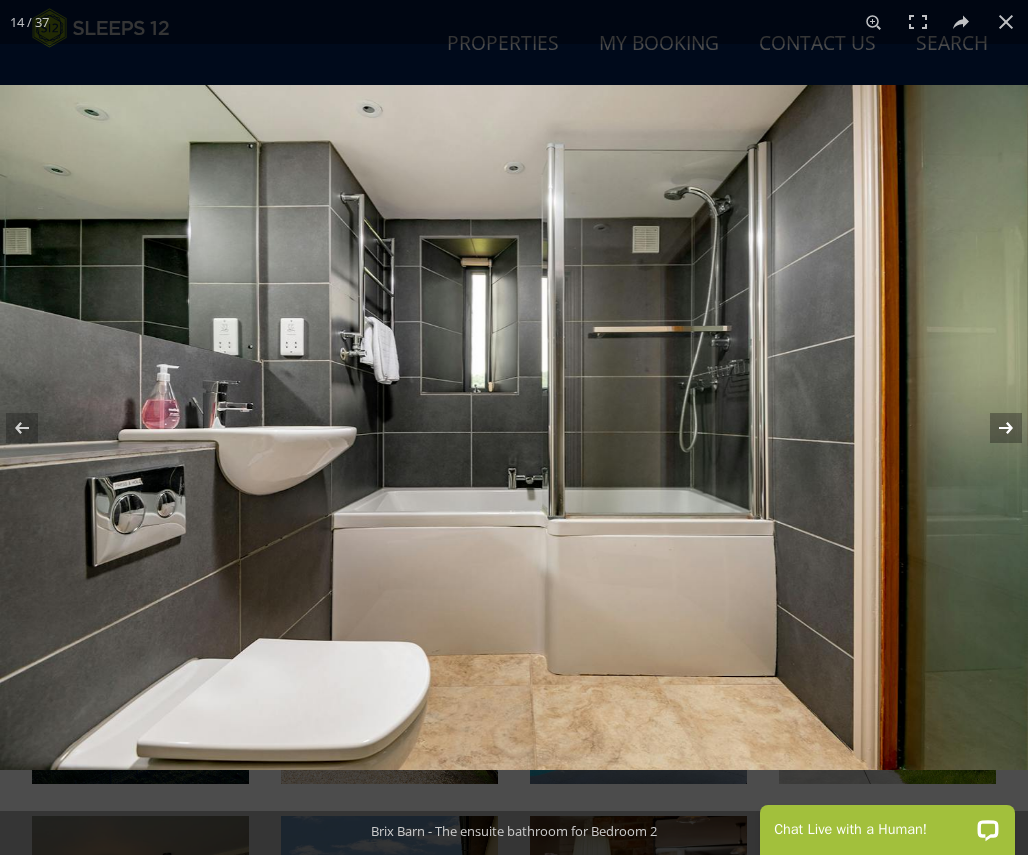 click at bounding box center [993, 428] 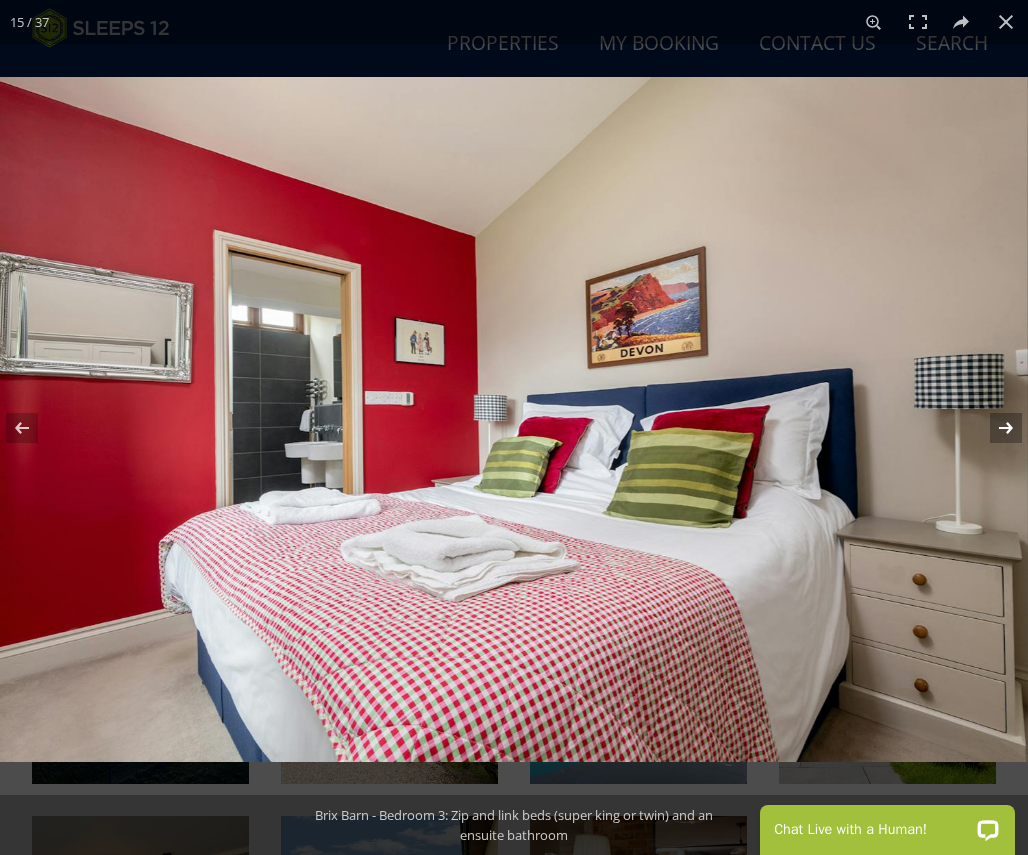click at bounding box center (993, 428) 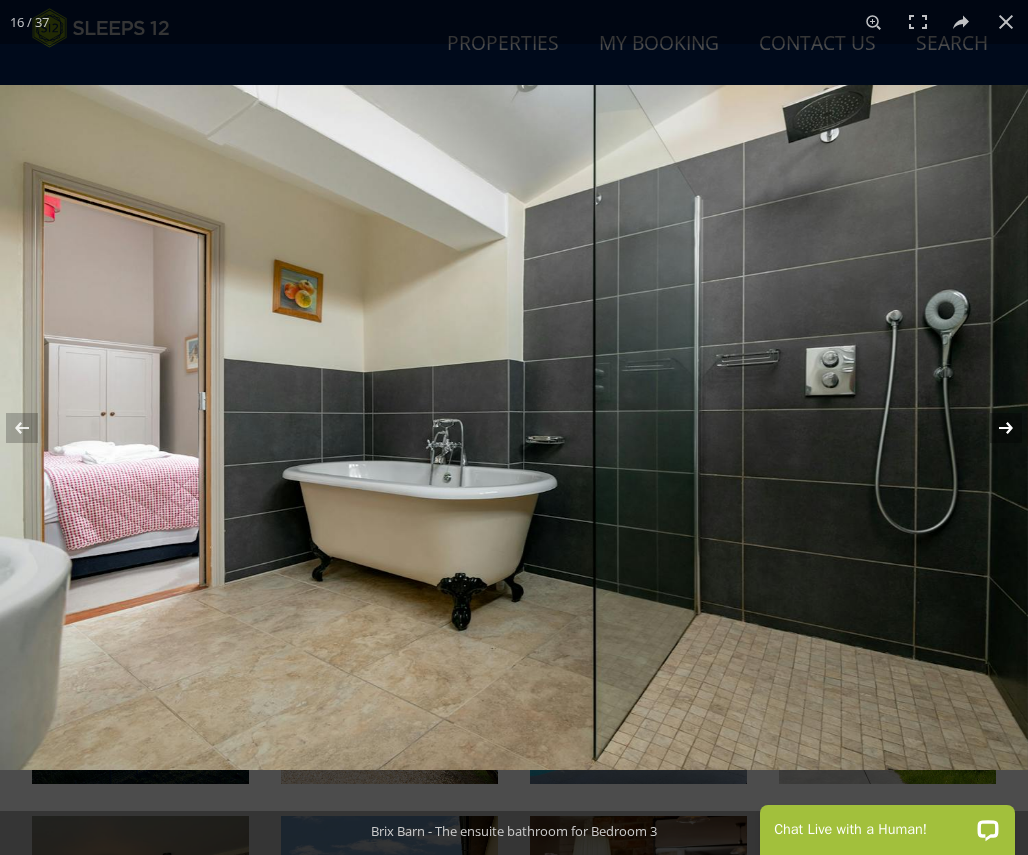 click at bounding box center (993, 428) 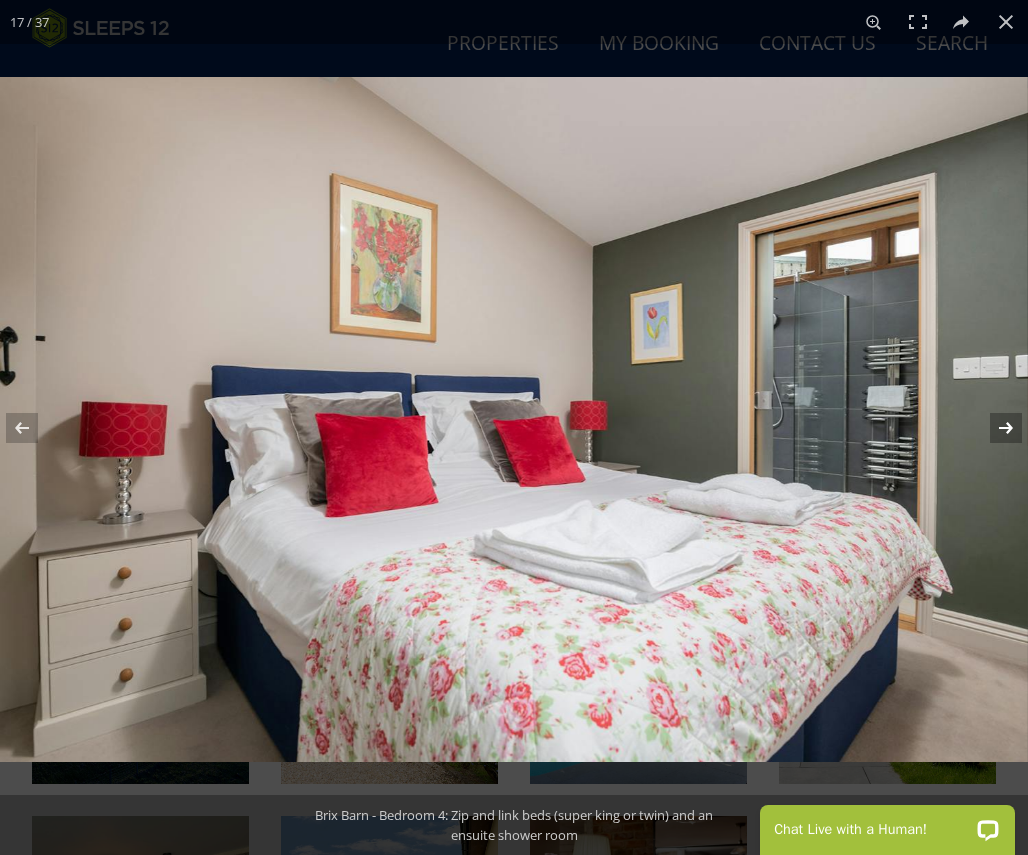 click at bounding box center (993, 428) 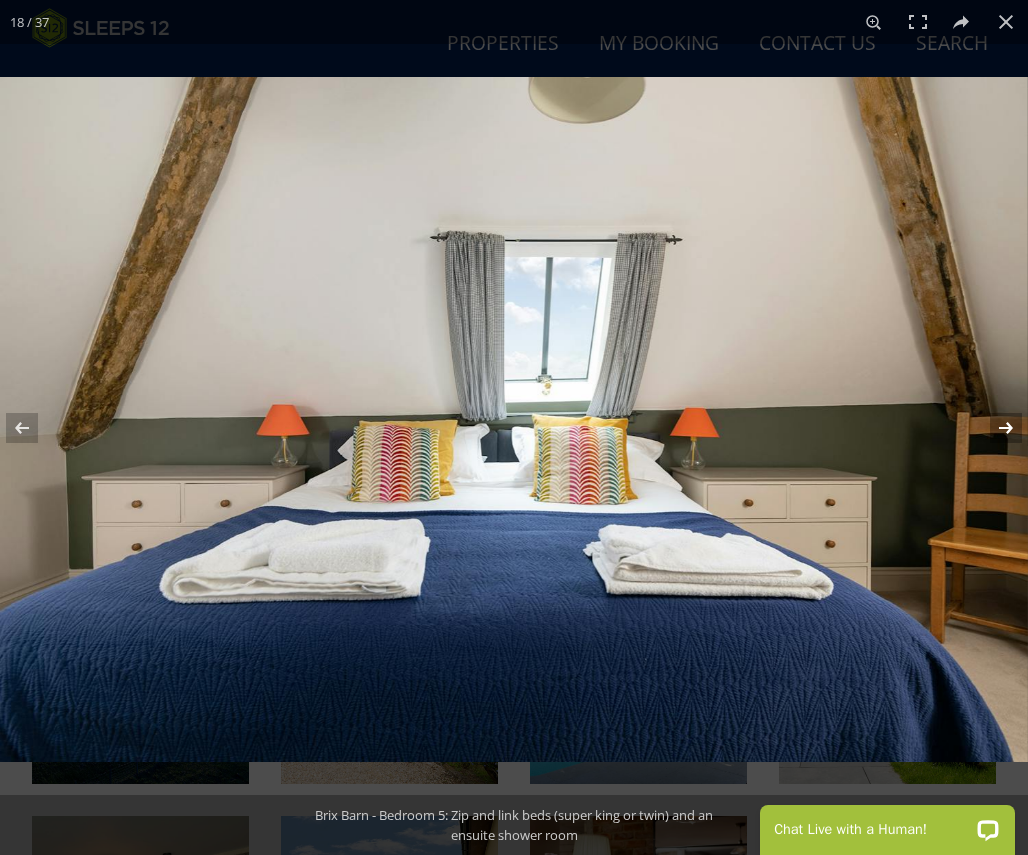 click at bounding box center [993, 428] 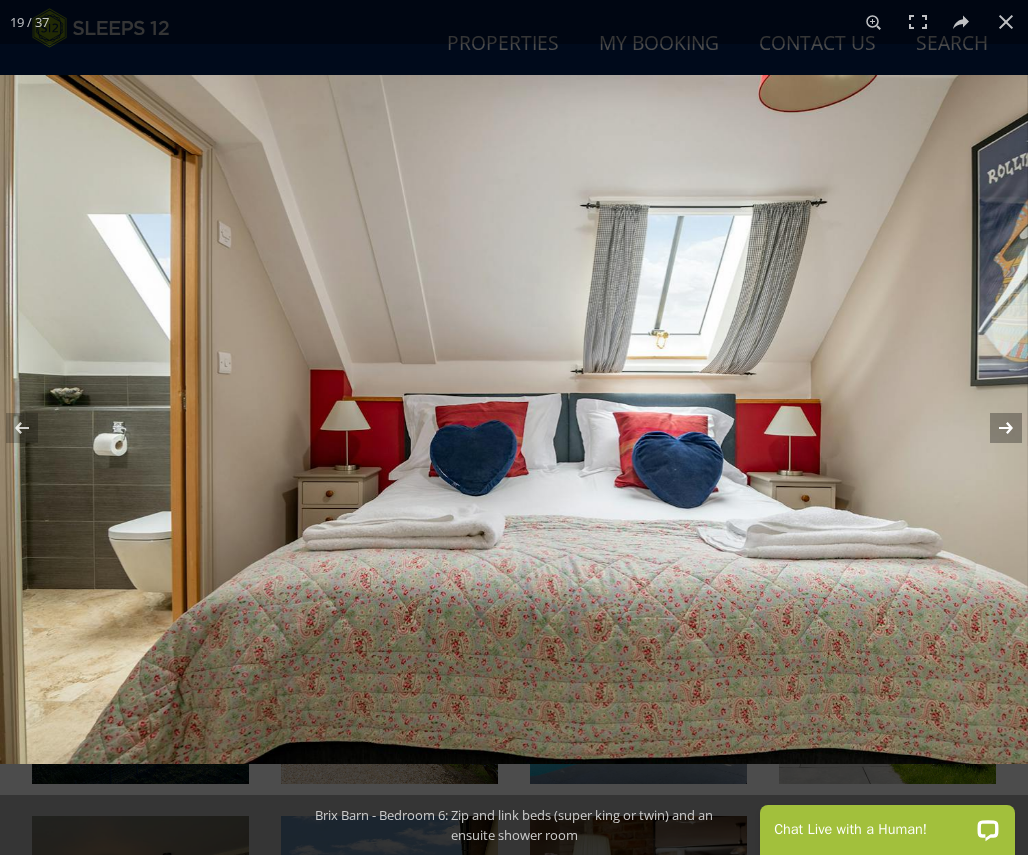 click at bounding box center [993, 428] 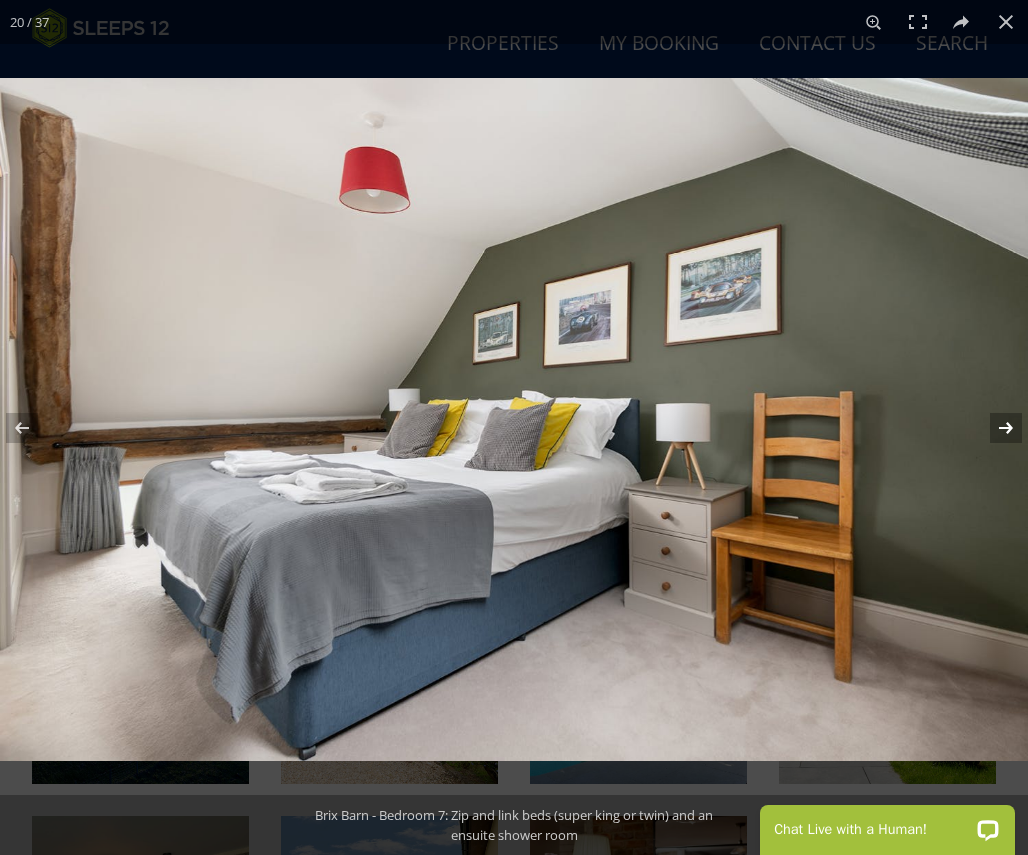 click at bounding box center (993, 428) 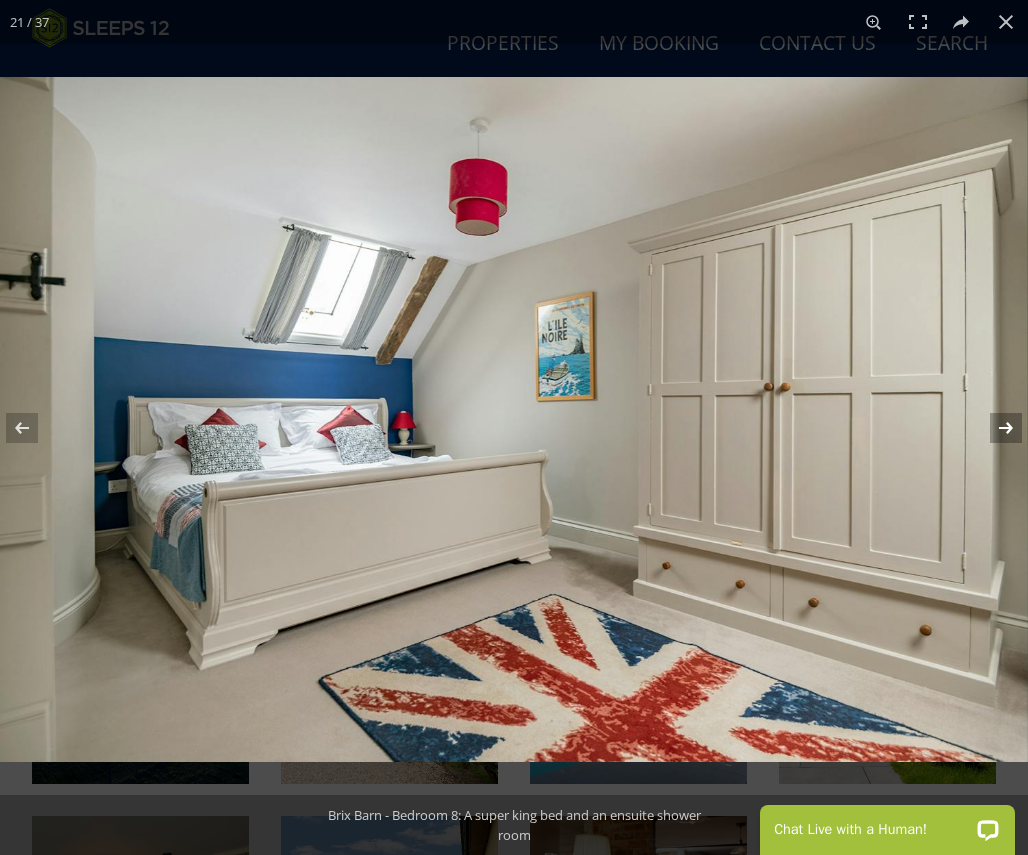 click at bounding box center (993, 428) 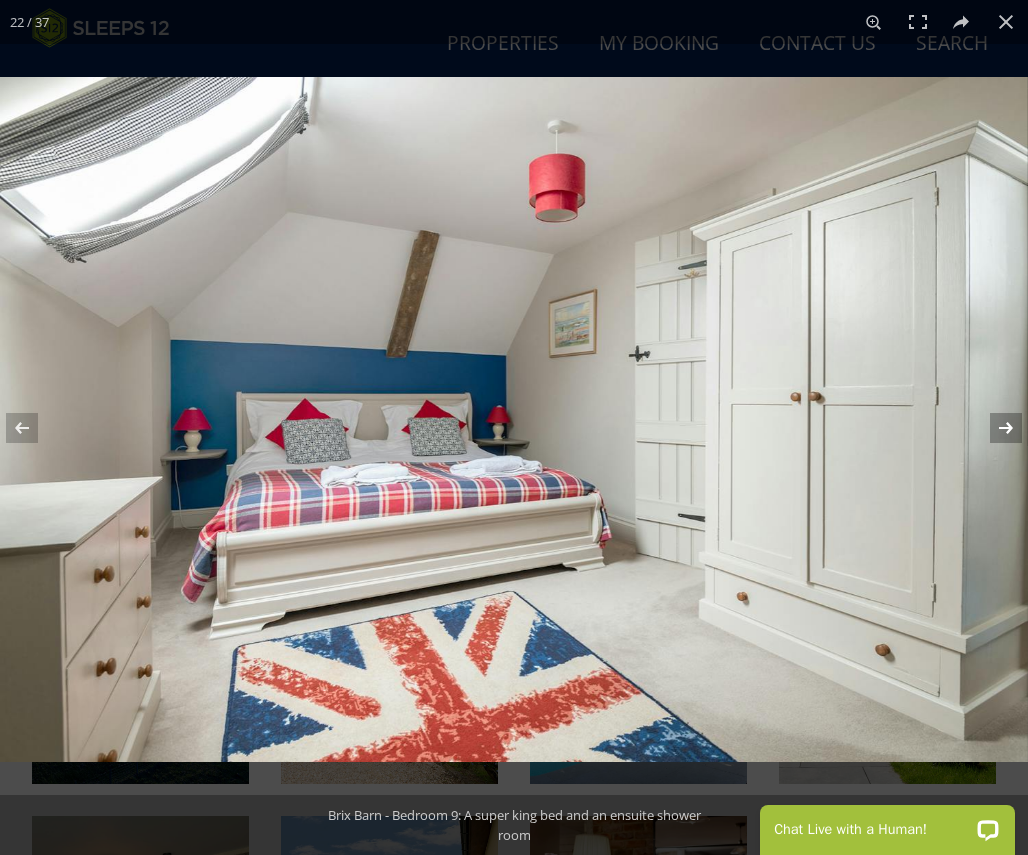 click at bounding box center [993, 428] 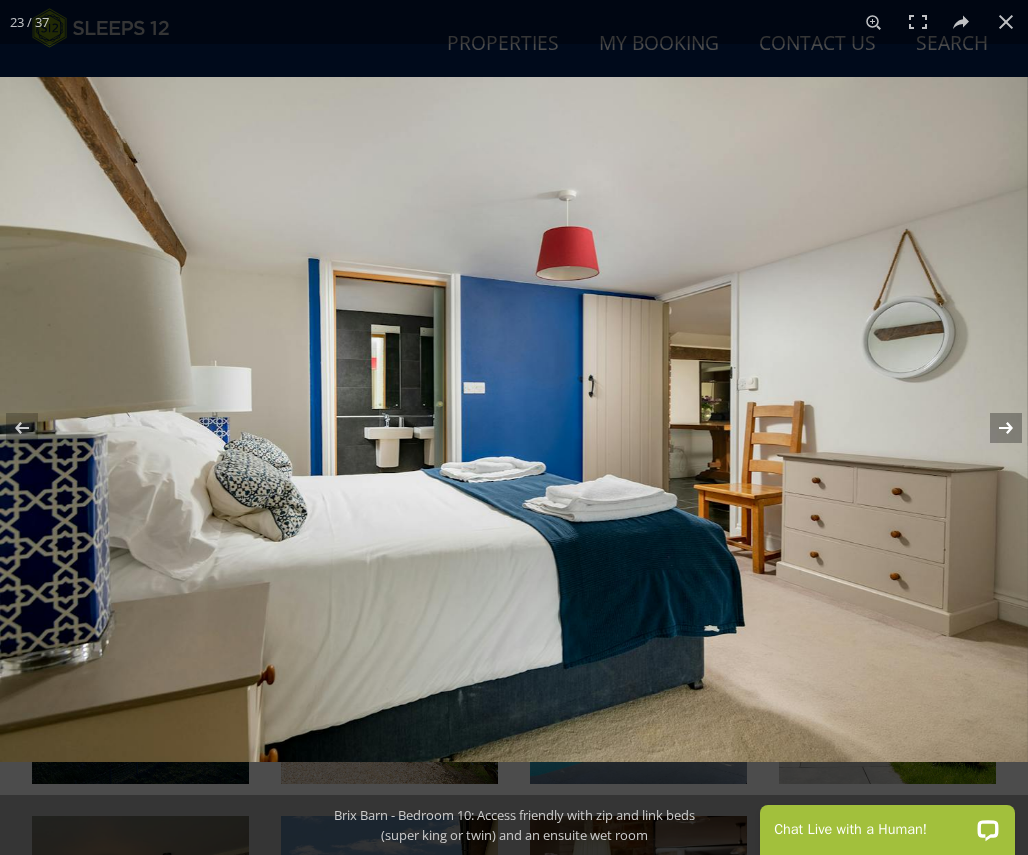 click at bounding box center (993, 428) 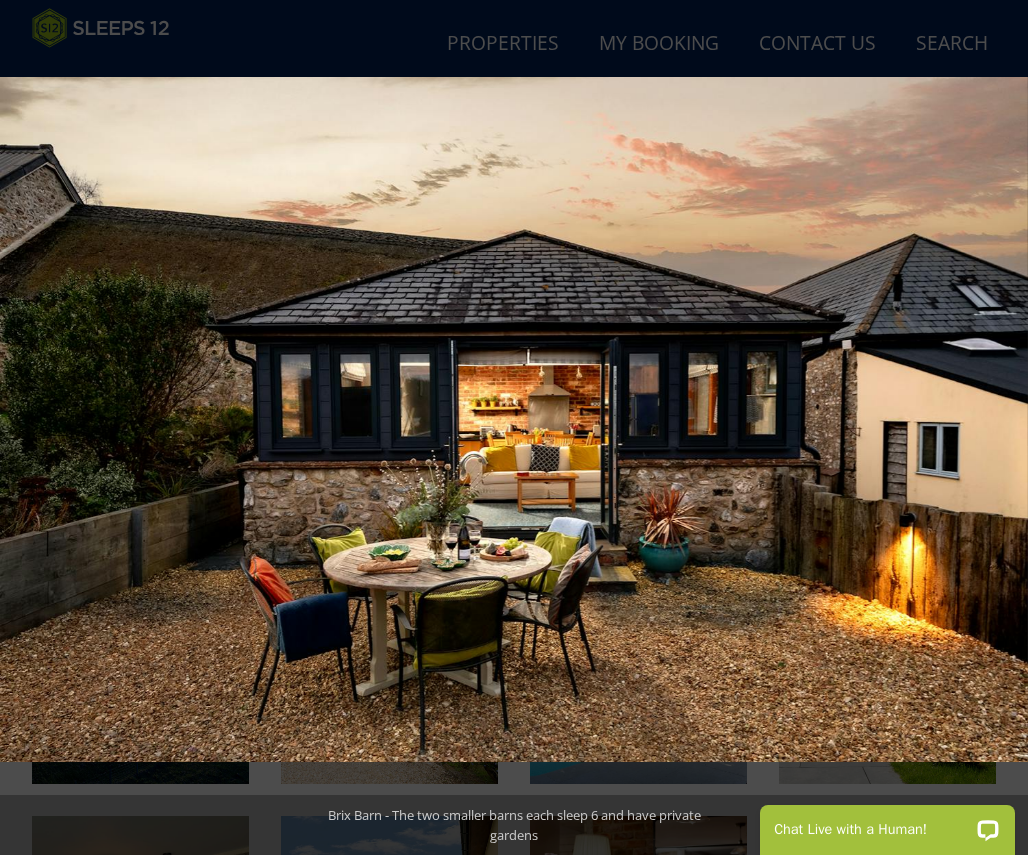 click at bounding box center [993, 428] 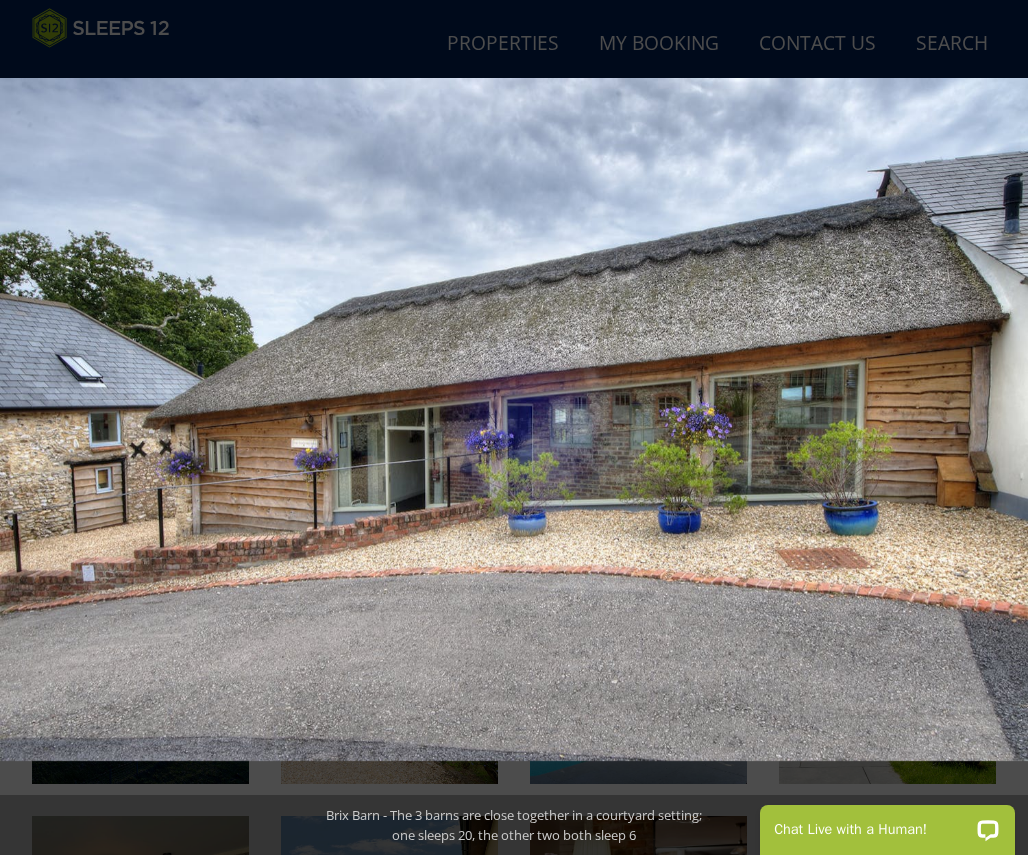 click at bounding box center [993, 428] 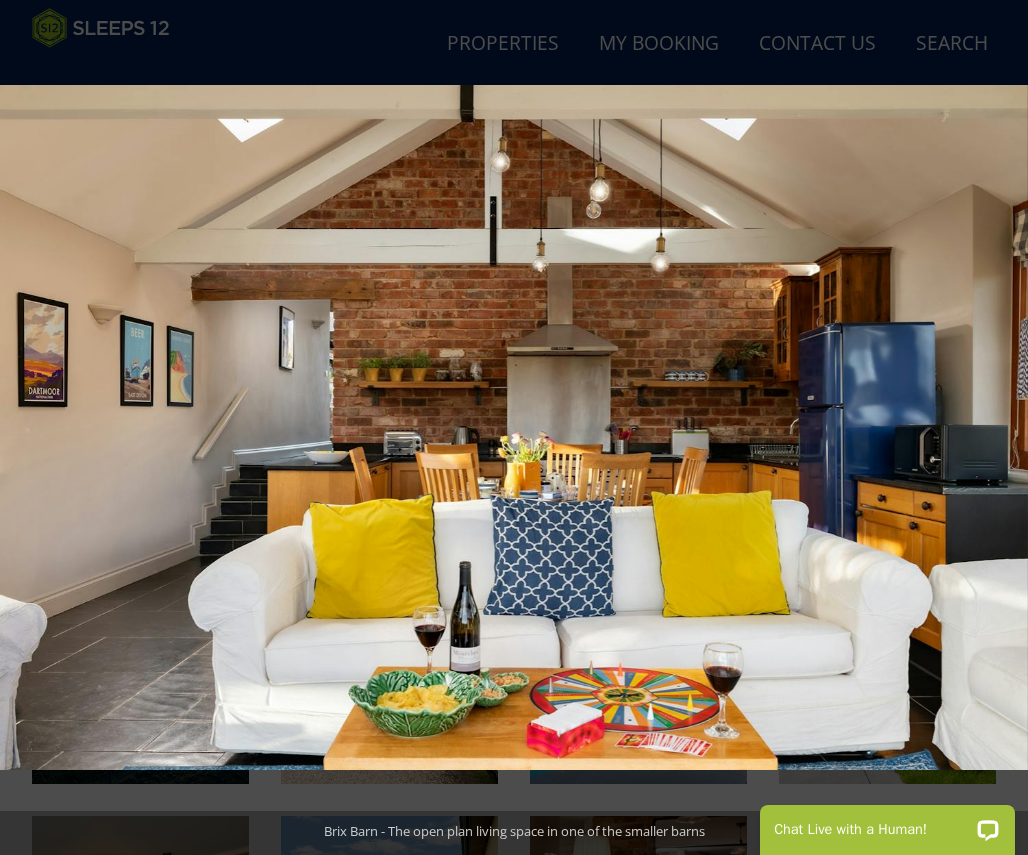 click at bounding box center [993, 428] 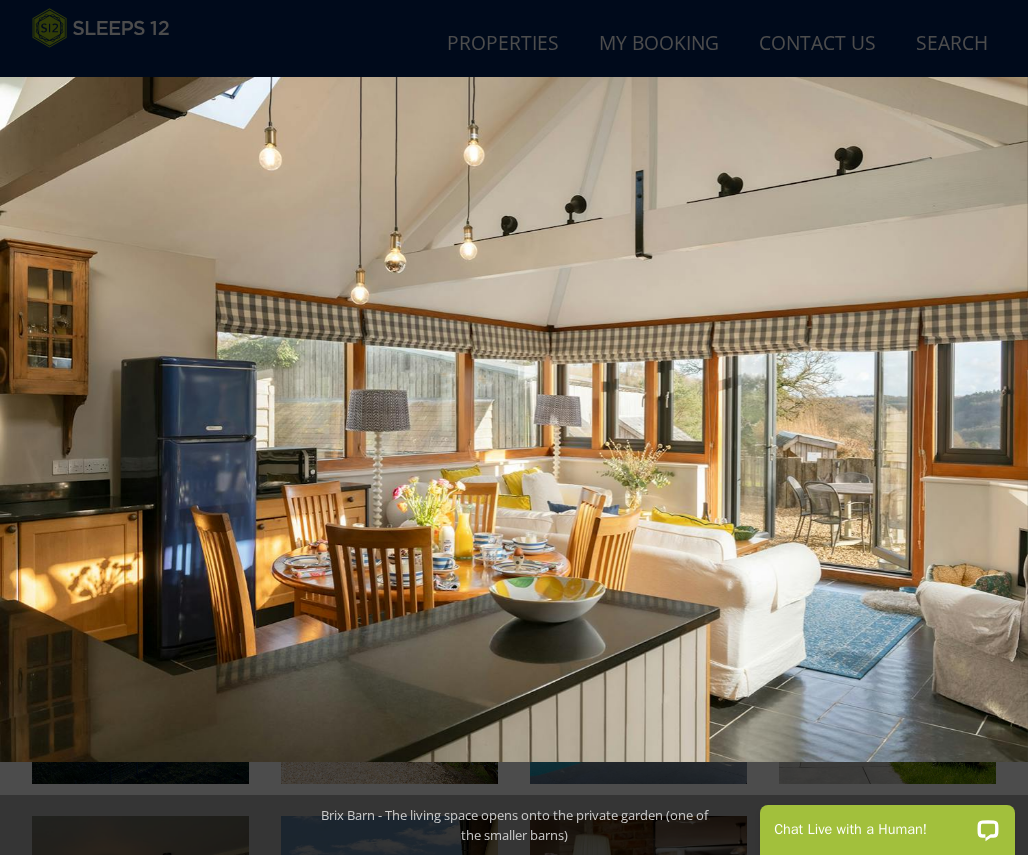 click at bounding box center [993, 428] 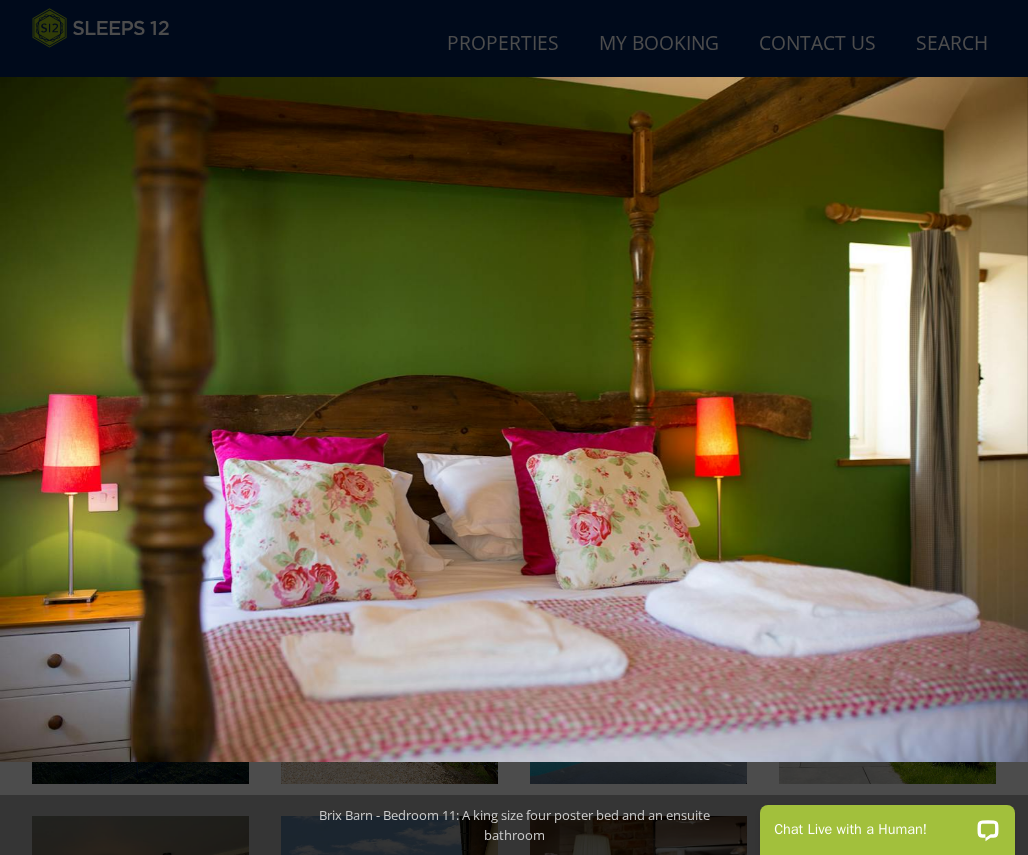 click at bounding box center (993, 428) 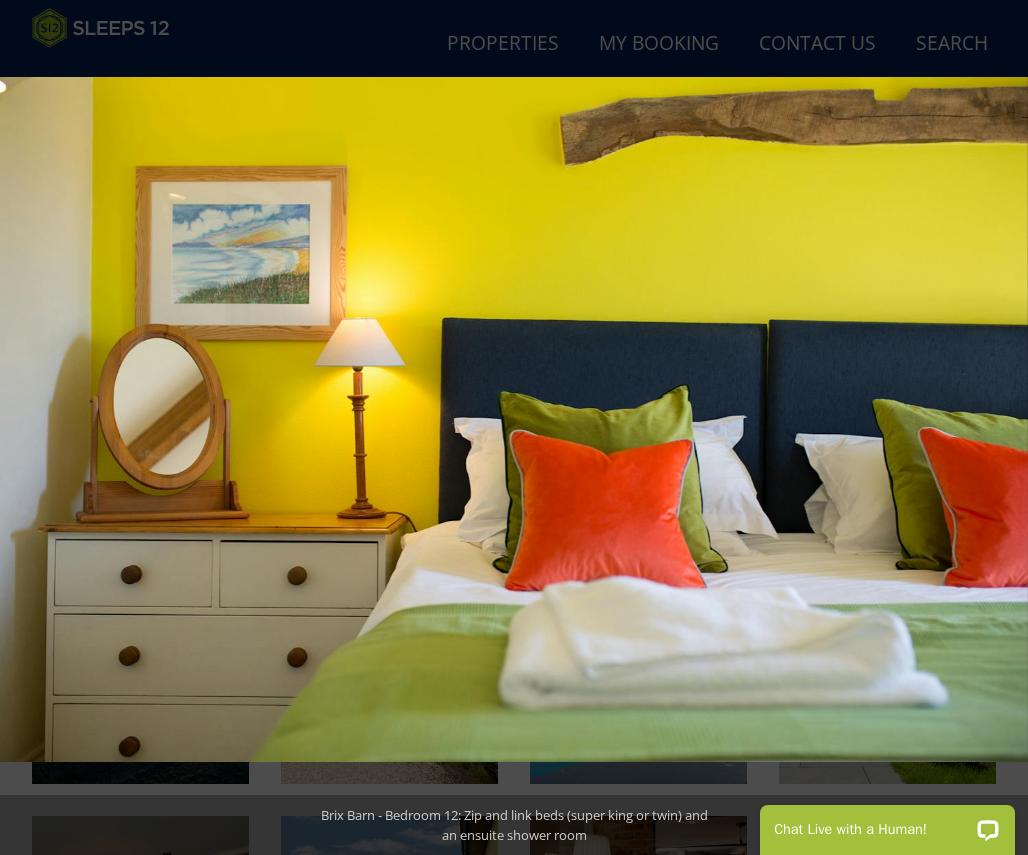 click at bounding box center (993, 428) 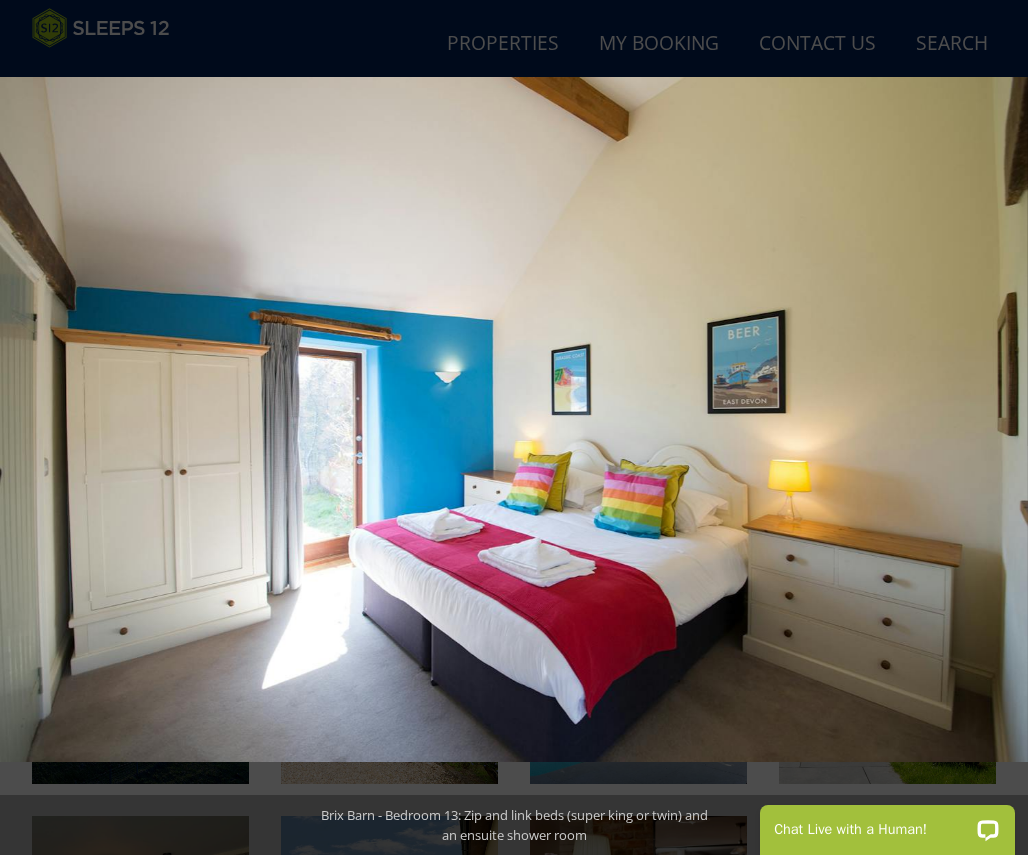 click at bounding box center (993, 428) 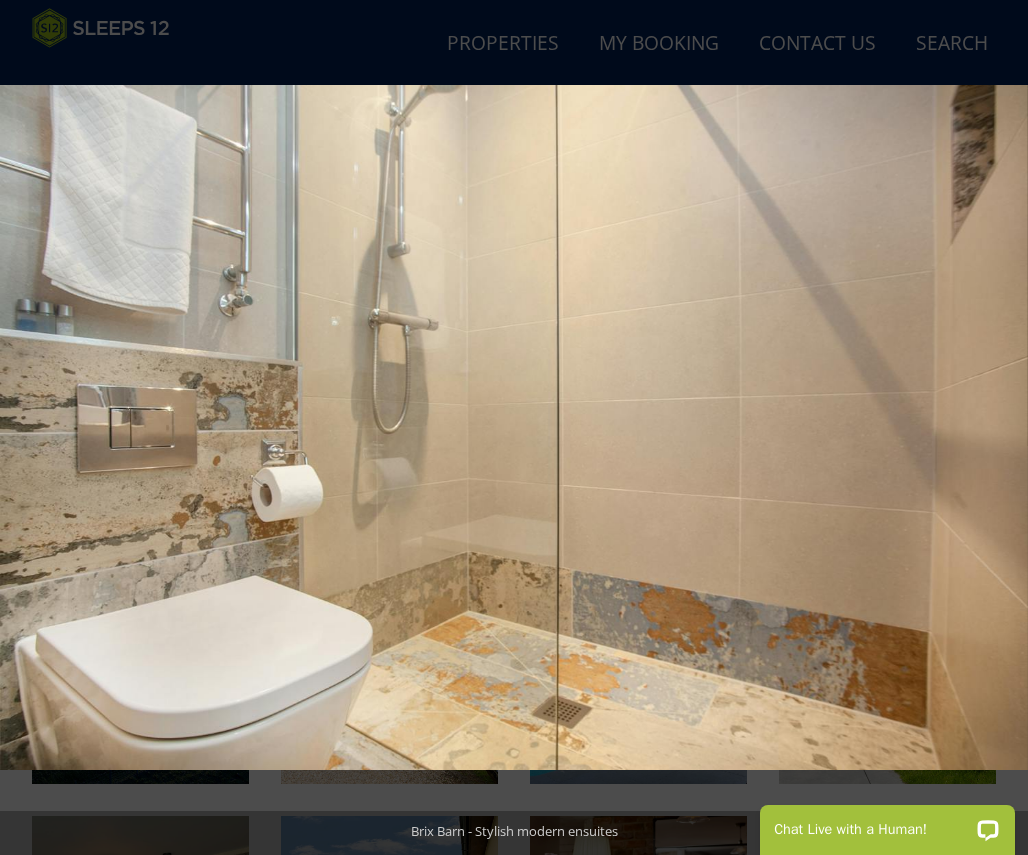 click at bounding box center [993, 428] 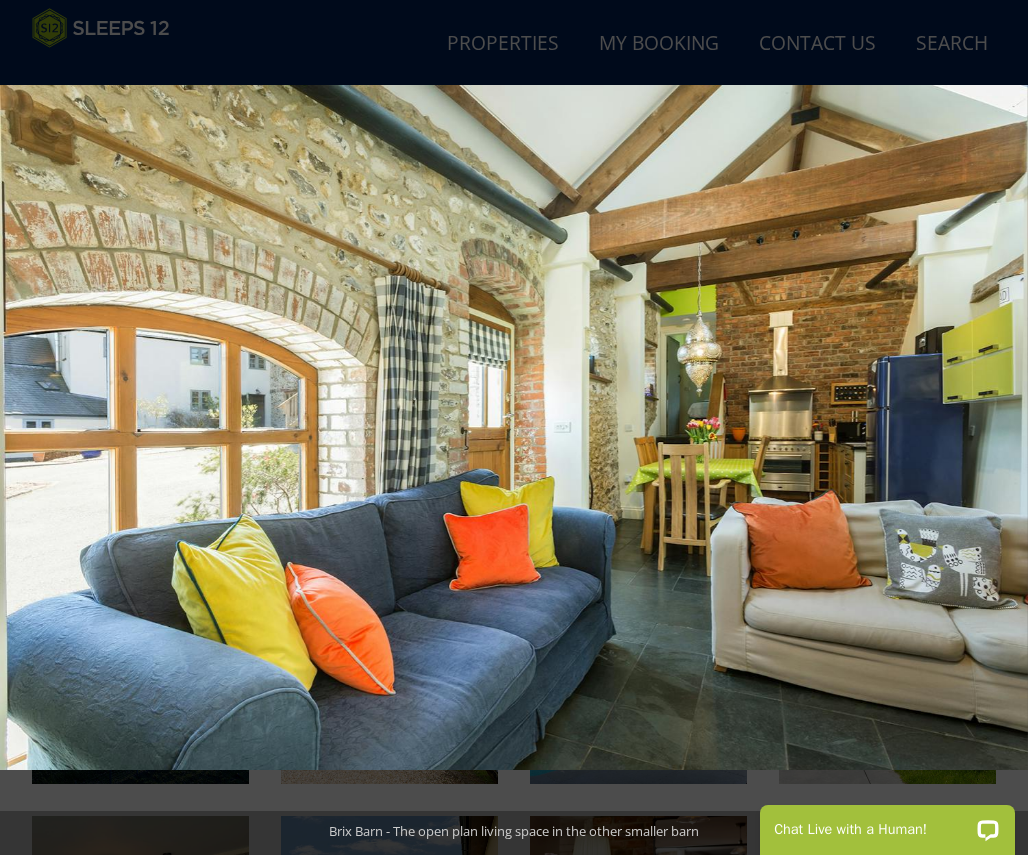 click at bounding box center [993, 428] 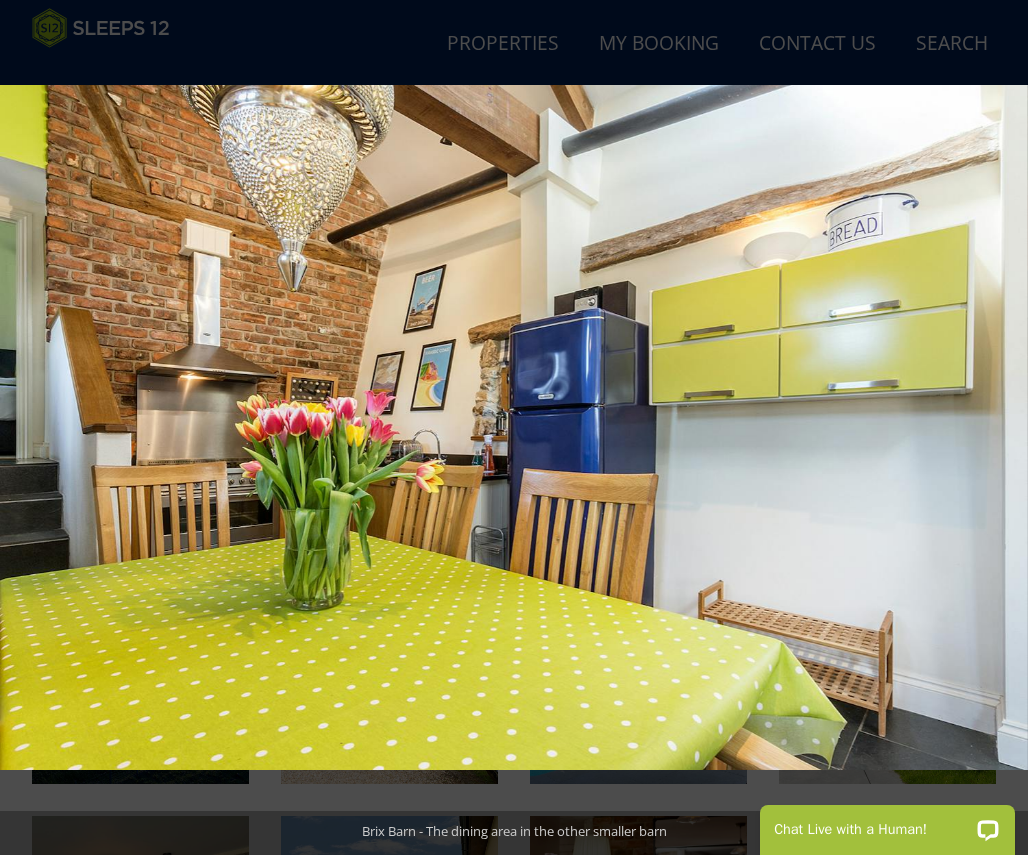 click at bounding box center (993, 428) 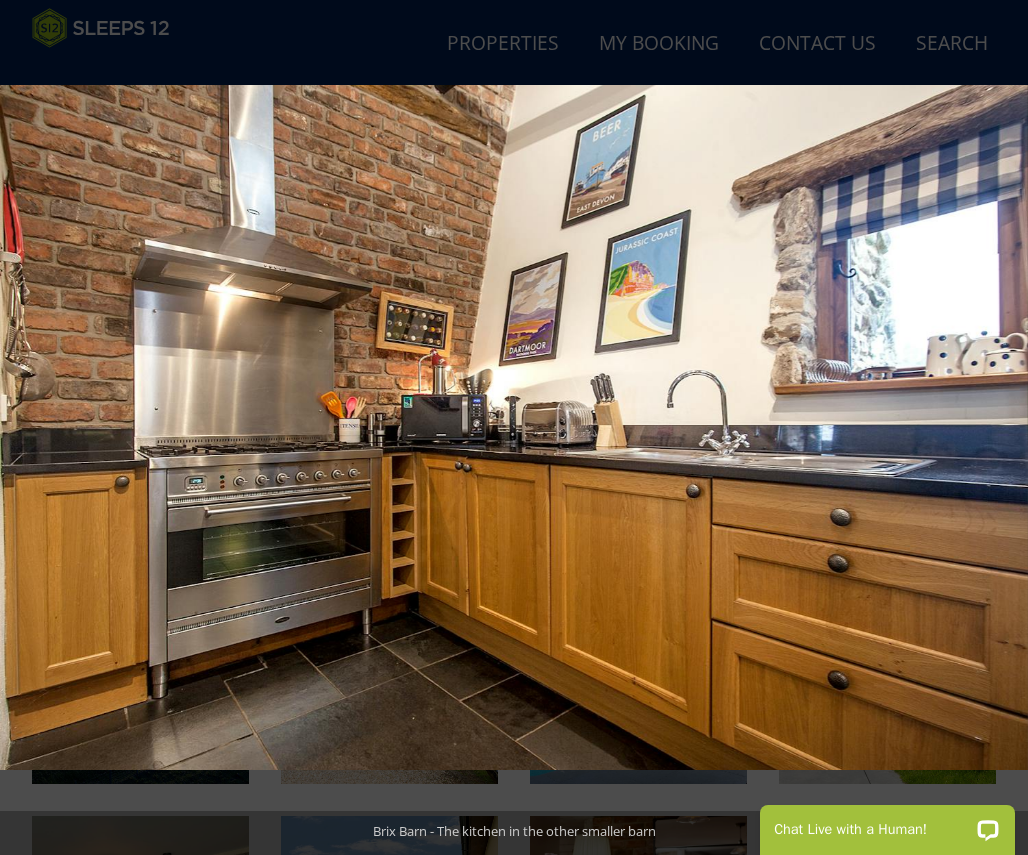 click at bounding box center (993, 428) 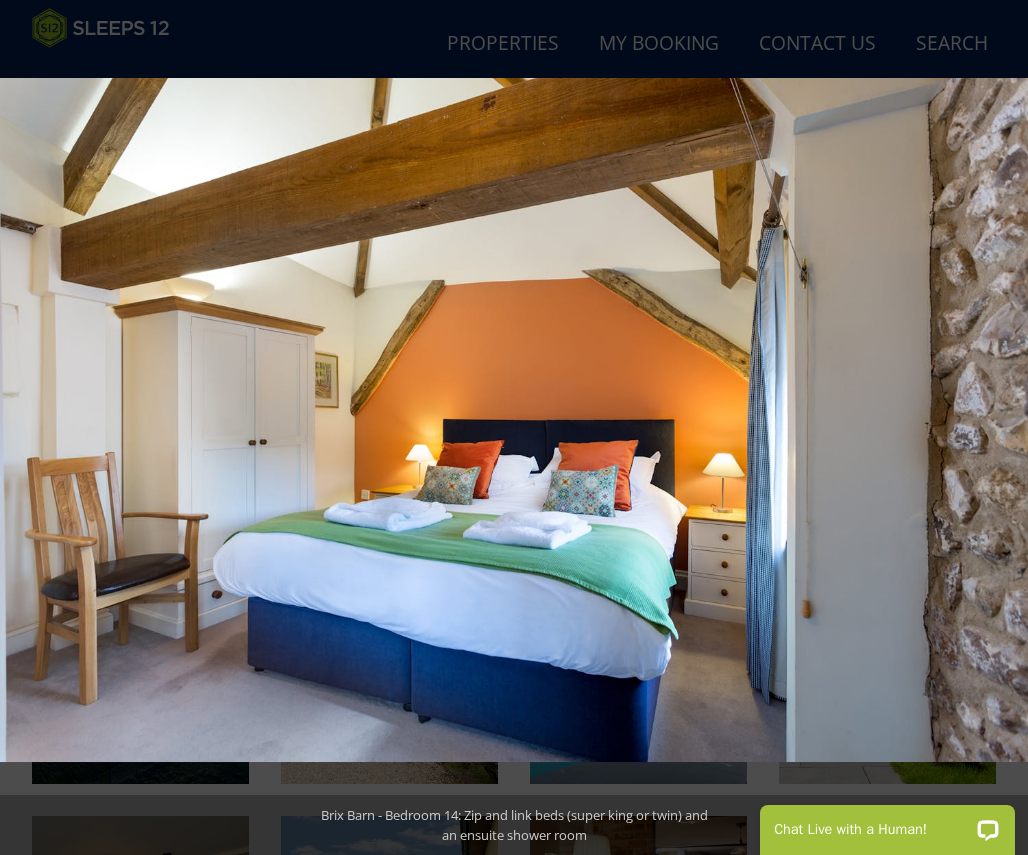 click at bounding box center (993, 428) 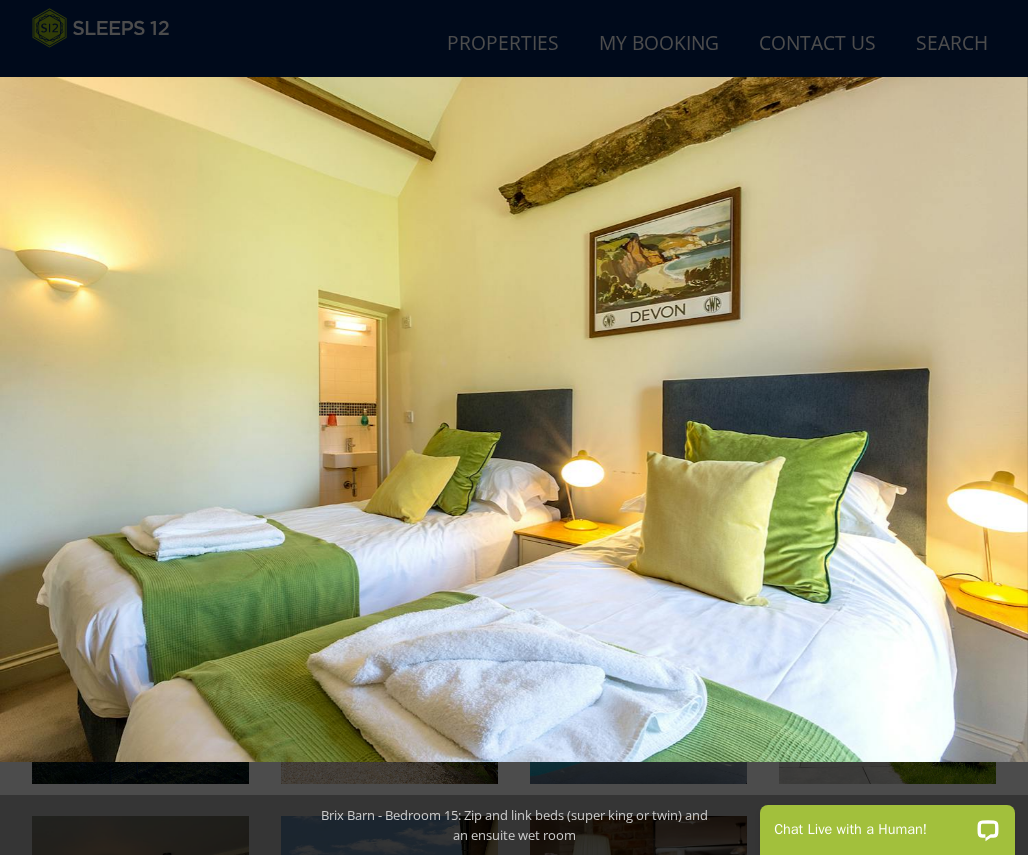 click at bounding box center (993, 428) 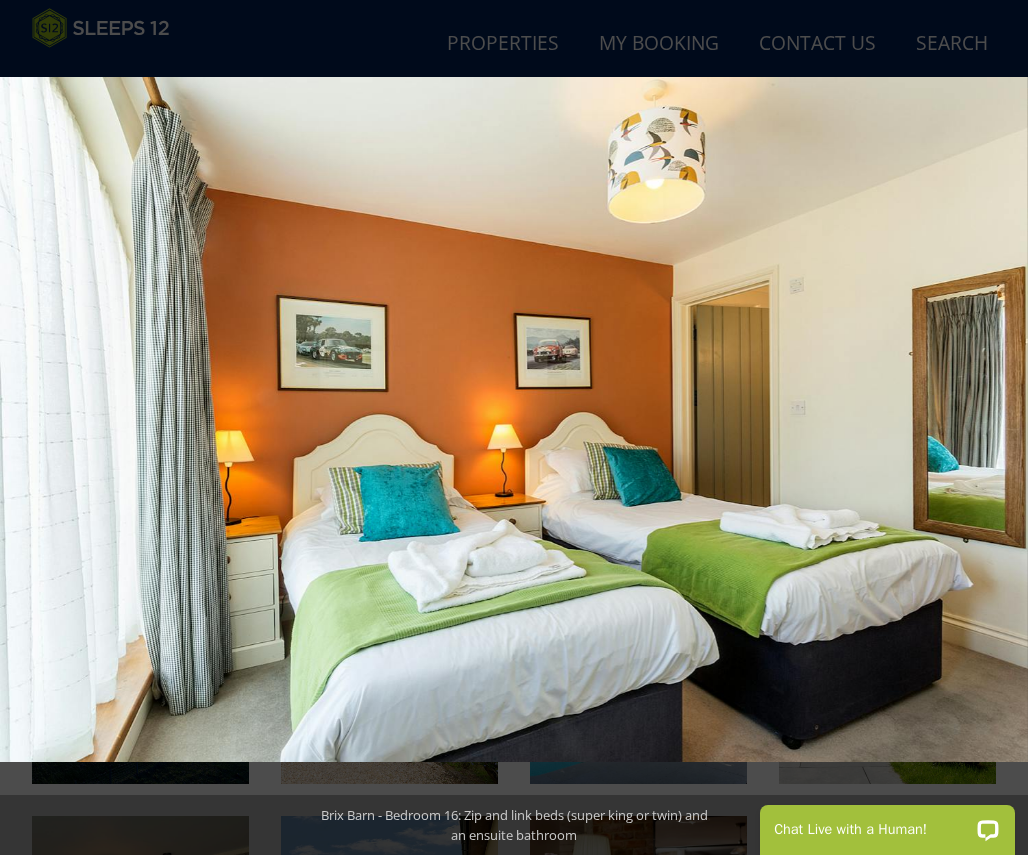 click at bounding box center (993, 428) 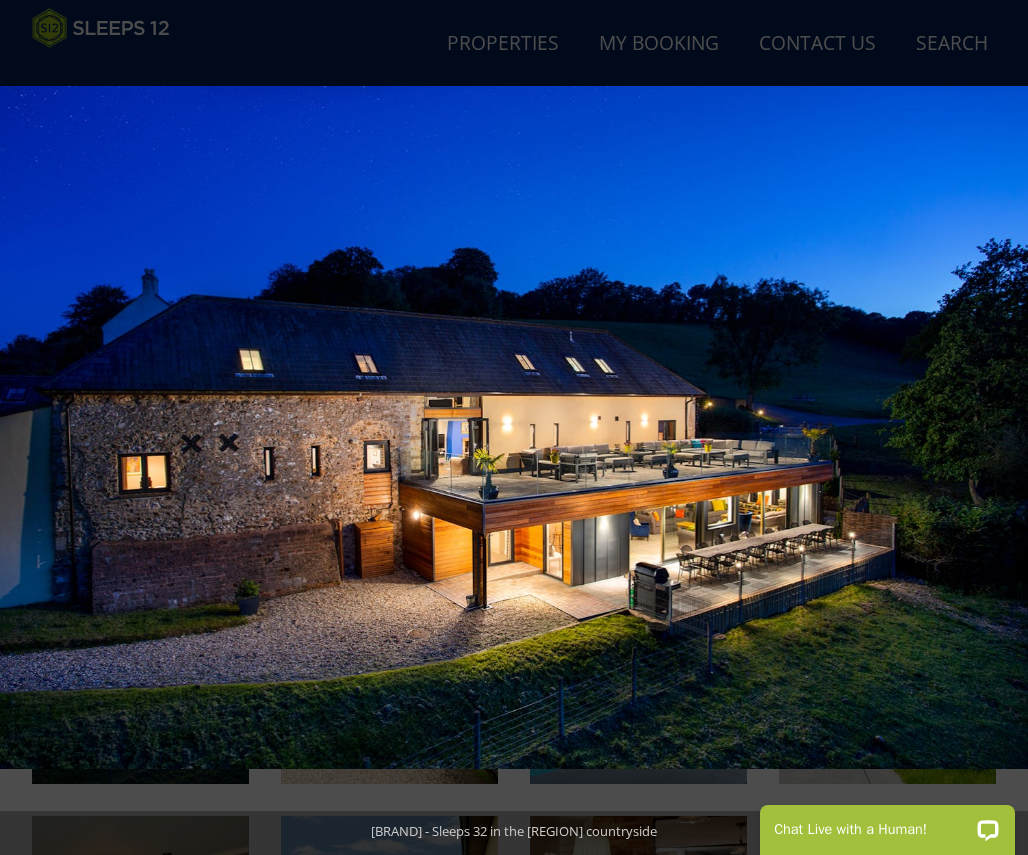 click at bounding box center [993, 428] 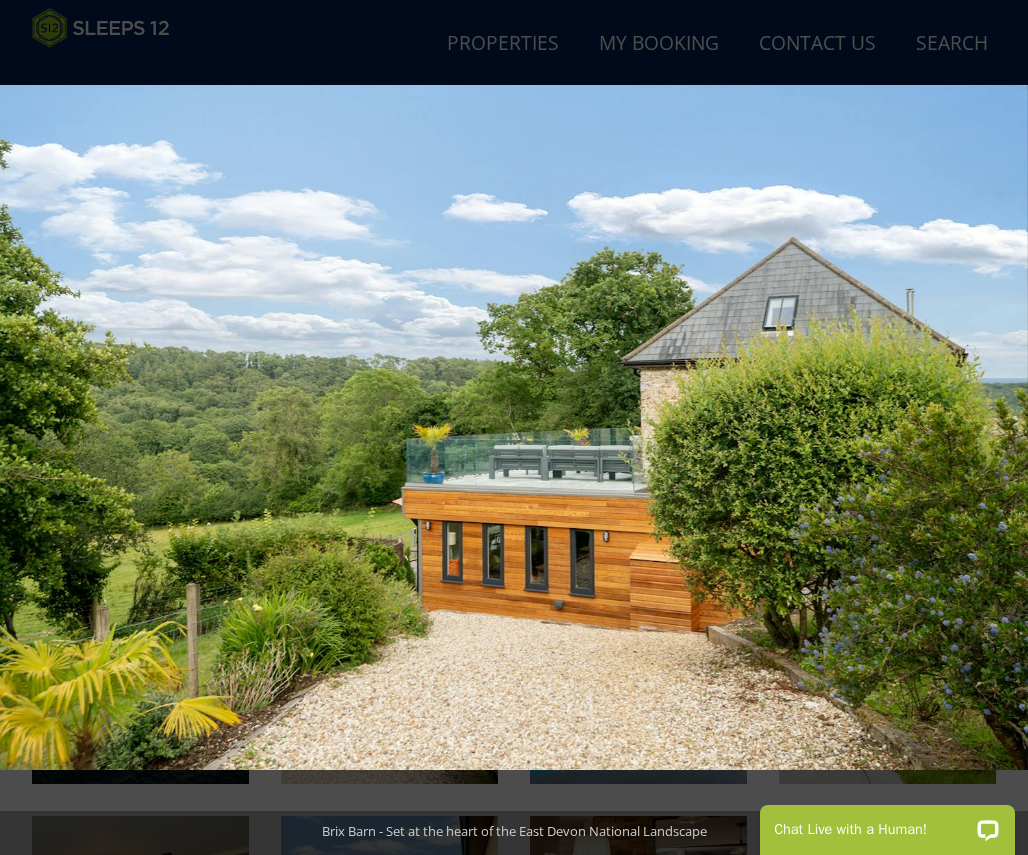 click at bounding box center (993, 428) 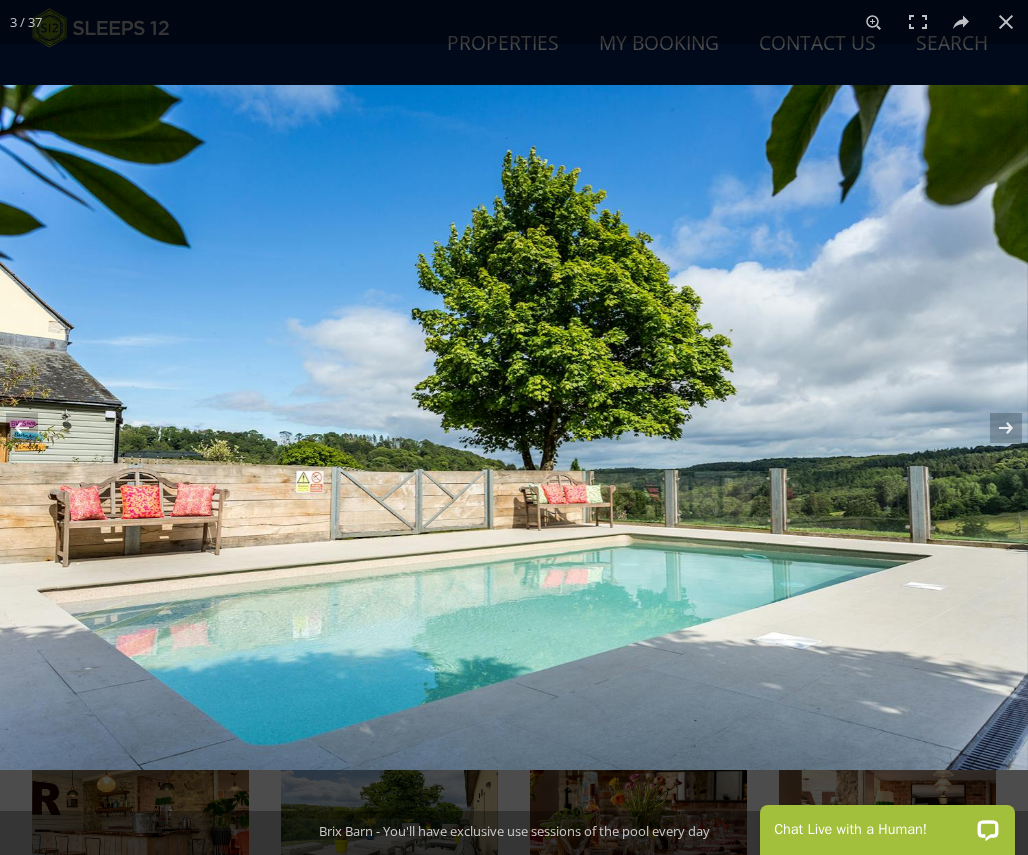 scroll, scrollTop: 380, scrollLeft: 0, axis: vertical 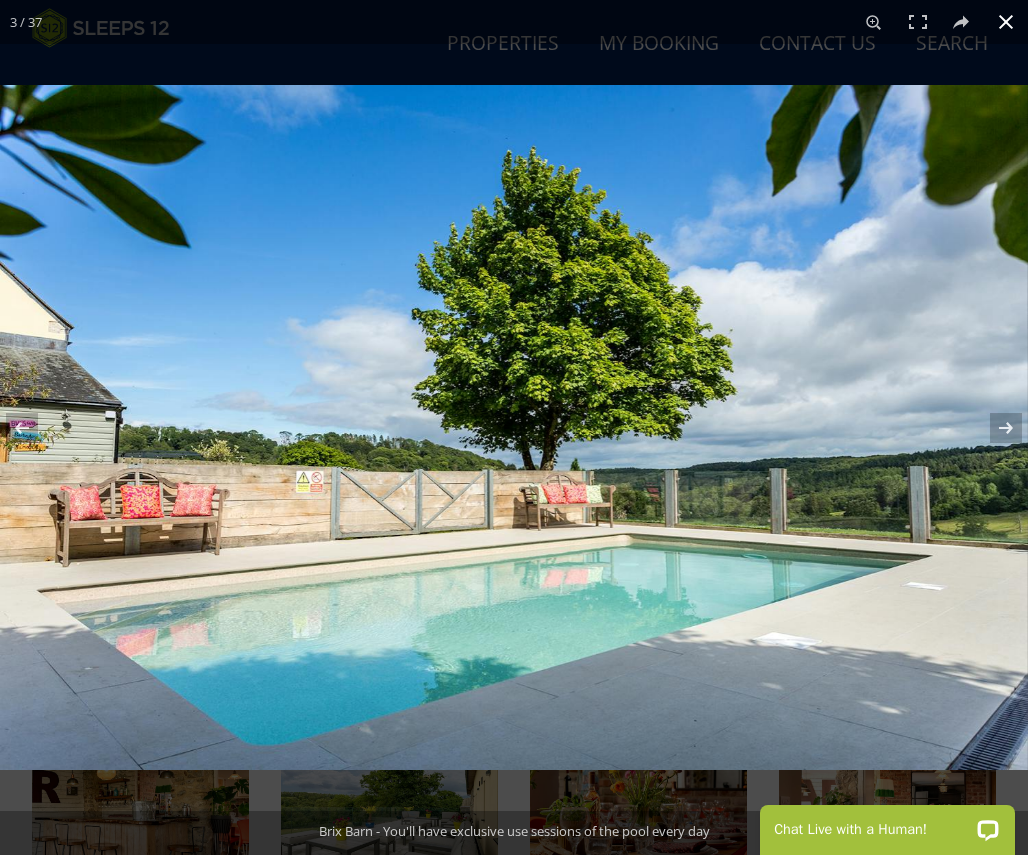 click at bounding box center [1006, 22] 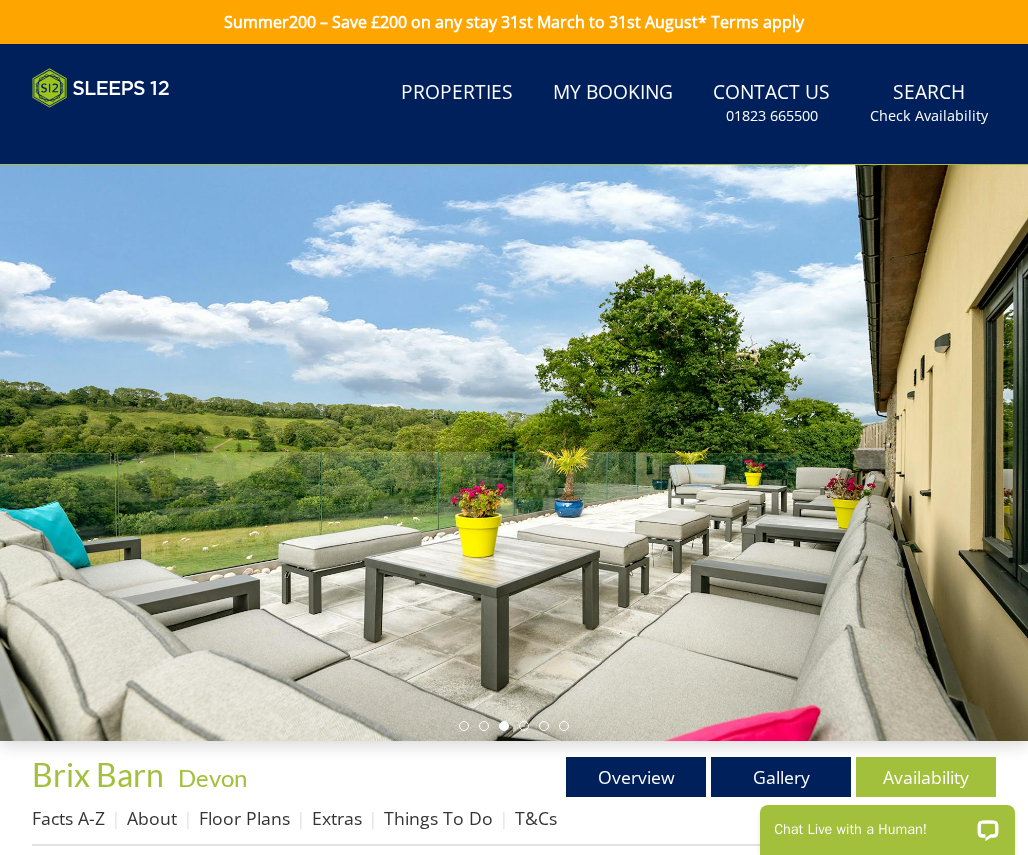 scroll, scrollTop: 0, scrollLeft: 0, axis: both 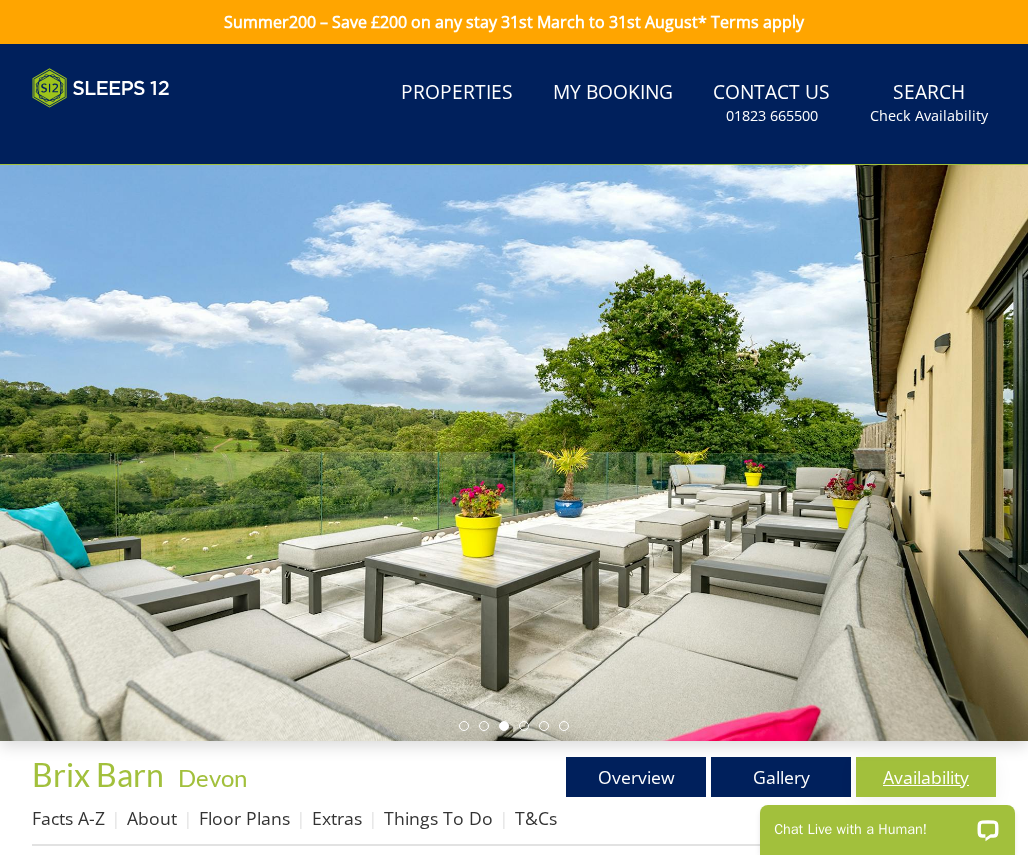 click on "Availability" at bounding box center [926, 777] 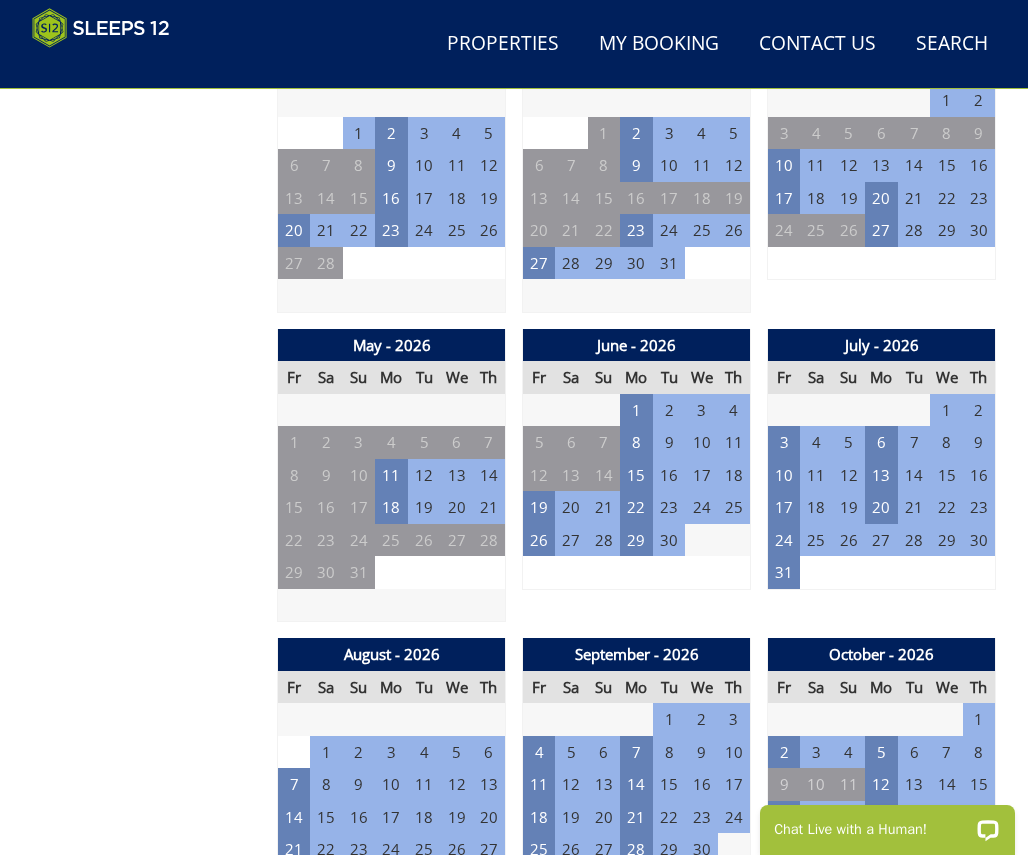 scroll, scrollTop: 0, scrollLeft: 0, axis: both 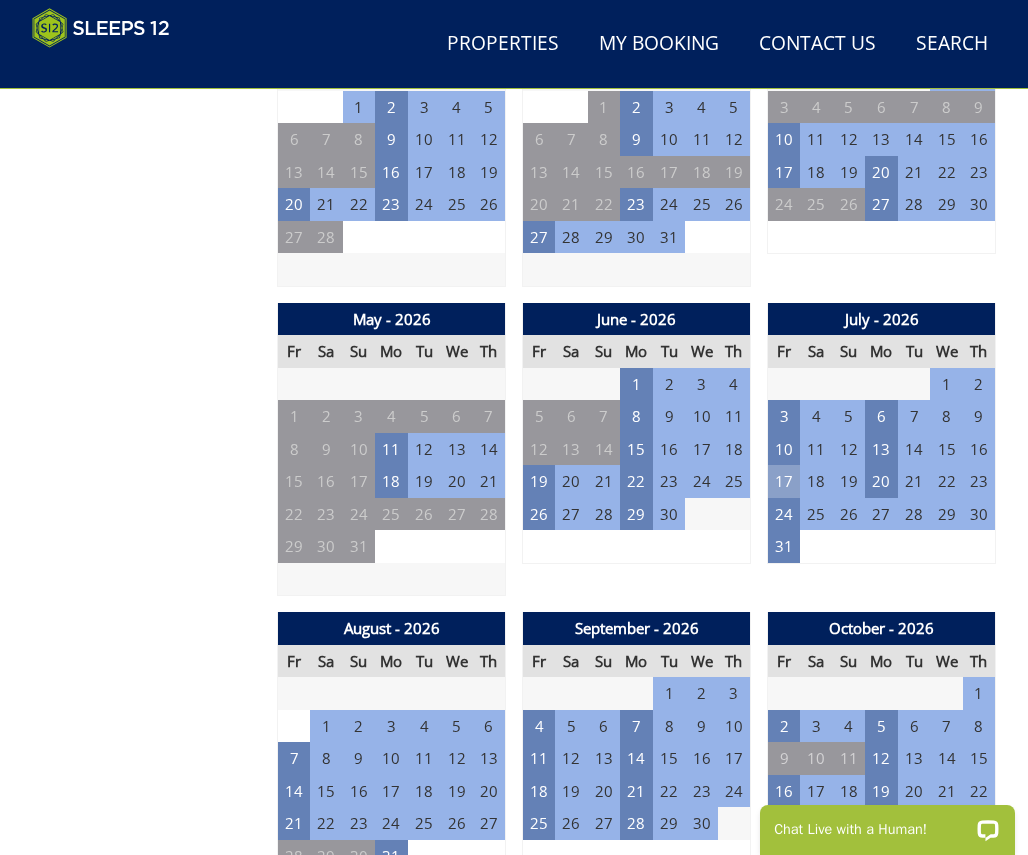 click on "17" at bounding box center [784, 481] 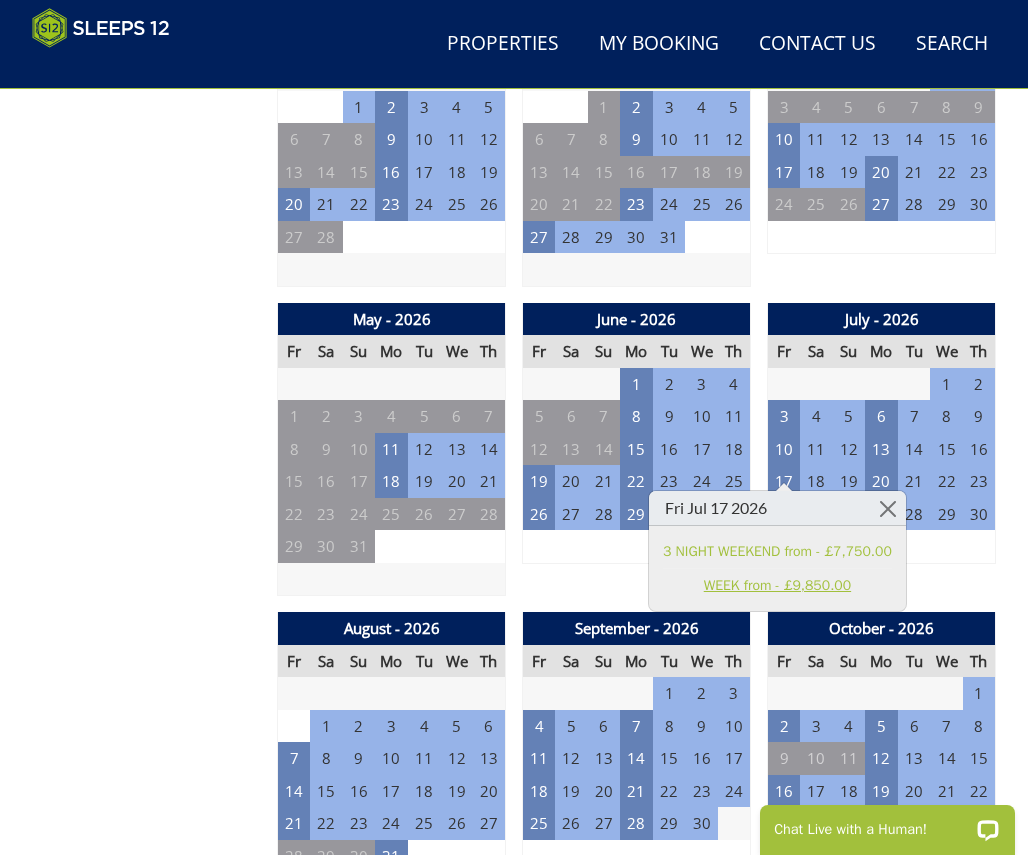 click on "WEEK from  - £9,850.00" at bounding box center (777, 585) 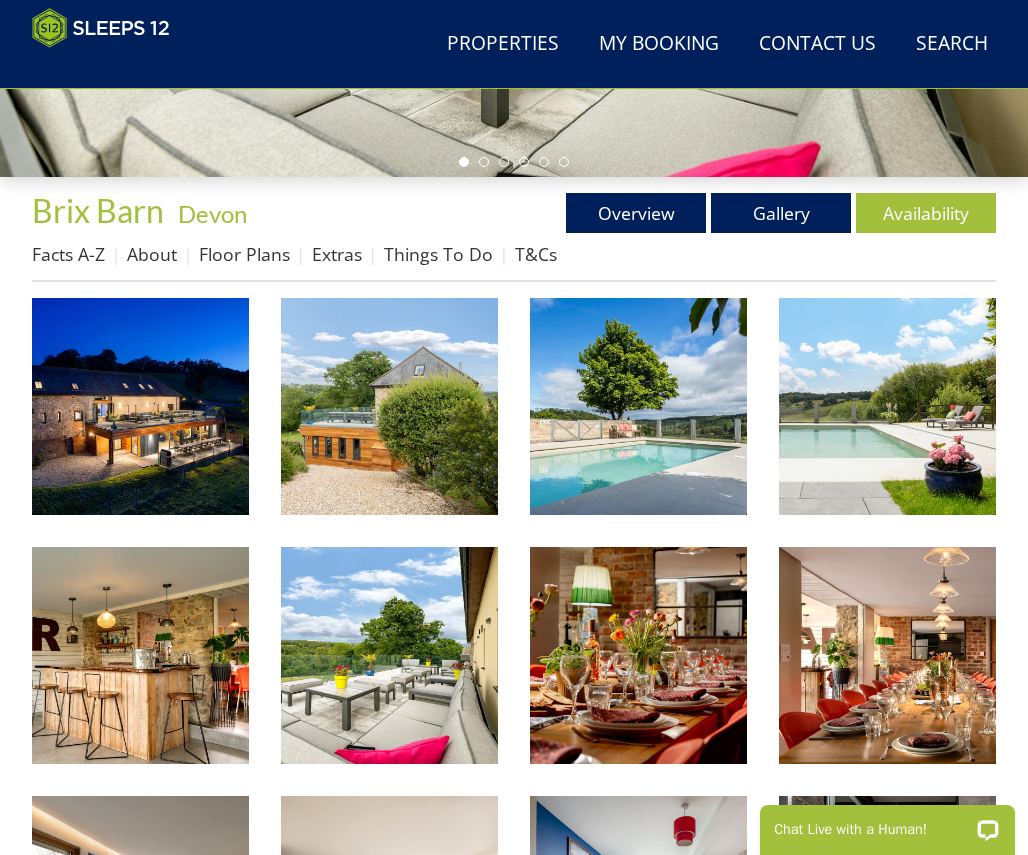 scroll, scrollTop: 493, scrollLeft: 0, axis: vertical 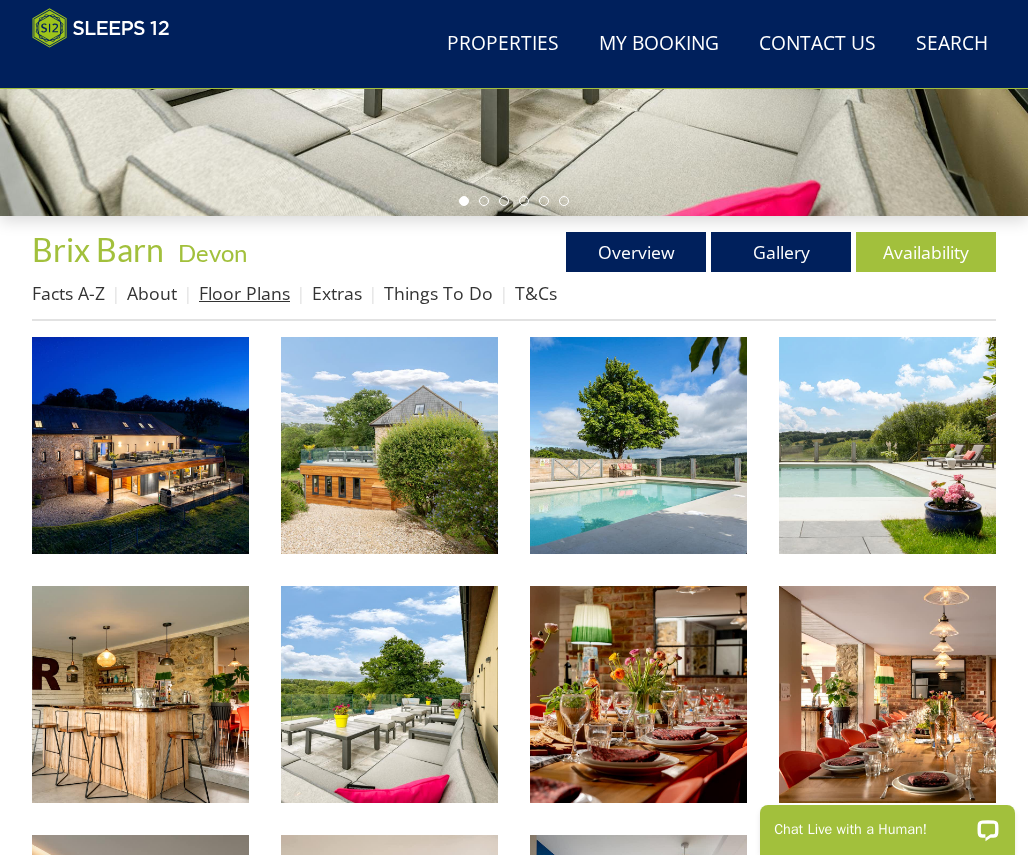 click on "Floor Plans" at bounding box center [244, 293] 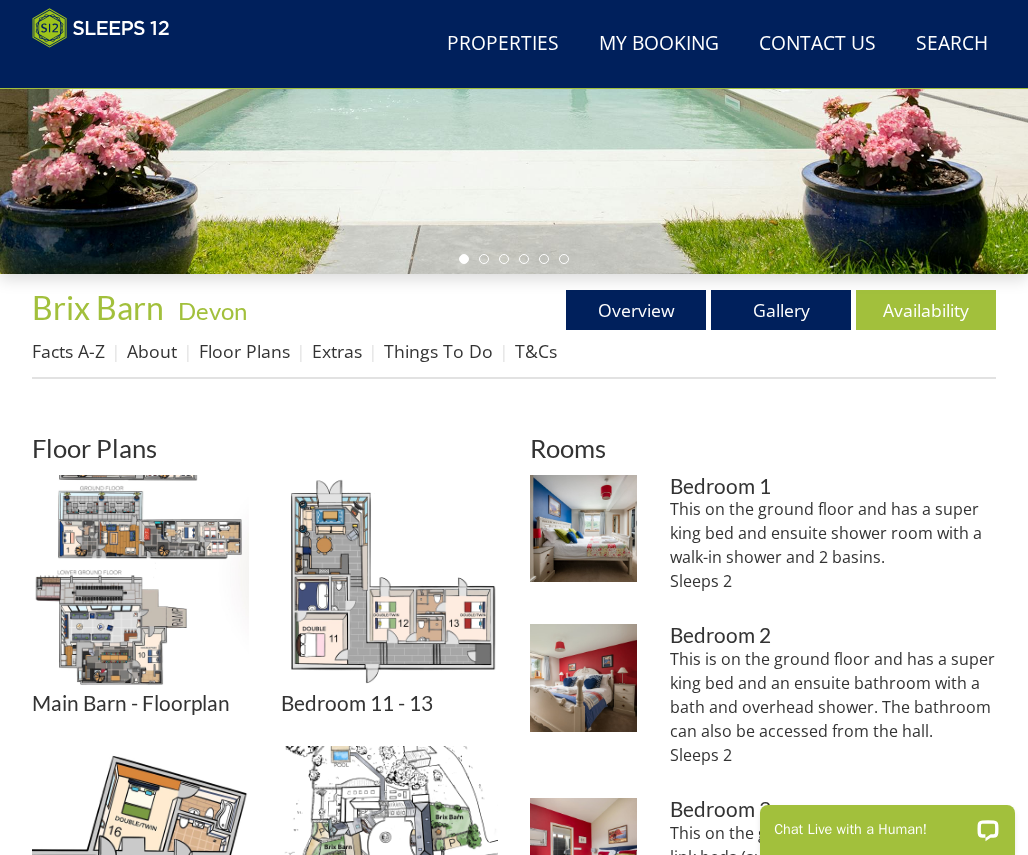 scroll, scrollTop: 435, scrollLeft: 0, axis: vertical 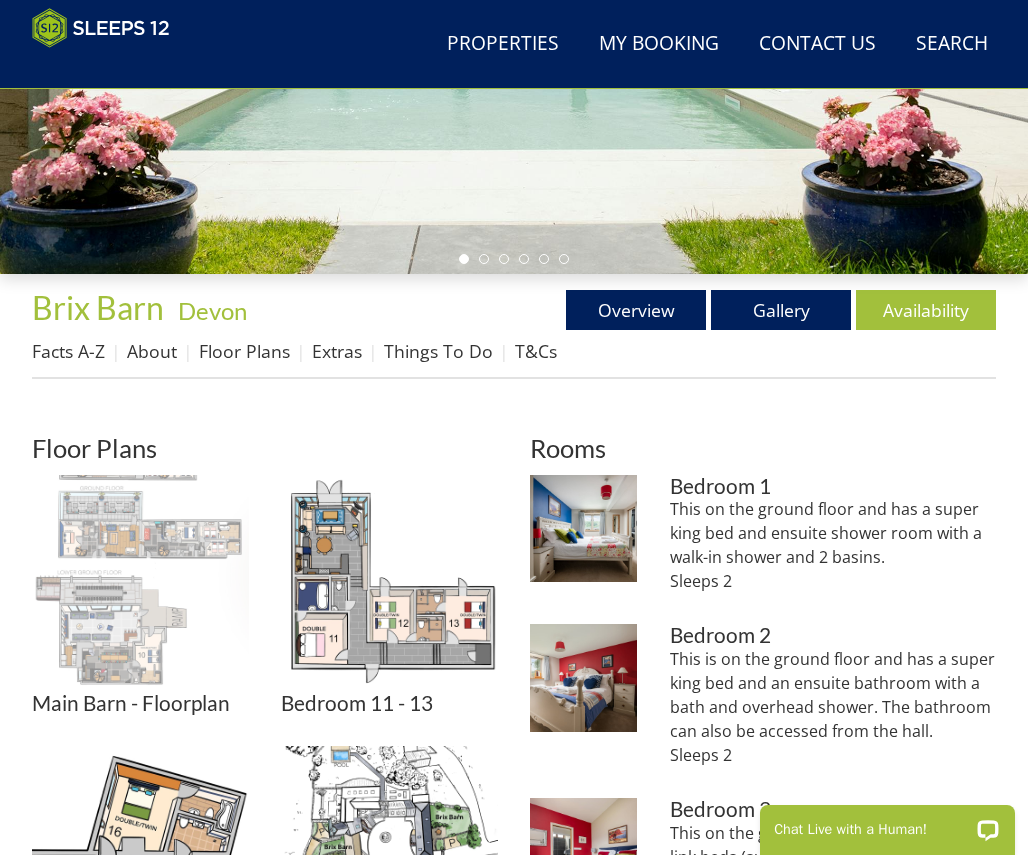 click at bounding box center (140, 583) 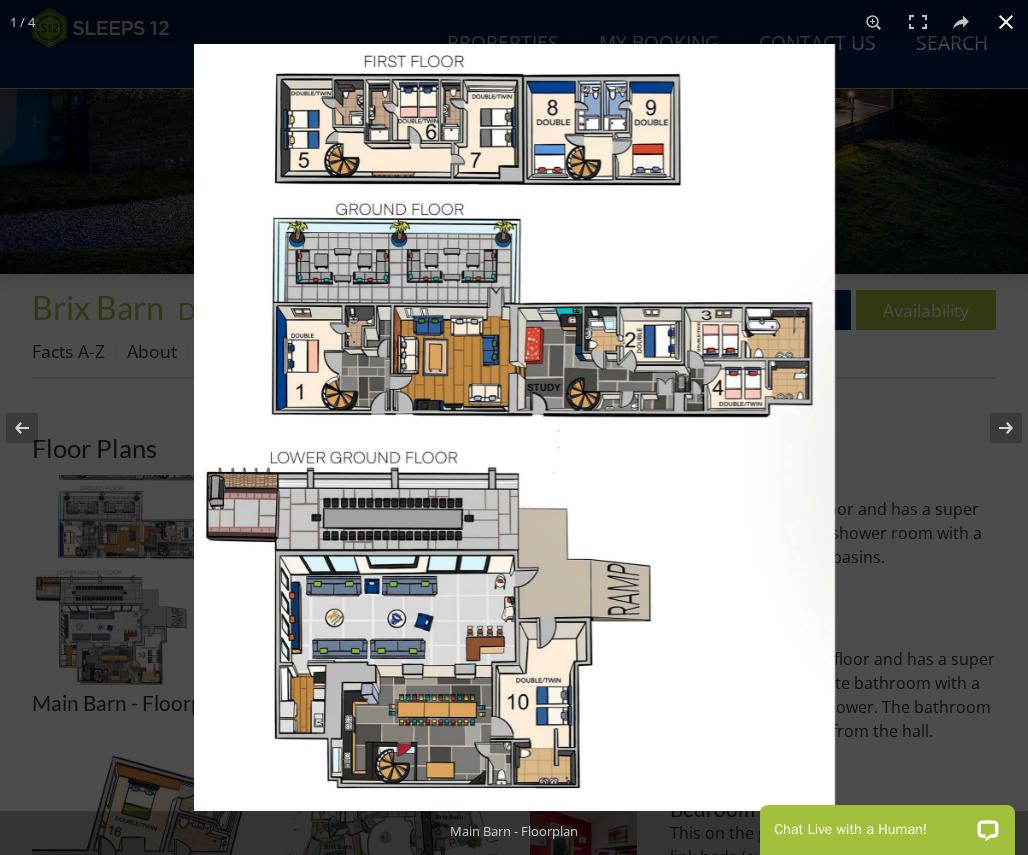 click at bounding box center [1006, 22] 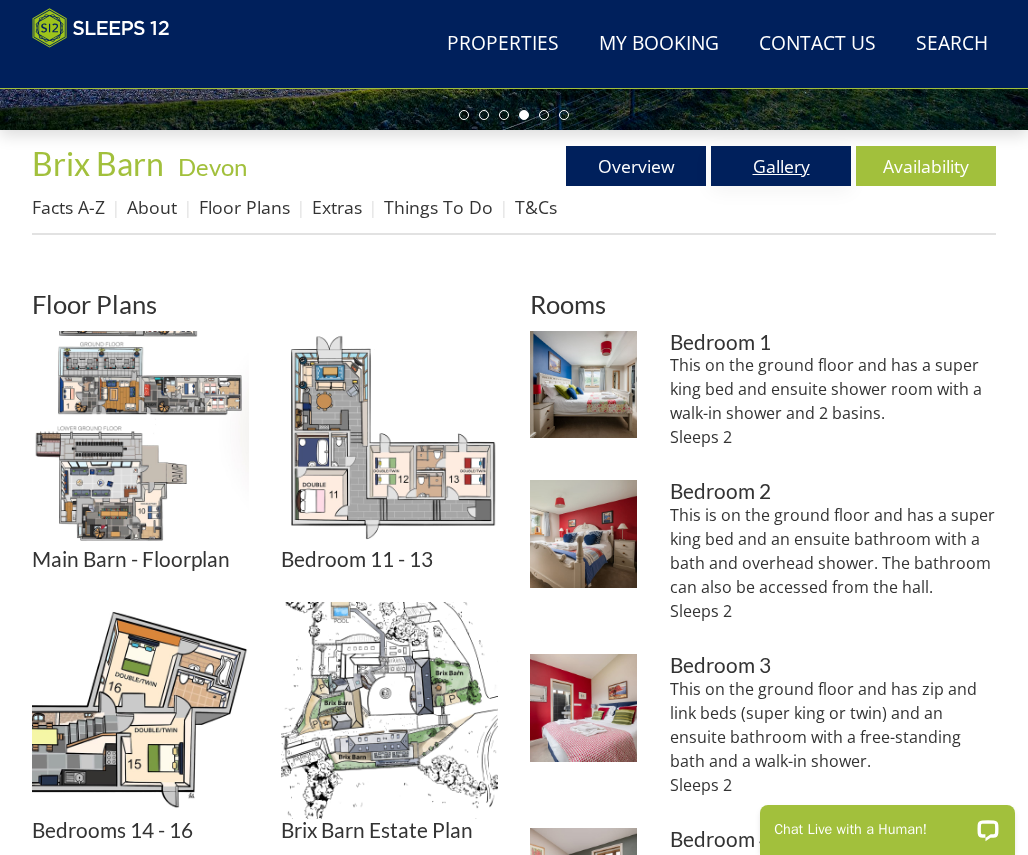 scroll, scrollTop: 583, scrollLeft: 0, axis: vertical 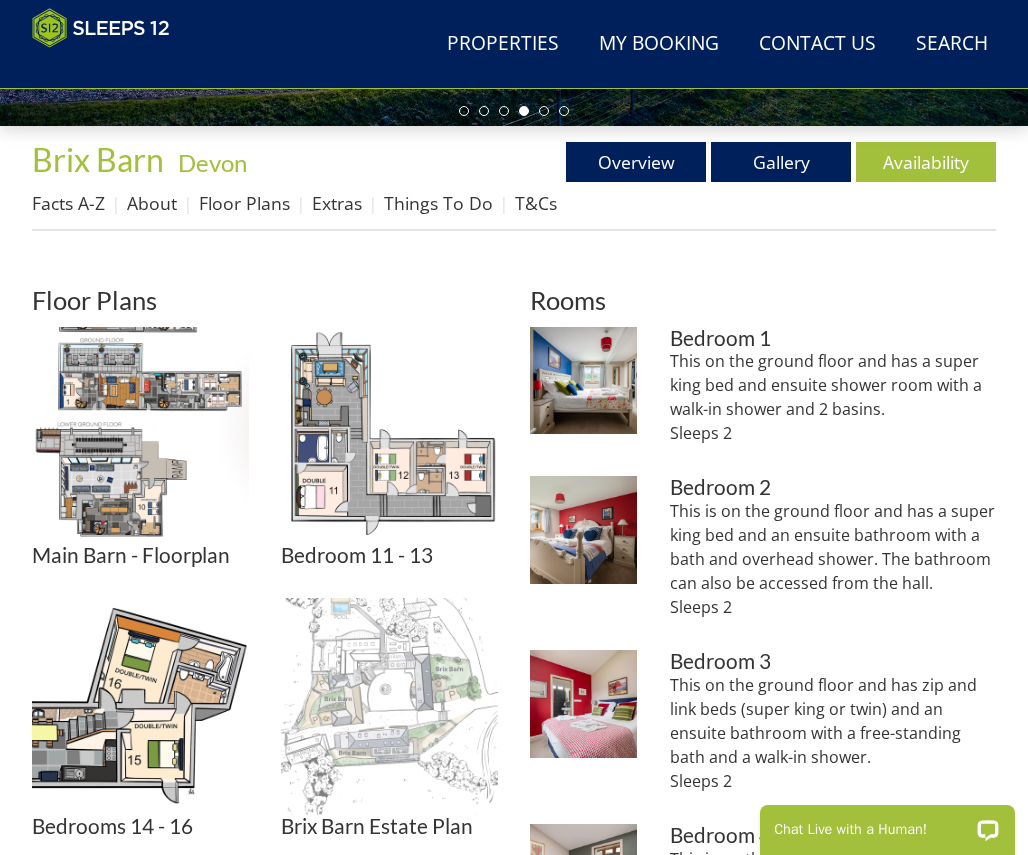 click at bounding box center [389, 706] 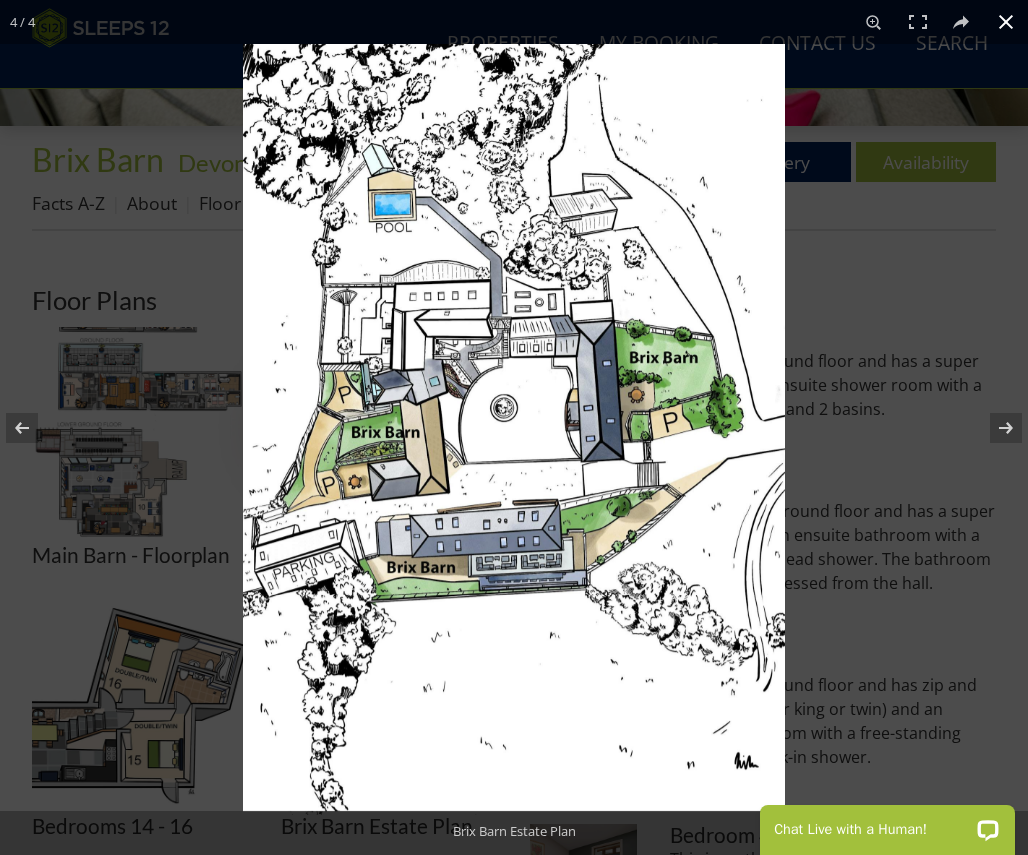 click at bounding box center (1006, 22) 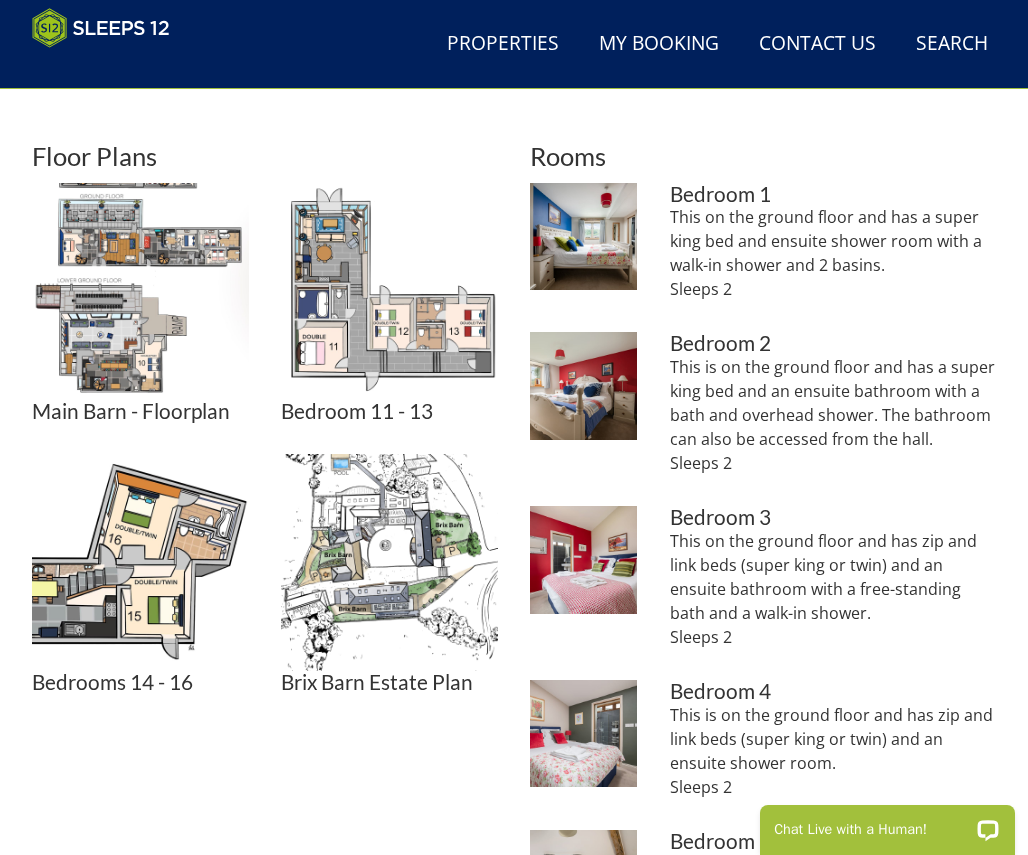scroll, scrollTop: 729, scrollLeft: 0, axis: vertical 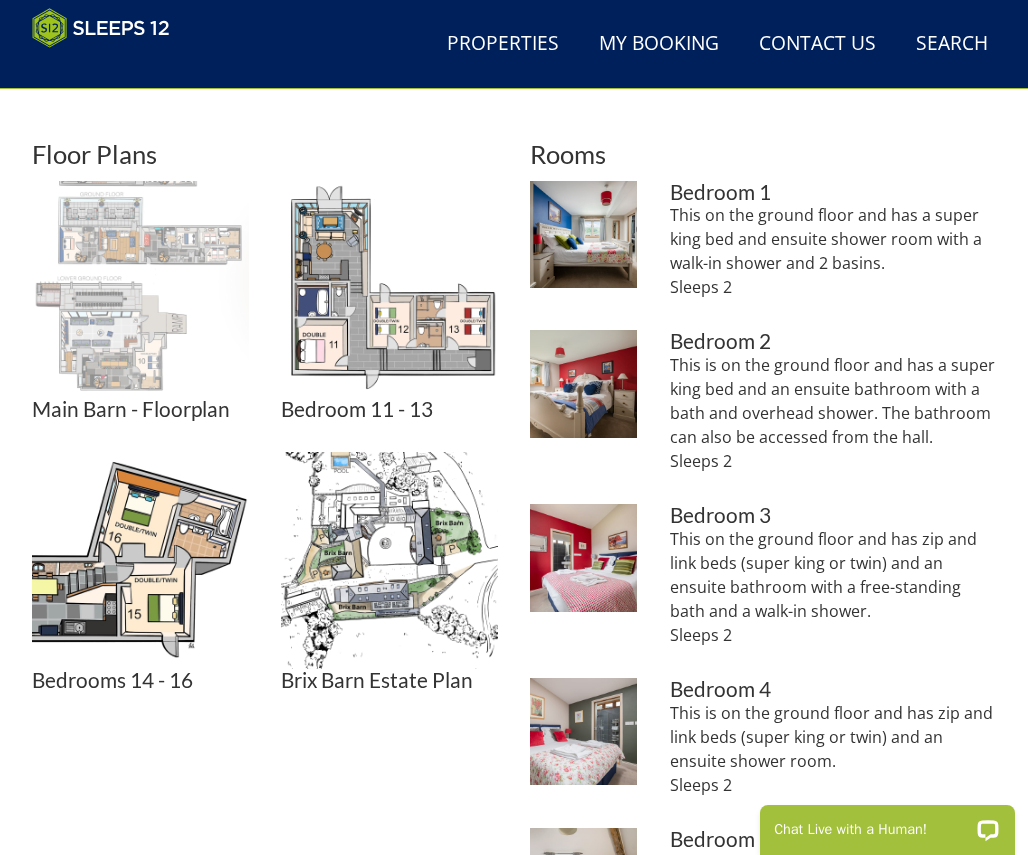 click at bounding box center (140, 289) 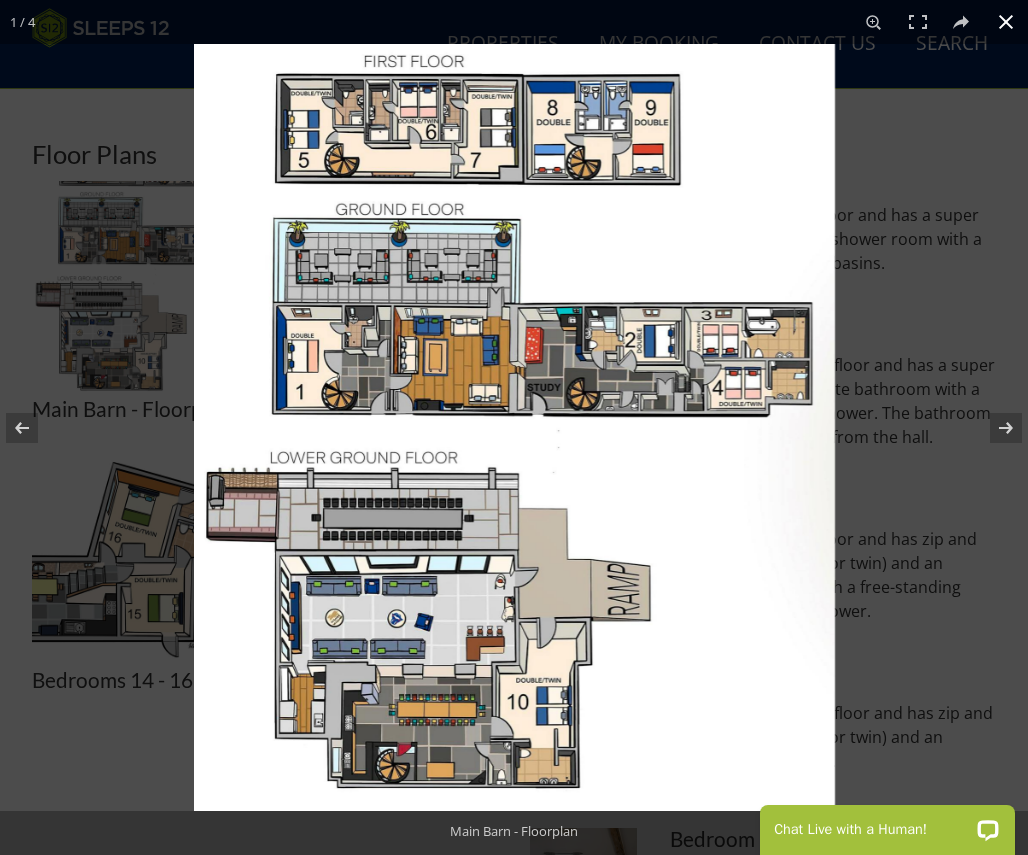 click at bounding box center [514, 427] 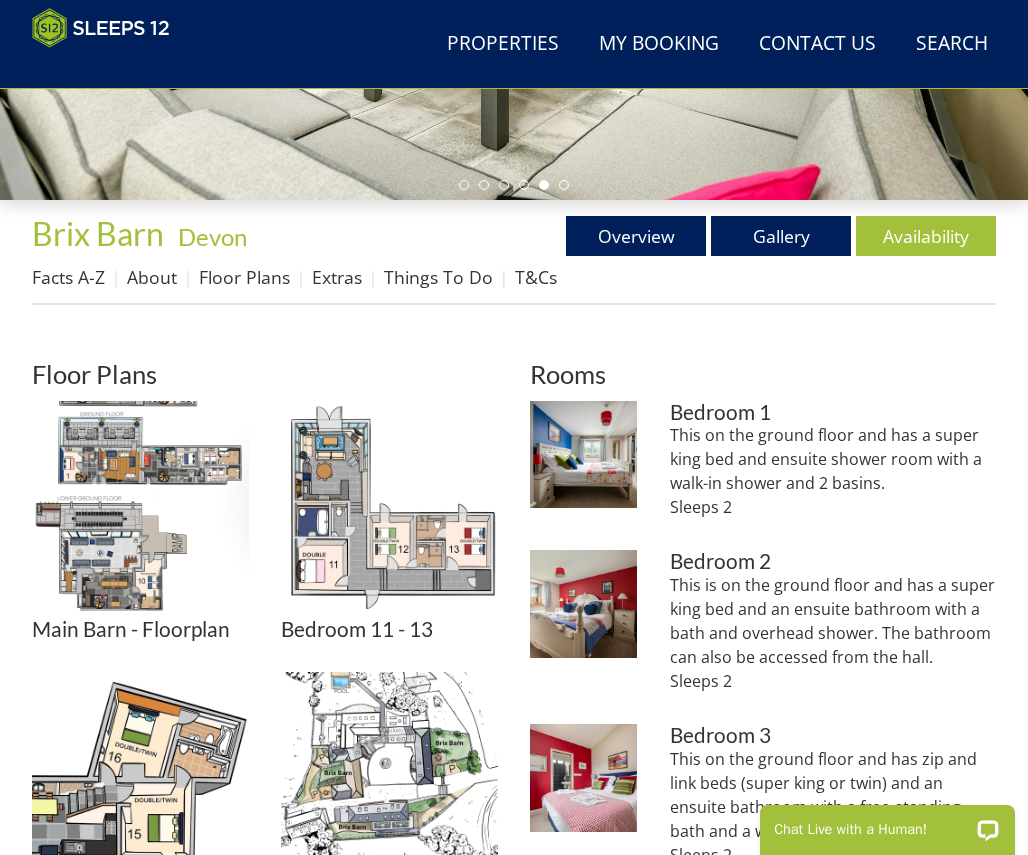scroll, scrollTop: 508, scrollLeft: 0, axis: vertical 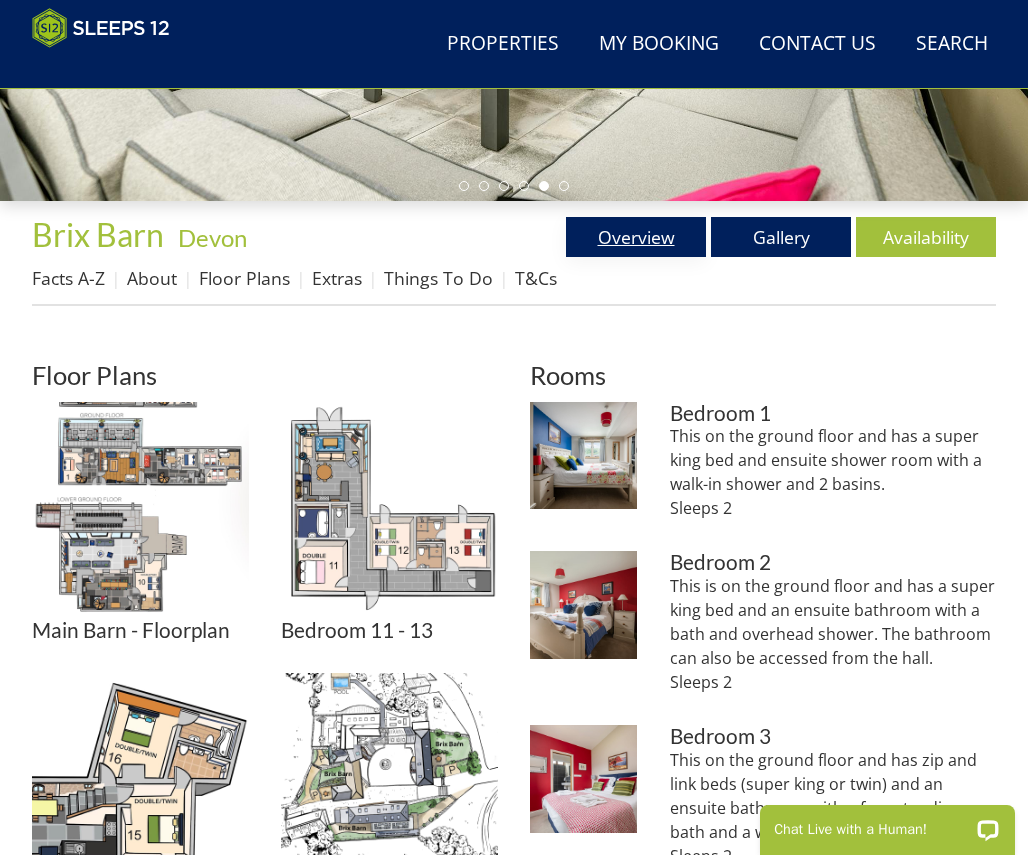 click on "Overview" at bounding box center (636, 237) 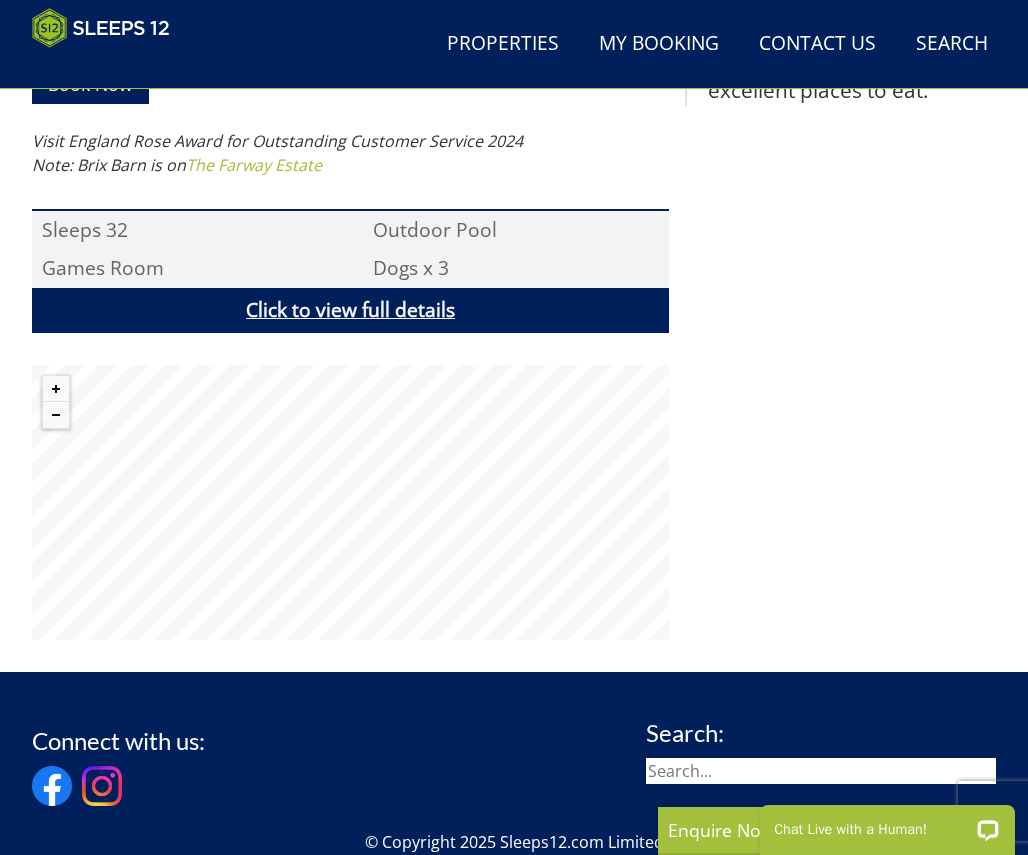 scroll, scrollTop: 1349, scrollLeft: 0, axis: vertical 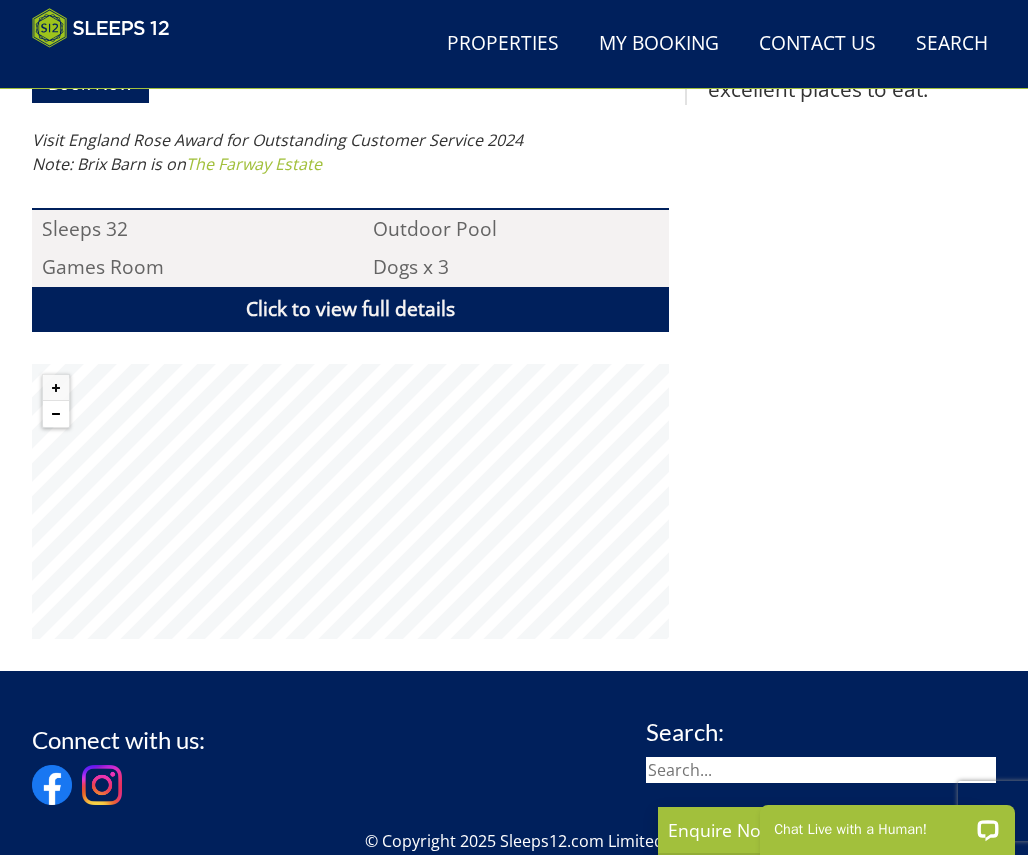 click at bounding box center (56, 414) 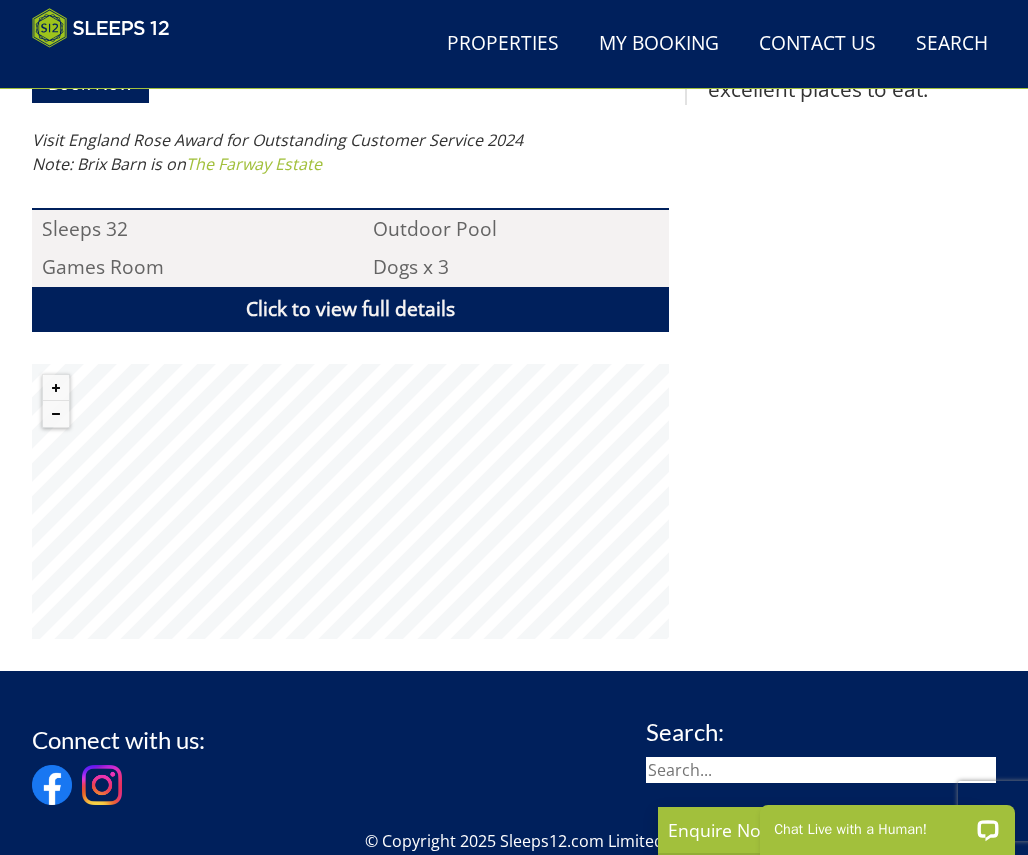 scroll, scrollTop: 508, scrollLeft: 0, axis: vertical 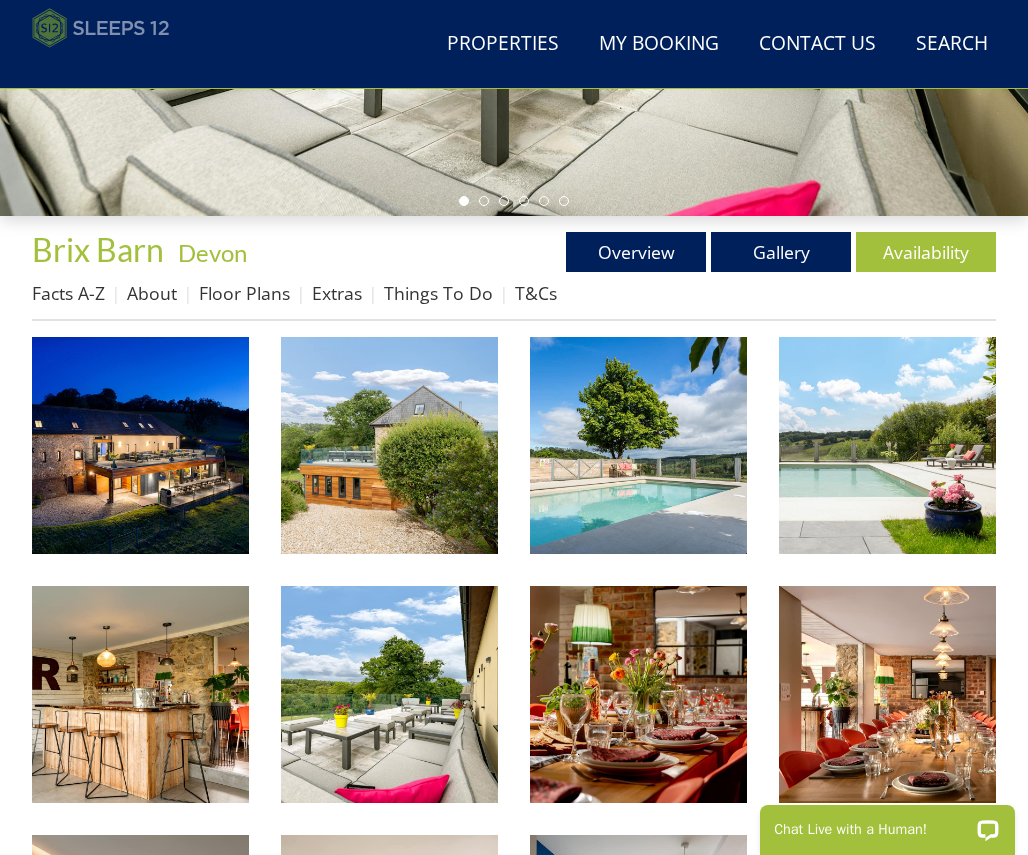 click at bounding box center (101, 28) 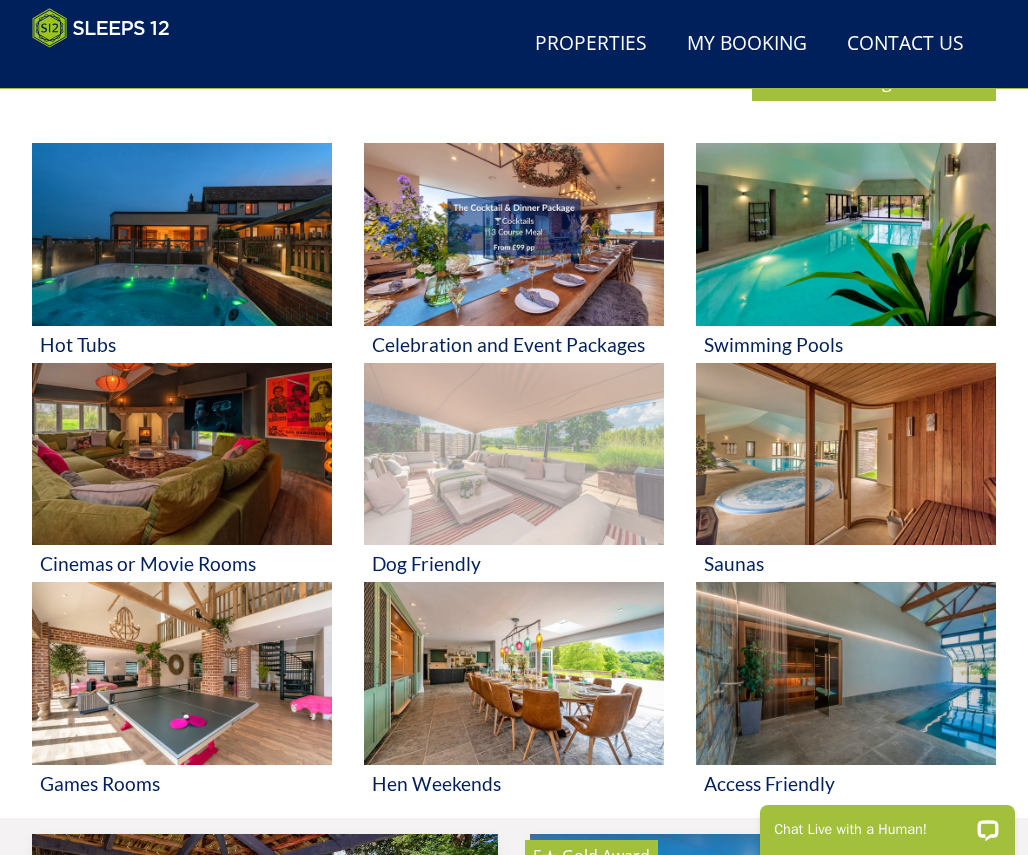 scroll, scrollTop: 0, scrollLeft: 0, axis: both 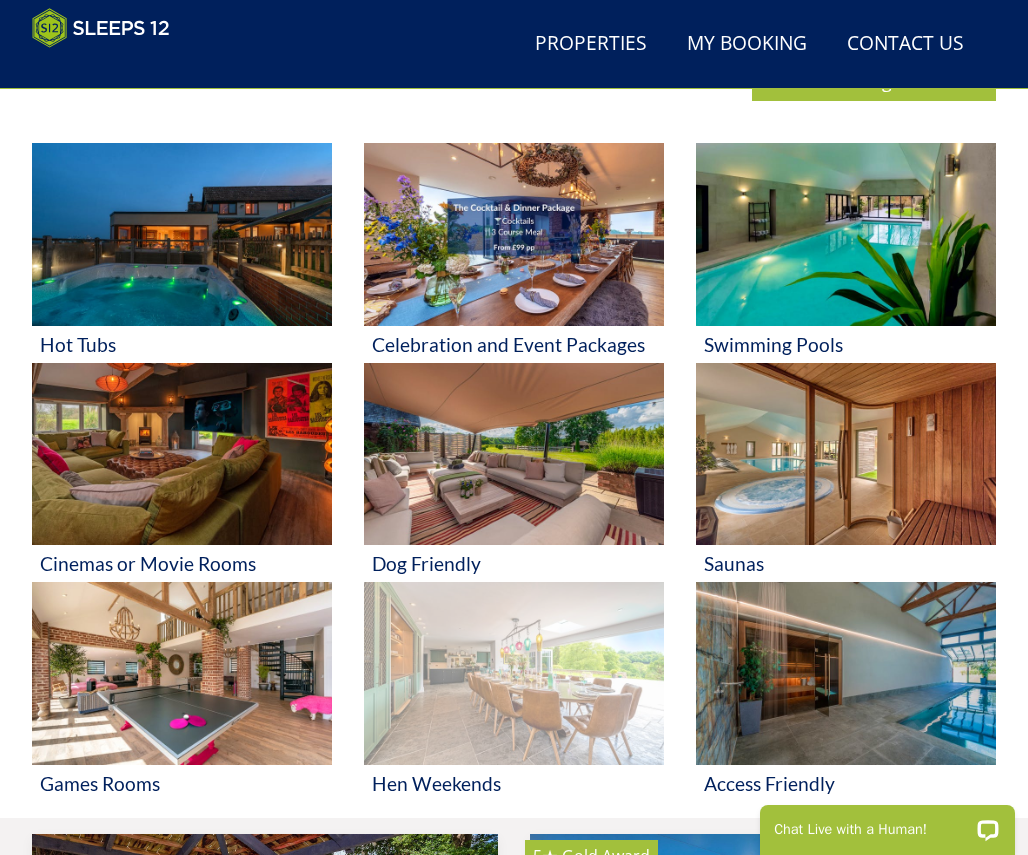 click at bounding box center (514, 673) 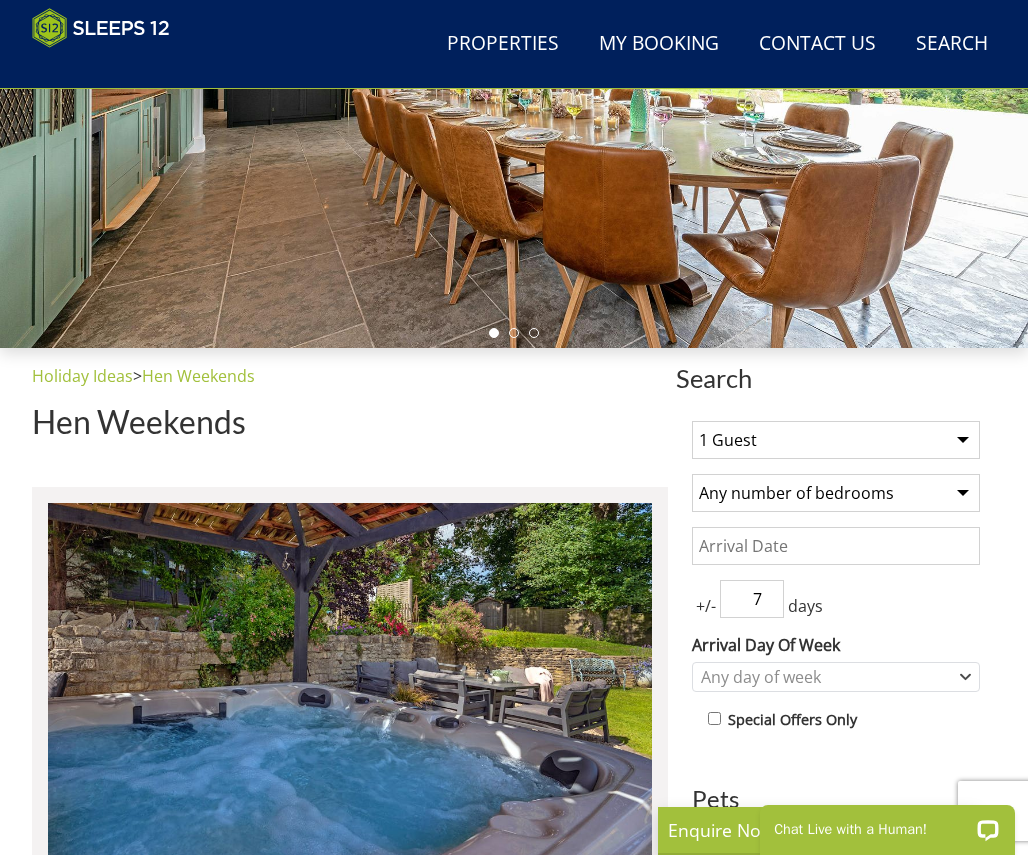 scroll, scrollTop: 388, scrollLeft: 0, axis: vertical 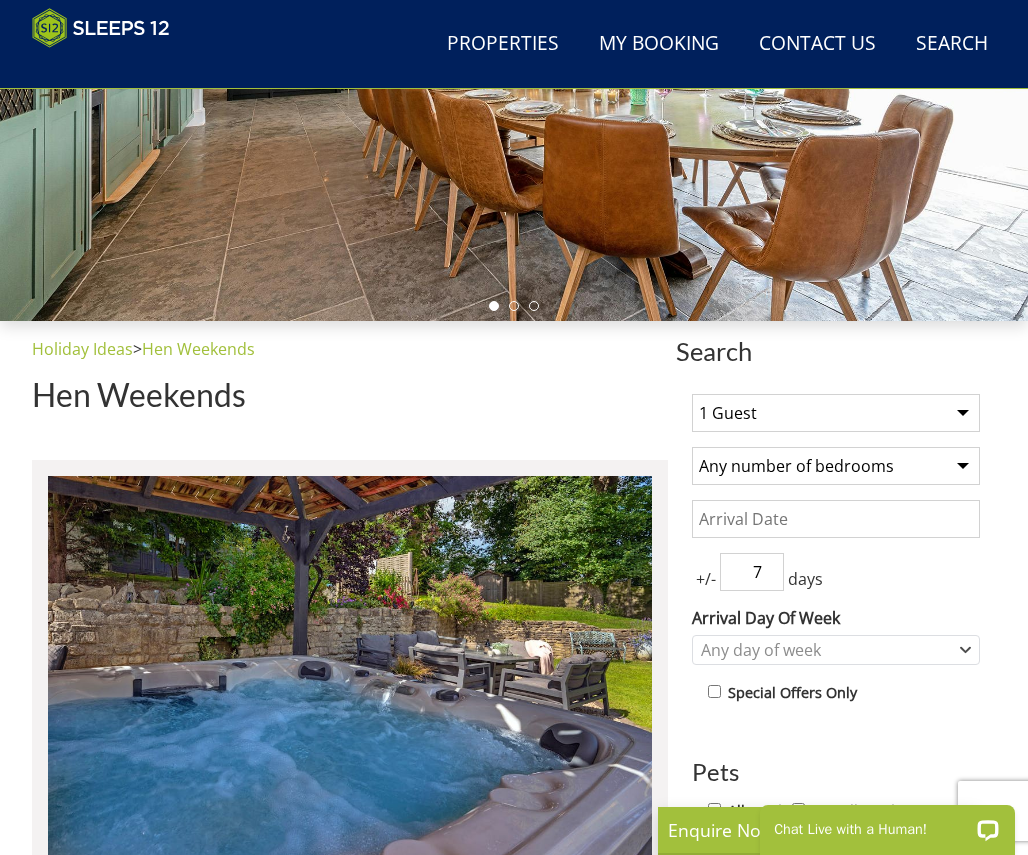 select on "28" 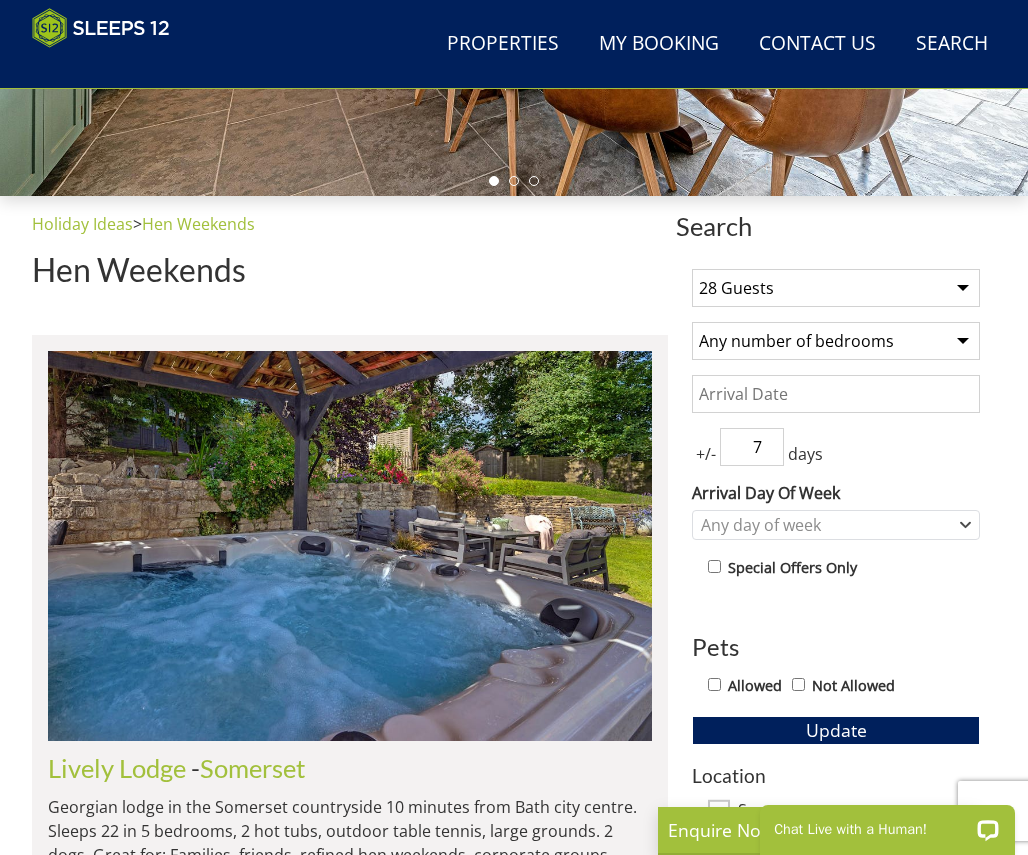 scroll, scrollTop: 528, scrollLeft: 0, axis: vertical 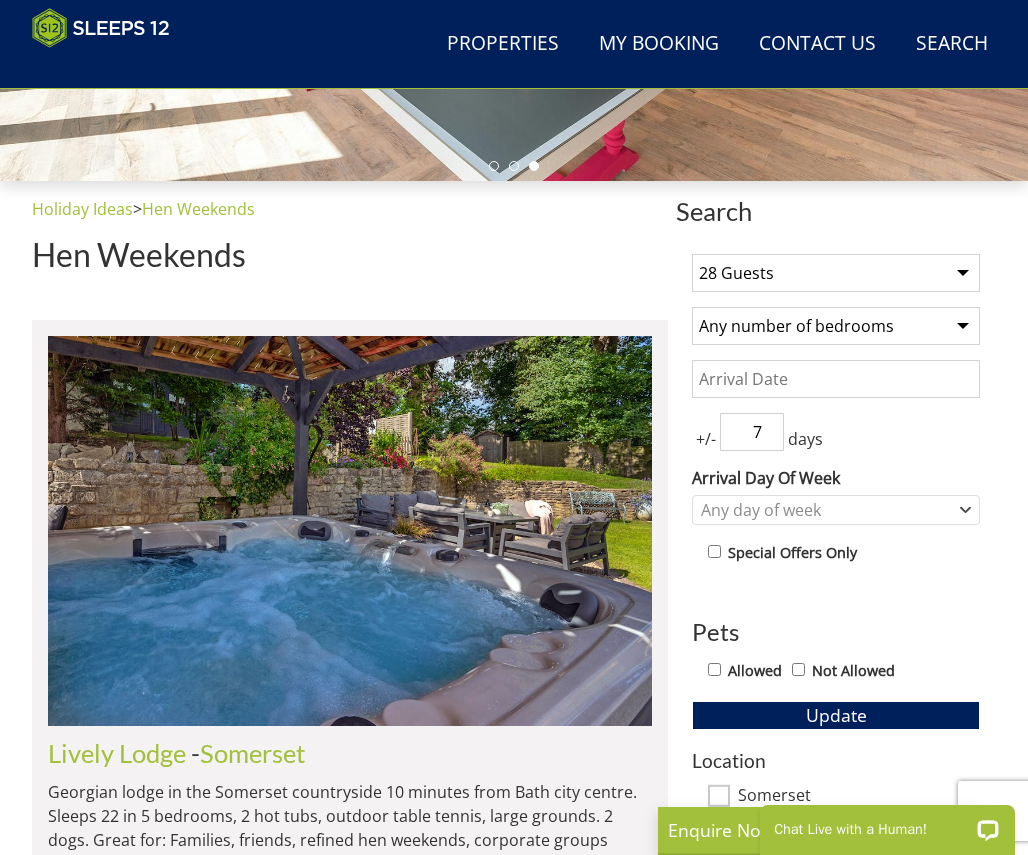 select on "12" 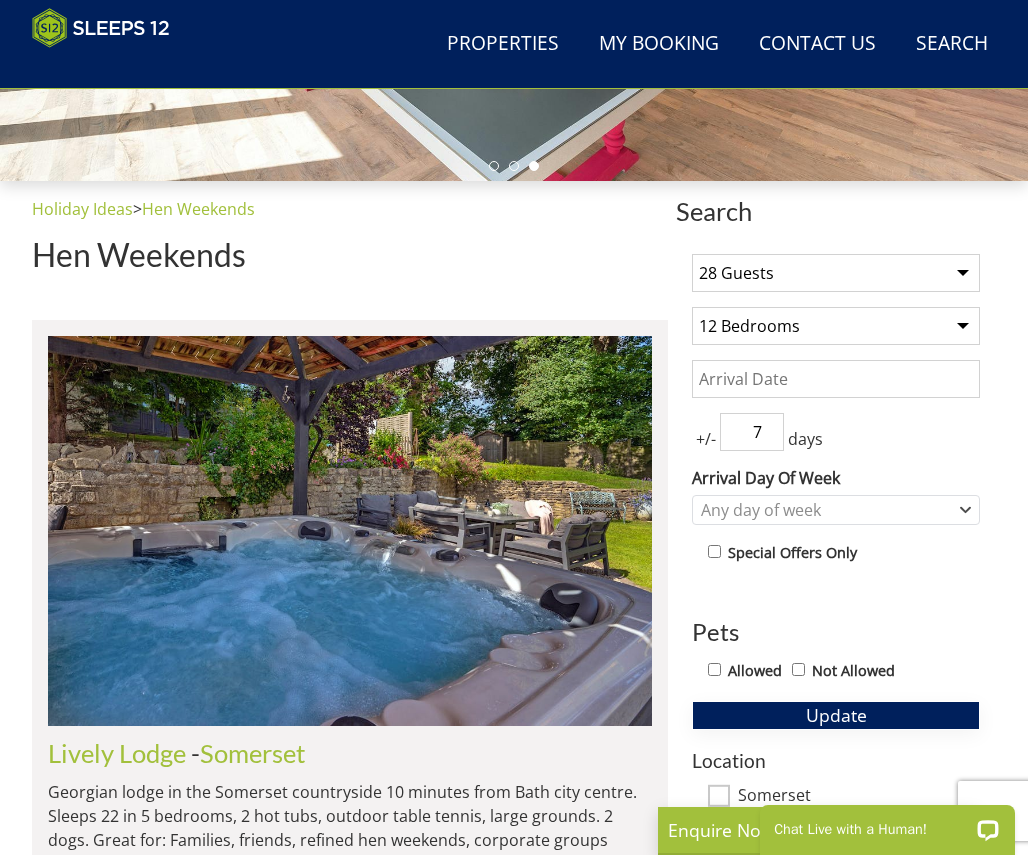 click on "Update" at bounding box center (836, 715) 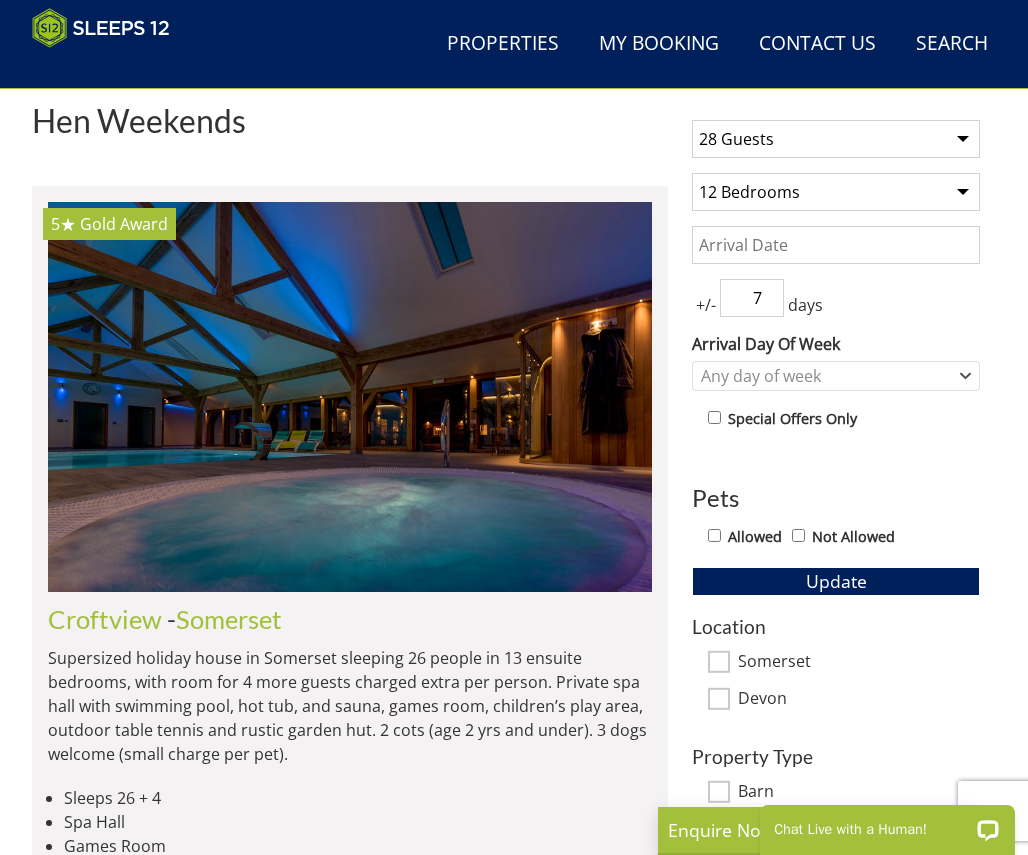 scroll, scrollTop: 651, scrollLeft: 0, axis: vertical 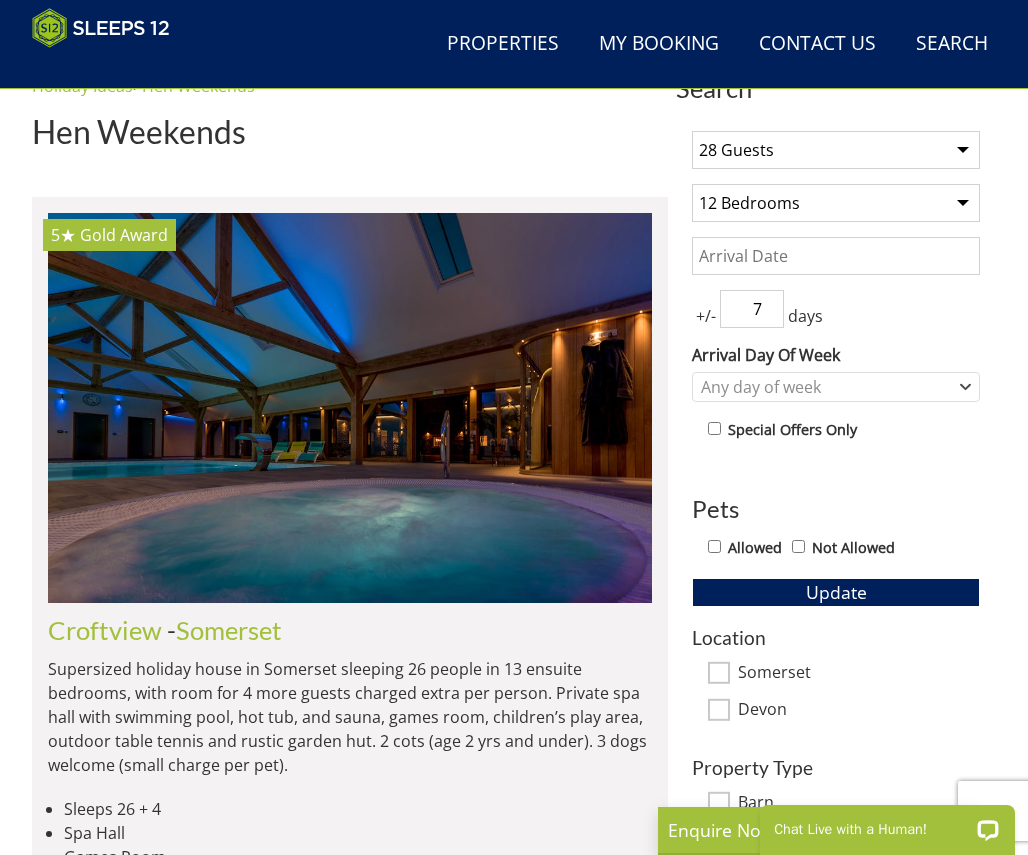 select on "27" 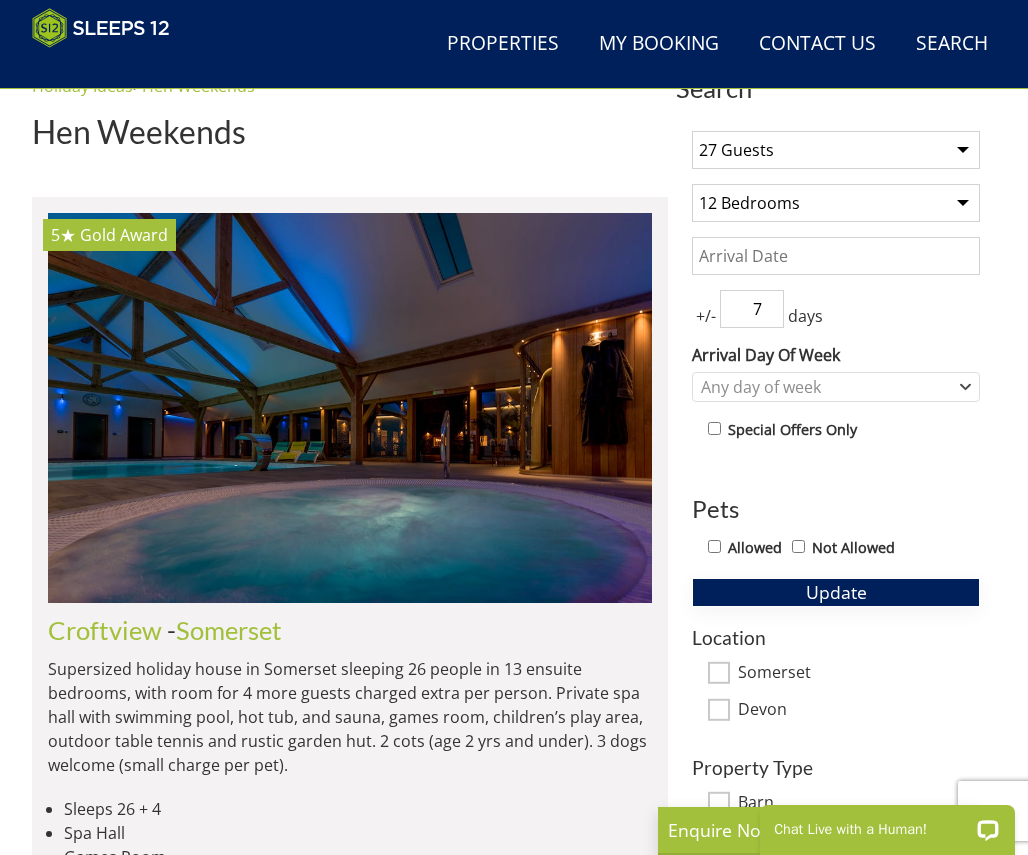 click on "Update" at bounding box center [836, 592] 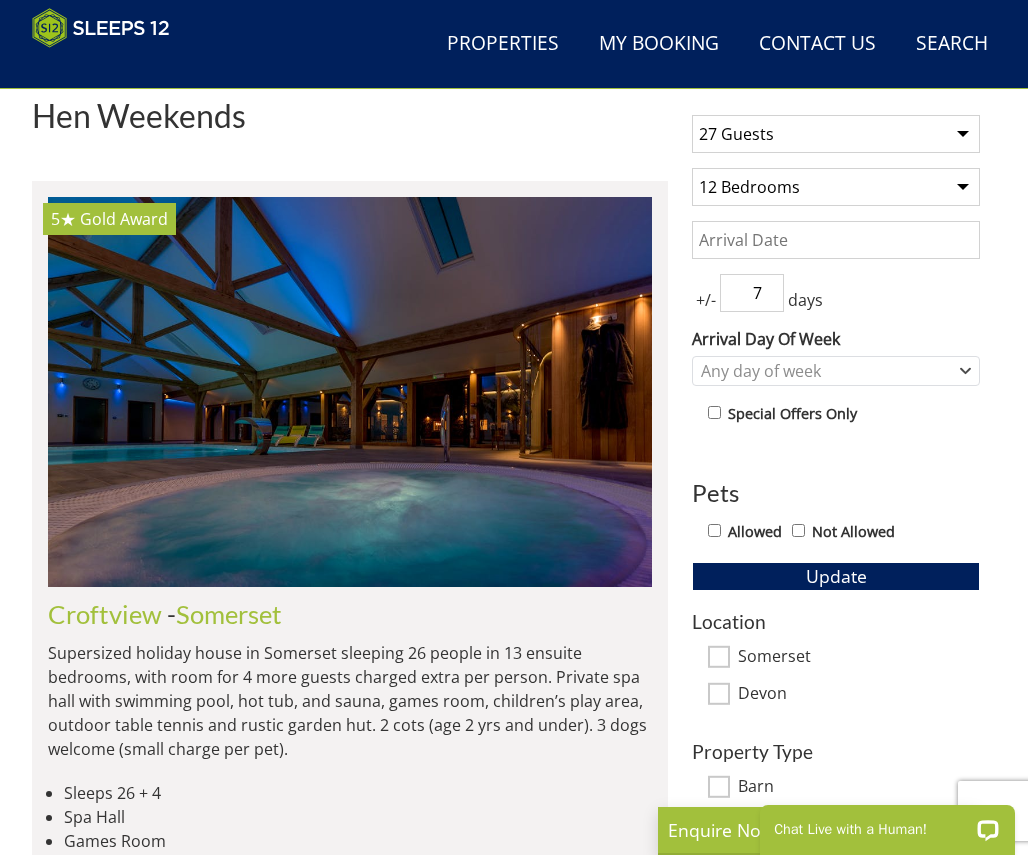scroll, scrollTop: 636, scrollLeft: 0, axis: vertical 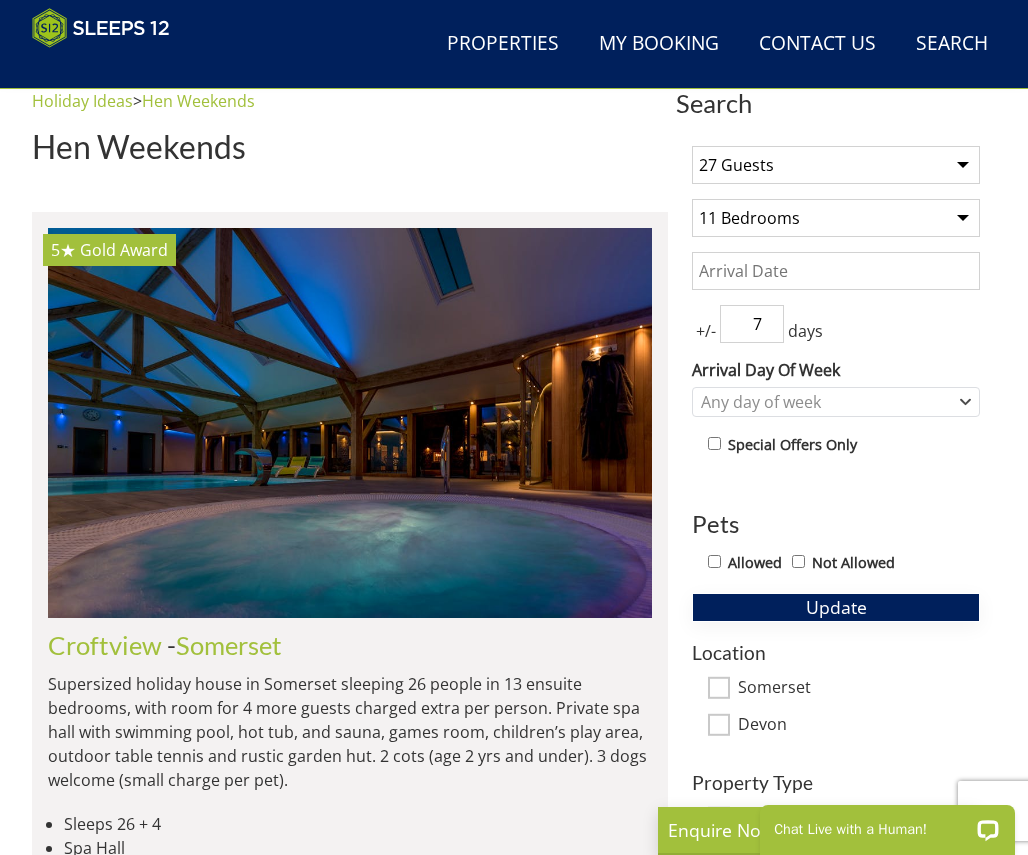 click on "Update" at bounding box center [836, 607] 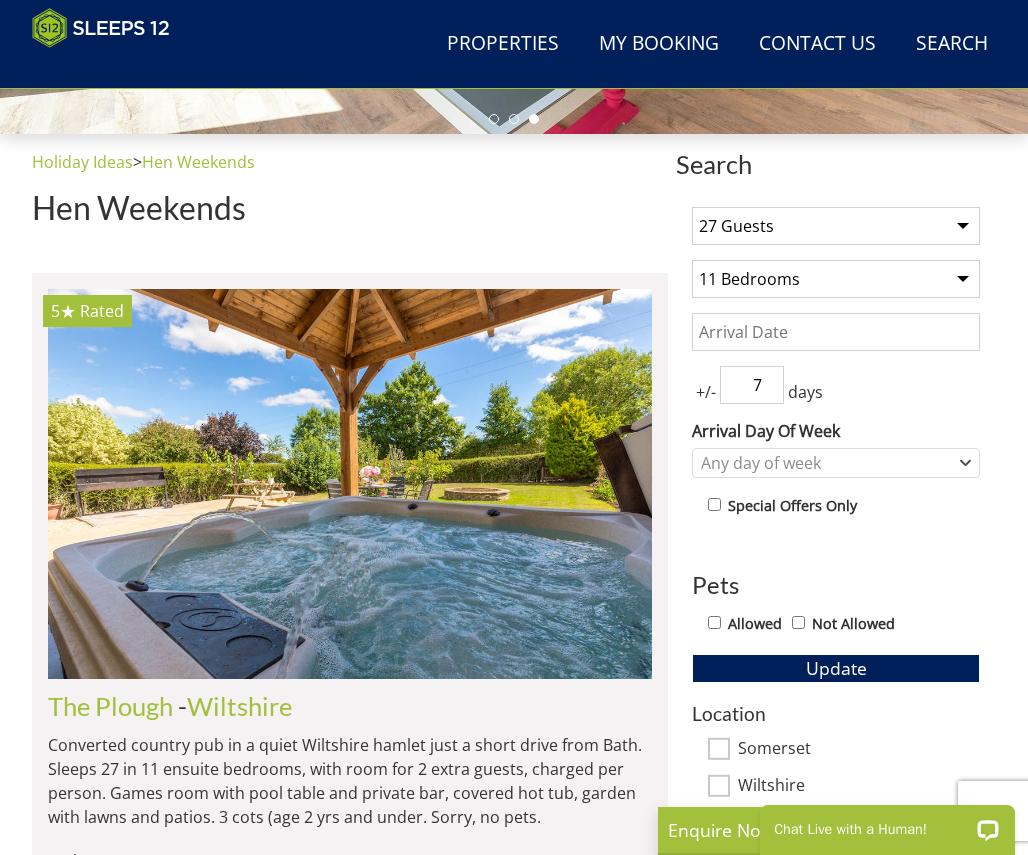 scroll, scrollTop: 590, scrollLeft: 0, axis: vertical 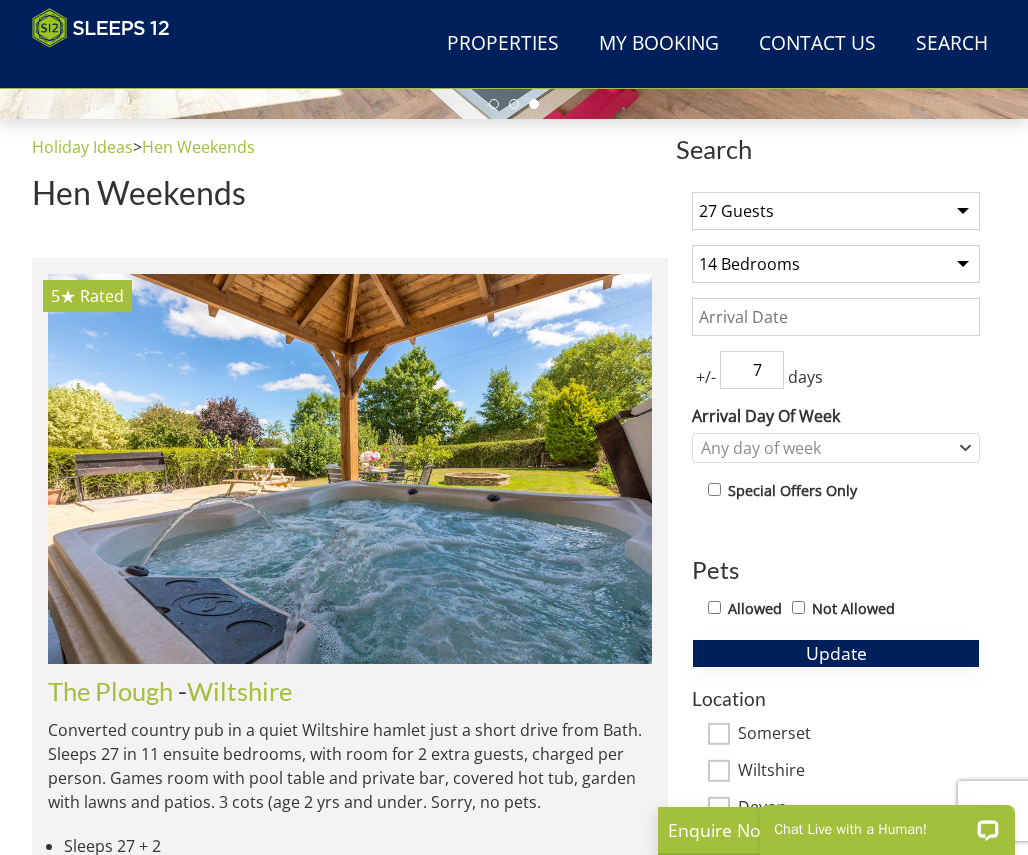 click on "Update" at bounding box center (836, 653) 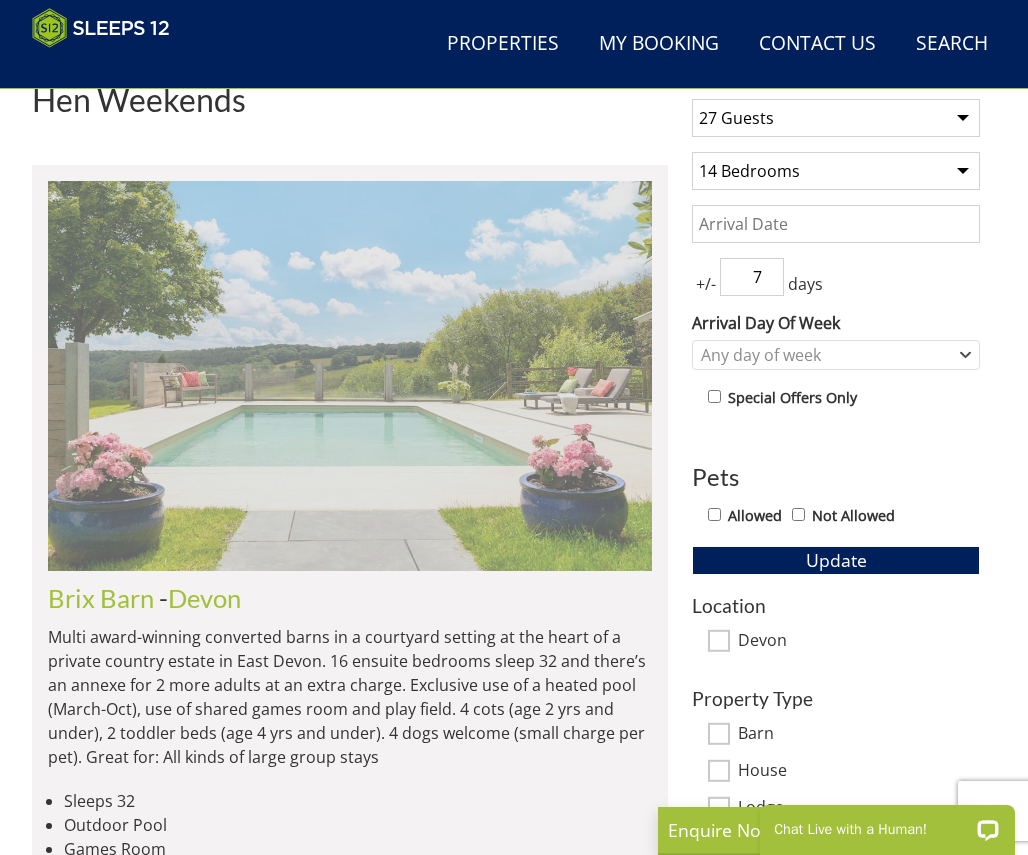 scroll, scrollTop: 399, scrollLeft: 0, axis: vertical 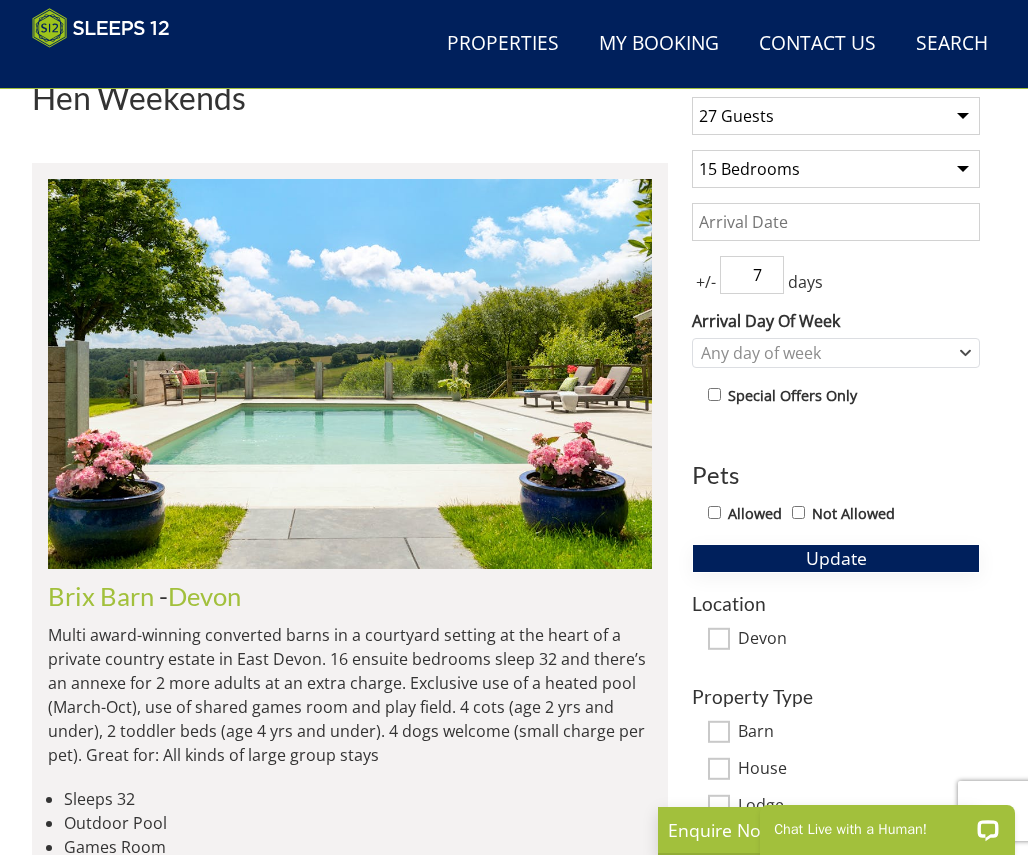click on "Update" at bounding box center (836, 558) 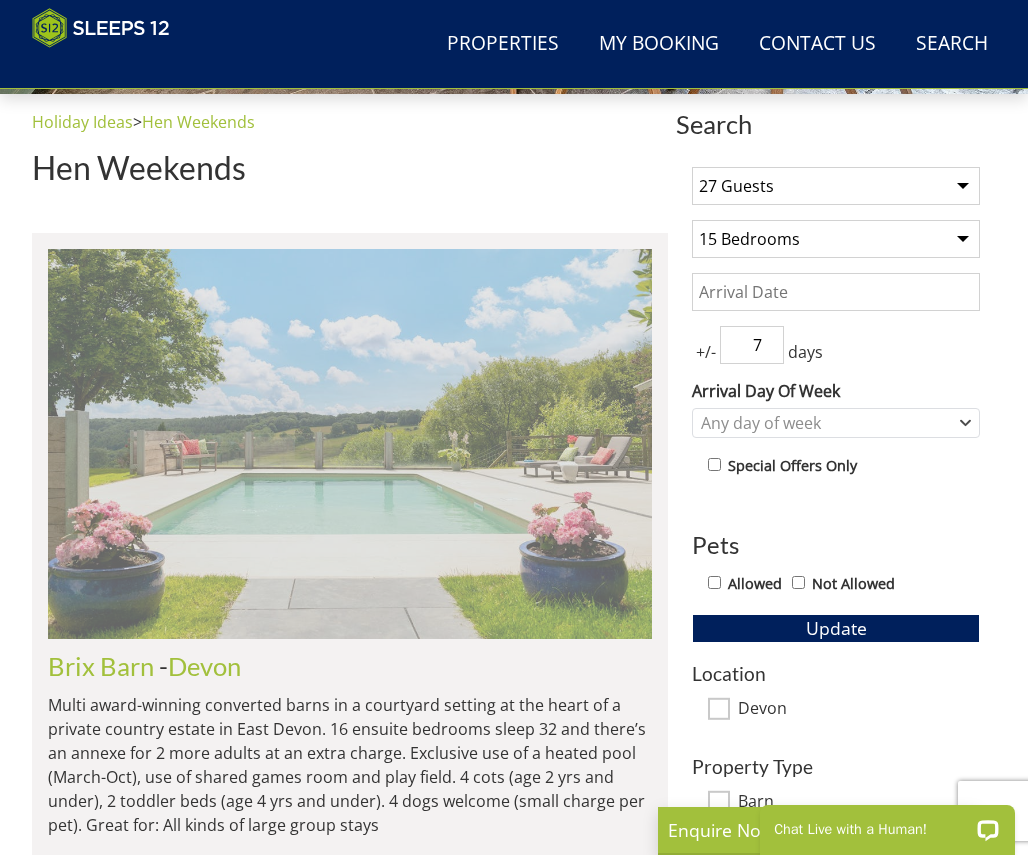 scroll, scrollTop: 582, scrollLeft: 0, axis: vertical 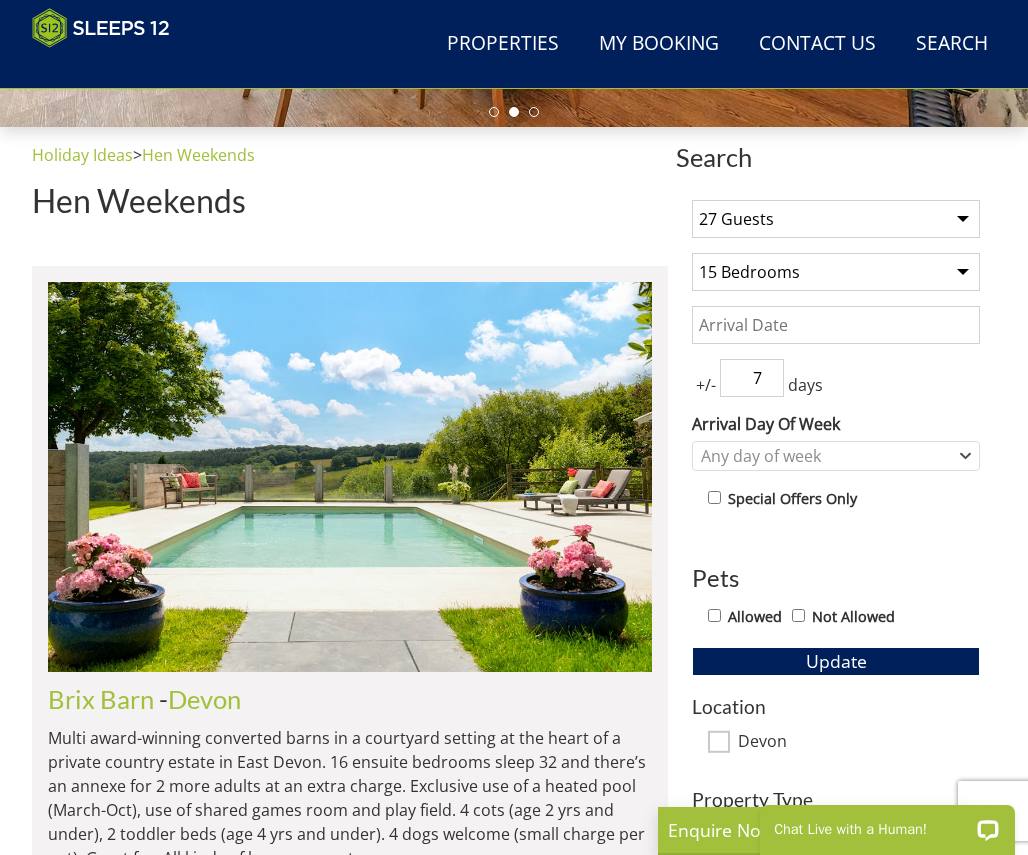 select on "16" 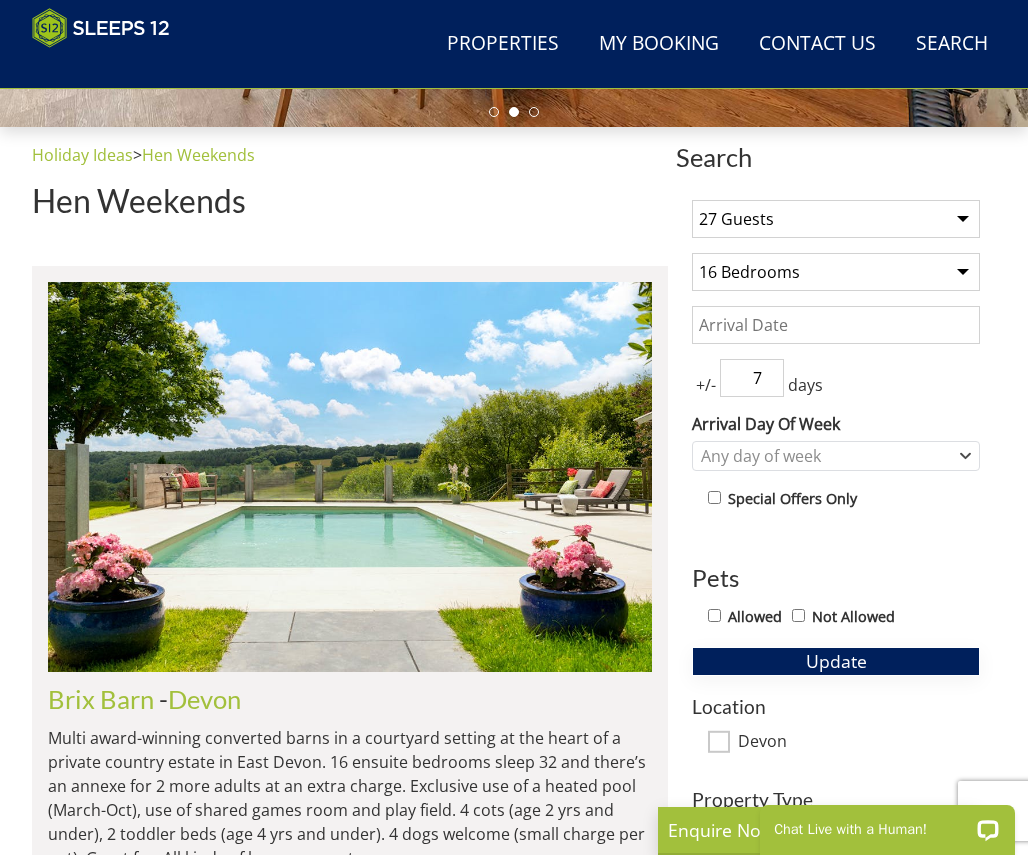 click on "Update" at bounding box center (836, 661) 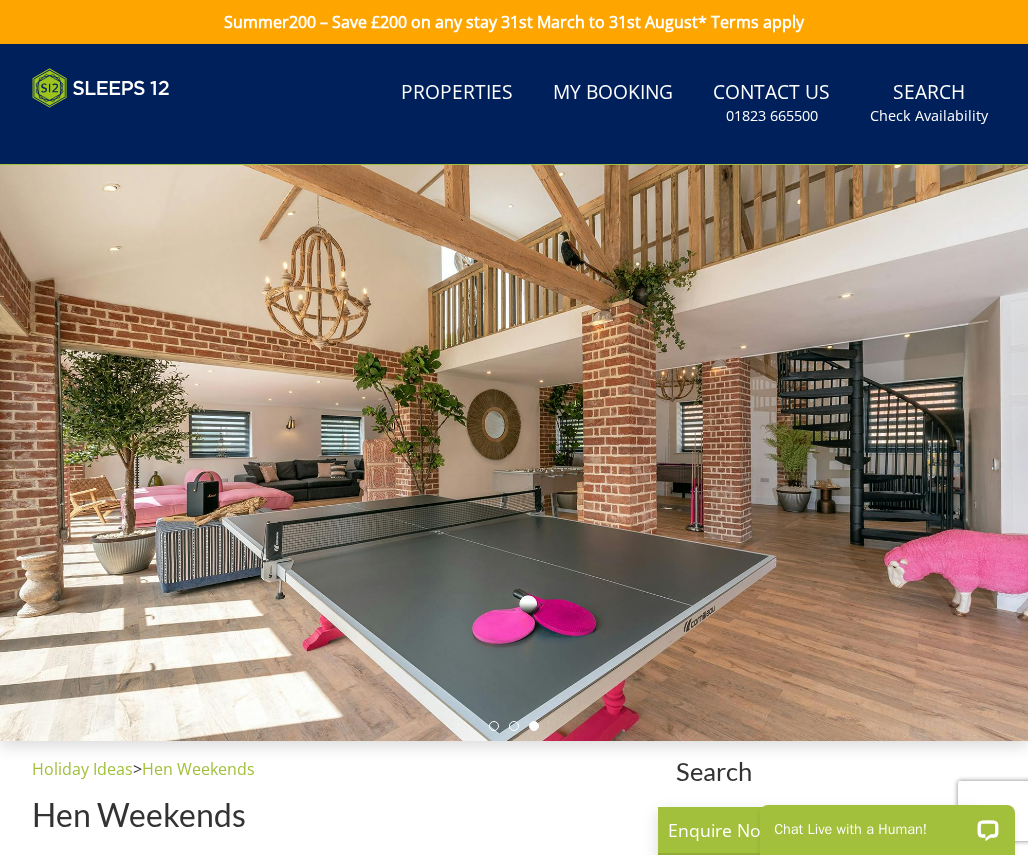 scroll, scrollTop: 0, scrollLeft: 0, axis: both 